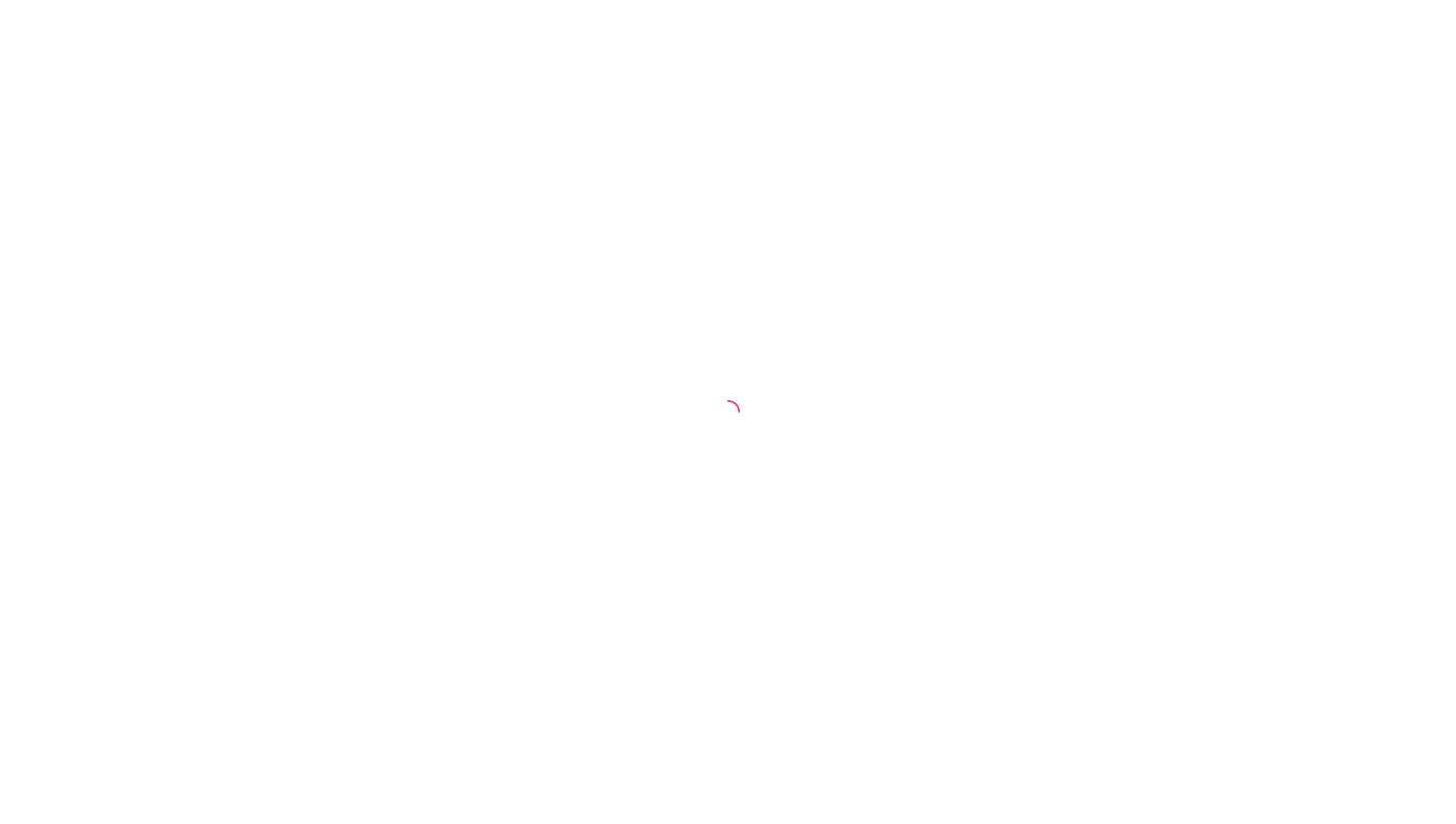 scroll, scrollTop: 0, scrollLeft: 0, axis: both 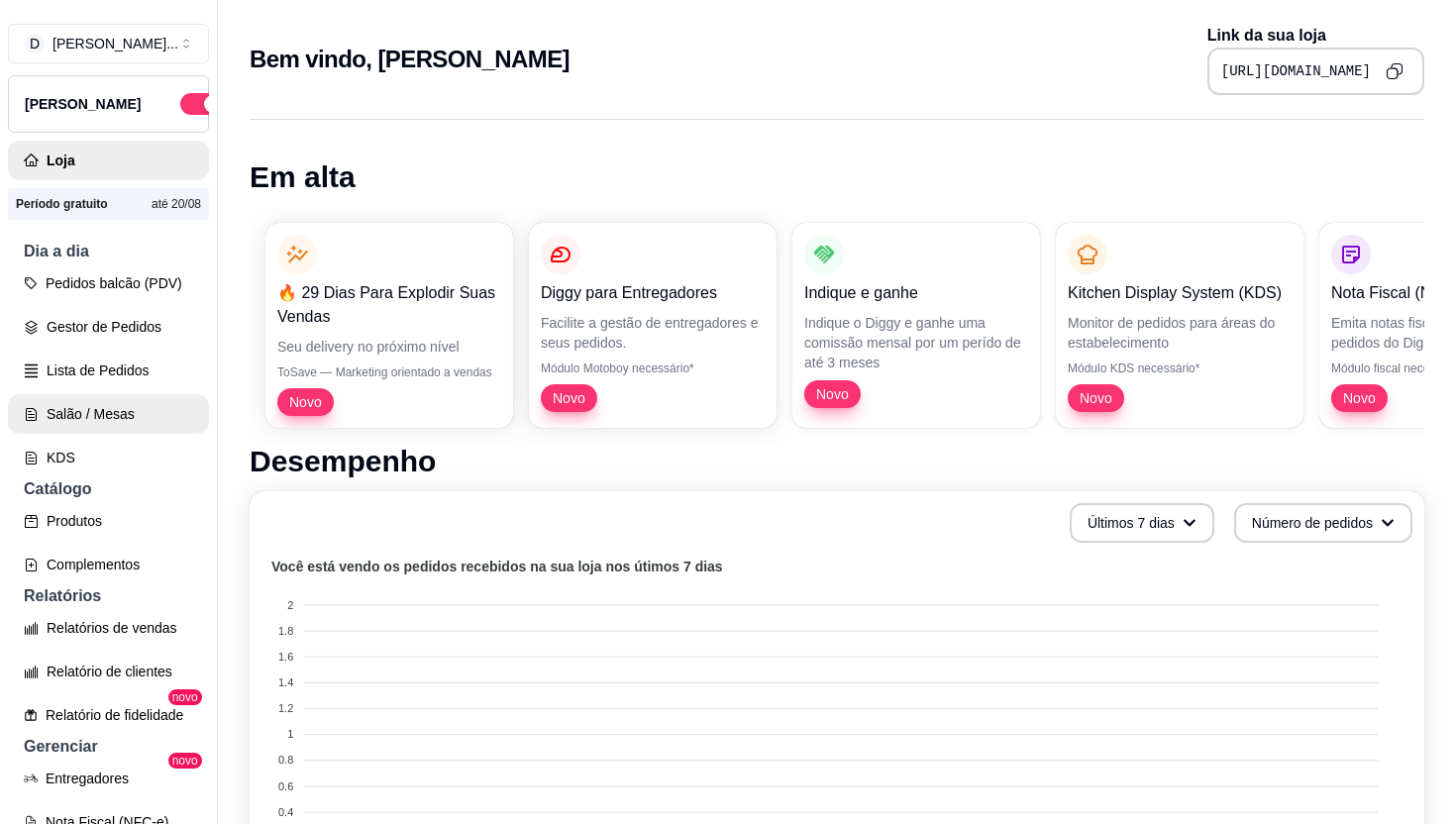 click on "Salão / Mesas" at bounding box center [108, 414] 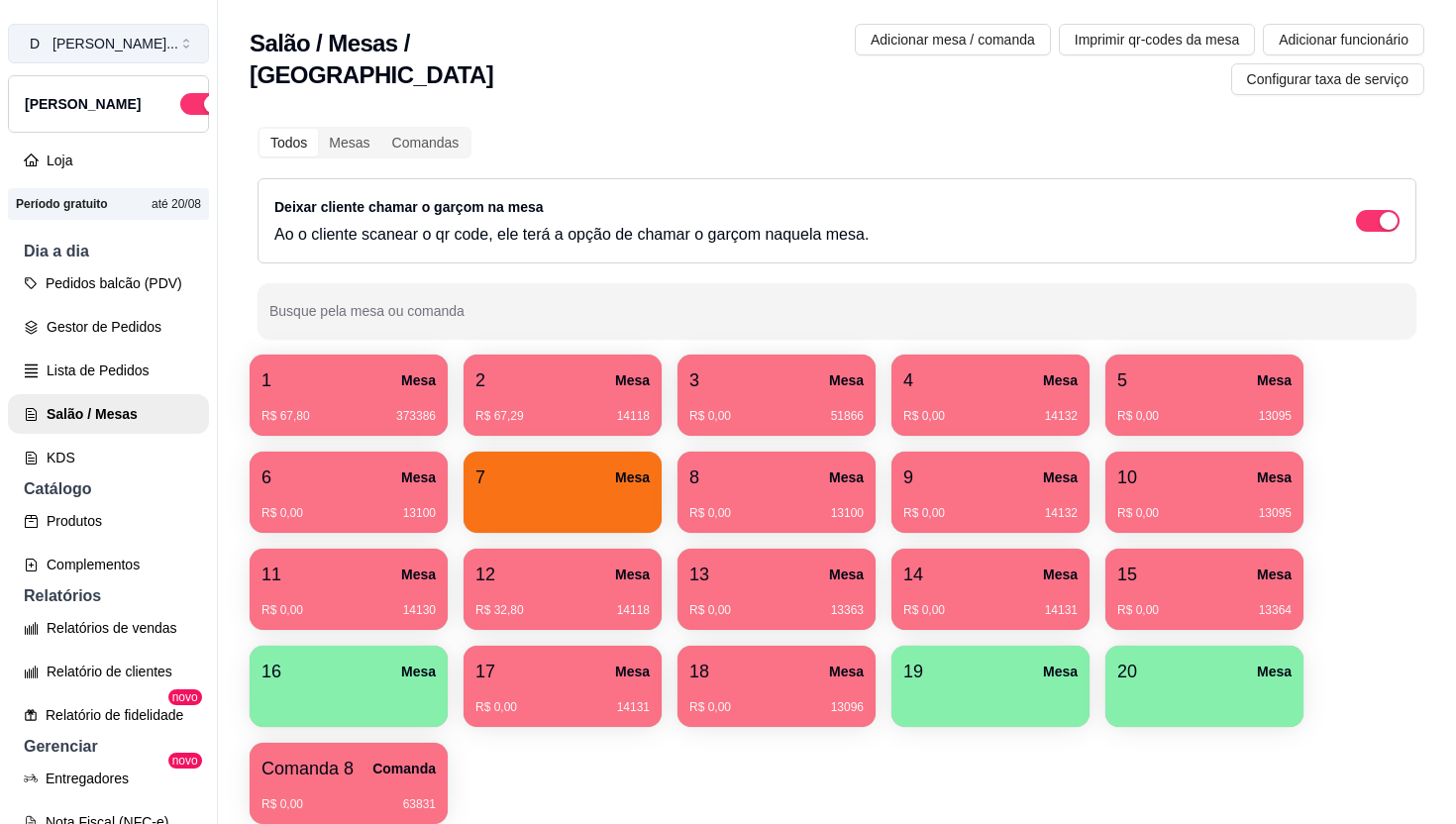click on "Diggy Açaí ..." at bounding box center (115, 44) 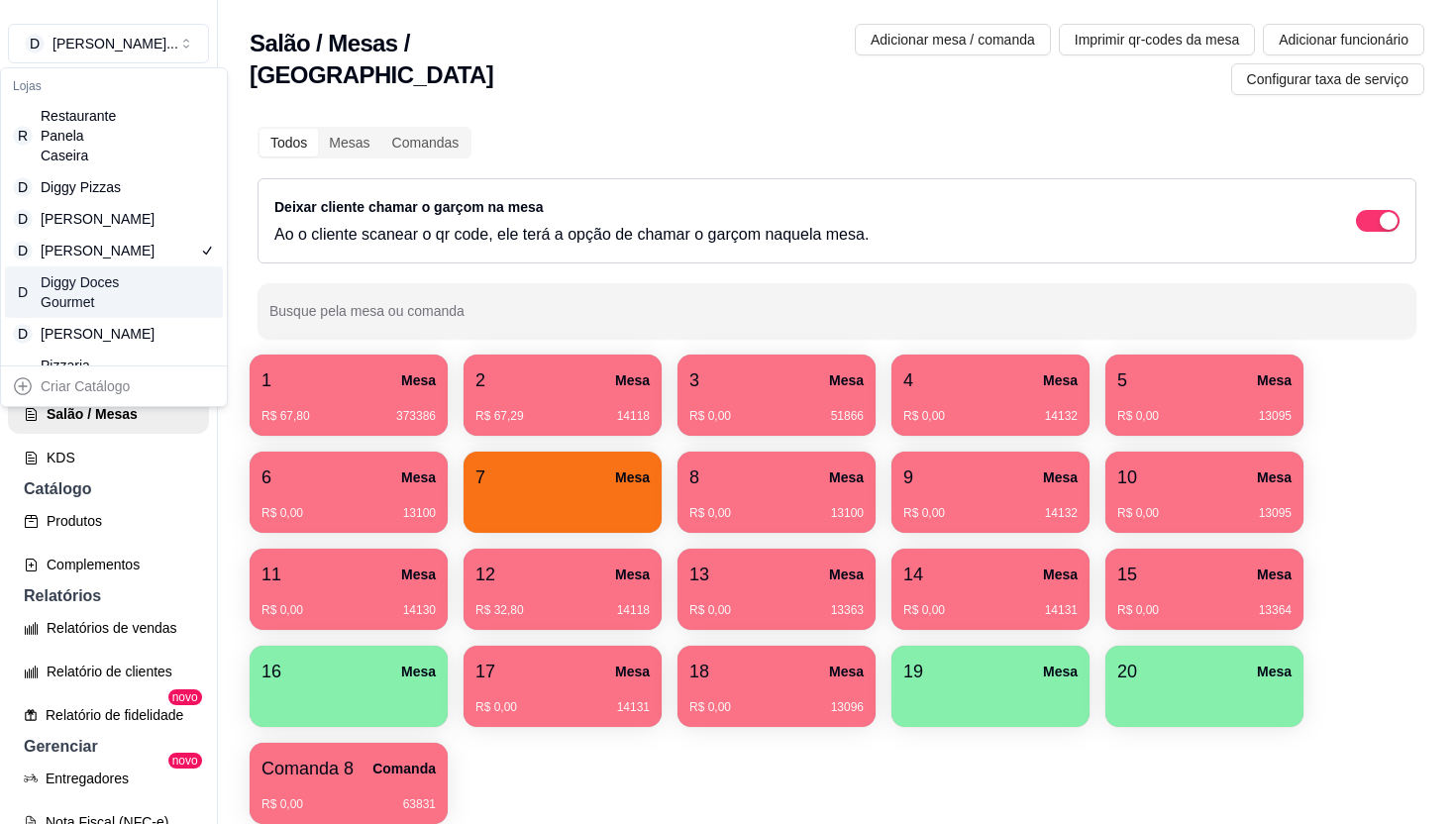click on "Diggy Doces Gourmet" at bounding box center [85, 292] 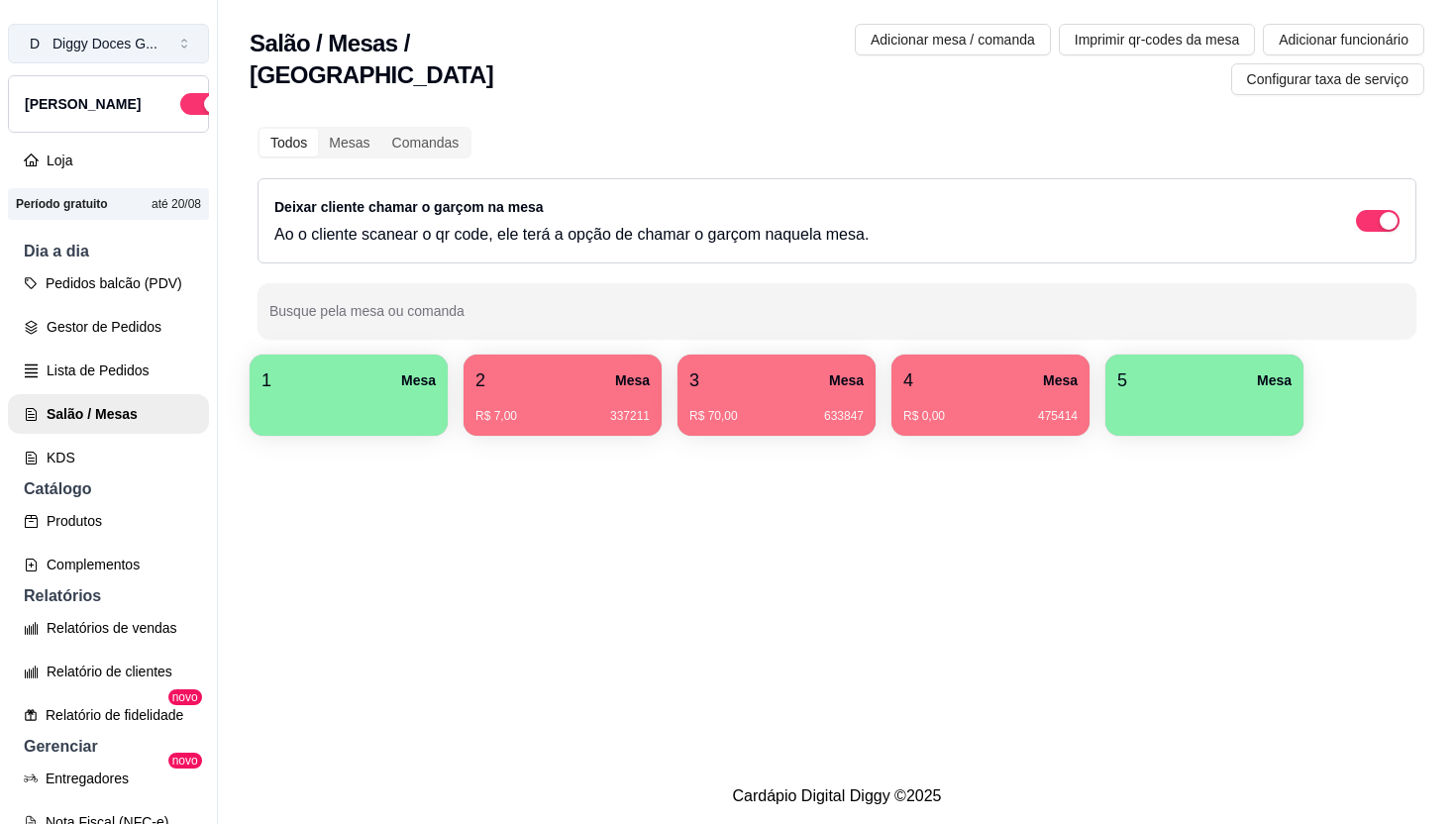 click on "Diggy Doces G ..." at bounding box center [105, 44] 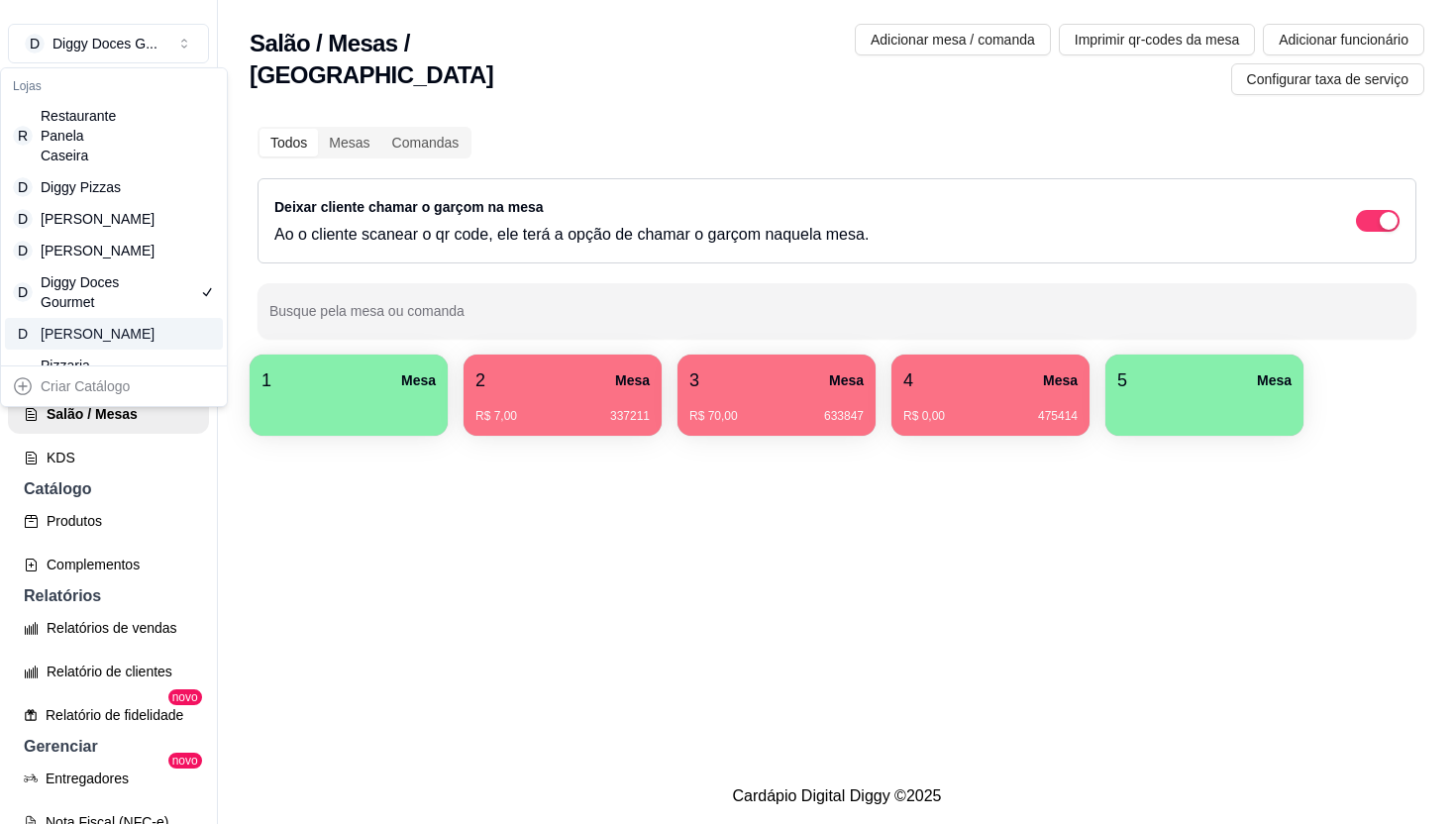 click on "Diggy Sushi" at bounding box center (85, 334) 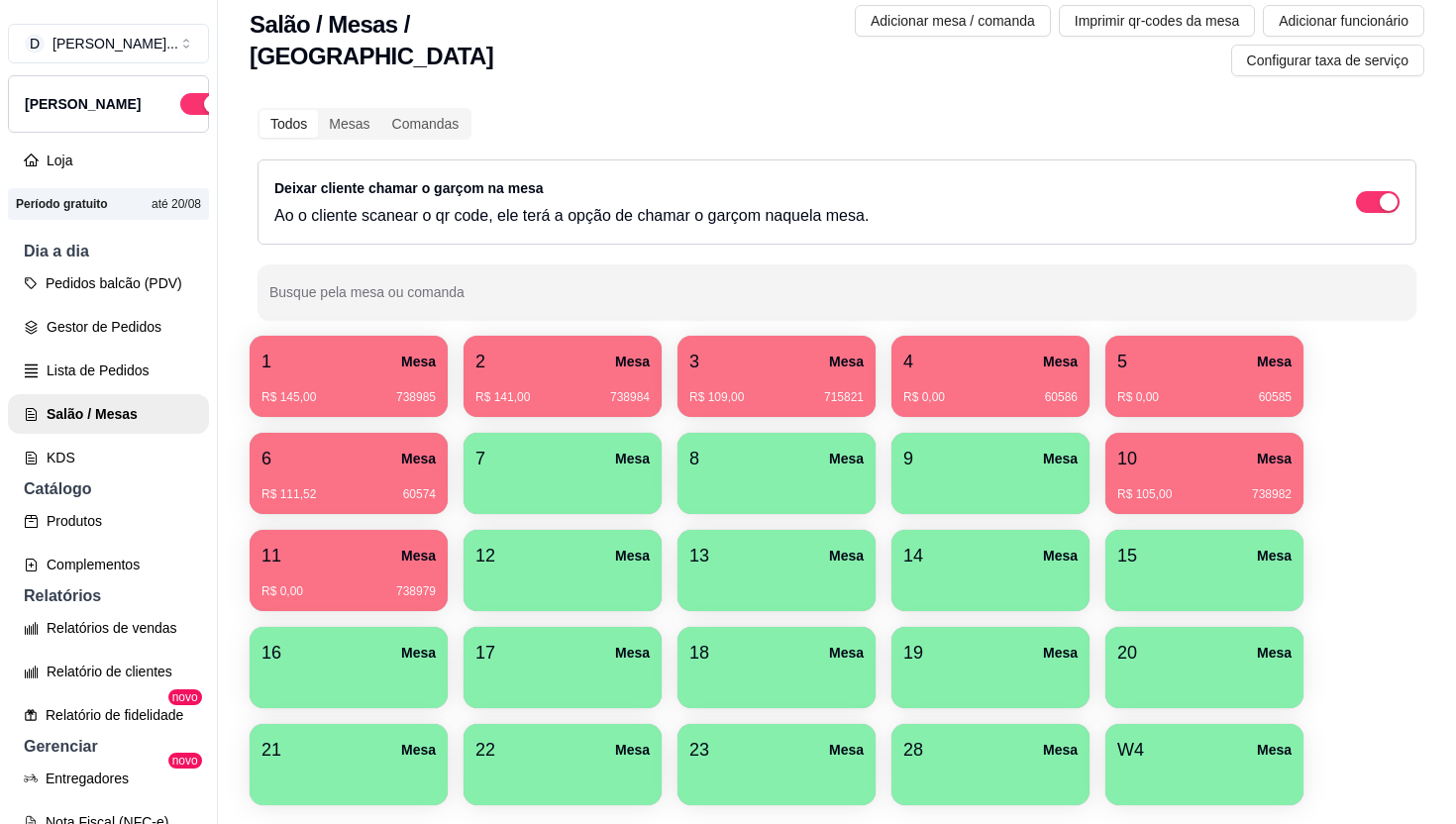 scroll, scrollTop: 40, scrollLeft: 0, axis: vertical 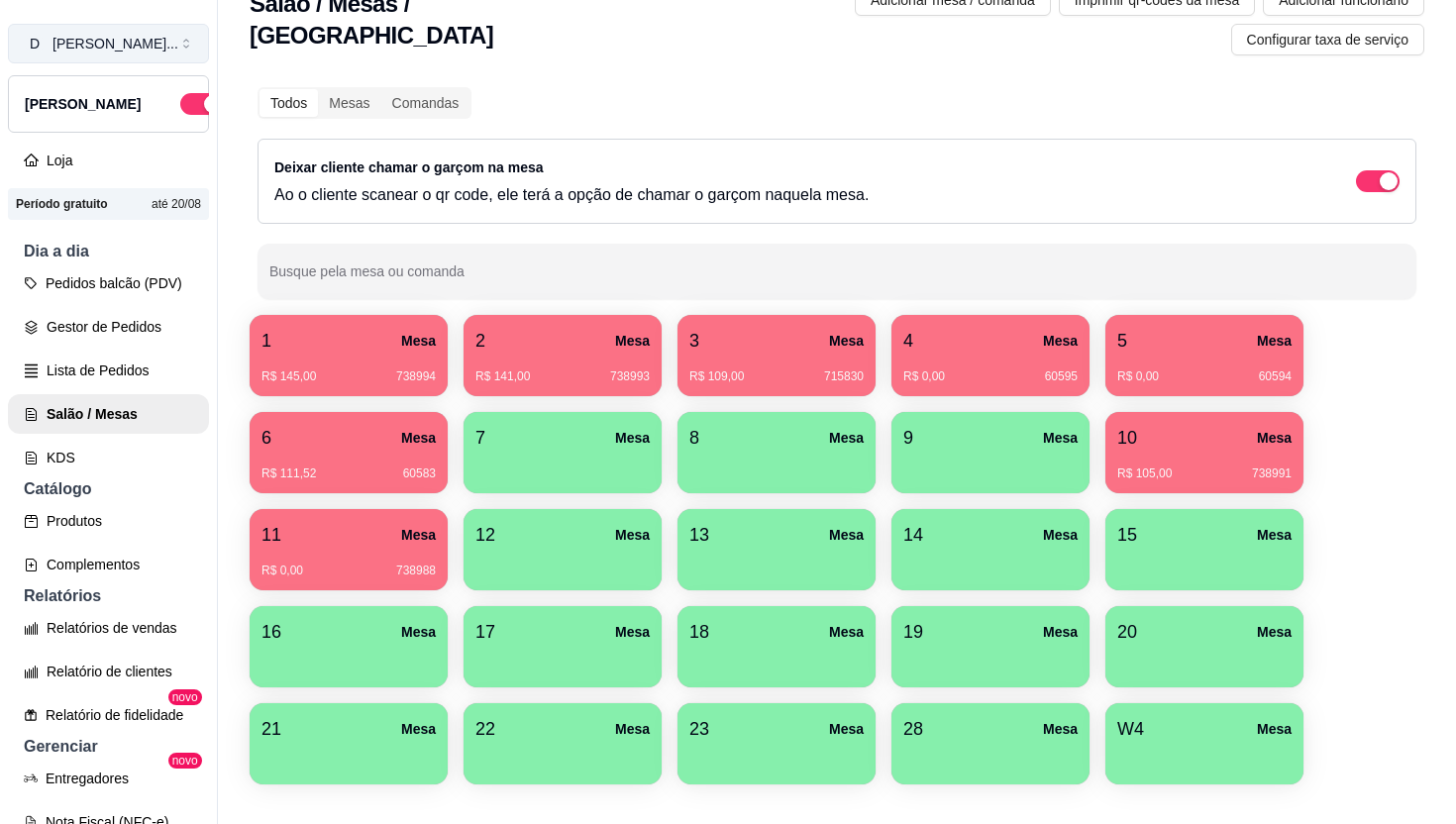 click on "D Diggy Sushi ..." at bounding box center [108, 44] 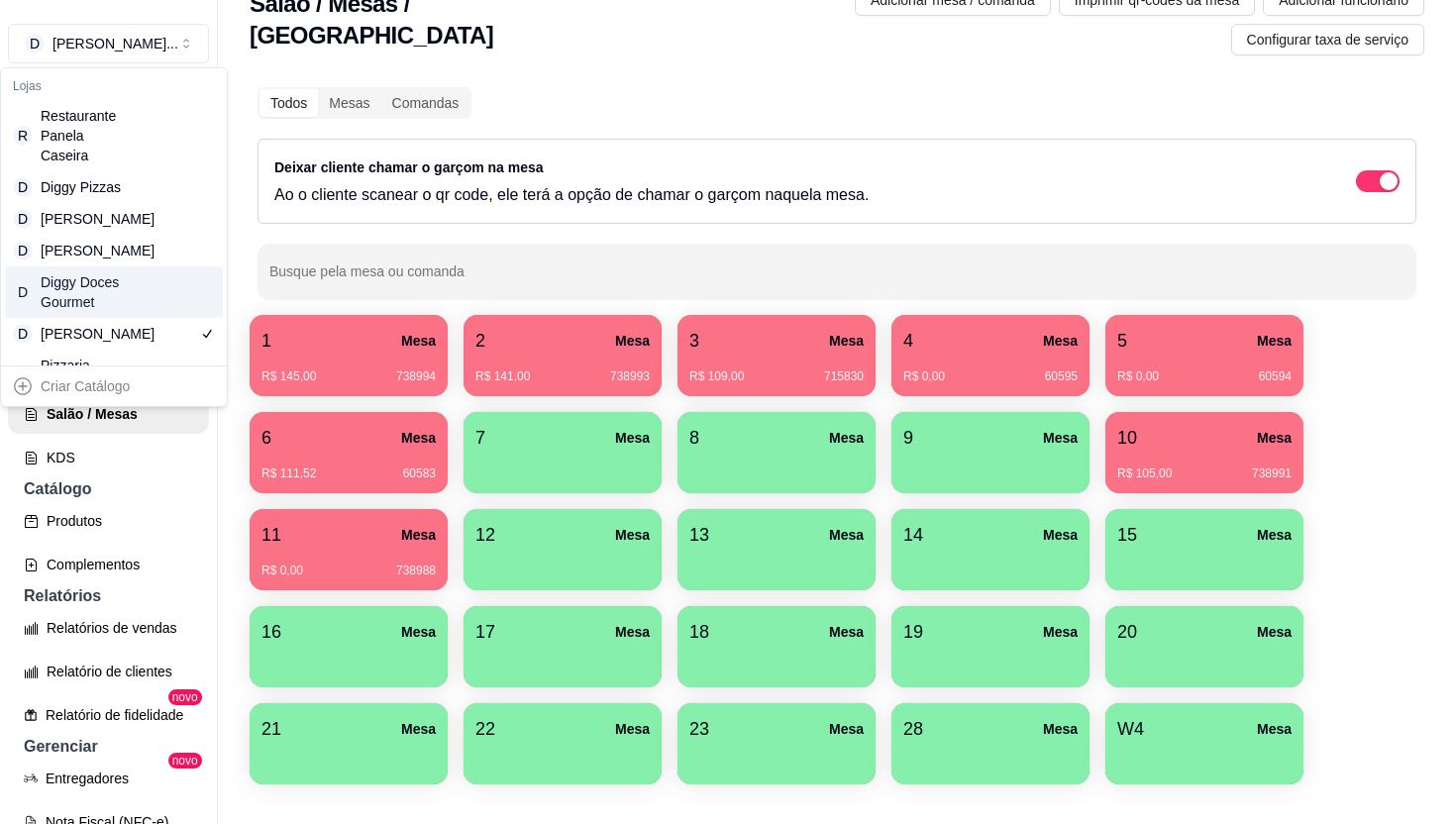click on "Diggy Doces Gourmet" at bounding box center (85, 292) 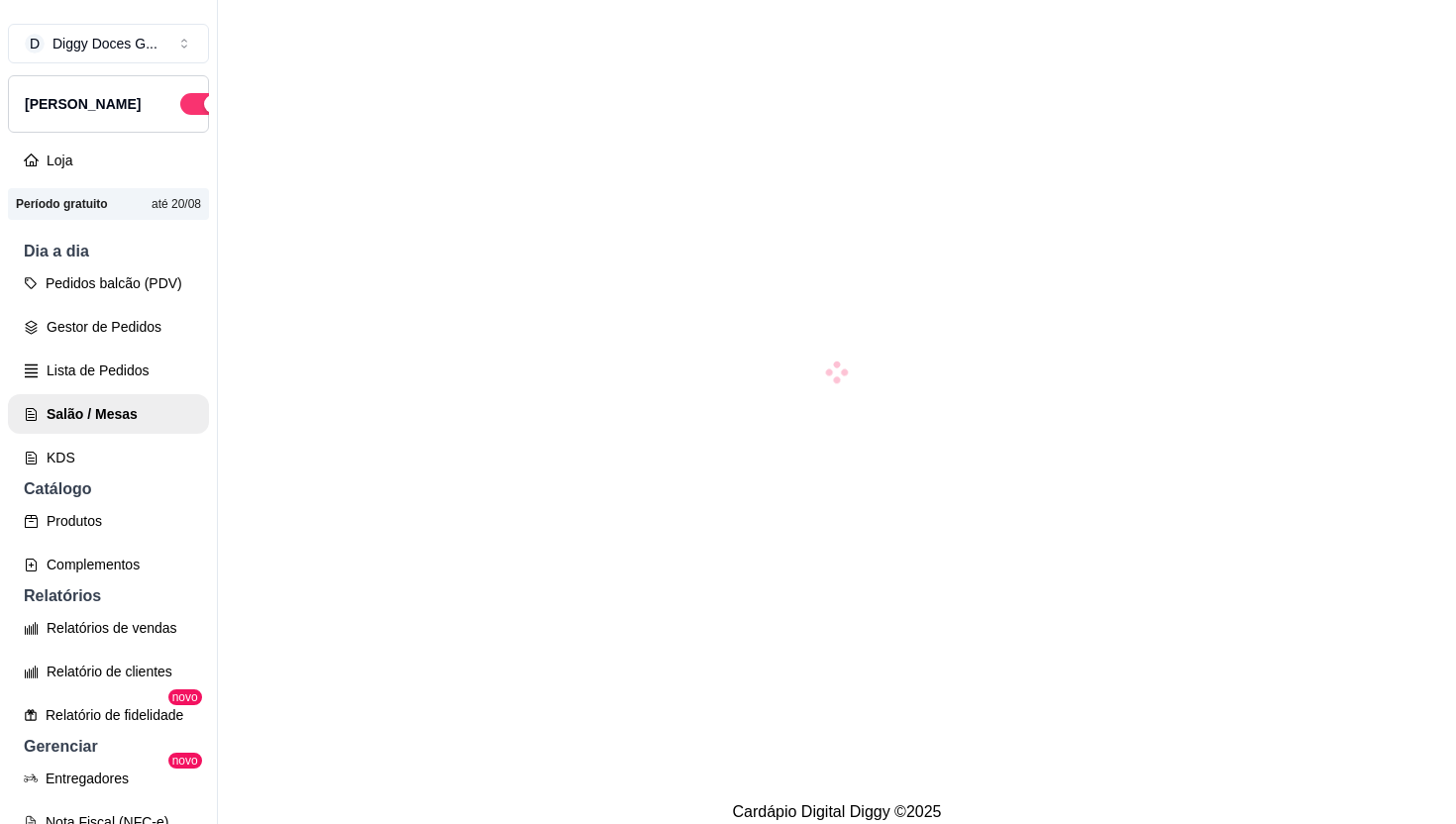 scroll, scrollTop: 0, scrollLeft: 0, axis: both 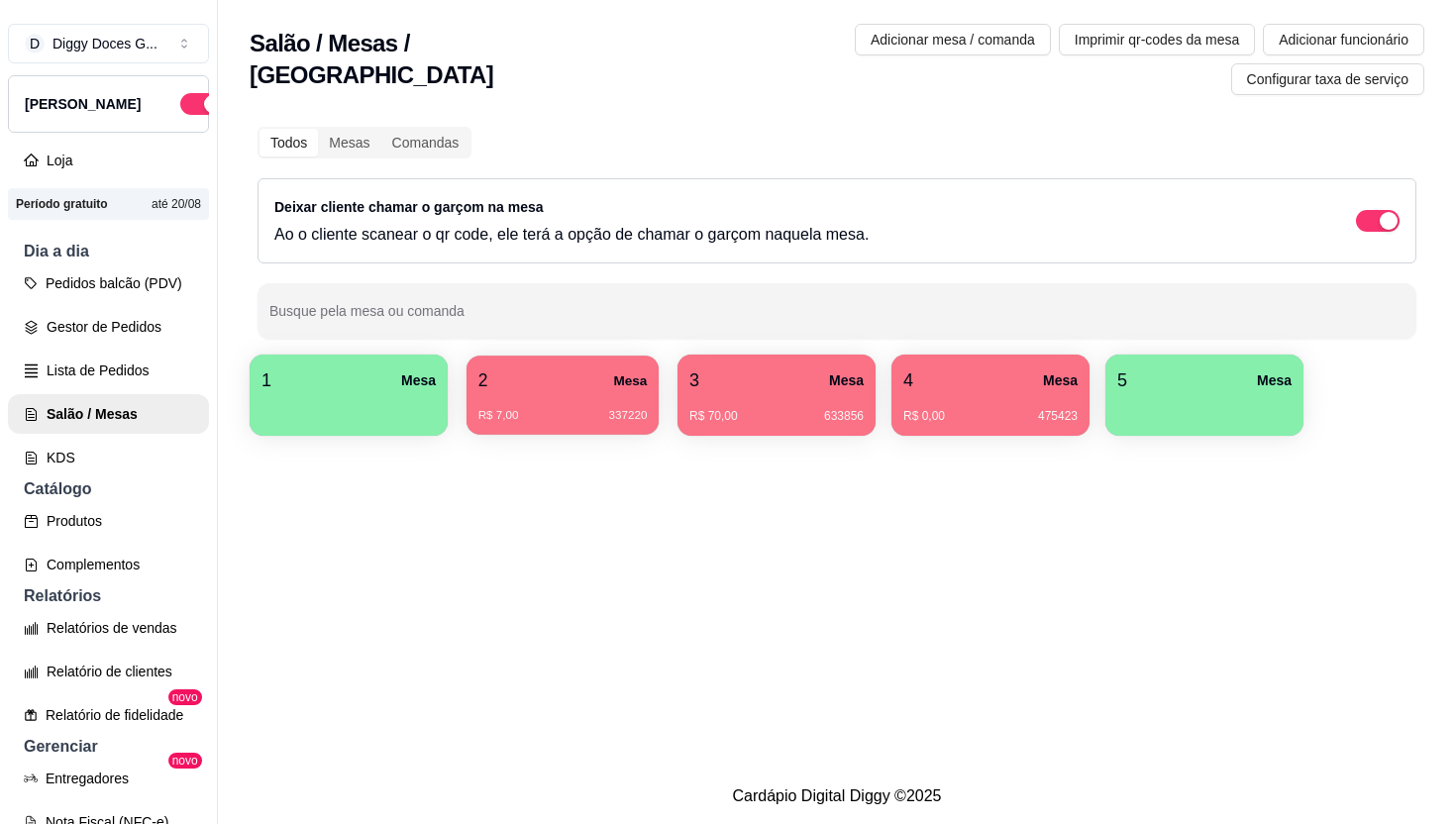 click on "R$ 7,00 337220" at bounding box center (563, 416) 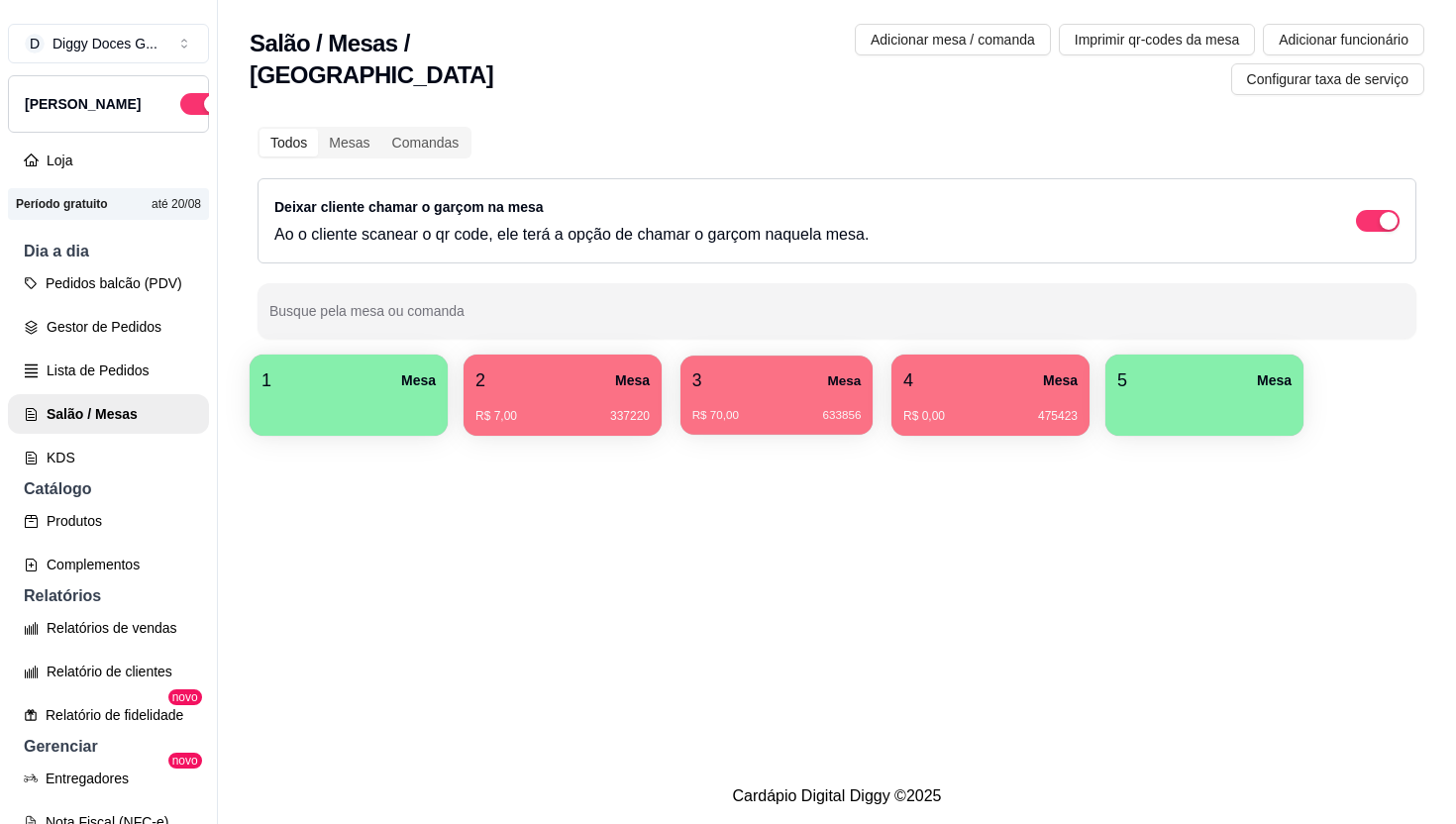 click on "3 Mesa" at bounding box center (777, 380) 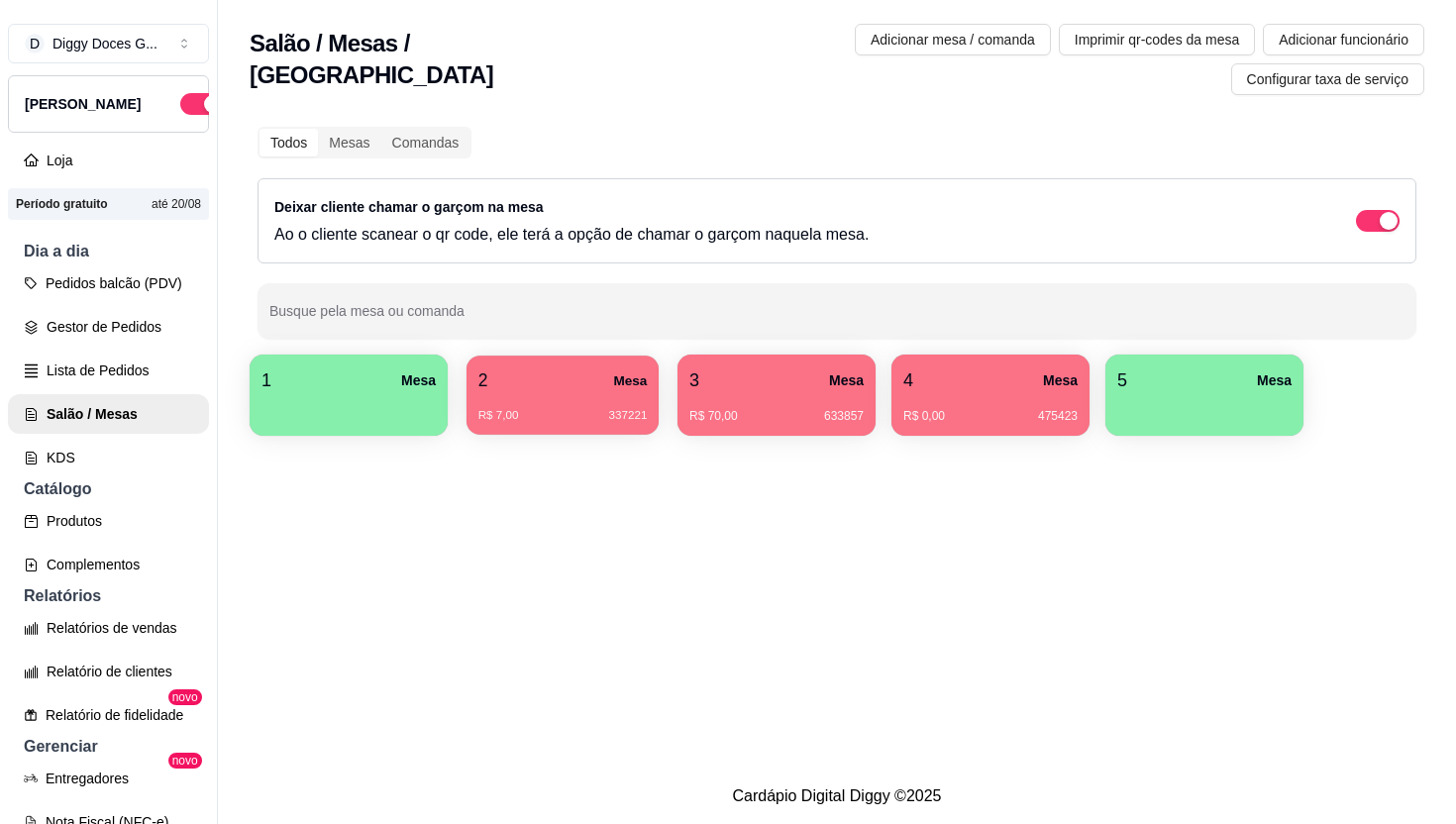 click on "2 Mesa" at bounding box center (563, 380) 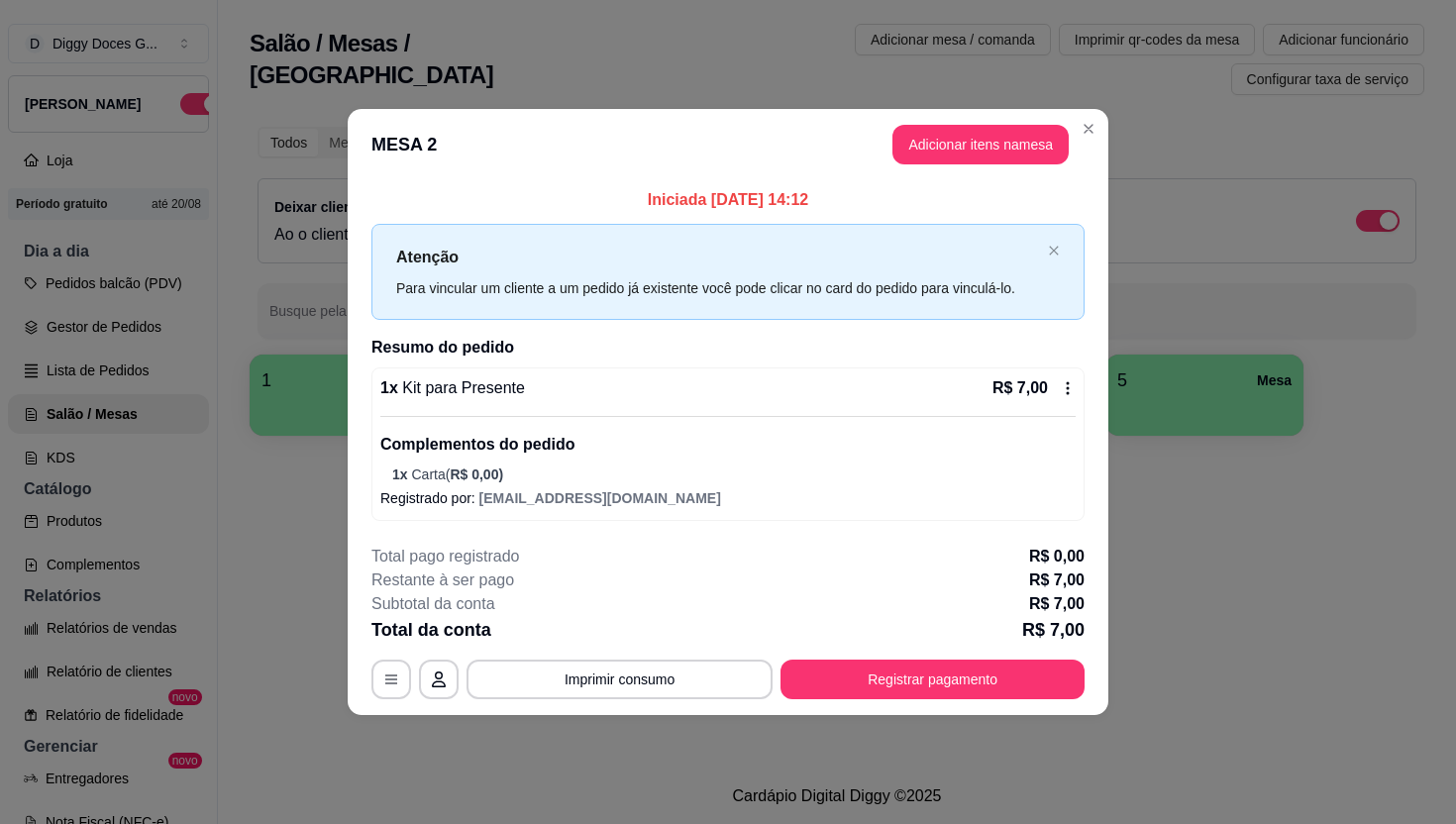 click on "Registrar pagamento" at bounding box center (932, 679) 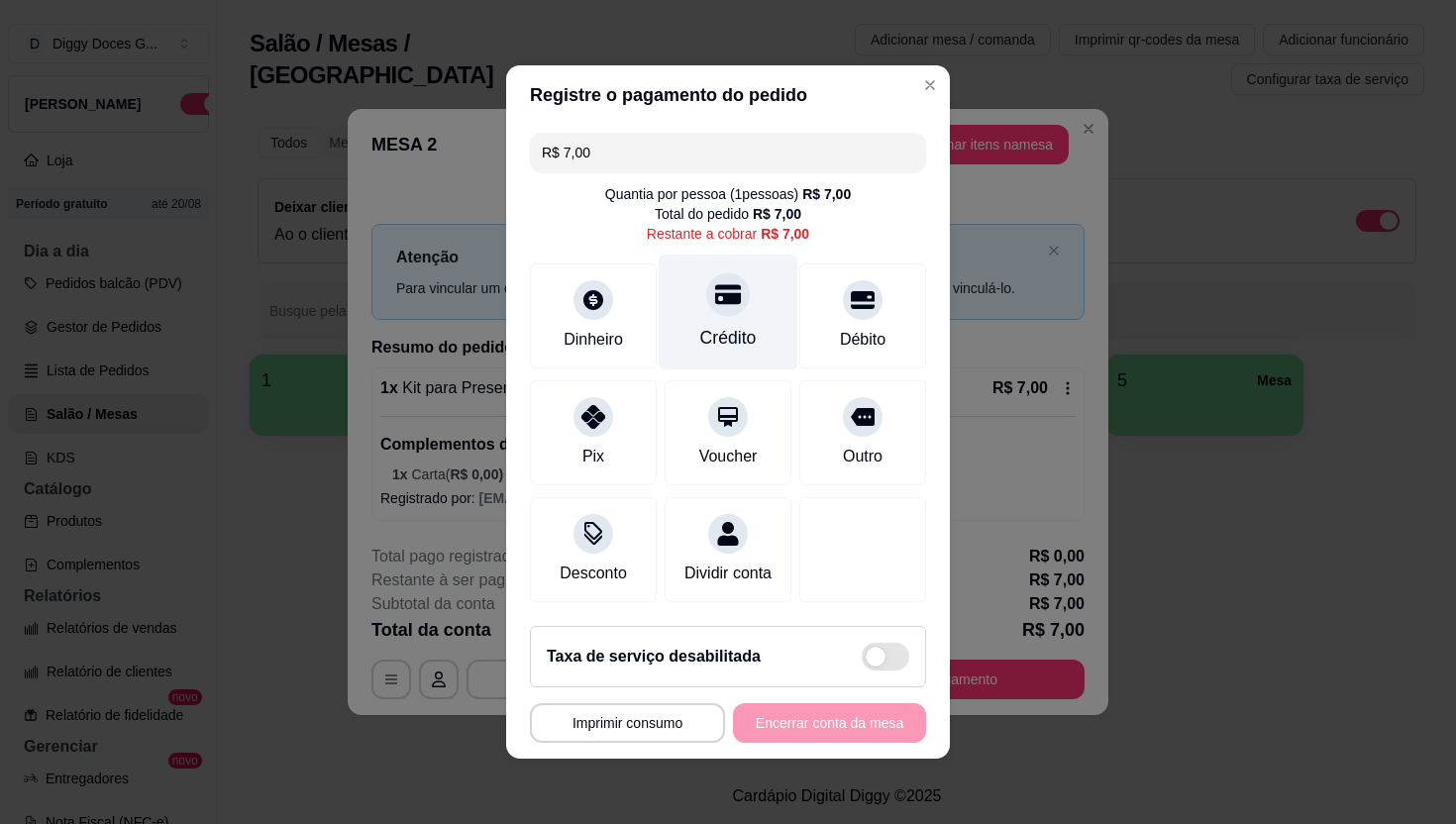 click at bounding box center (728, 294) 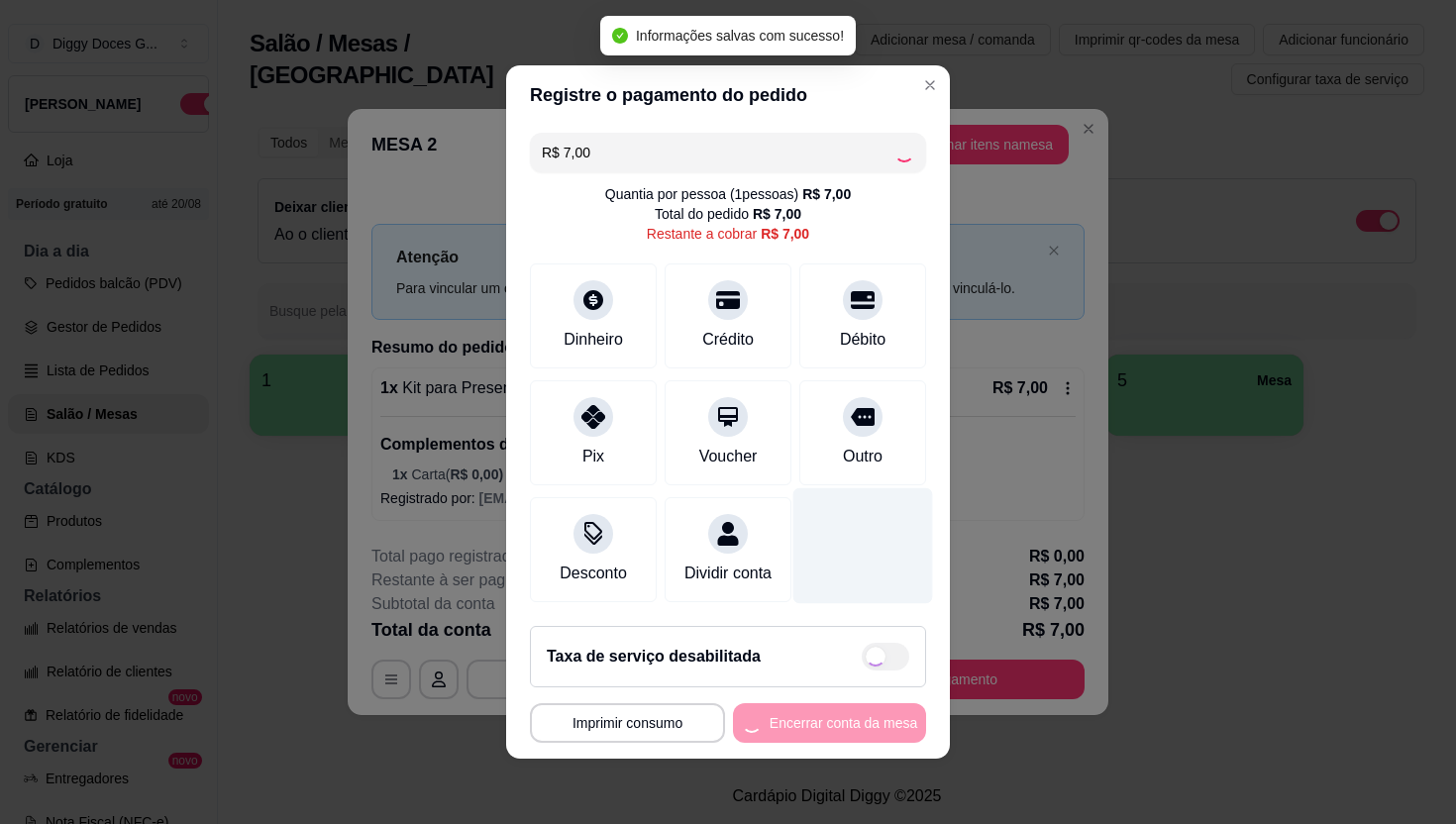 type on "R$ 0,00" 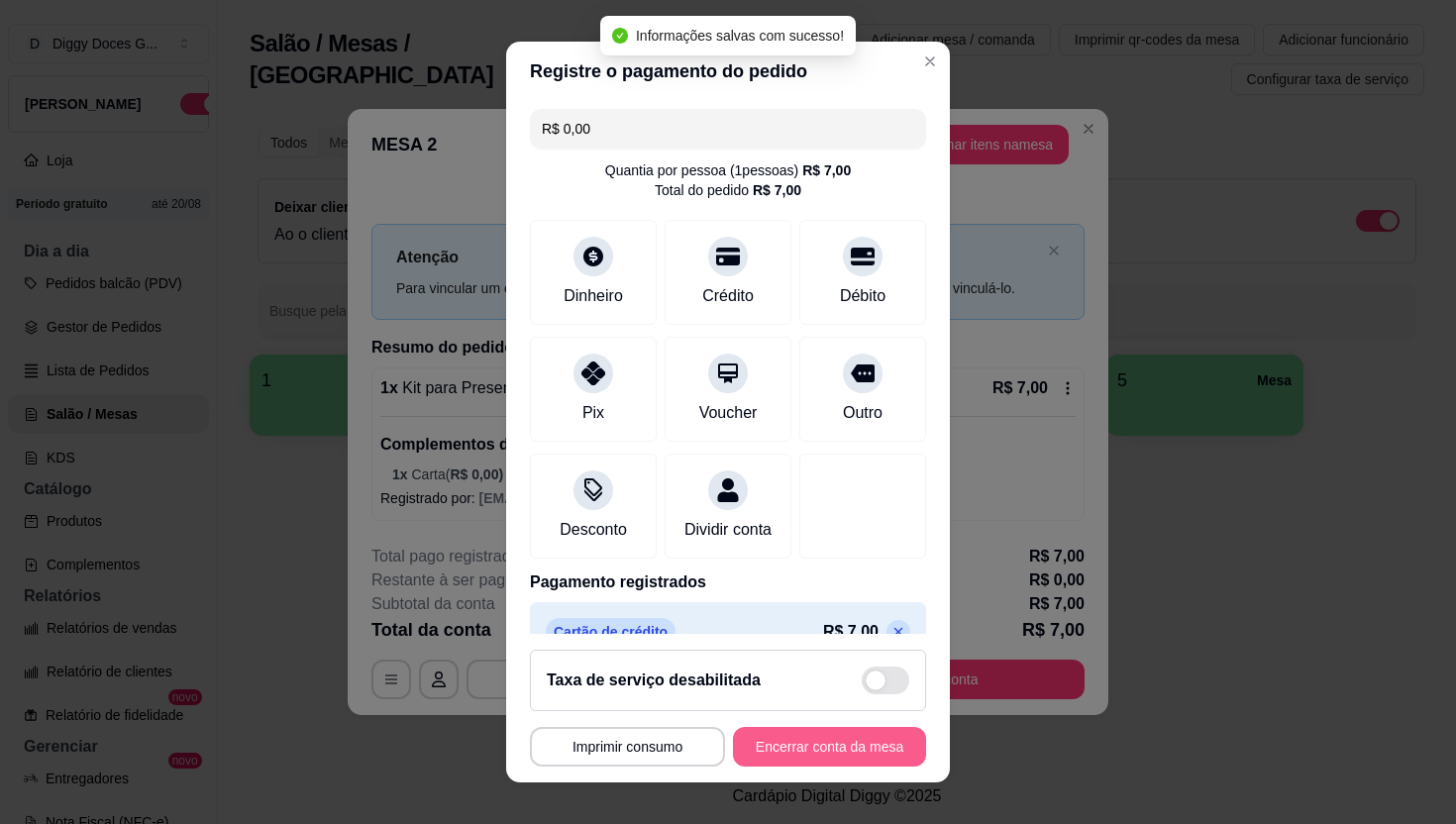 click on "Encerrar conta da mesa" at bounding box center (829, 747) 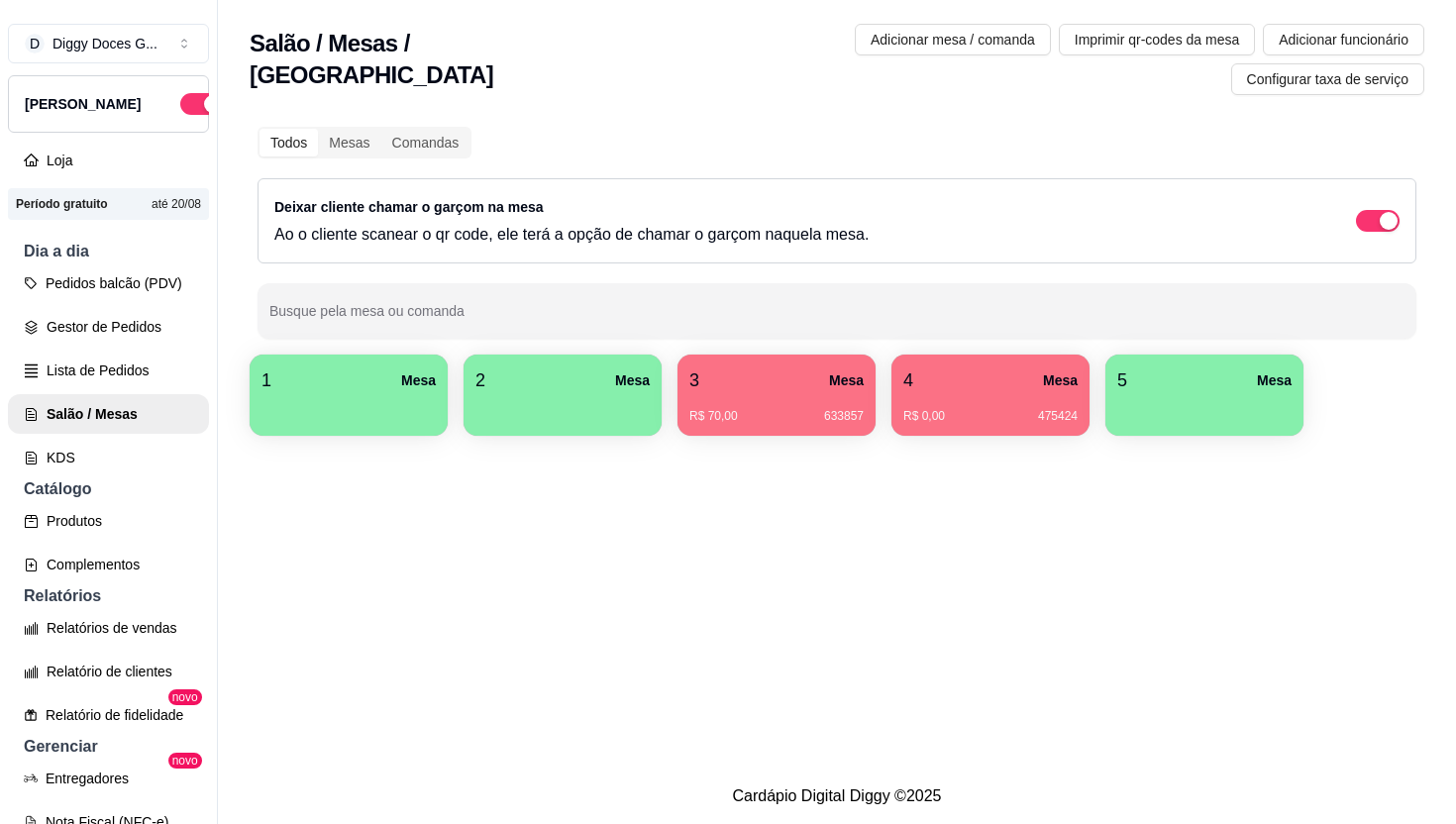 click on "3 Mesa" at bounding box center (777, 380) 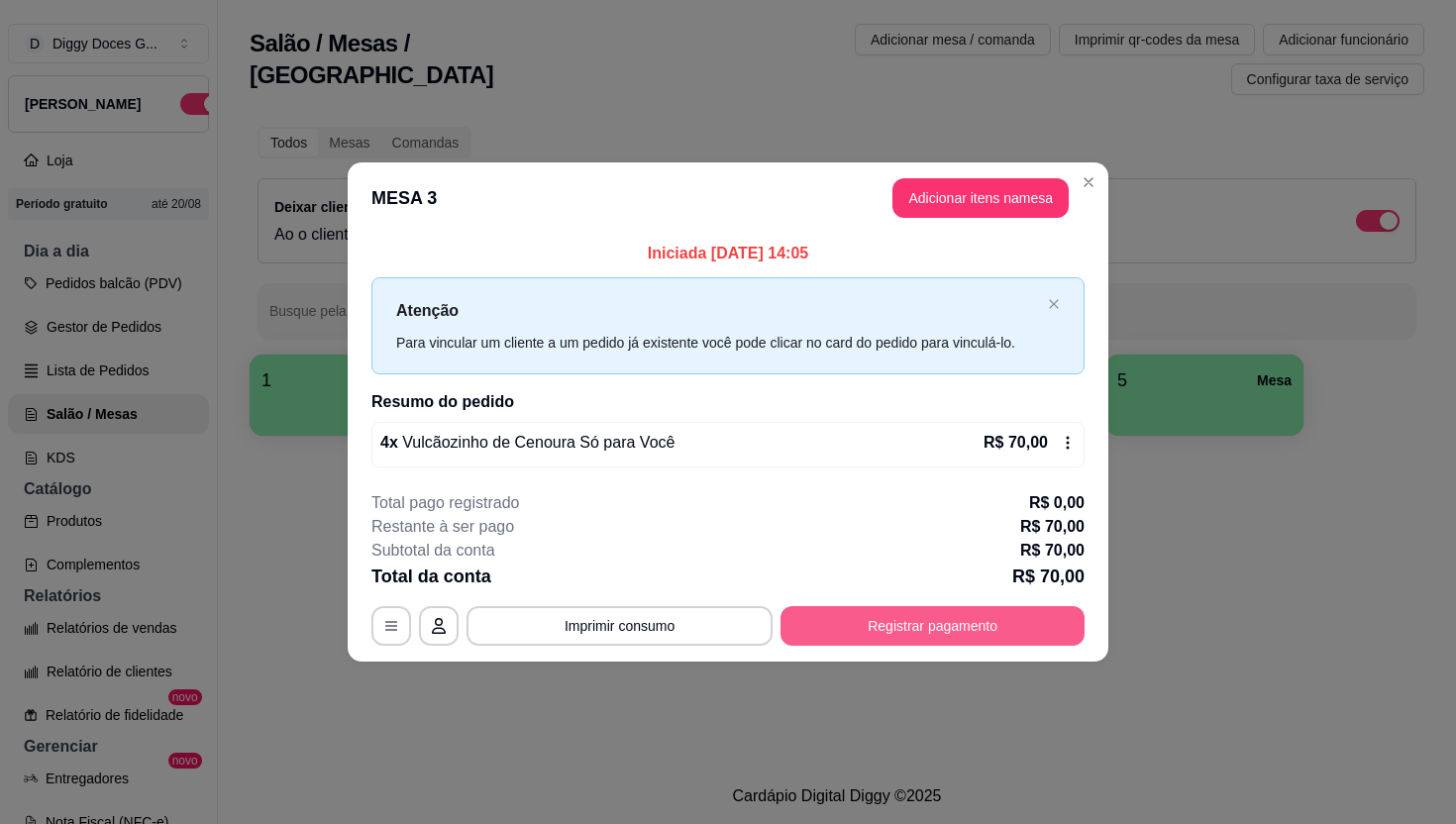click on "Registrar pagamento" at bounding box center (932, 626) 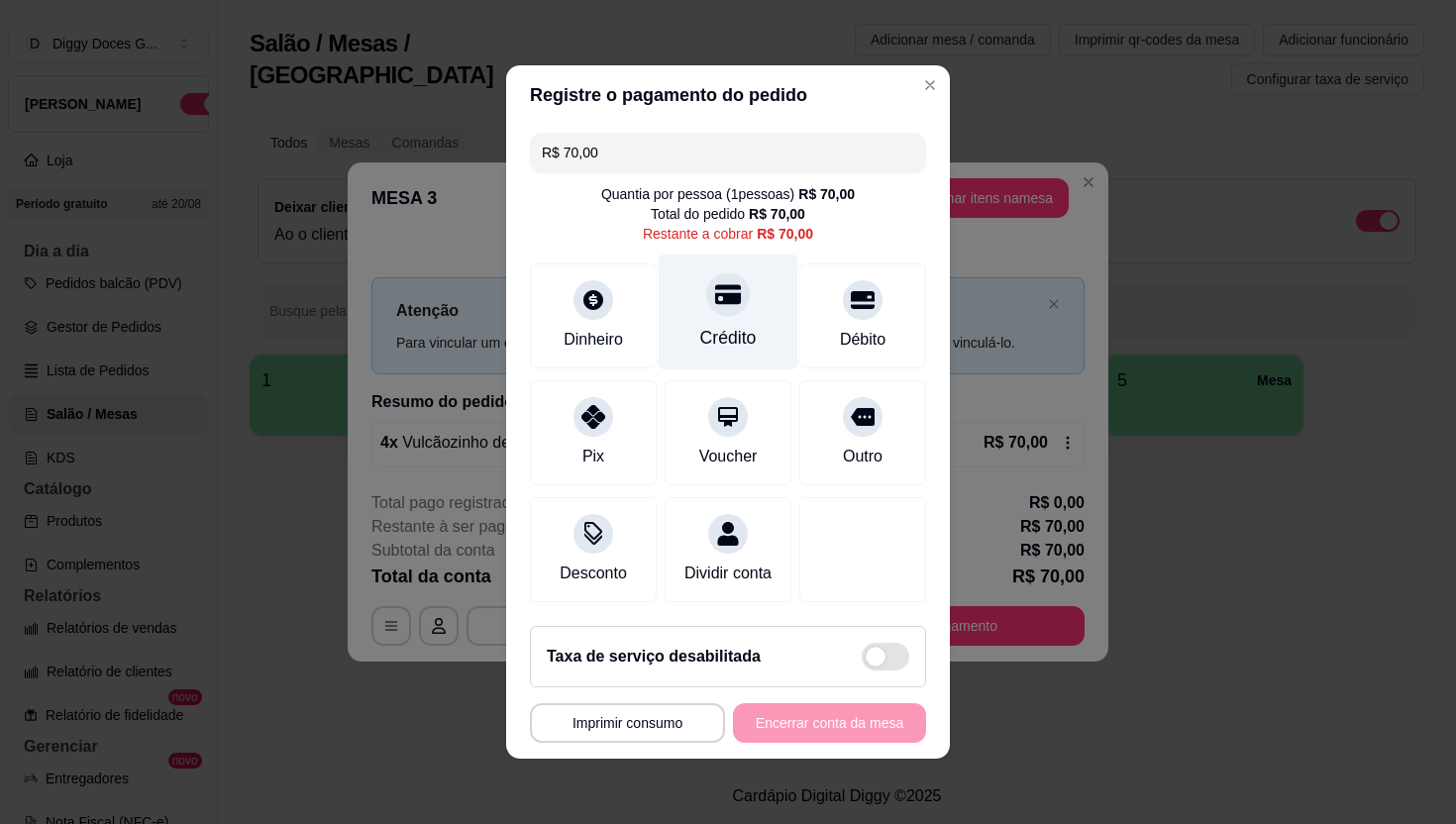 click on "Crédito" at bounding box center (728, 312) 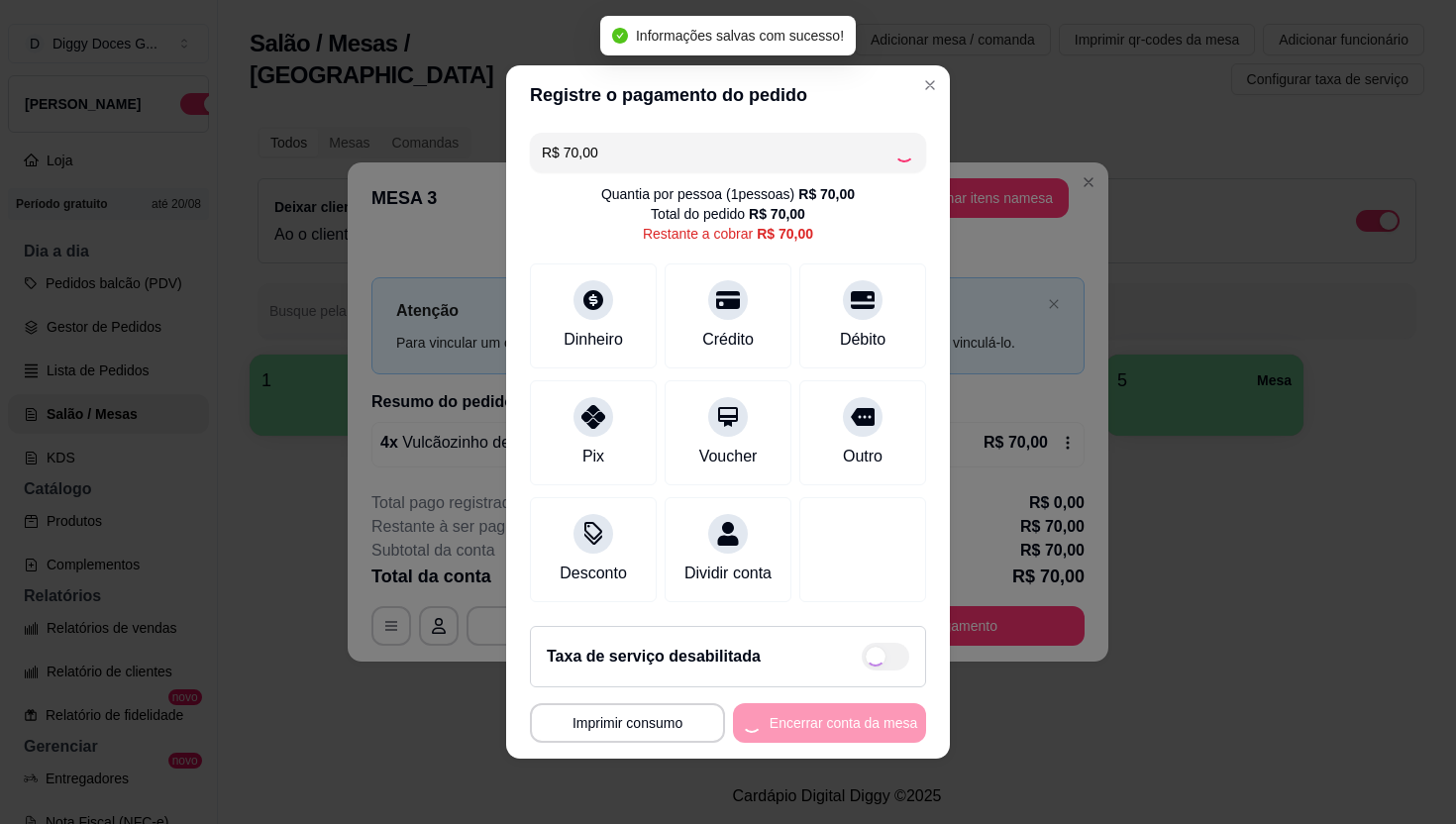 type on "R$ 0,00" 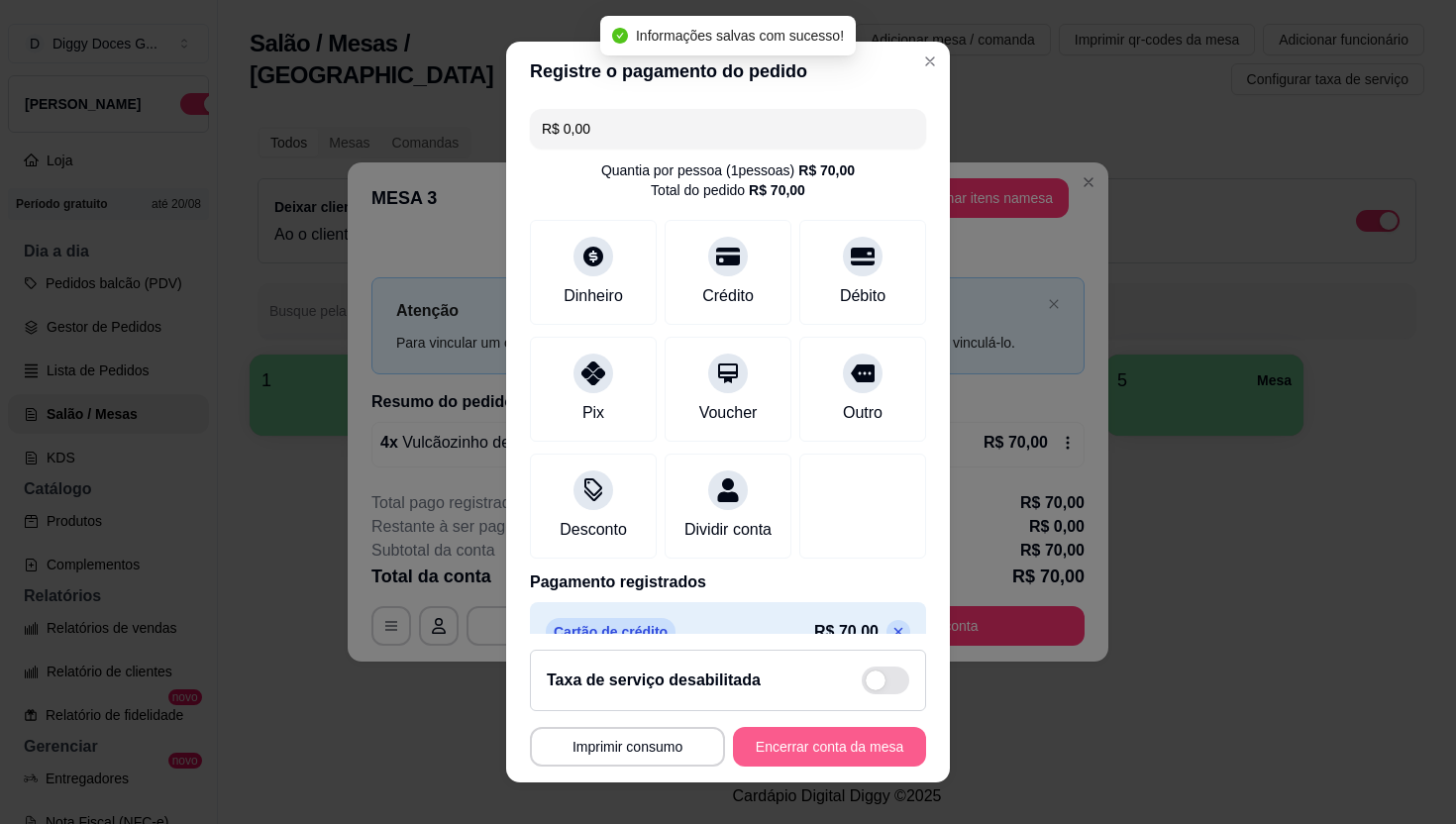 click on "Encerrar conta da mesa" at bounding box center (829, 747) 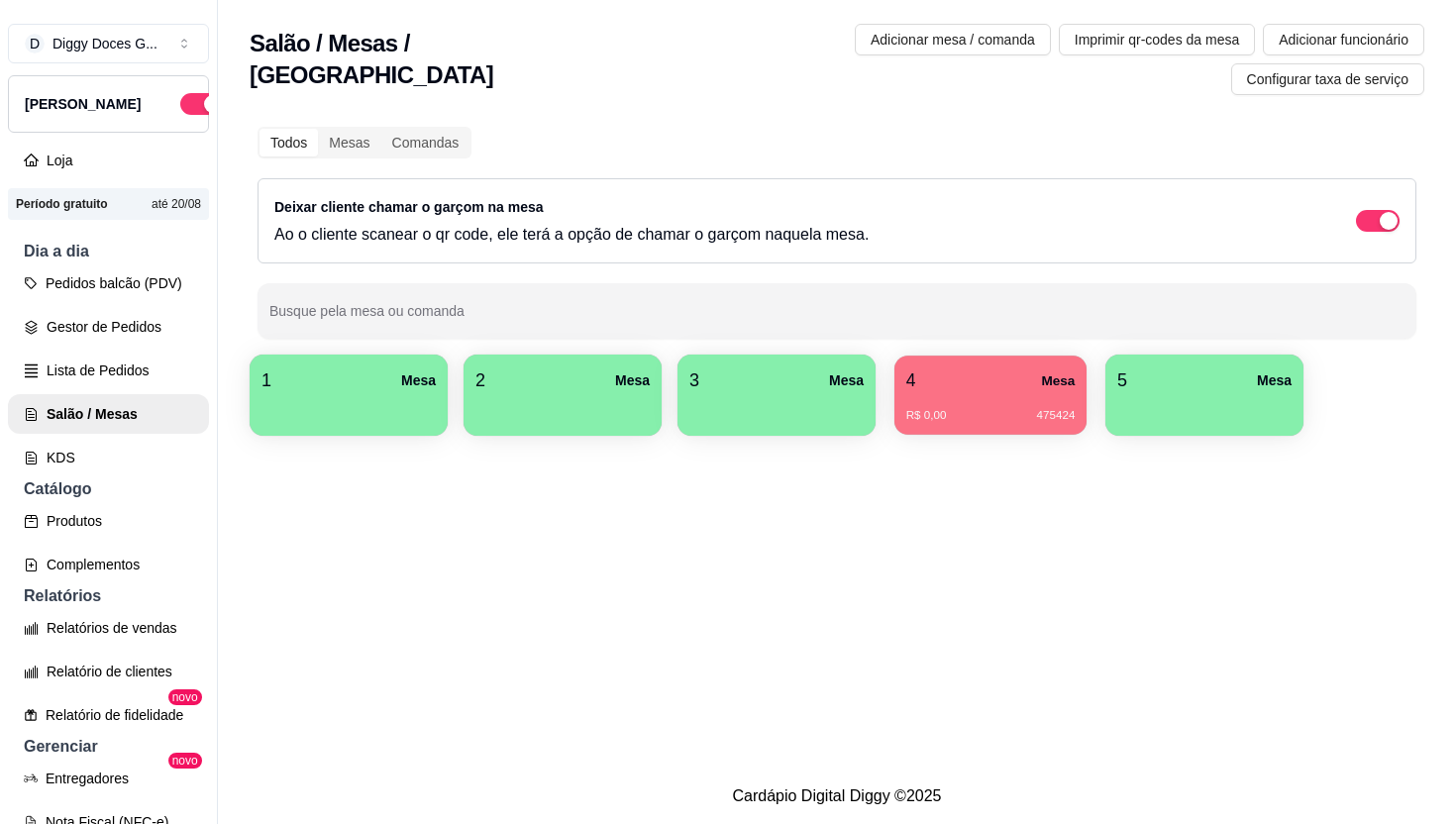 click on "R$ 0,00 475424" at bounding box center [990, 408] 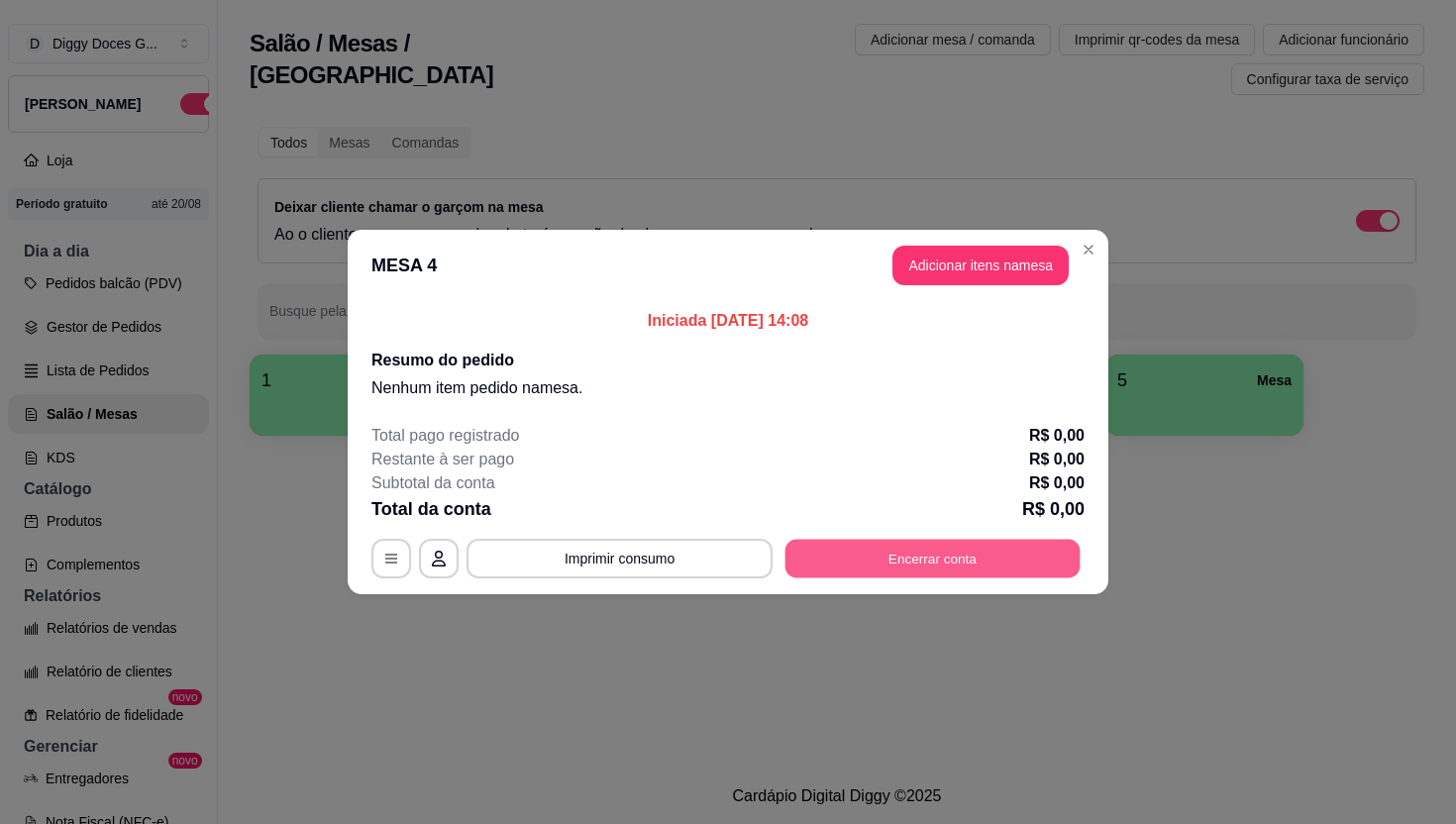click on "Encerrar conta" at bounding box center (933, 559) 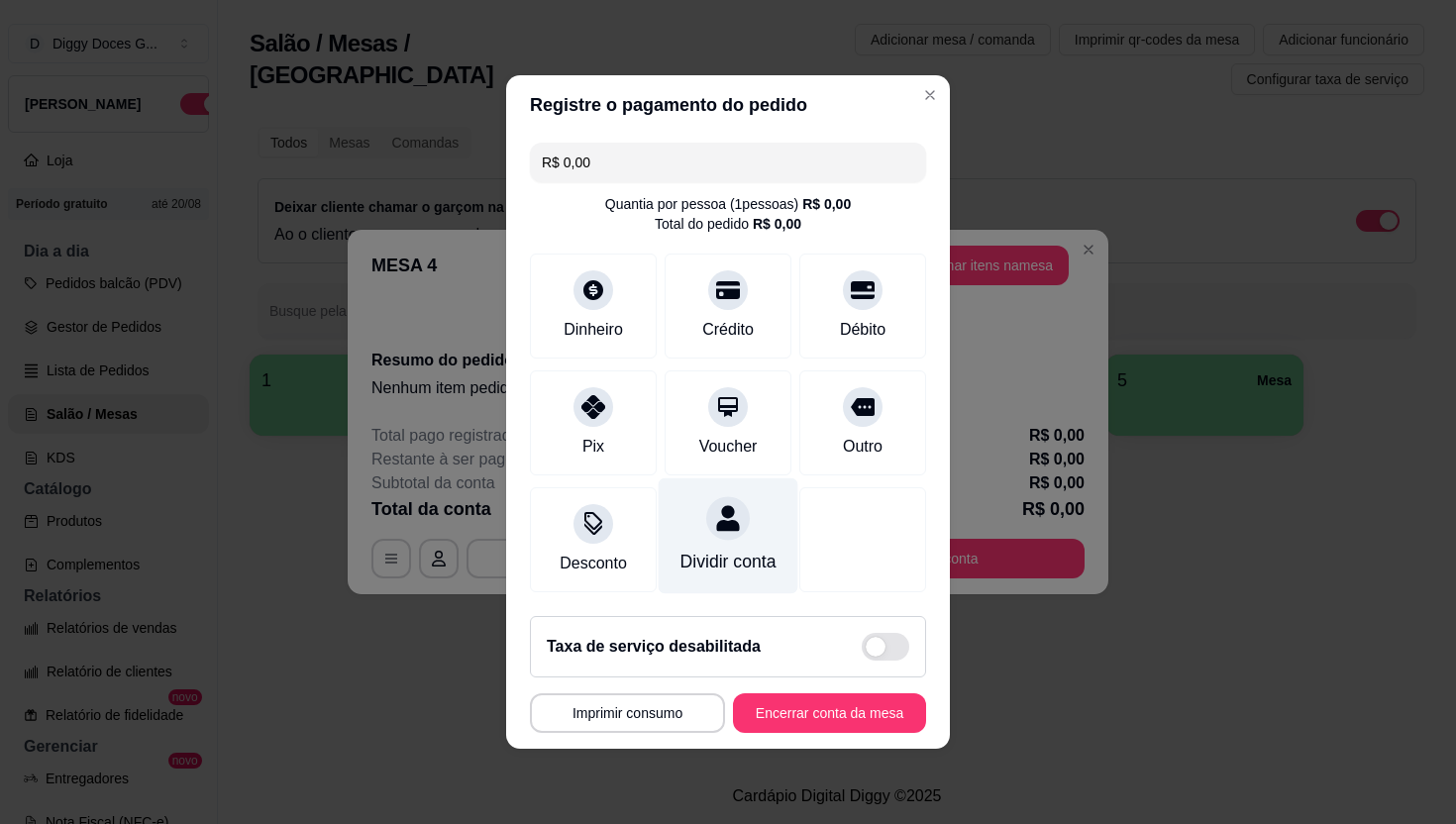 click on "Dividir conta" at bounding box center (728, 536) 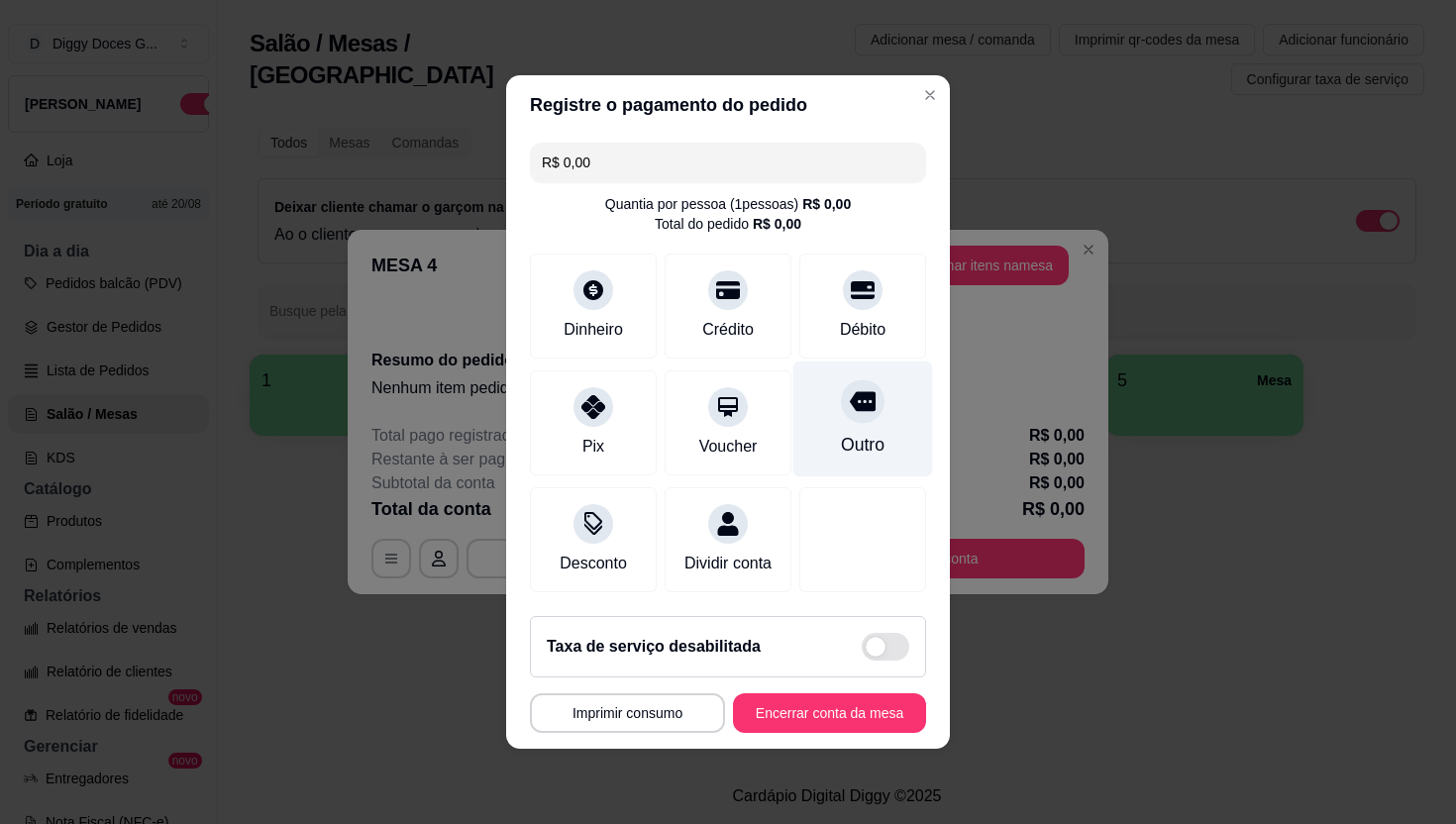 click on "Outro" at bounding box center (863, 419) 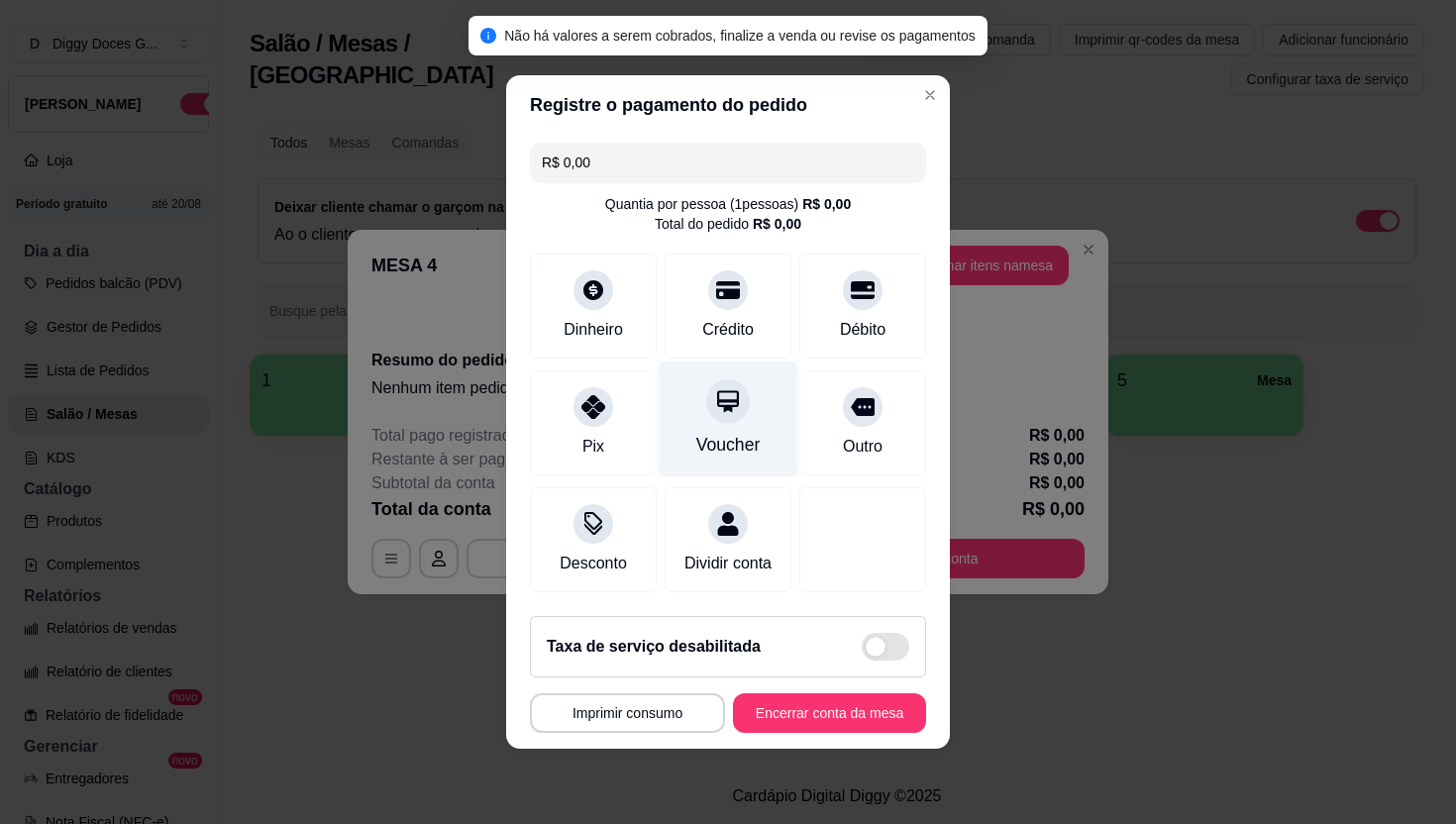 click on "Voucher" at bounding box center (728, 419) 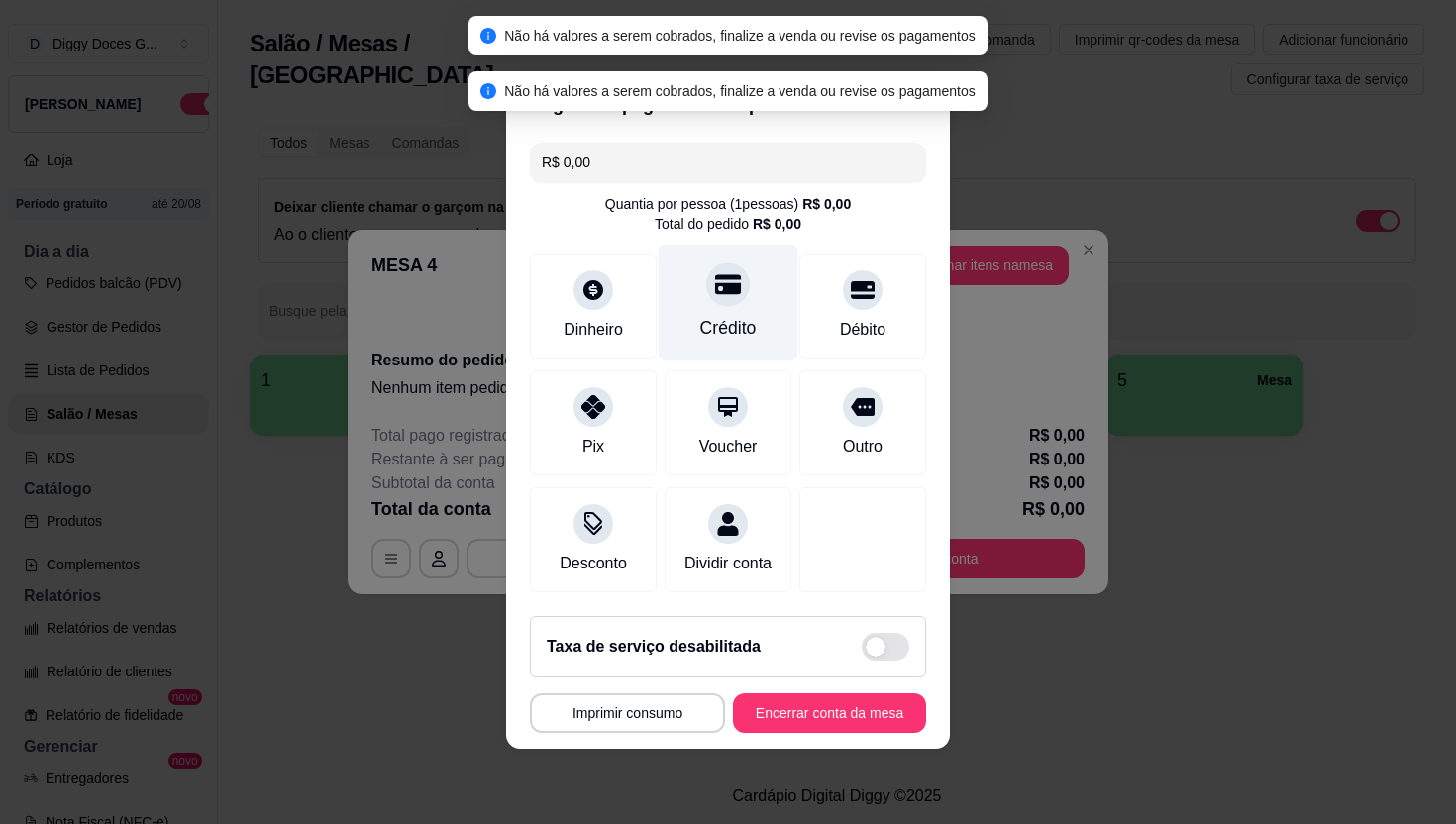 click on "Crédito" at bounding box center [728, 302] 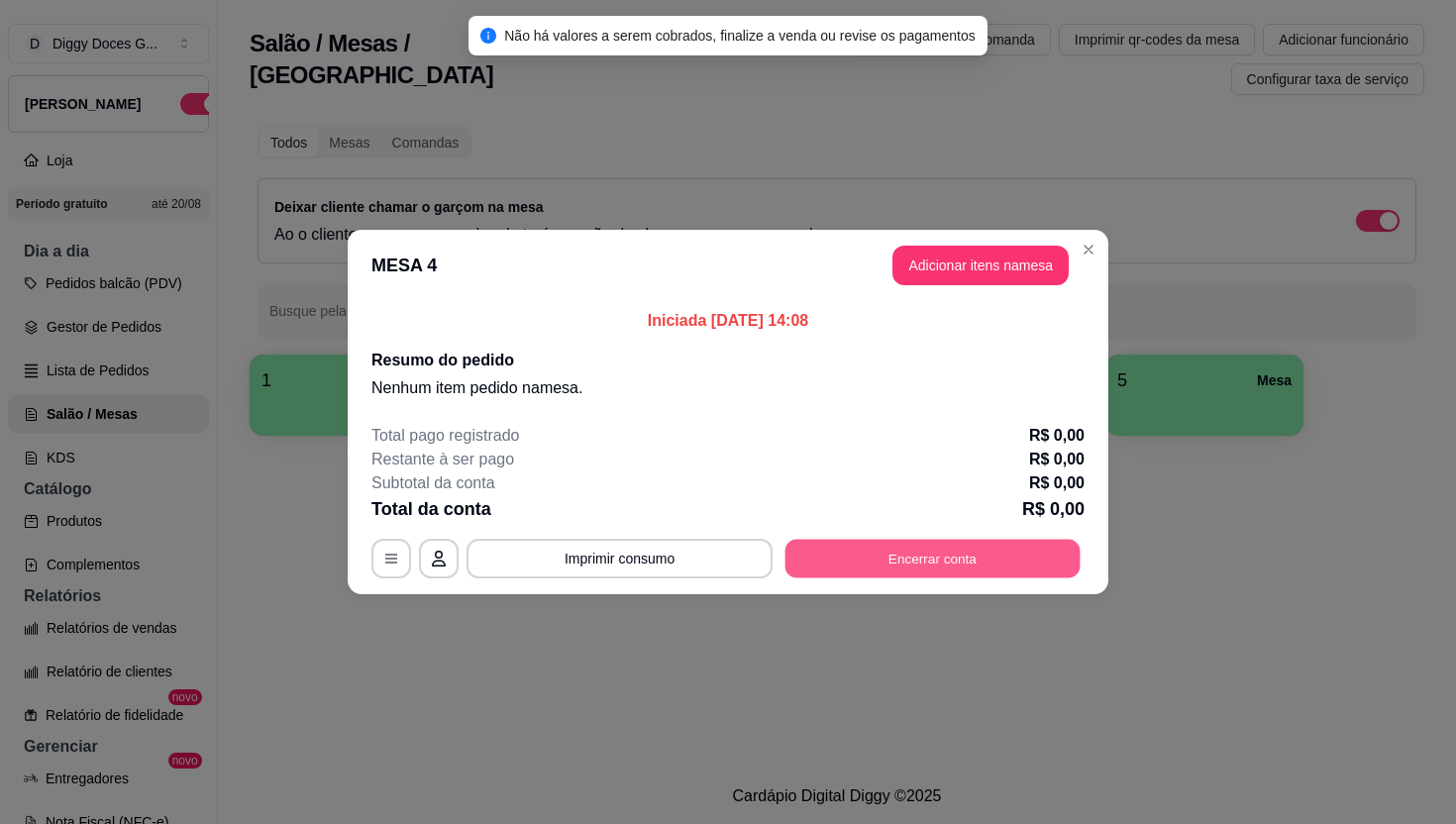 click on "Encerrar conta" at bounding box center [933, 559] 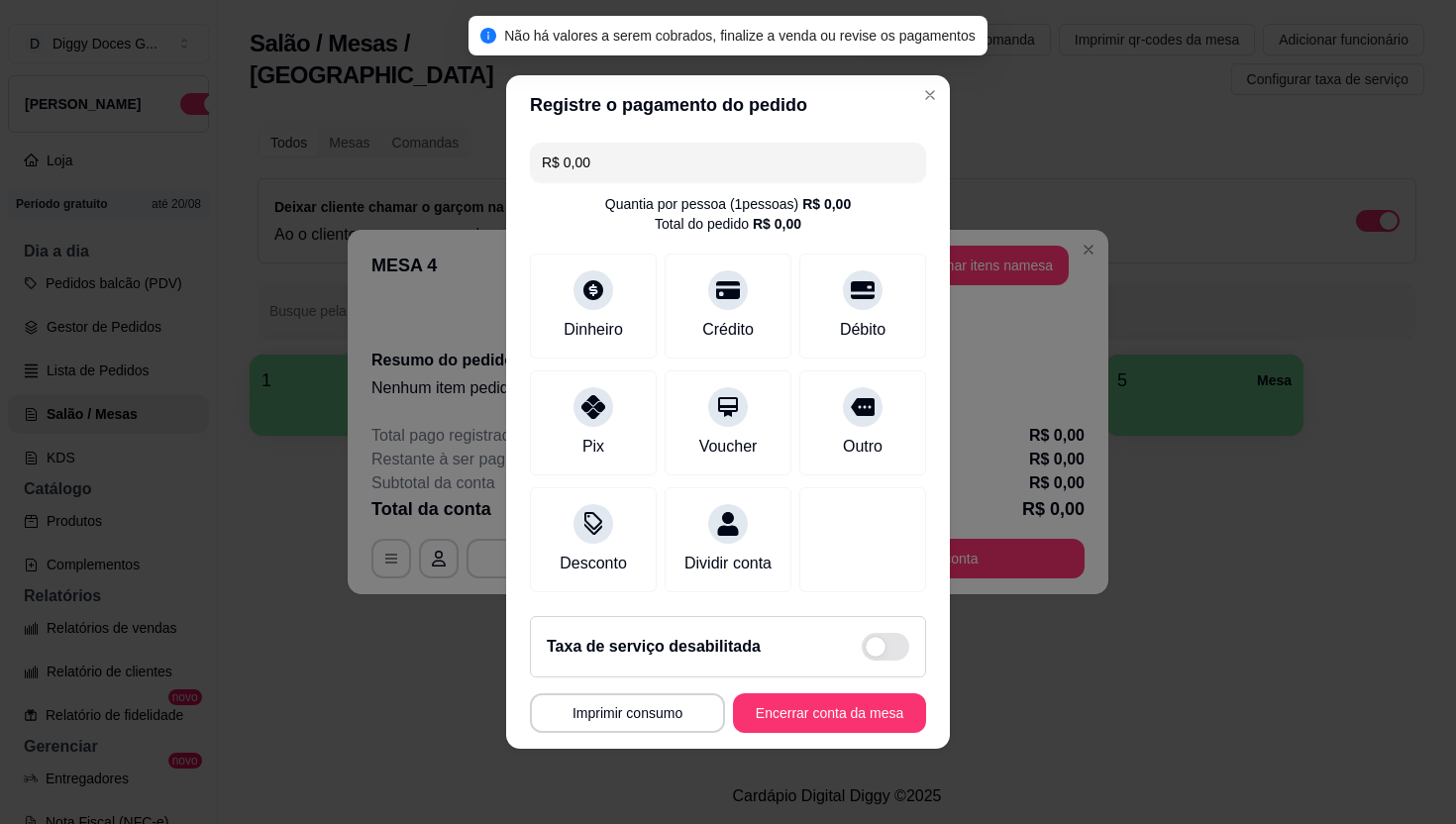 click on "Taxa de serviço   desabilitada MESA  4 Tempo de permanência:   475424  minutos Cod. Segurança:   3374 Qtd. de Pedidos:   0 Clientes da mesa:   ** CONSUMO ** ** TOTAL ** Subtotal 0,00 Total 0,00 Imprimir consumo Encerrar conta da mesa" at bounding box center [728, 674] 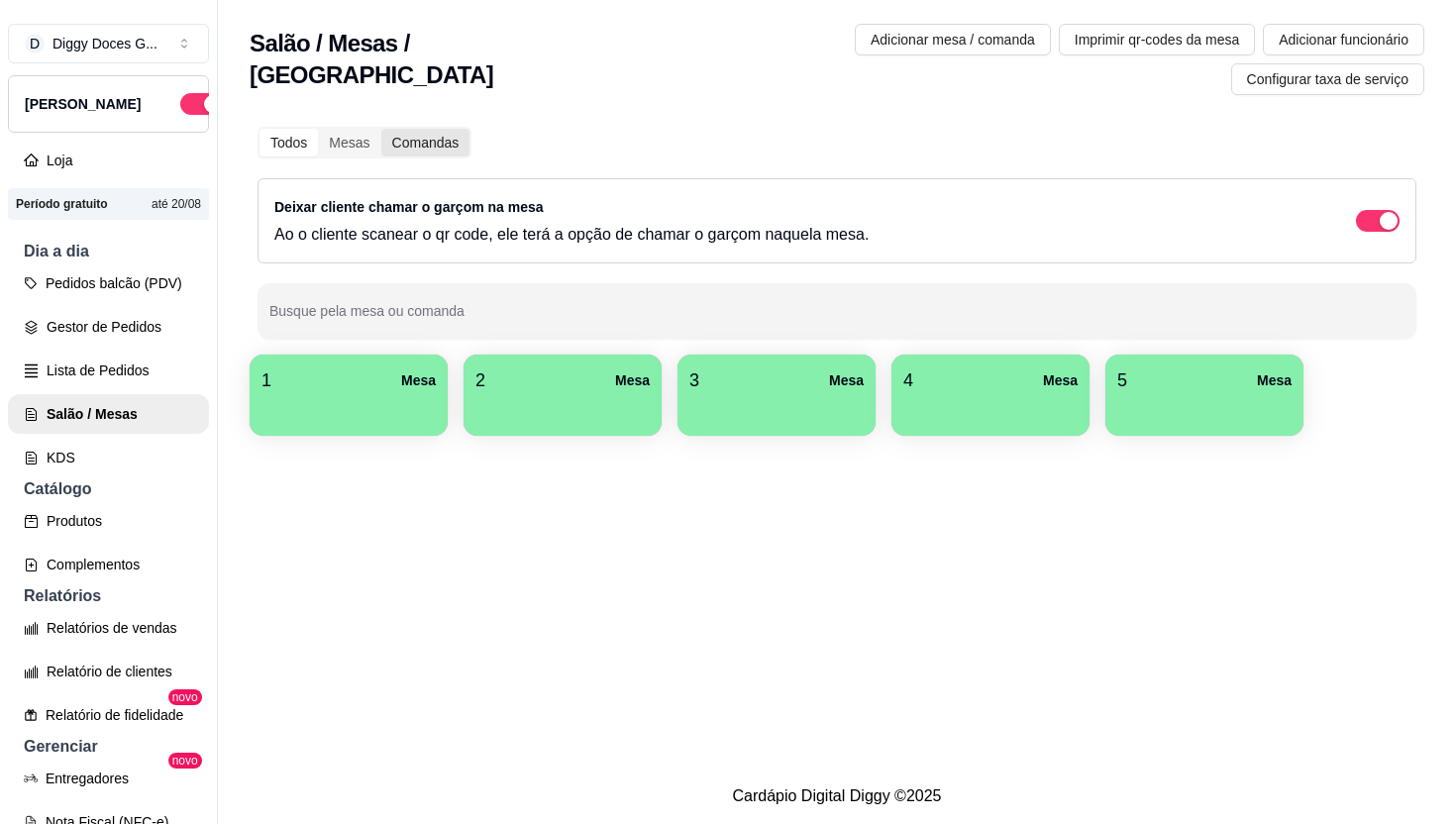 click on "Comandas" at bounding box center [426, 143] 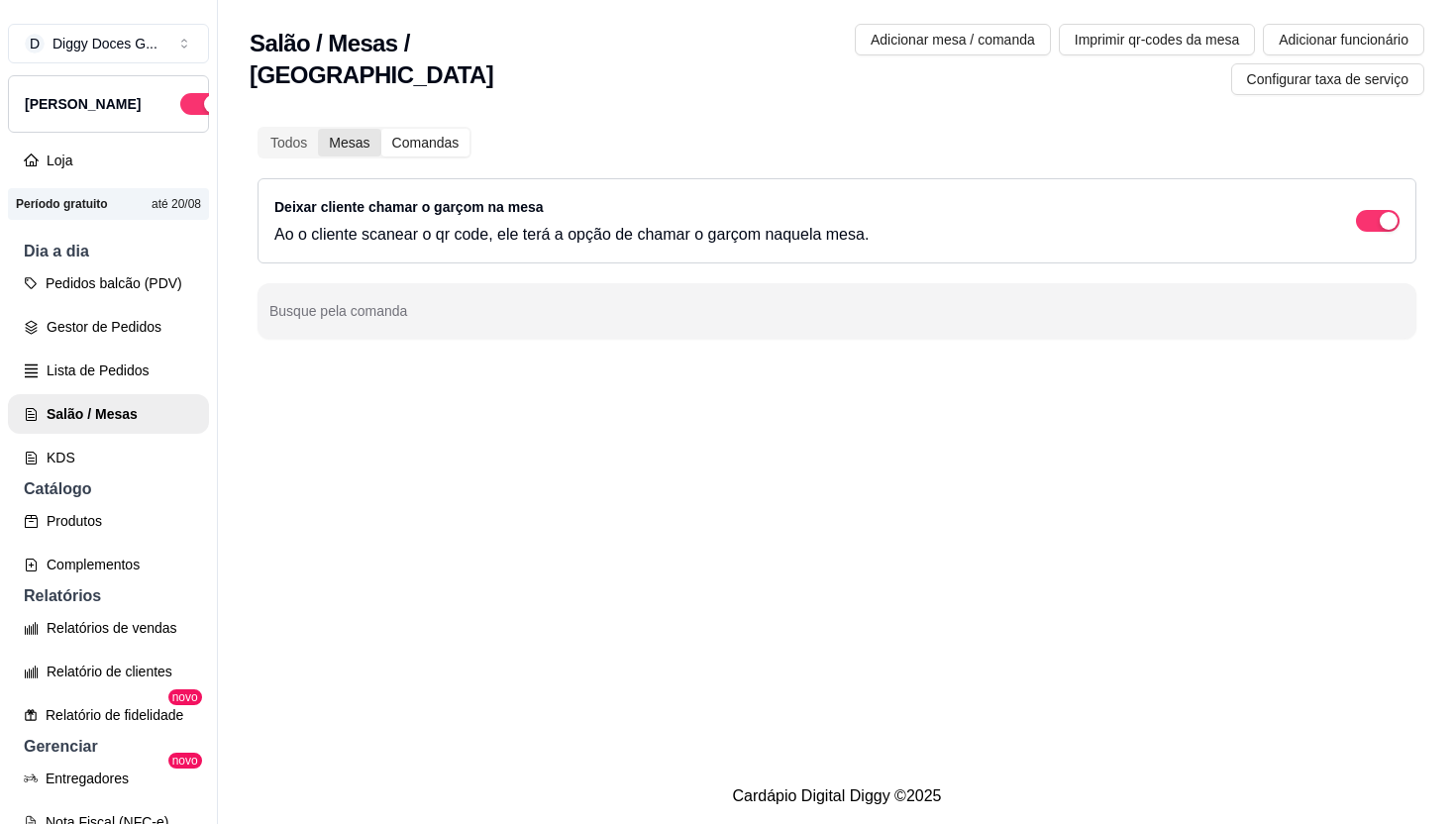 click on "Mesas" at bounding box center [349, 143] 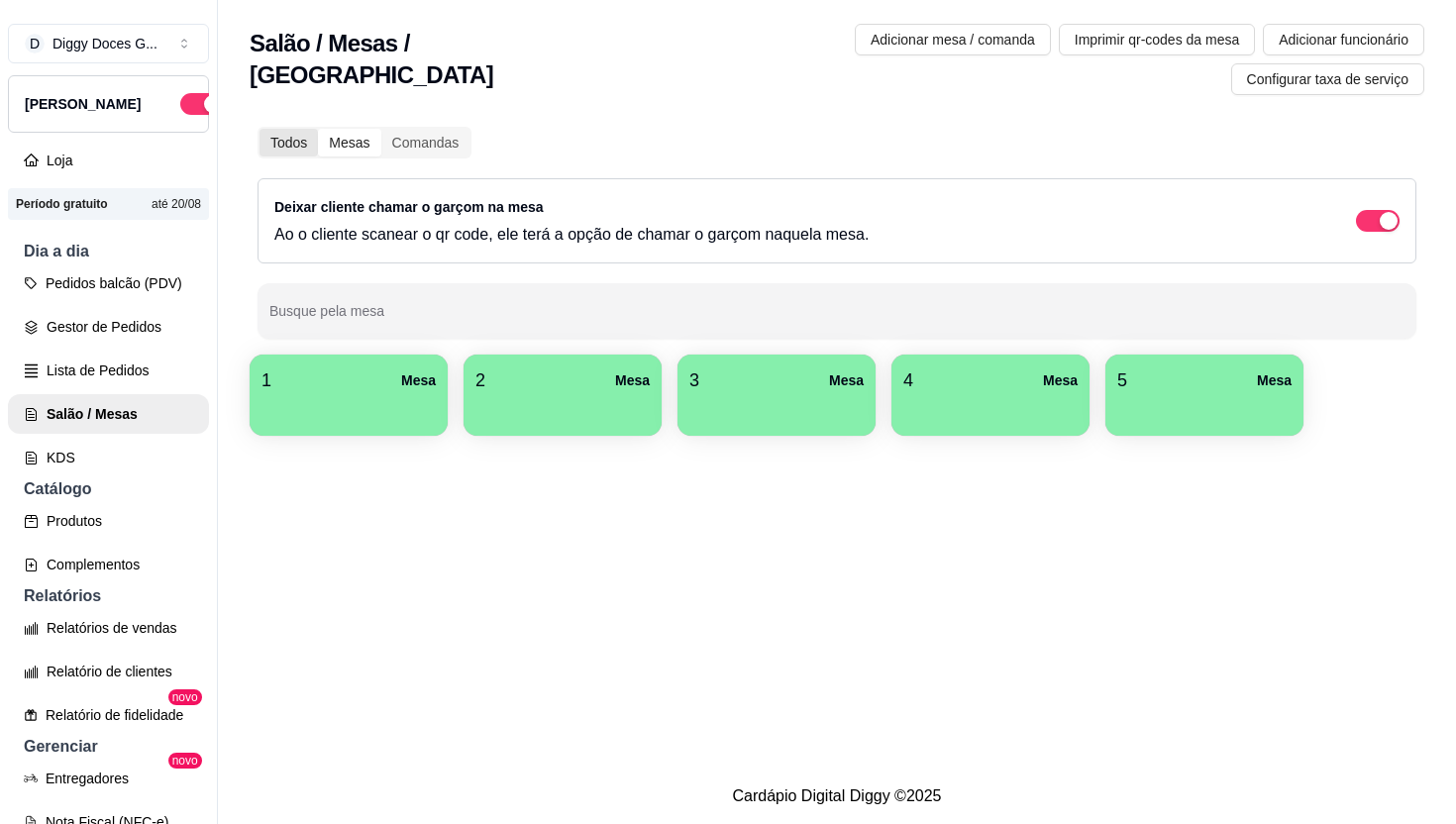click on "Todos" at bounding box center (288, 143) 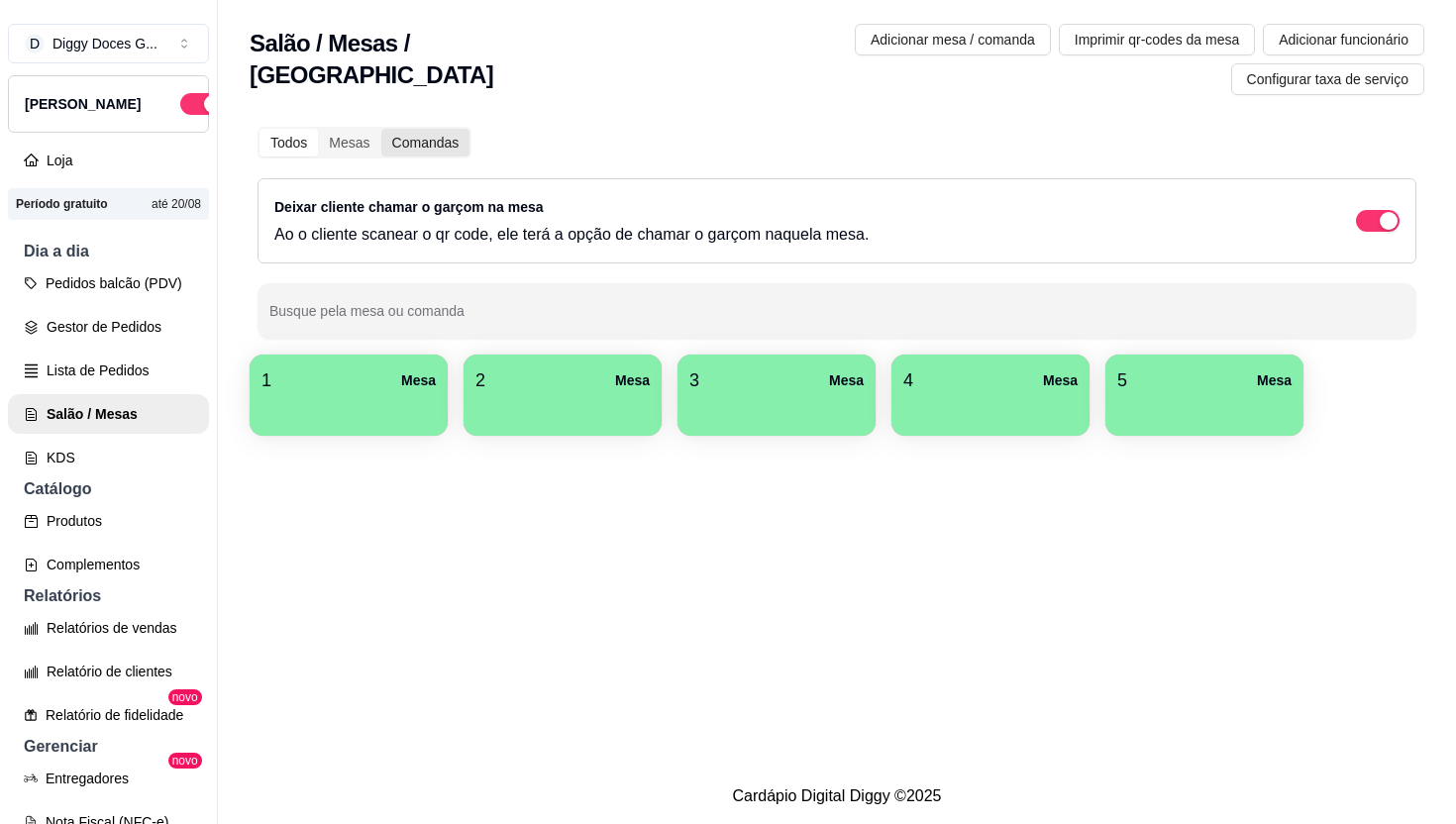 click on "Comandas" at bounding box center [426, 143] 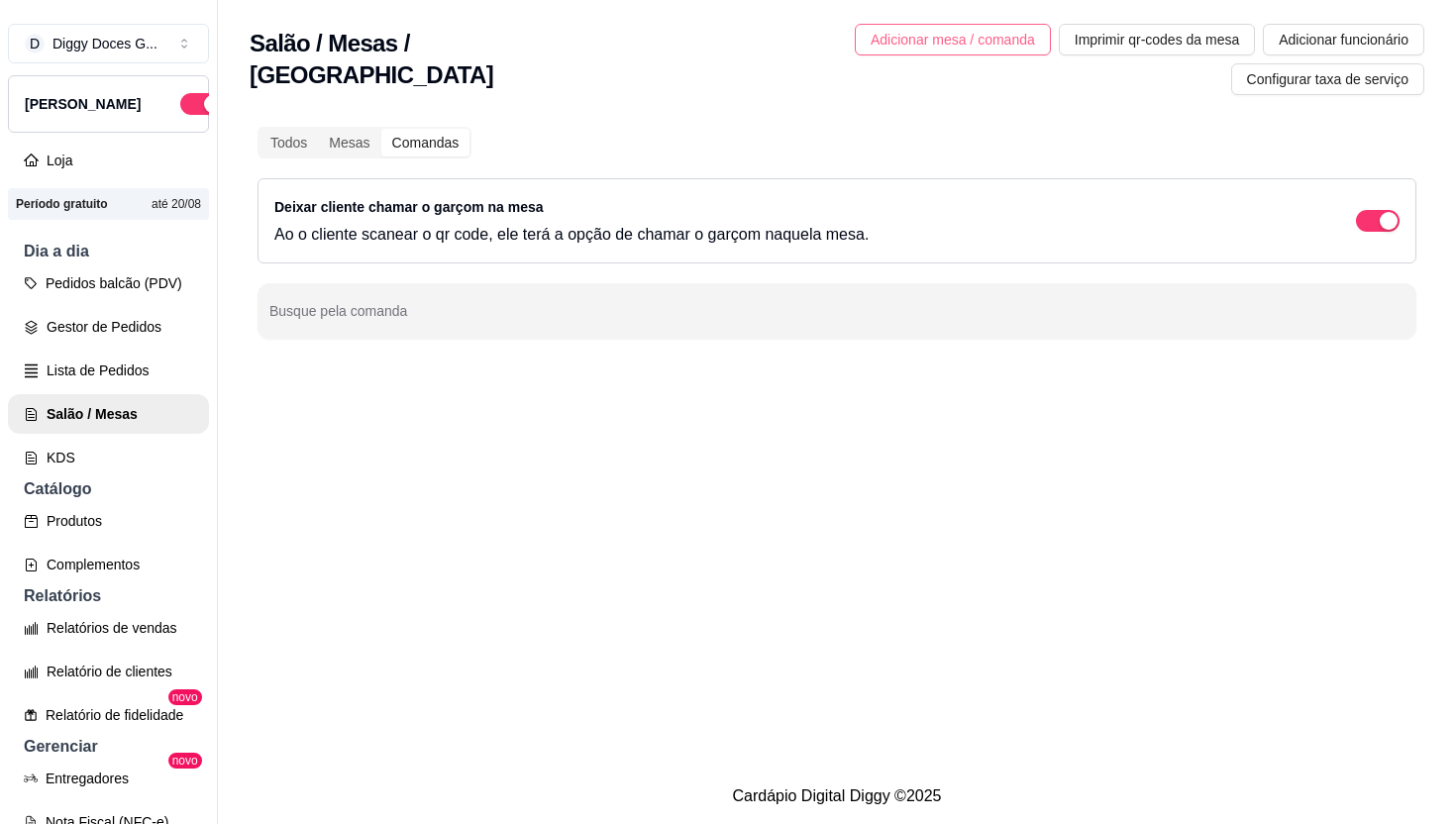 click on "Adicionar mesa / comanda" at bounding box center [953, 40] 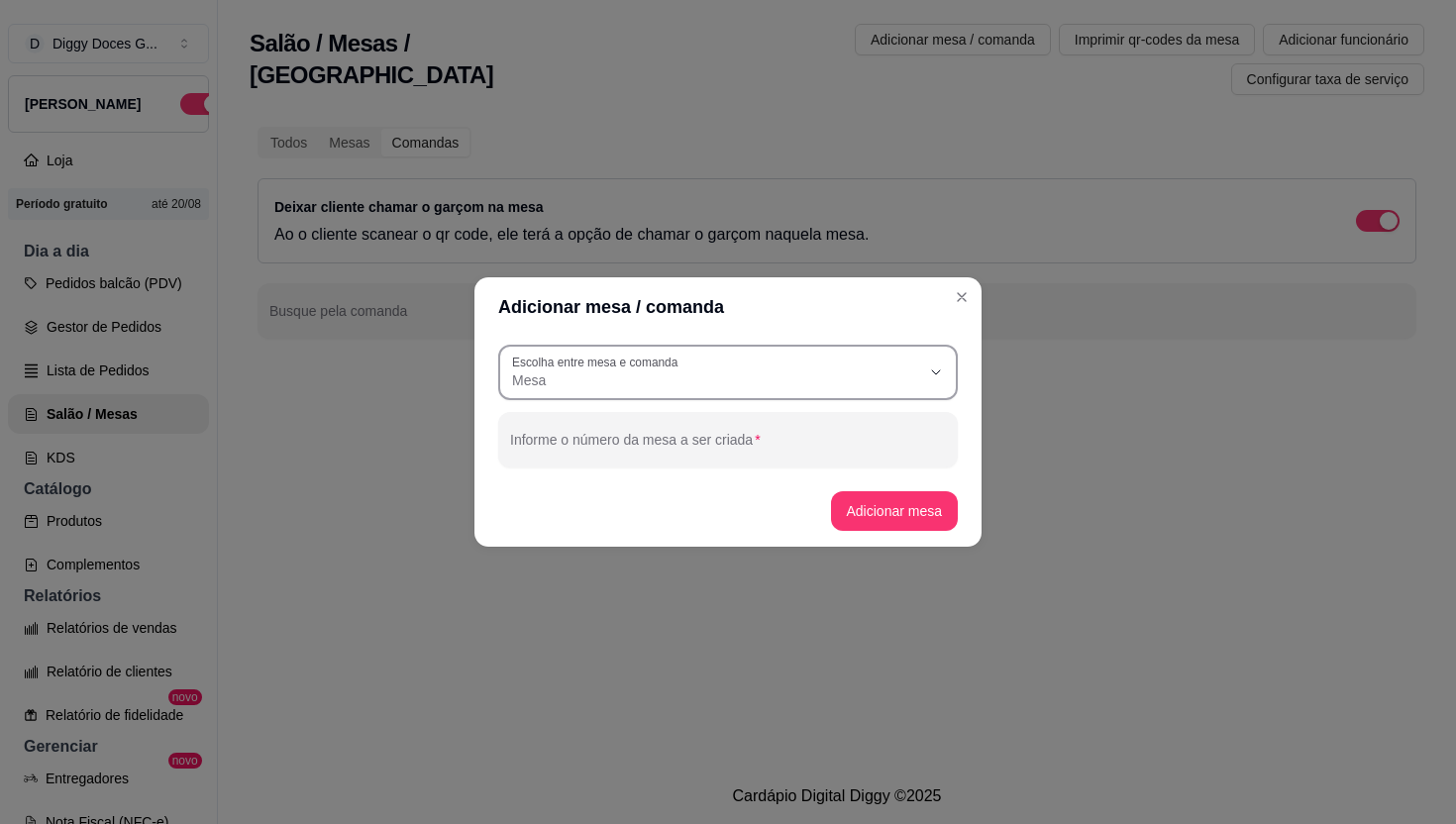 click on "Mesa" at bounding box center (716, 380) 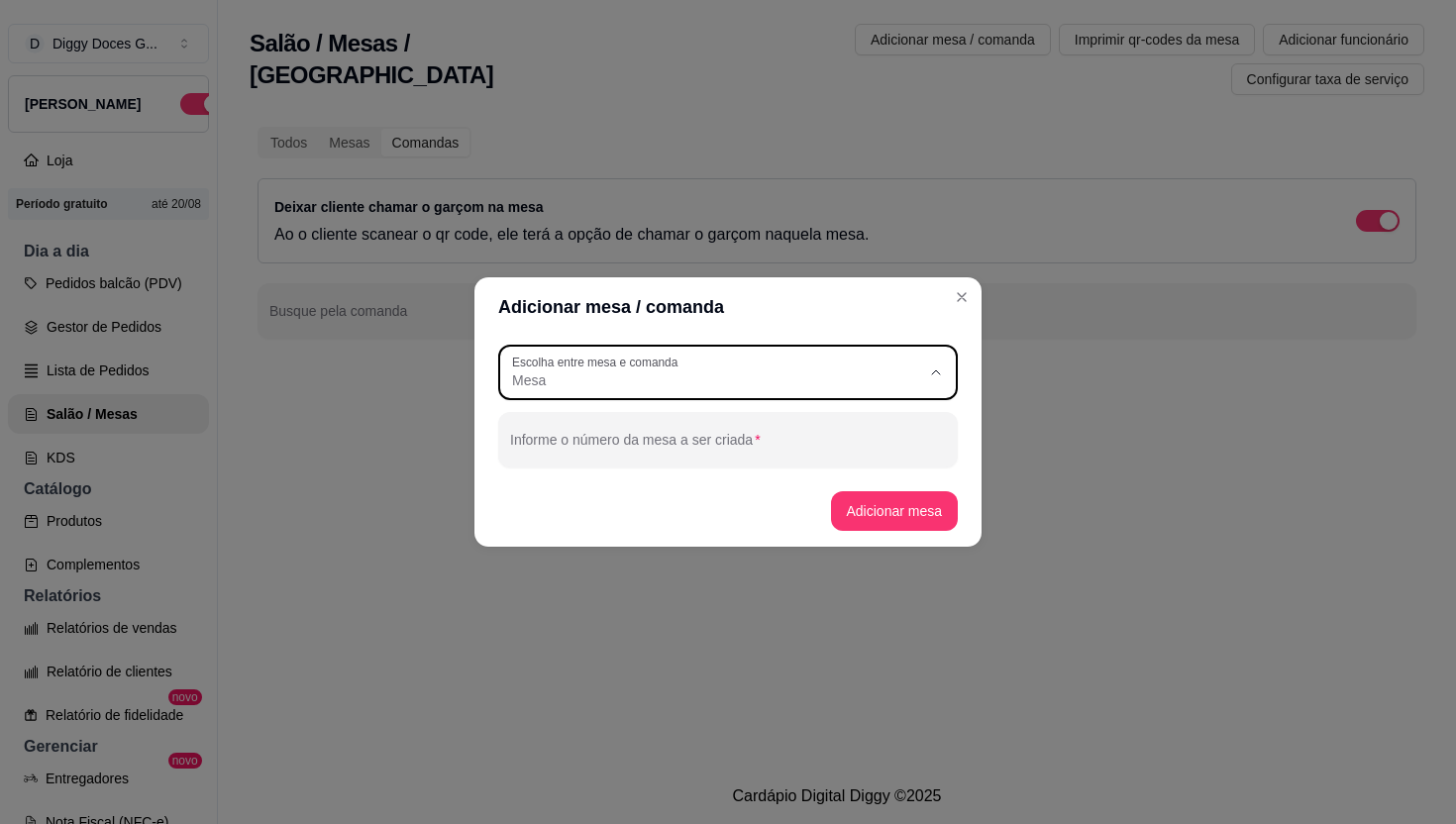 click on "Comanda" at bounding box center (719, 460) 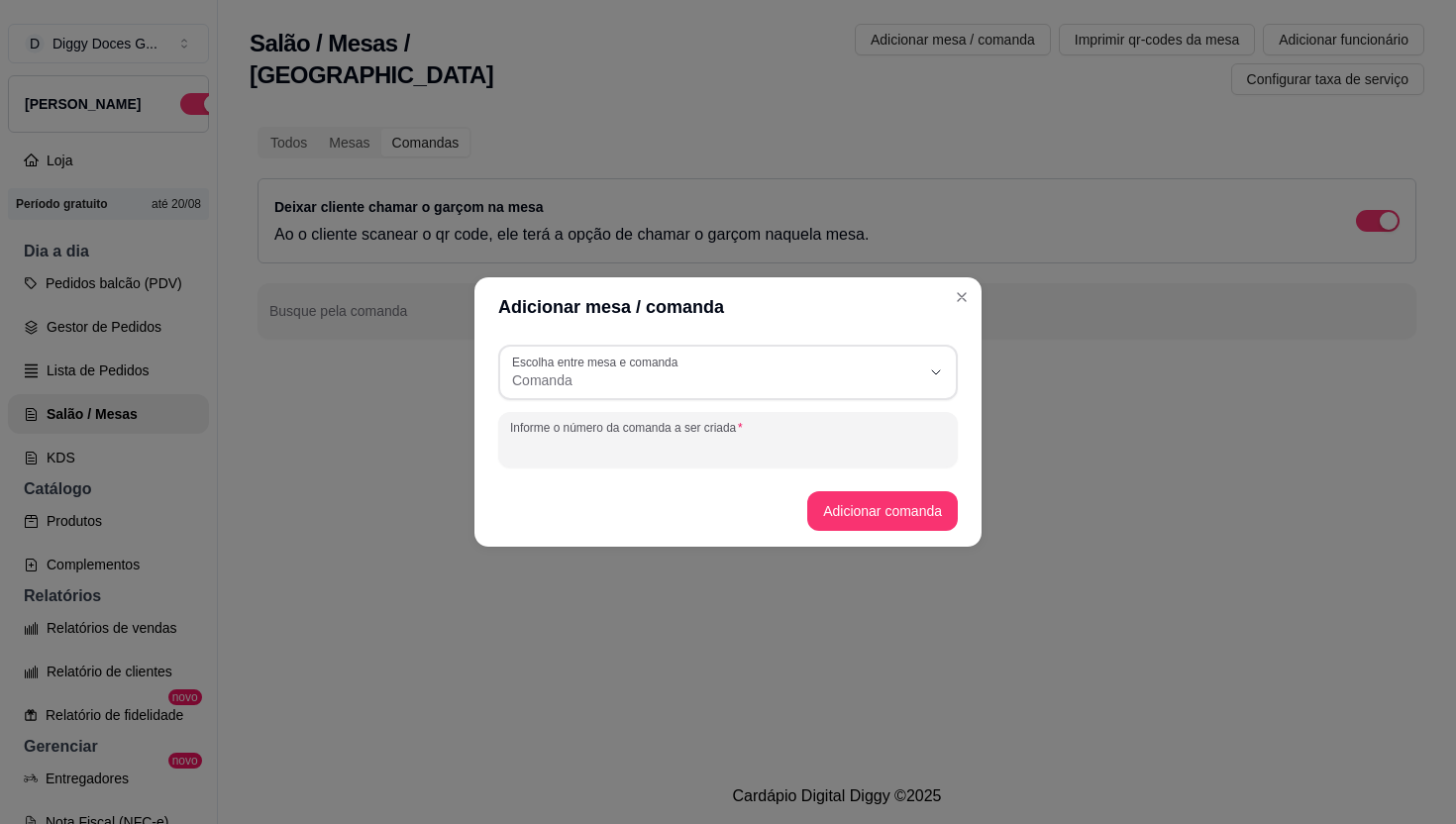 click on "Informe o número da comanda a ser criada" at bounding box center [728, 448] 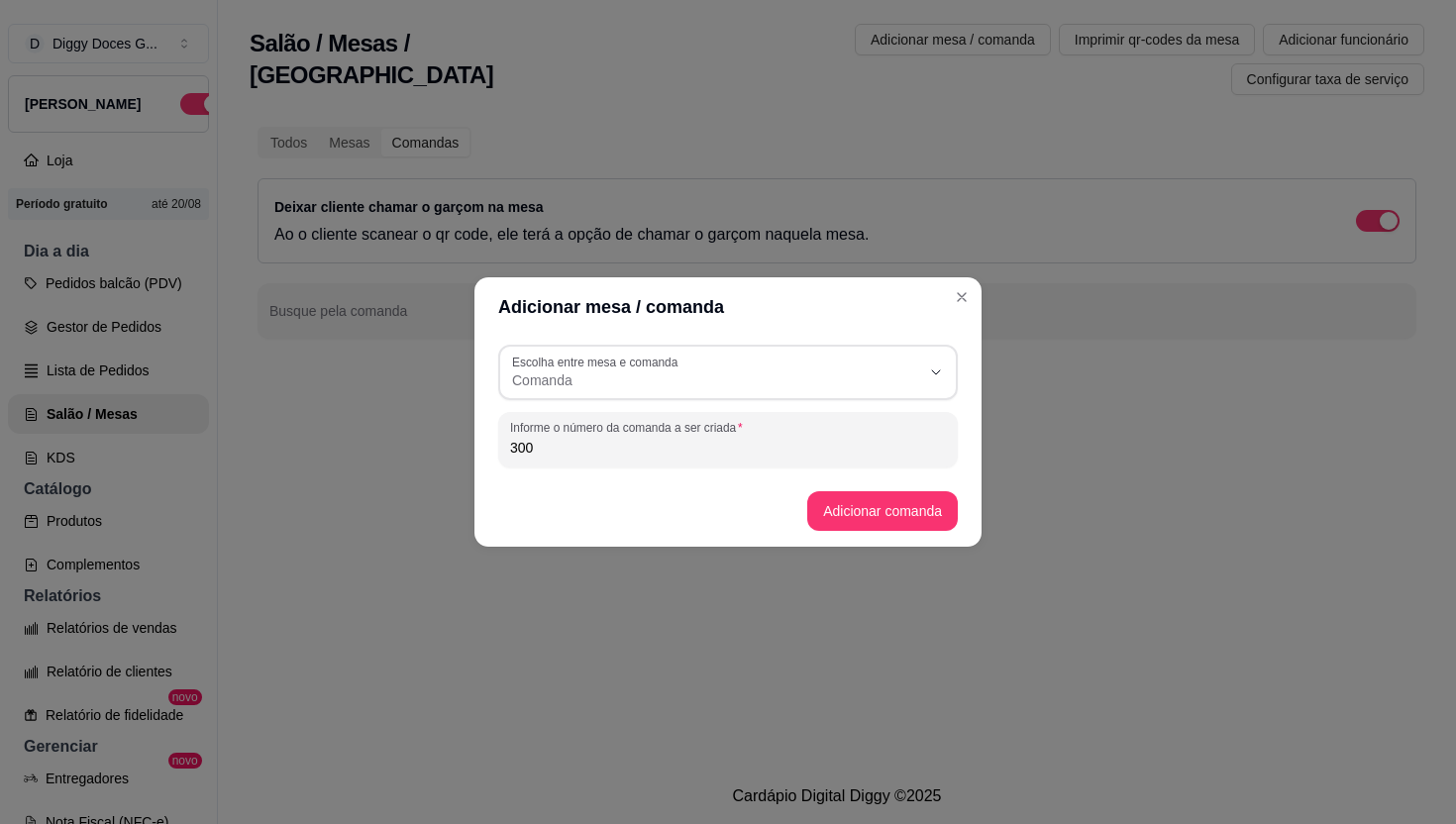 type on "300" 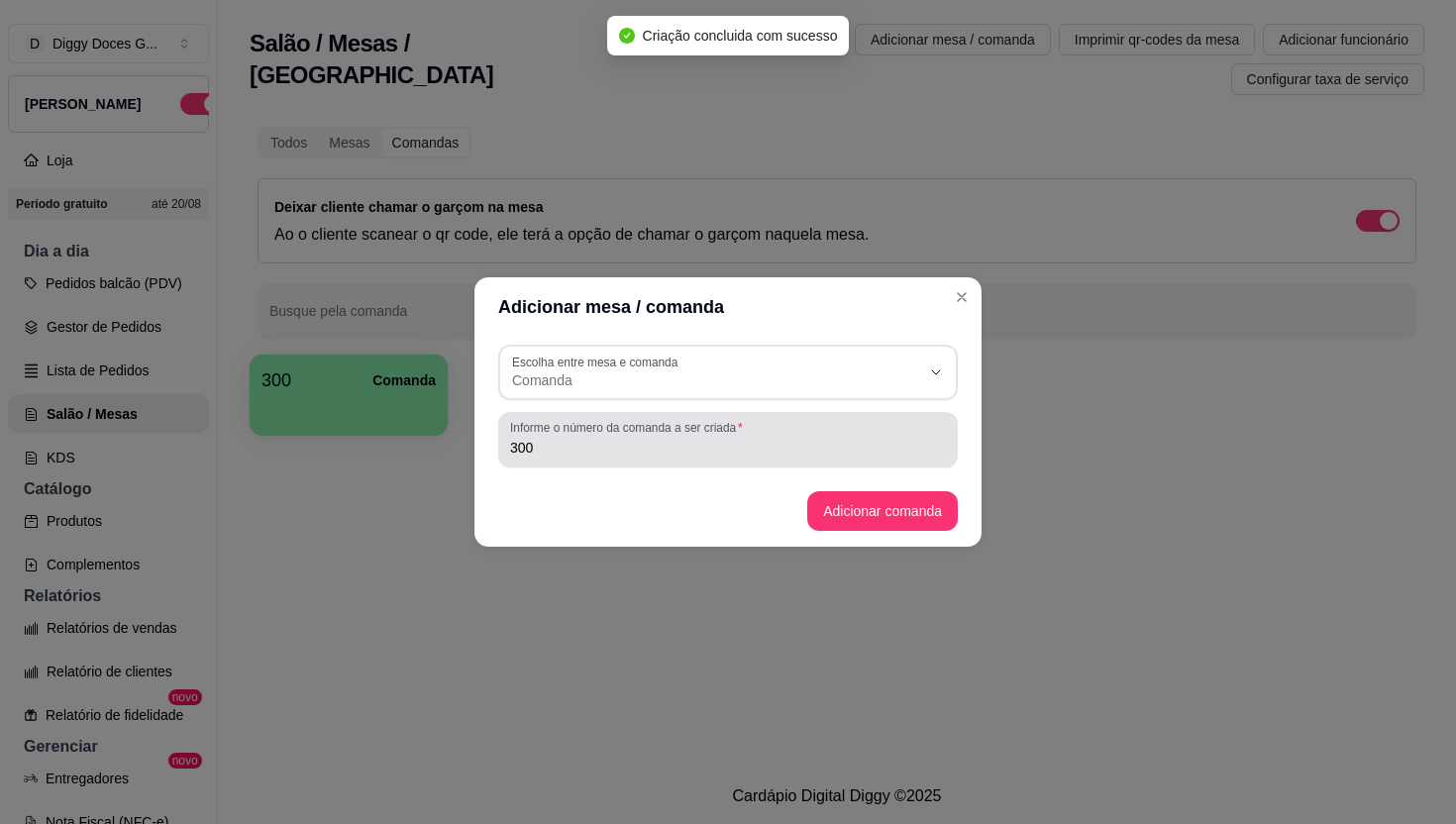 click on "Escolha entre mesa e comanda" at bounding box center [598, 361] 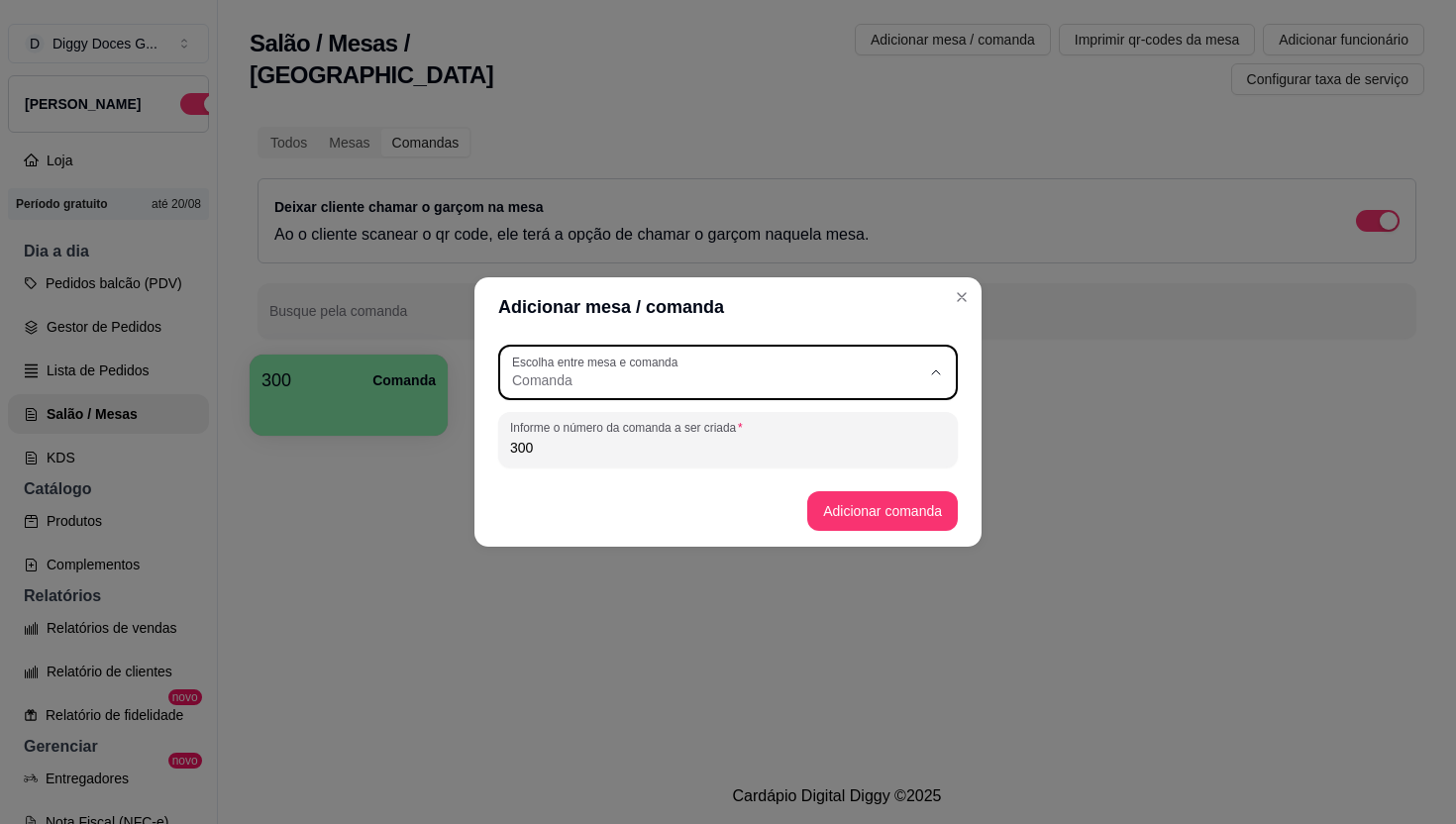 click on "Comanda" at bounding box center (719, 460) 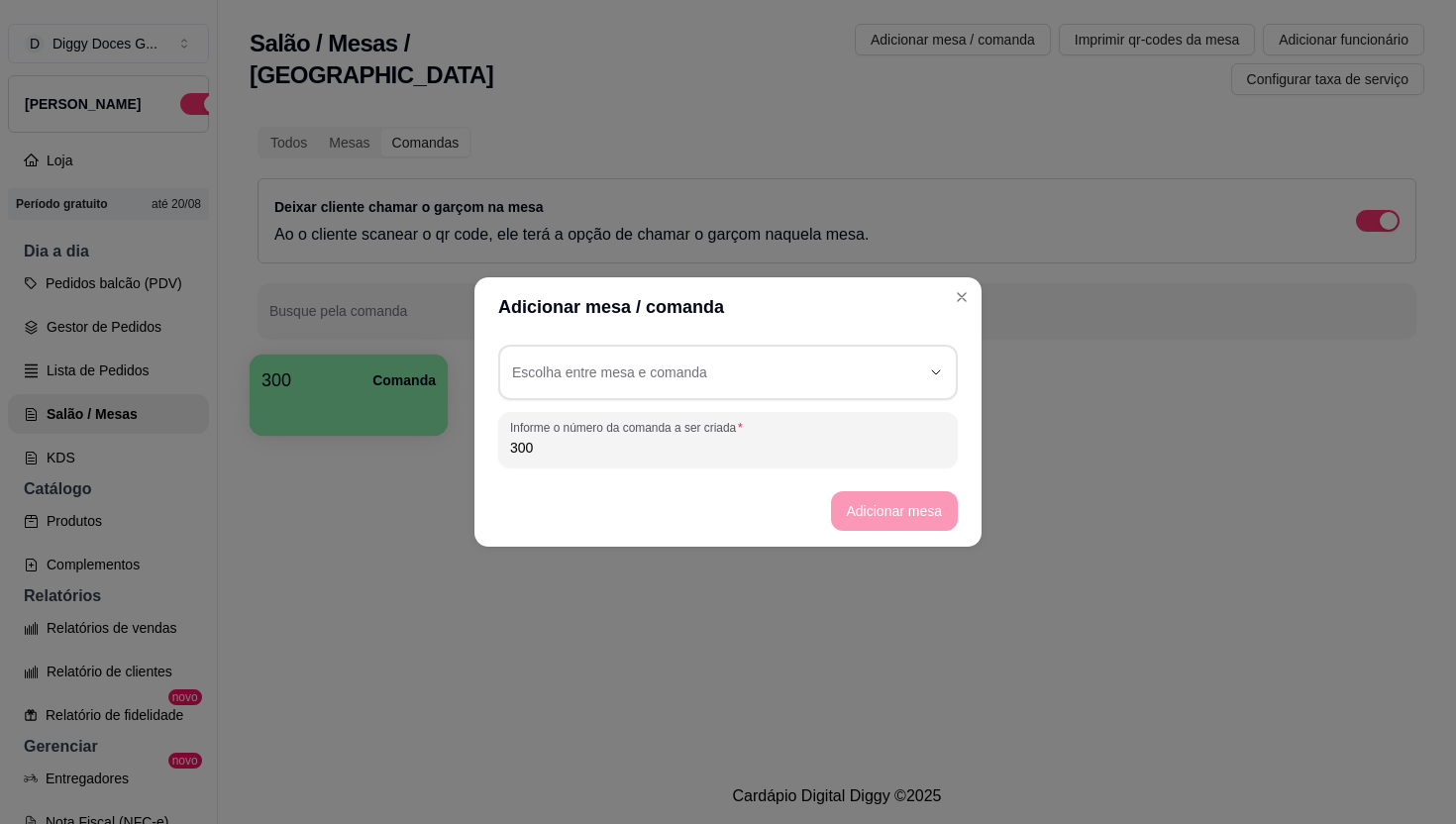 scroll, scrollTop: 0, scrollLeft: 0, axis: both 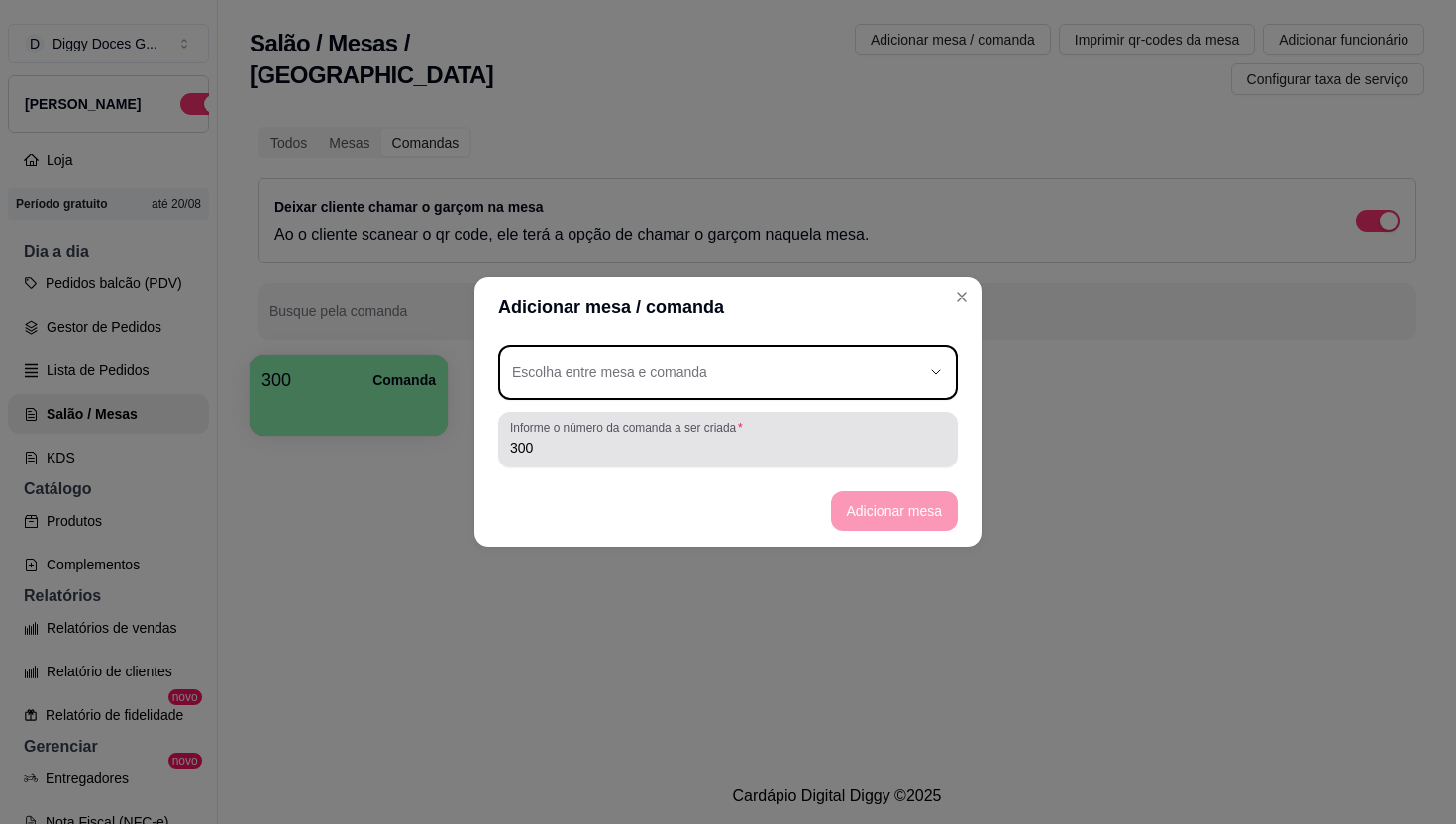 click on "300" at bounding box center (728, 448) 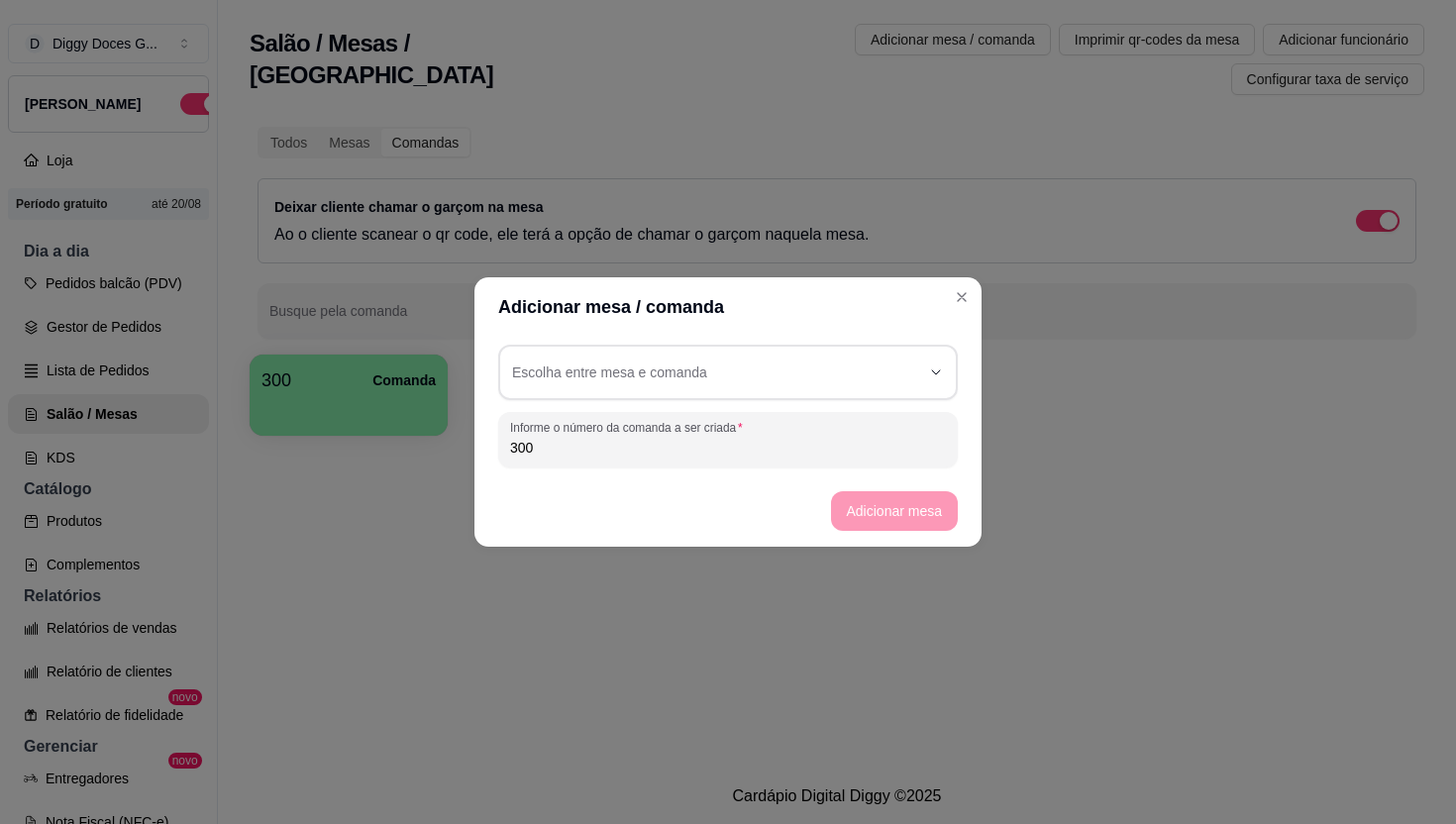 click on "300" at bounding box center [728, 448] 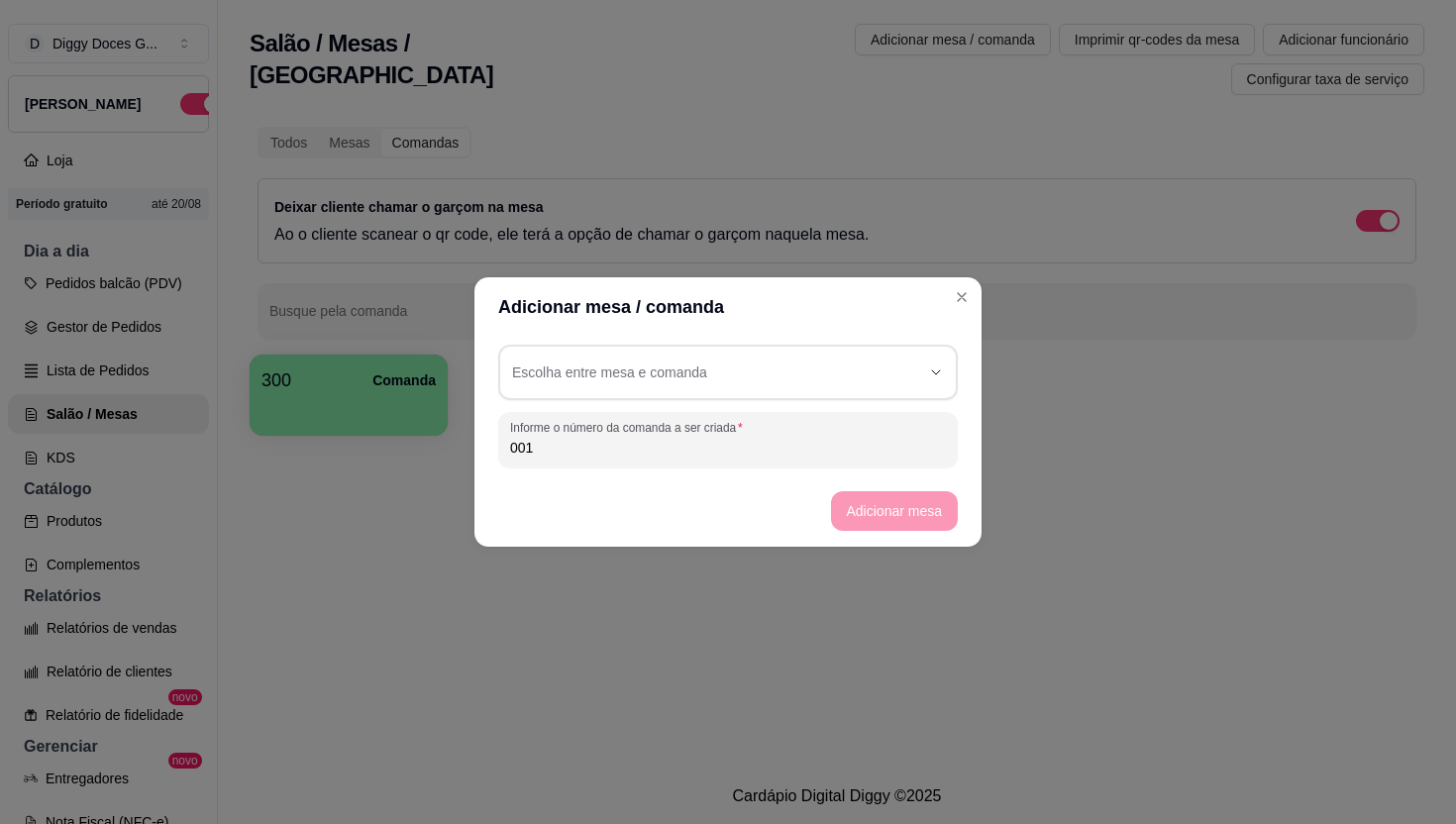 type on "001" 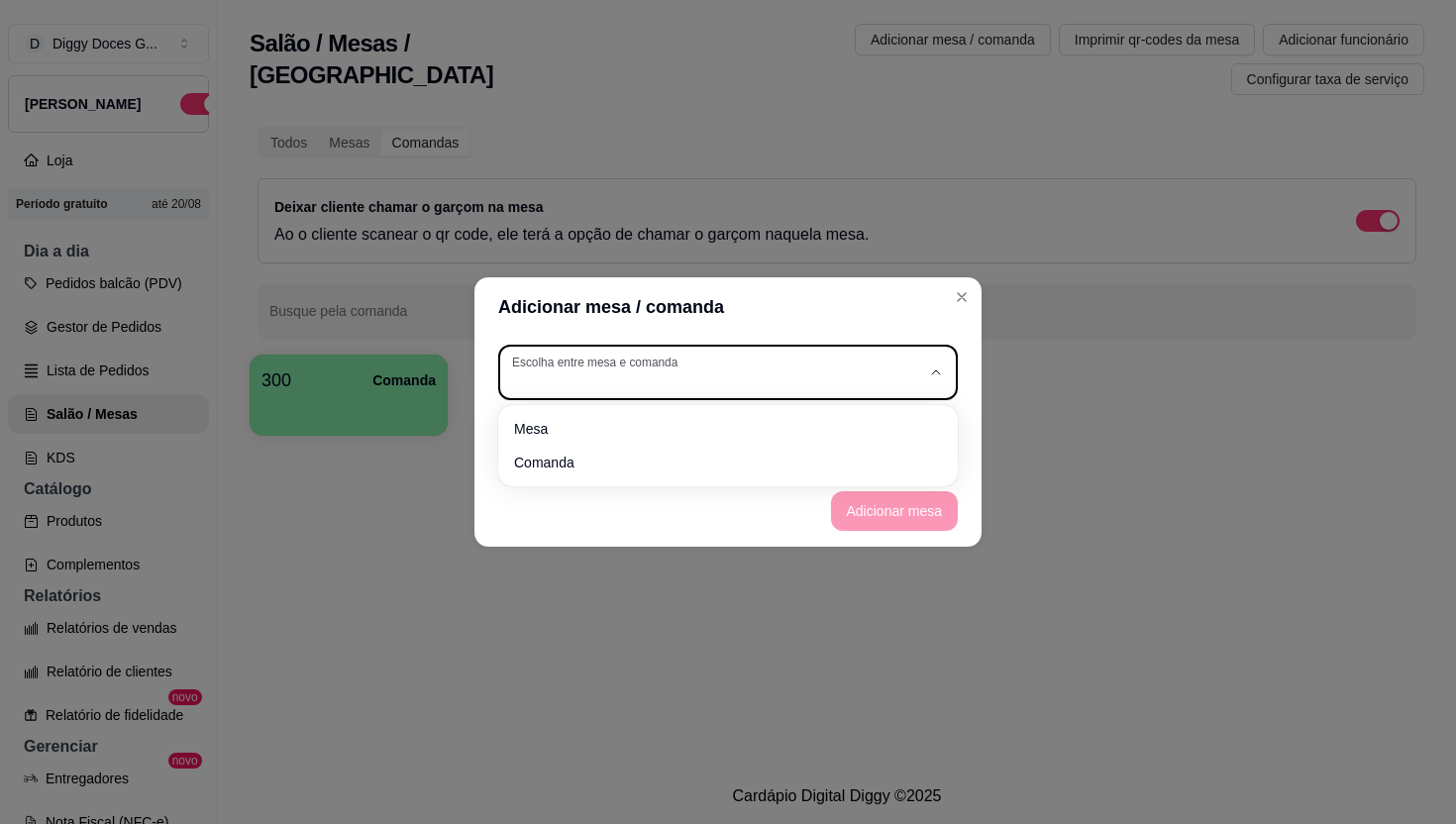 click at bounding box center [716, 372] 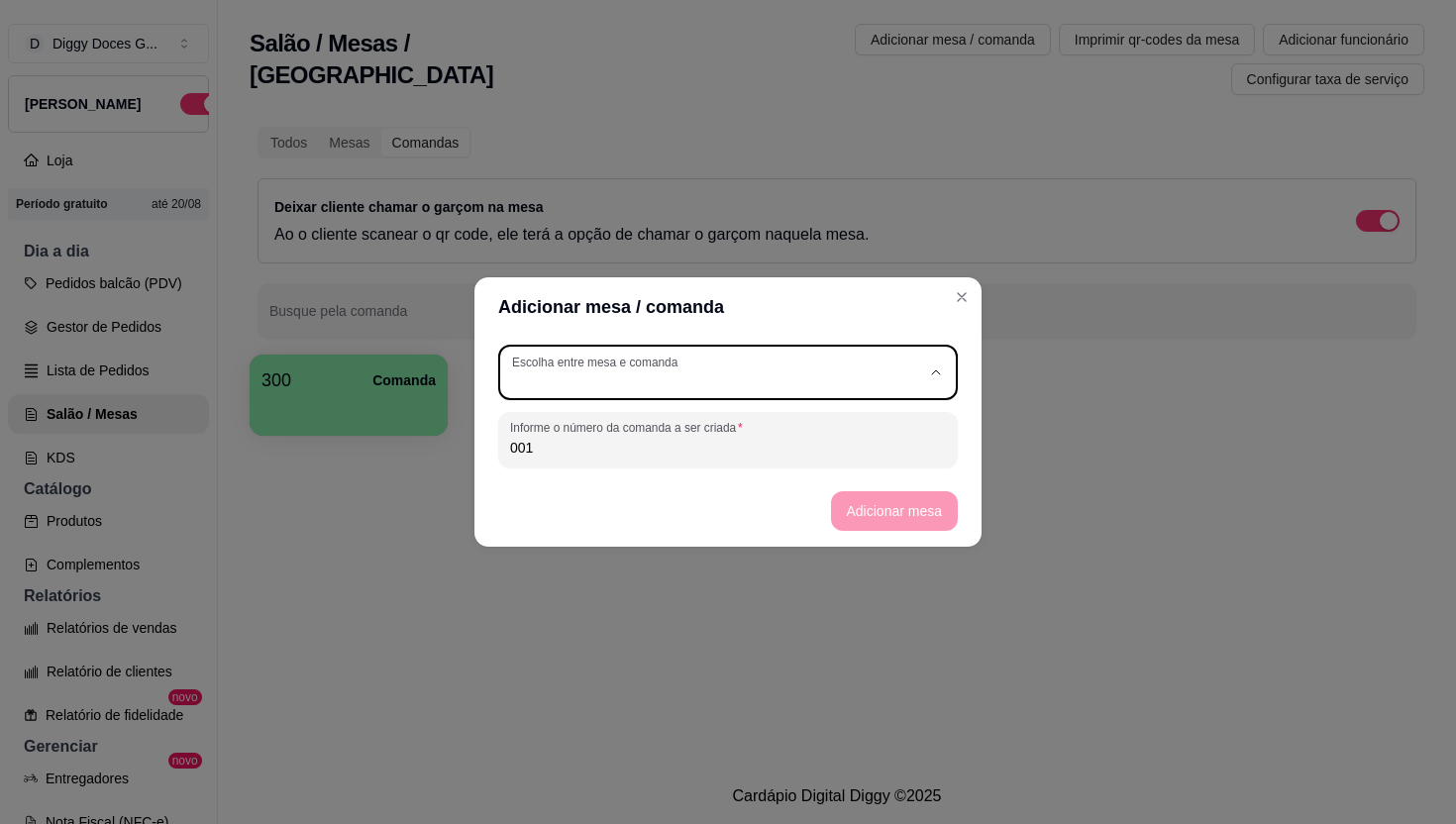 click on "Comanda" at bounding box center (719, 460) 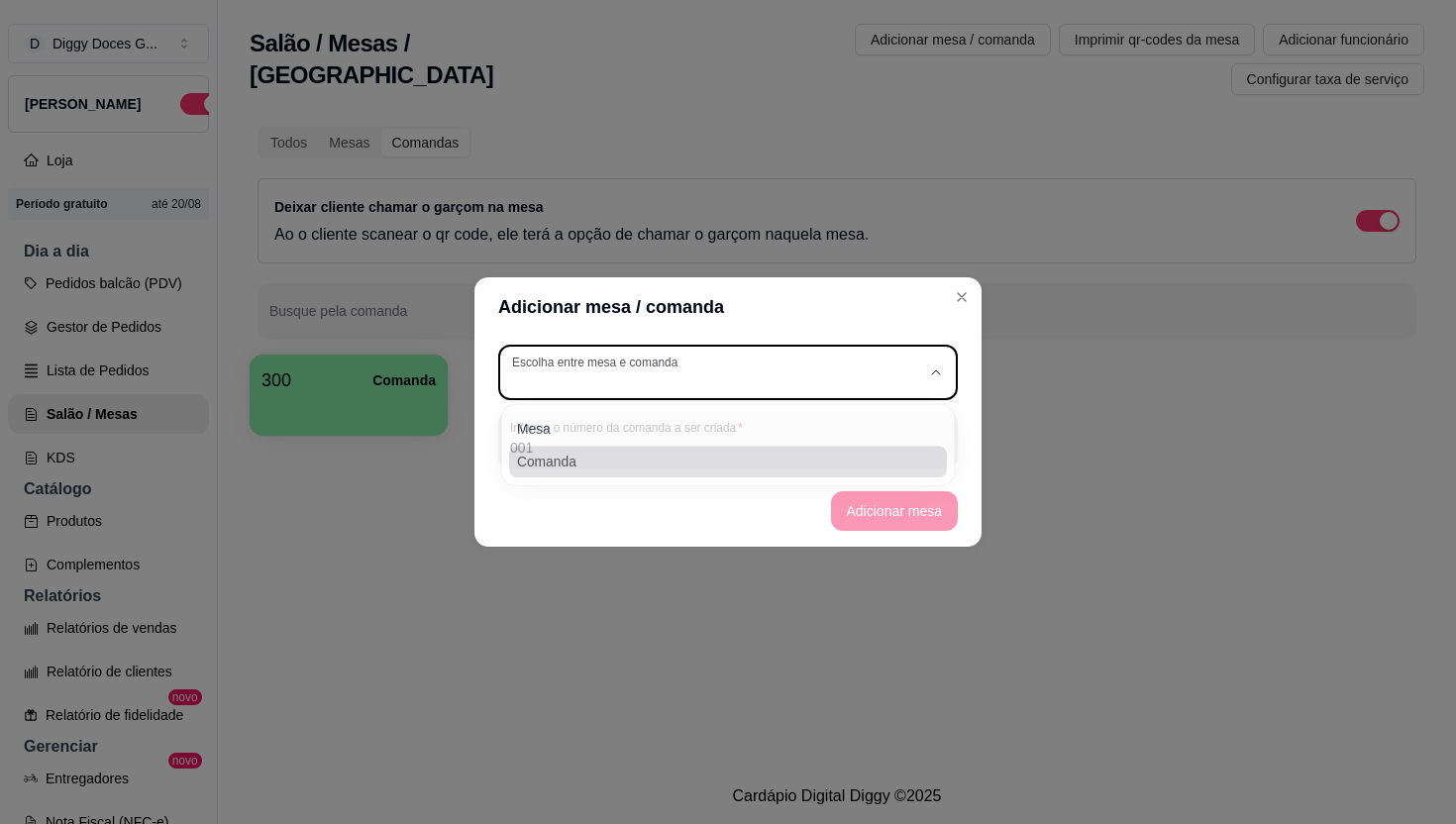 scroll, scrollTop: 19, scrollLeft: 0, axis: vertical 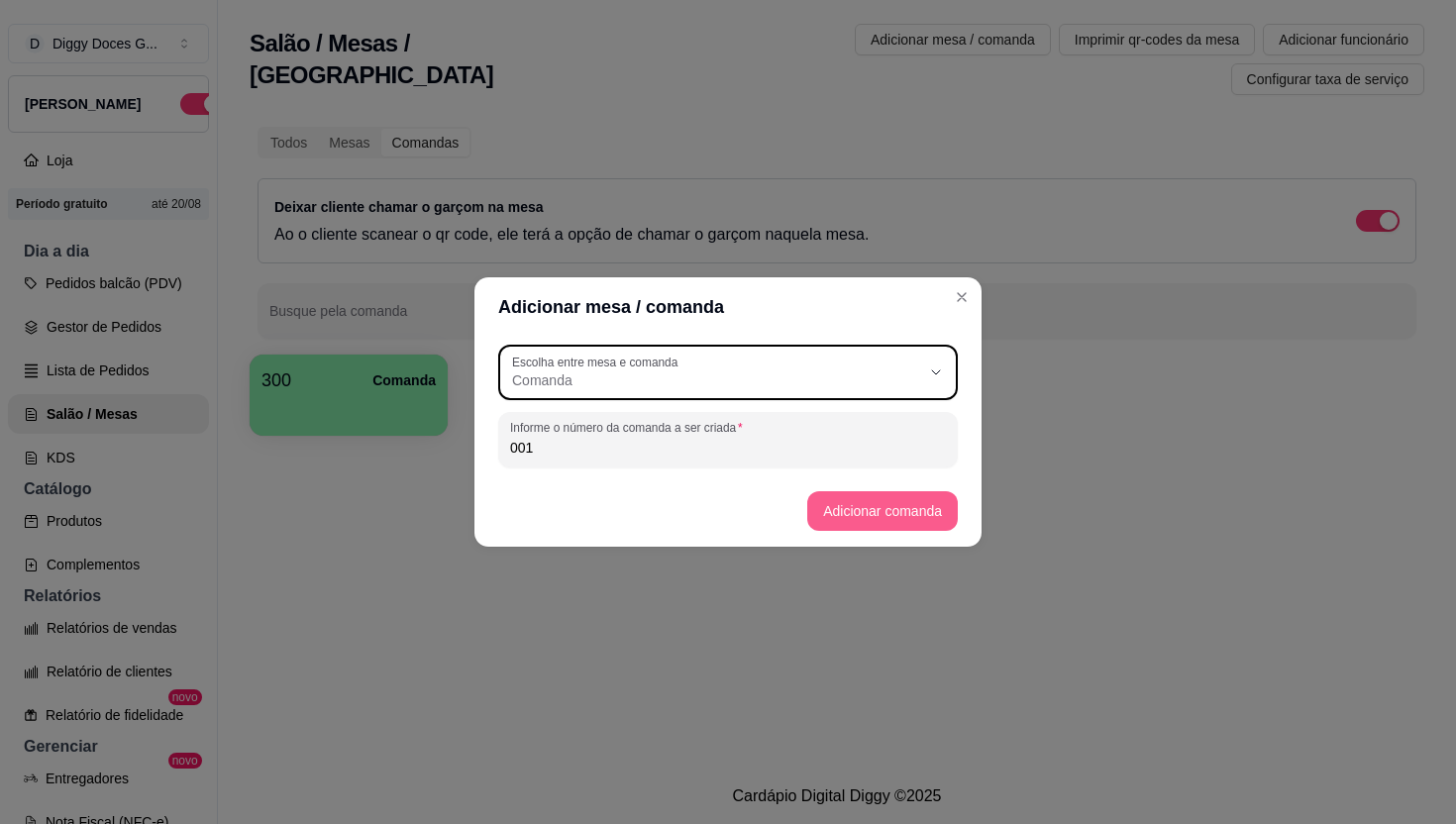 click on "Adicionar   comanda" at bounding box center [883, 511] 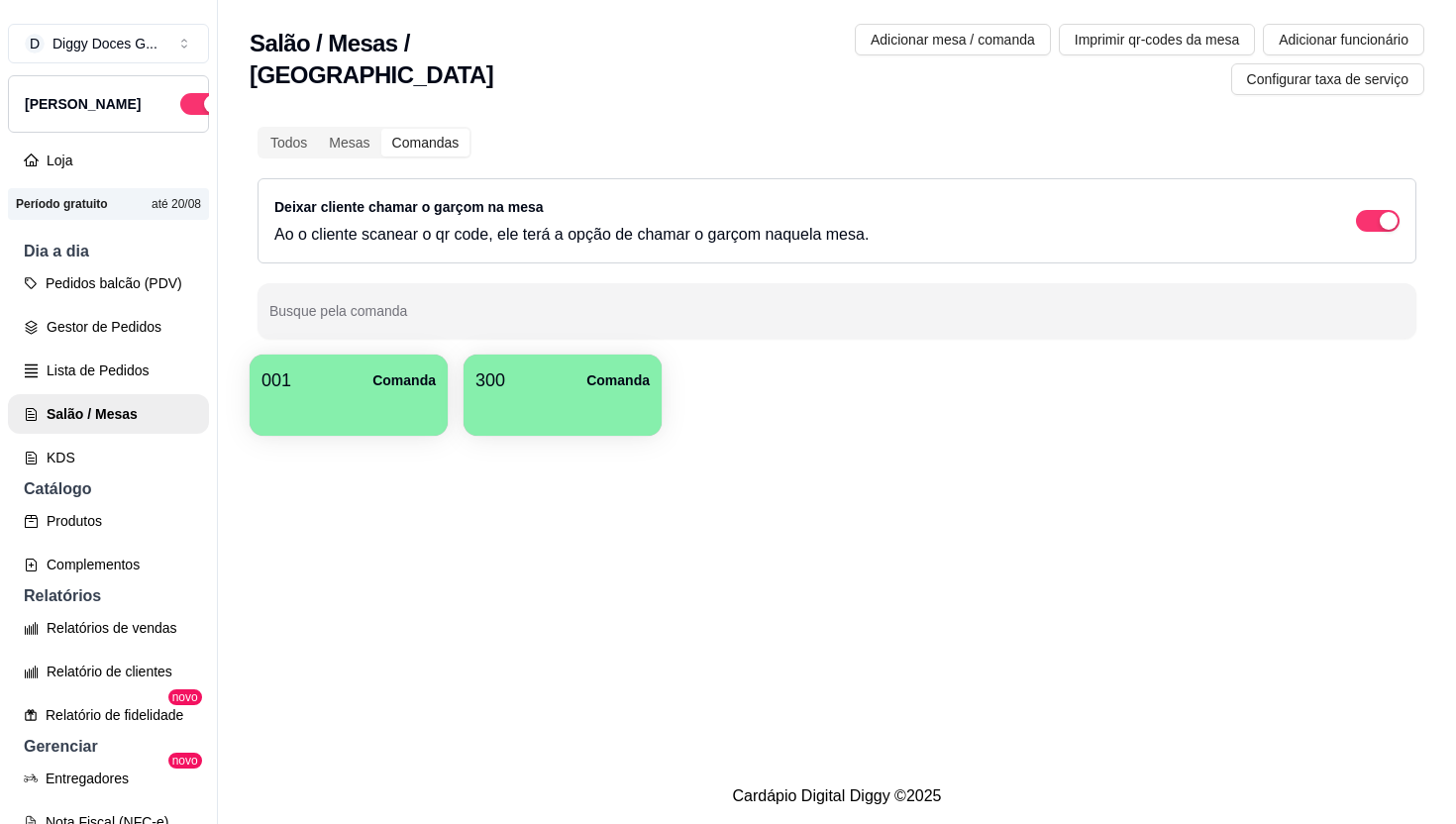click on "Comanda" at bounding box center [404, 380] 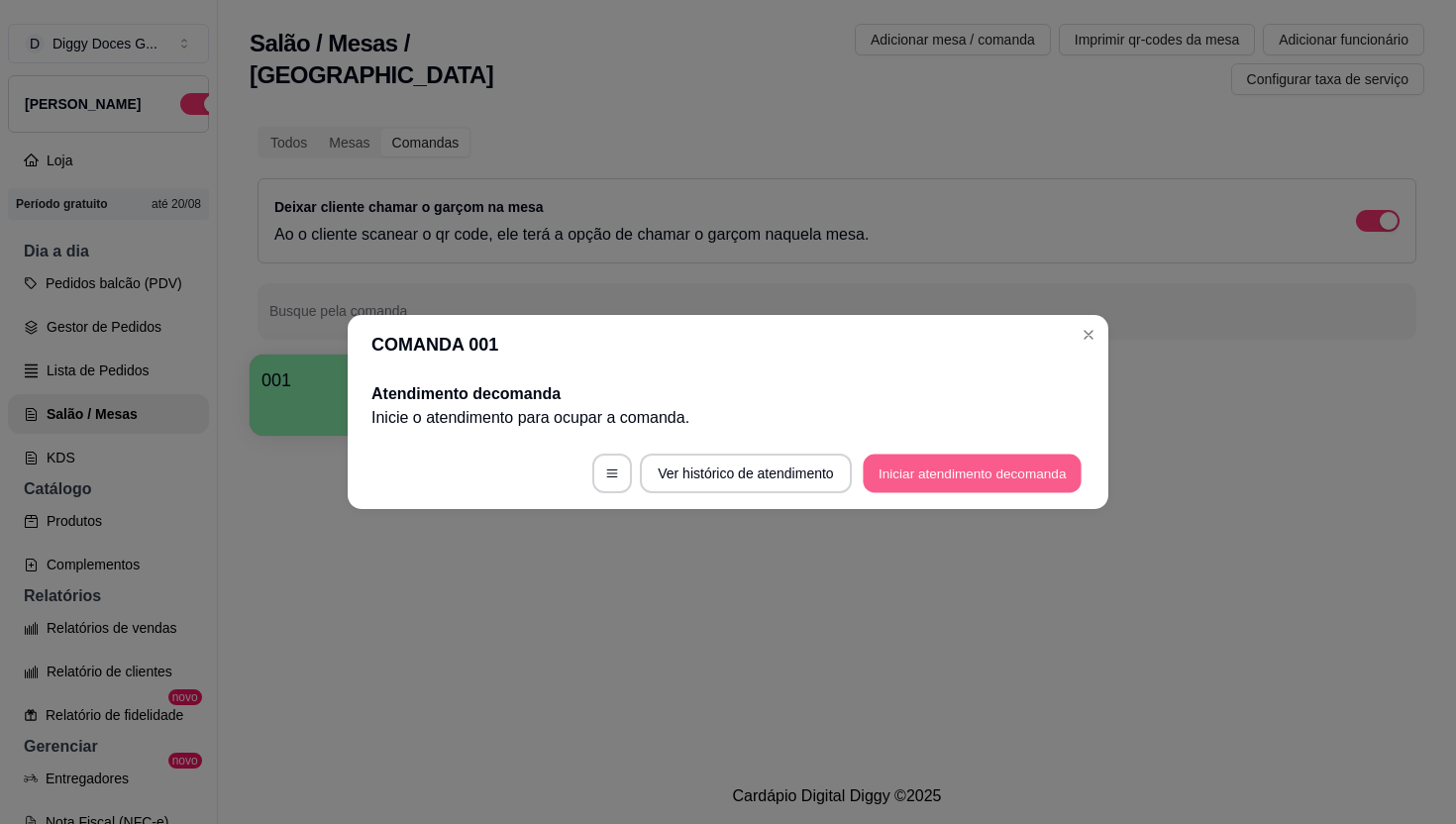 click on "Iniciar atendimento de  comanda" at bounding box center [972, 473] 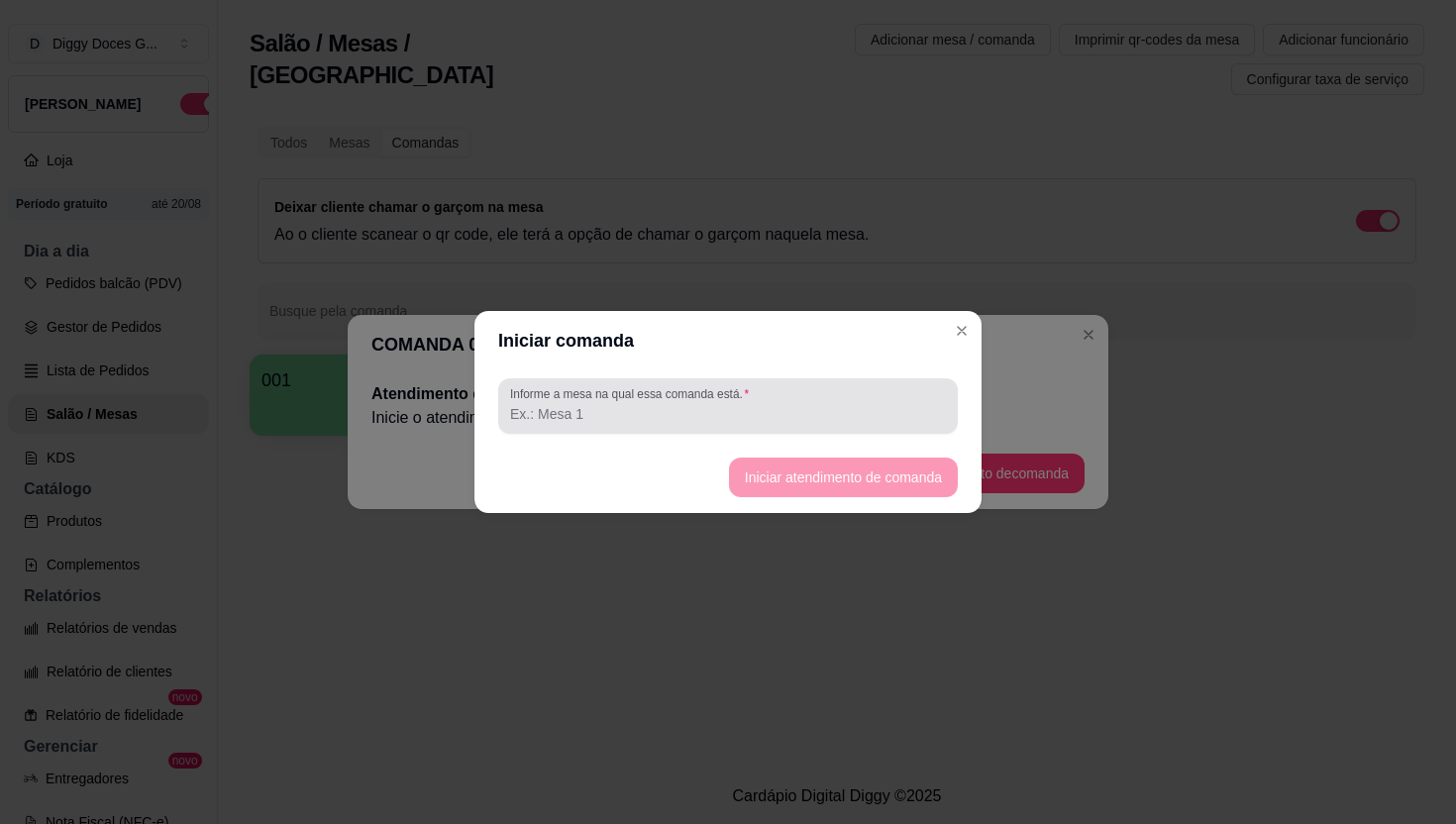 click on "Informe a mesa na qual essa comanda está." at bounding box center [728, 414] 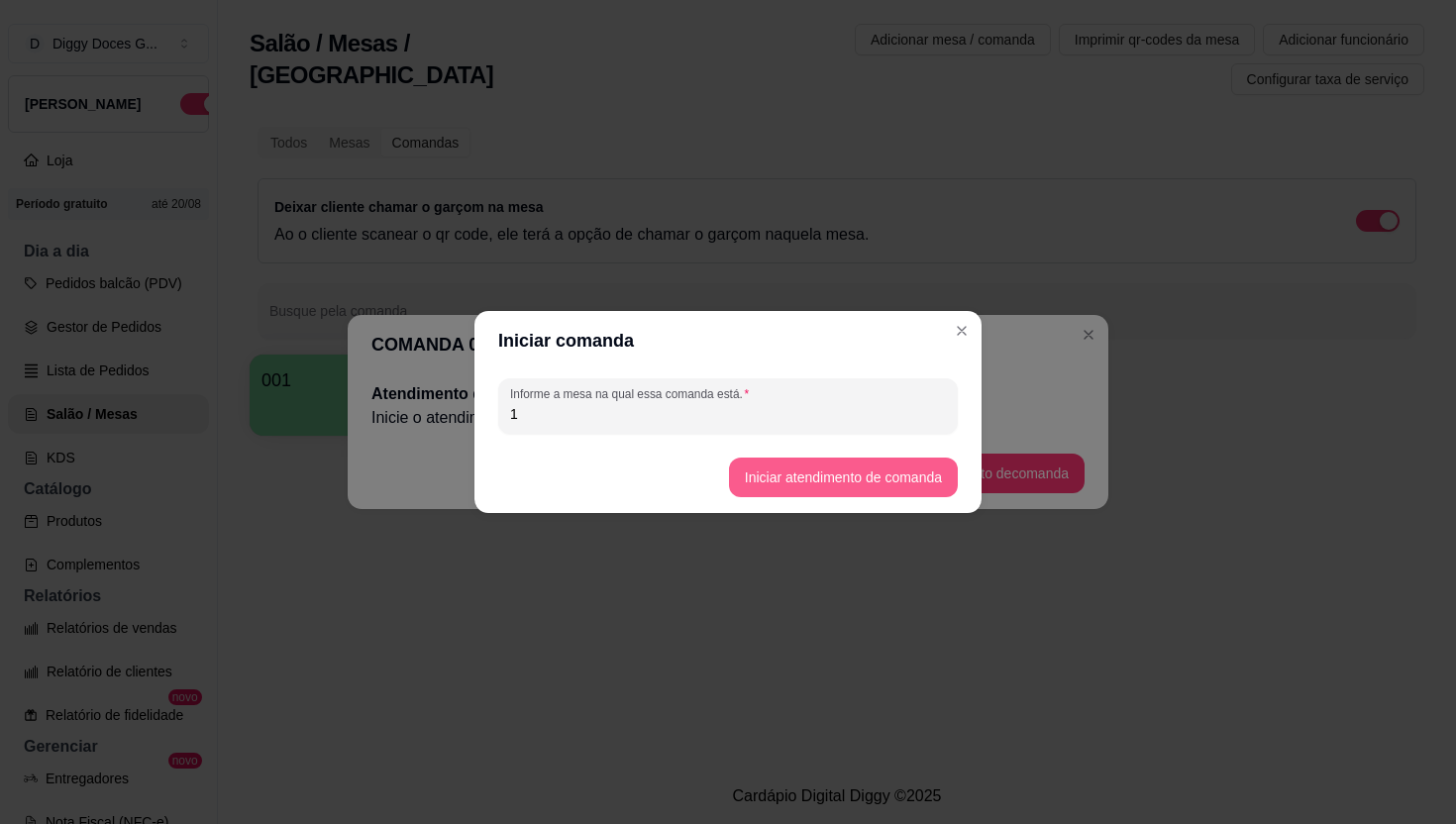type on "1" 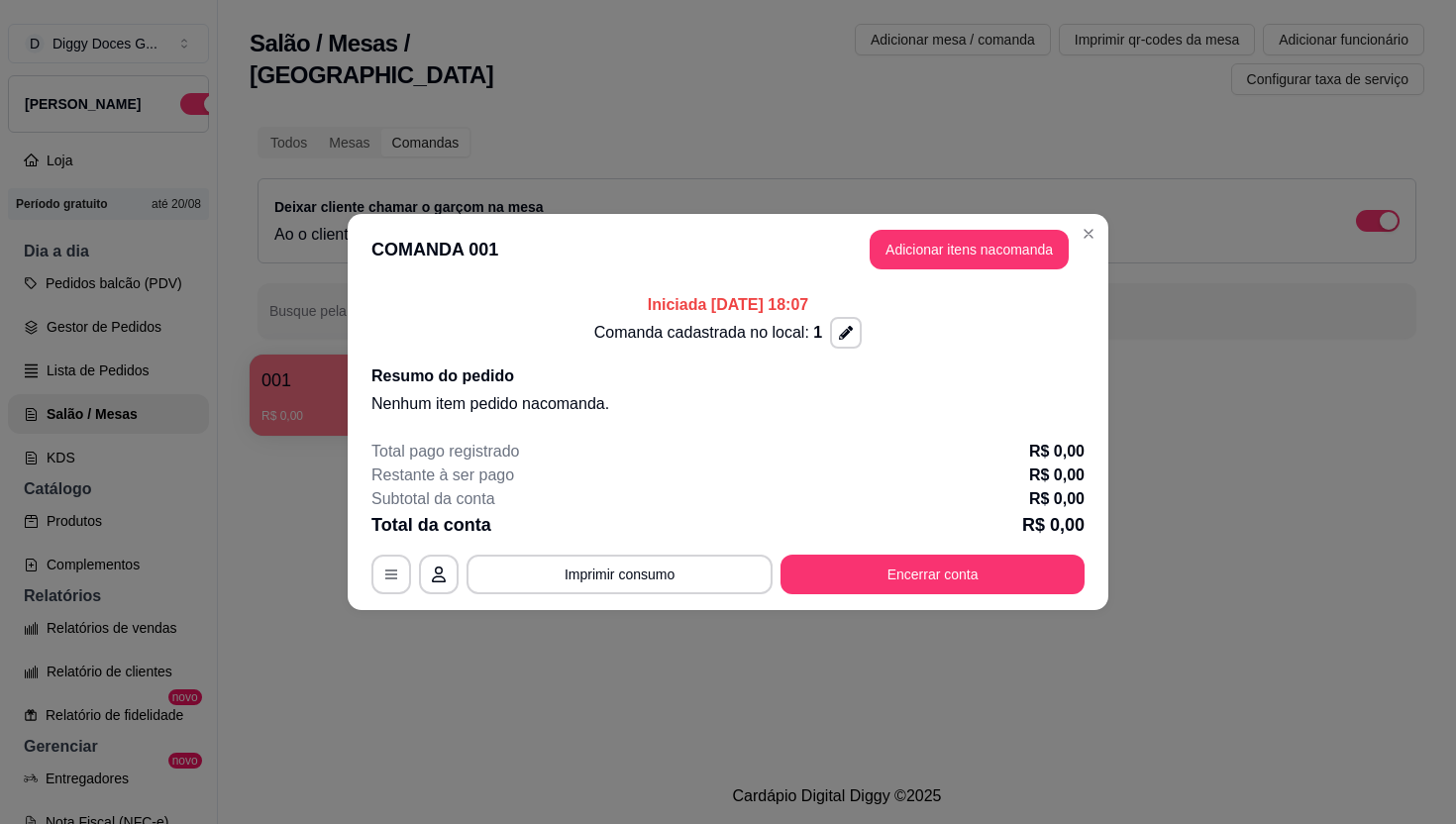 click on "Adicionar itens na  comanda" at bounding box center [969, 250] 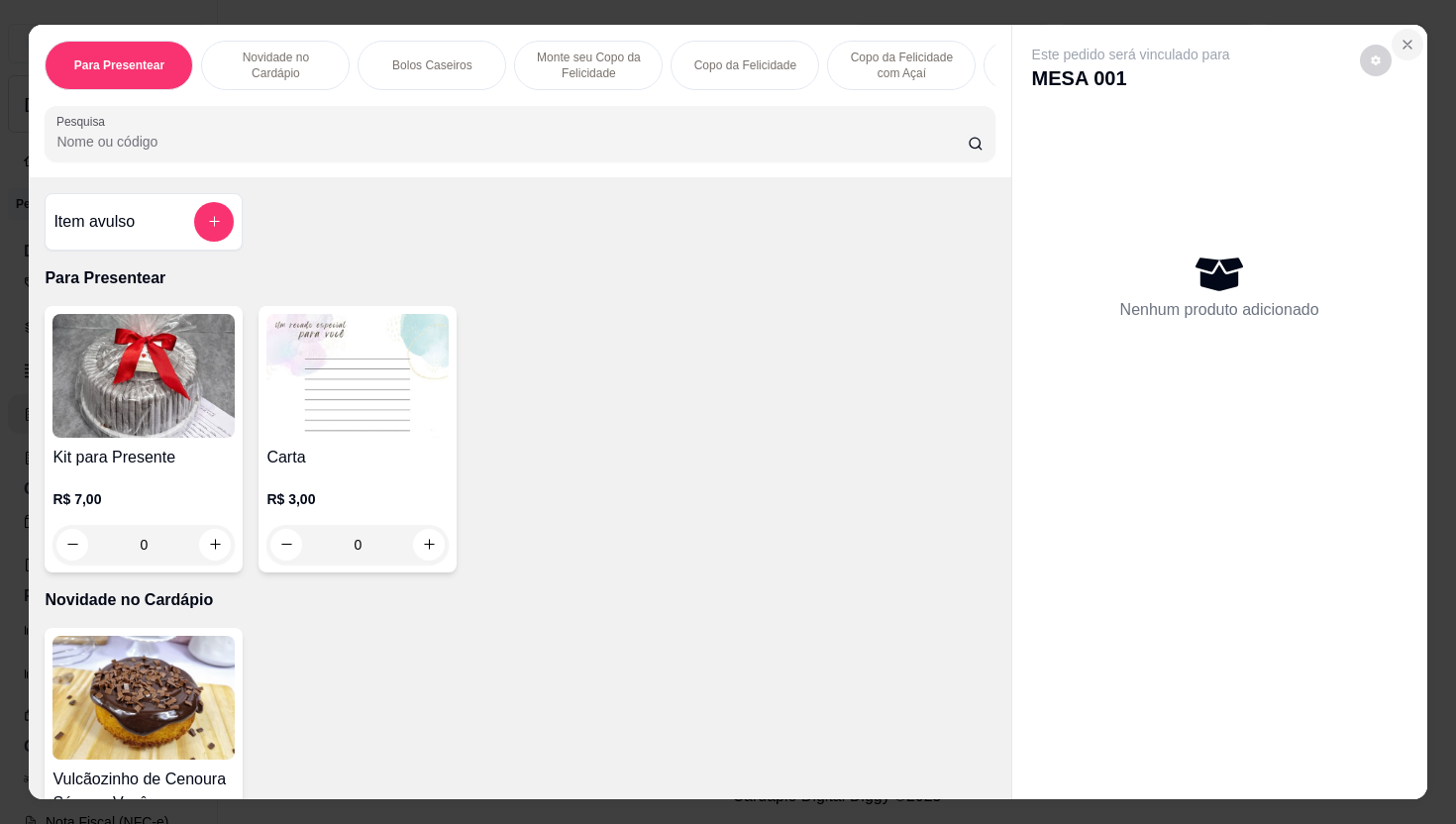 click at bounding box center (1407, 45) 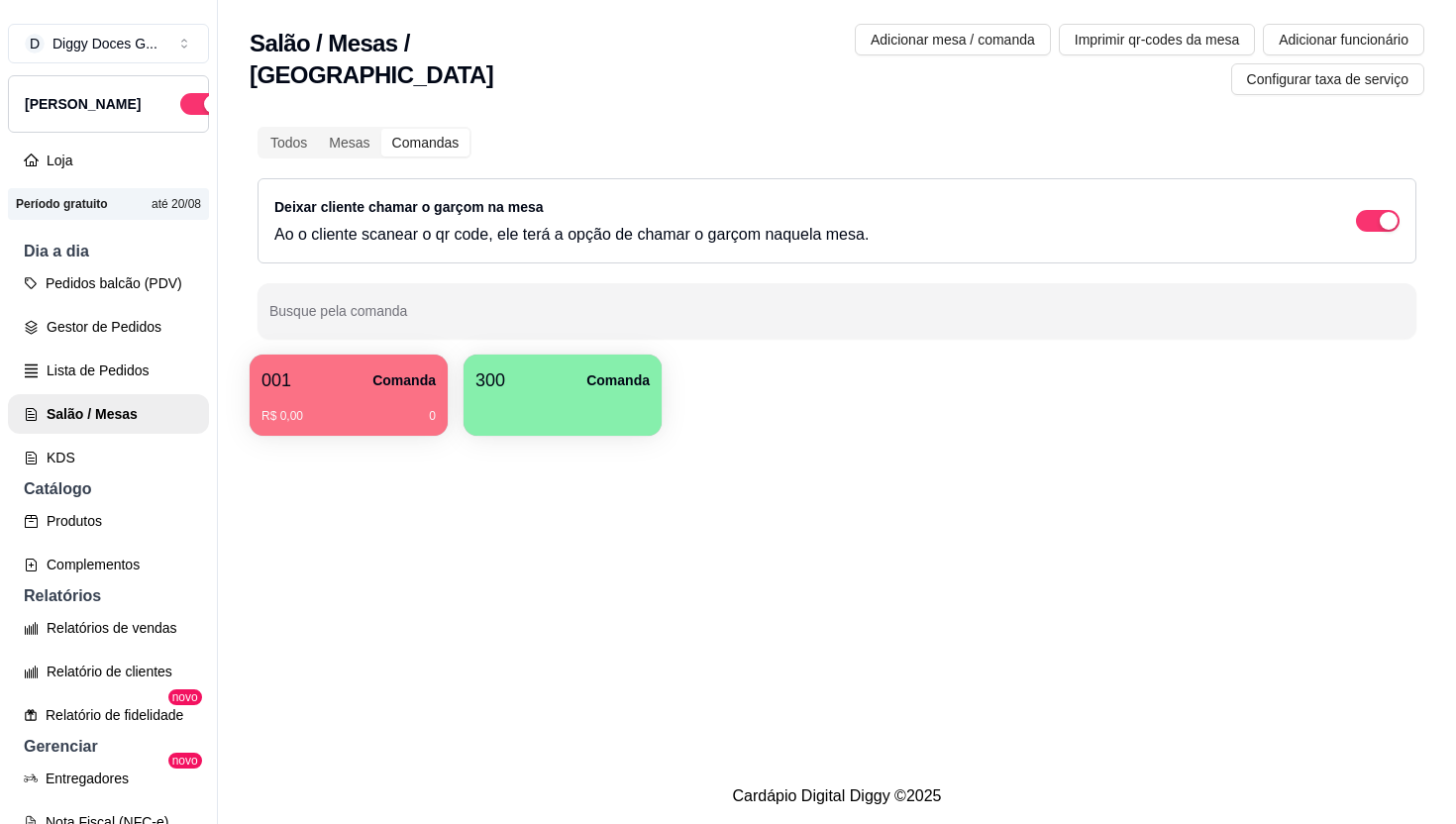 click on "R$ 0,00 0" at bounding box center (349, 409) 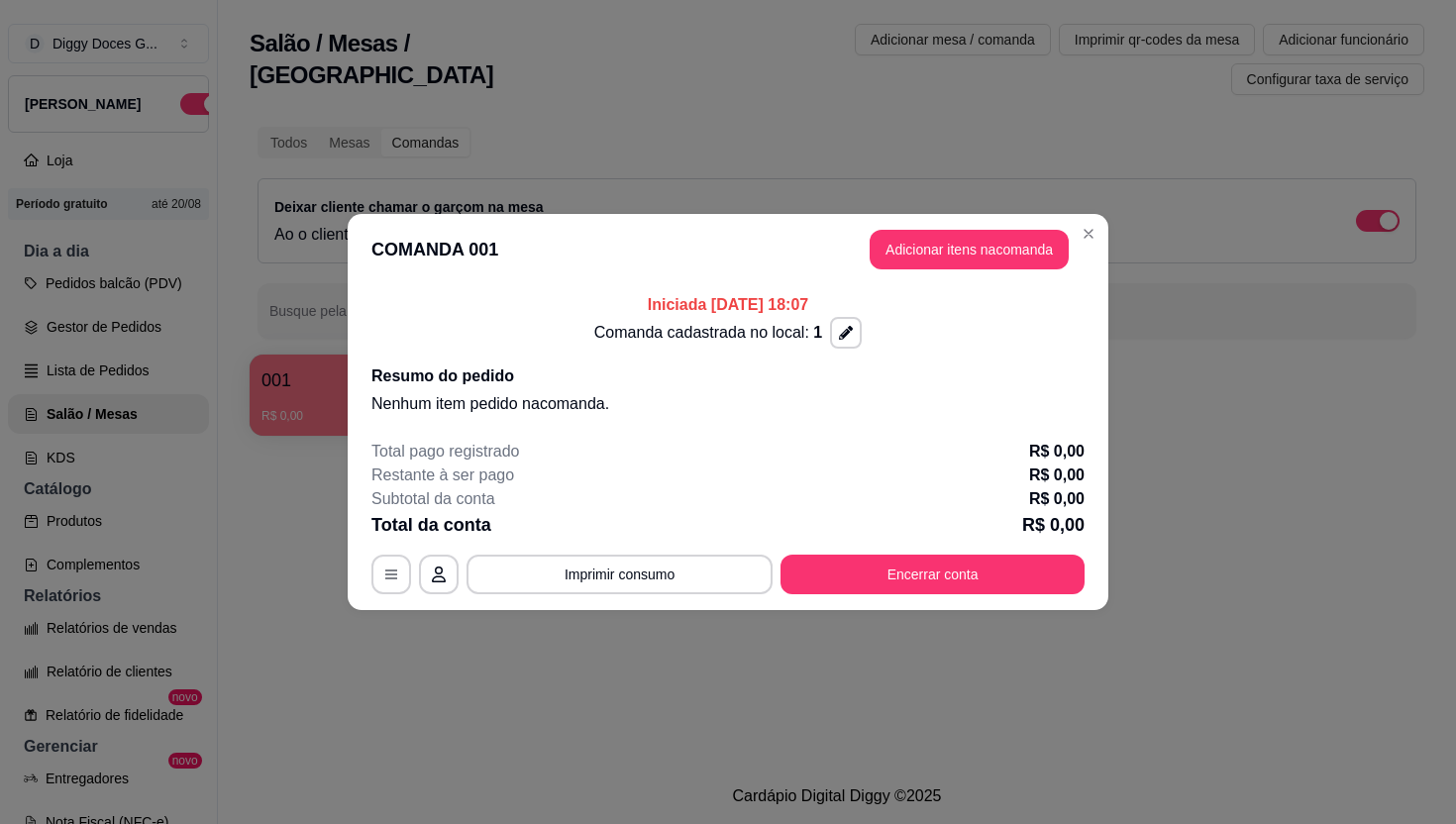 click on "COMANDA 001 Adicionar itens na  comanda" at bounding box center (728, 250) 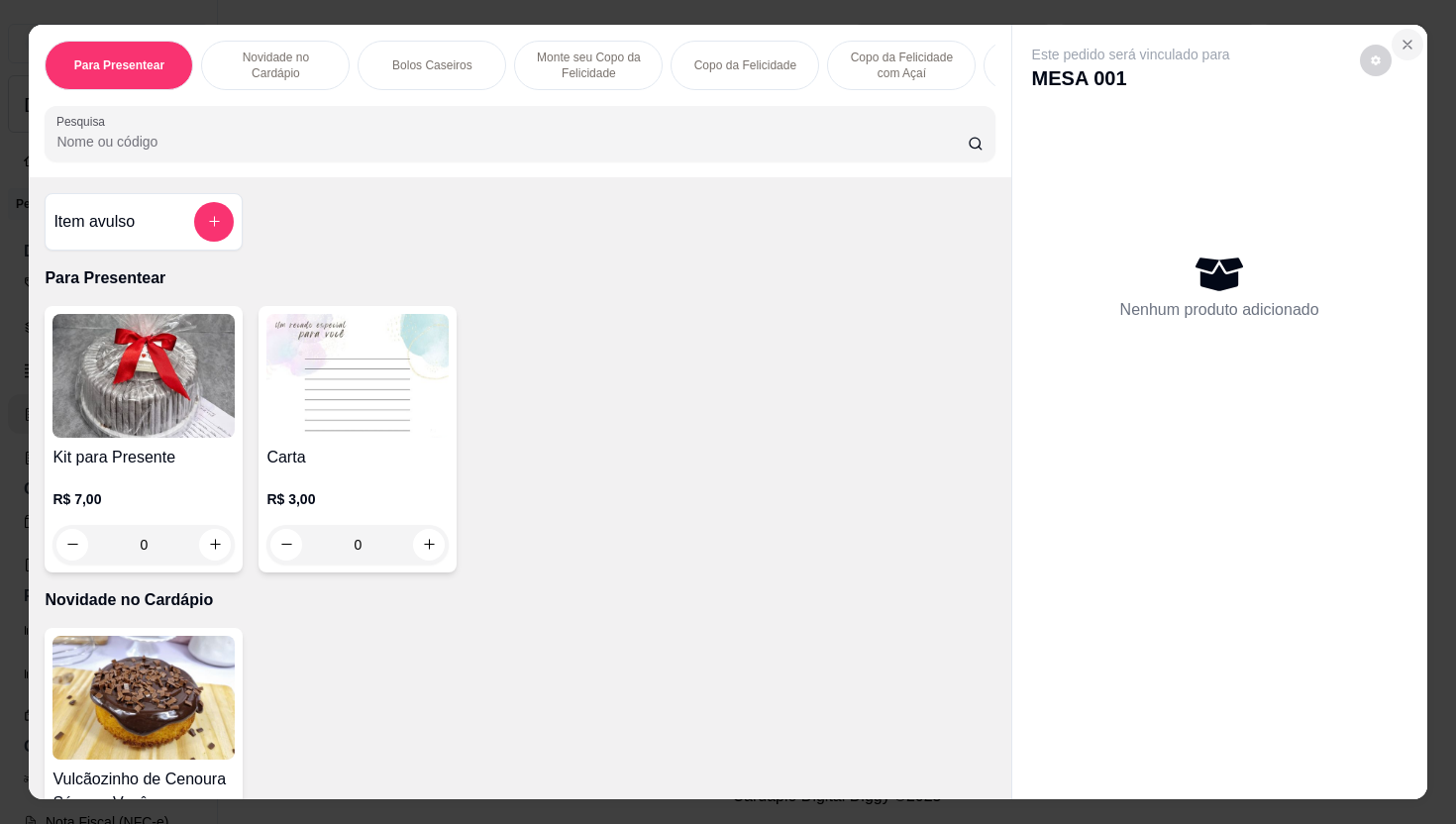 click 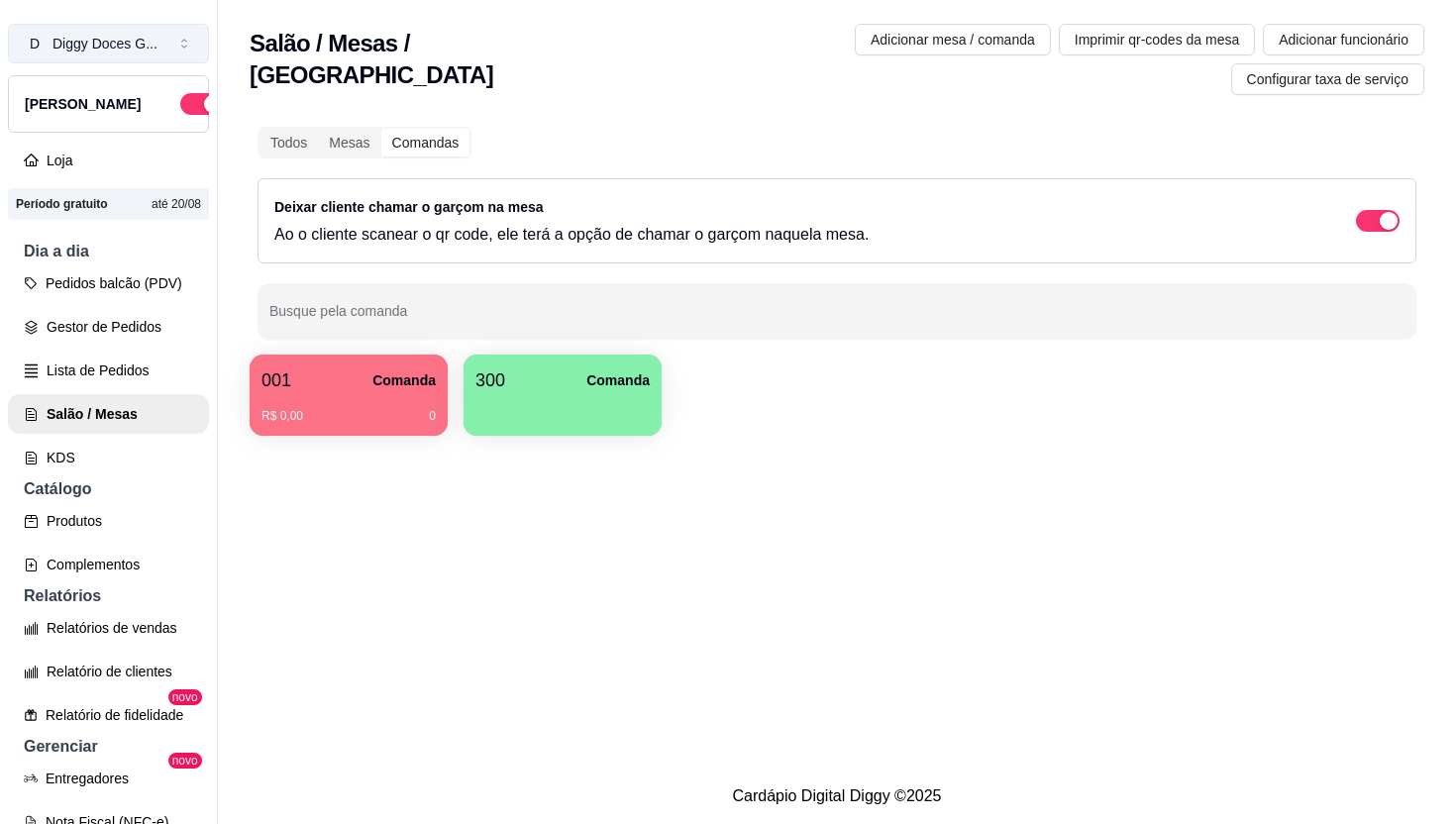 click on "D Diggy Doces G ..." at bounding box center (108, 44) 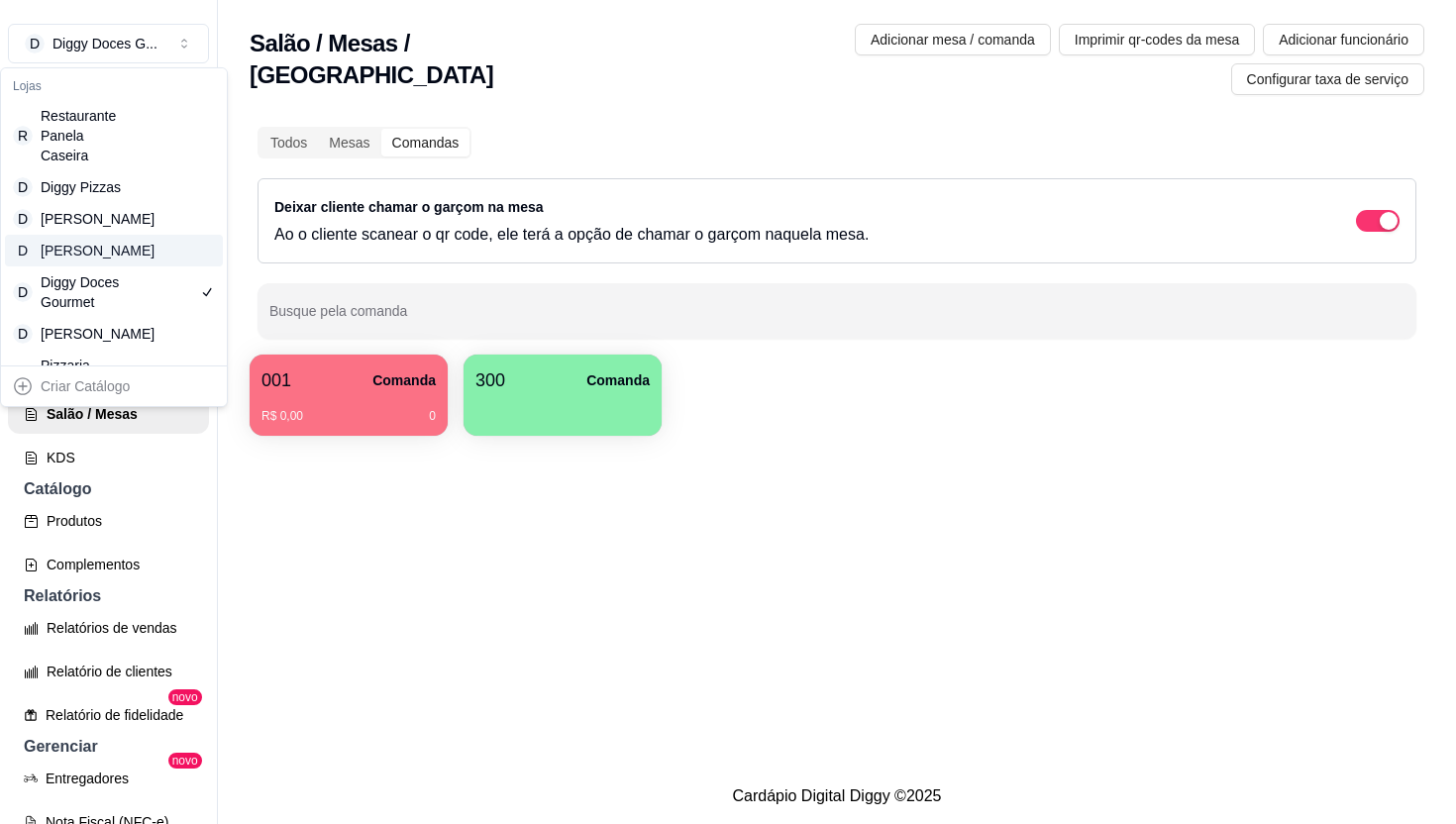 click on "Diggy Açaí" at bounding box center (85, 251) 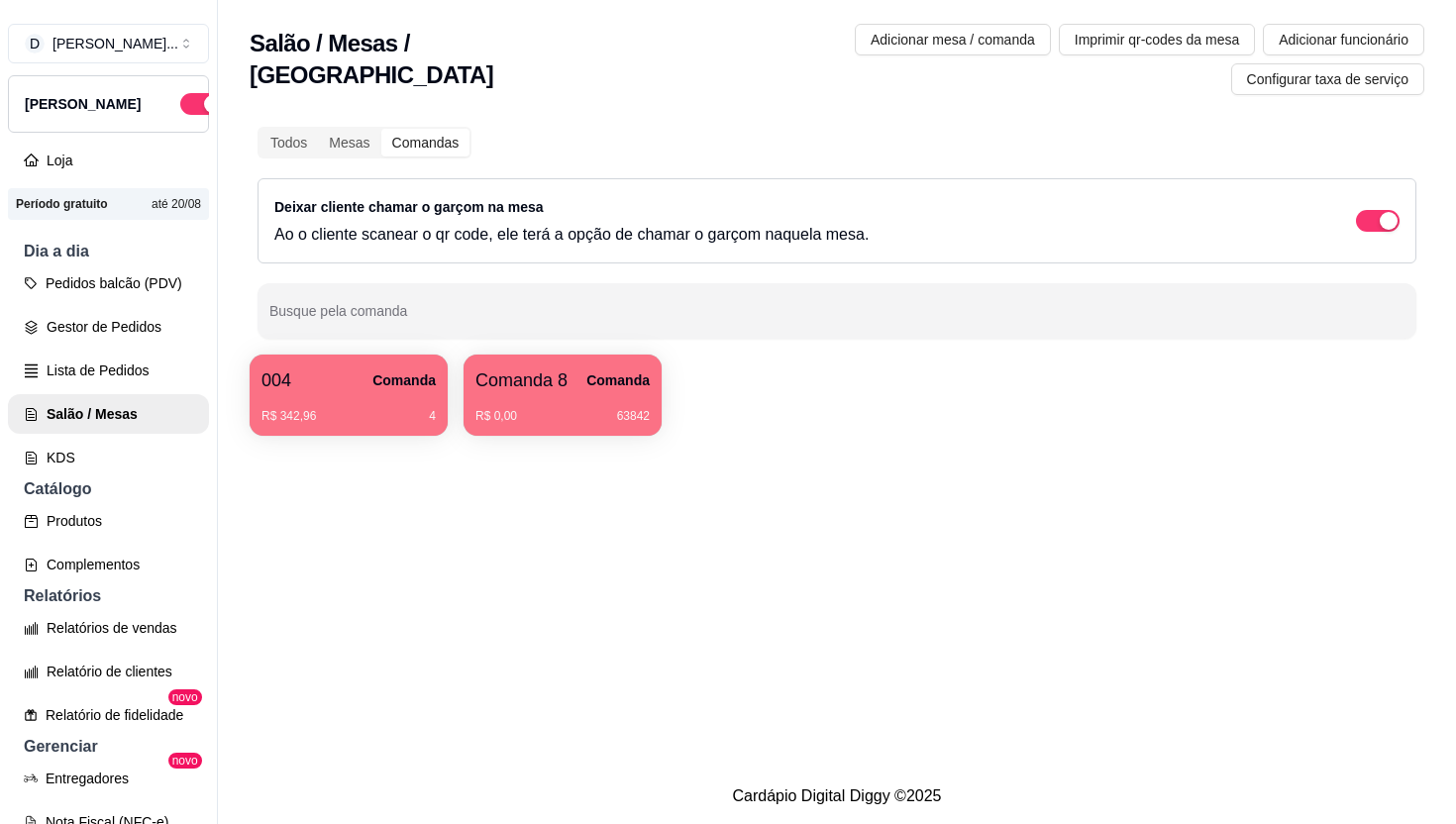 click on "R$ 342,96 4" at bounding box center (349, 416) 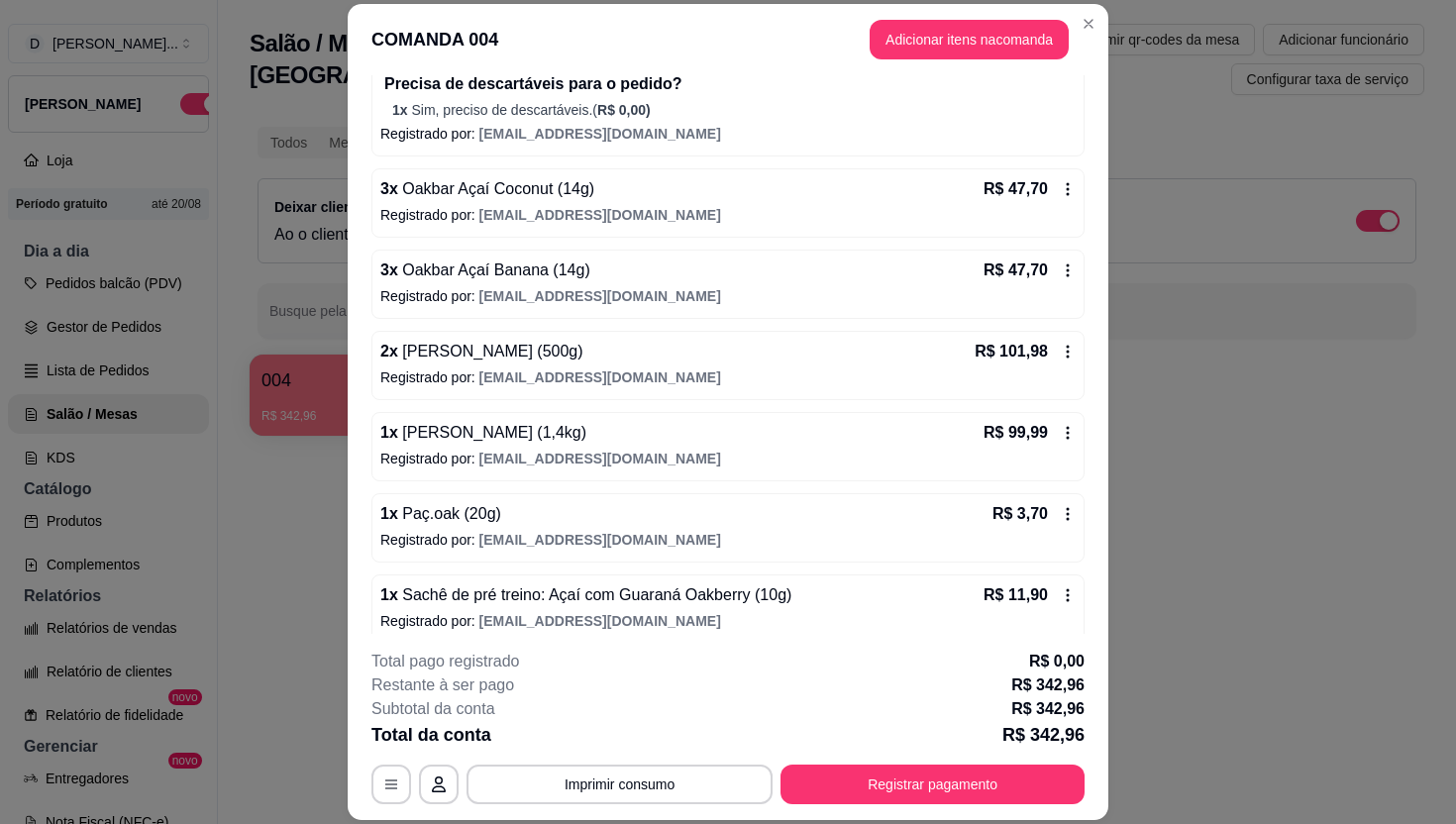 scroll, scrollTop: 337, scrollLeft: 0, axis: vertical 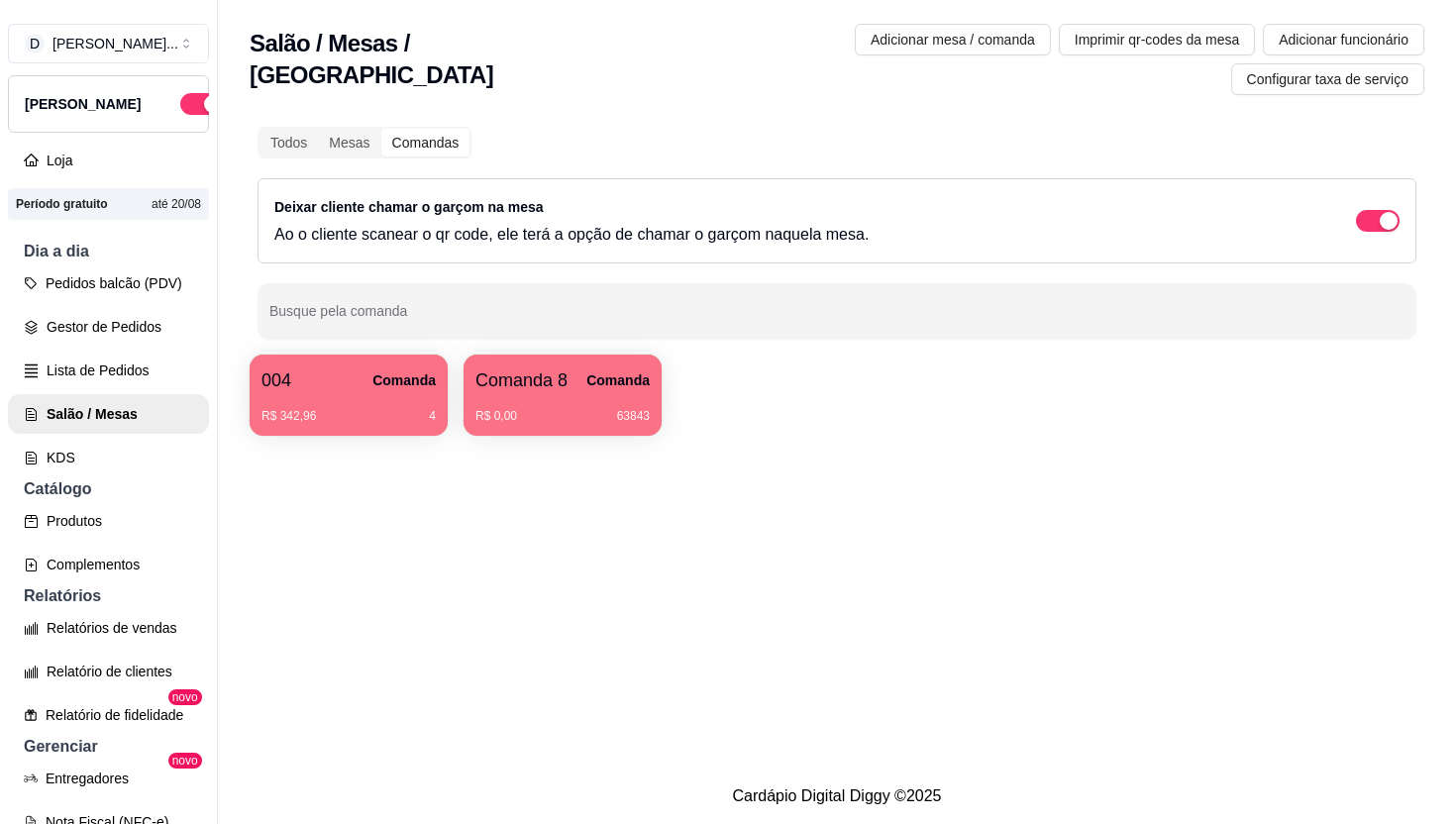 click on "R$ 342,96 4" at bounding box center [349, 409] 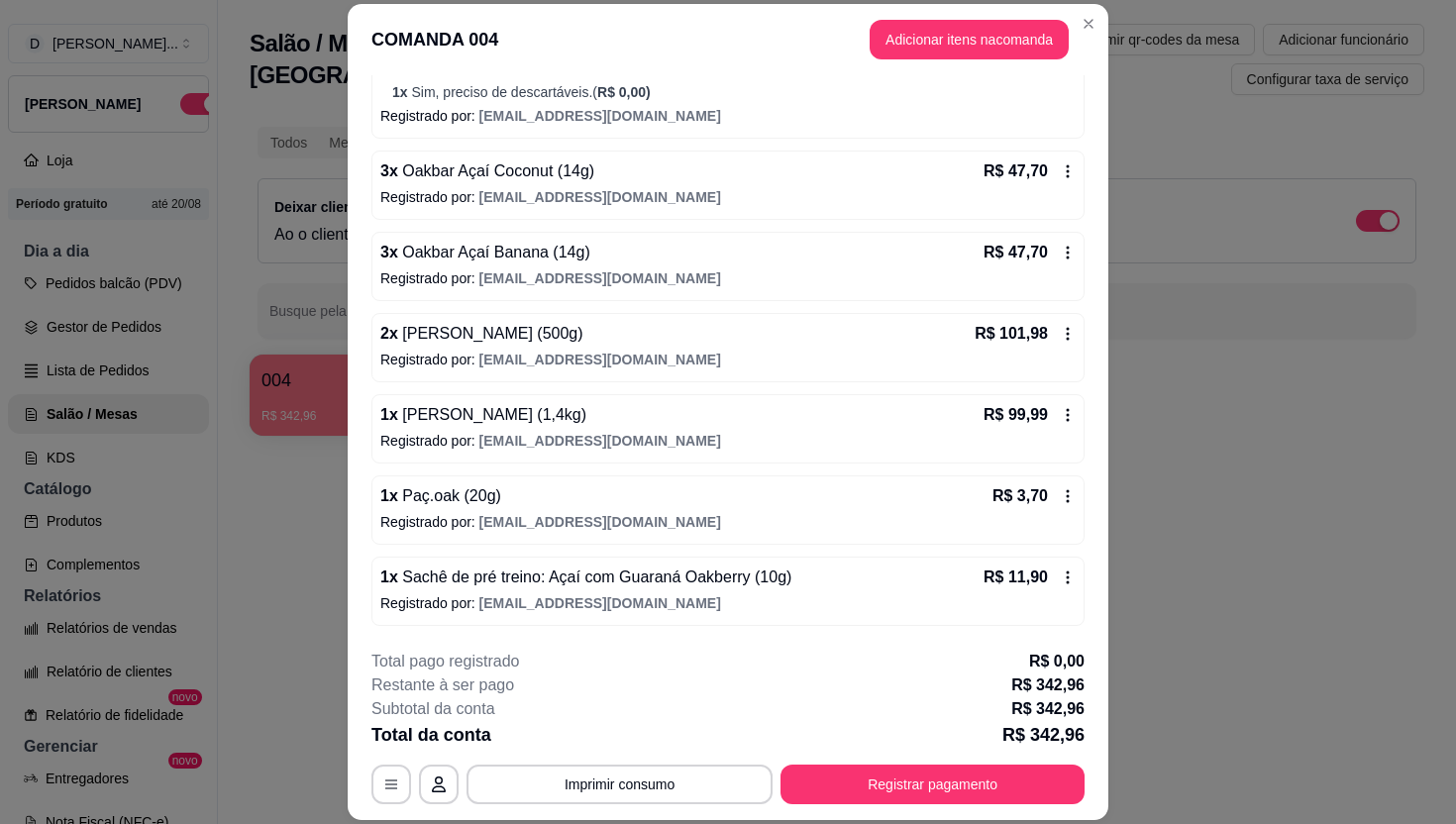 scroll, scrollTop: 0, scrollLeft: 0, axis: both 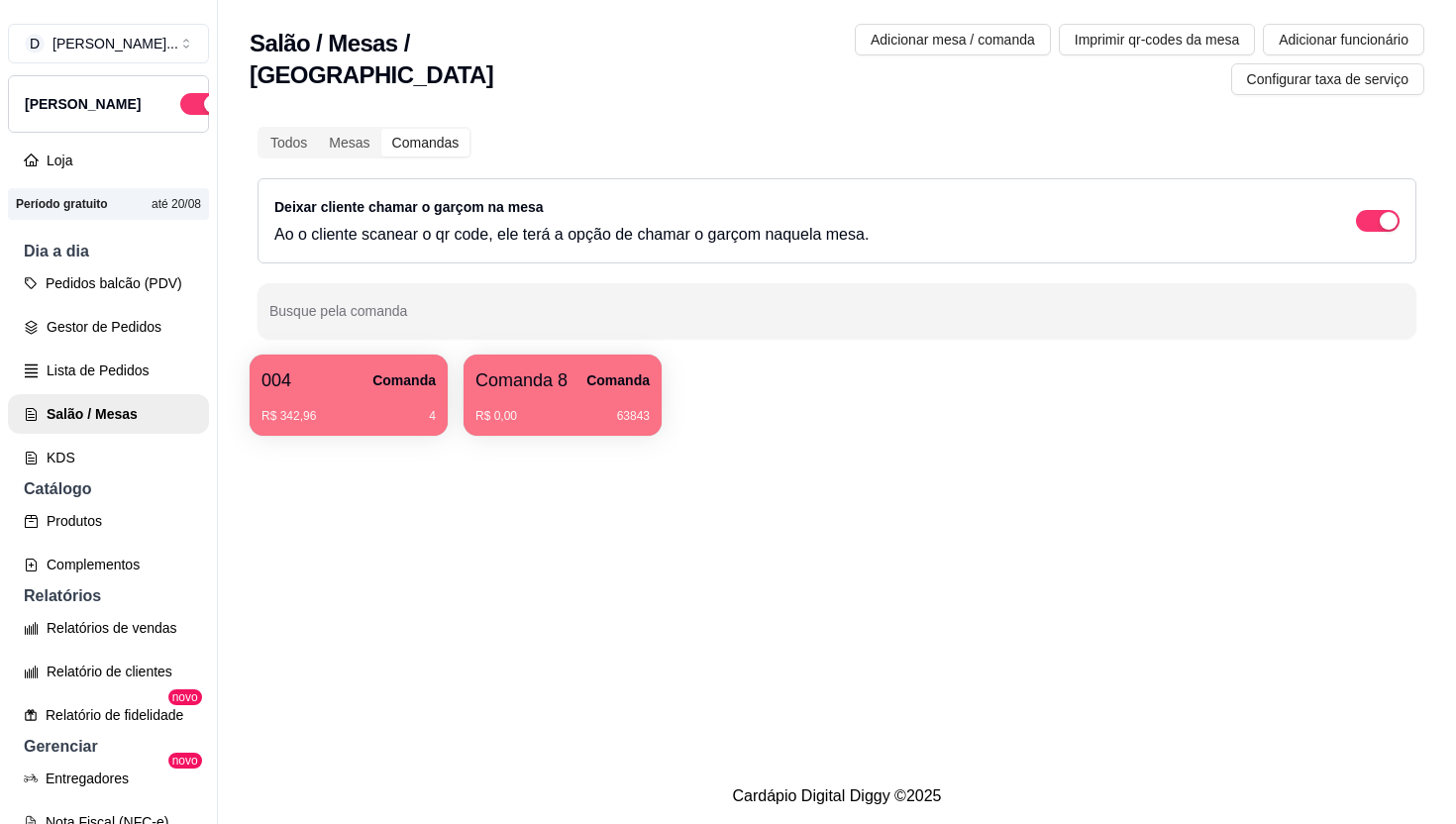click on "004 Comanda" at bounding box center [349, 380] 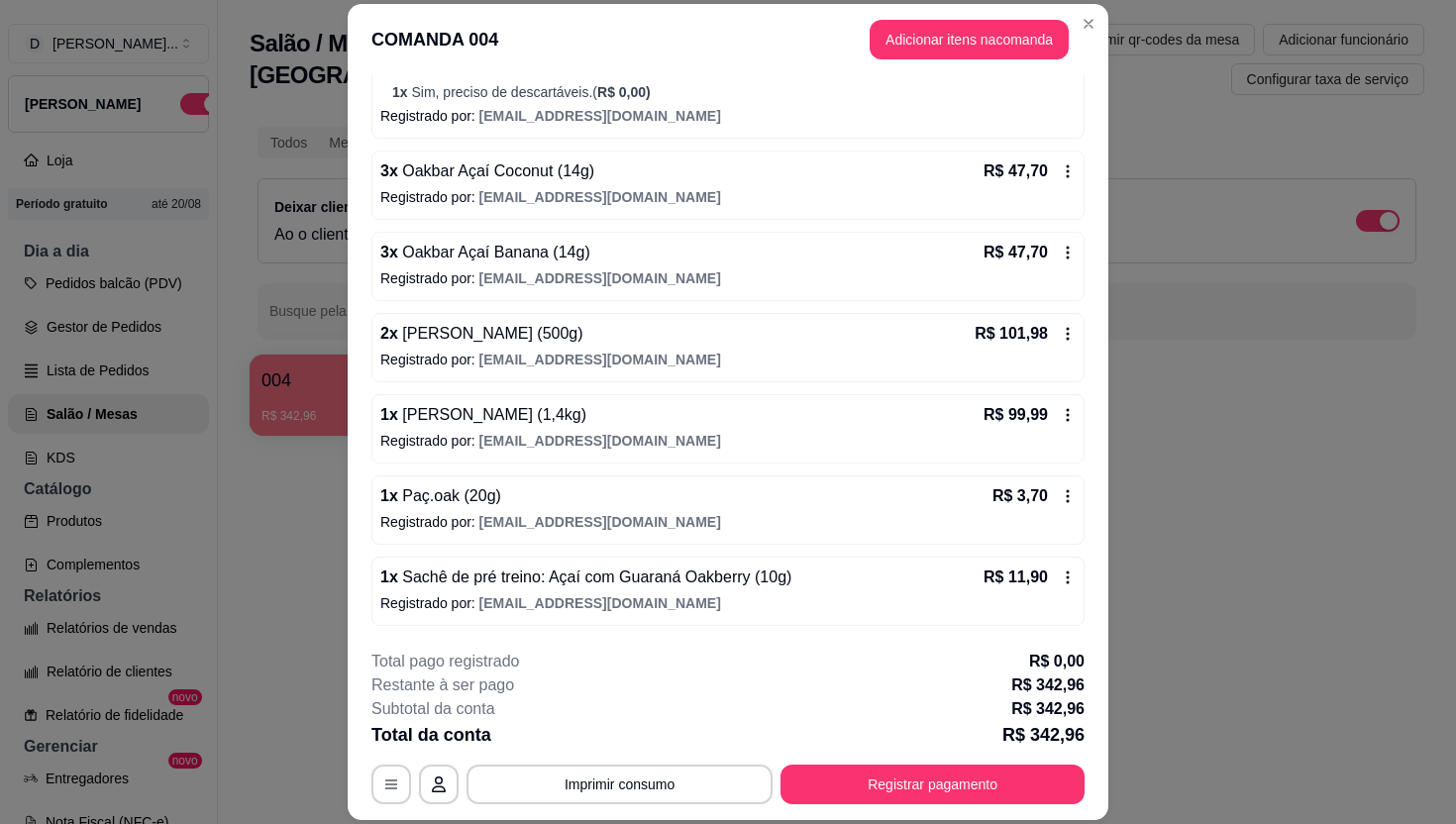 scroll, scrollTop: 0, scrollLeft: 0, axis: both 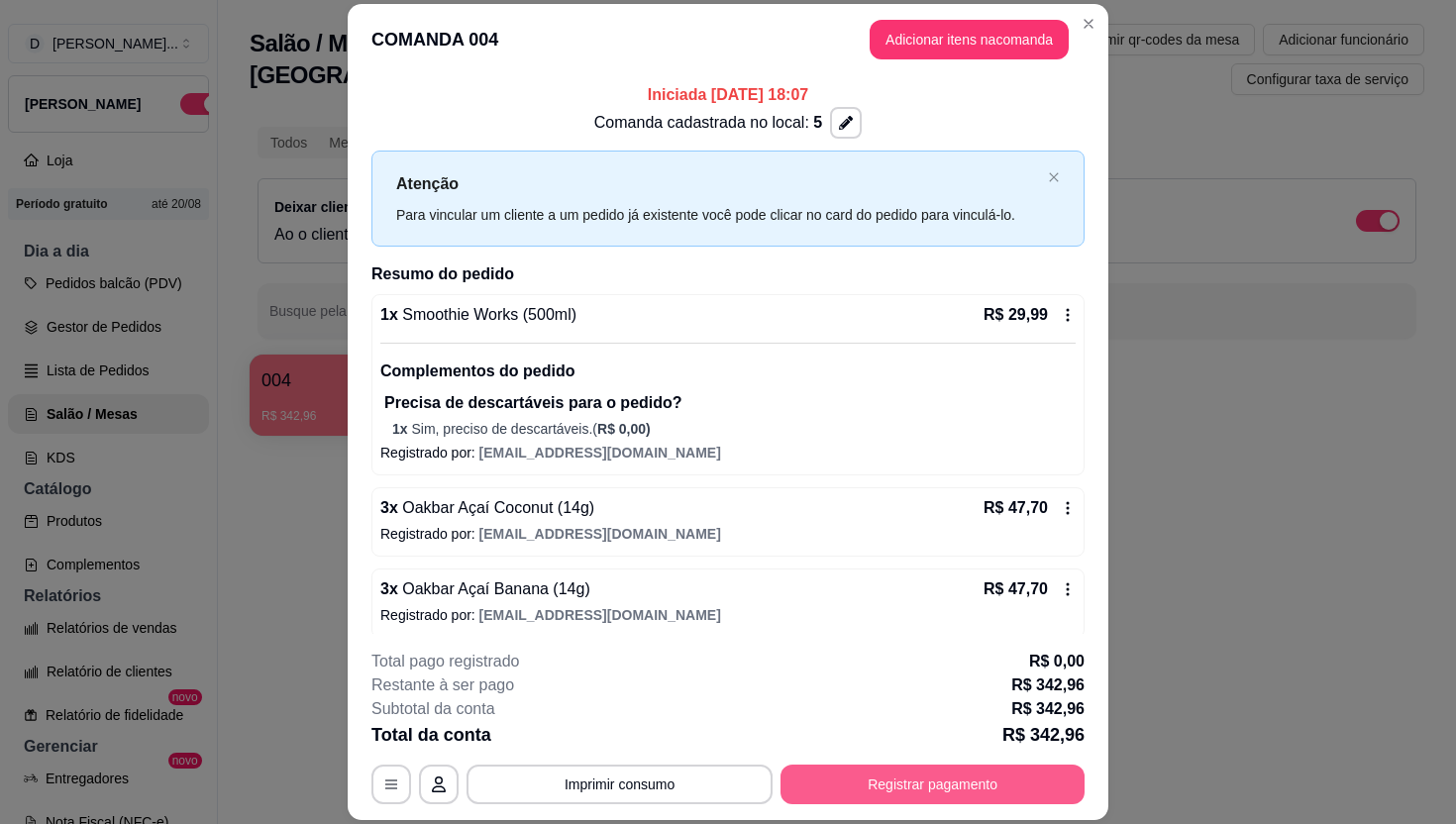 click on "Registrar pagamento" at bounding box center (932, 784) 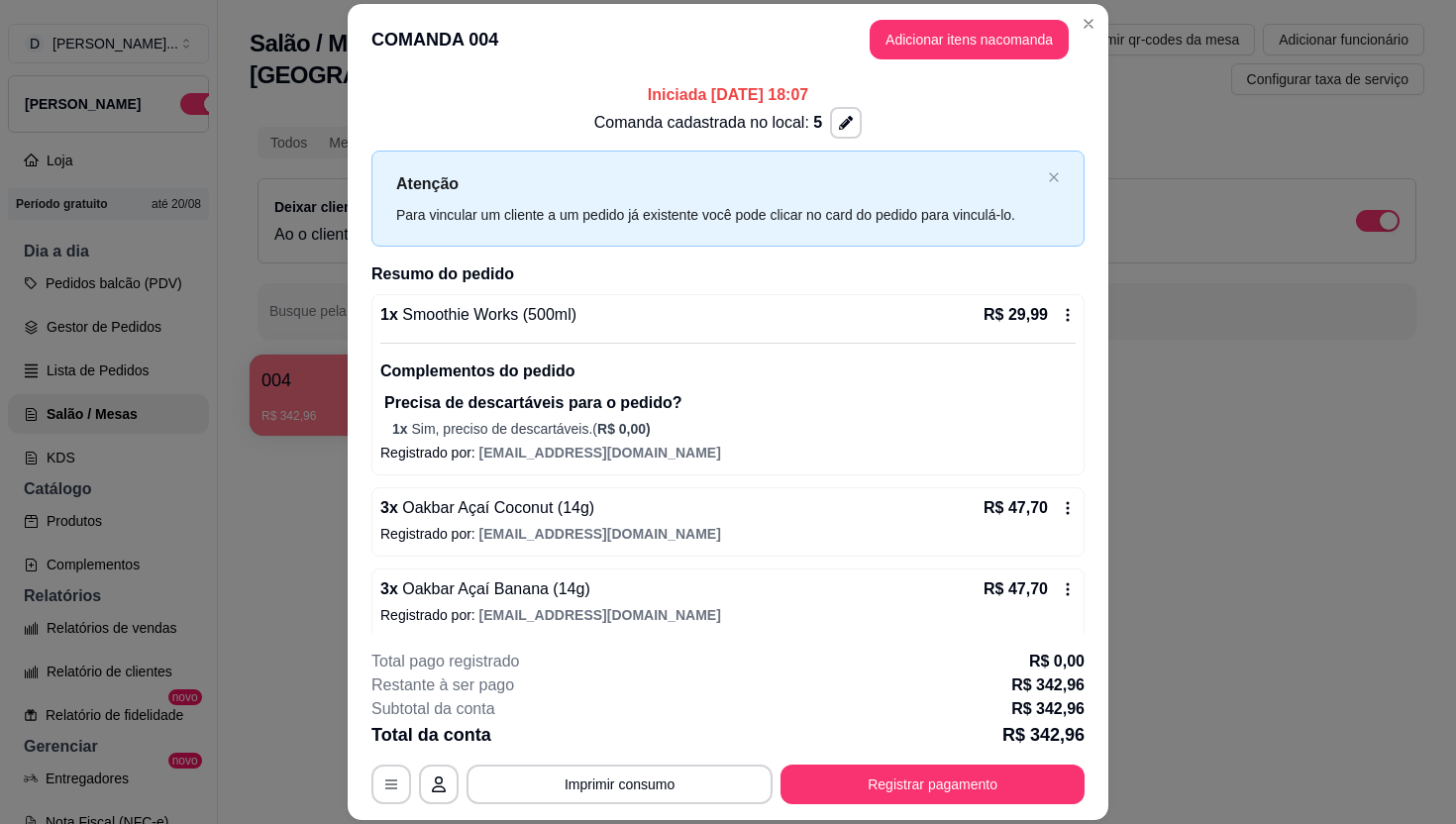 click on "Adicionar itens na  comanda" at bounding box center (969, 40) 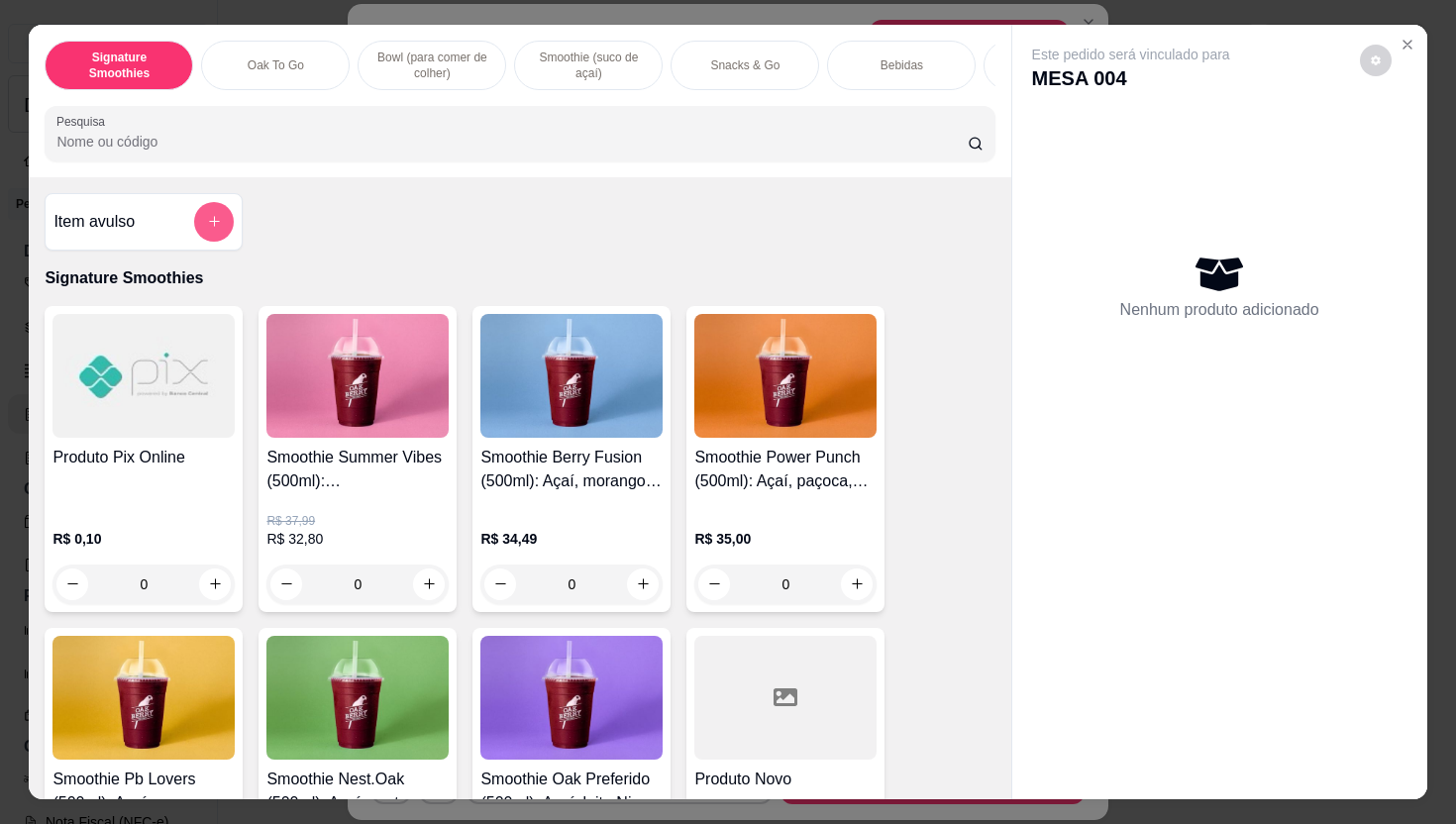 click 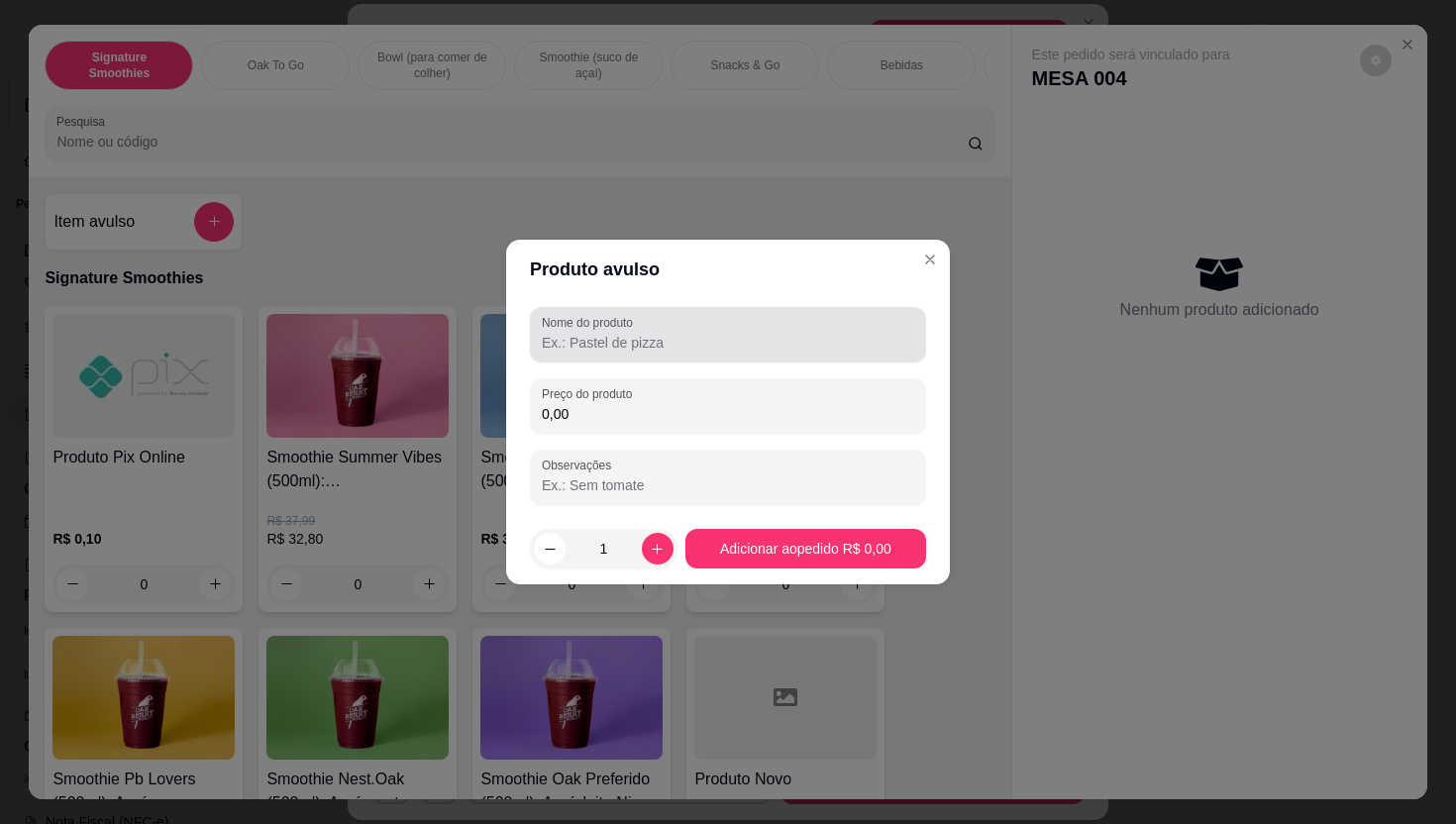 click on "Nome do produto" at bounding box center (728, 335) 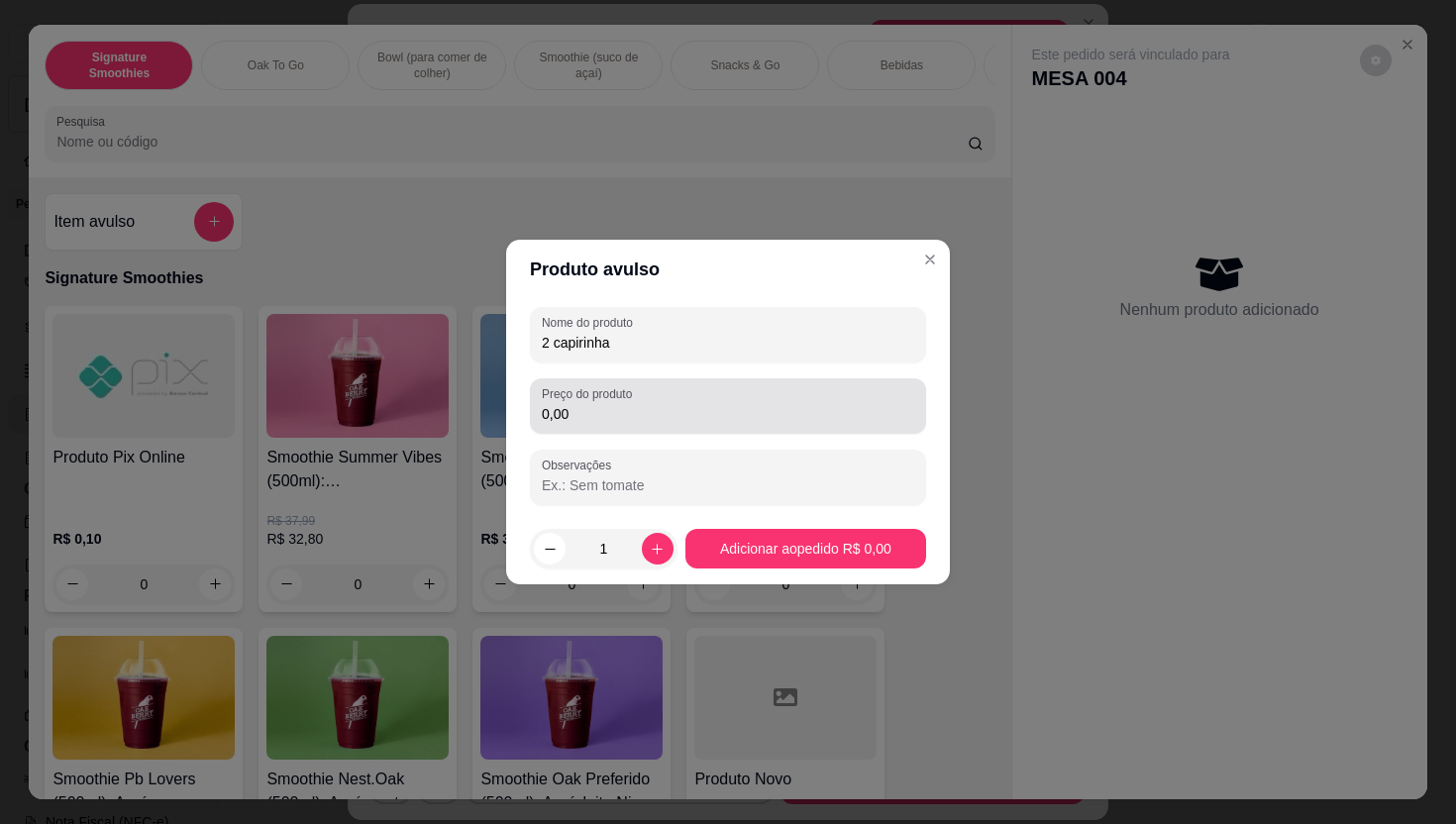 type on "2 capirinha" 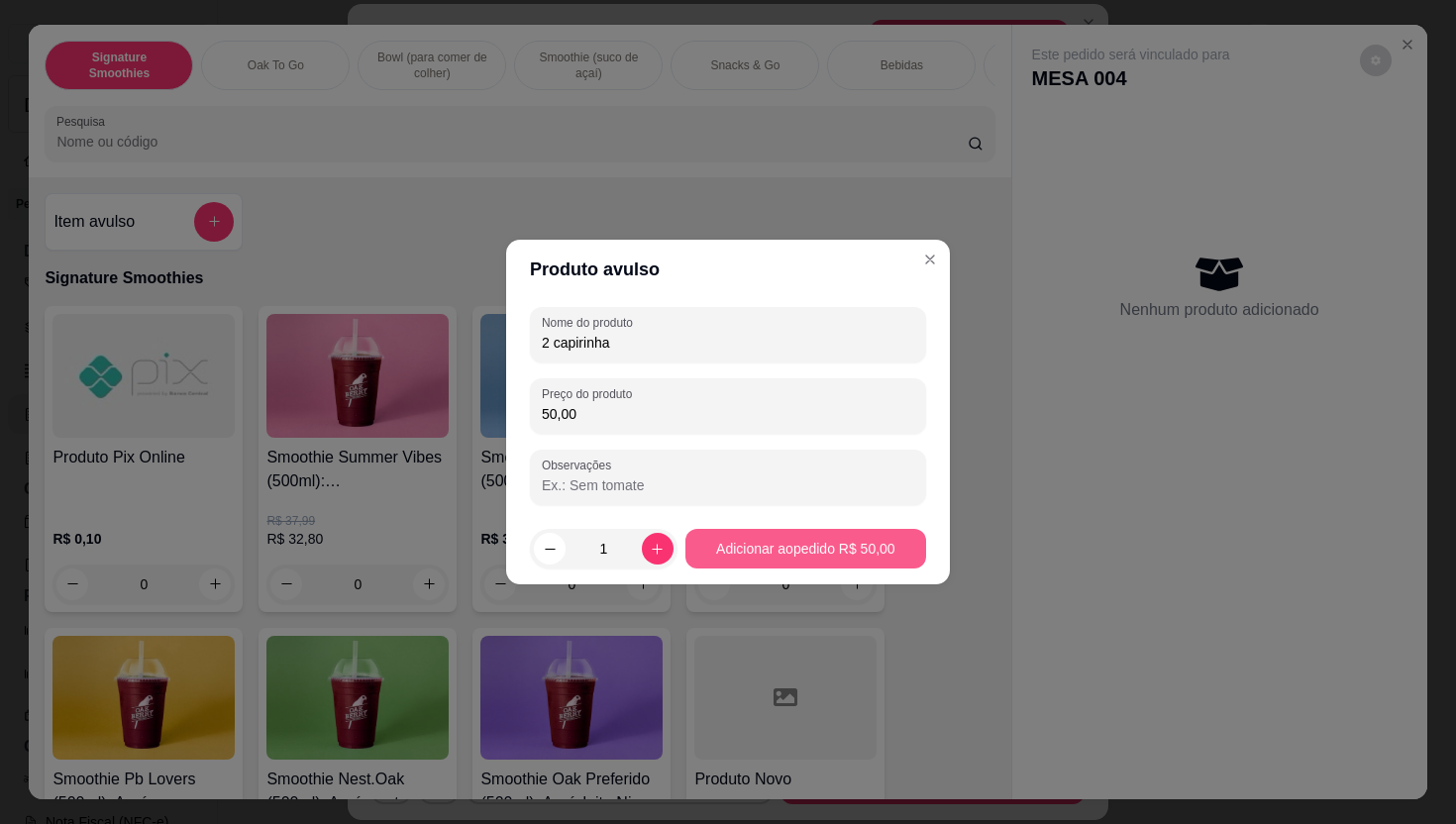 type on "50,00" 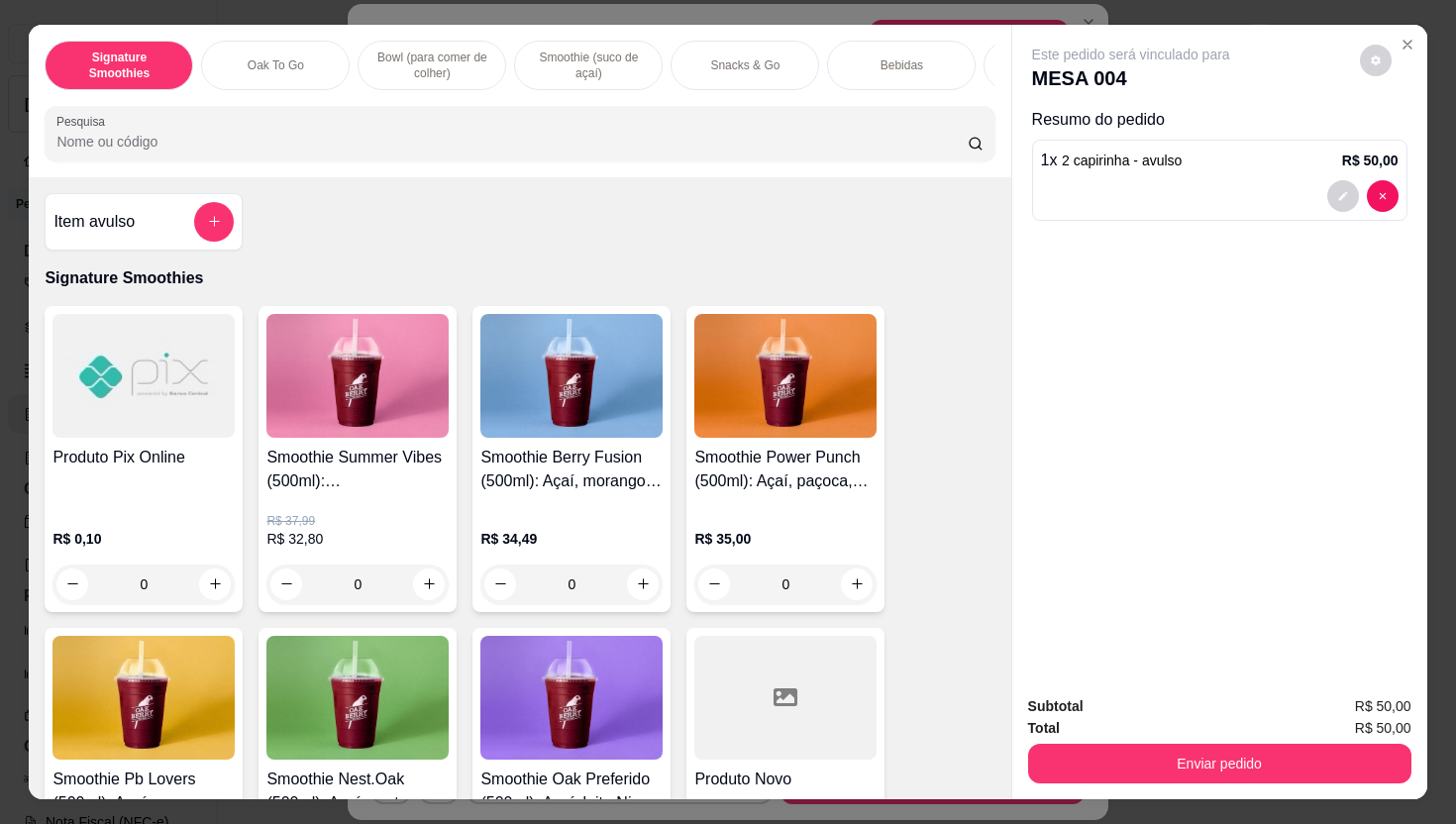 click on "Enviar pedido" at bounding box center (1219, 764) 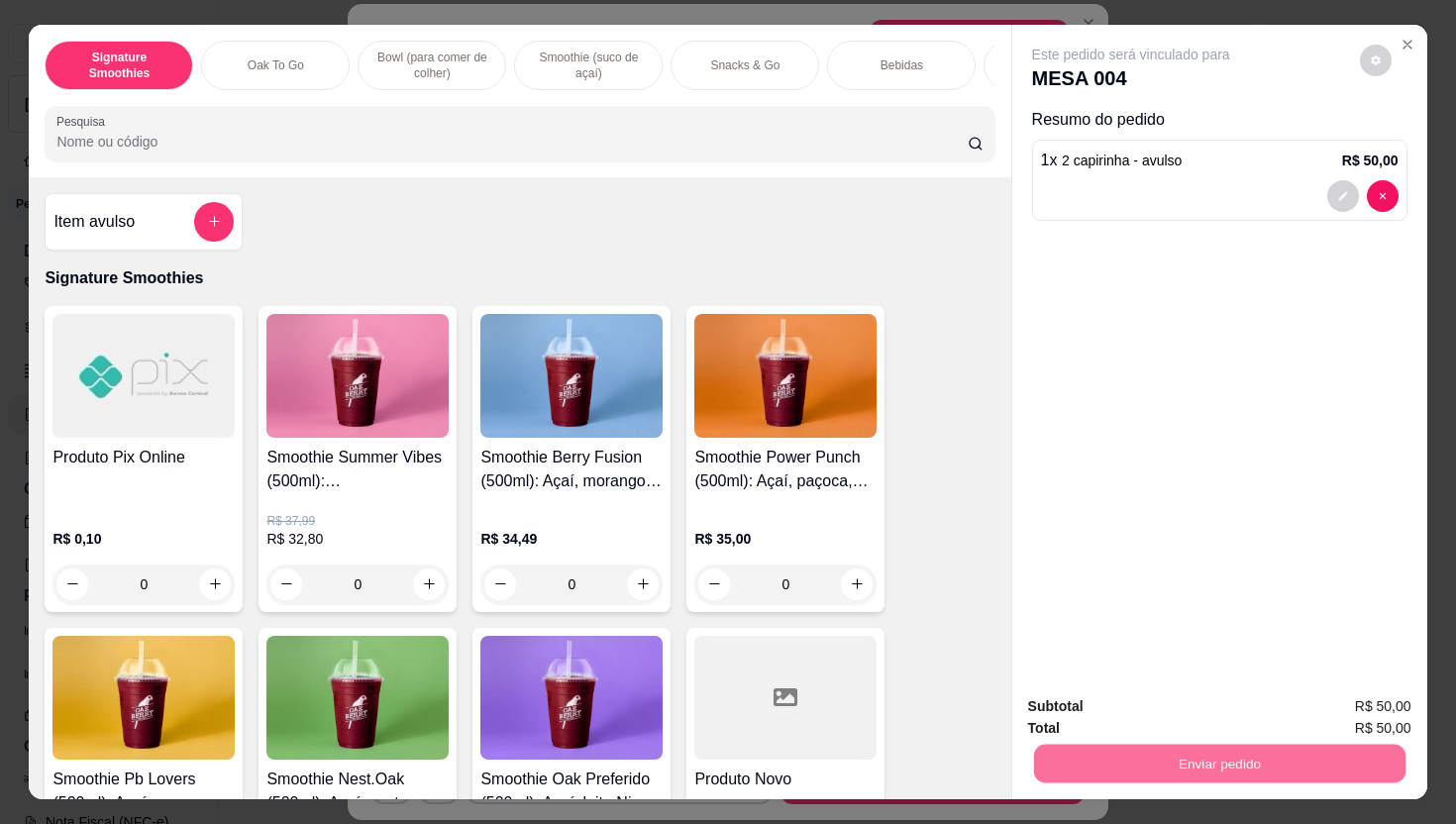 click on "Sim, quero registrar" at bounding box center [1349, 714] 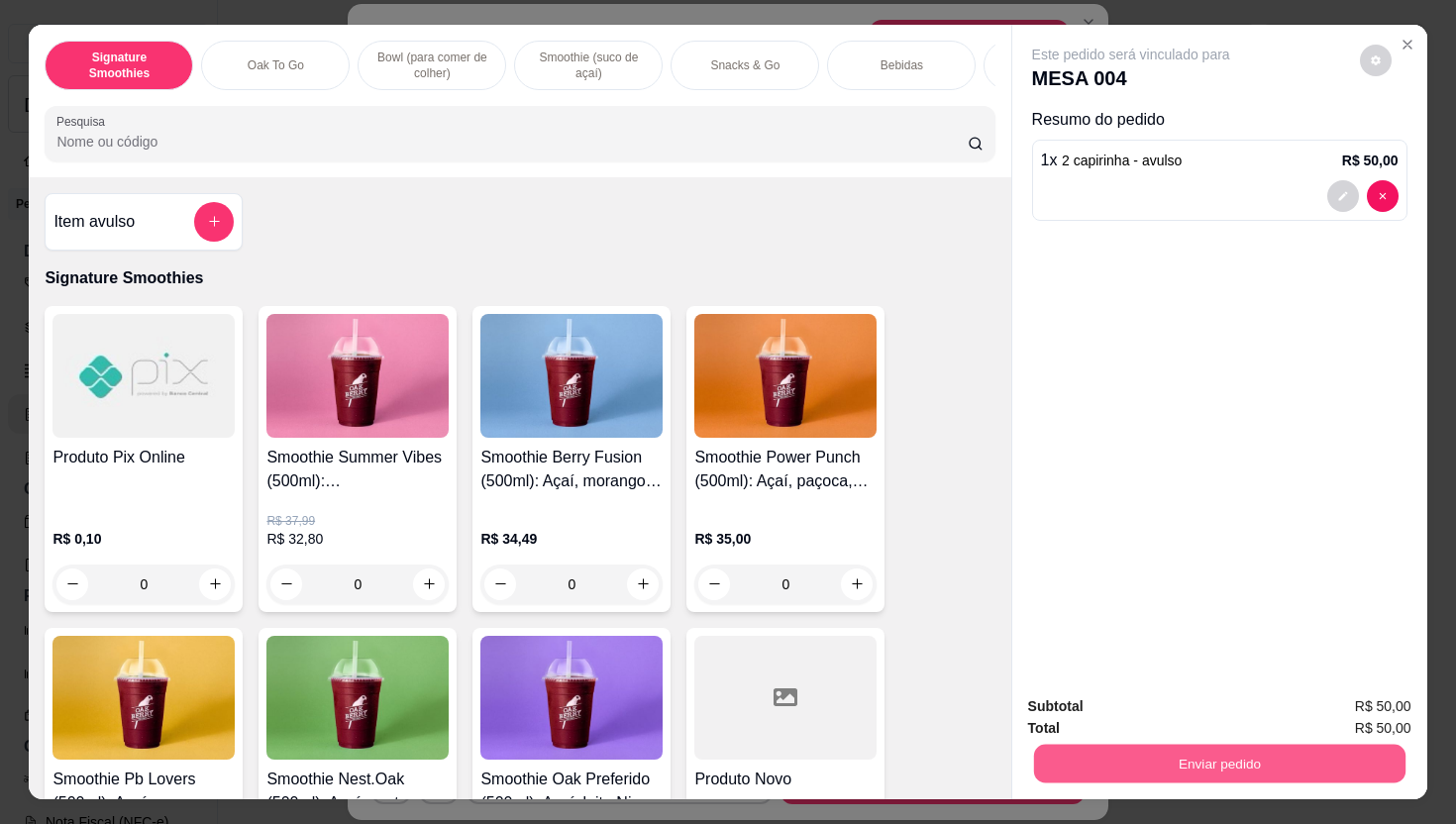 click on "Enviar pedido" at bounding box center [1218, 764] 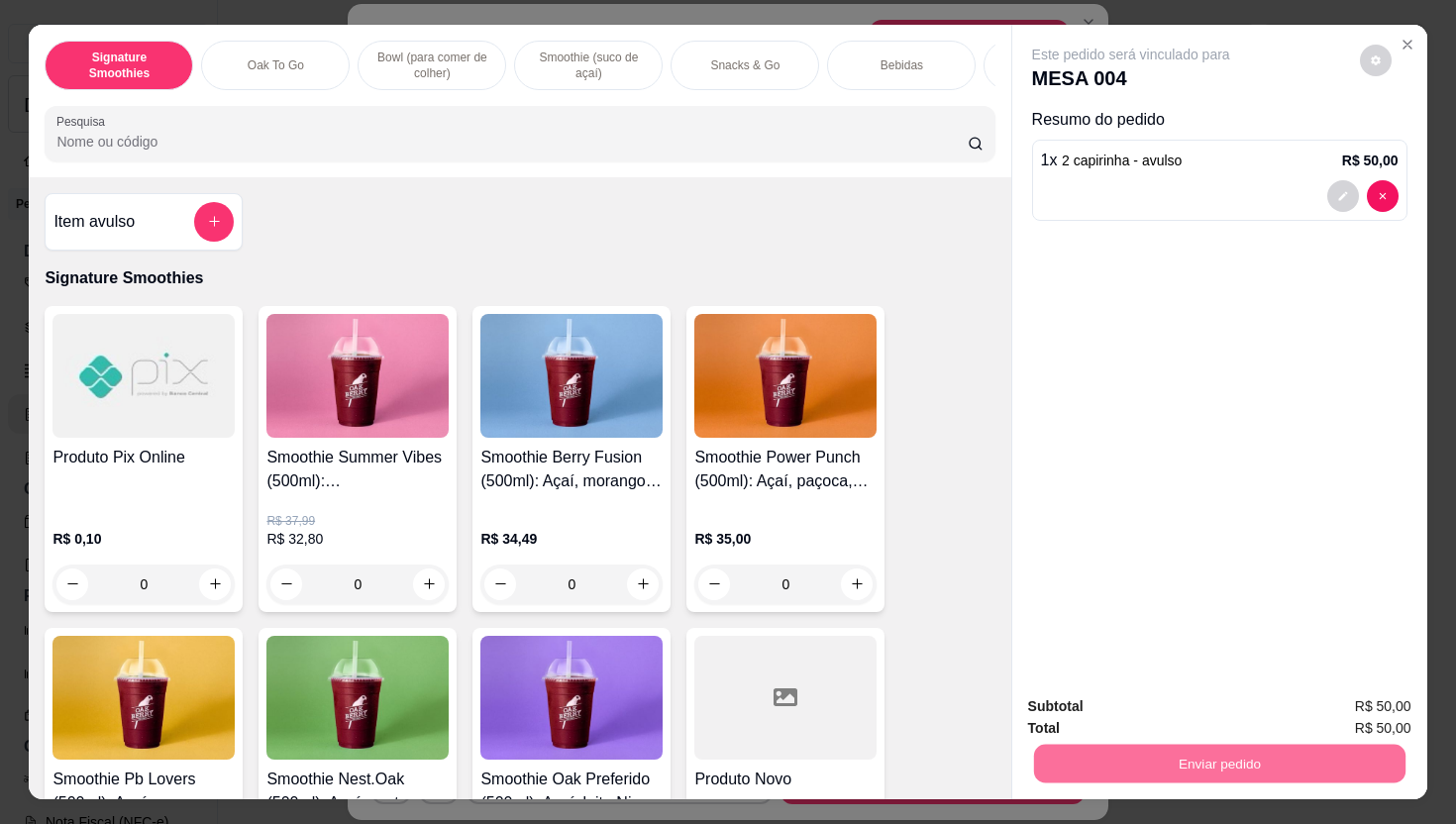 click on "Não registrar e enviar pedido" at bounding box center (1161, 715) 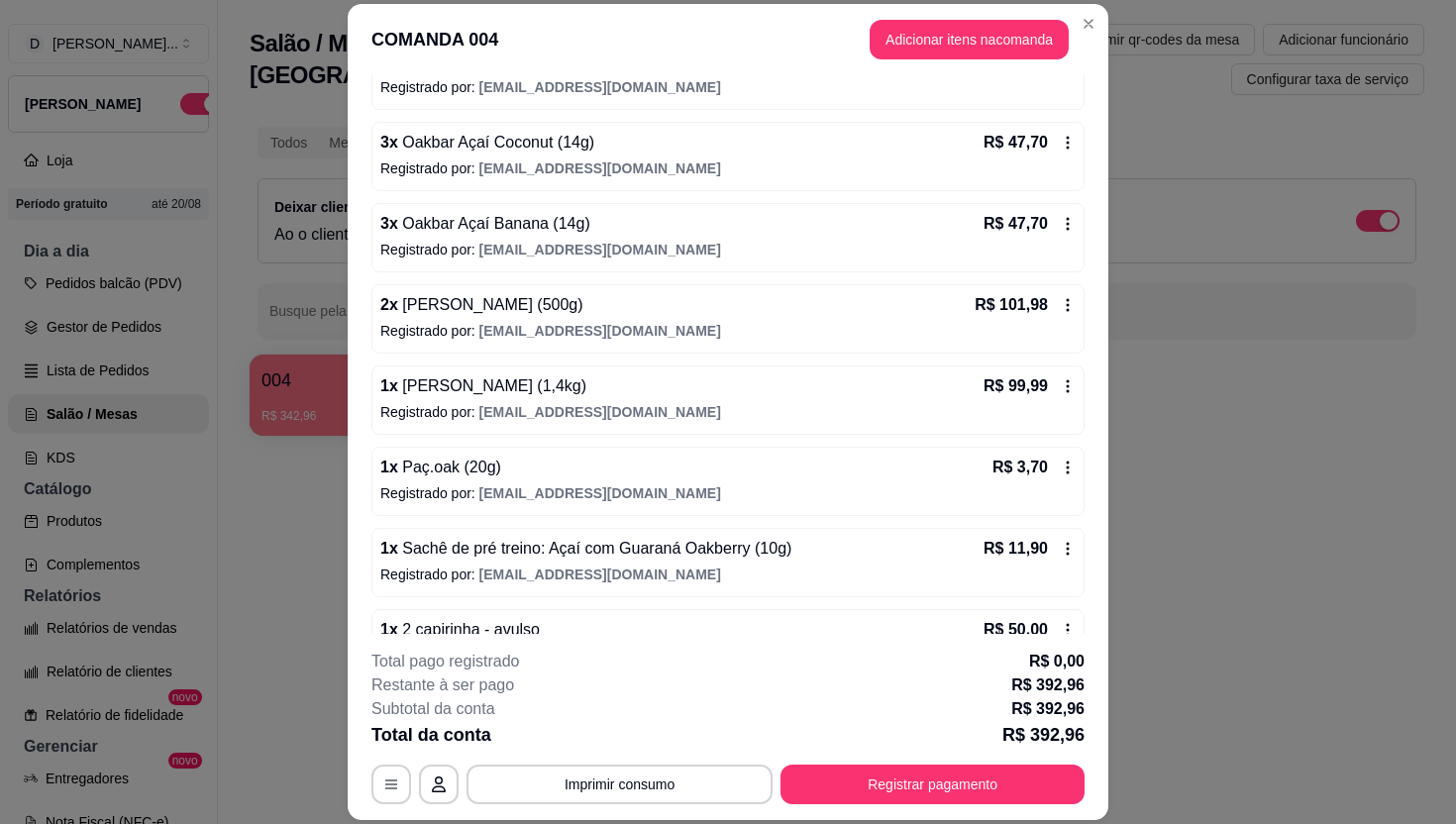 scroll, scrollTop: 418, scrollLeft: 0, axis: vertical 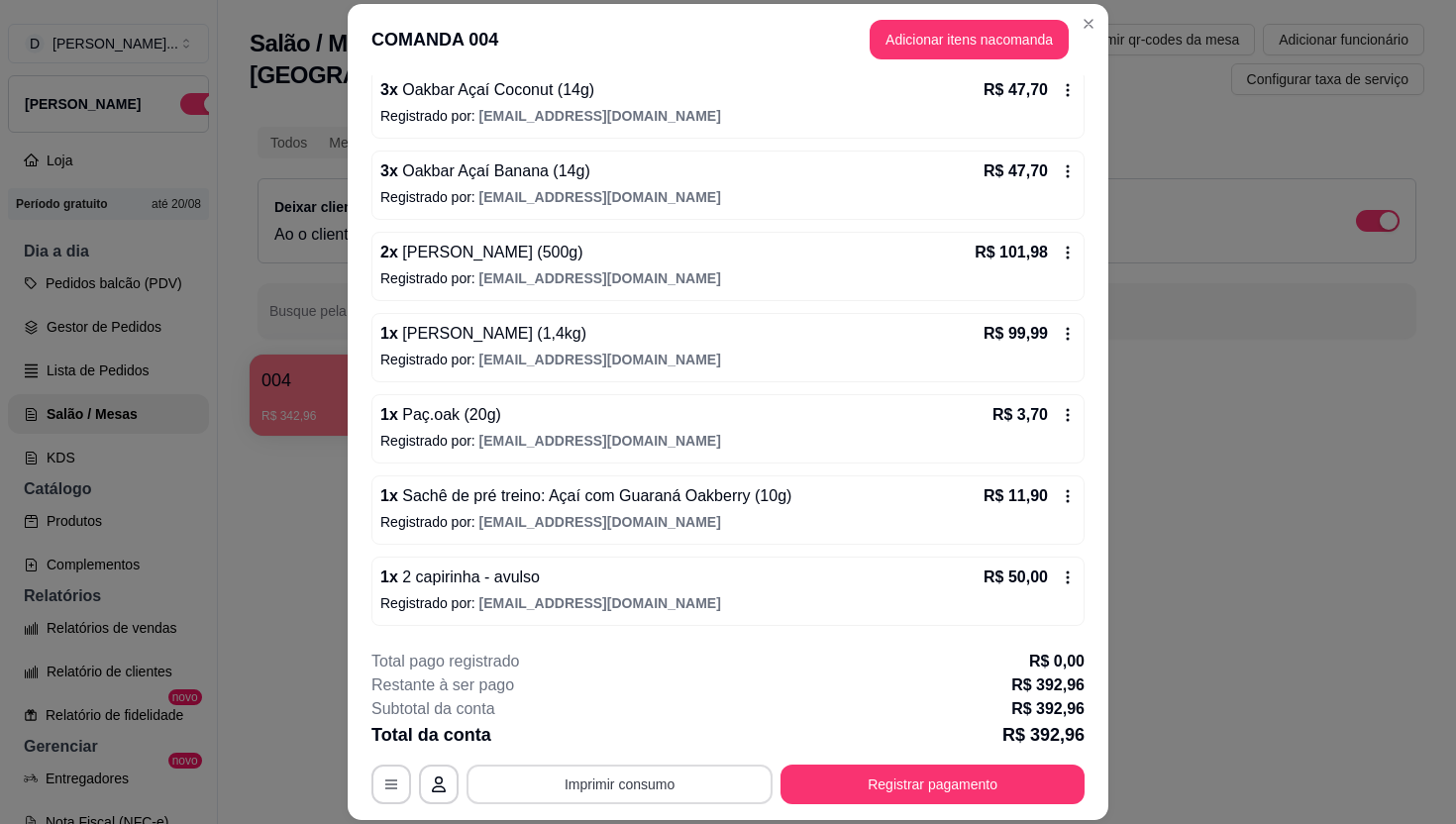 click on "Imprimir consumo" at bounding box center (619, 784) 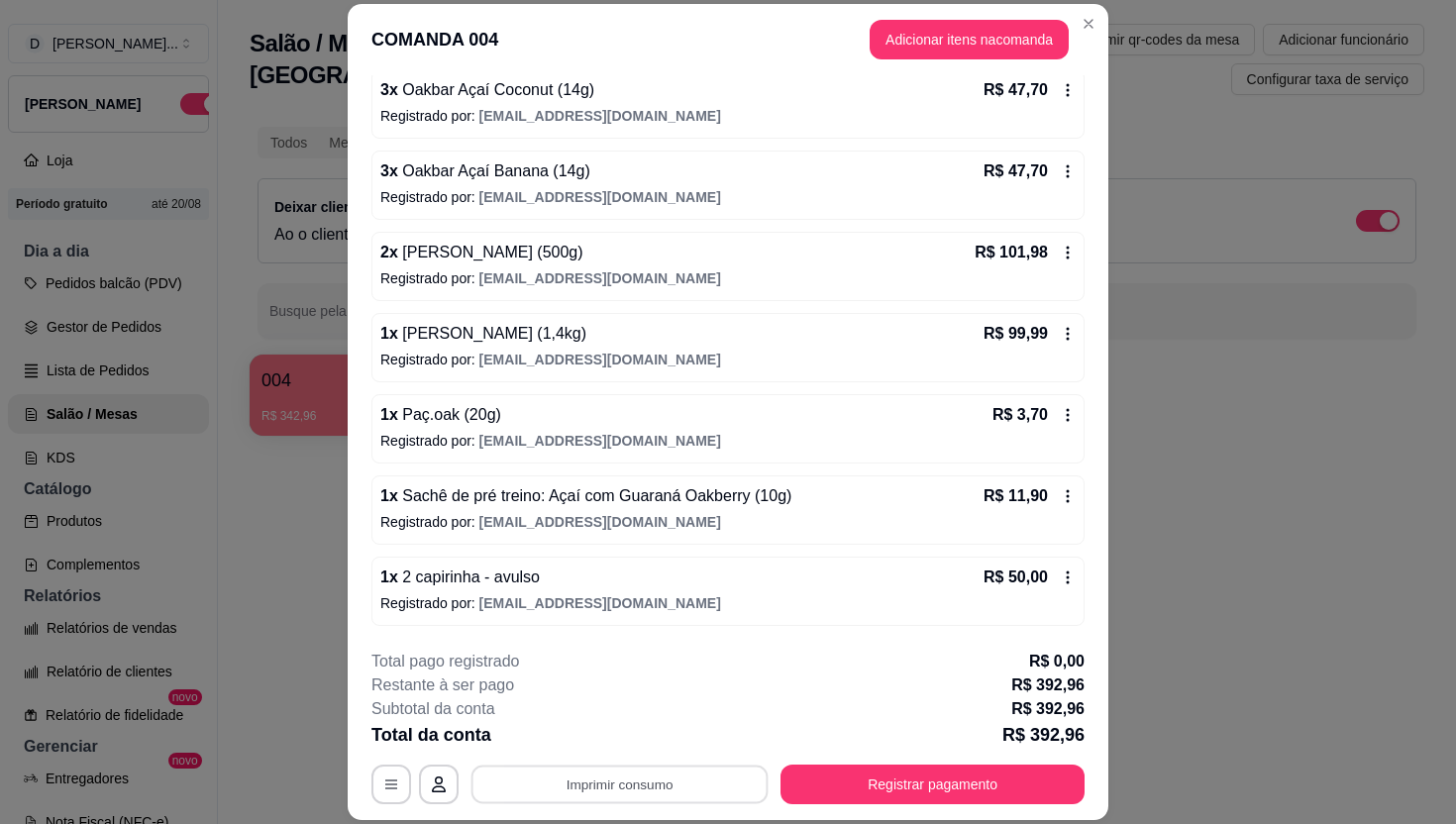 click on "Registrado por:   viniciusreis81@gmail.com" at bounding box center (728, 603) 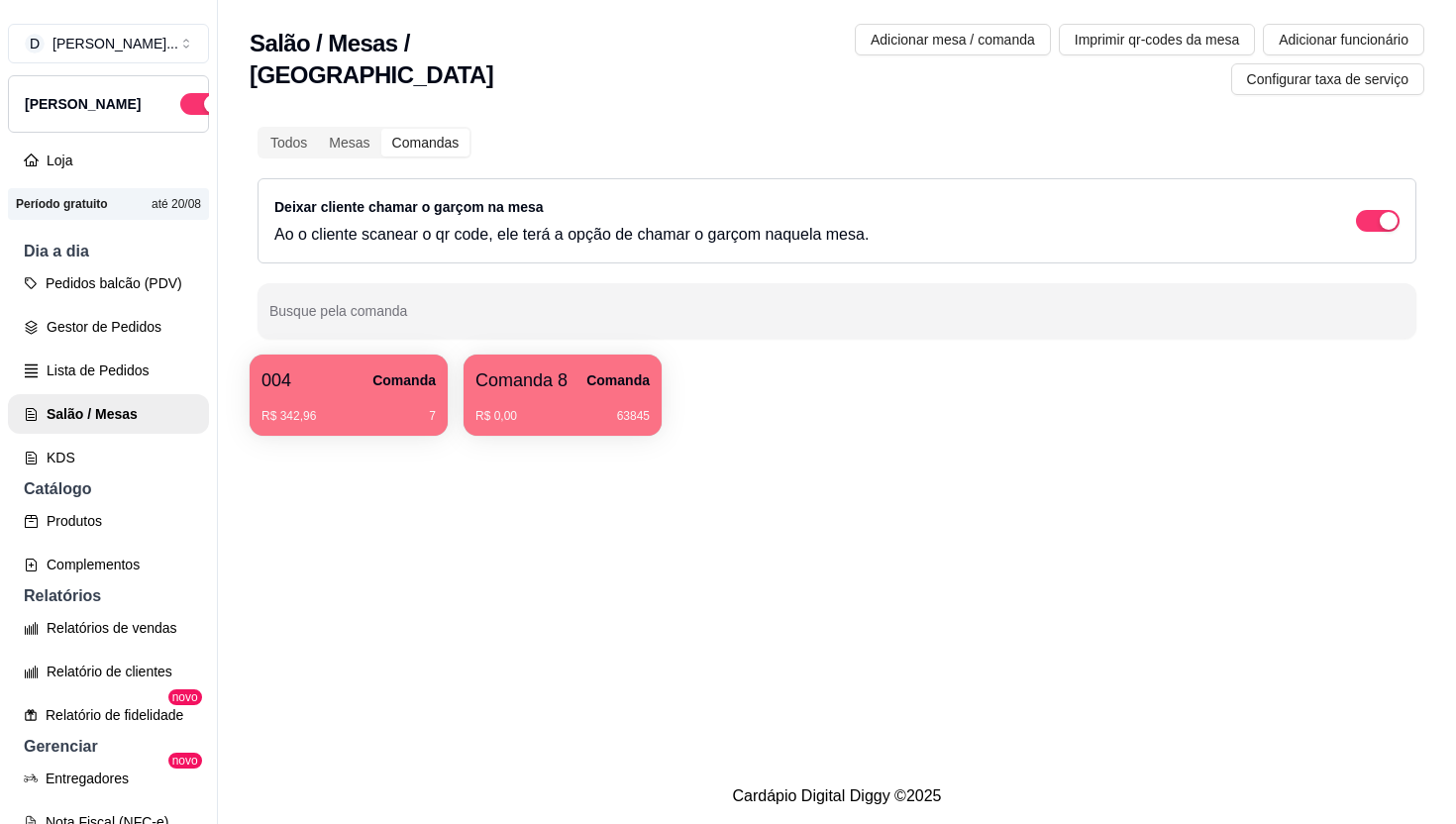 click on "R$ 0,00 63845" at bounding box center (563, 409) 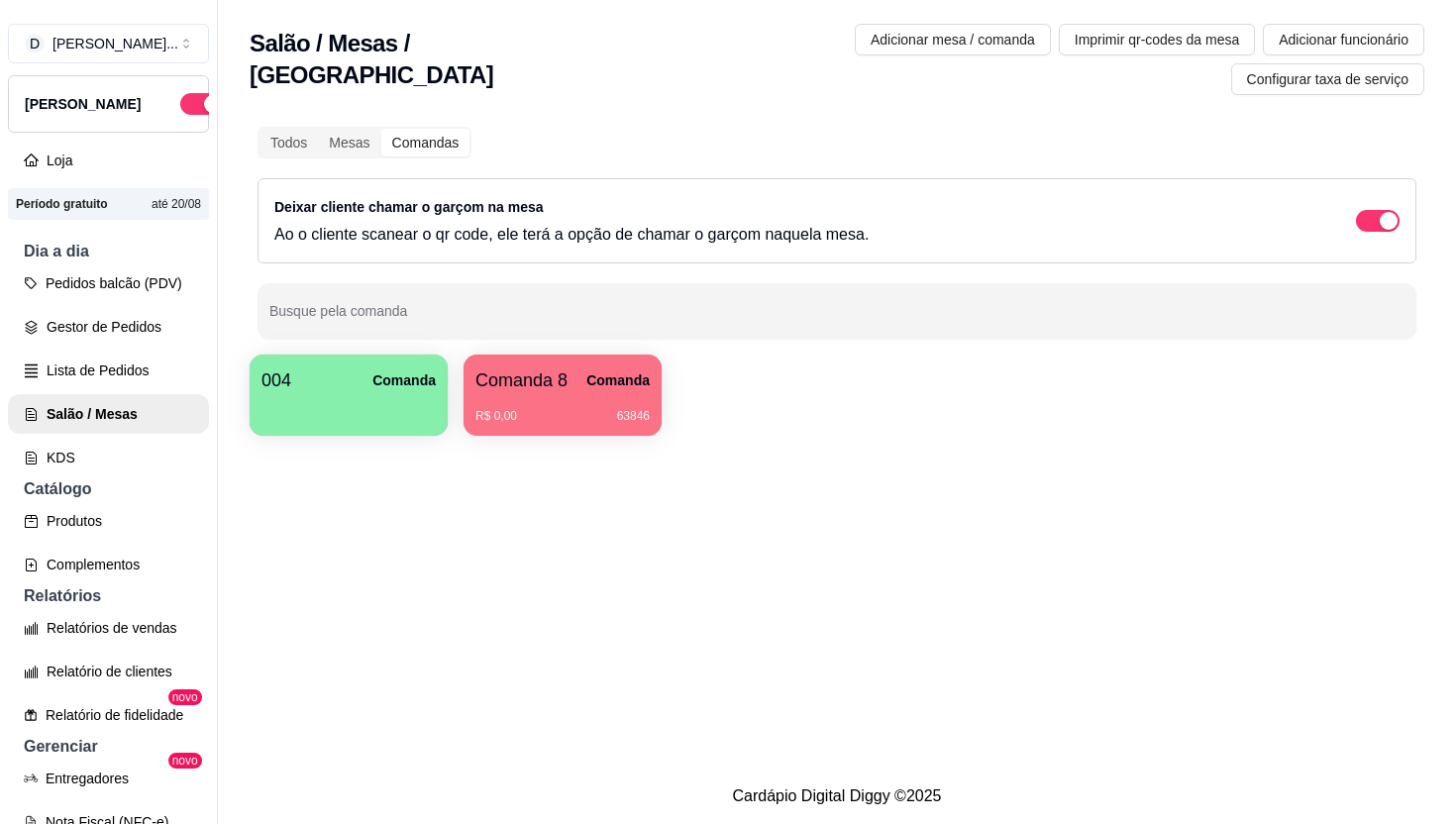 click on "até 20/08" at bounding box center (176, 204) 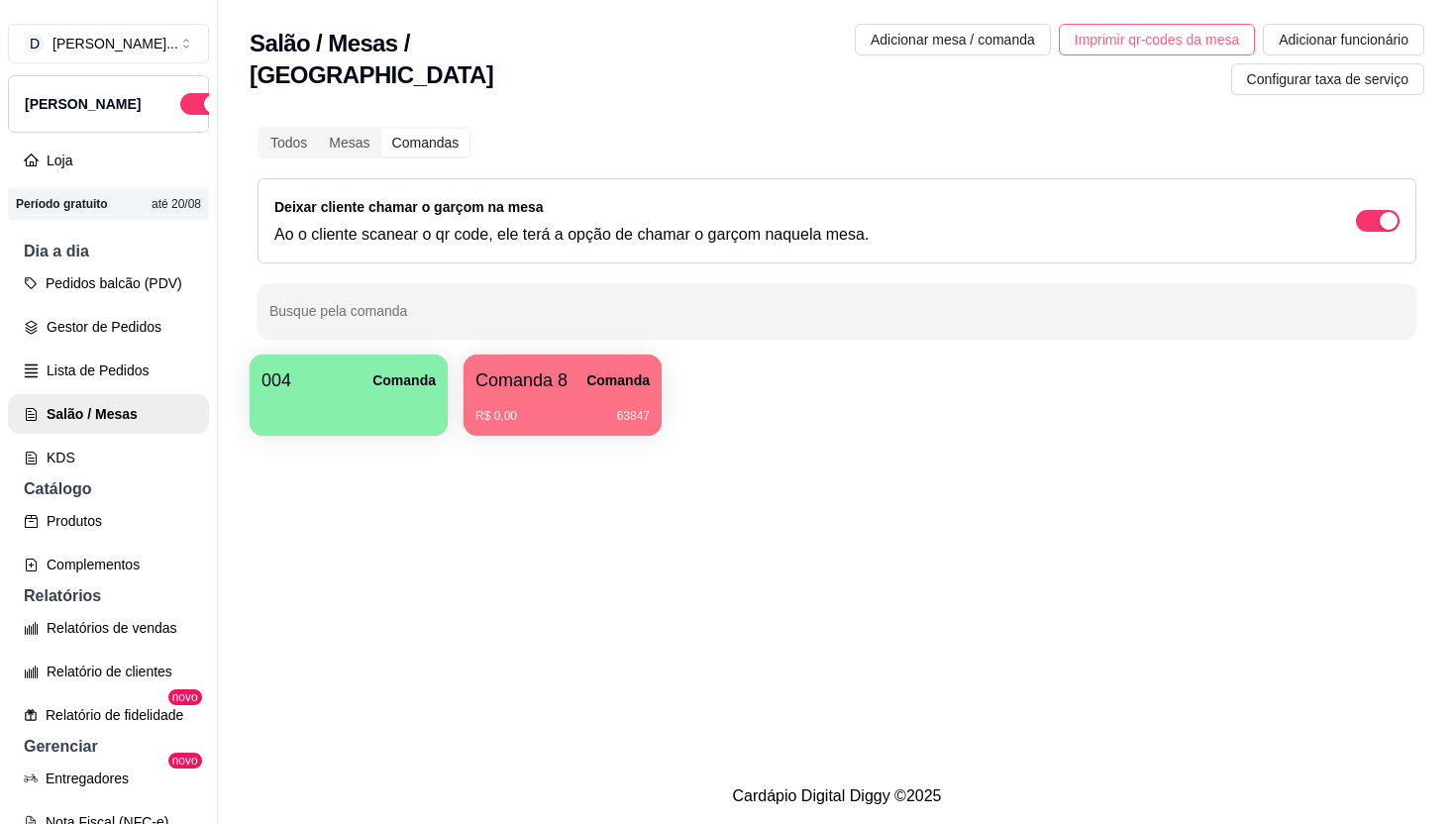 click on "Imprimir qr-codes da mesa" at bounding box center (1157, 40) 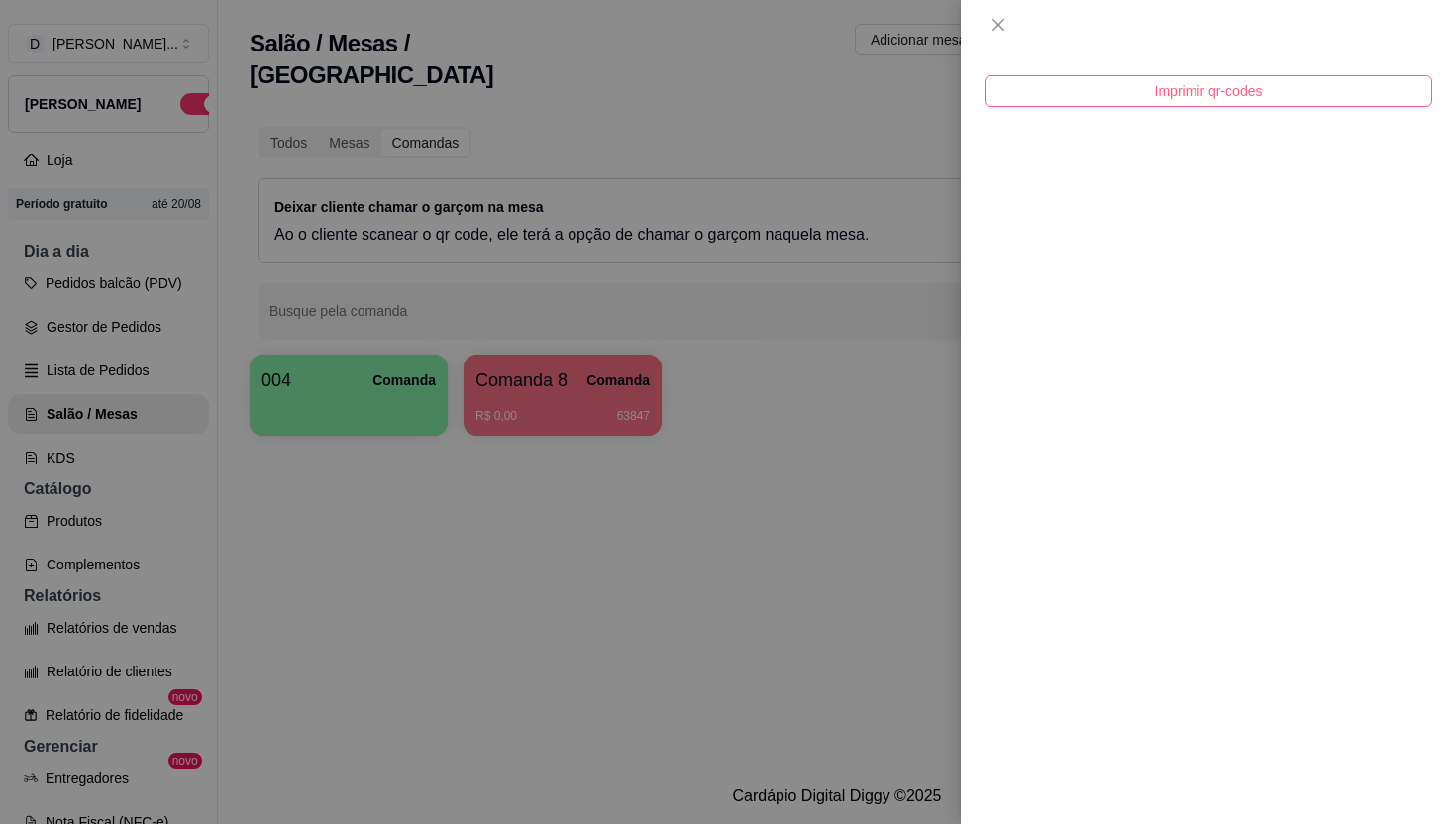 click on "Imprimir qr-codes" at bounding box center (1208, 91) 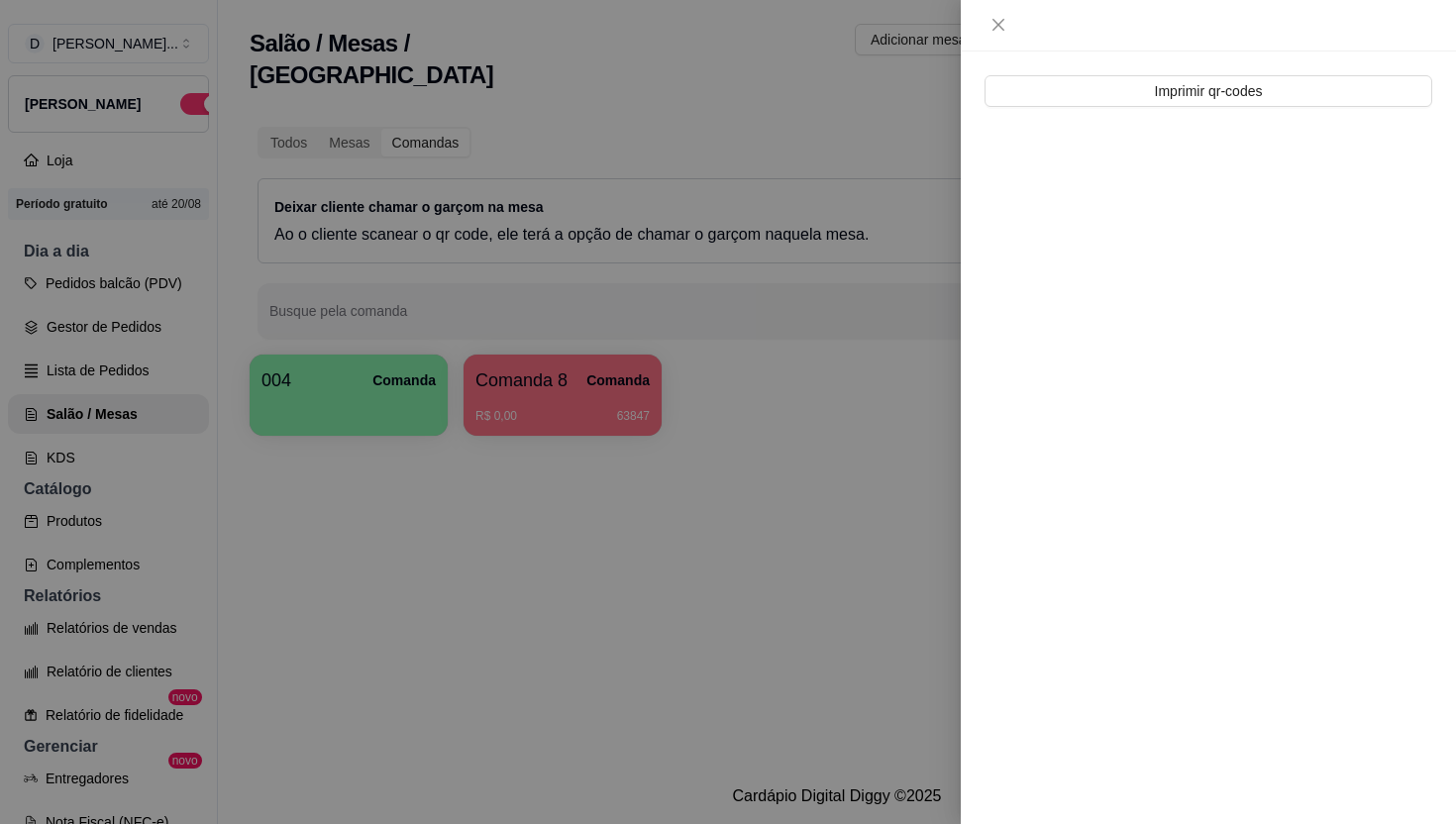 click at bounding box center [728, 412] 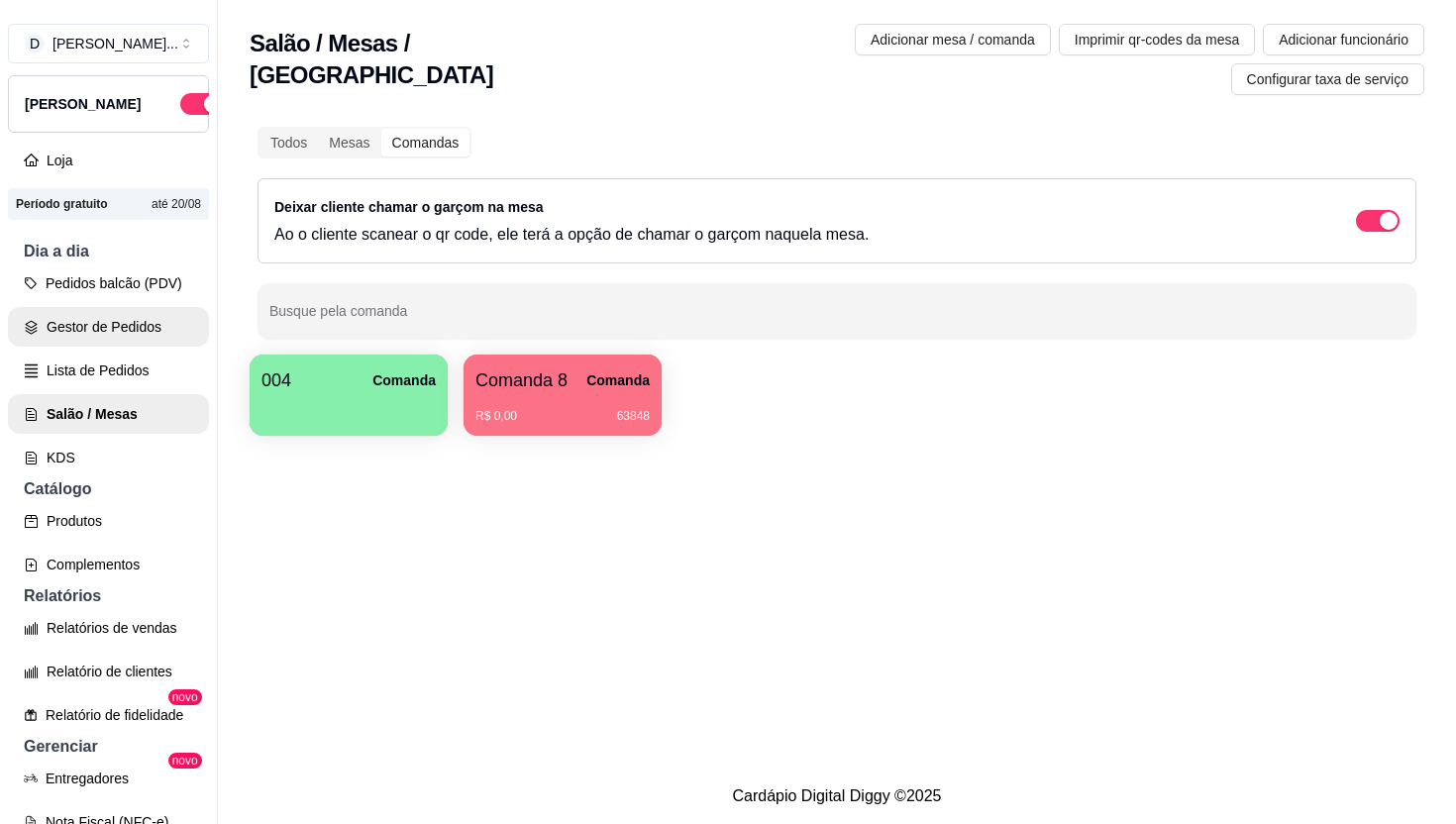 click on "Gestor de Pedidos" at bounding box center [108, 327] 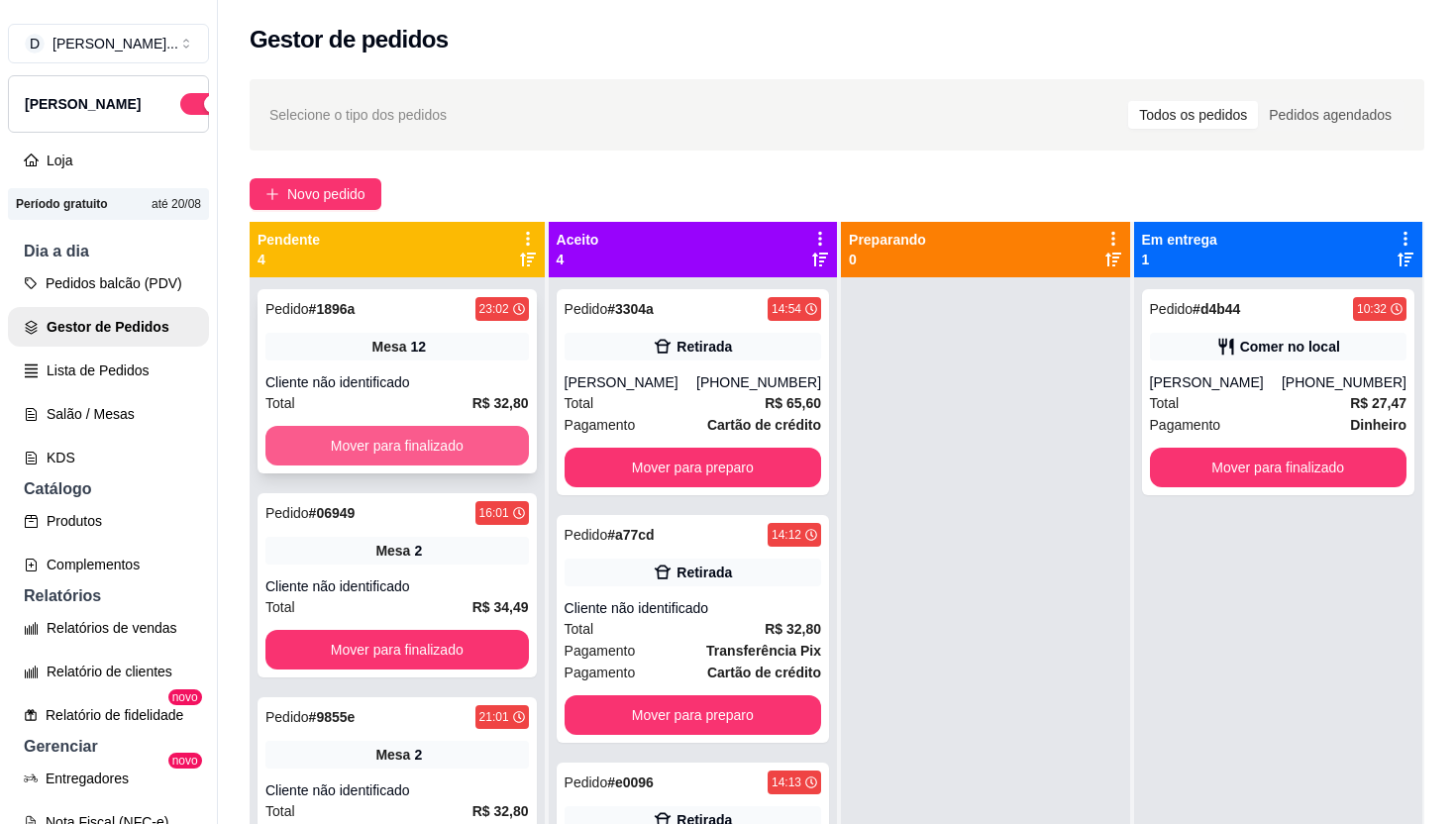 scroll, scrollTop: 34, scrollLeft: 0, axis: vertical 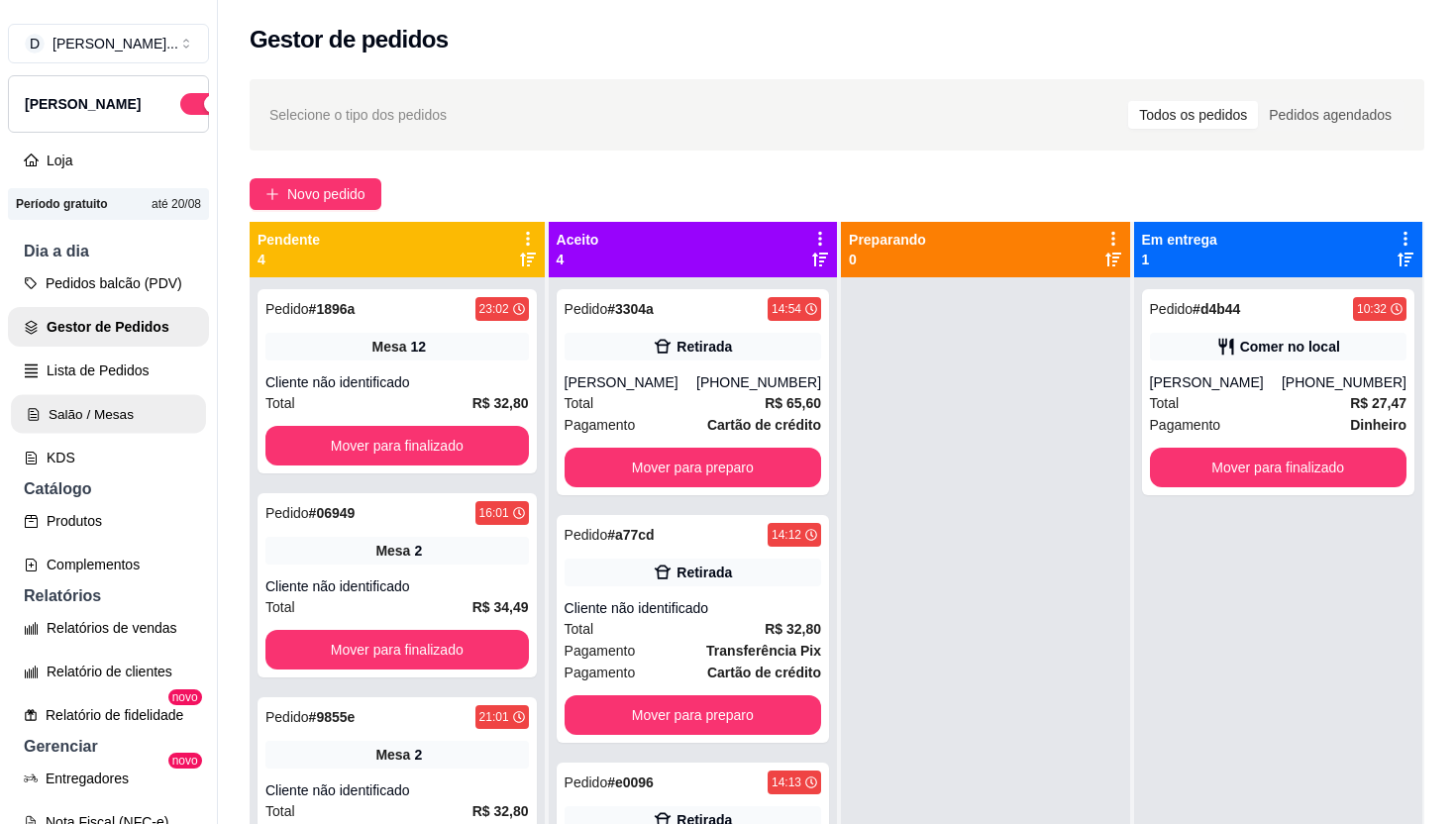 click on "Salão / Mesas" at bounding box center (108, 414) 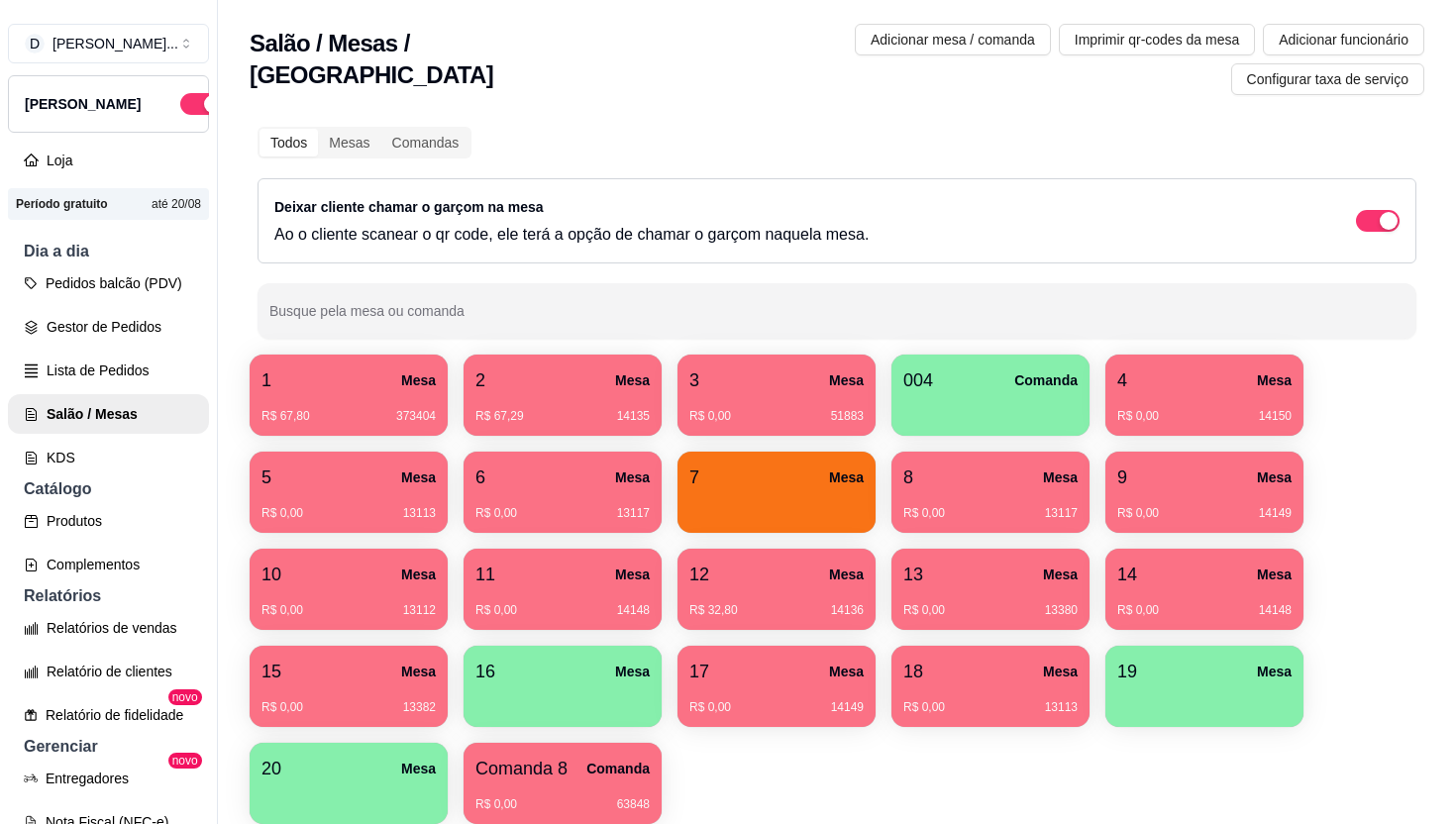 scroll, scrollTop: 40, scrollLeft: 0, axis: vertical 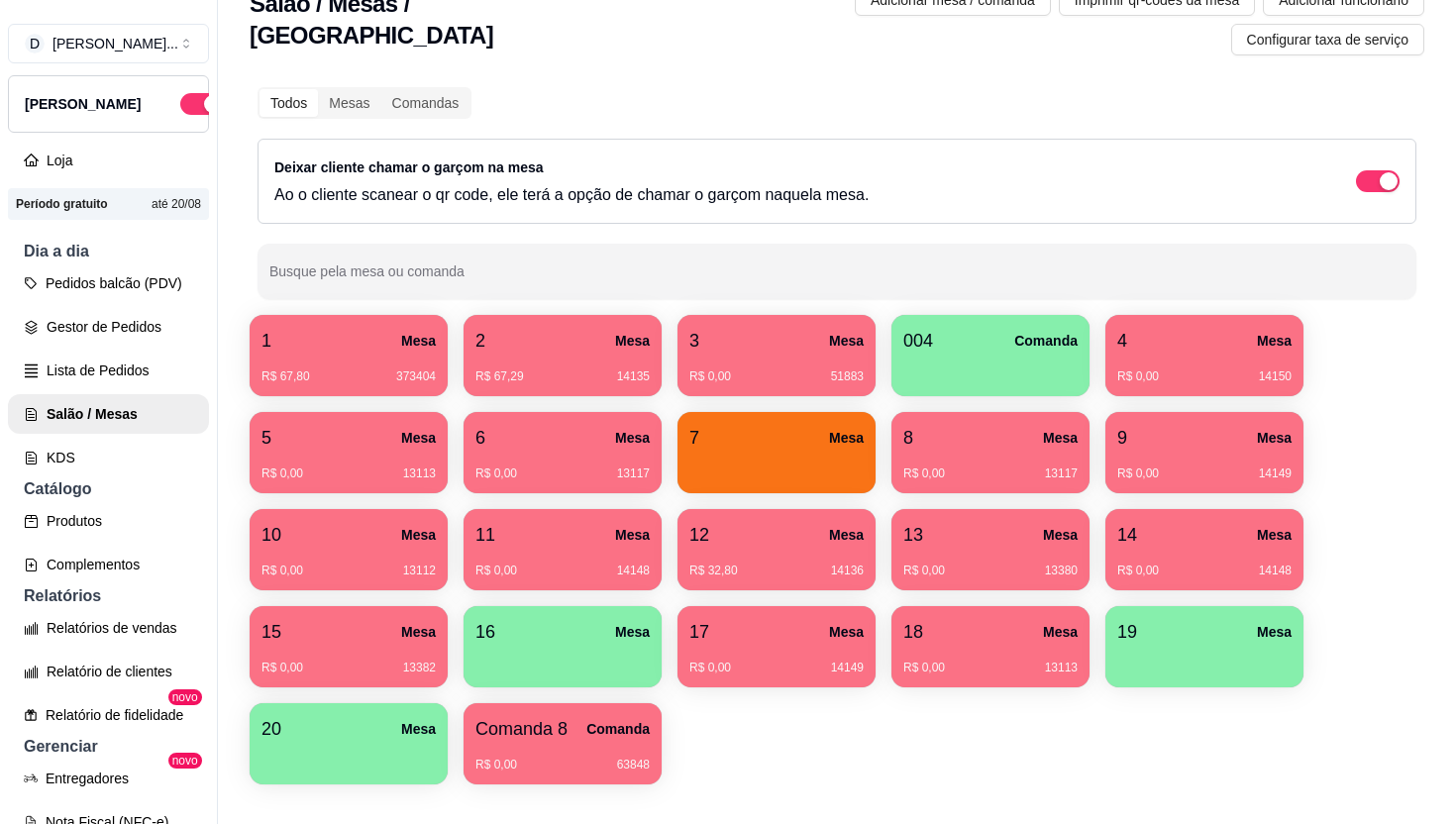 click at bounding box center (990, 369) 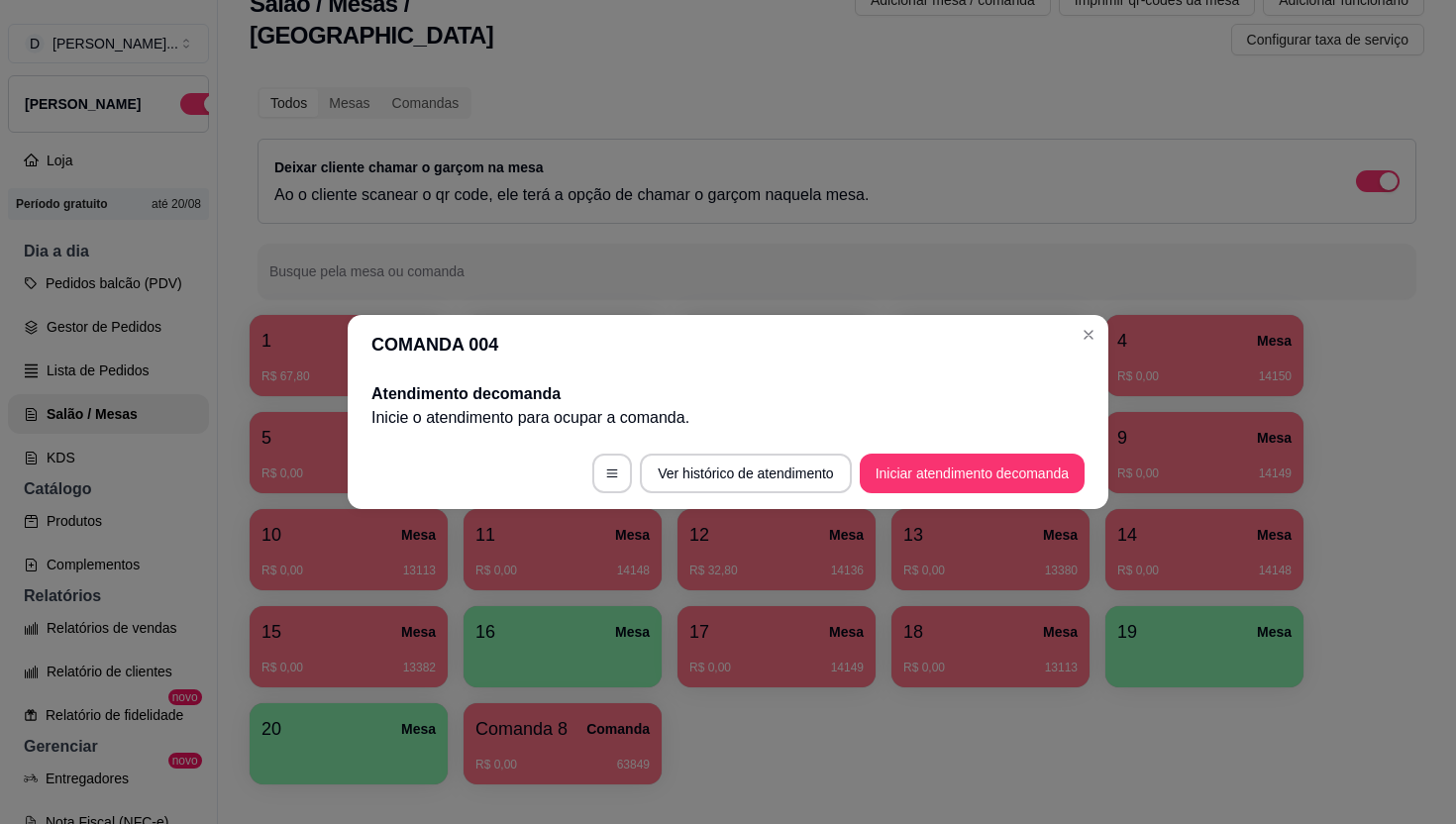 click on "Iniciar atendimento de  comanda" at bounding box center [972, 473] 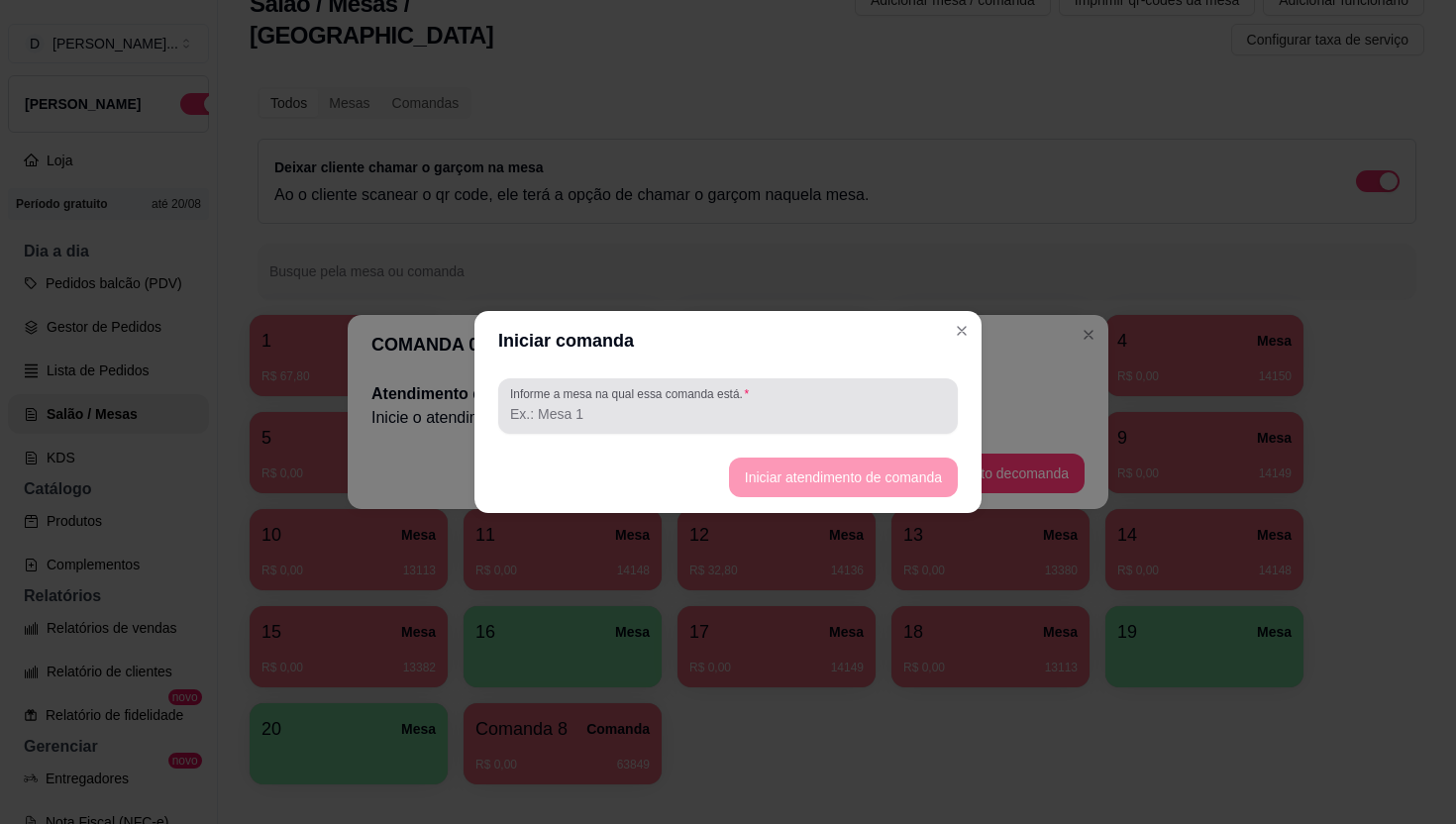 click on "Informe a mesa na qual essa comanda está." at bounding box center (728, 406) 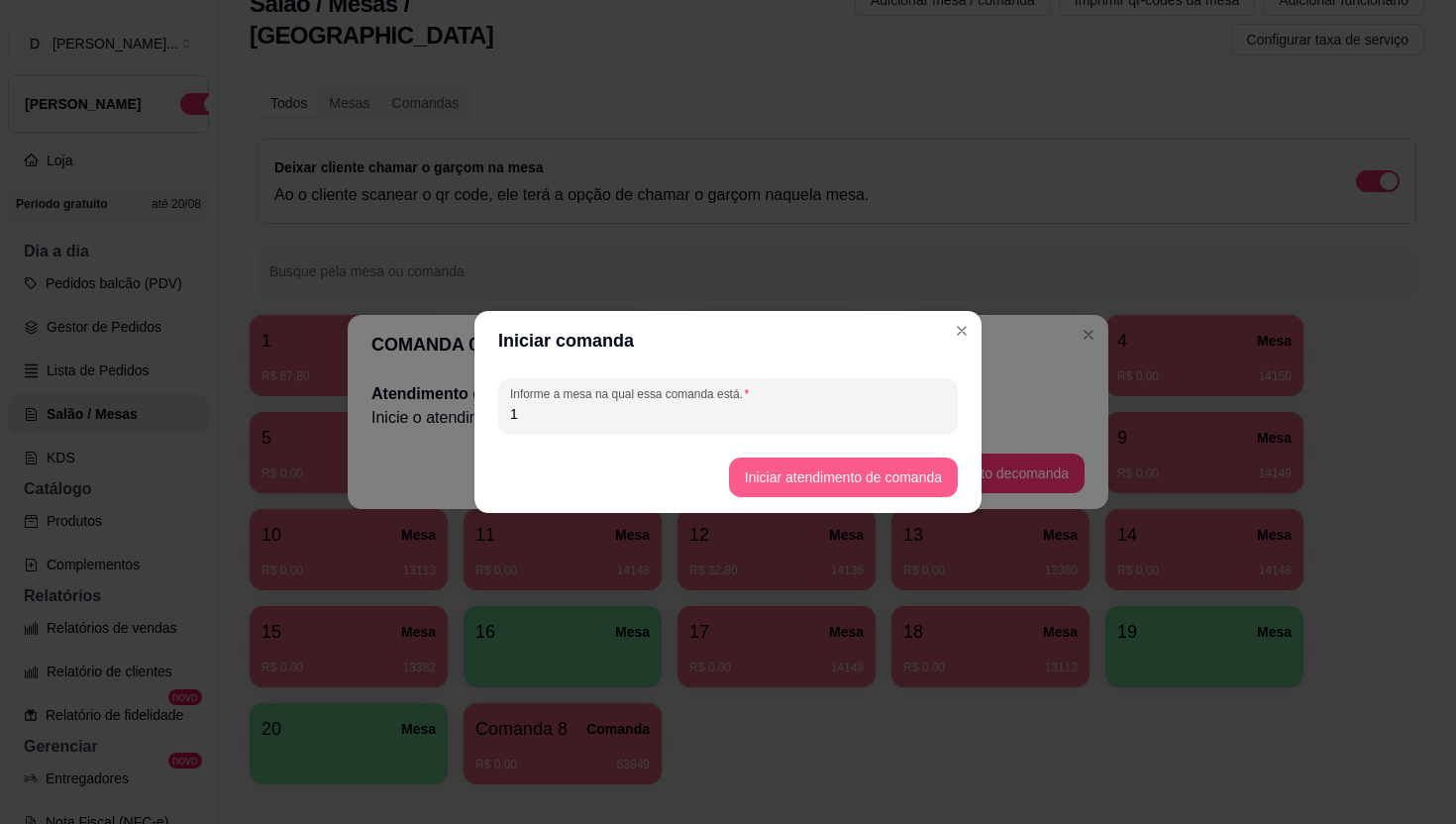 type on "1" 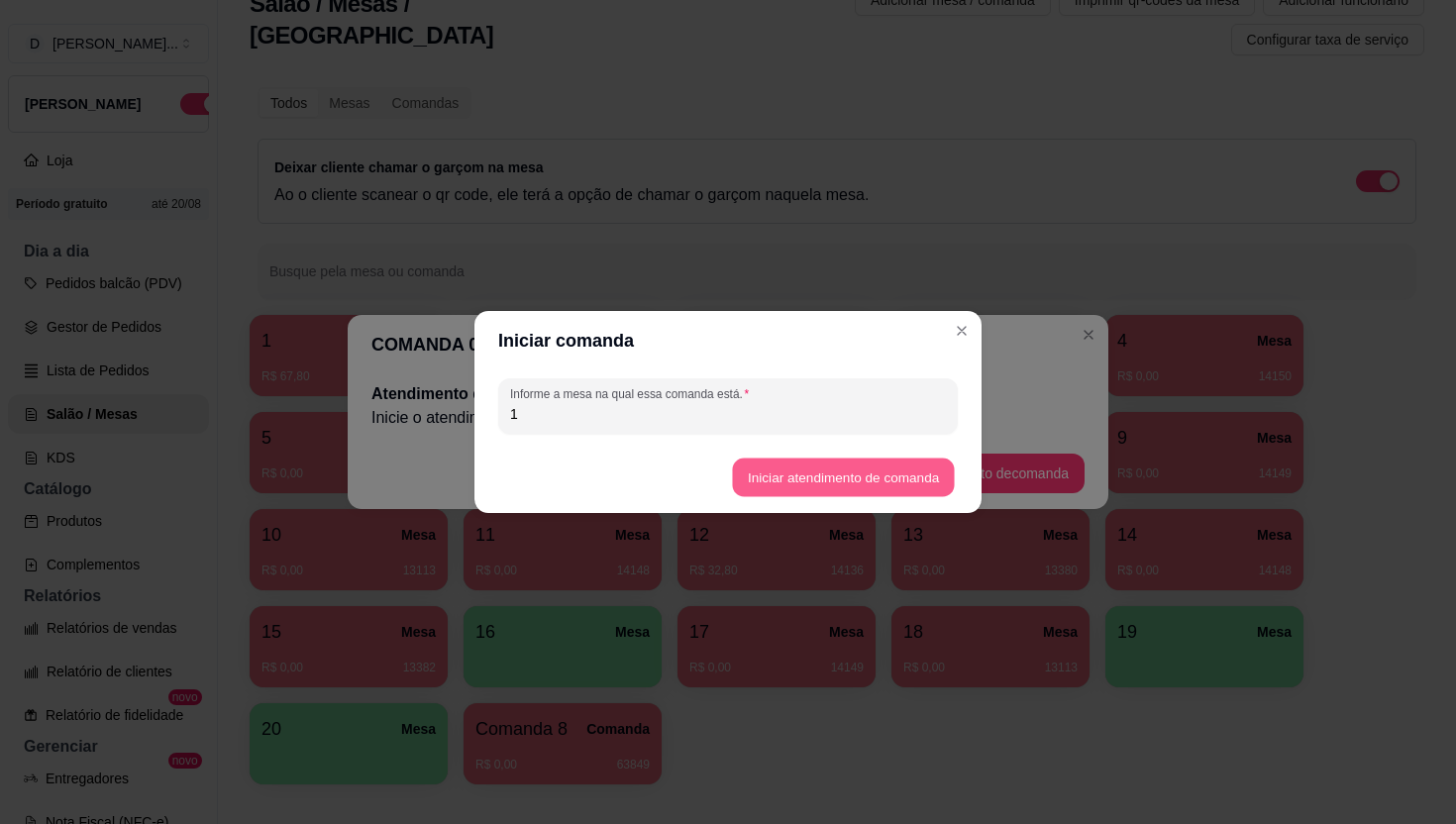 click on "Iniciar atendimento de comanda" at bounding box center [843, 477] 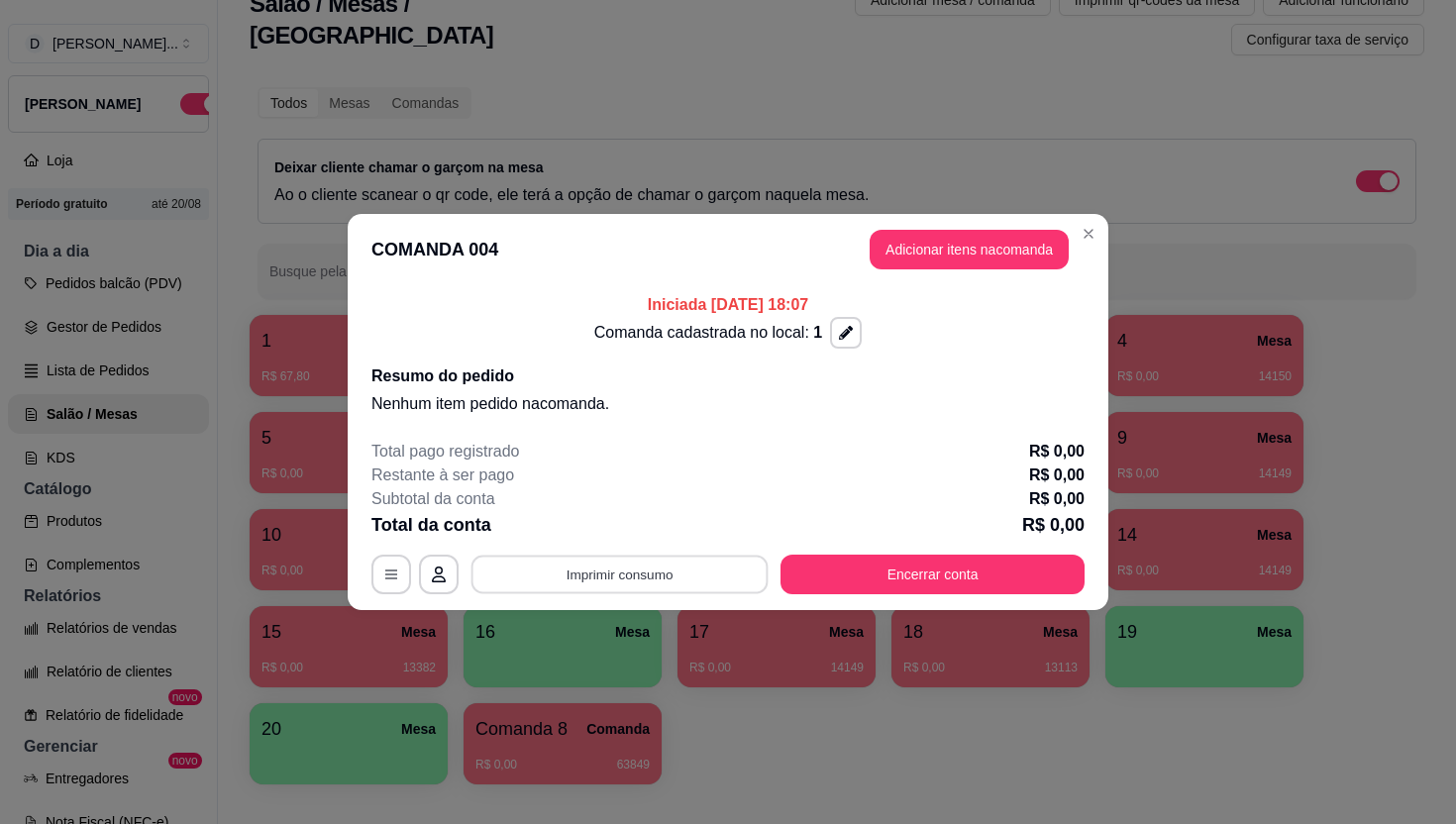click on "Imprimir consumo" at bounding box center (620, 574) 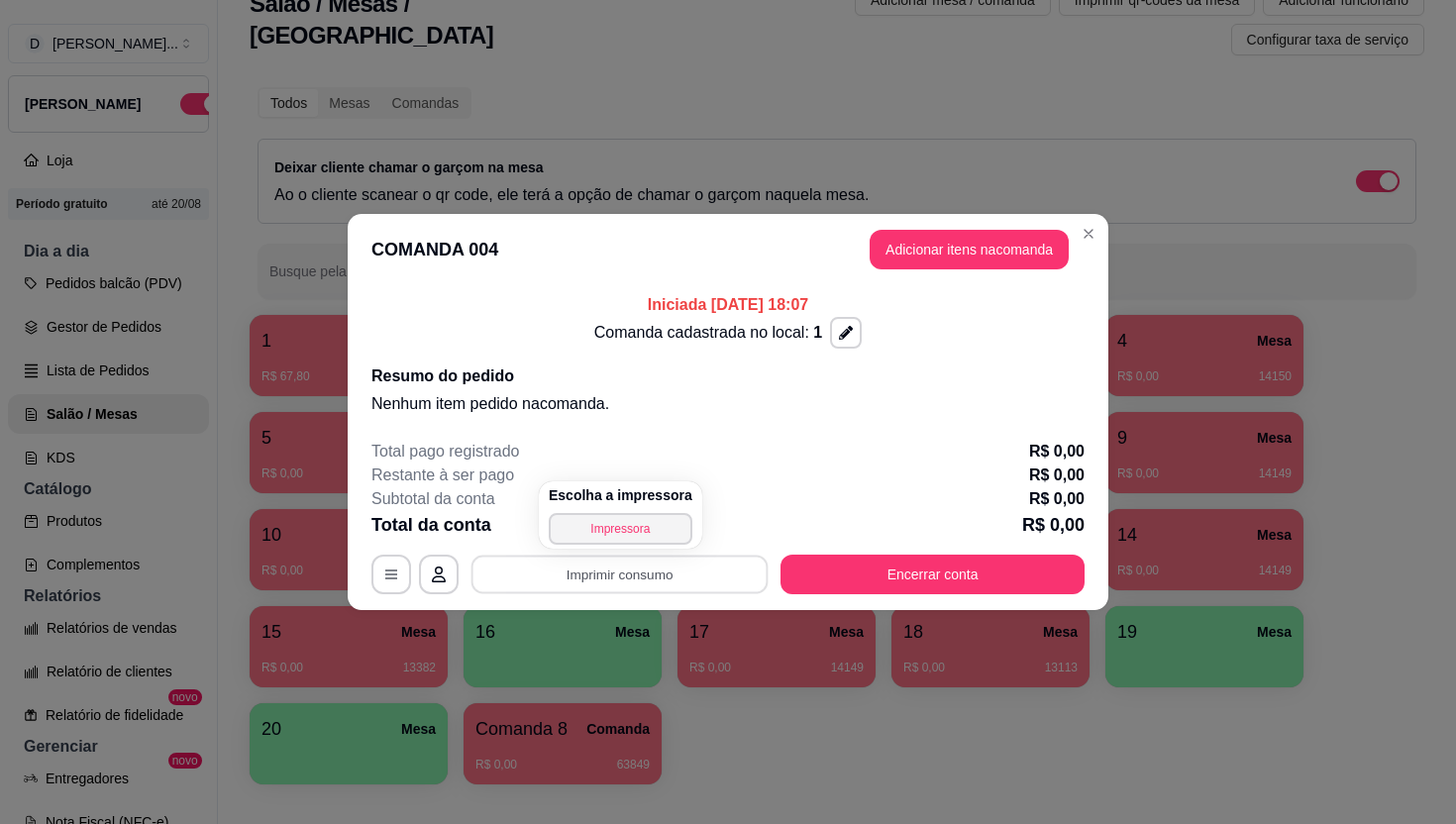 click on "Total pago registrado R$ 0,00" at bounding box center (728, 452) 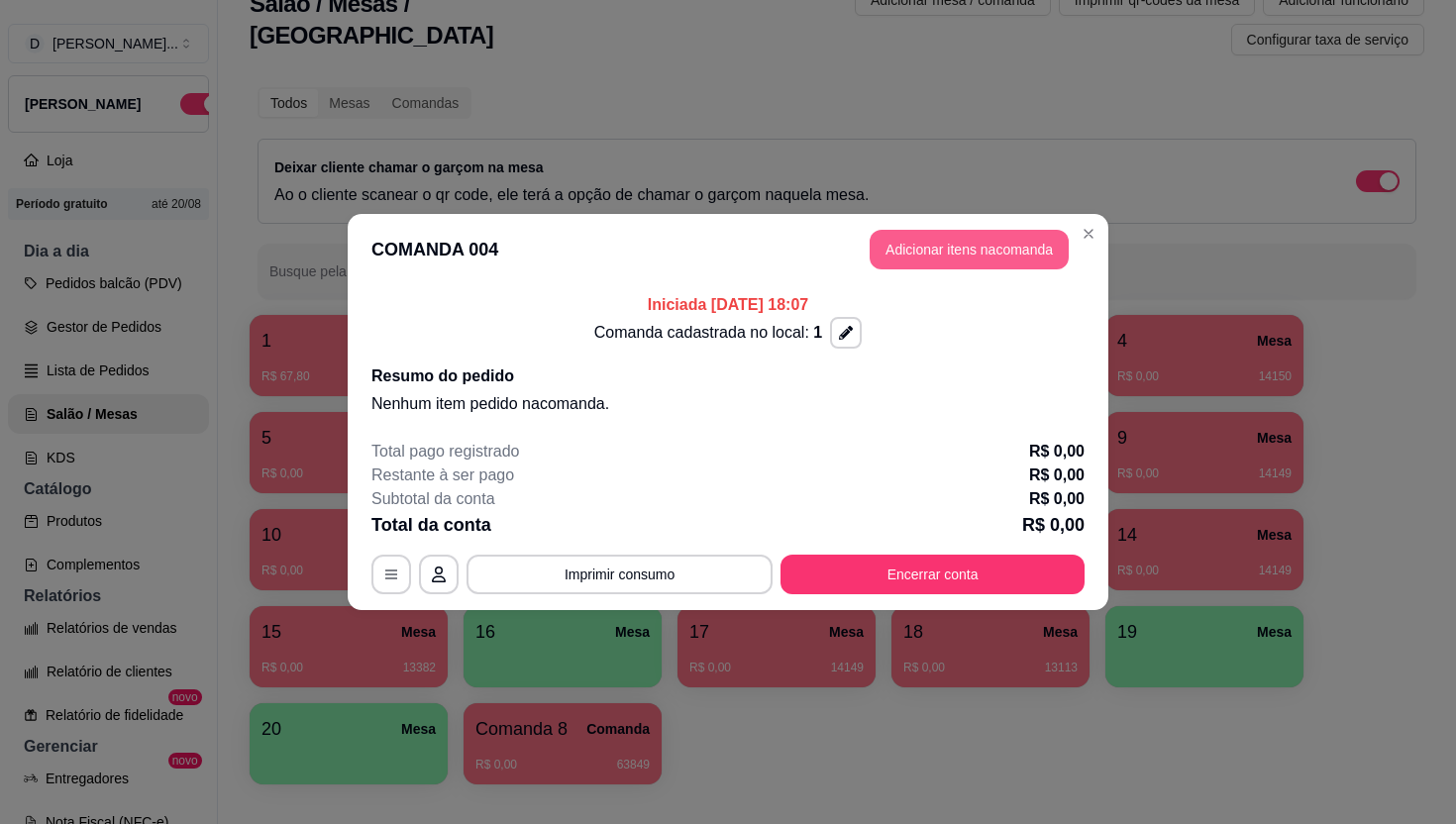 click on "Adicionar itens na  comanda" at bounding box center (969, 250) 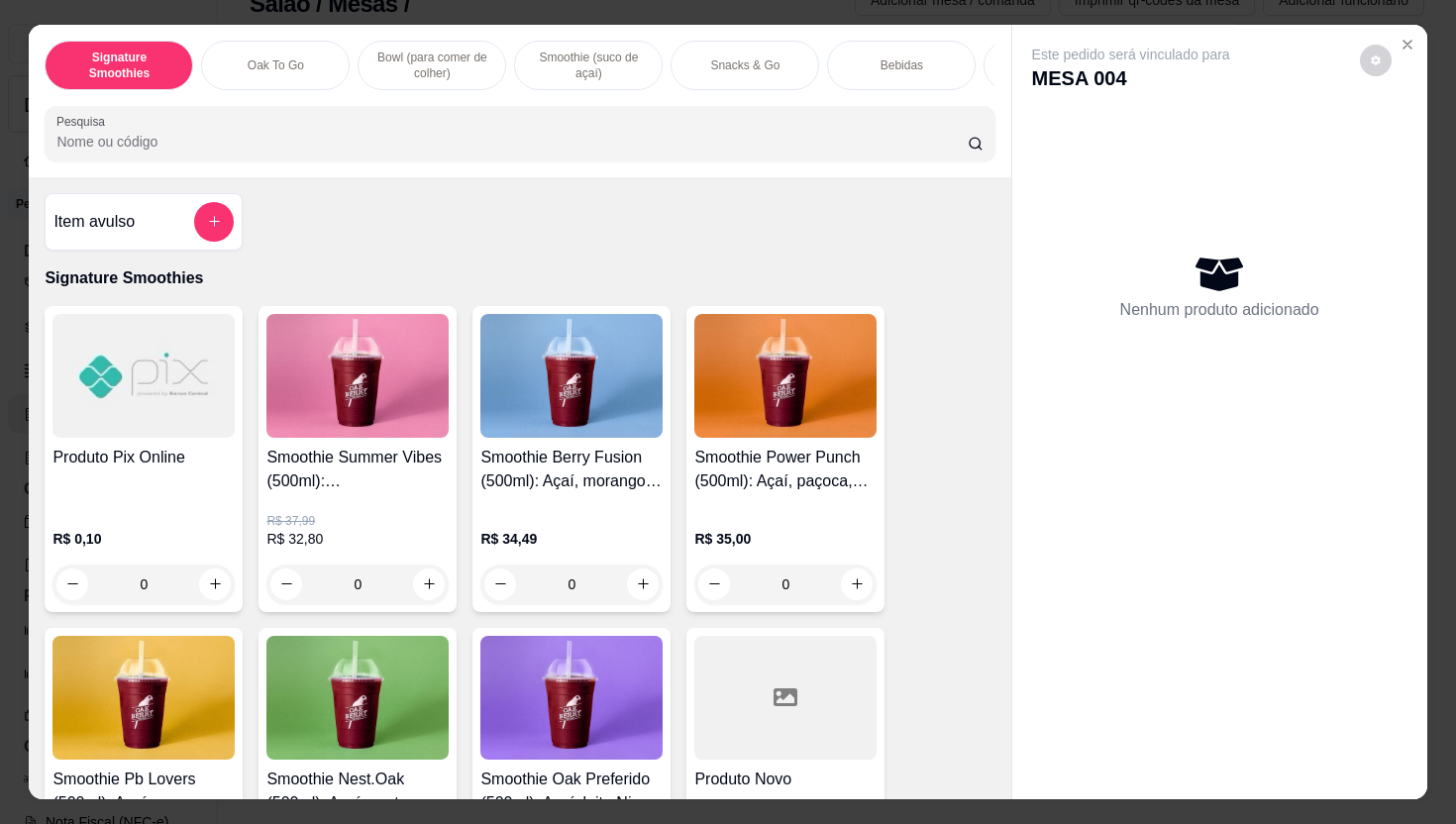 click on "Bebidas" at bounding box center [901, 65] 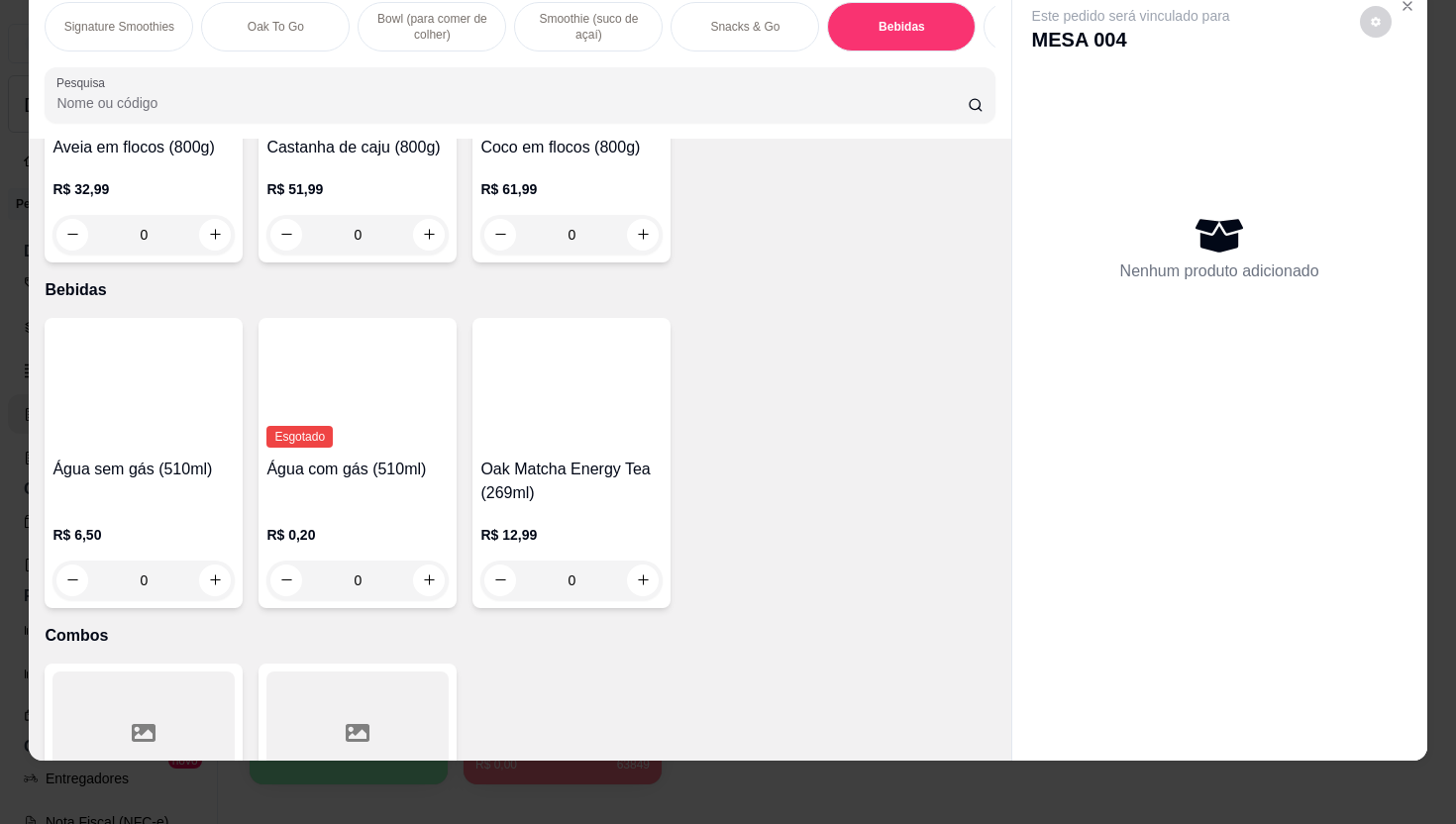 scroll, scrollTop: 3093, scrollLeft: 0, axis: vertical 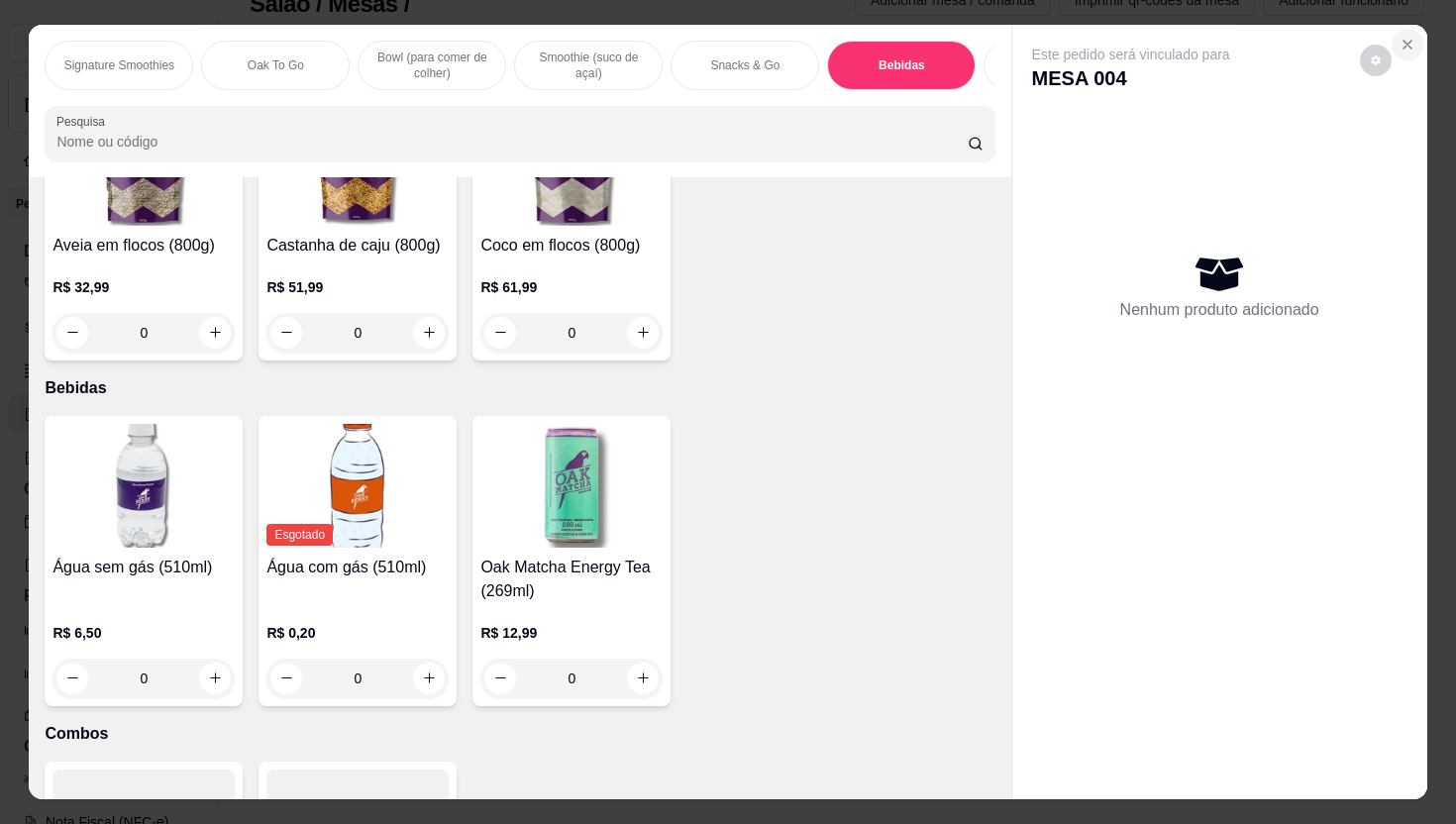 click 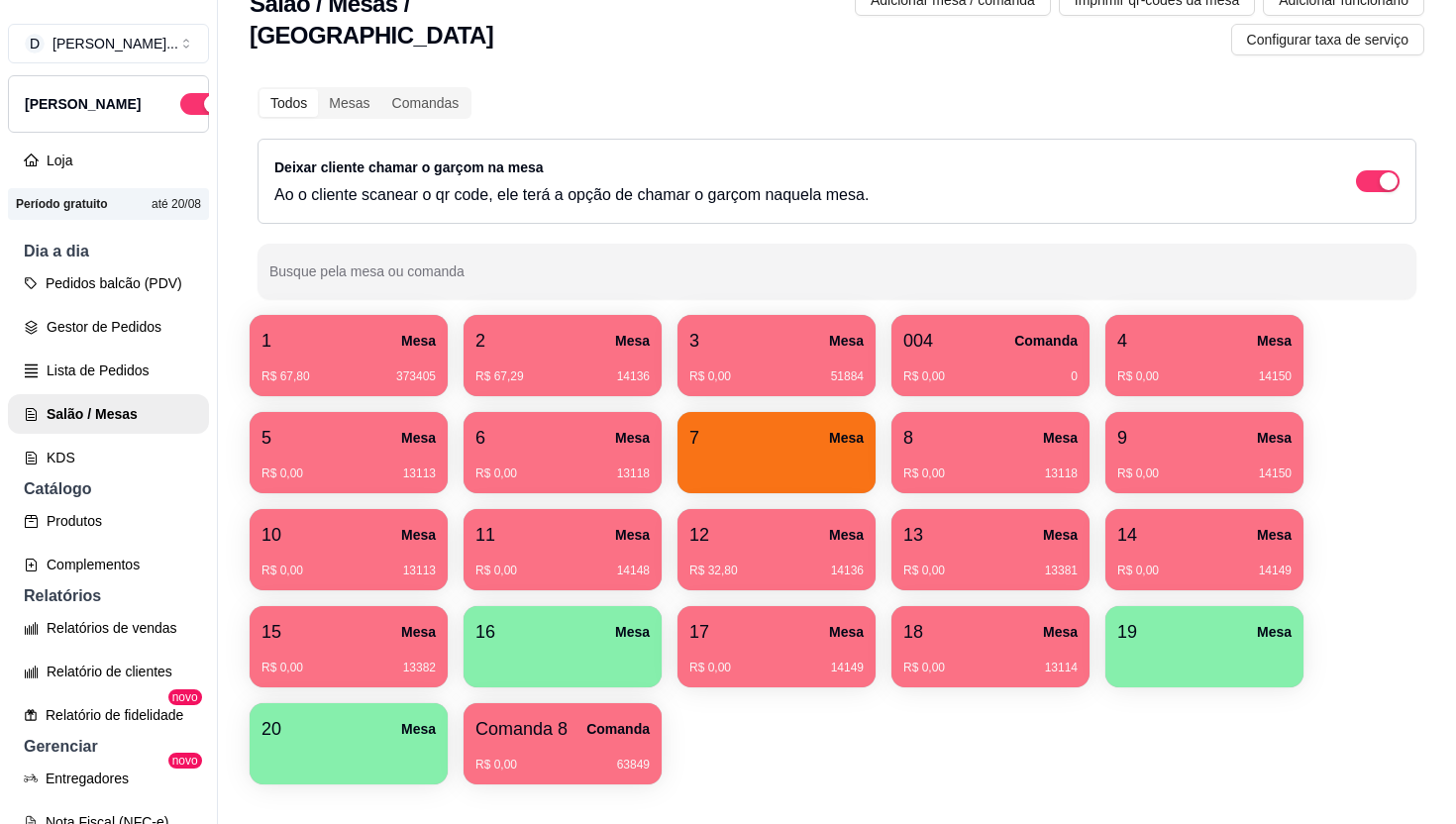 click on "004 Comanda" at bounding box center [990, 341] 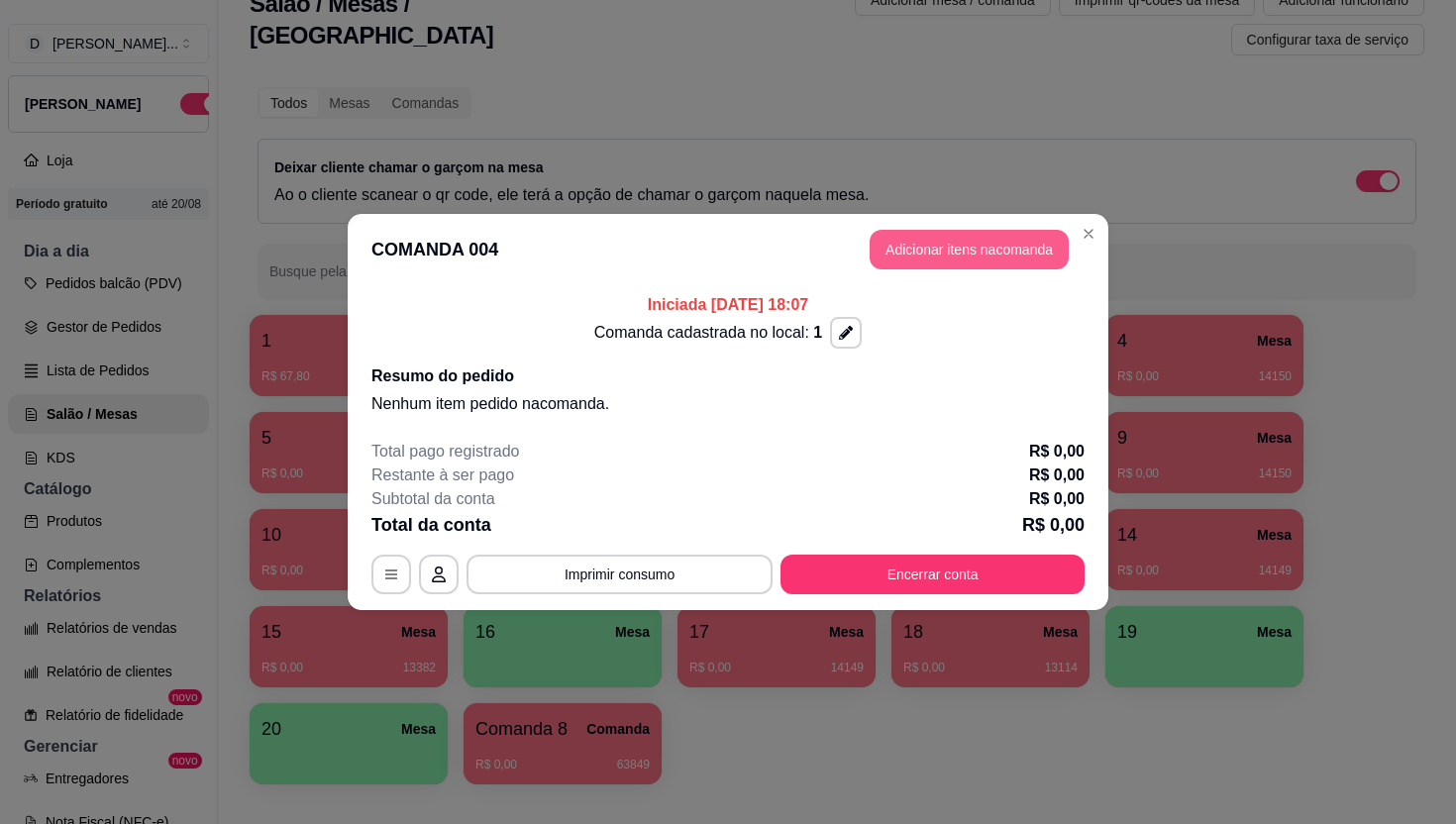 click on "Adicionar itens na  comanda" at bounding box center (969, 250) 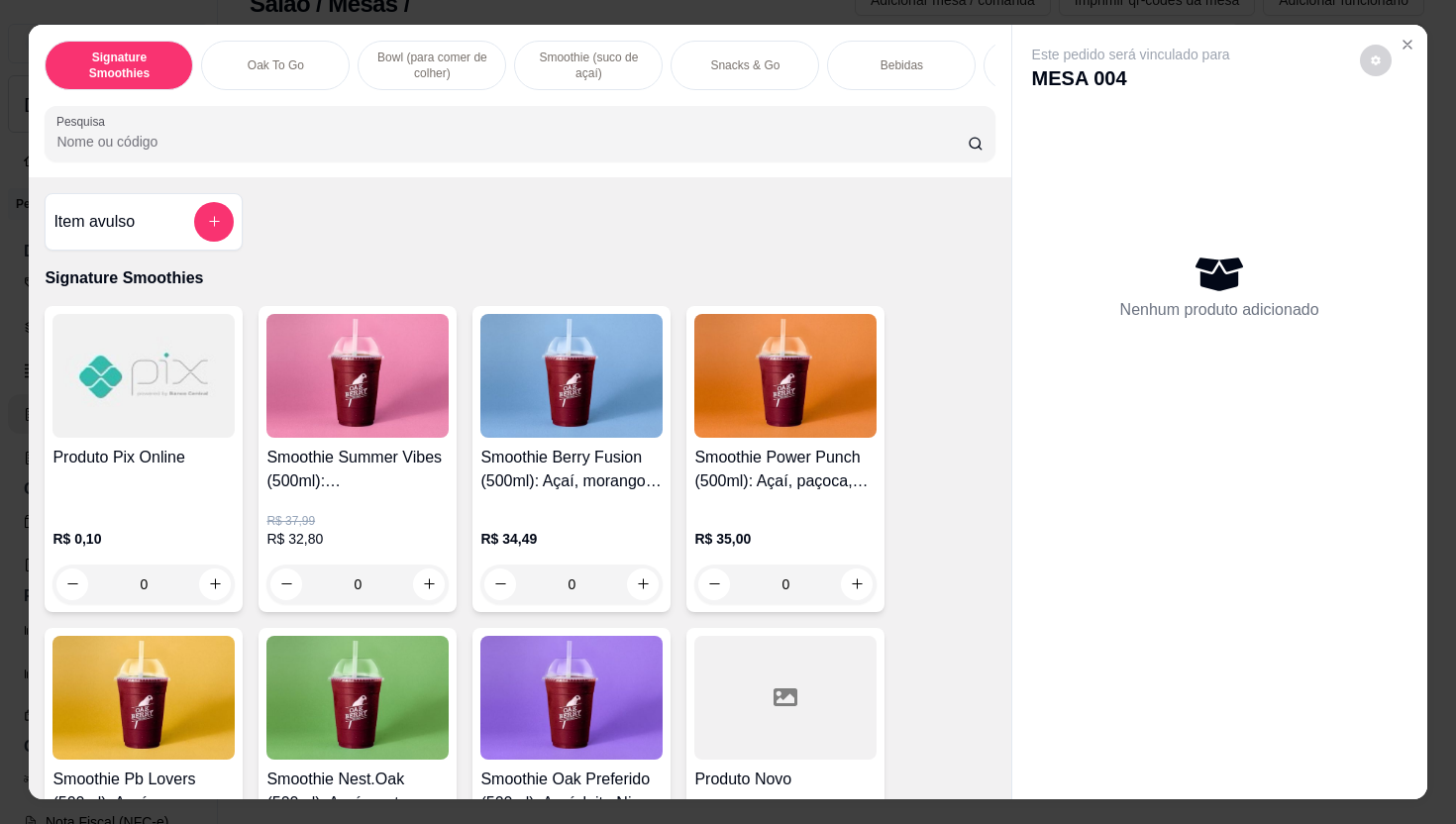click on "Bebidas" at bounding box center (901, 65) 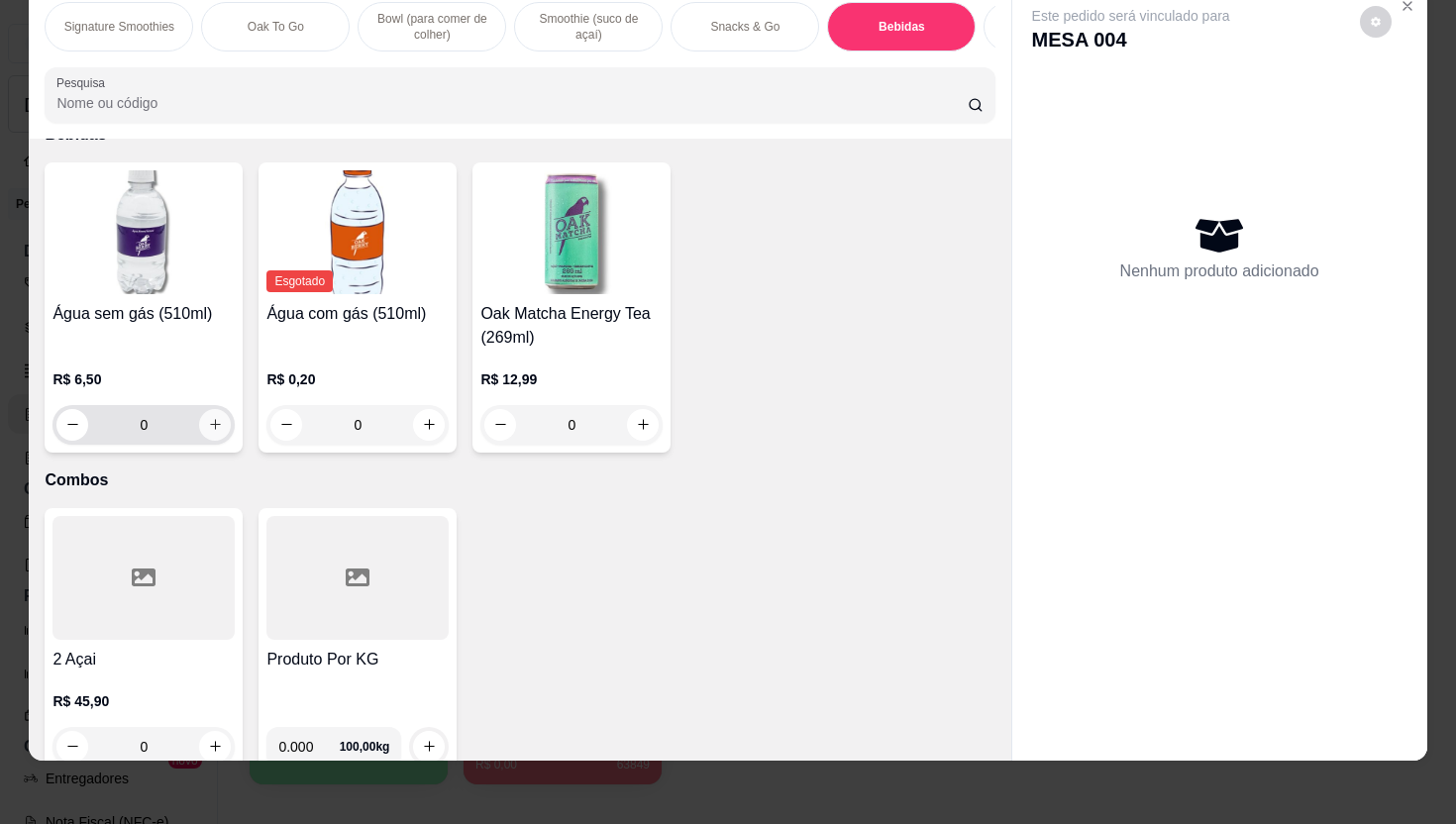 click 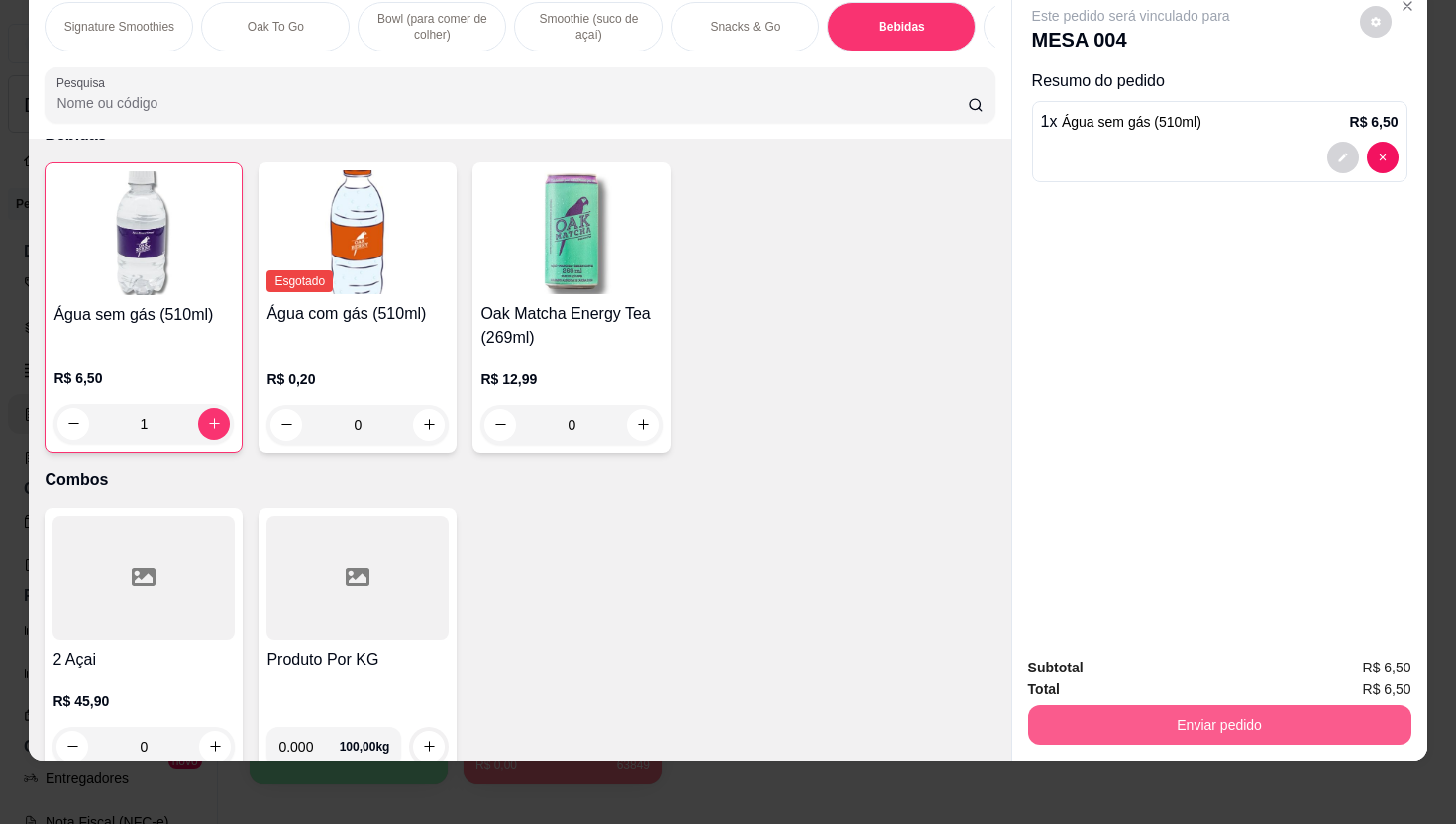 click on "Enviar pedido" at bounding box center [1219, 725] 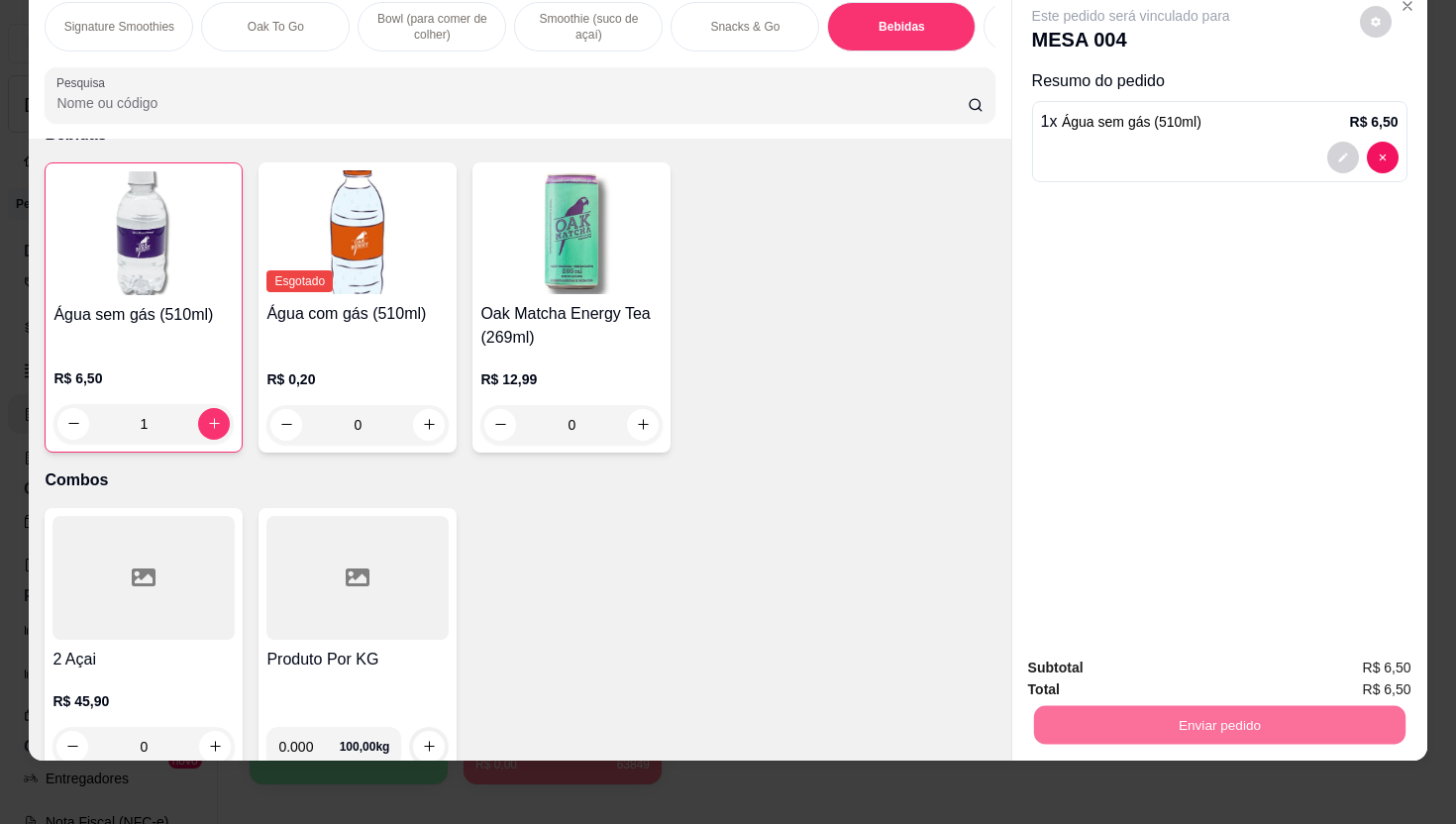 click on "Não registrar e enviar pedido" at bounding box center [1161, 676] 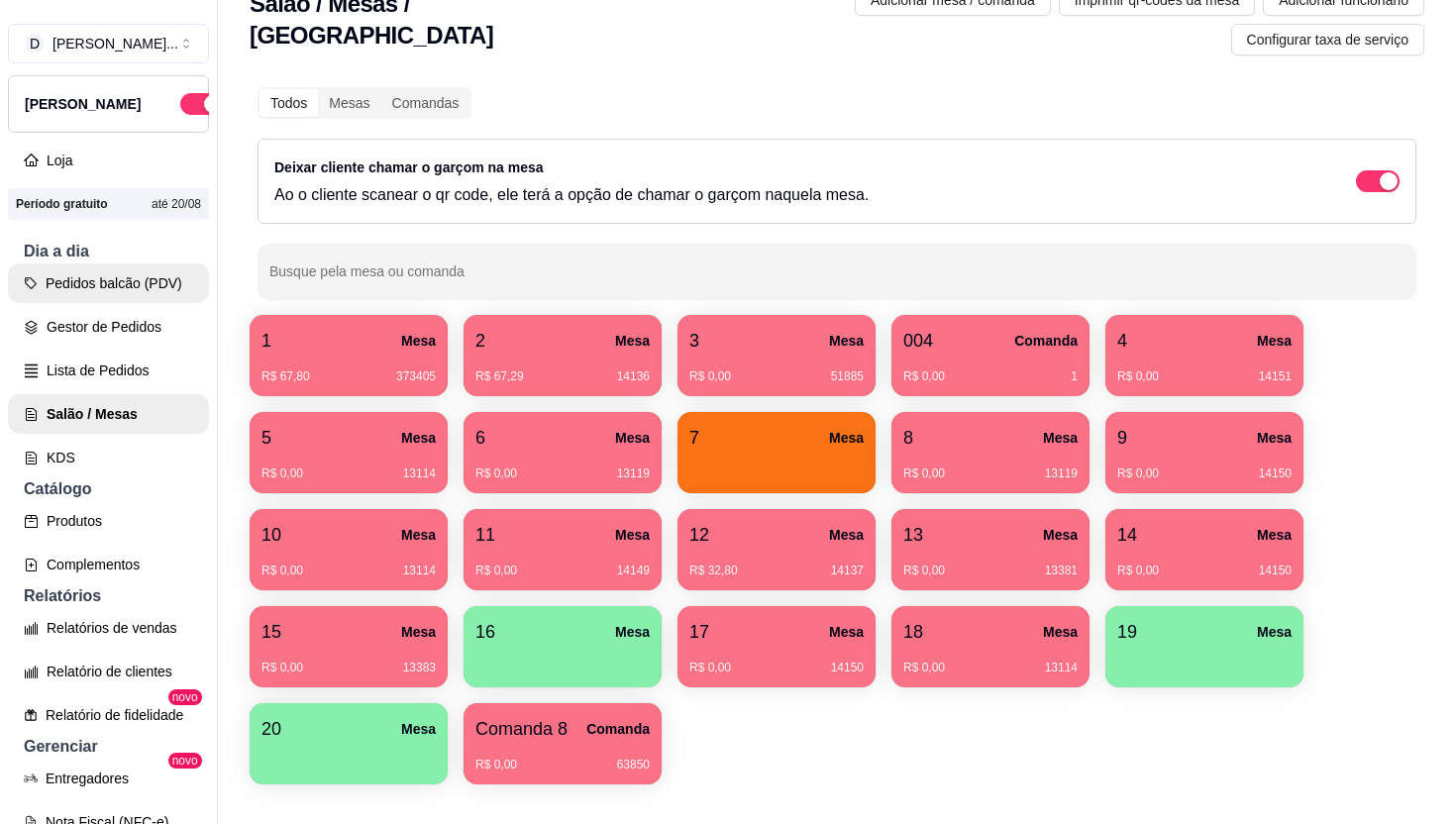 click on "Pedidos balcão (PDV)" at bounding box center (108, 283) 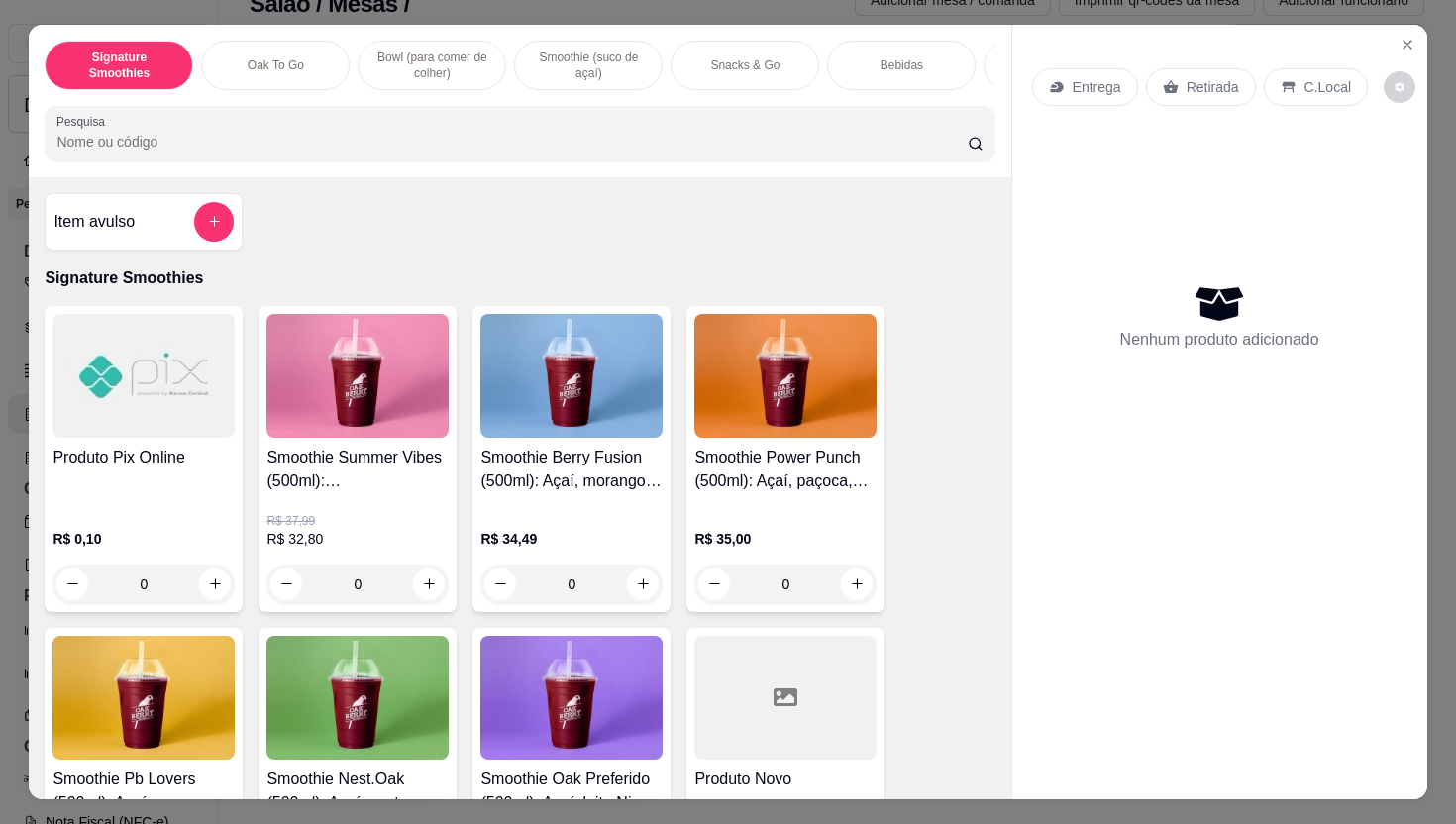click on "Bebidas" at bounding box center (901, 65) 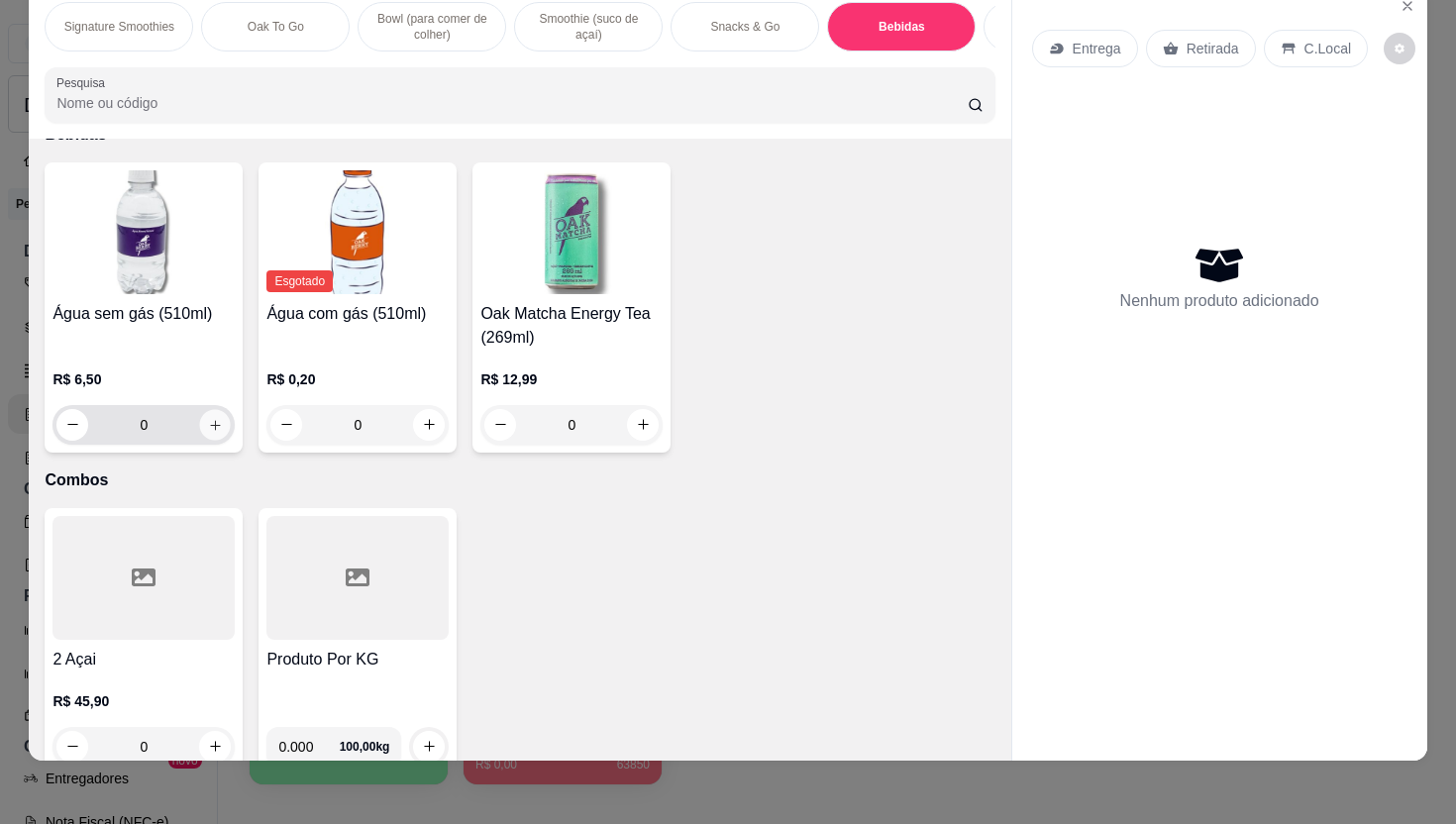 click at bounding box center (215, 424) 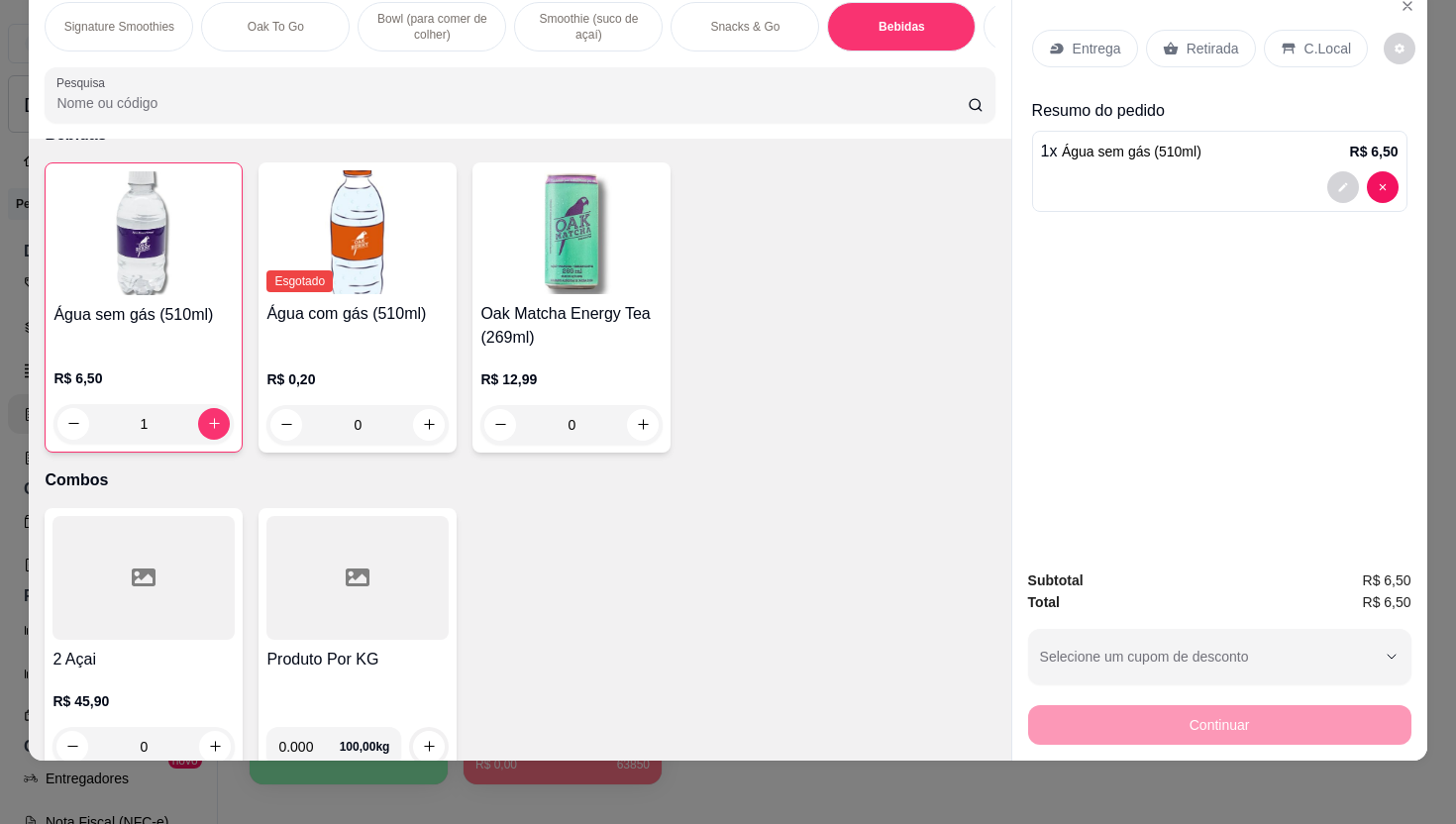 click on "C.Local" at bounding box center (1327, 49) 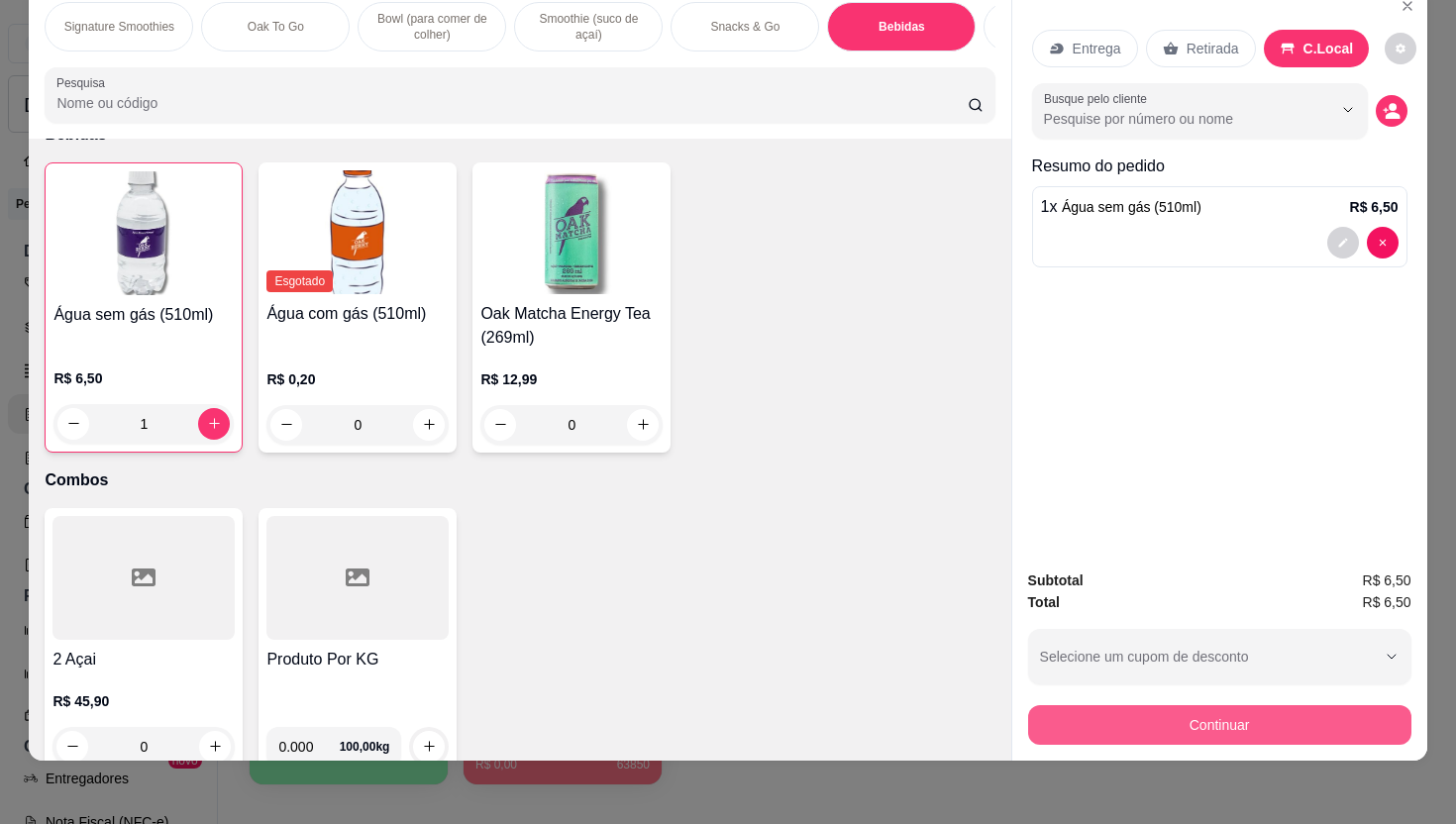 click on "Continuar" at bounding box center (1219, 725) 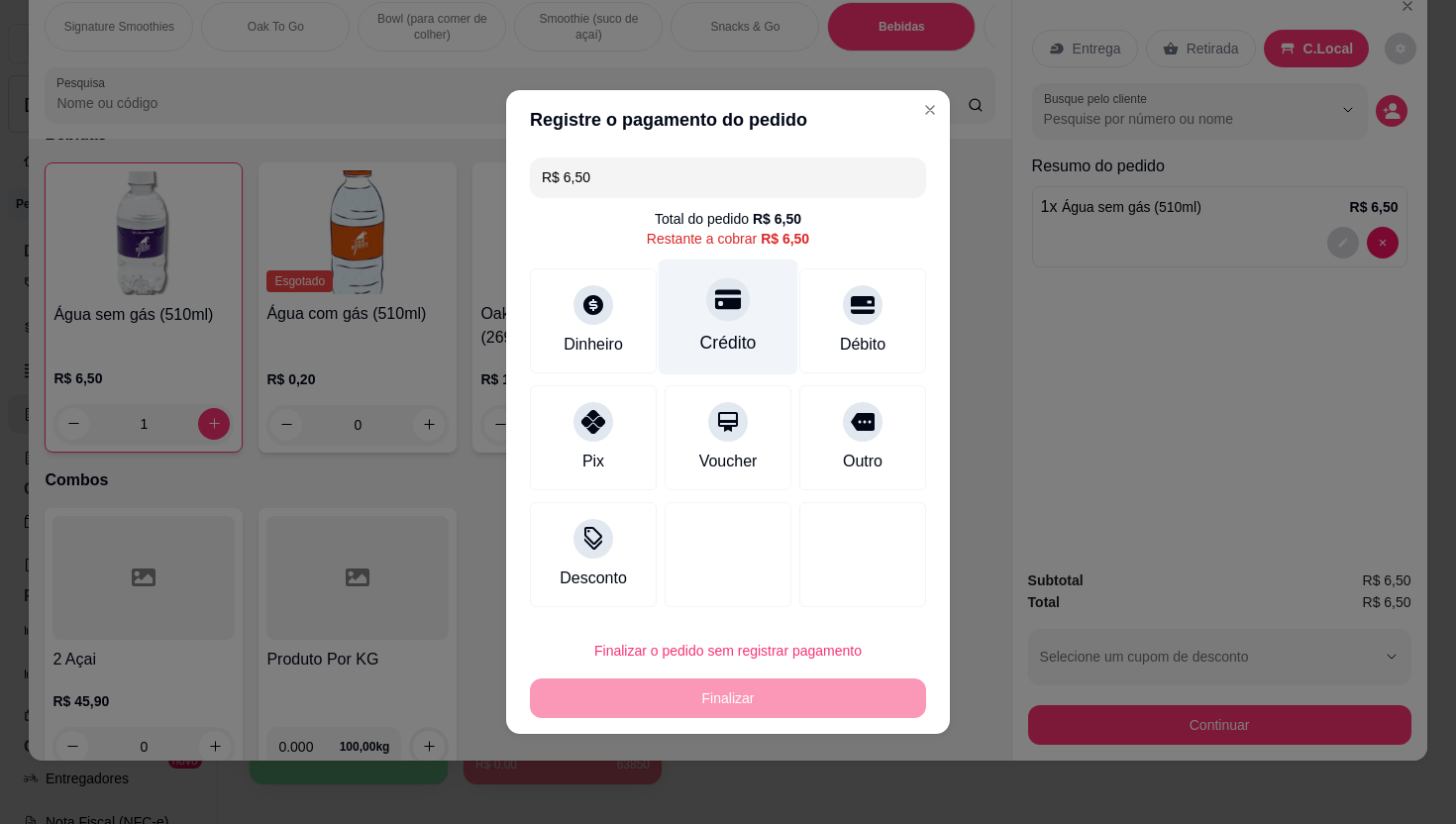 click on "Crédito" at bounding box center [728, 343] 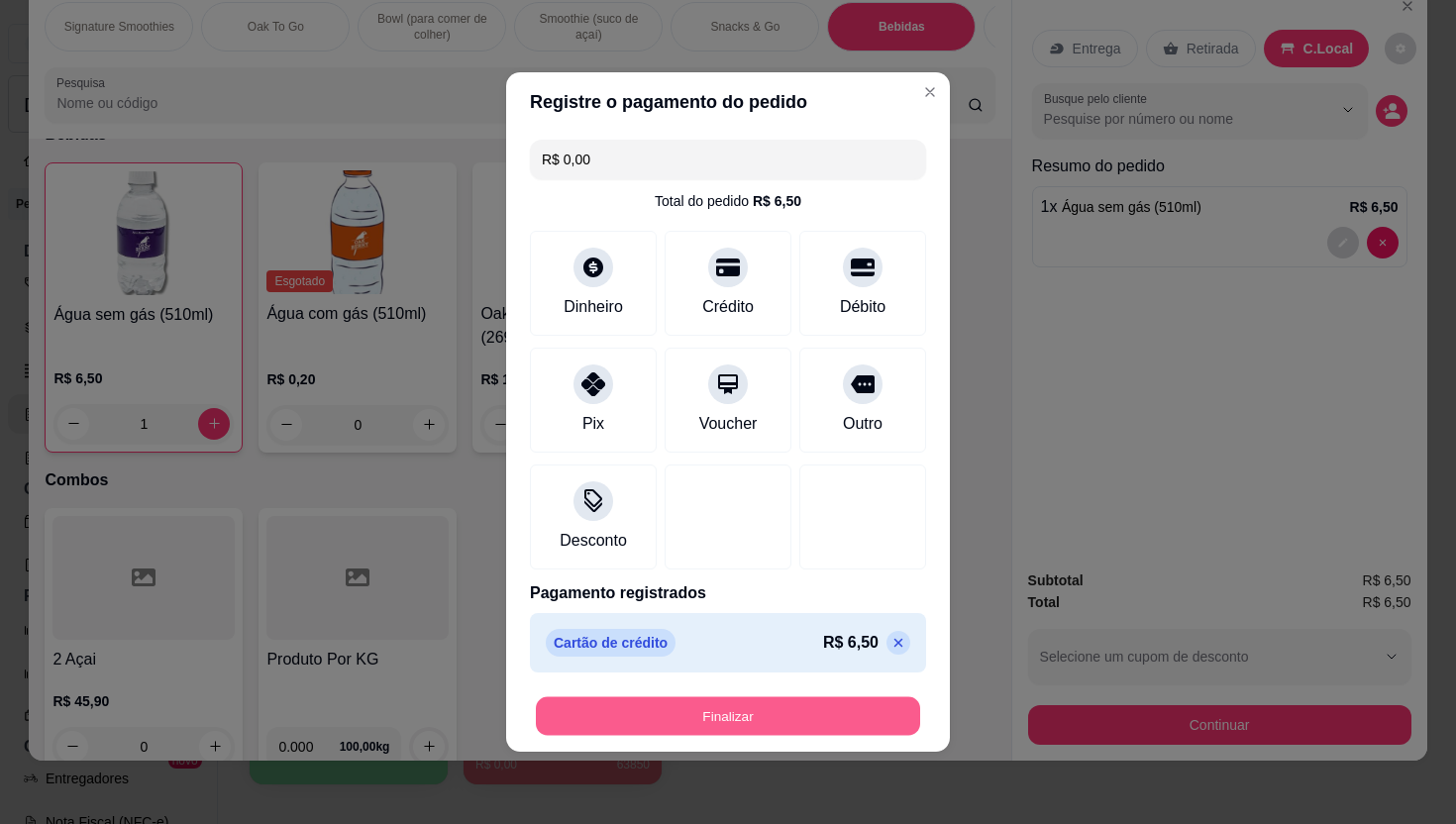 click on "Finalizar" at bounding box center (728, 716) 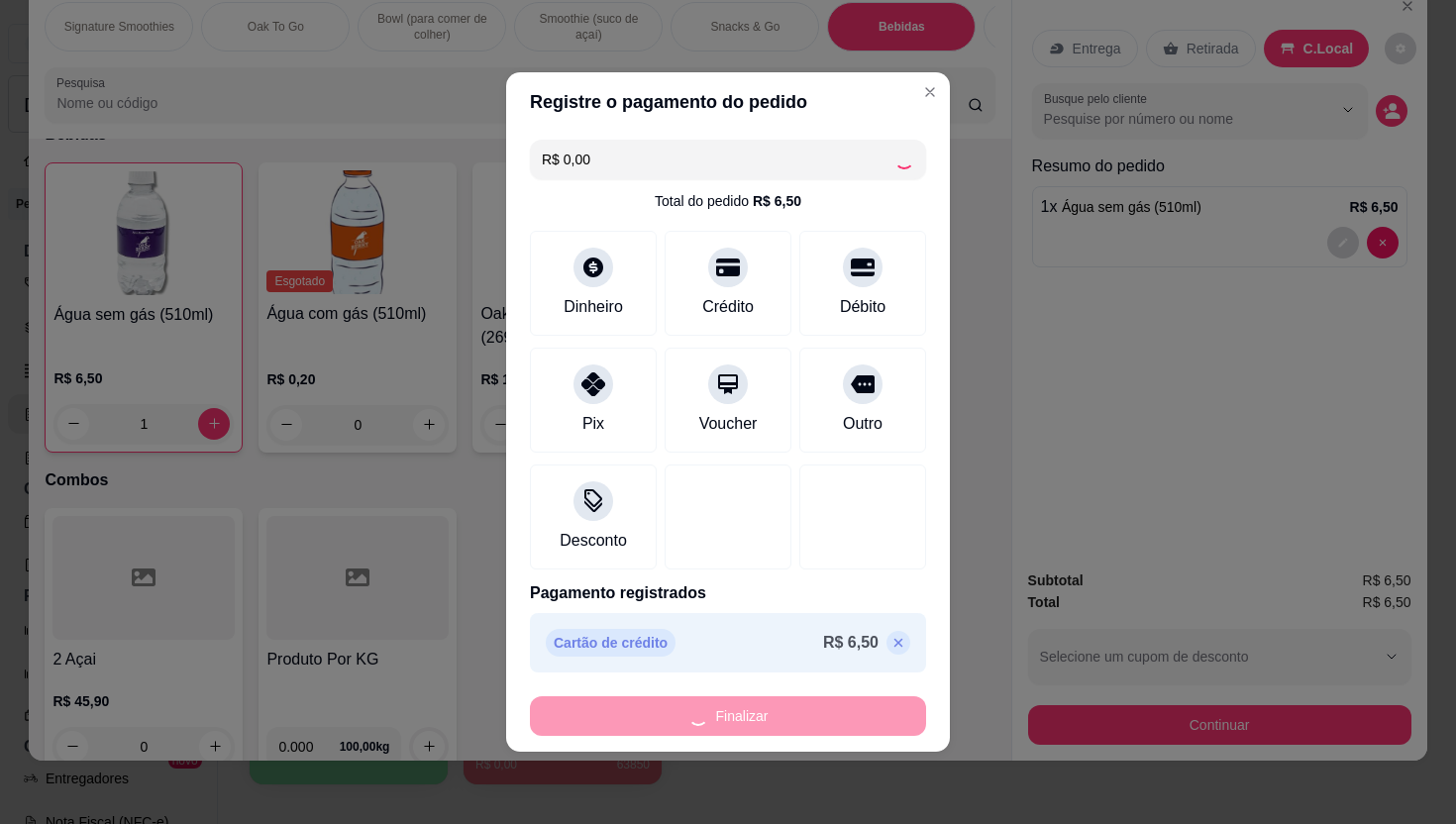 type on "0" 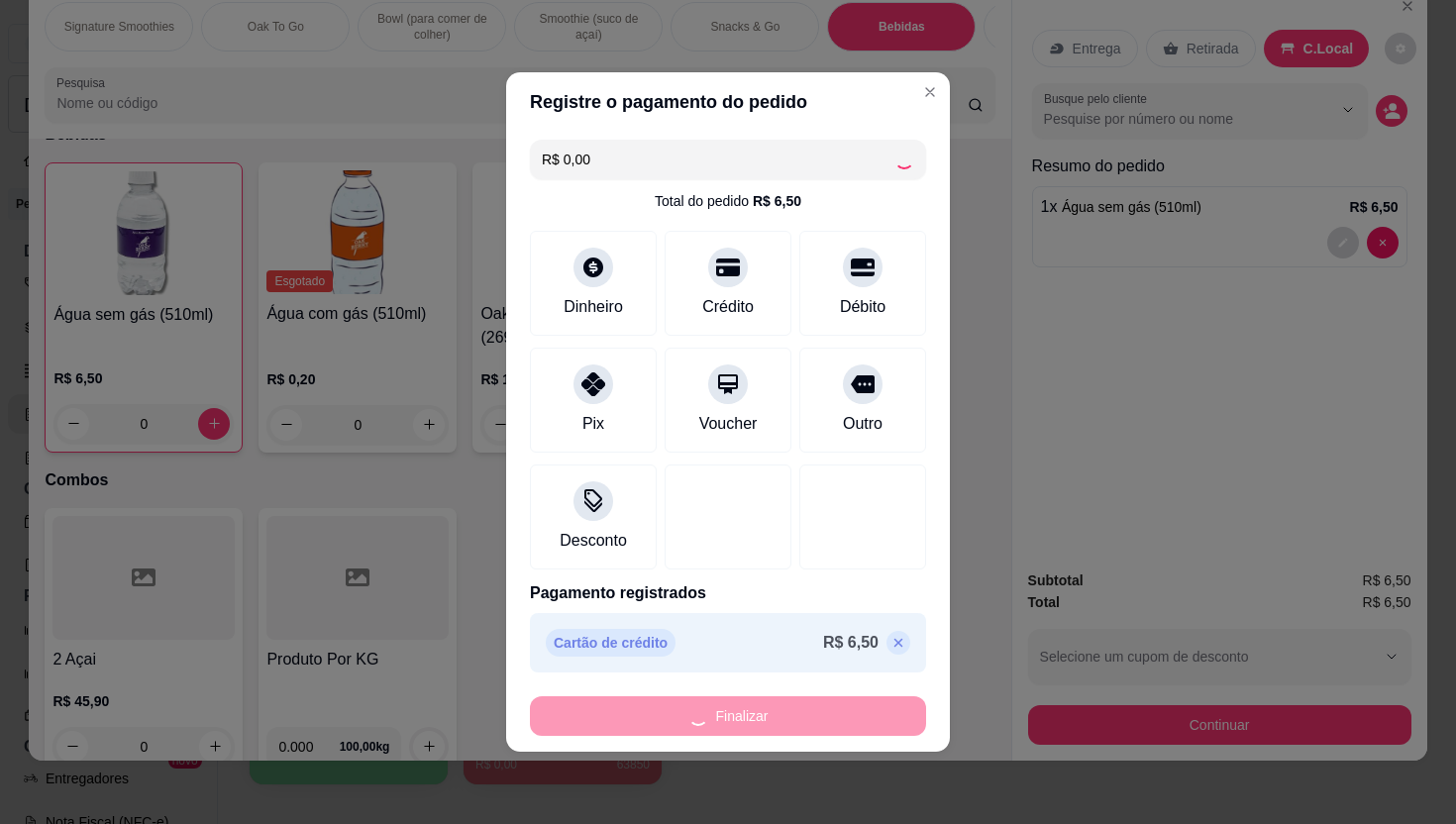type on "-R$ 6,50" 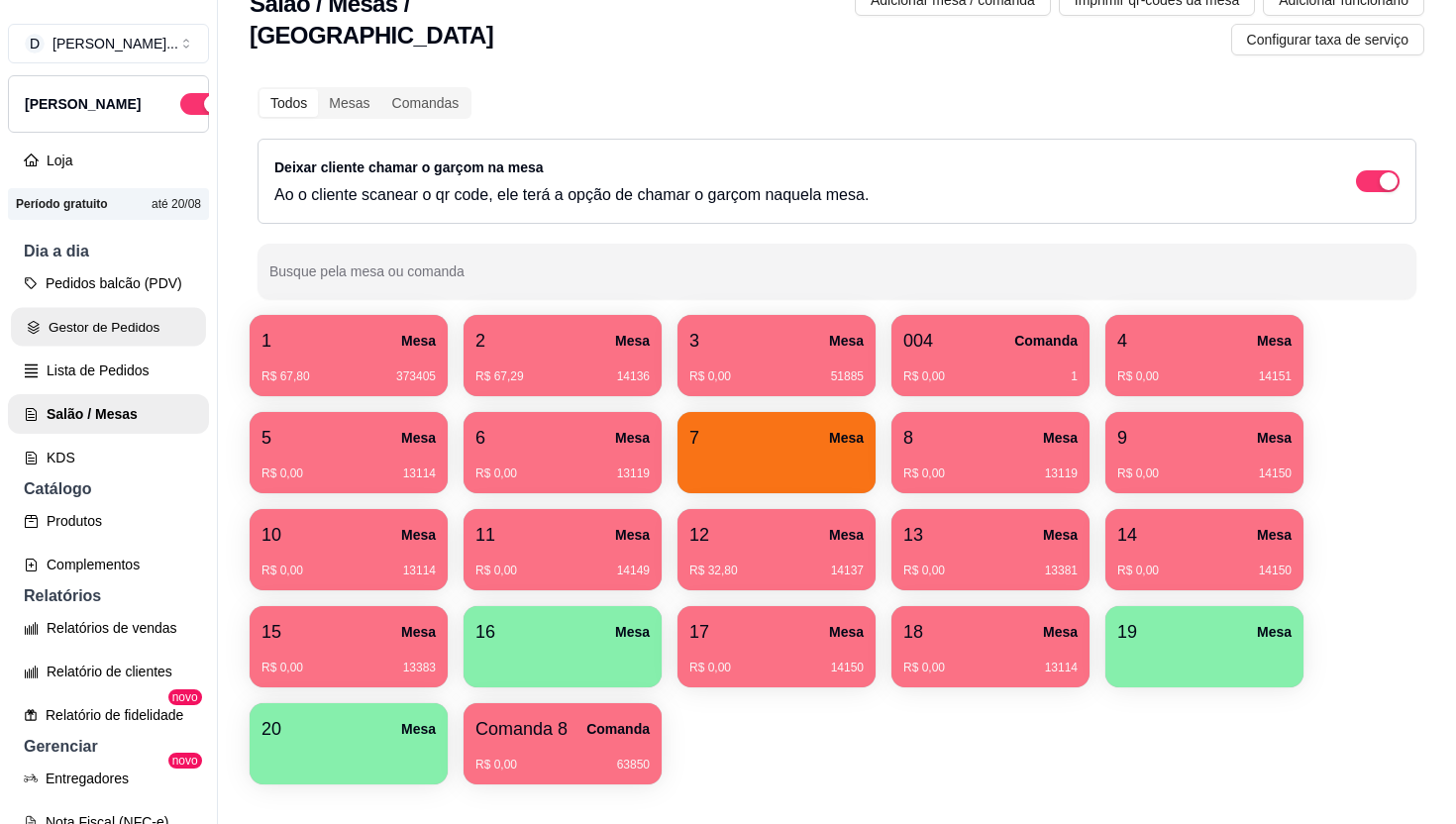 click on "Gestor de Pedidos" at bounding box center [108, 327] 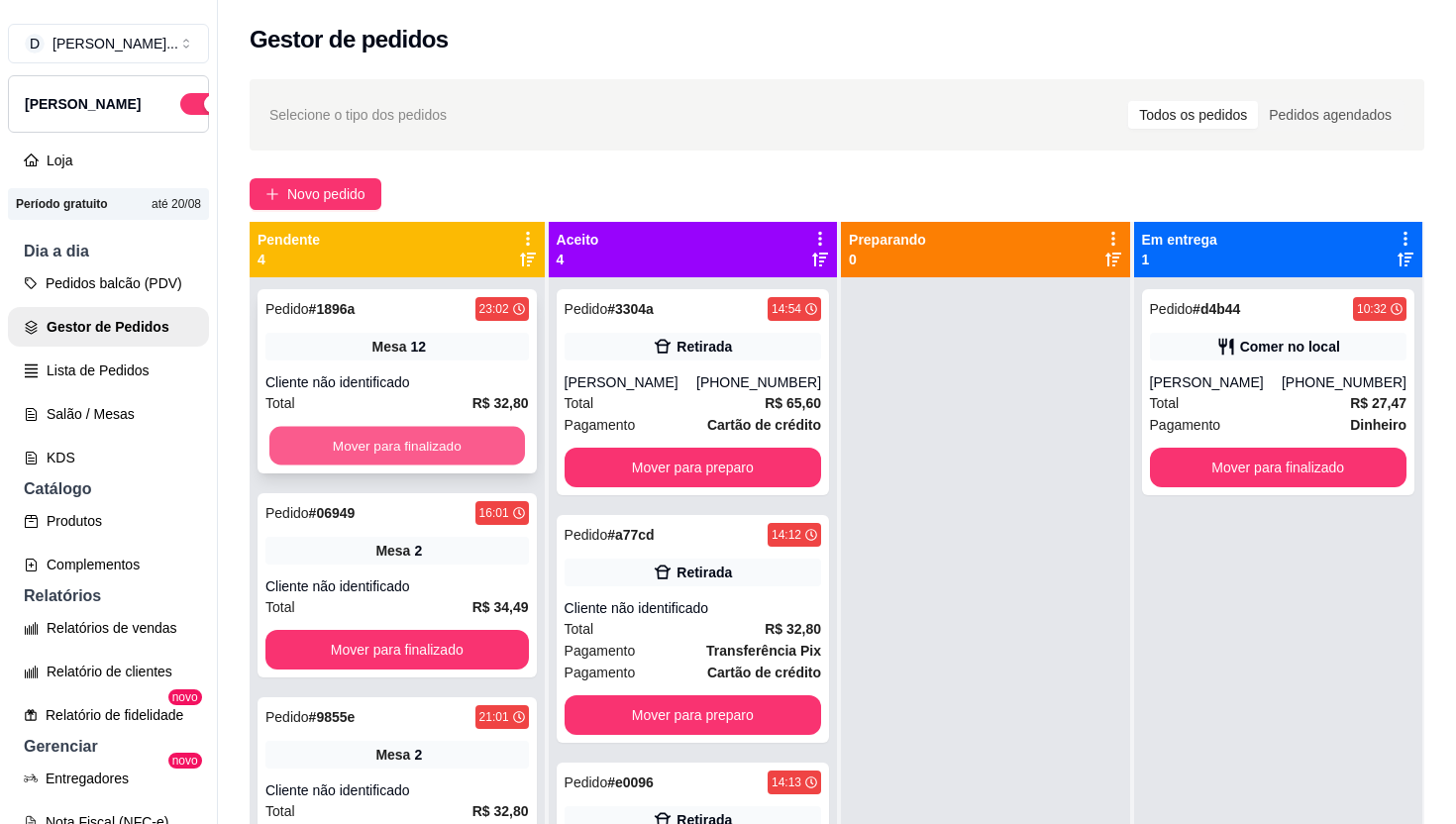 click on "Mover para finalizado" at bounding box center (397, 446) 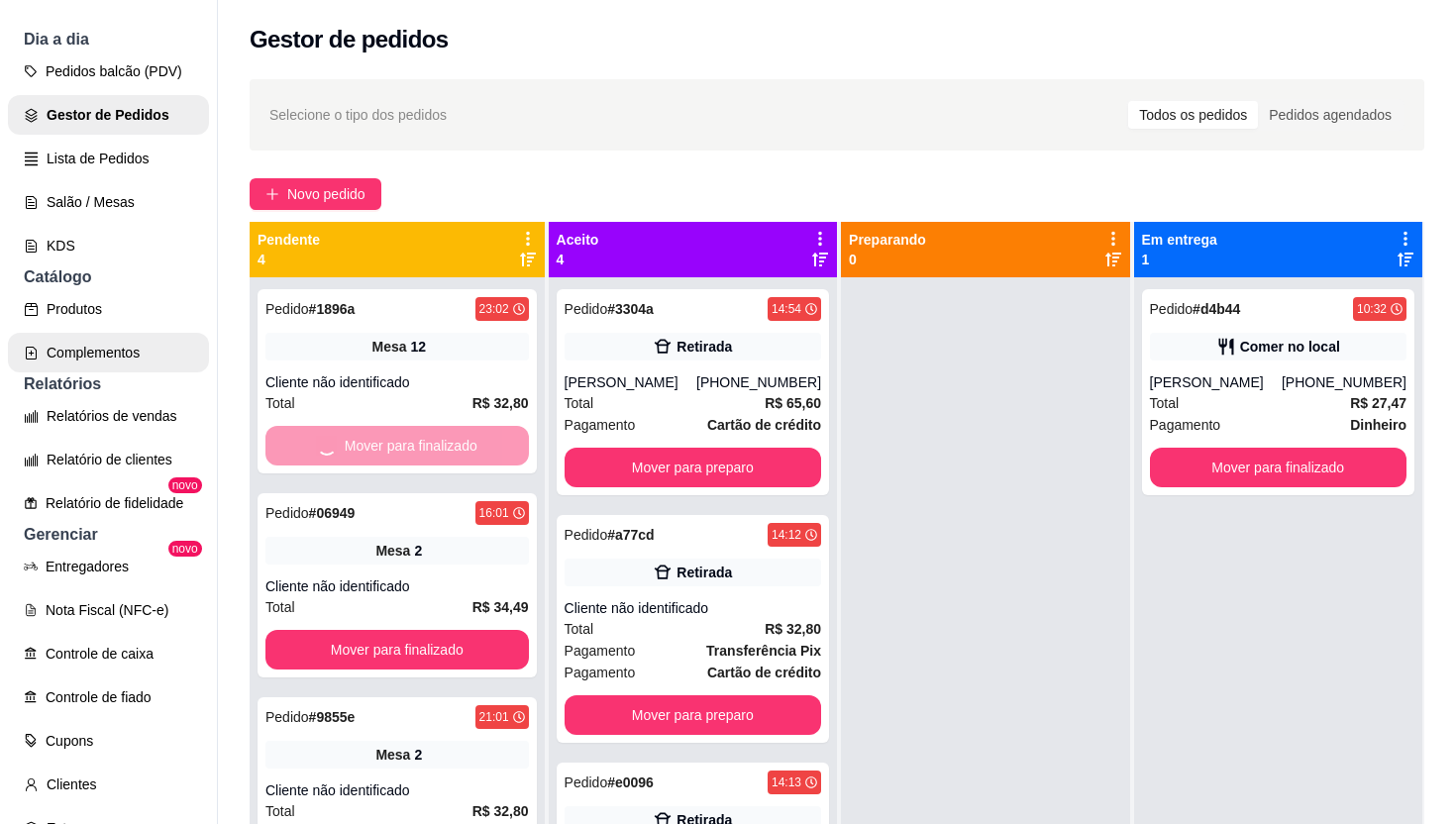 scroll, scrollTop: 214, scrollLeft: 0, axis: vertical 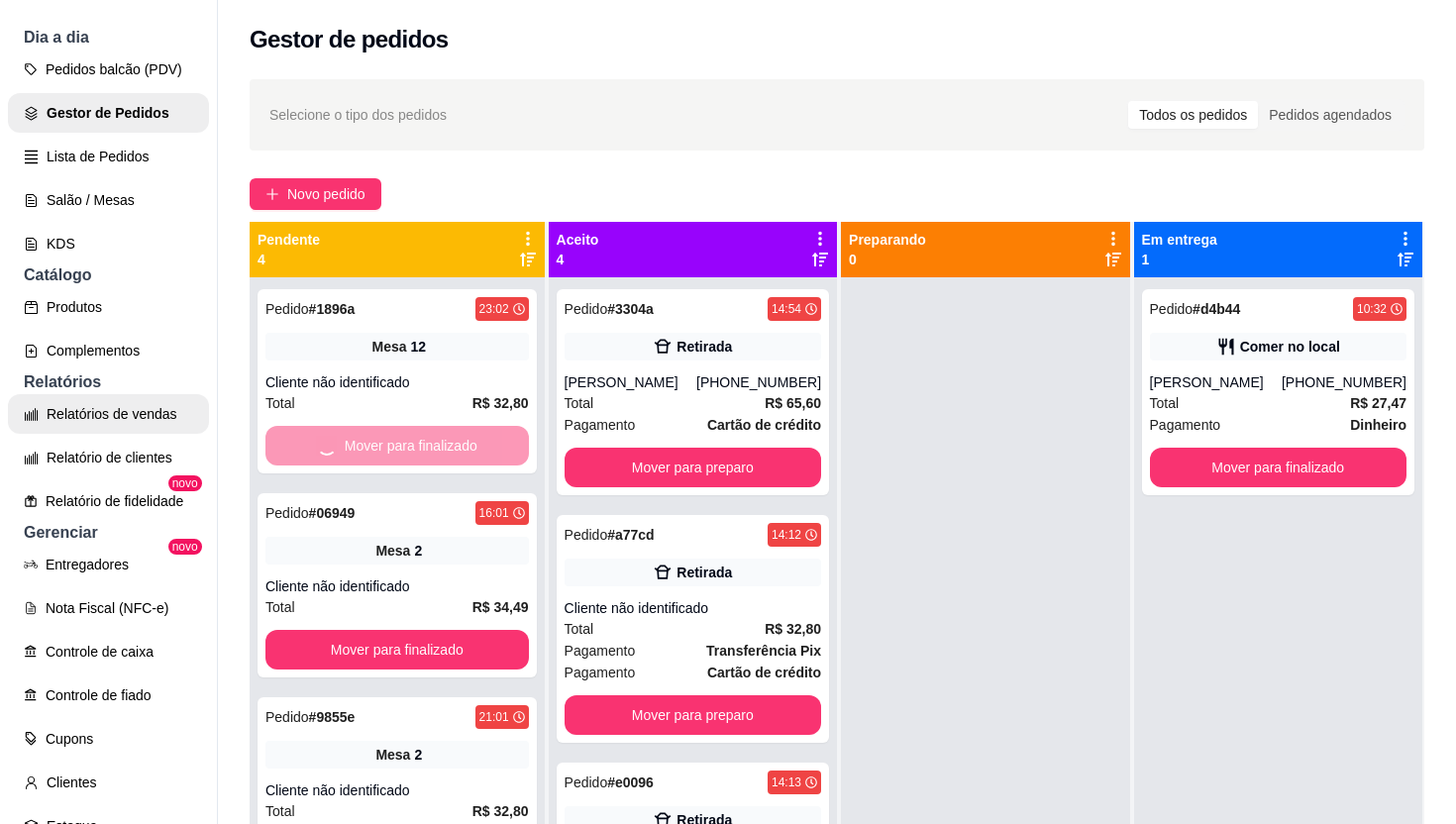 click on "Relatórios de vendas" at bounding box center [108, 414] 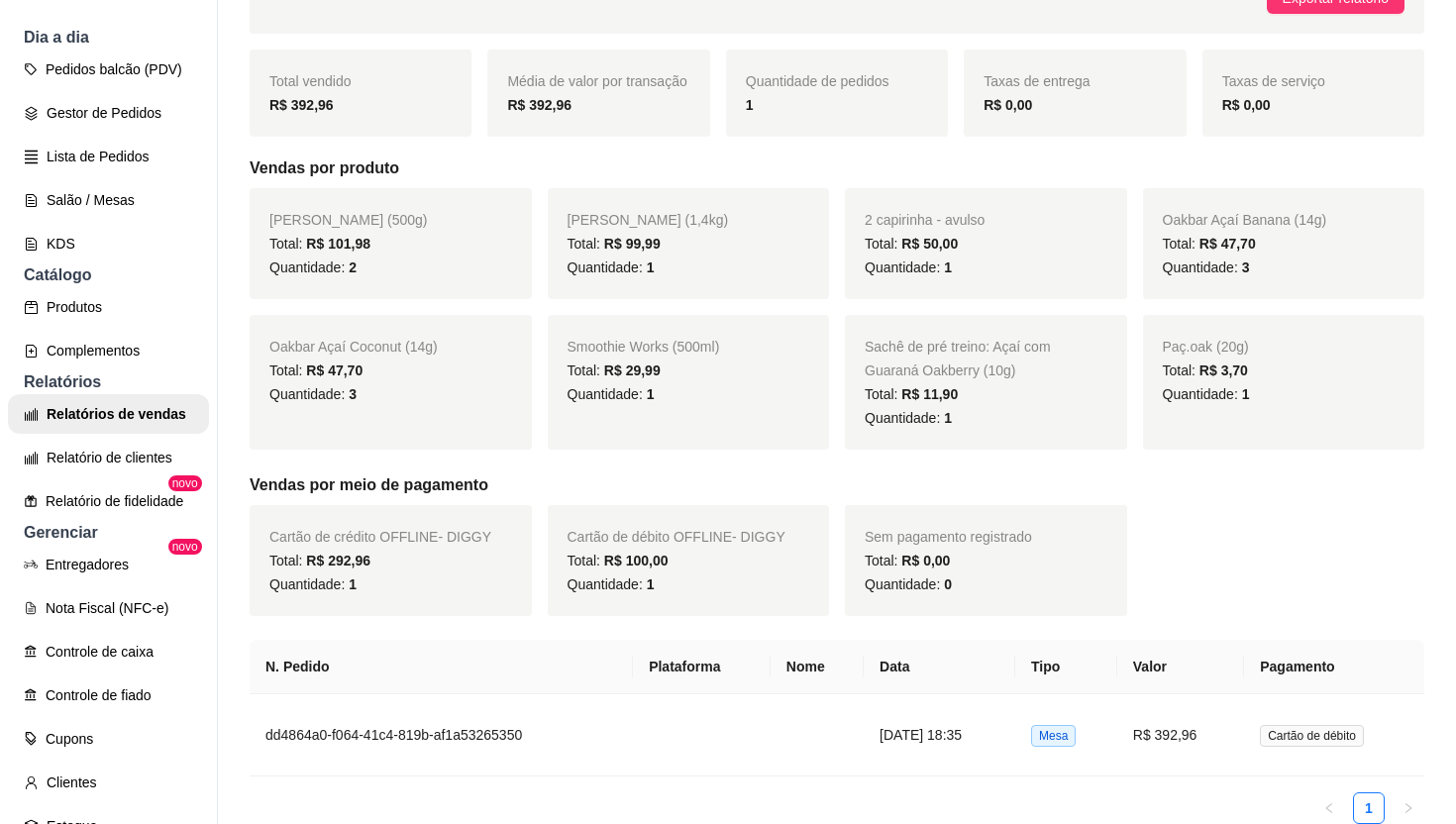 scroll, scrollTop: 370, scrollLeft: 0, axis: vertical 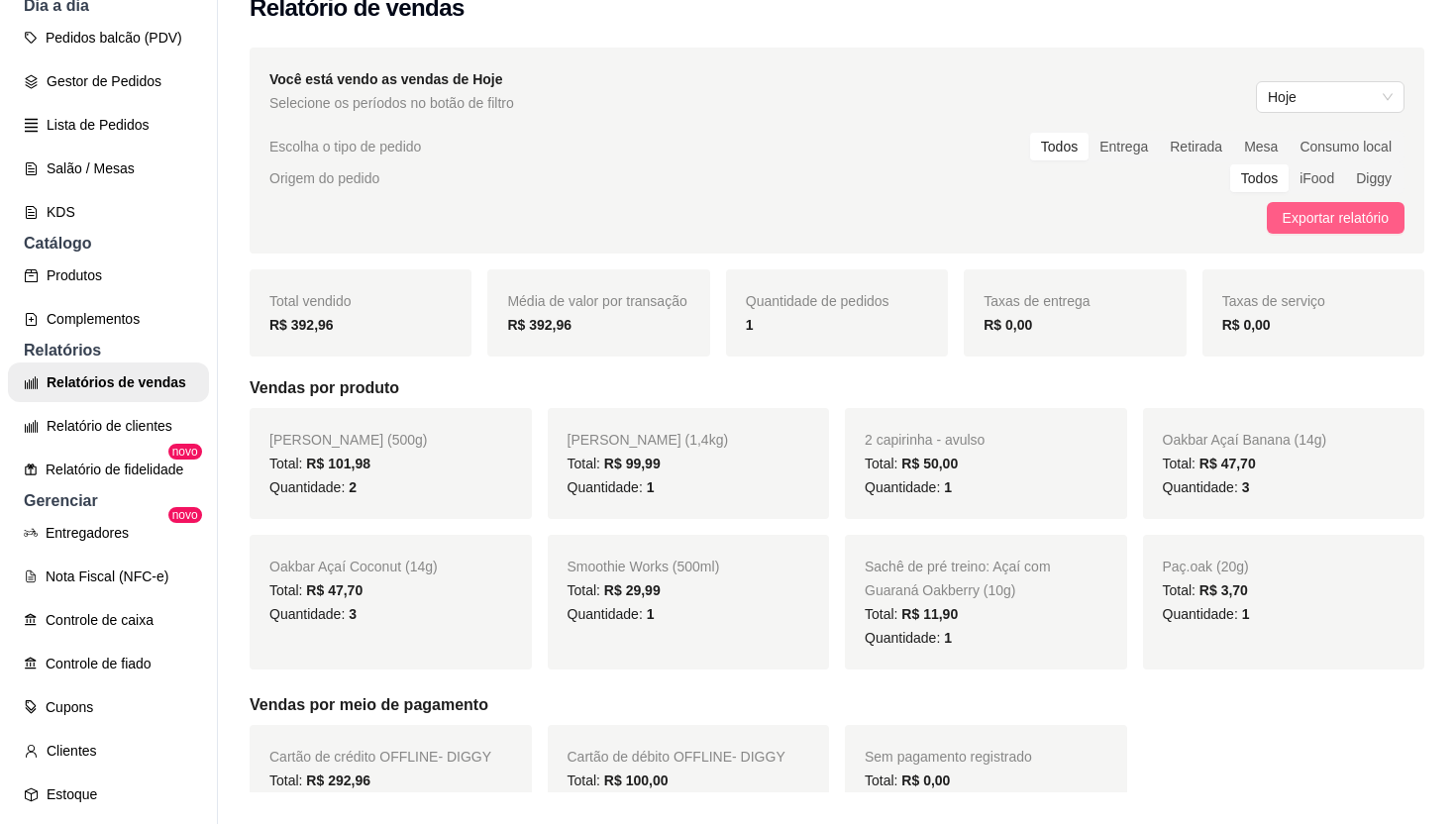 click on "Exportar relatório" at bounding box center (1335, 218) 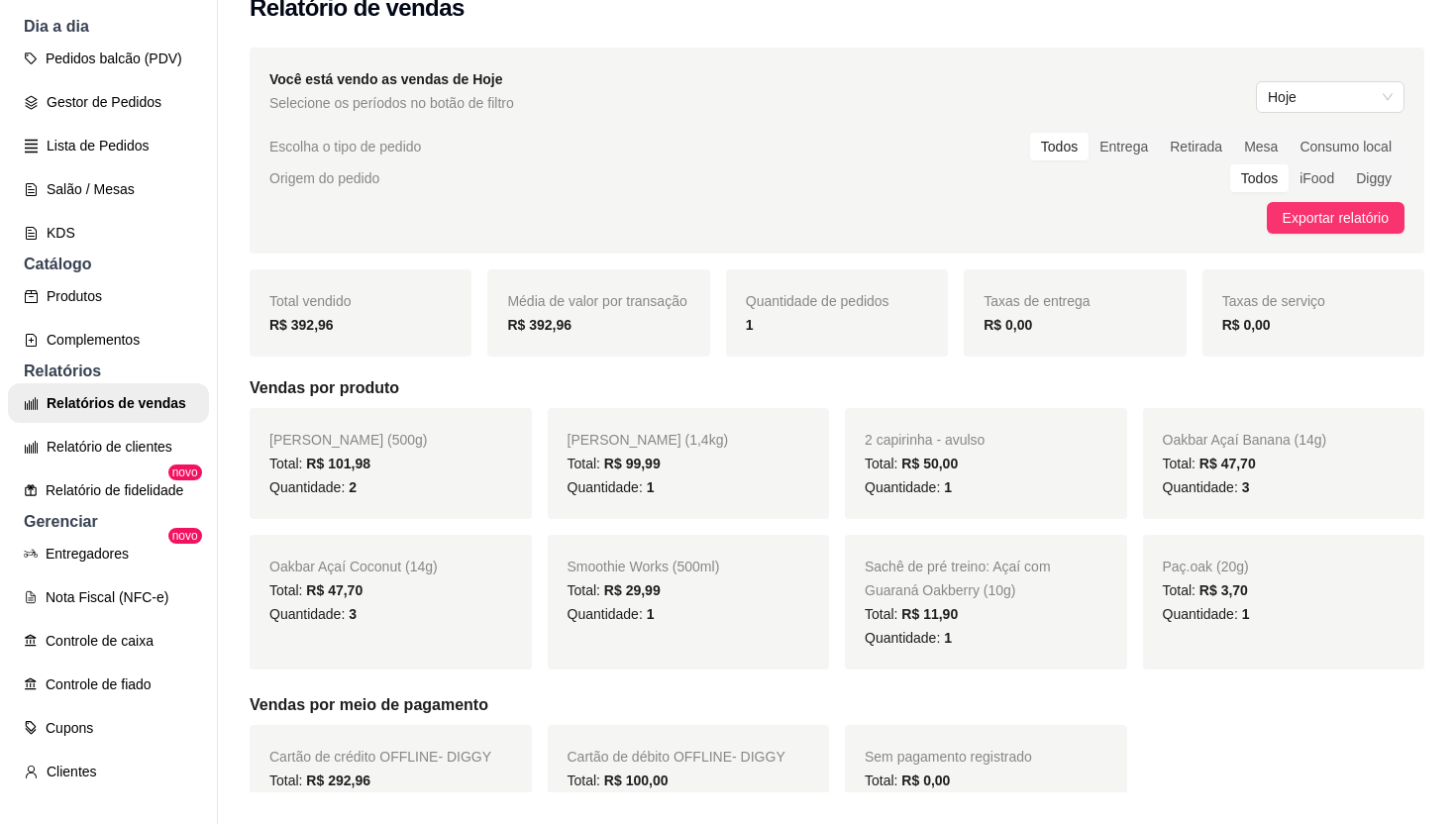 scroll, scrollTop: 172, scrollLeft: 0, axis: vertical 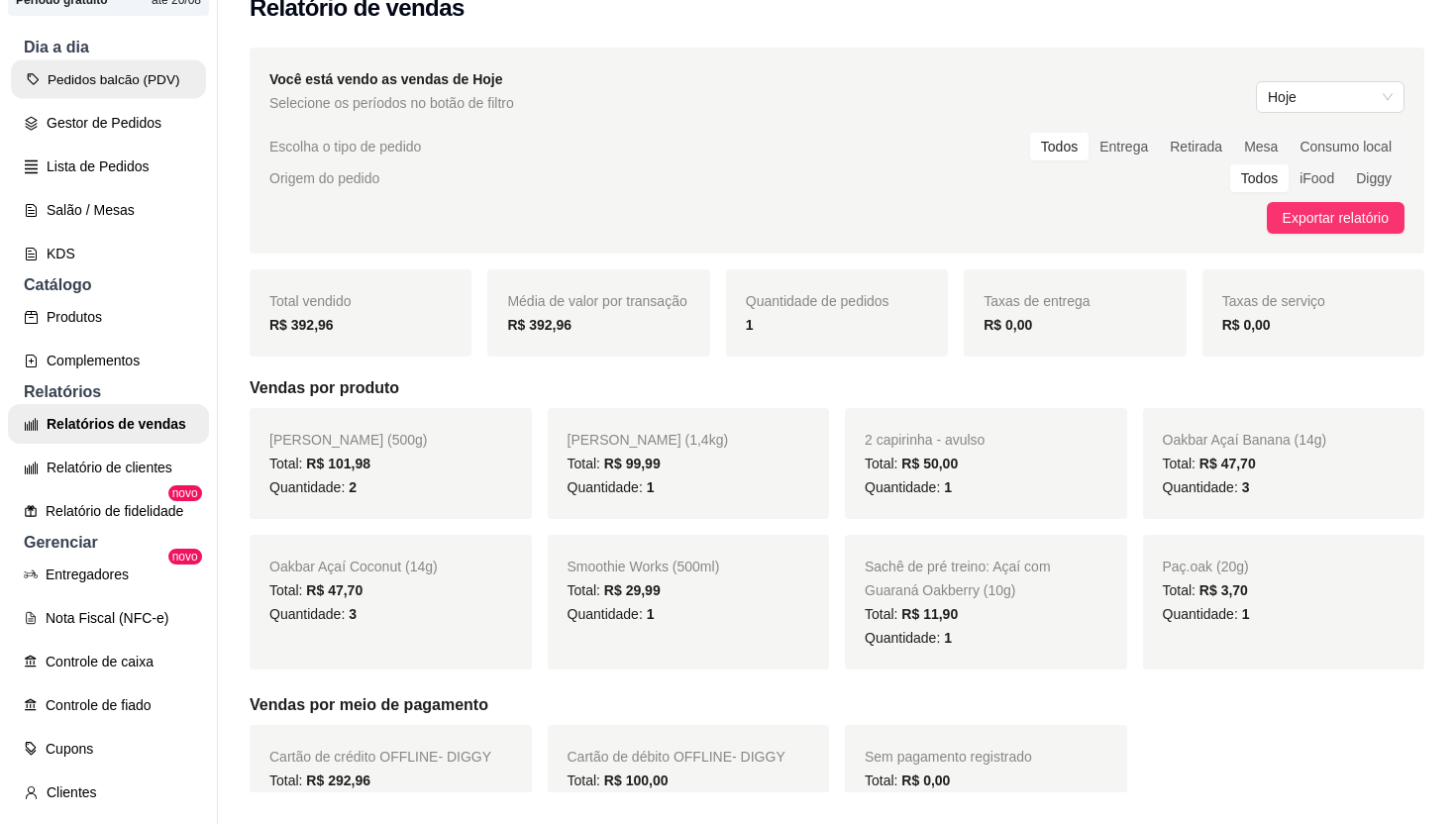 click on "Pedidos balcão (PDV)" at bounding box center [108, 79] 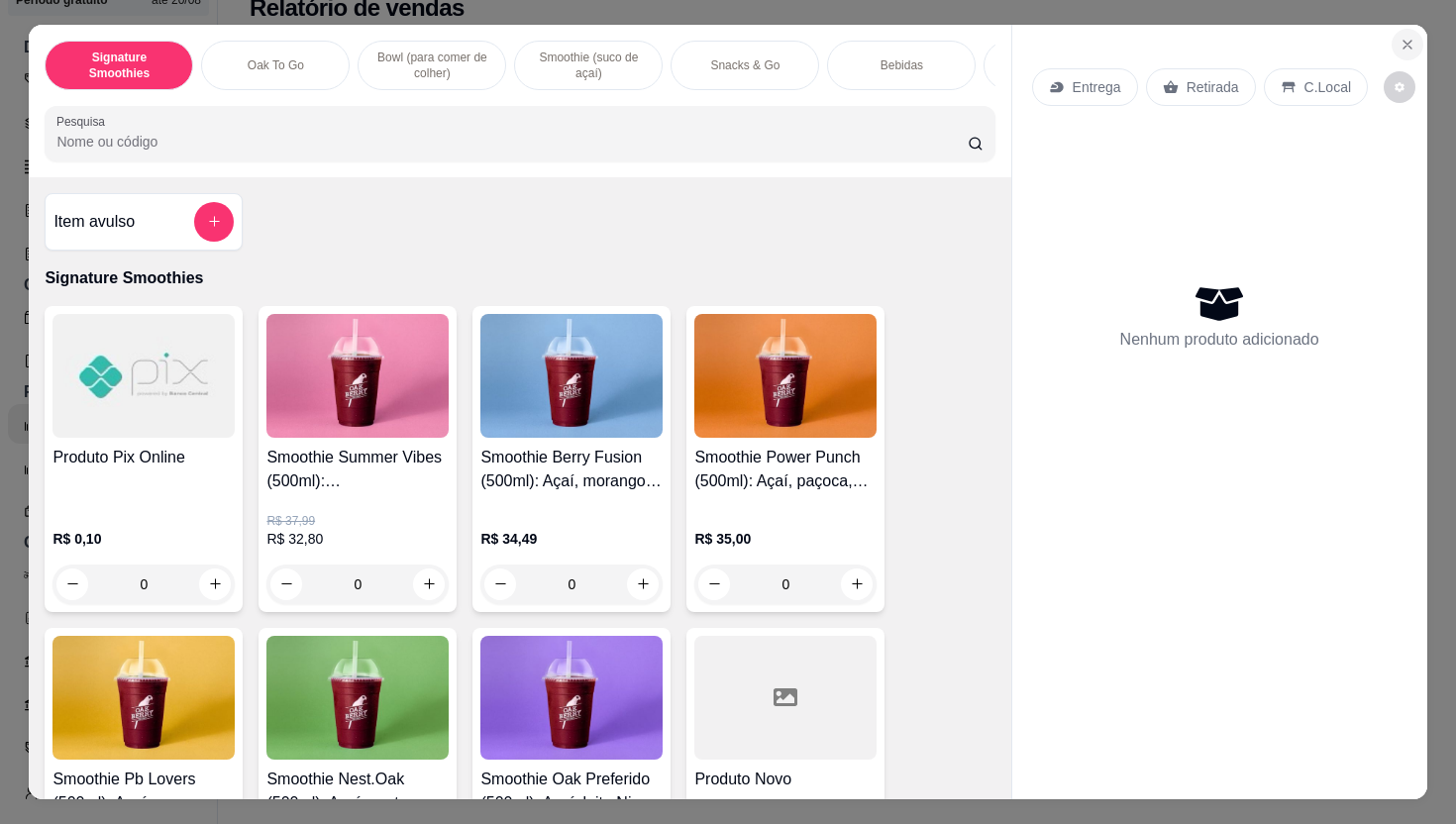 click 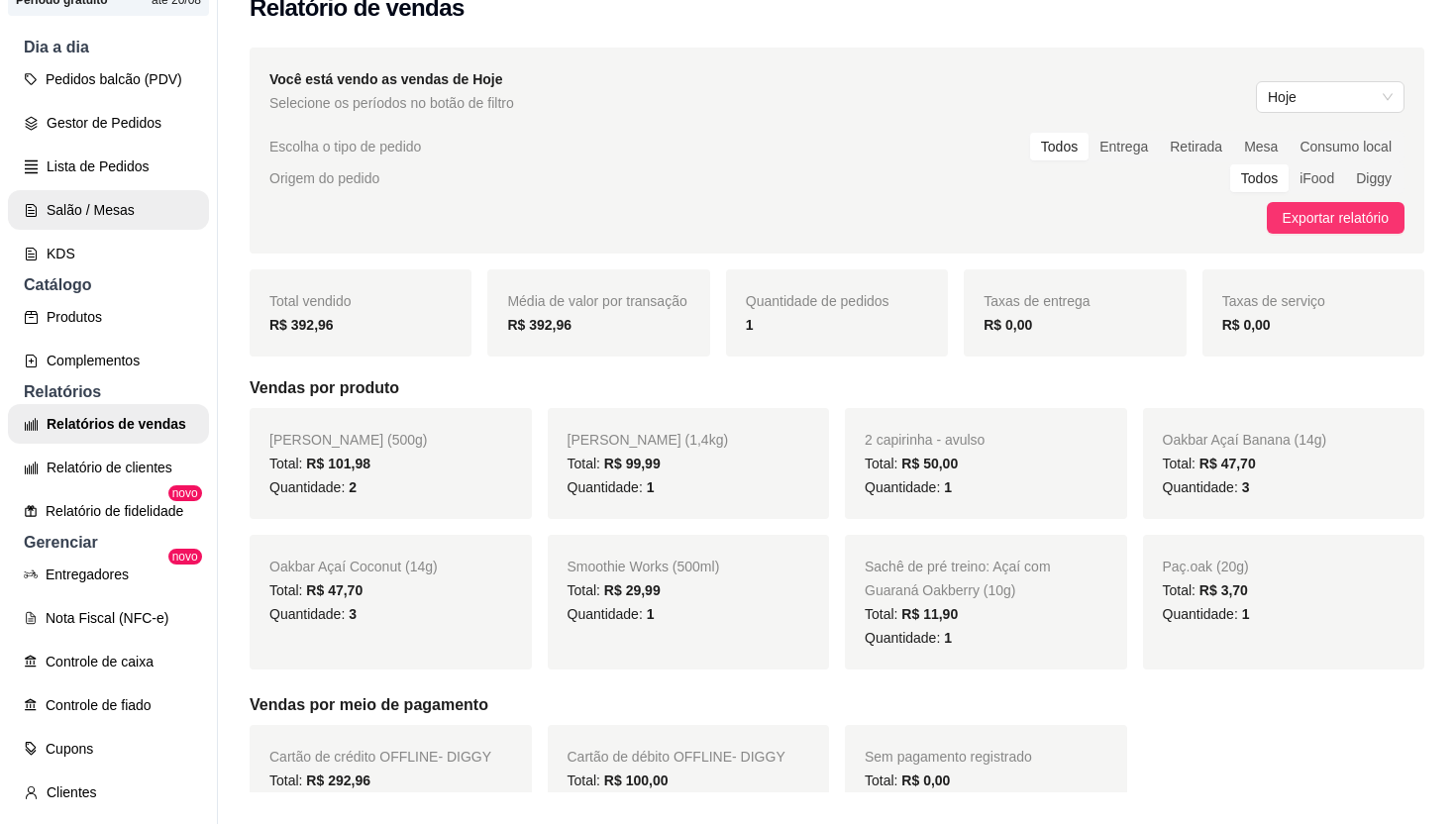 click on "Salão / Mesas" at bounding box center (108, 210) 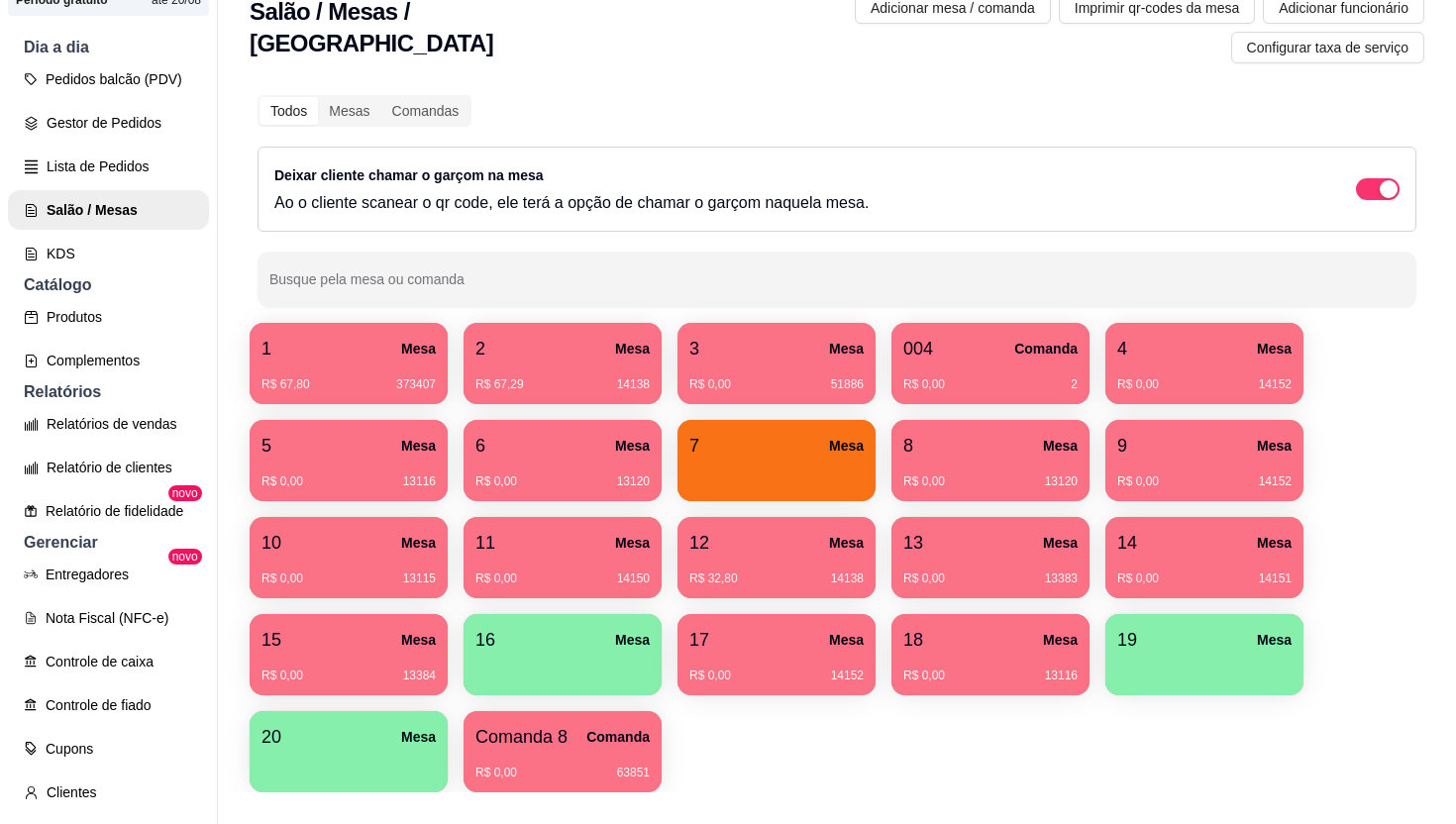 scroll, scrollTop: 0, scrollLeft: 0, axis: both 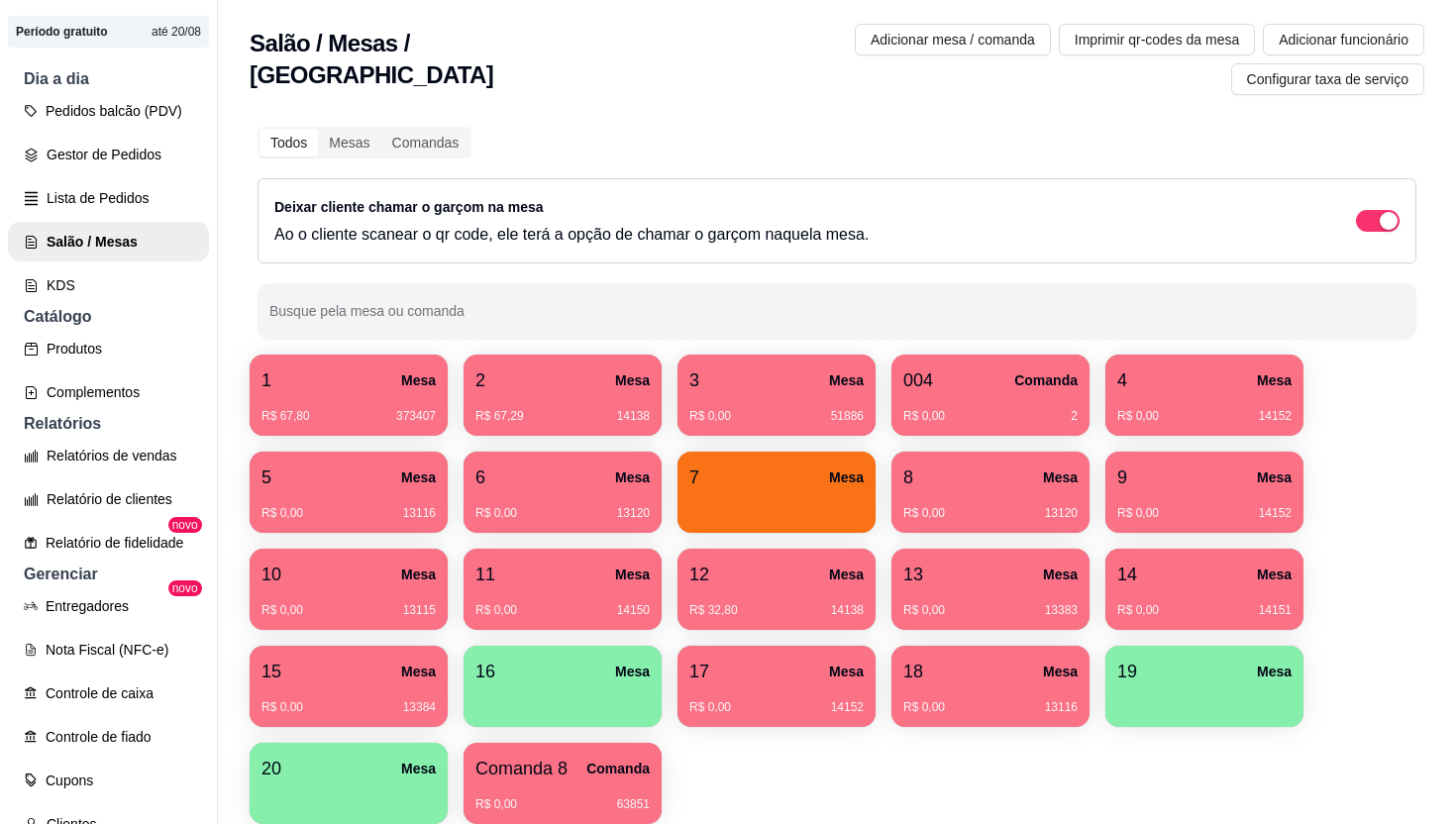 click on "19 Mesa" at bounding box center (1204, 671) 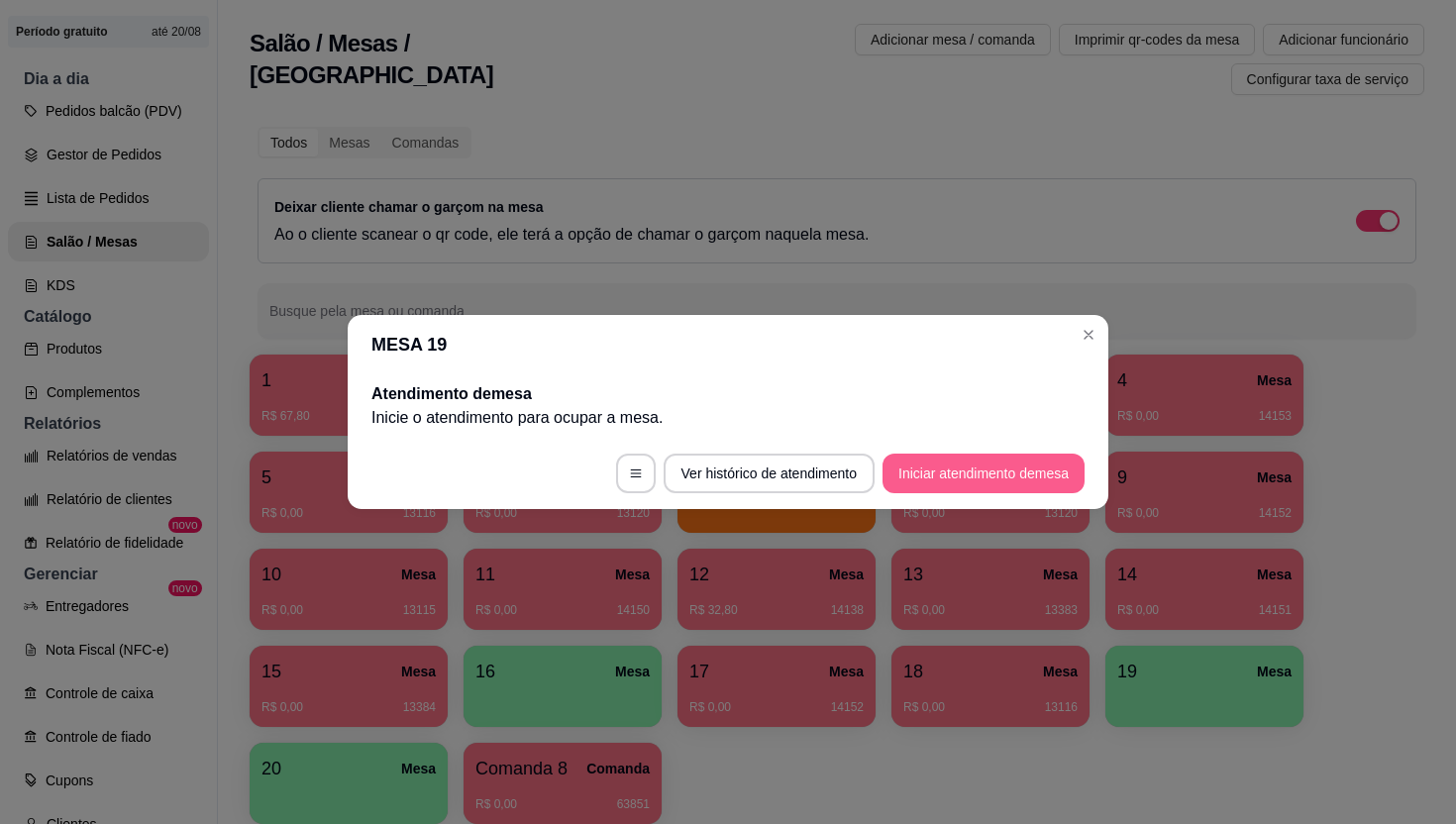 click on "Iniciar atendimento de  mesa" at bounding box center [984, 473] 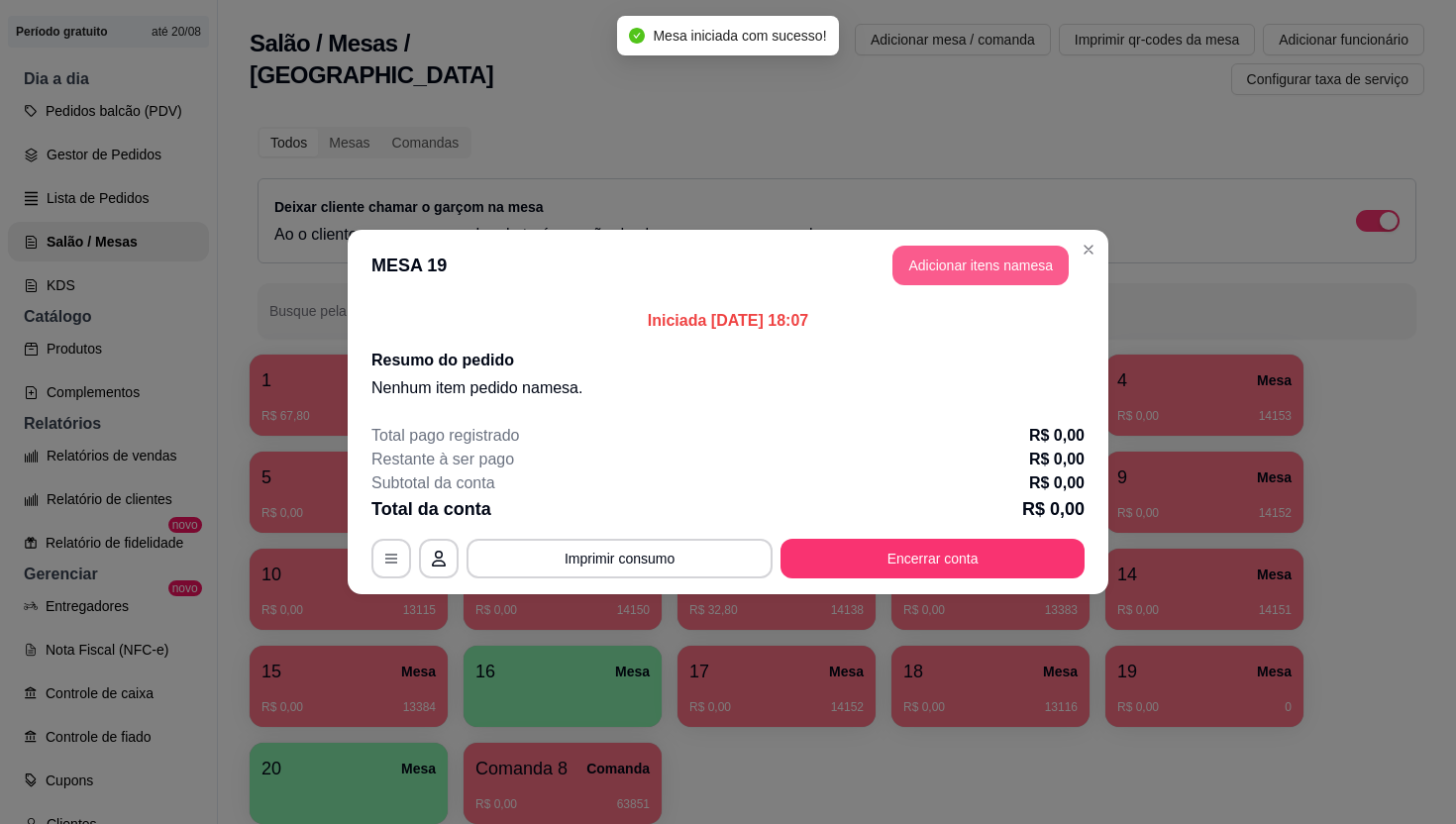 click on "Adicionar itens na  mesa" at bounding box center [981, 265] 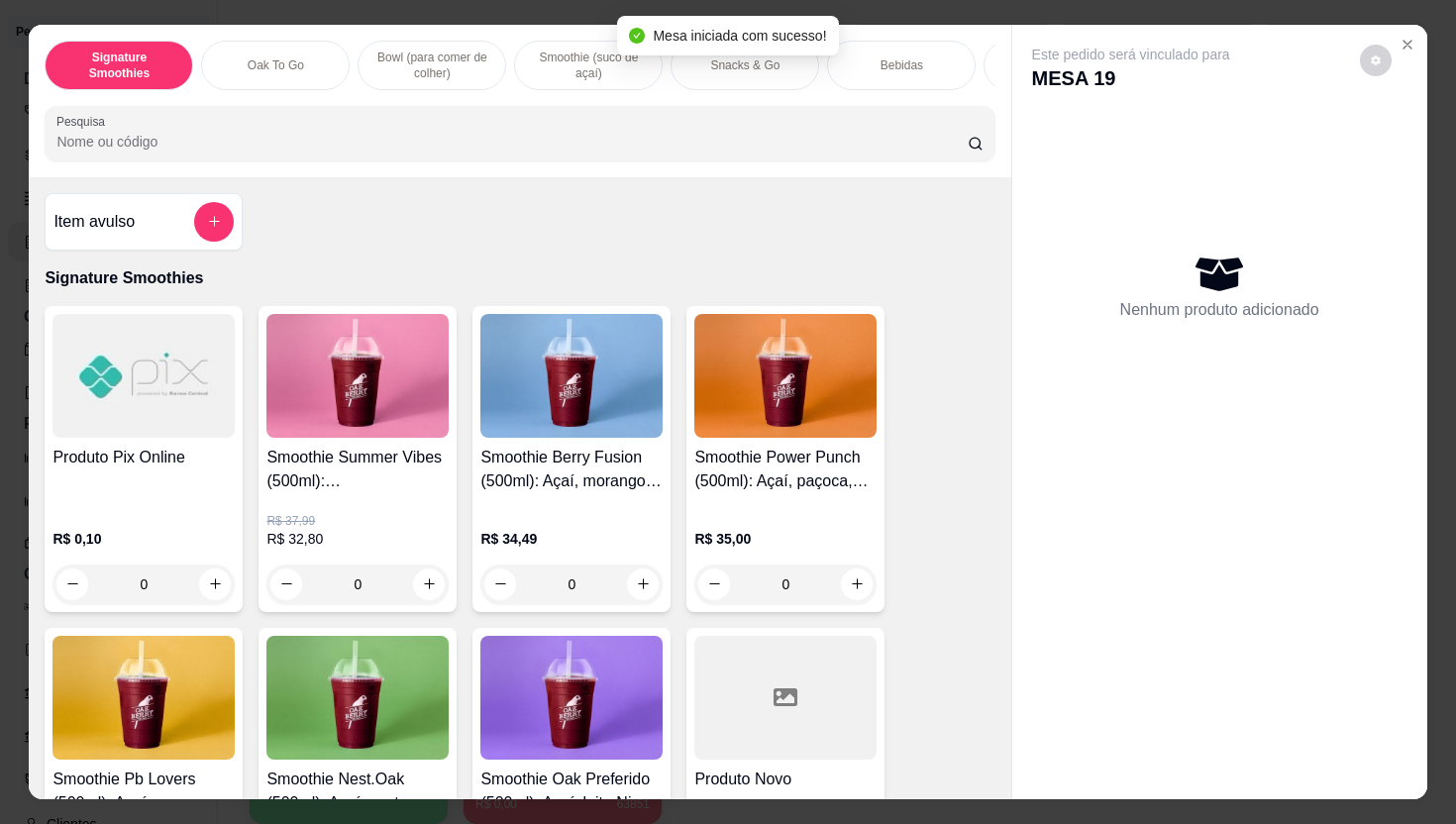 click on "Smoothie (suco de açaí)" at bounding box center (588, 65) 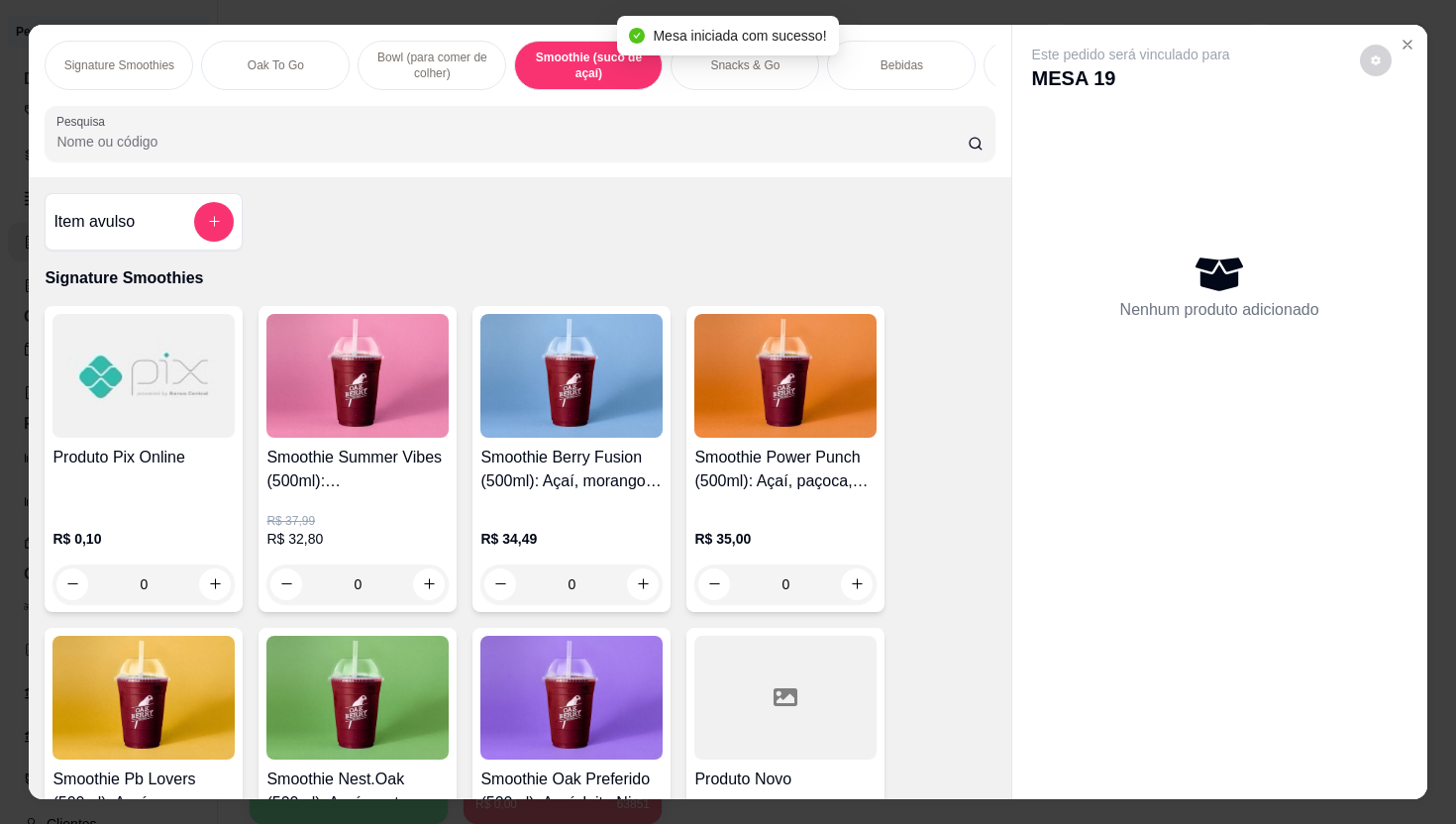 scroll, scrollTop: 1706, scrollLeft: 0, axis: vertical 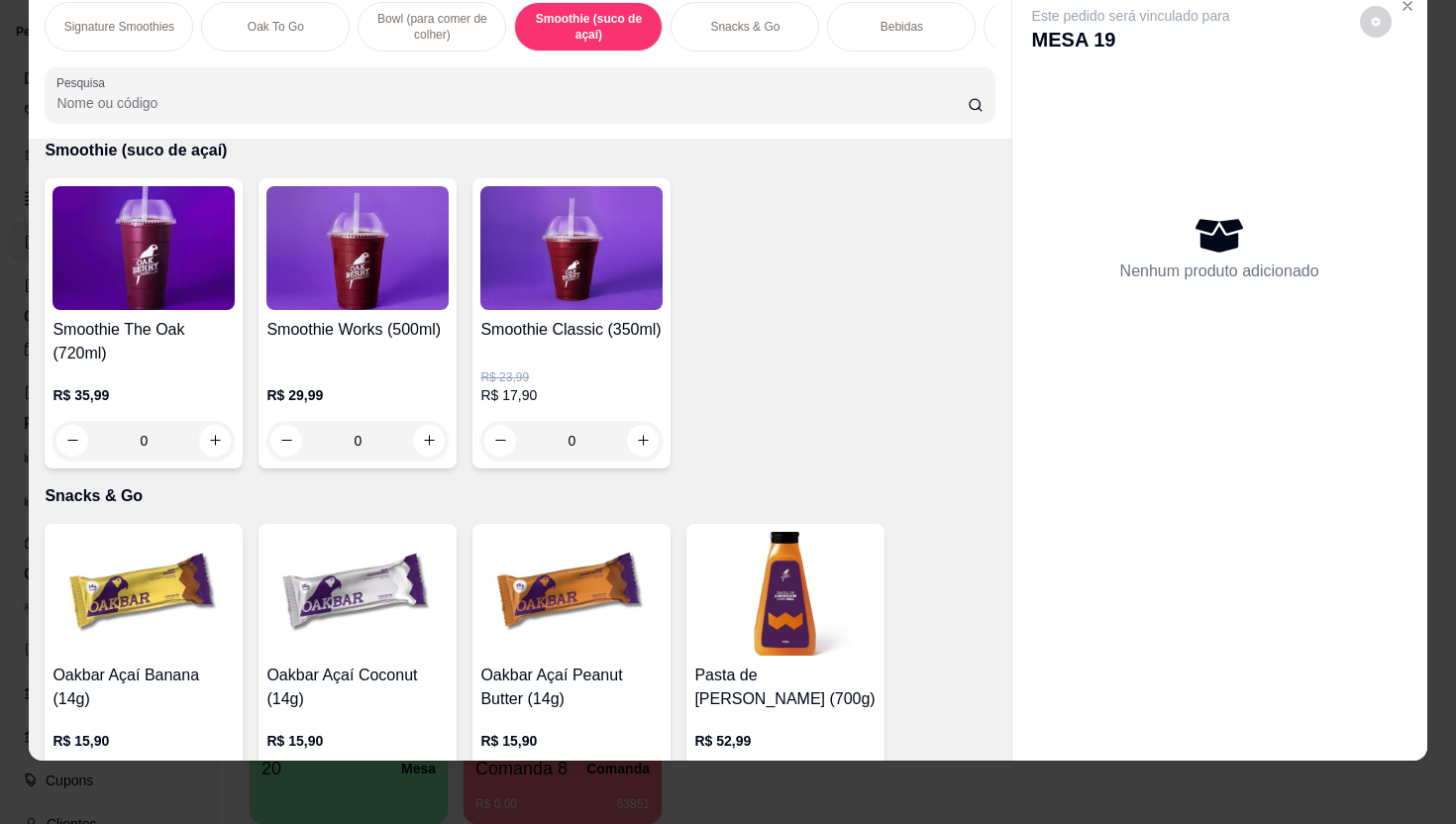 click on "Bebidas" at bounding box center [901, 27] 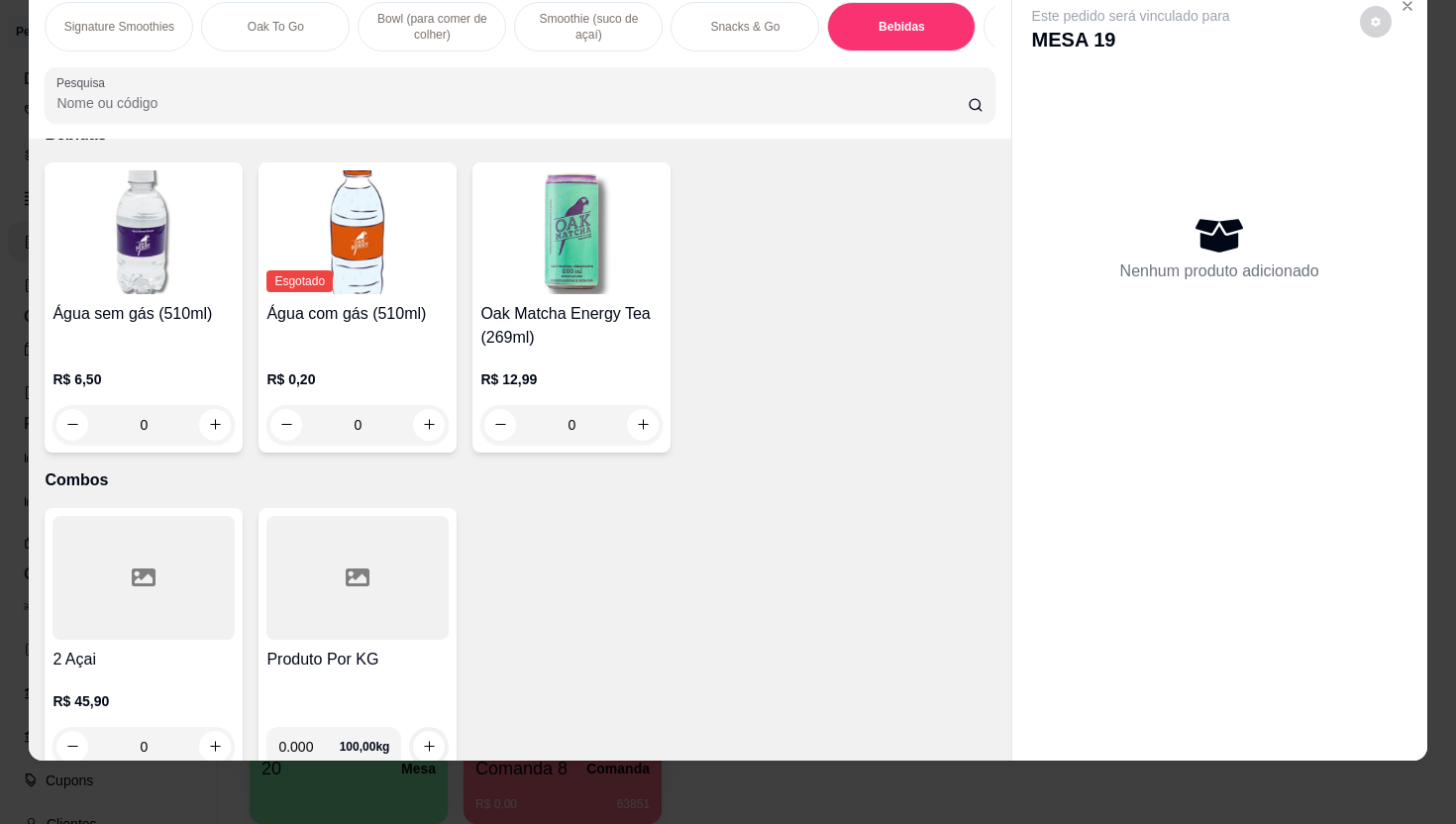 click on "Snacks & Go" at bounding box center [745, 27] 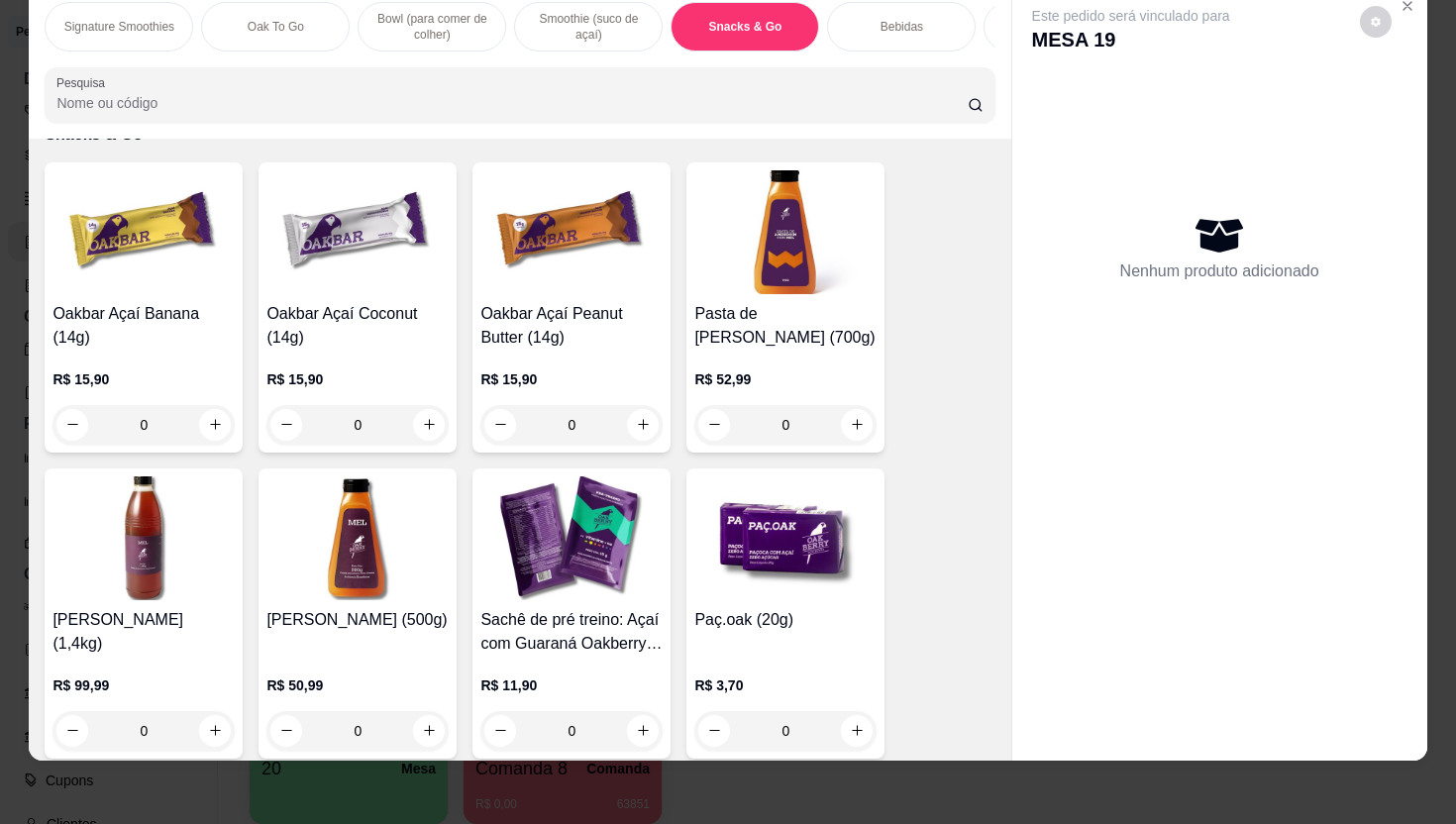 click on "Smoothie (suco de açaí)" at bounding box center (588, 27) 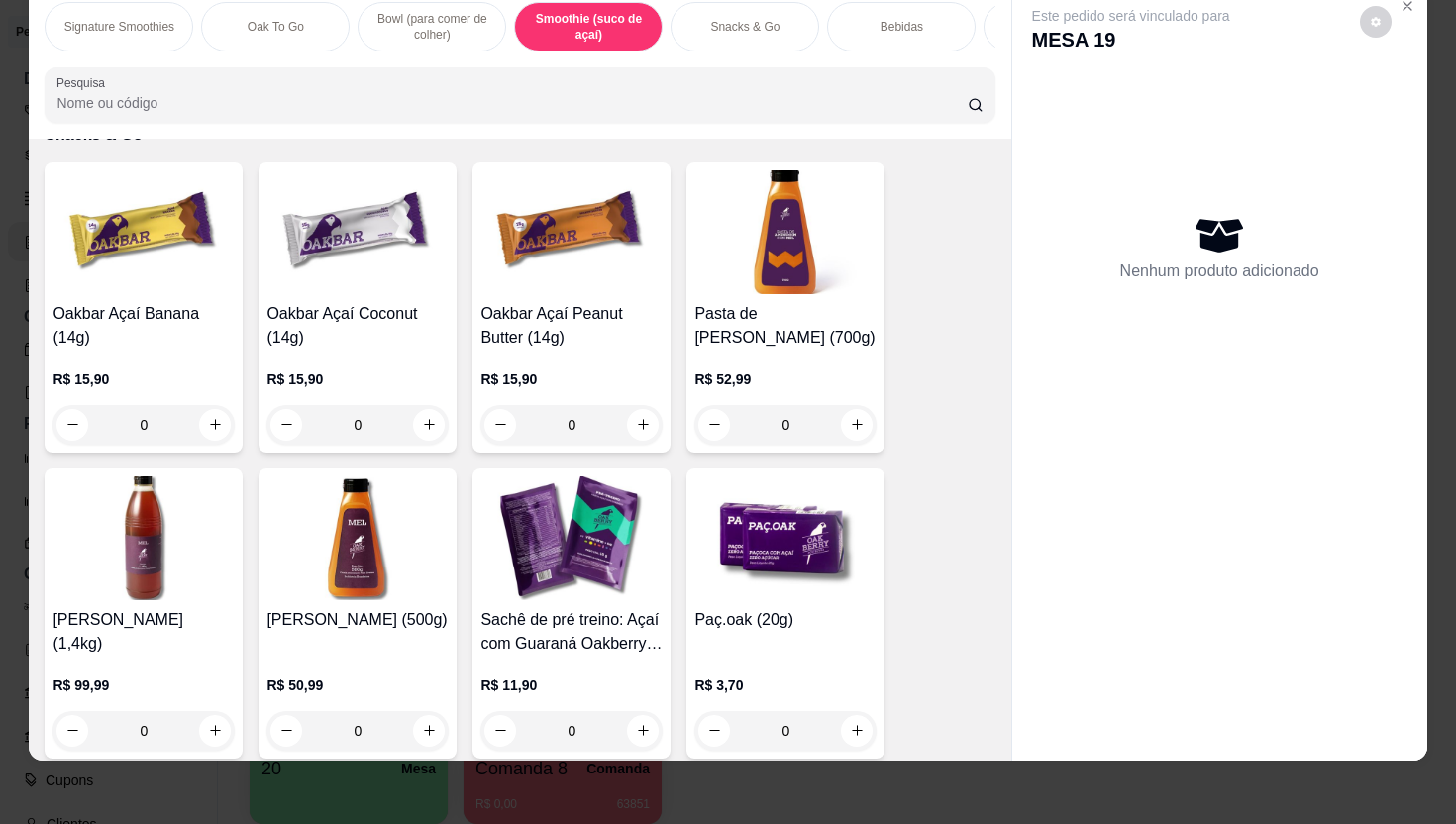 scroll, scrollTop: 1706, scrollLeft: 0, axis: vertical 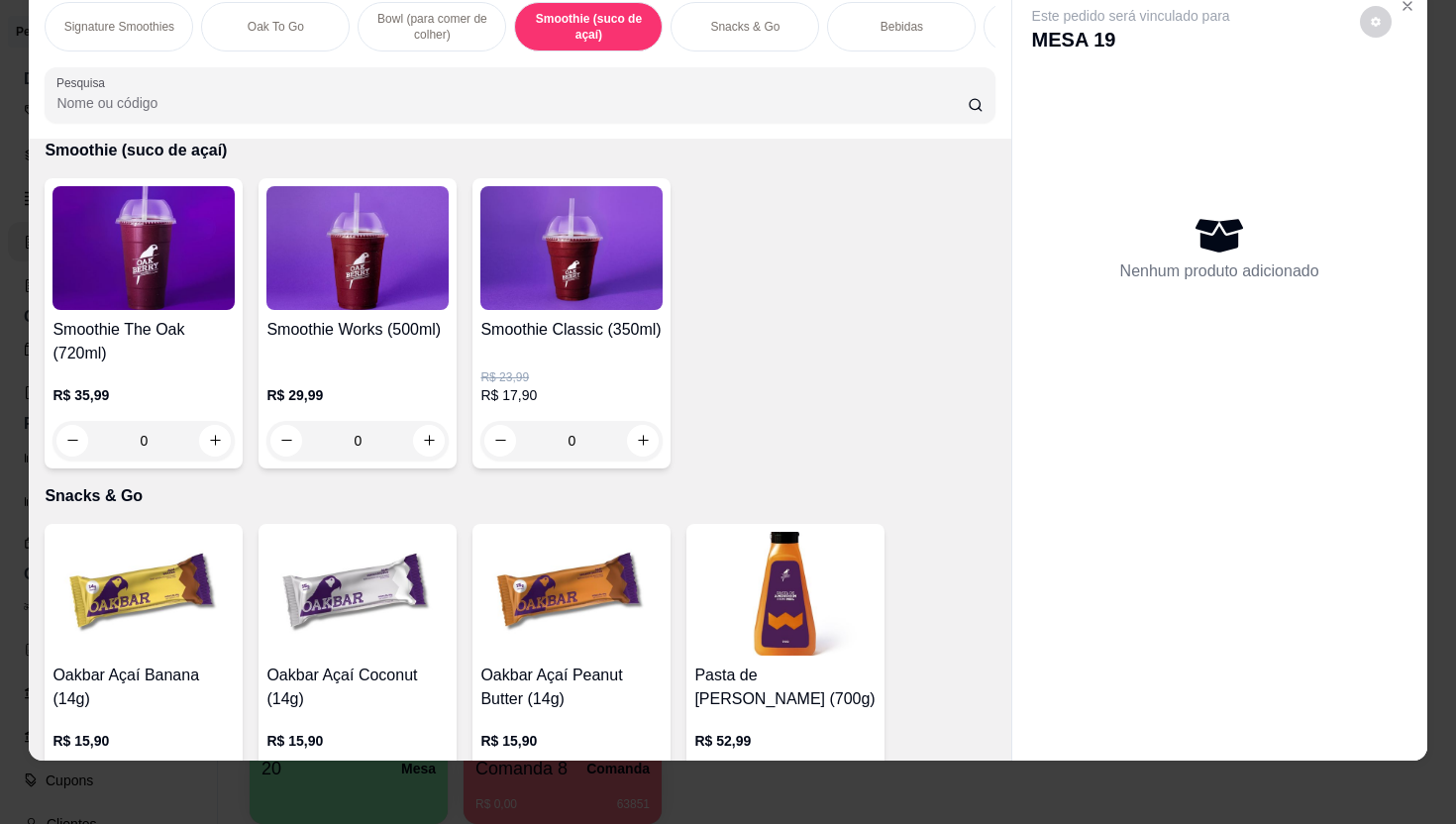 click on "0" at bounding box center (572, 441) 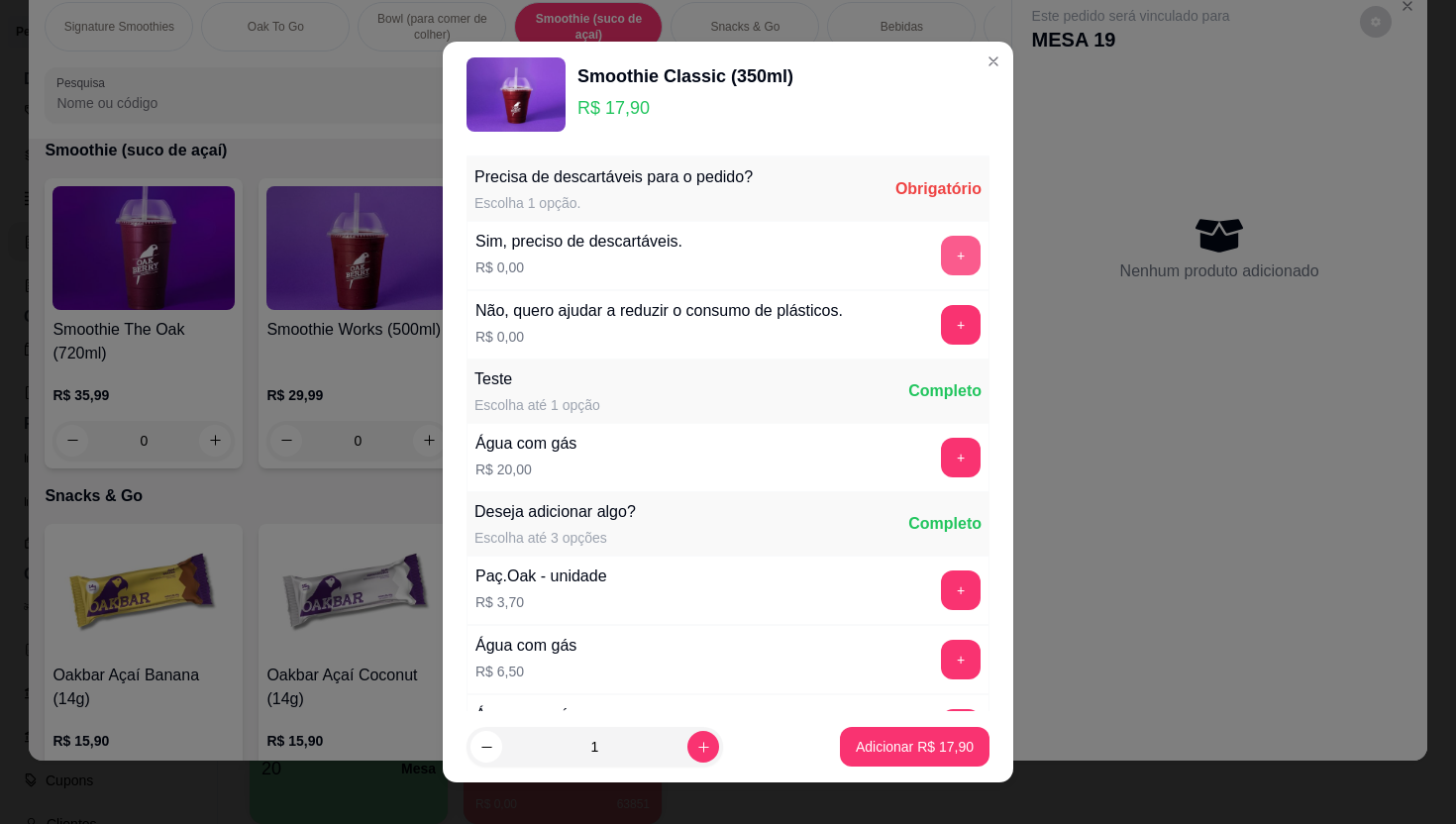 click on "+" at bounding box center (961, 256) 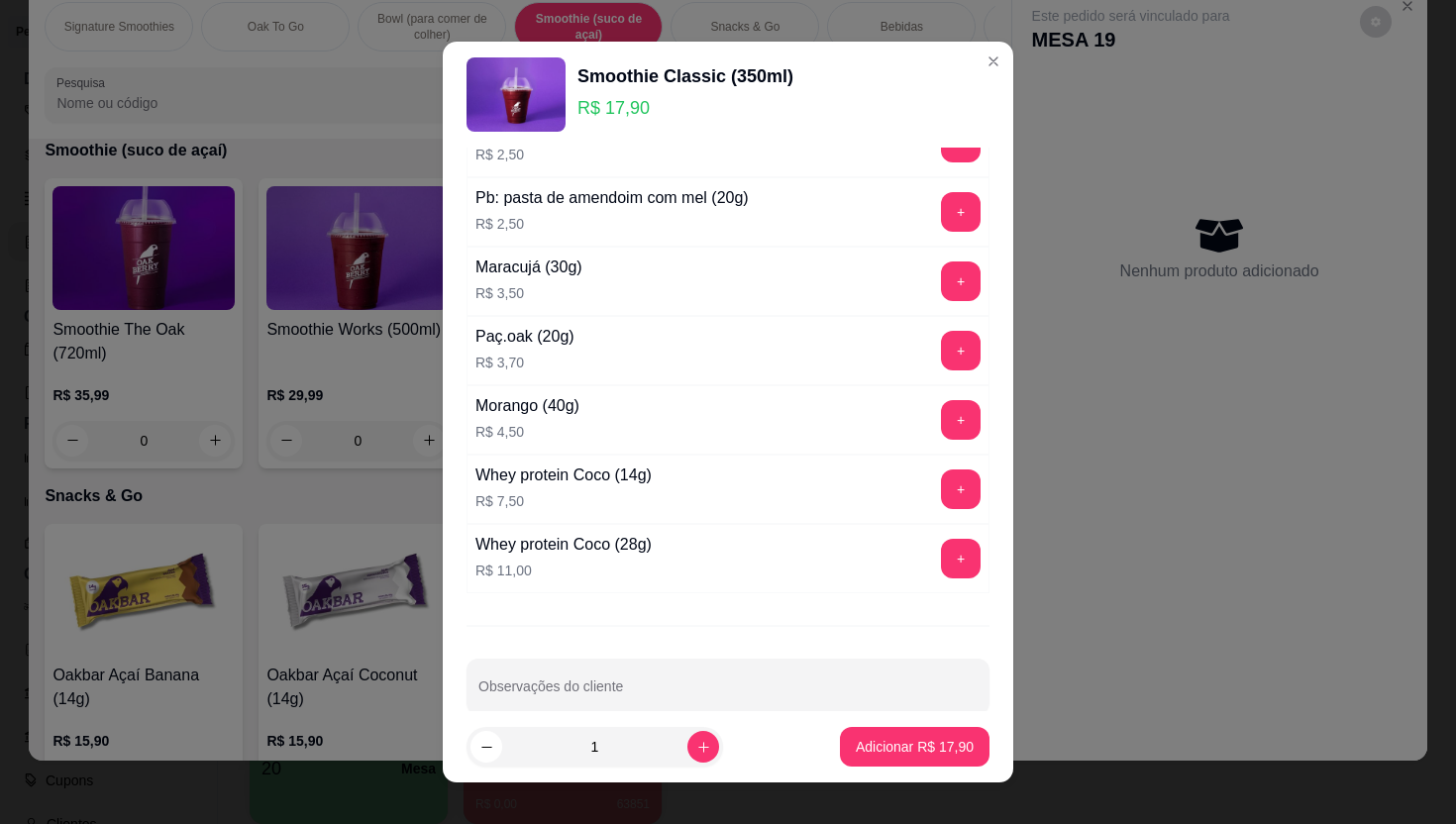 scroll, scrollTop: 1858, scrollLeft: 0, axis: vertical 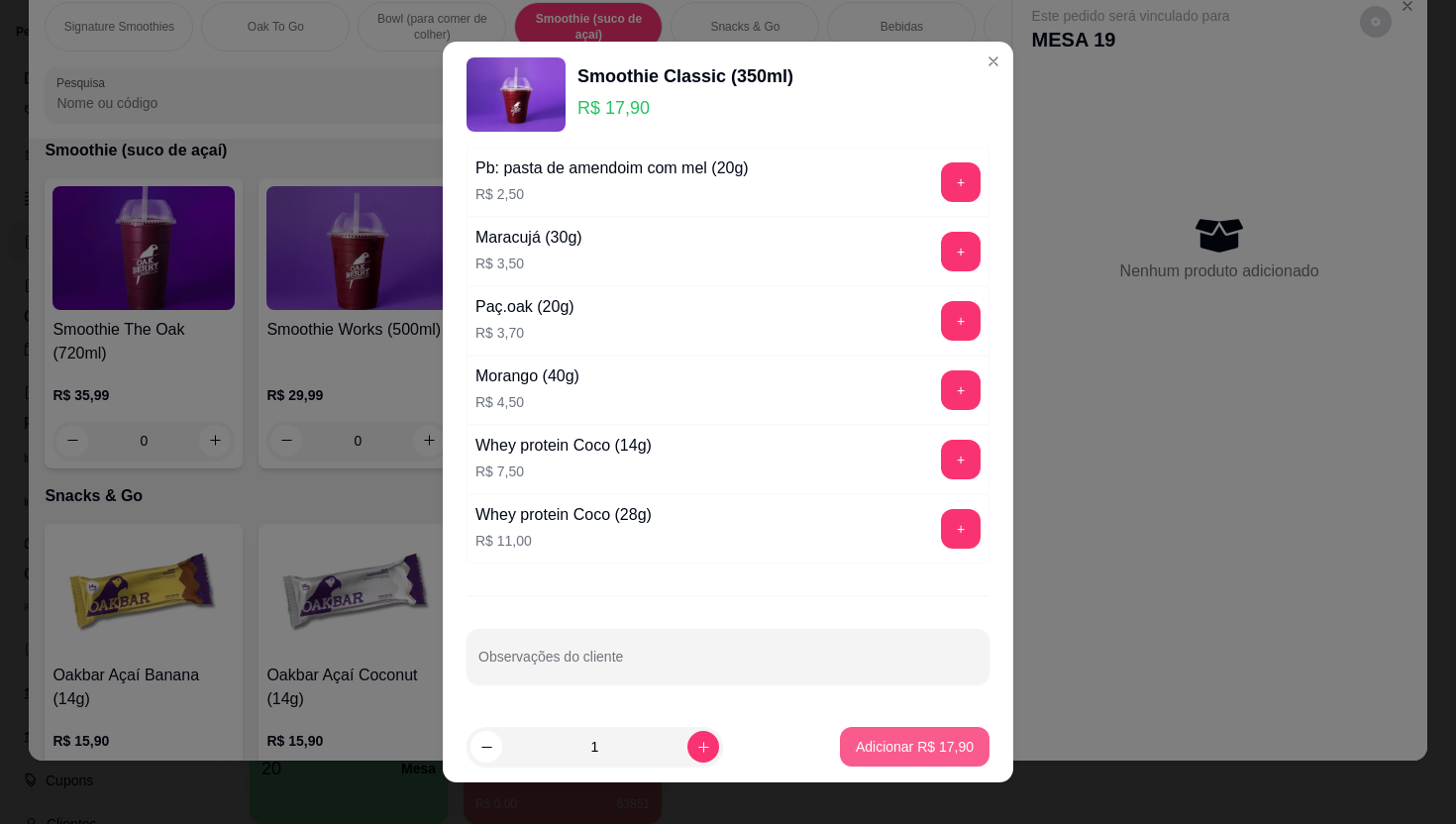 click on "Adicionar   R$ 17,90" at bounding box center [914, 747] 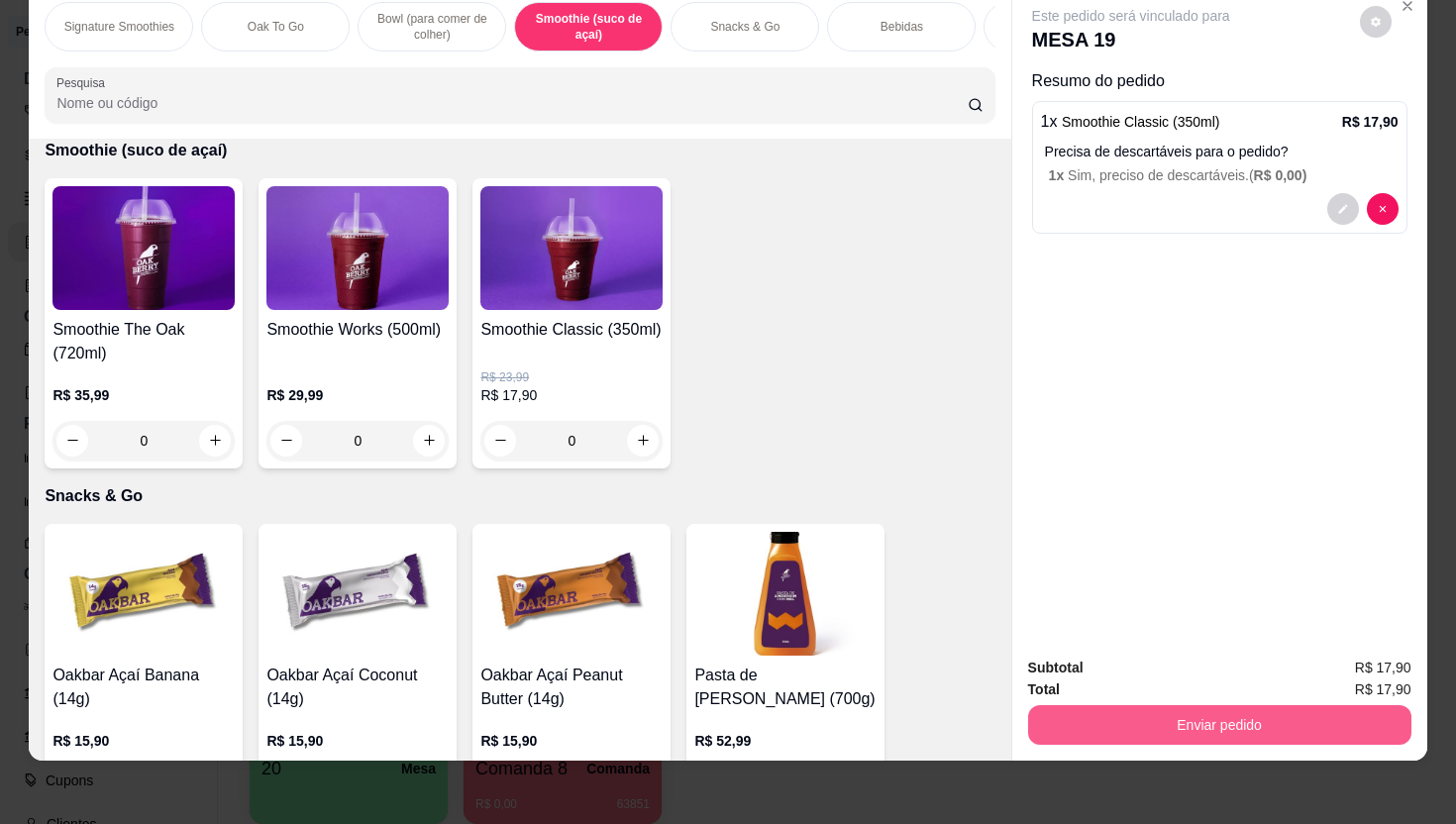 click on "Enviar pedido" at bounding box center (1219, 725) 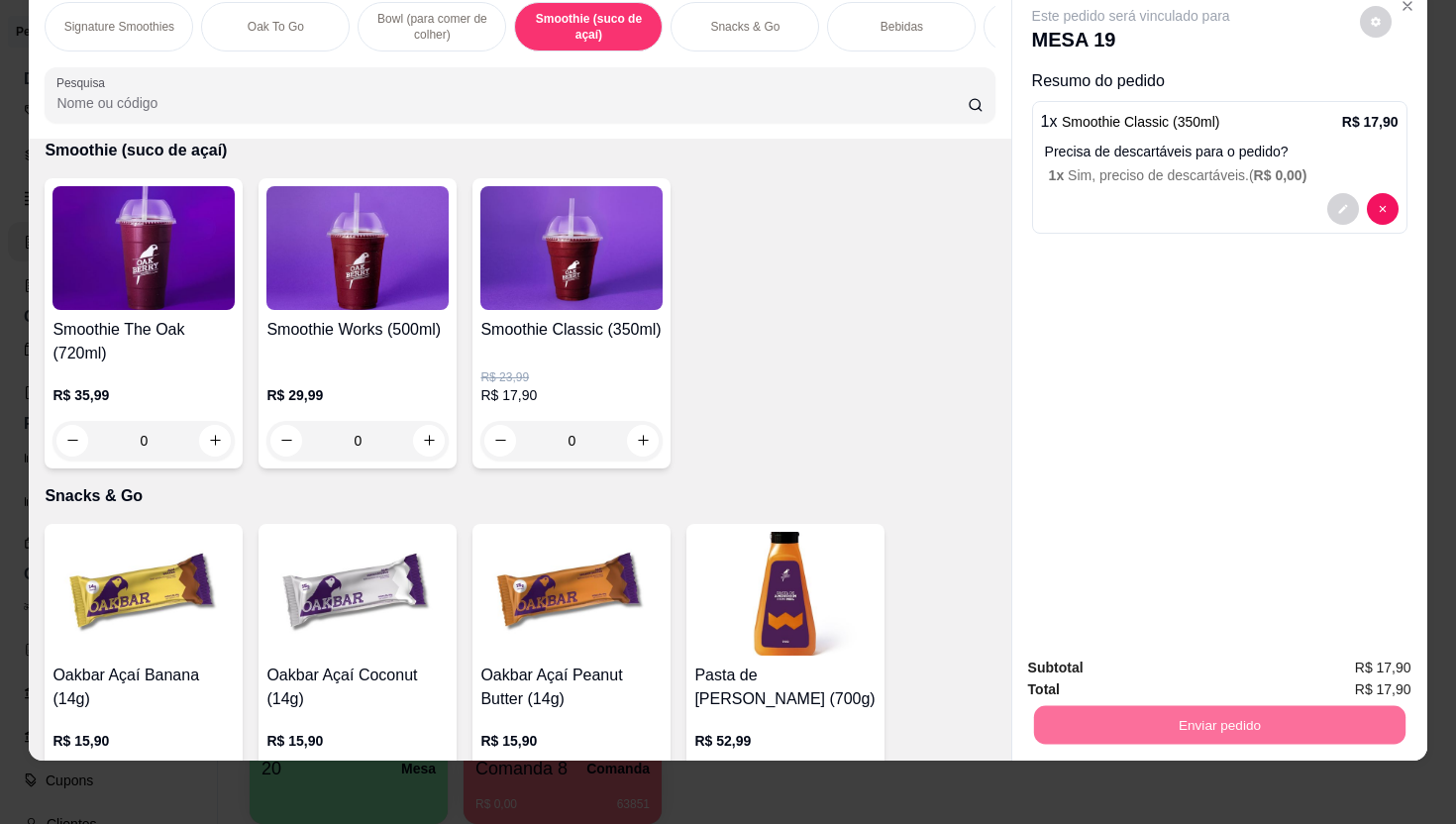 click on "Não registrar e enviar pedido" at bounding box center (1161, 676) 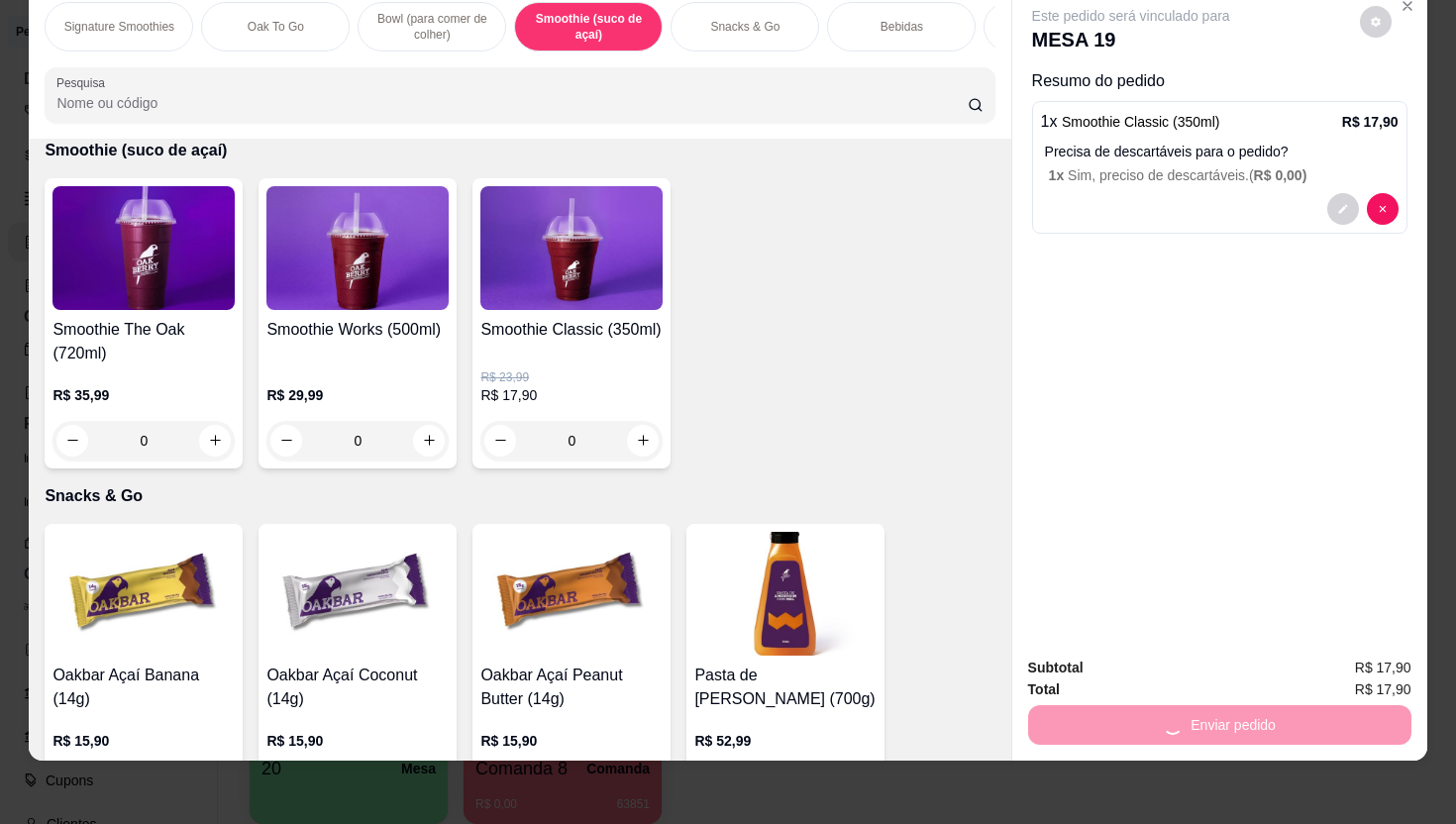 scroll, scrollTop: 0, scrollLeft: 0, axis: both 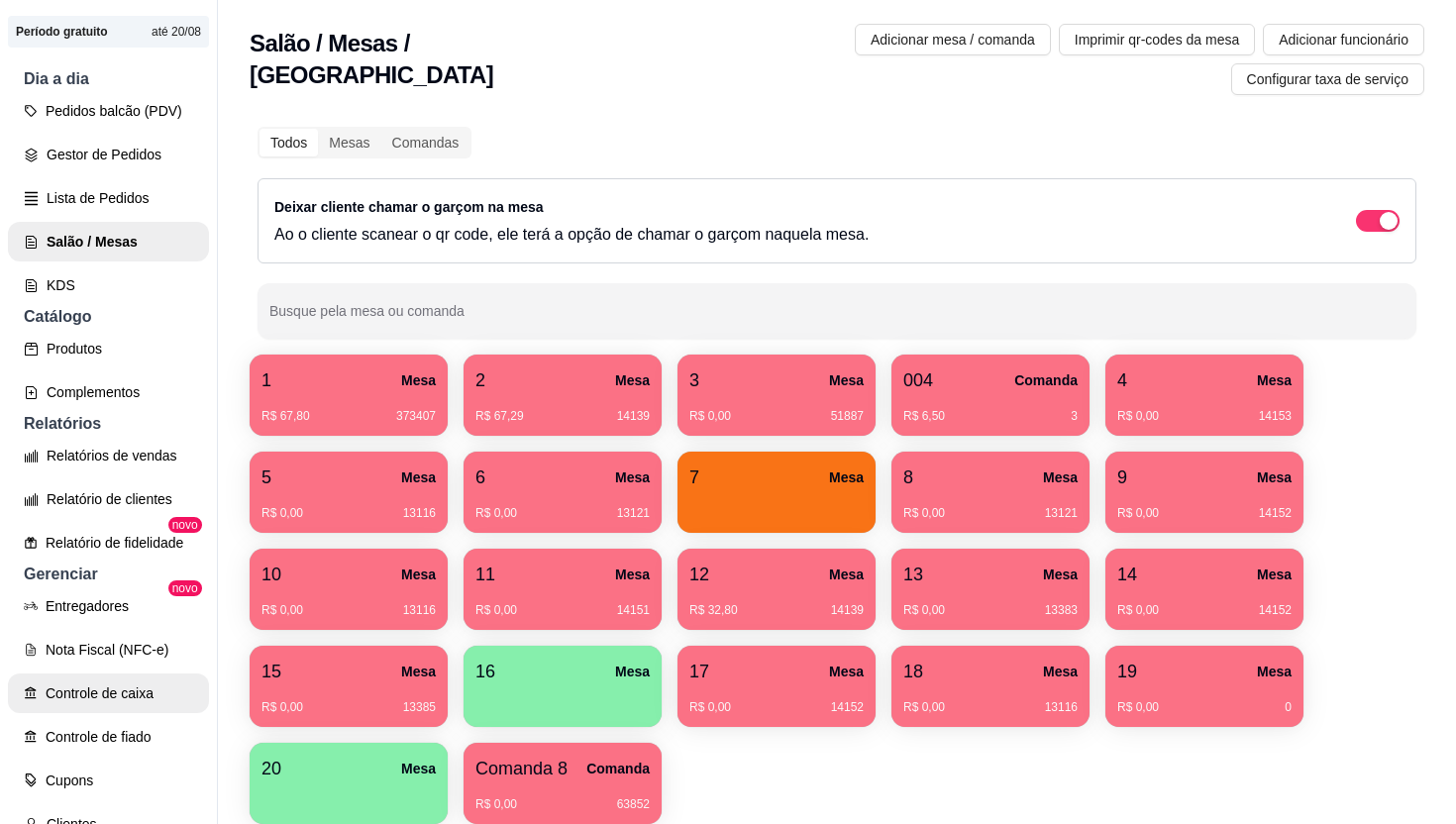 click on "Controle de caixa" at bounding box center [108, 693] 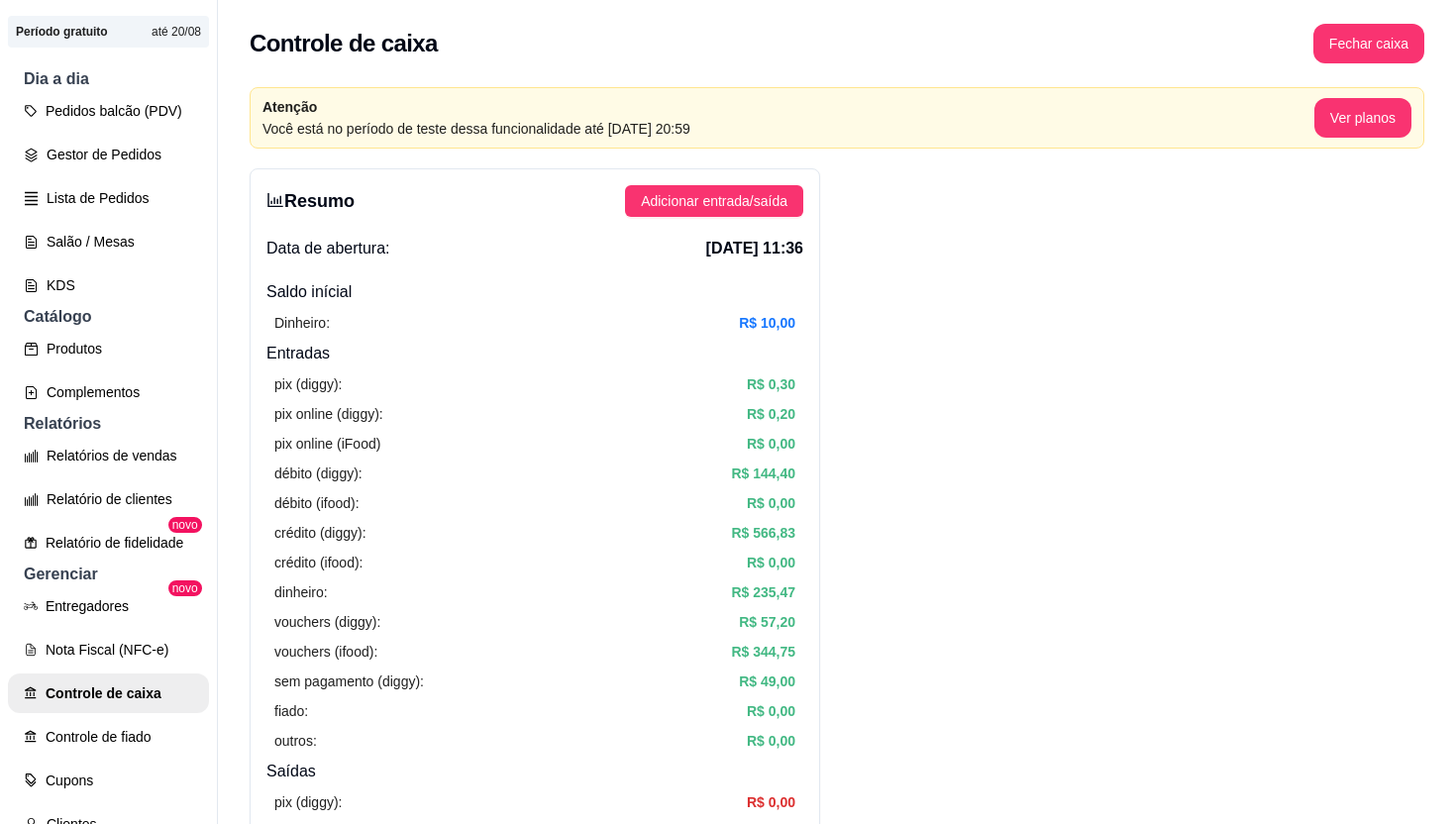 scroll, scrollTop: 32, scrollLeft: 0, axis: vertical 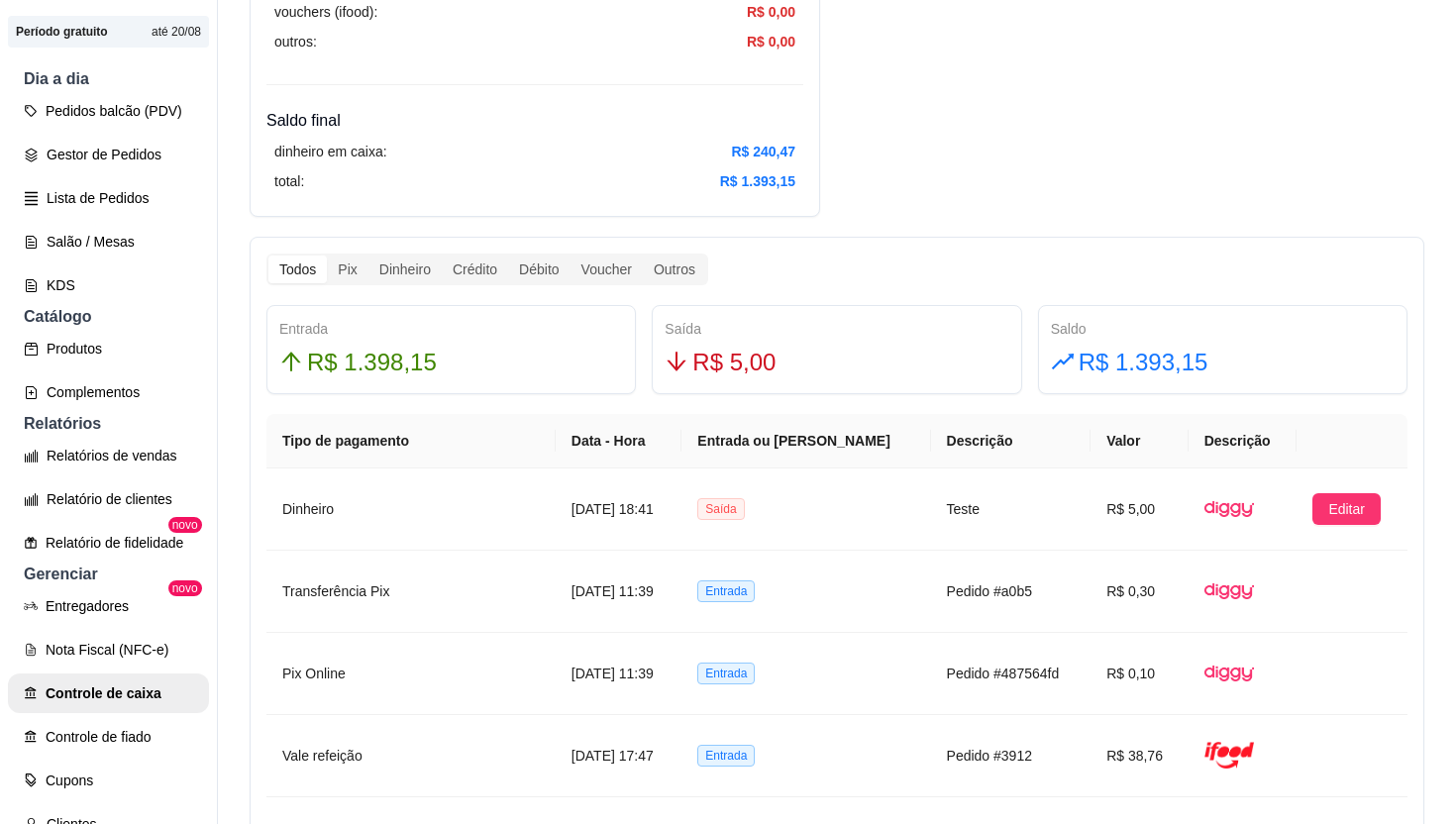 drag, startPoint x: 681, startPoint y: 405, endPoint x: 870, endPoint y: 405, distance: 189 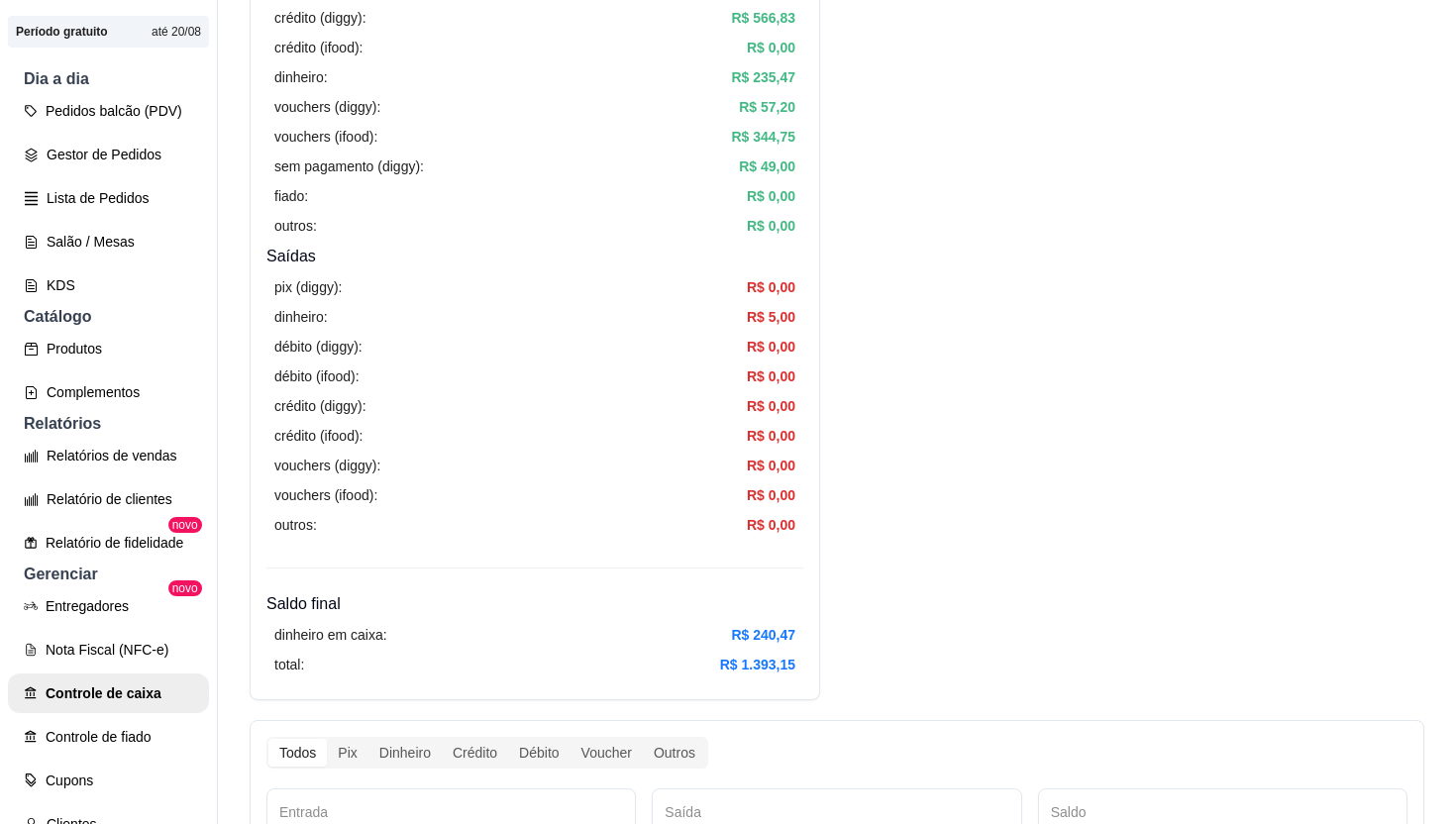 scroll, scrollTop: 0, scrollLeft: 0, axis: both 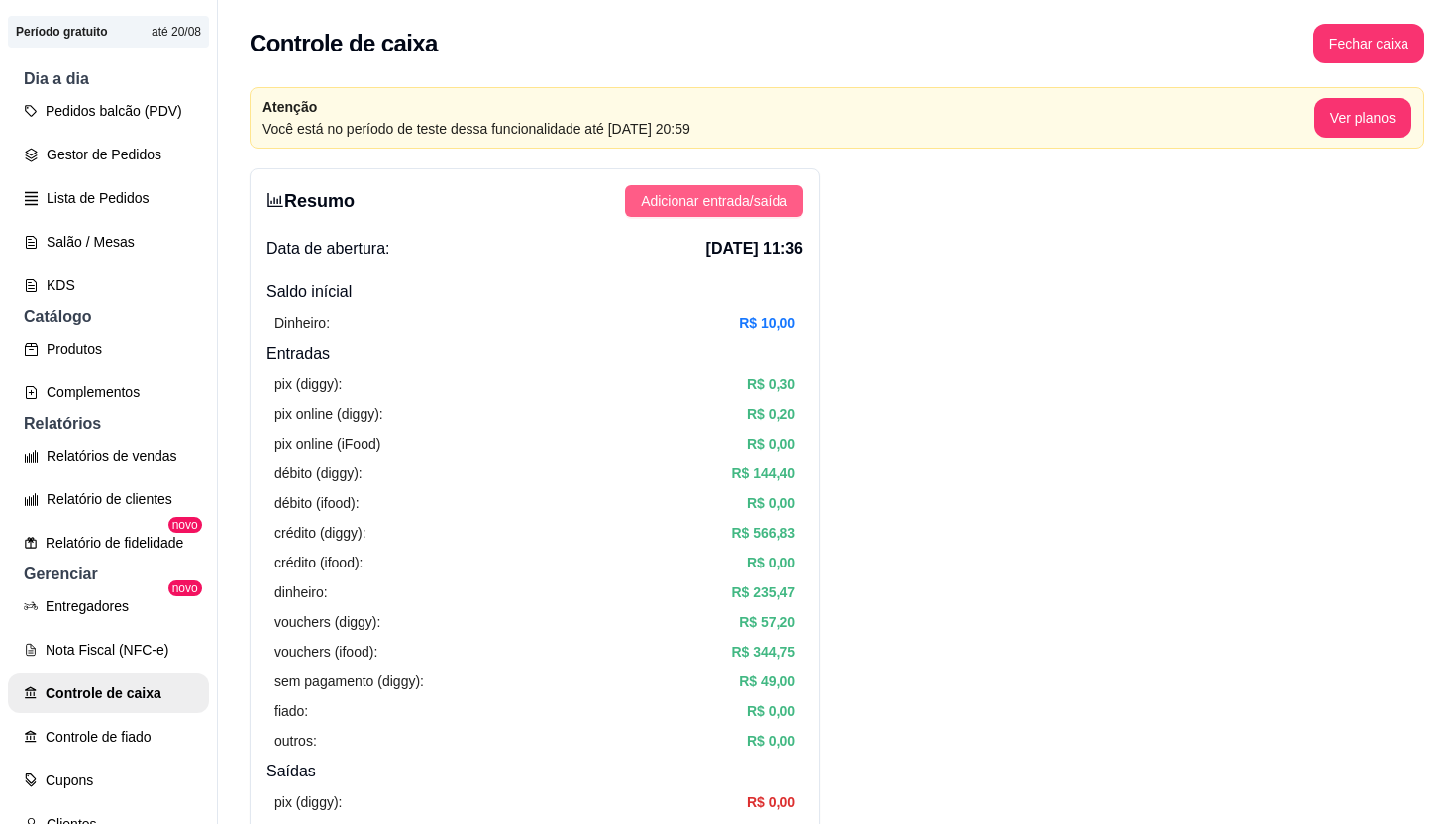 click on "Adicionar entrada/saída" at bounding box center [714, 201] 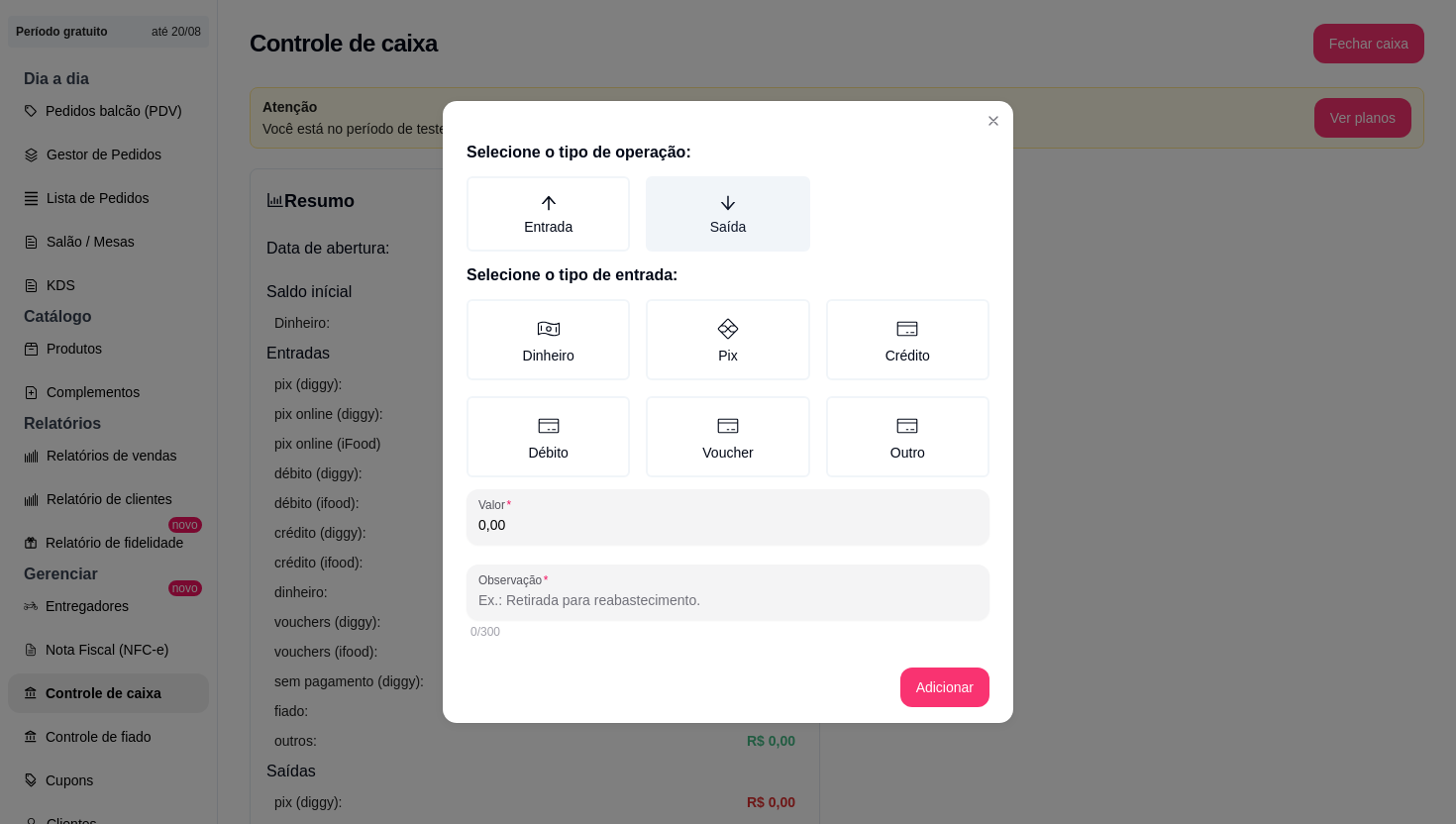 click on "Saída" at bounding box center [727, 214] 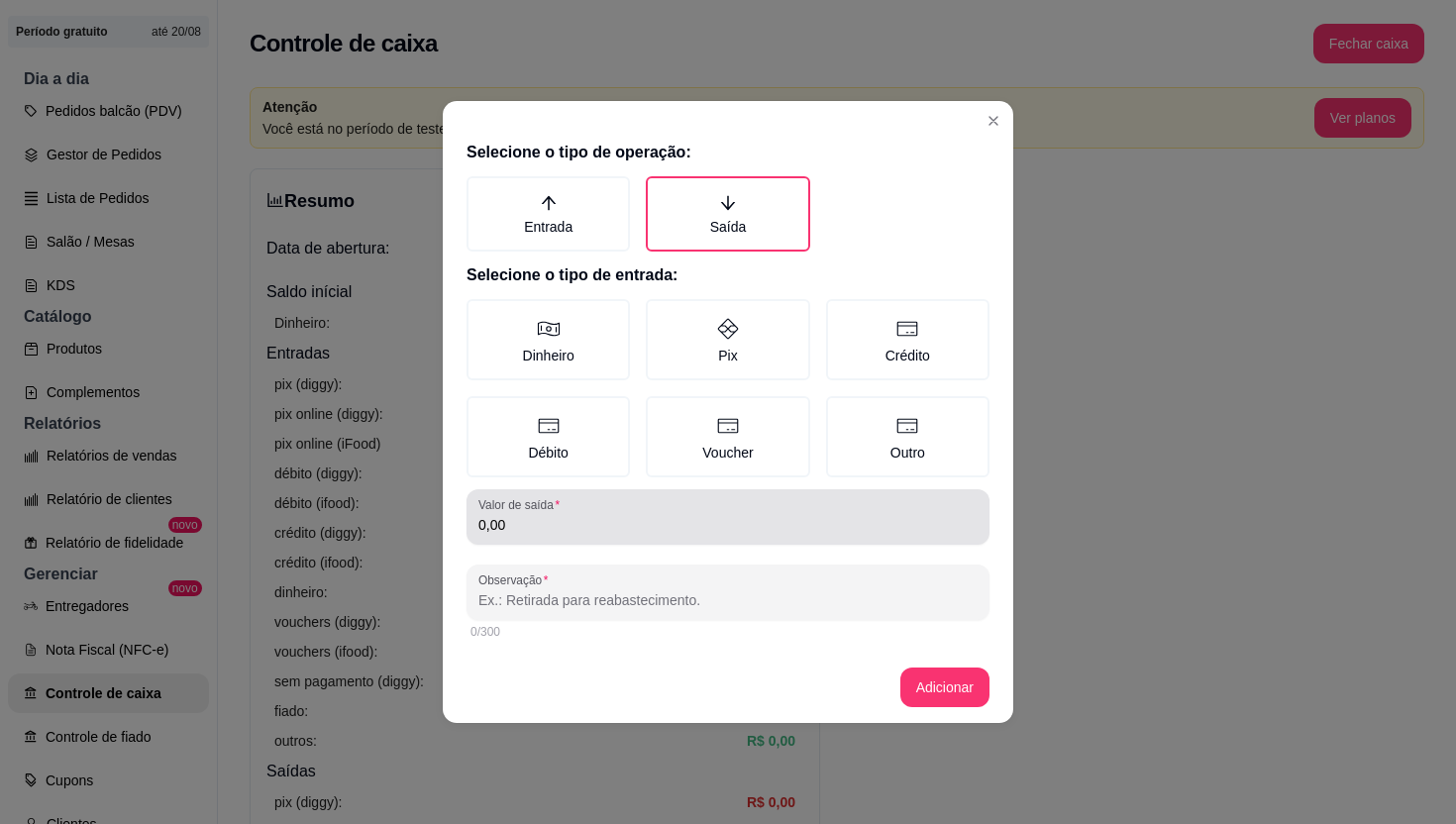 click on "Valor
de saída 0,00" at bounding box center [728, 517] 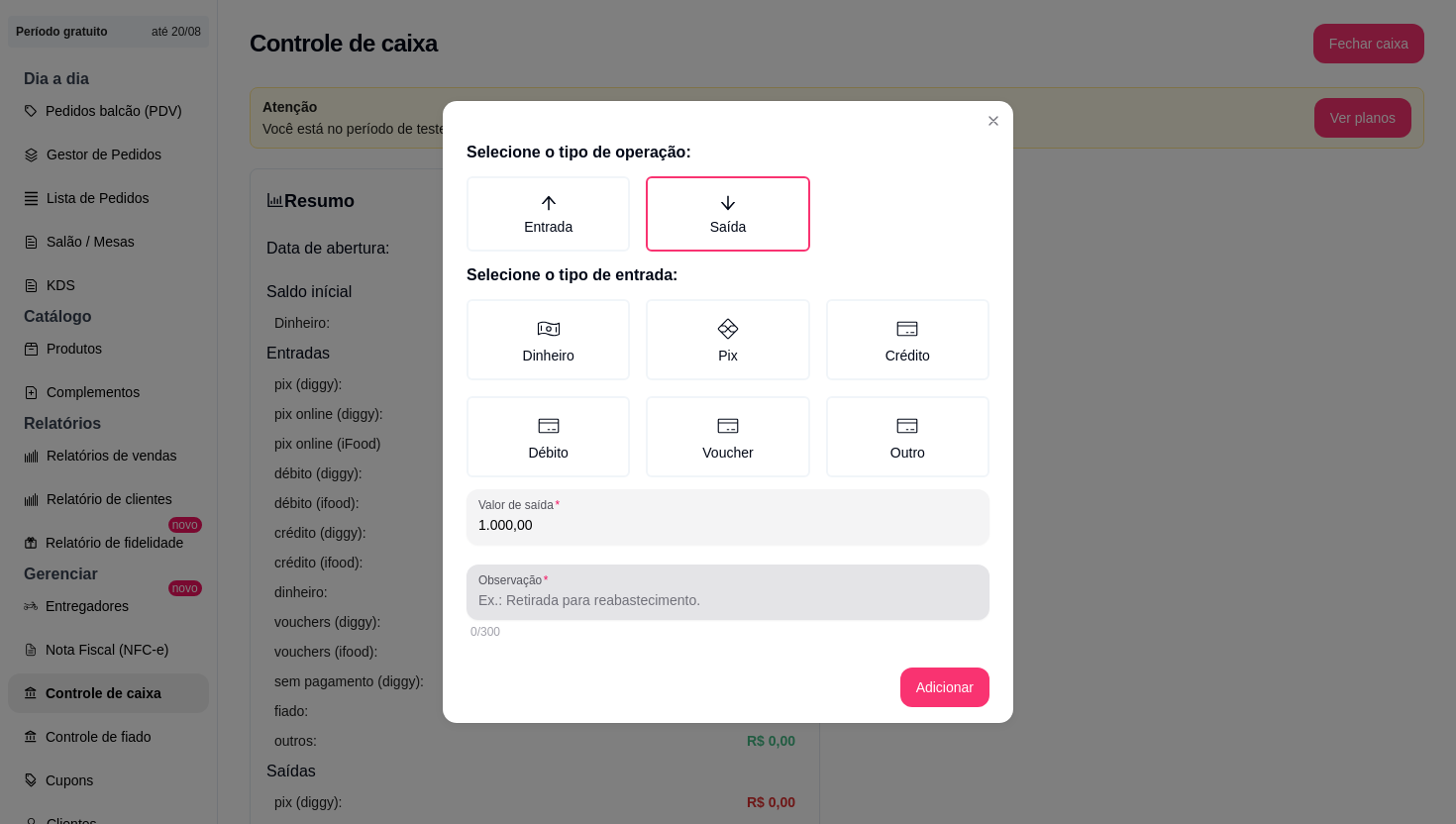 type on "1.000,00" 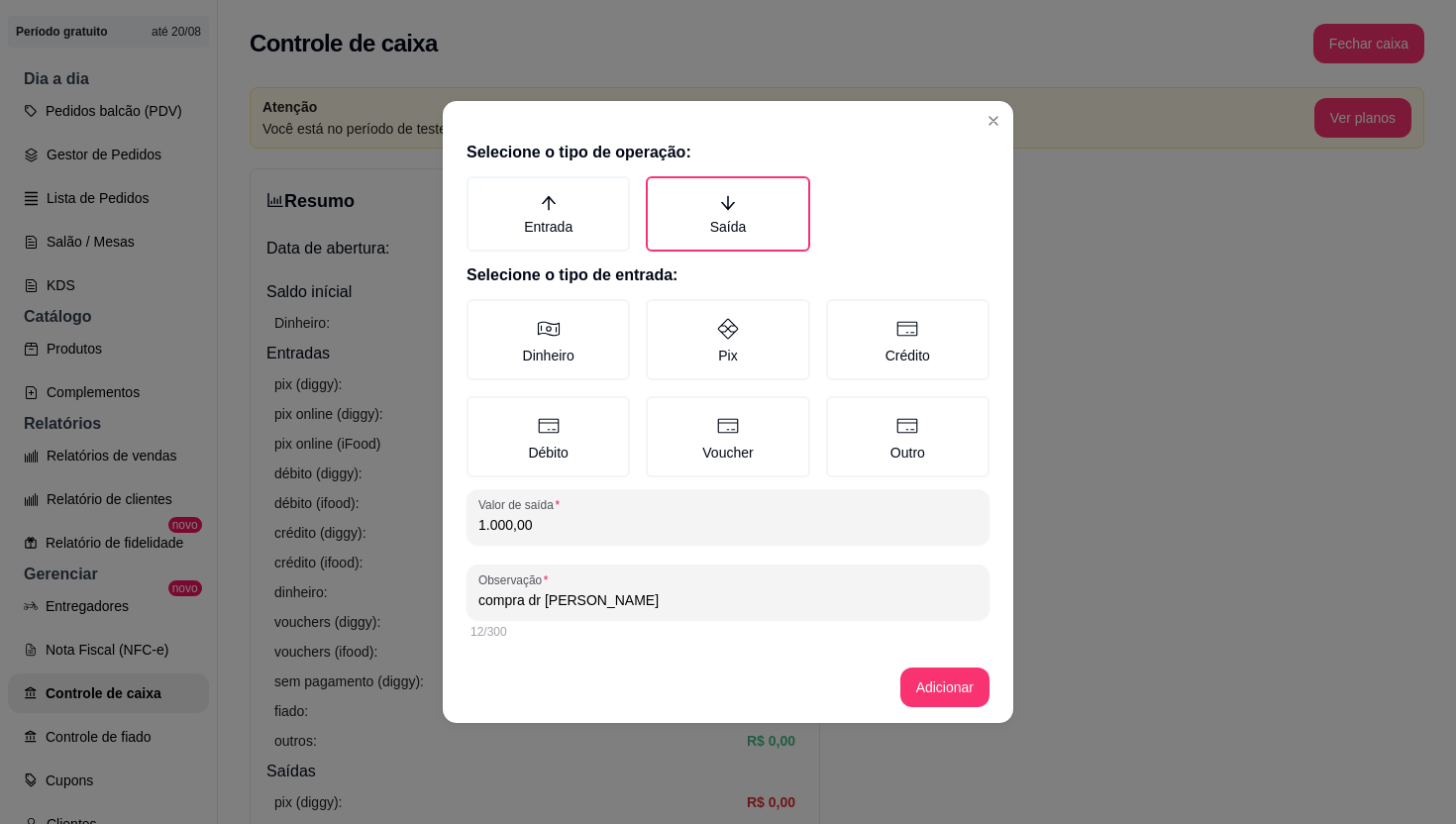 type on "compra dr ib" 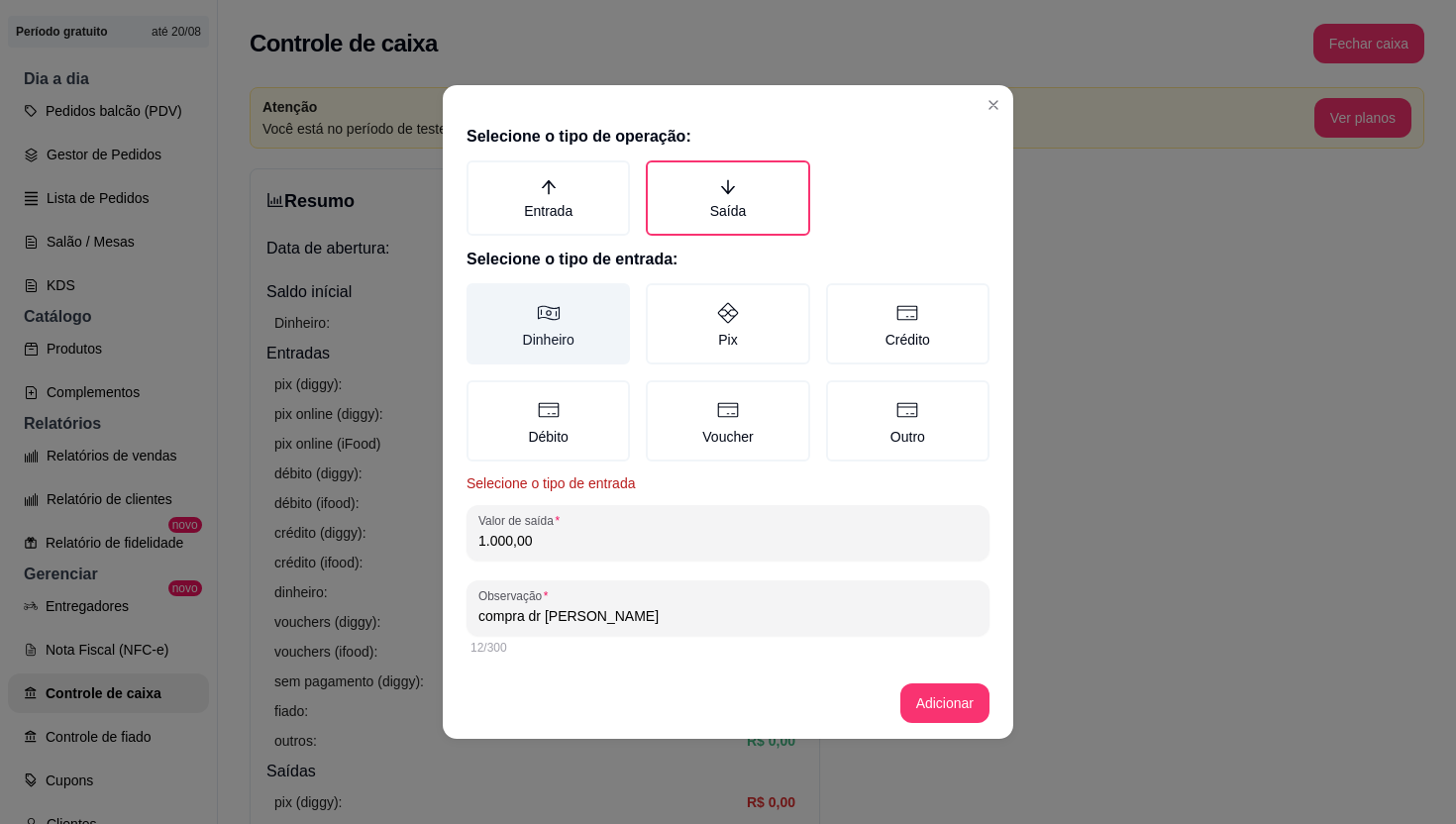 click on "Dinheiro" at bounding box center [548, 324] 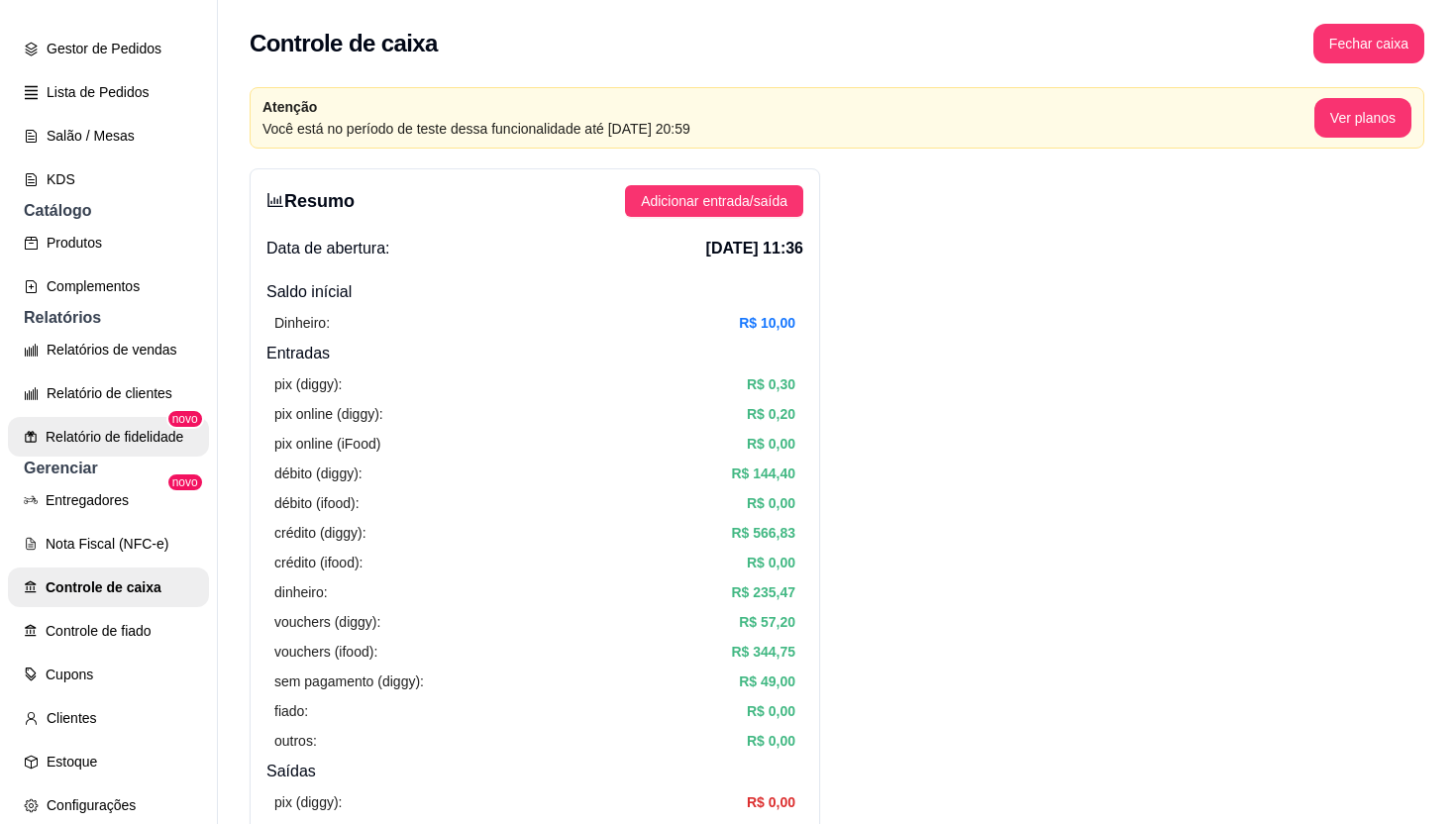 scroll, scrollTop: 308, scrollLeft: 0, axis: vertical 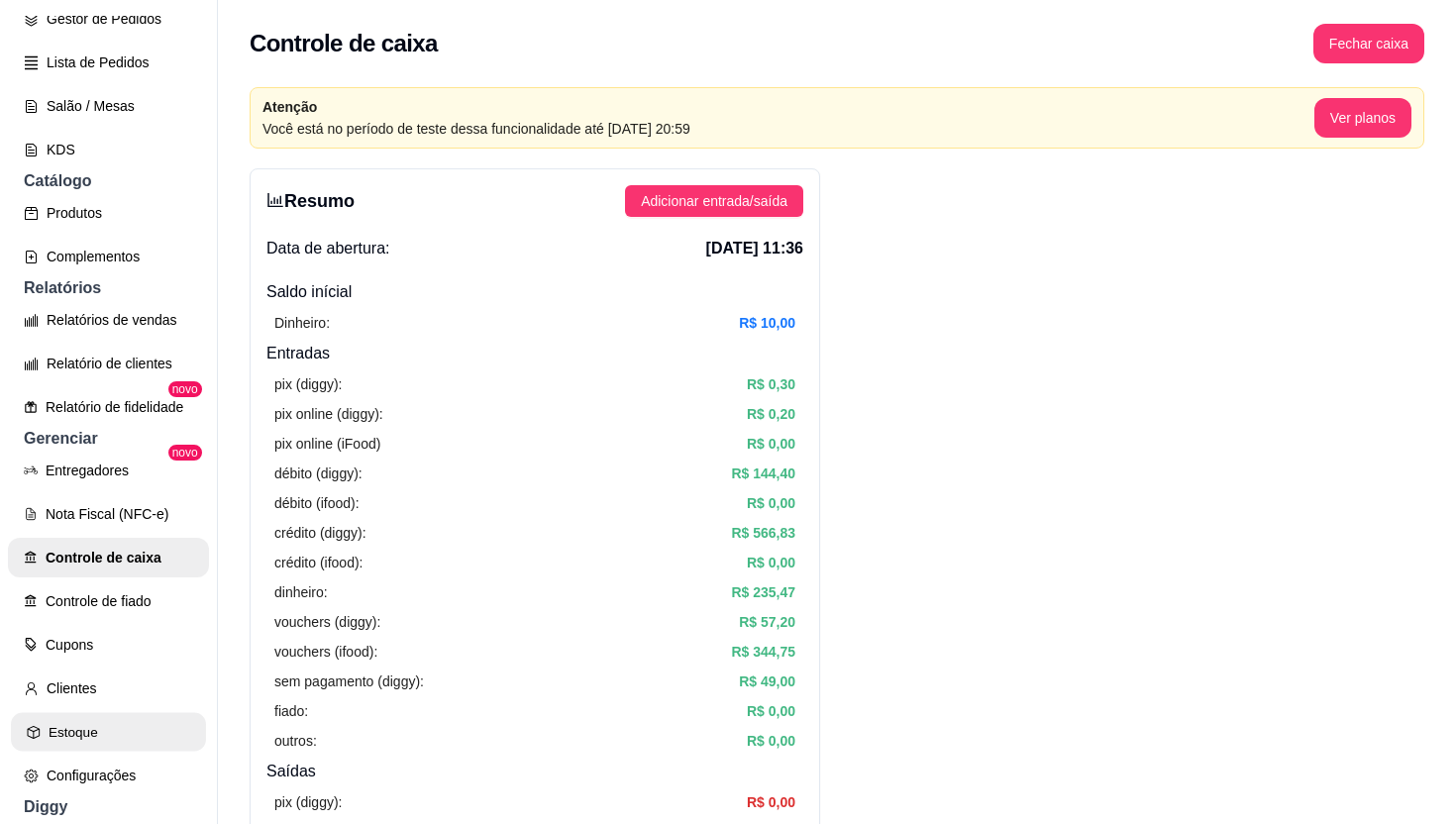 click on "Estoque" at bounding box center (108, 732) 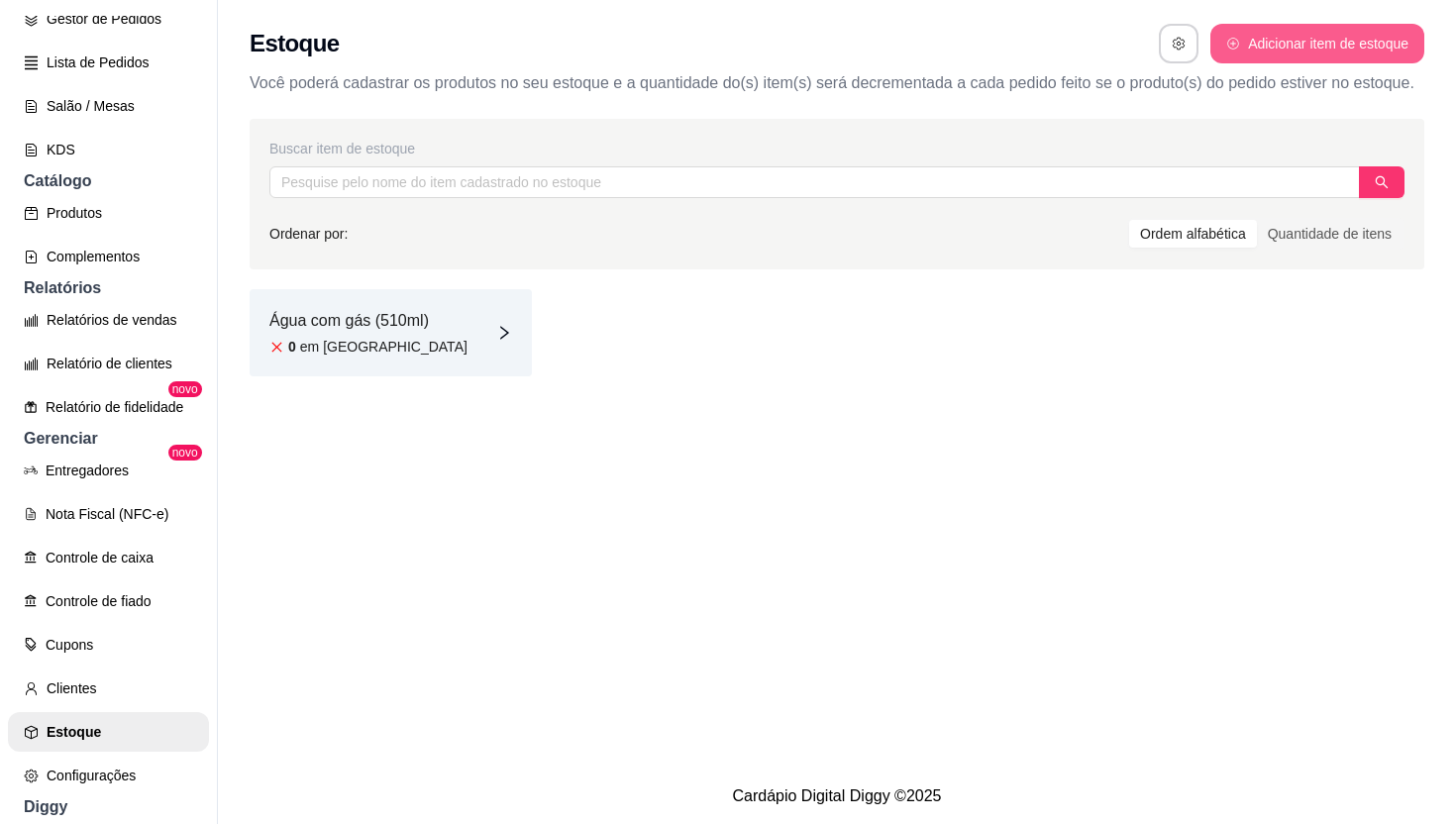 click on "Adicionar item de estoque" at bounding box center [1317, 44] 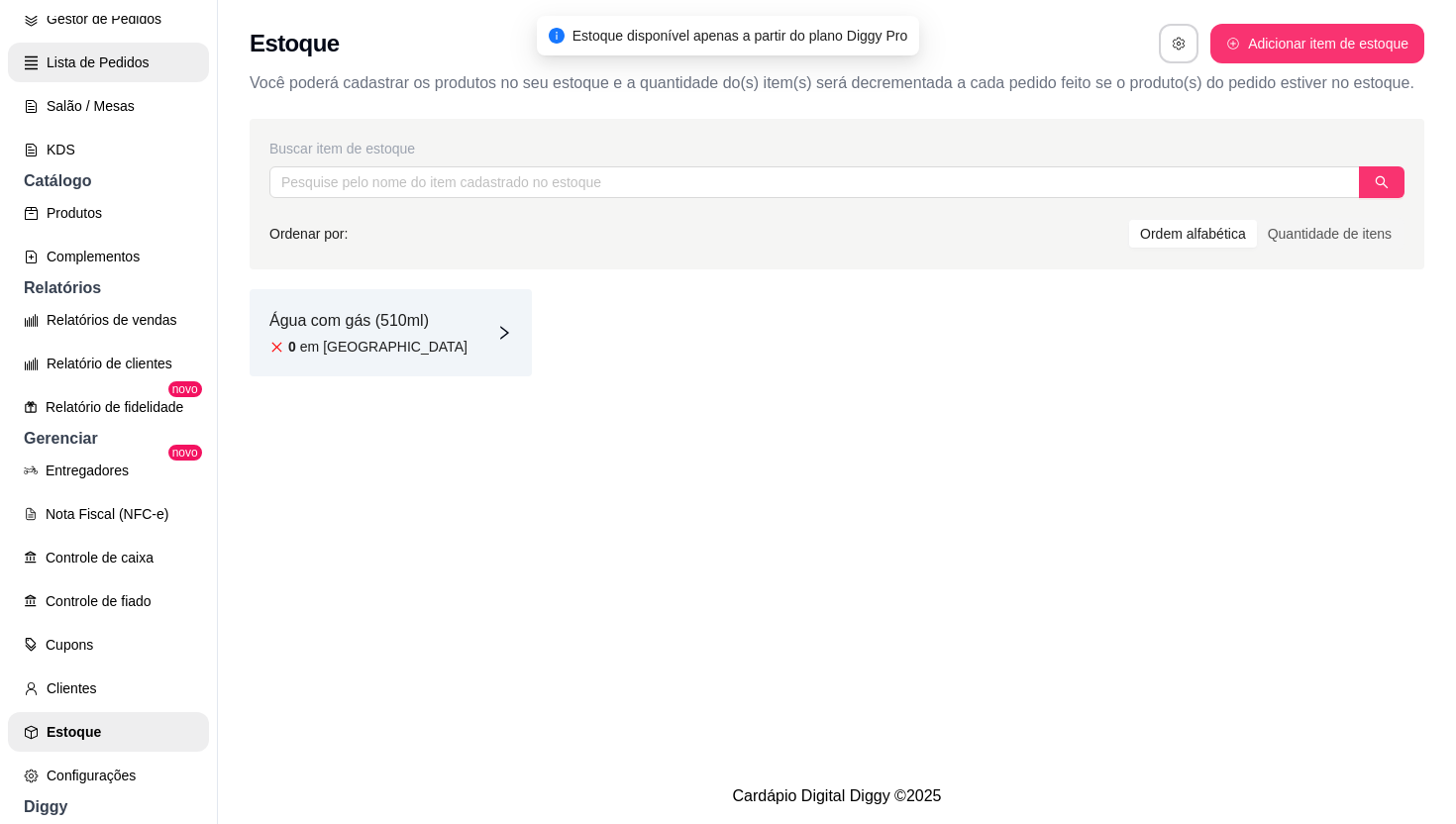 scroll, scrollTop: 0, scrollLeft: 0, axis: both 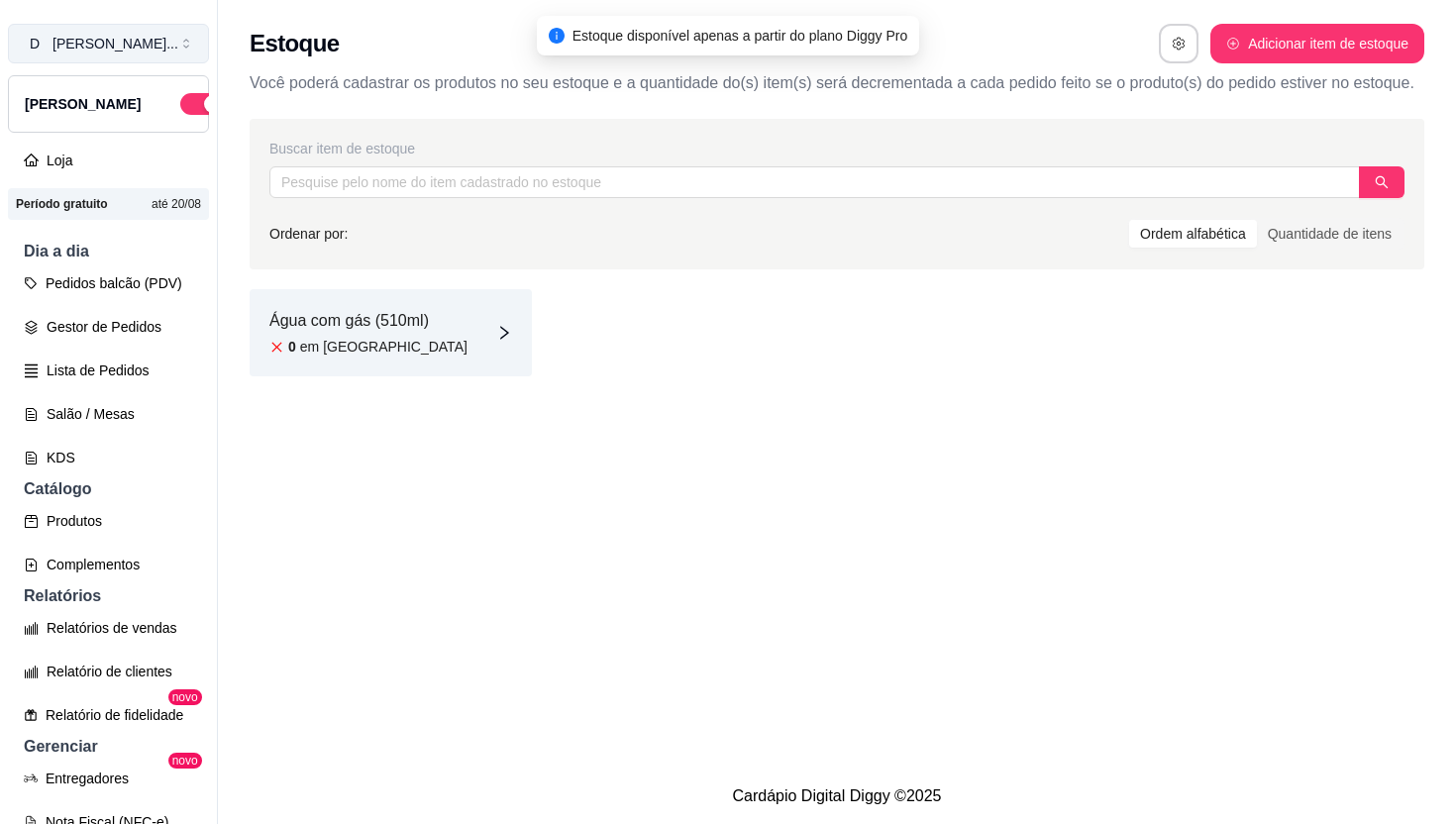 click on "Diggy Açaí ..." at bounding box center (115, 44) 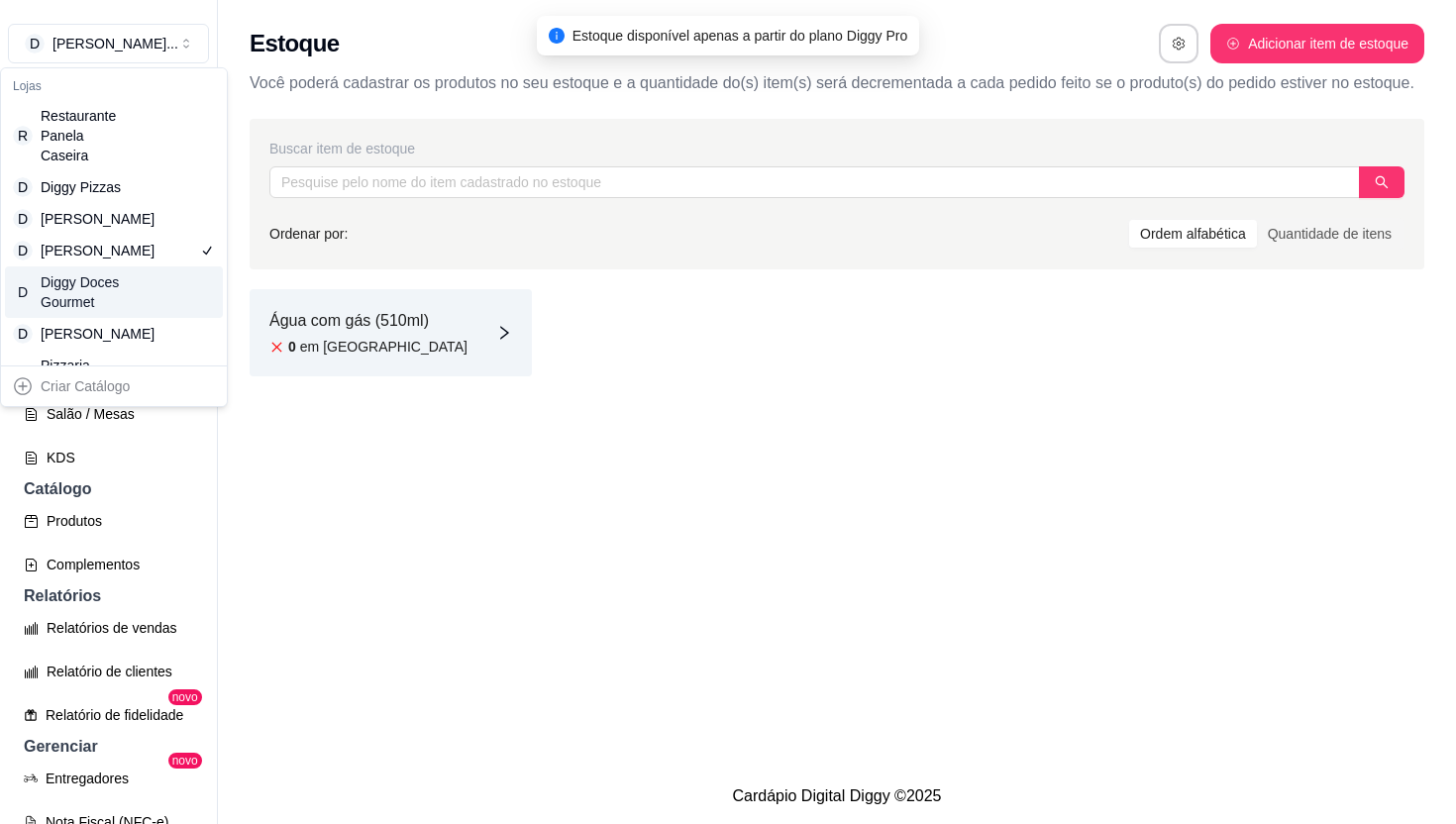 click on "Diggy Doces Gourmet" at bounding box center (85, 292) 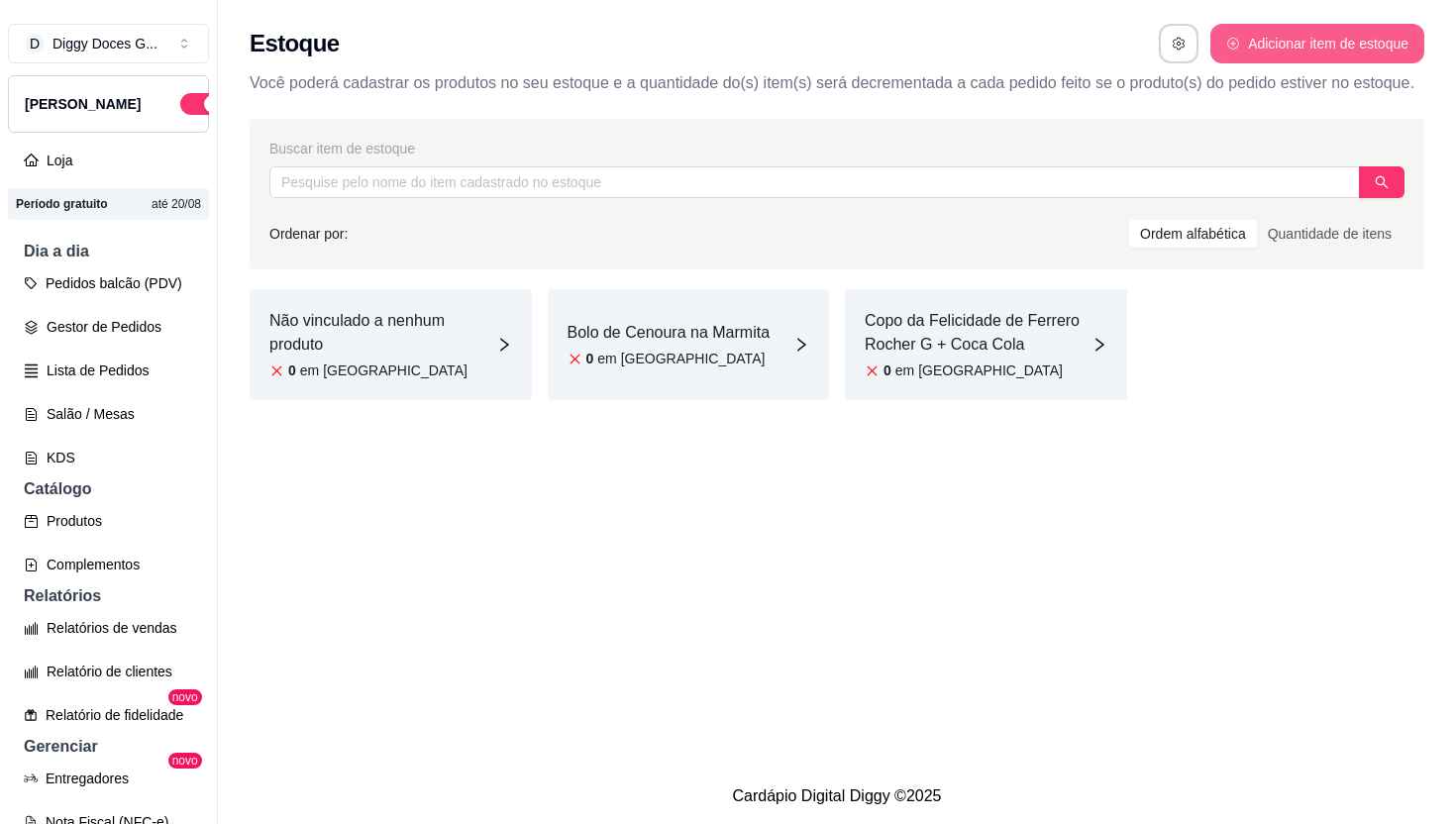 click on "Adicionar item de estoque" at bounding box center (1317, 44) 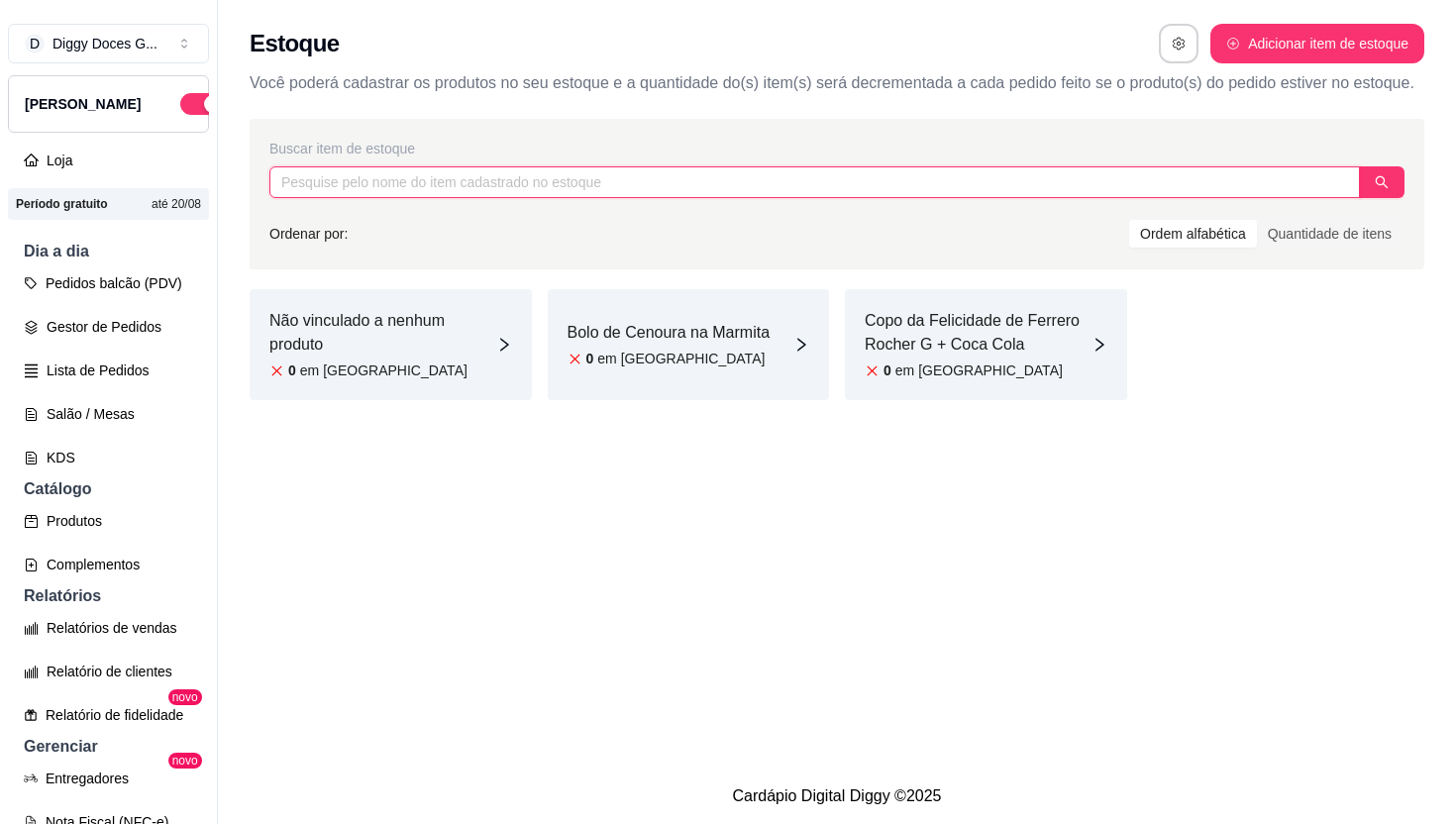 click at bounding box center [814, 182] 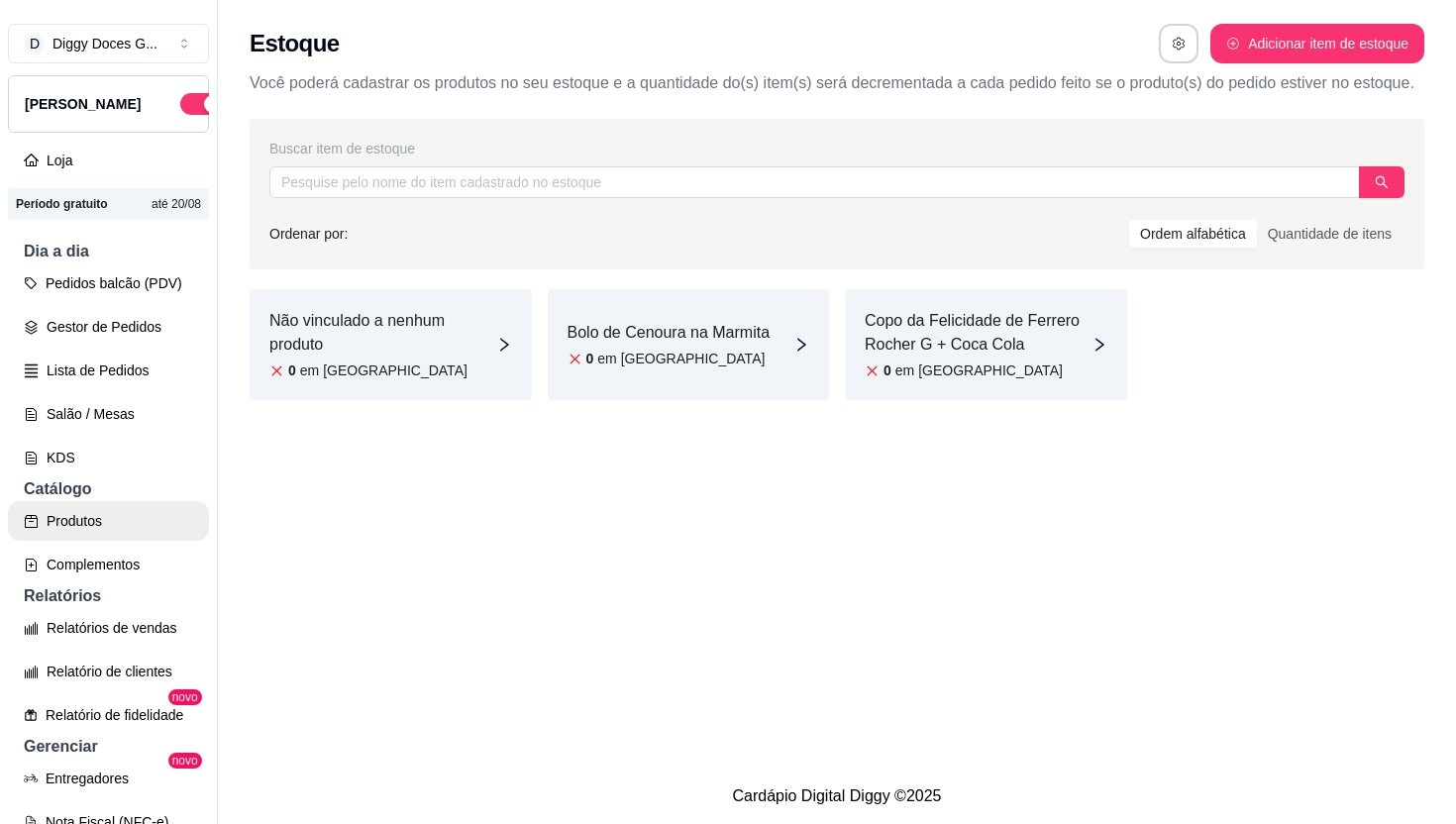 click on "Produtos" at bounding box center [108, 521] 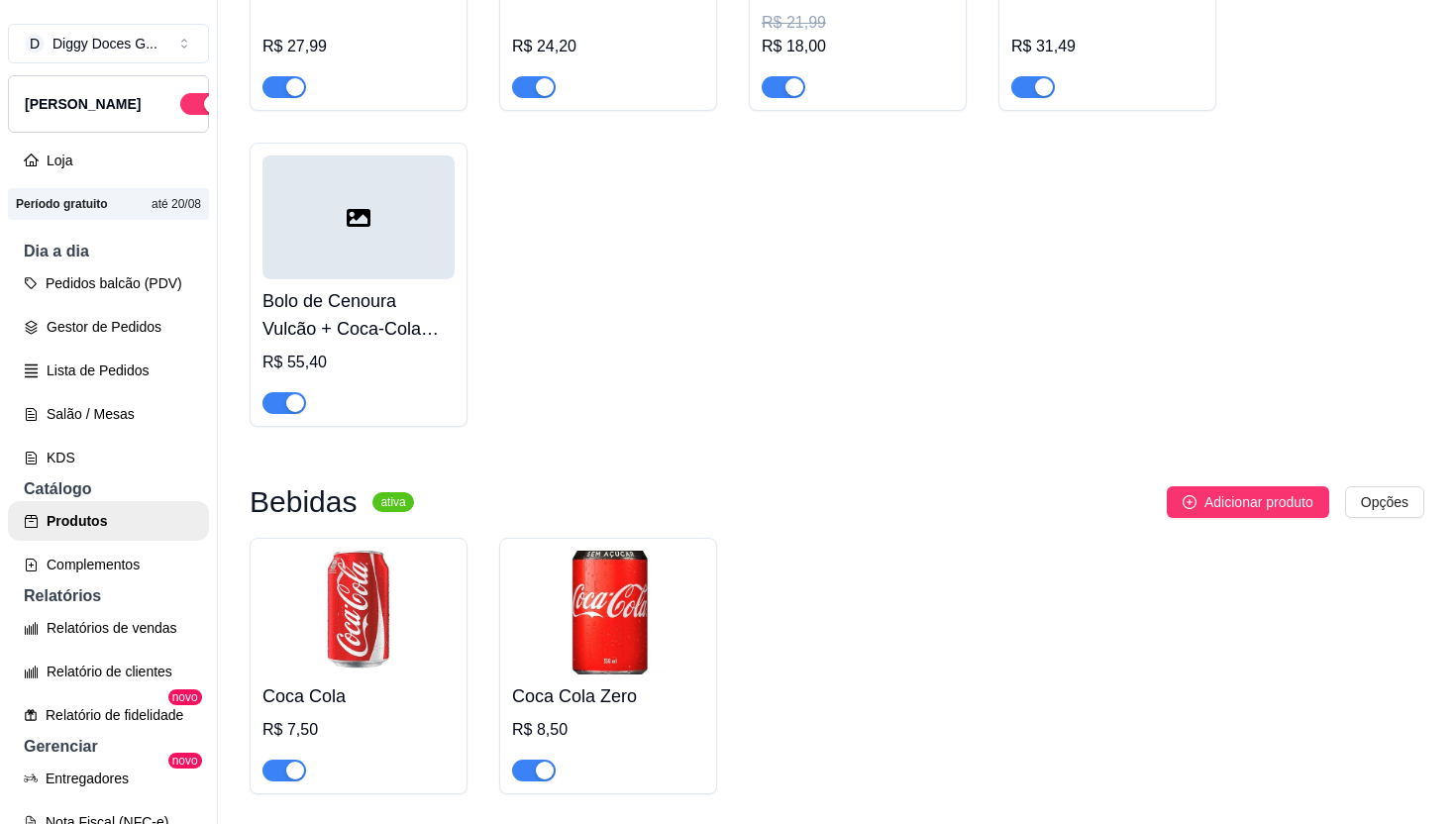 scroll, scrollTop: 6814, scrollLeft: 0, axis: vertical 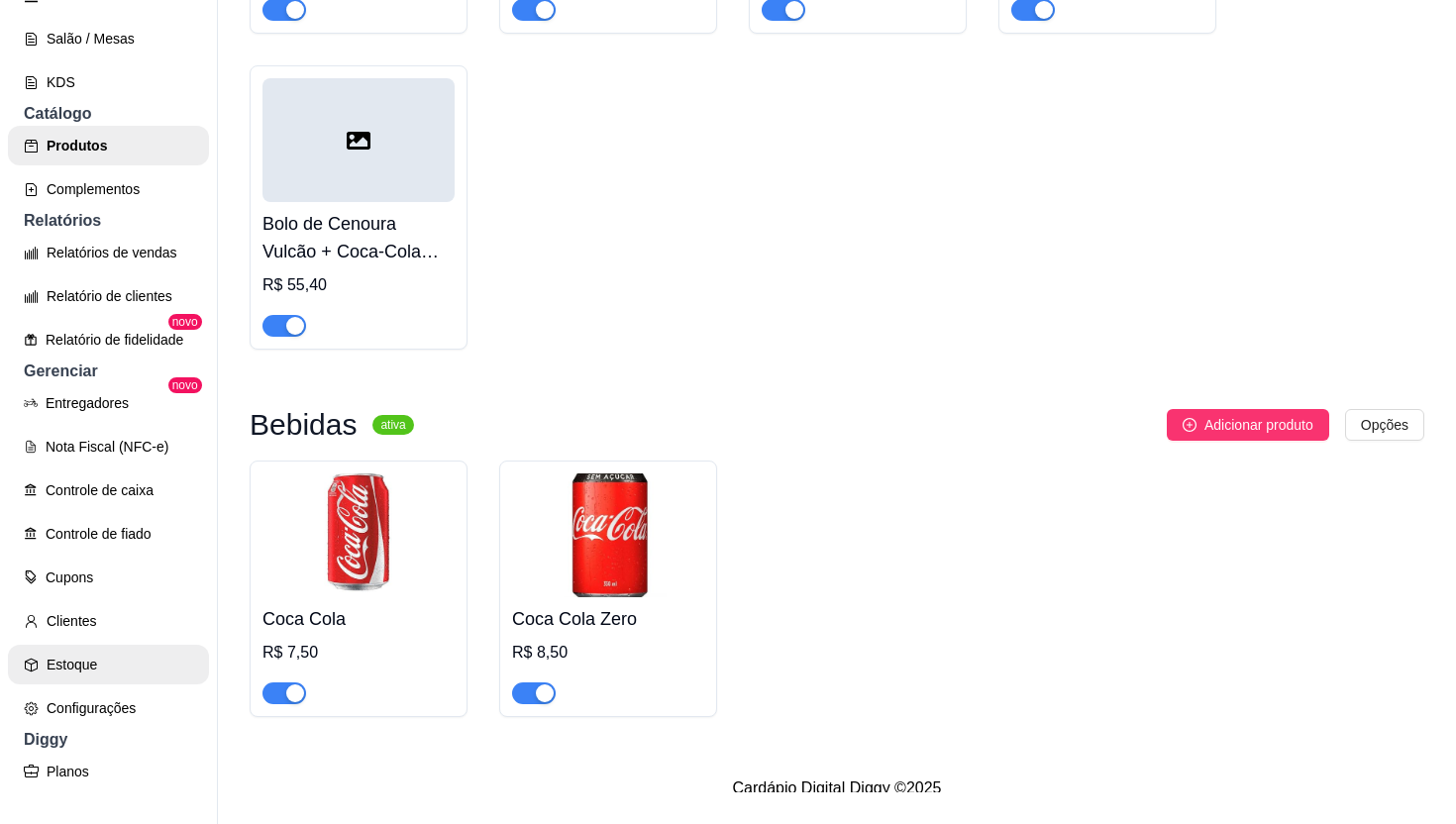 click on "Estoque" at bounding box center [108, 665] 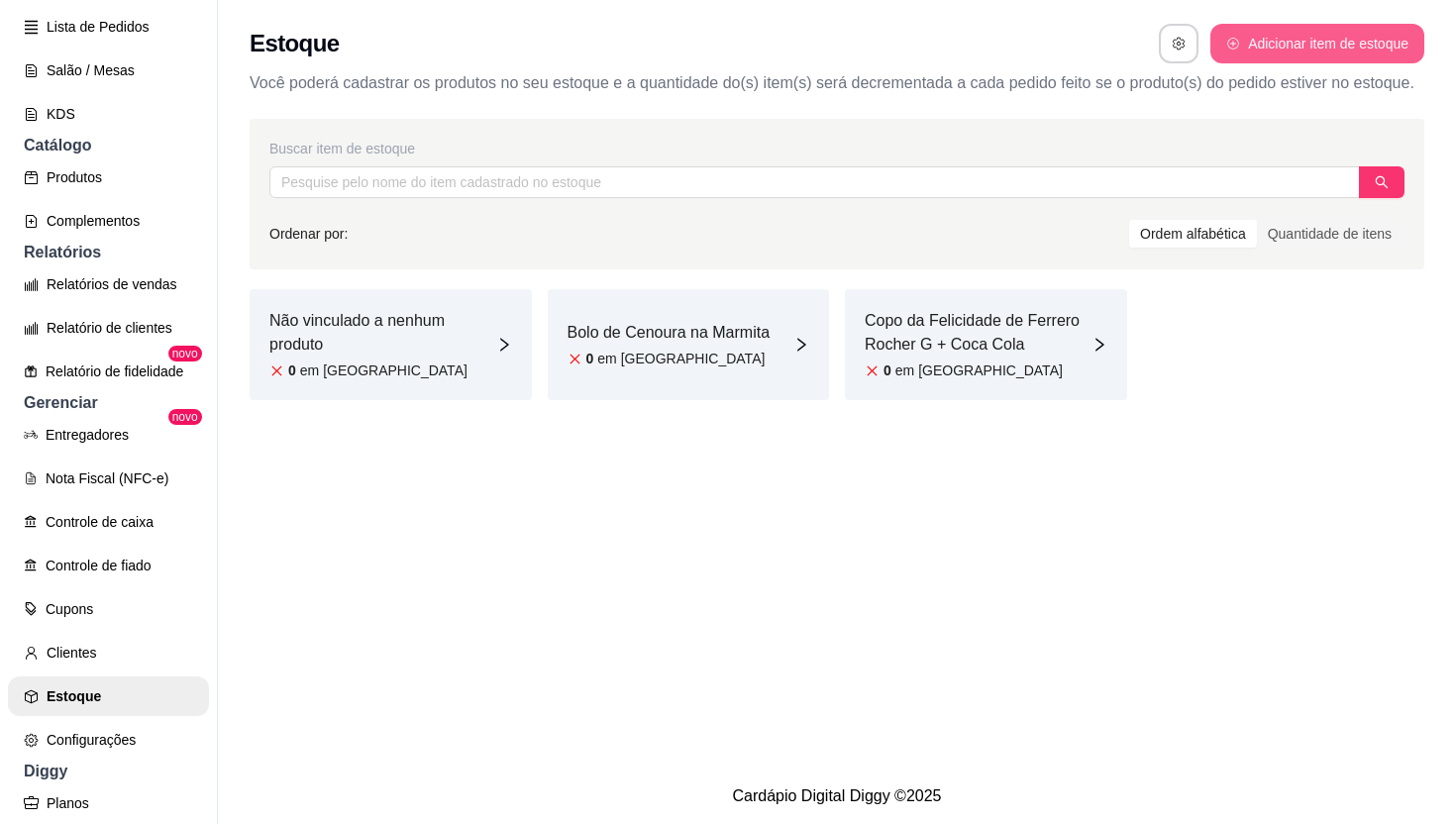 click on "Adicionar item de estoque" at bounding box center [1317, 44] 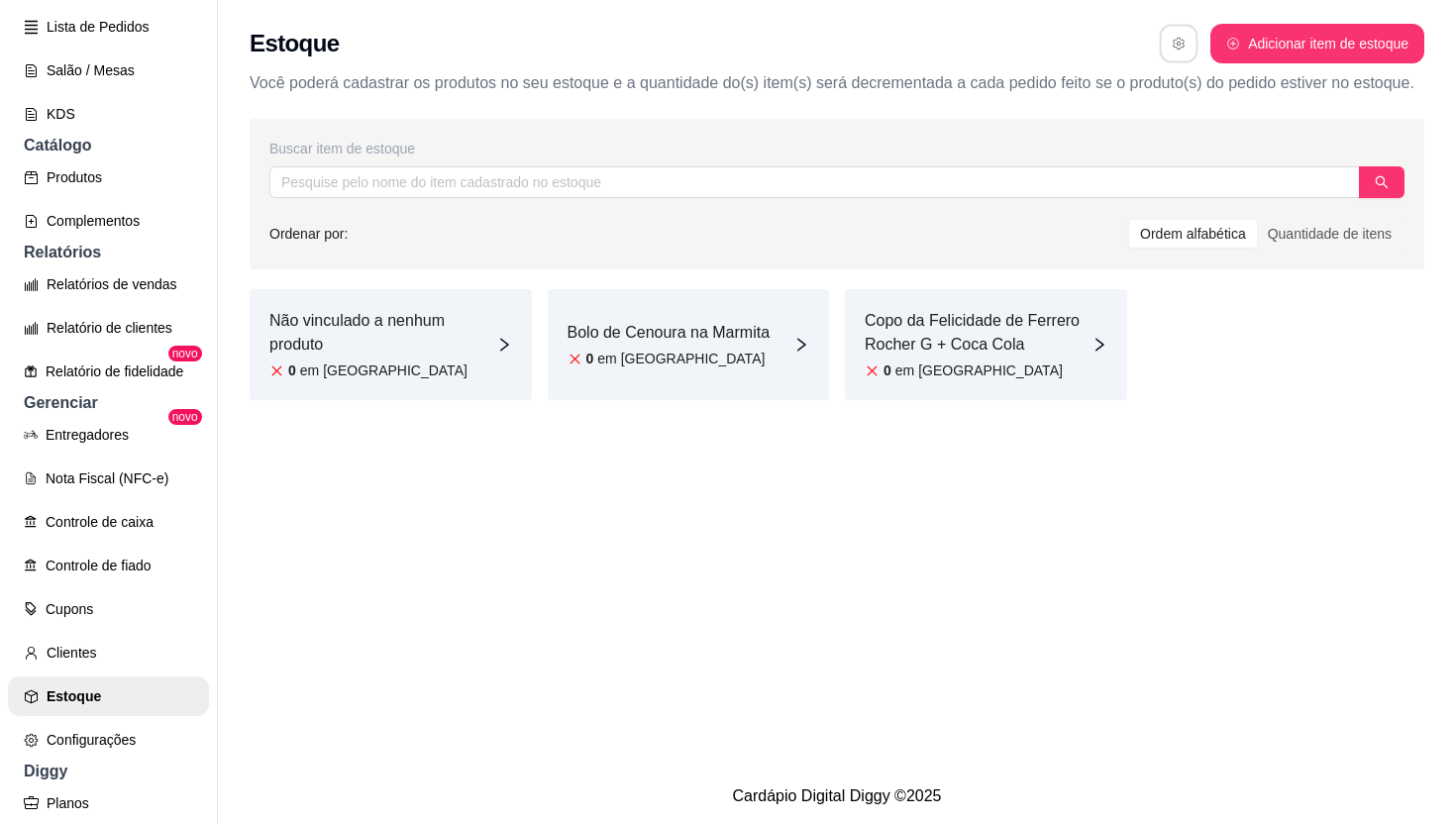 click on "Estoque Adicionar item de estoque" at bounding box center [837, 44] 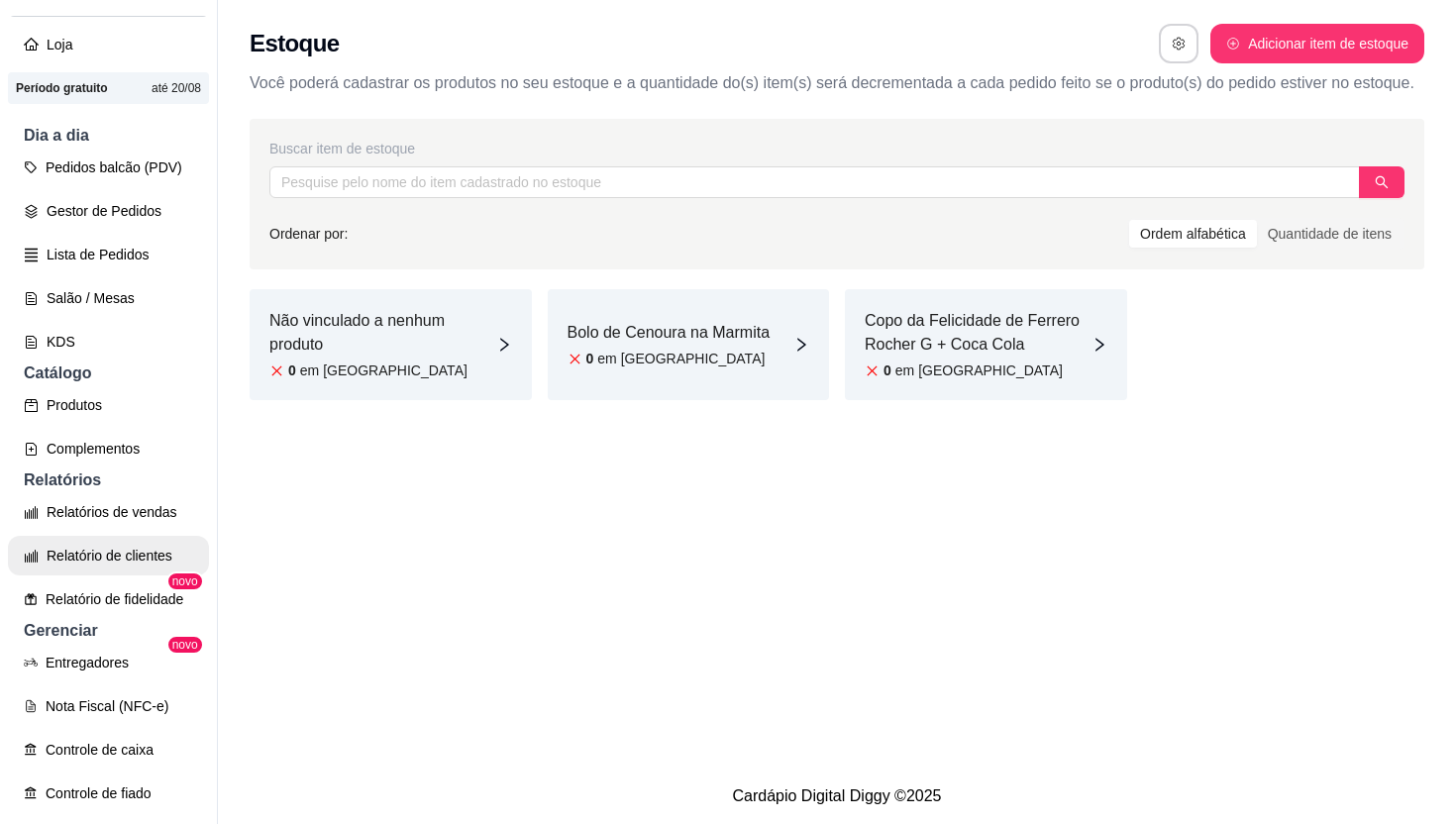 scroll, scrollTop: 0, scrollLeft: 0, axis: both 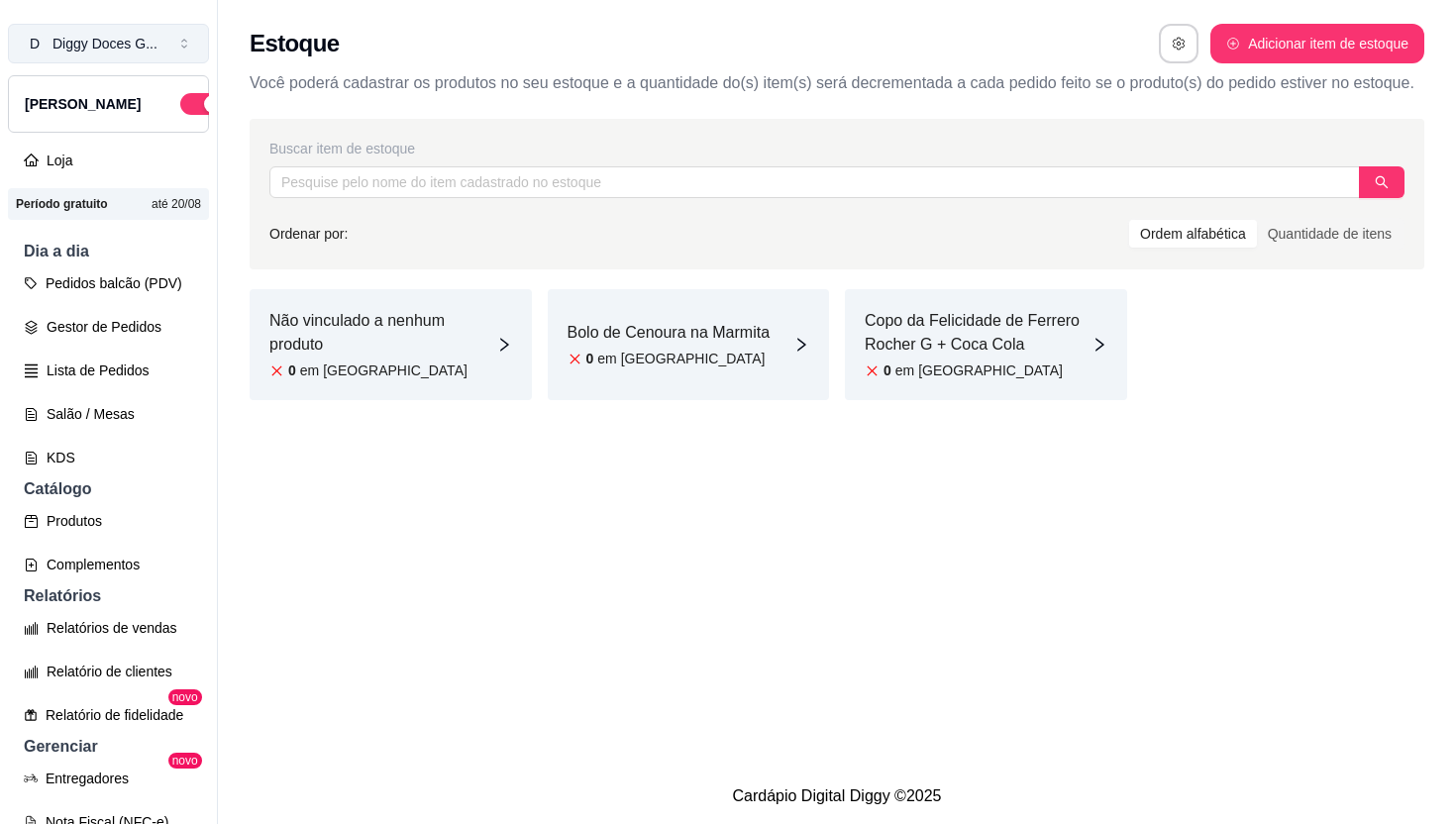 click on "D Diggy Doces G ..." at bounding box center (108, 44) 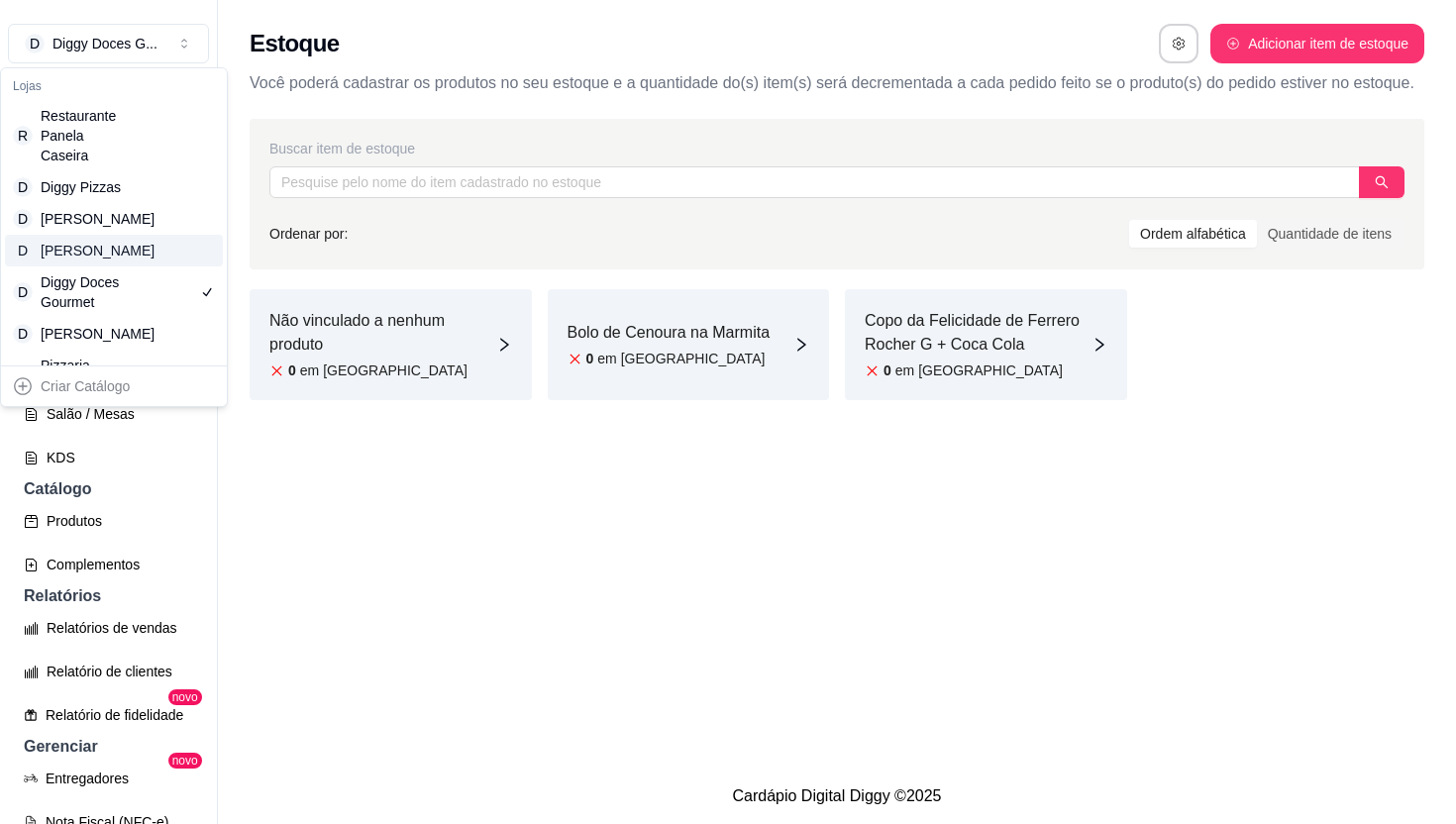 click on "D Diggy Açaí" at bounding box center (114, 251) 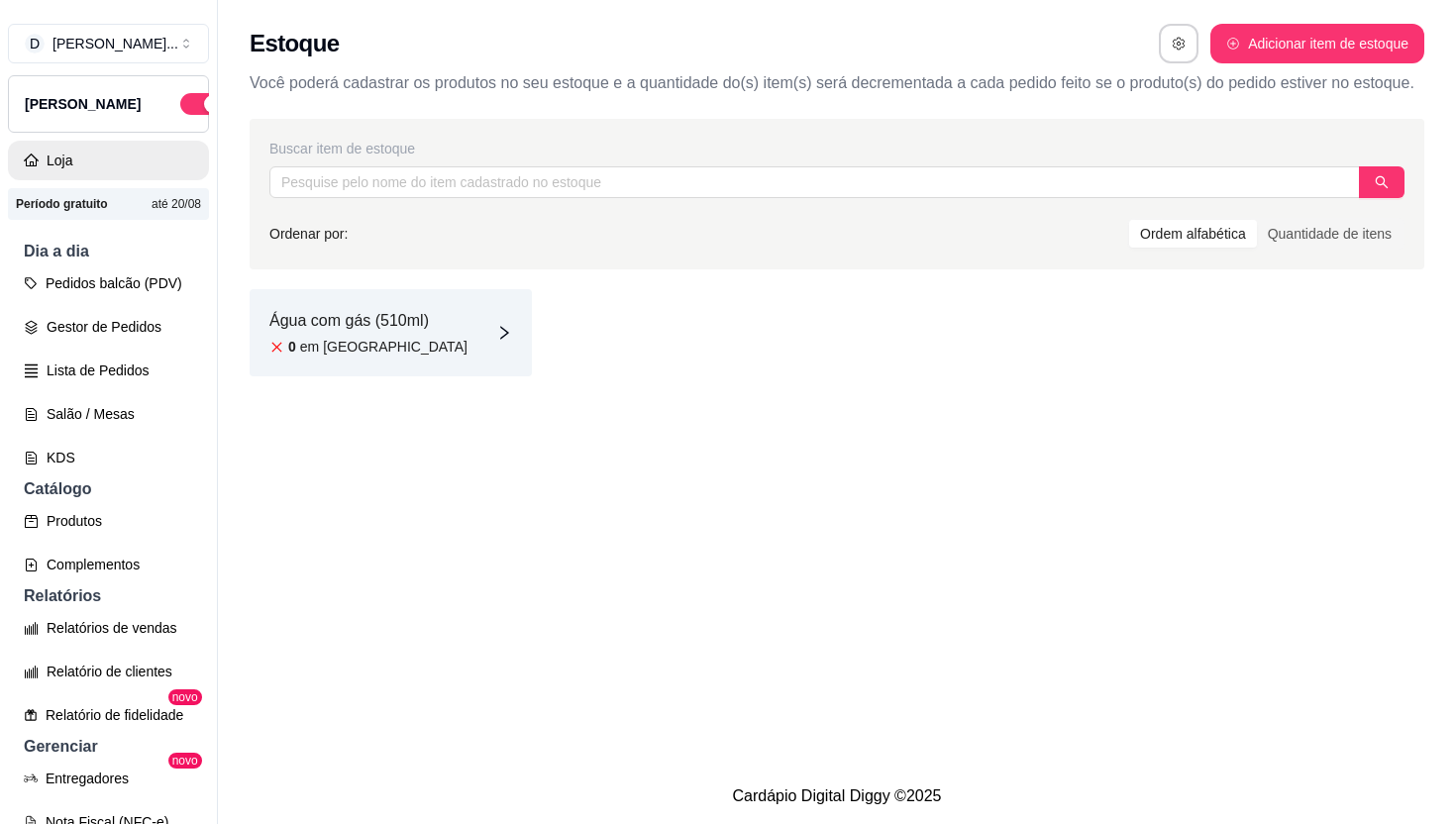 click on "Loja" at bounding box center (108, 160) 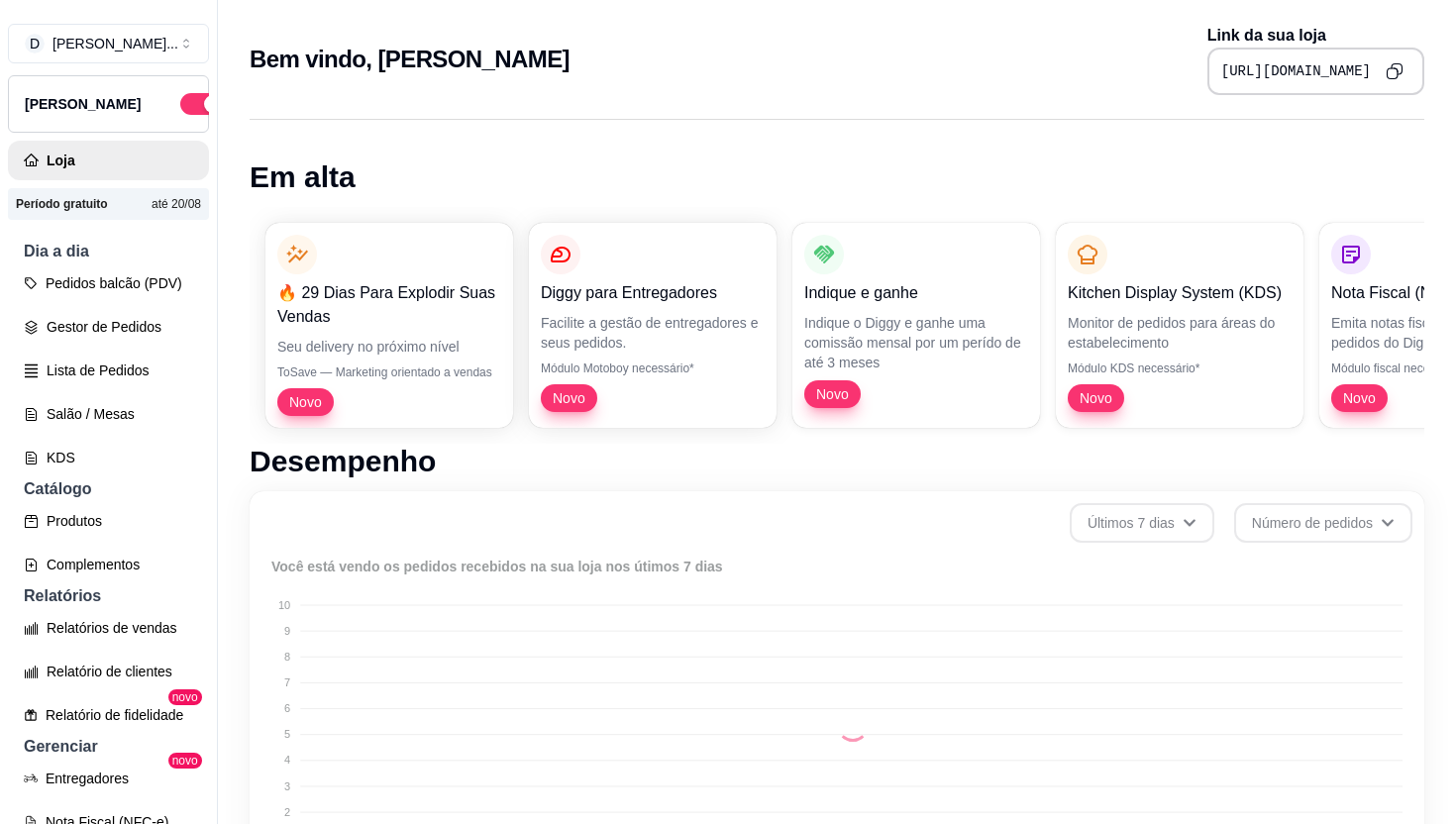 drag, startPoint x: 1374, startPoint y: 71, endPoint x: 1294, endPoint y: 74, distance: 80.05623 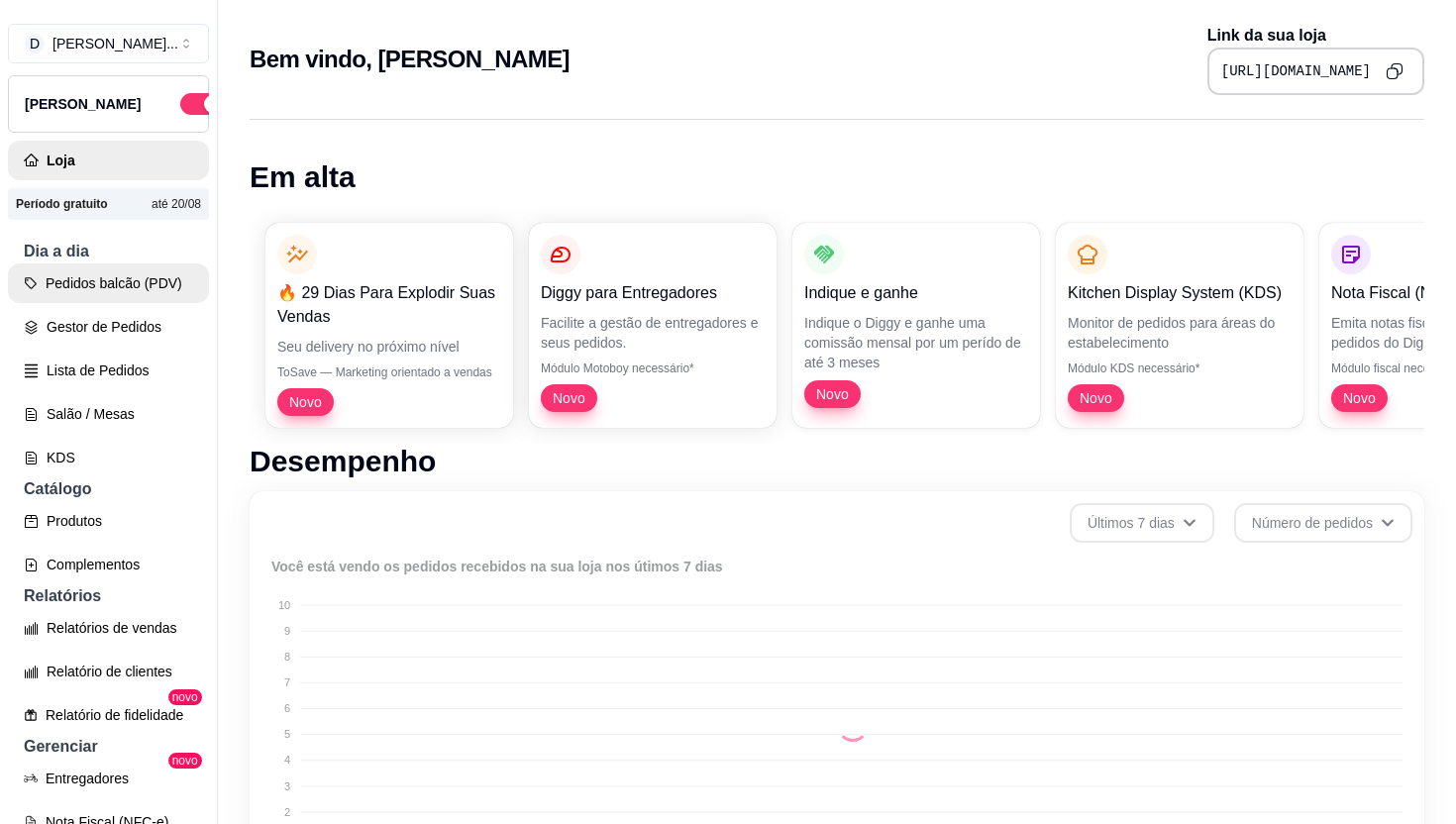 click on "Pedidos balcão (PDV)" at bounding box center [108, 283] 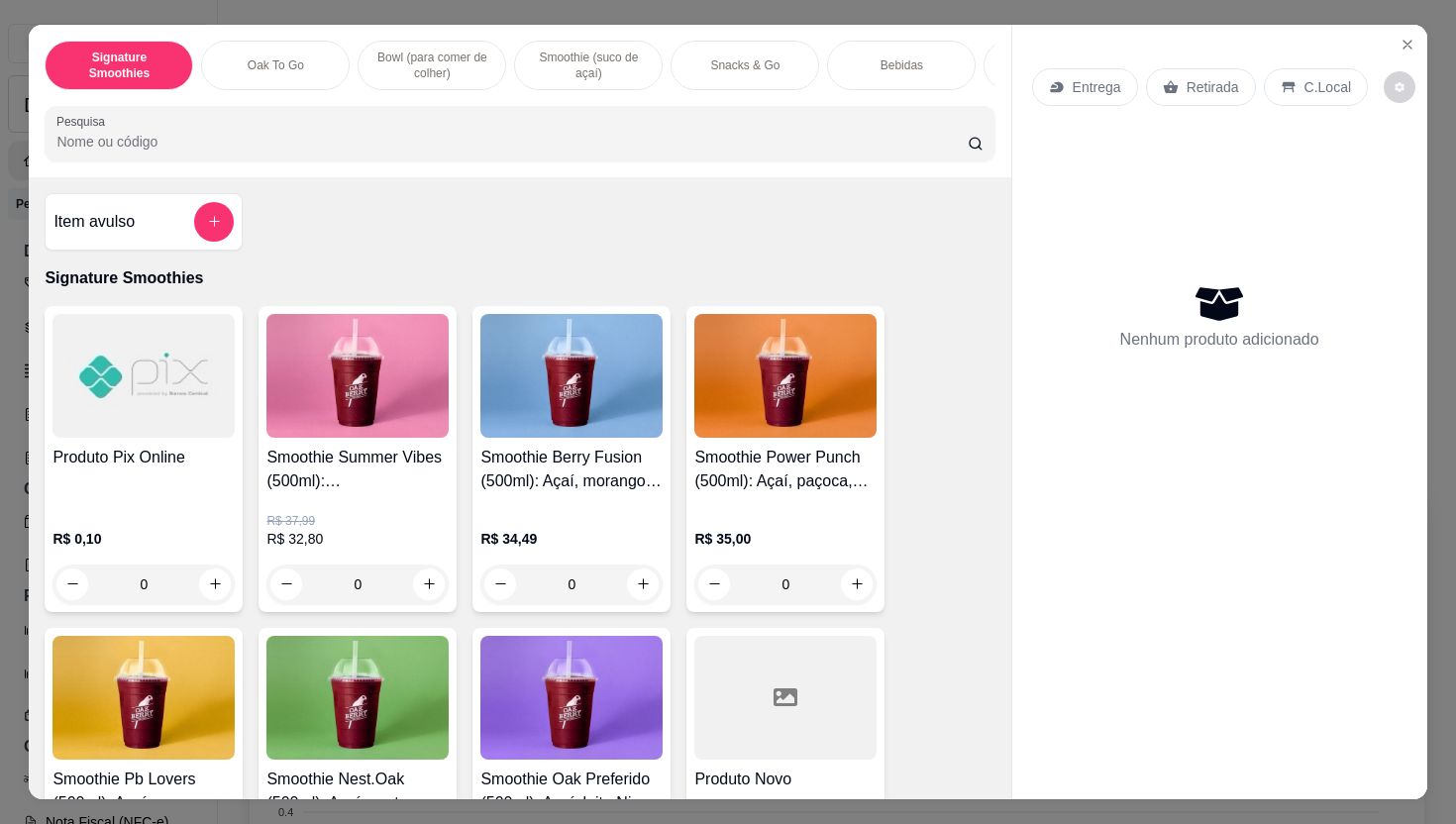 click on "Bebidas" at bounding box center [901, 65] 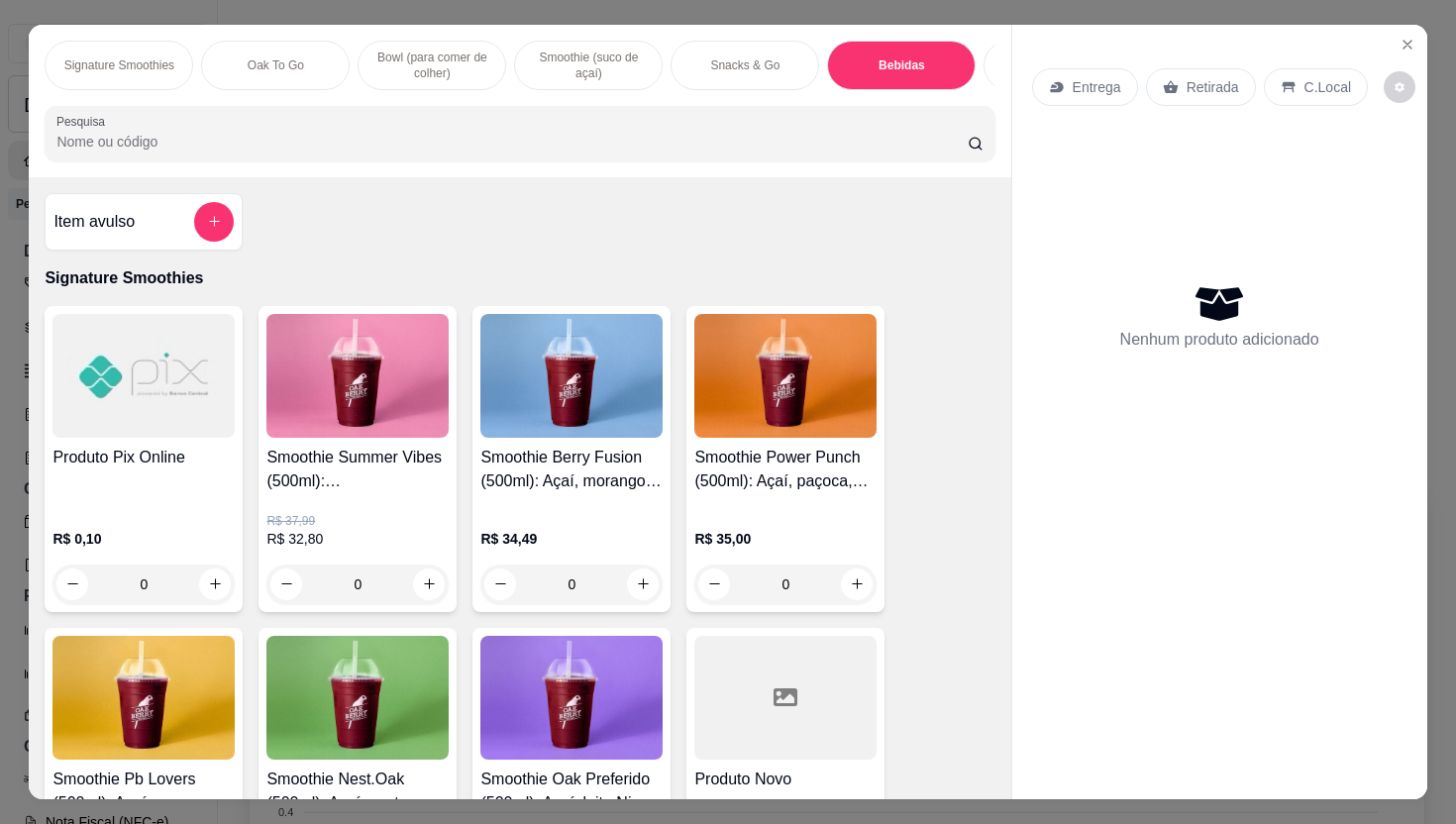 scroll, scrollTop: 3308, scrollLeft: 0, axis: vertical 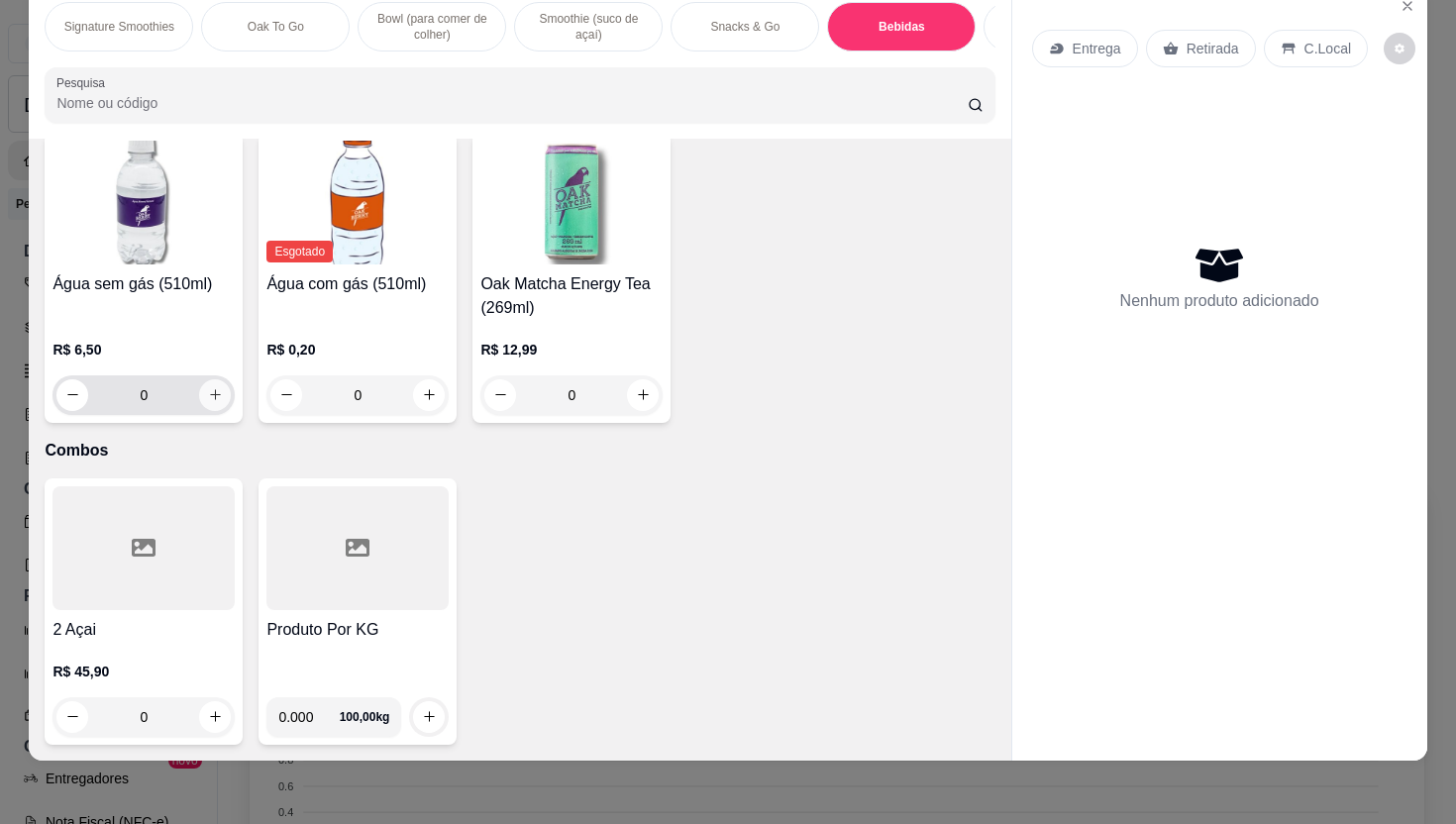 click 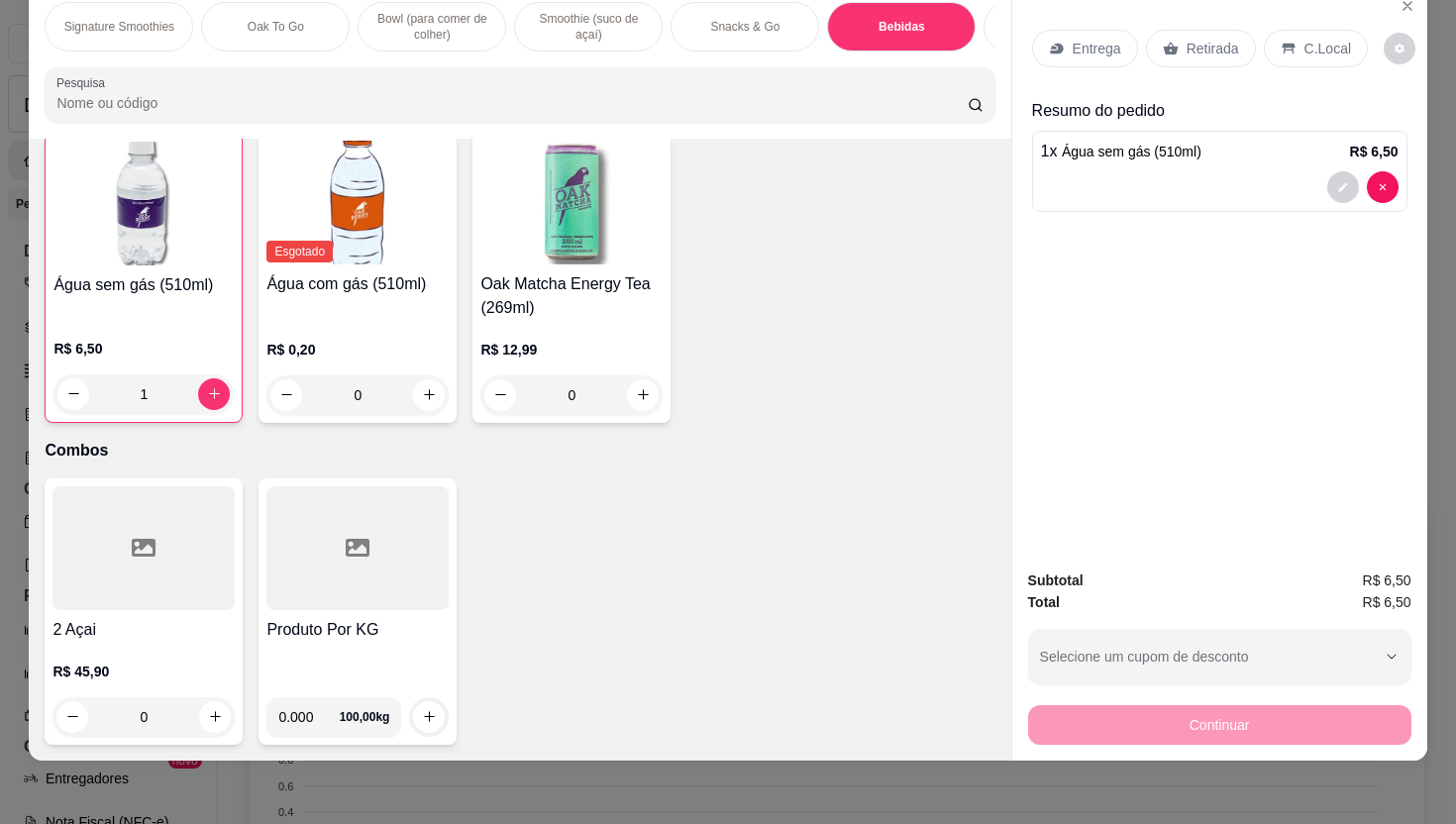 click on "C.Local" at bounding box center [1315, 49] 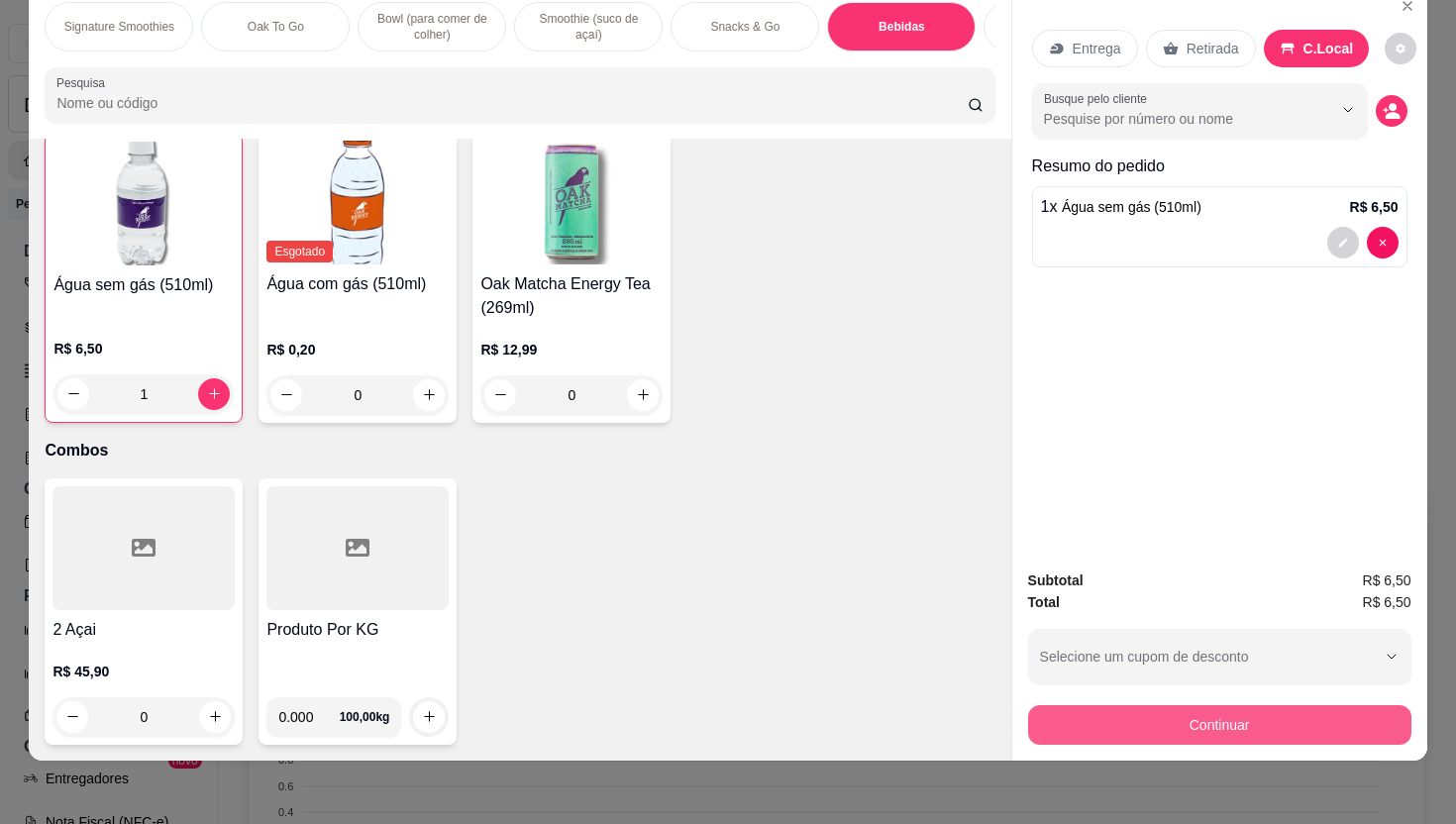 click on "Continuar" at bounding box center (1219, 725) 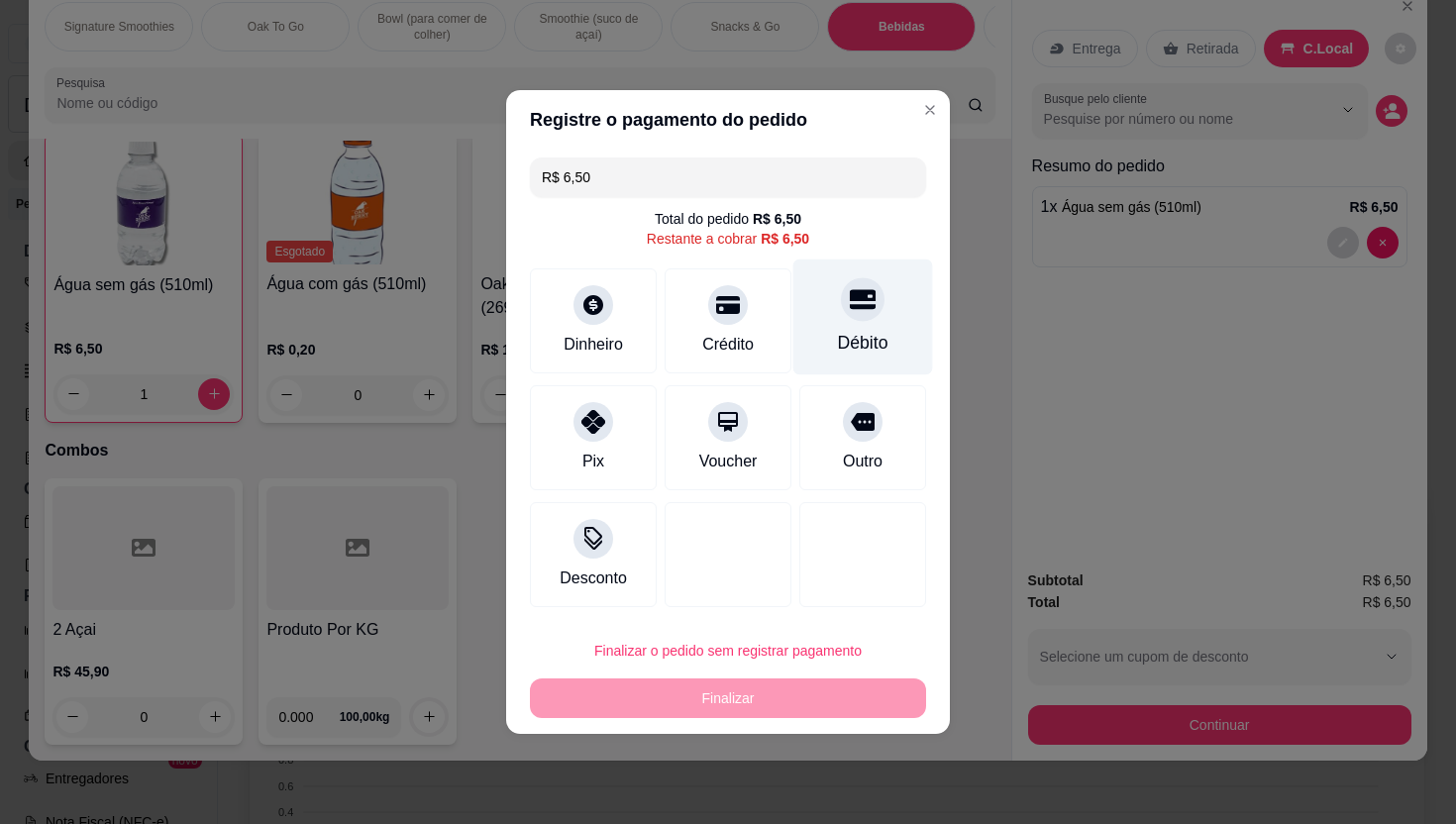 click 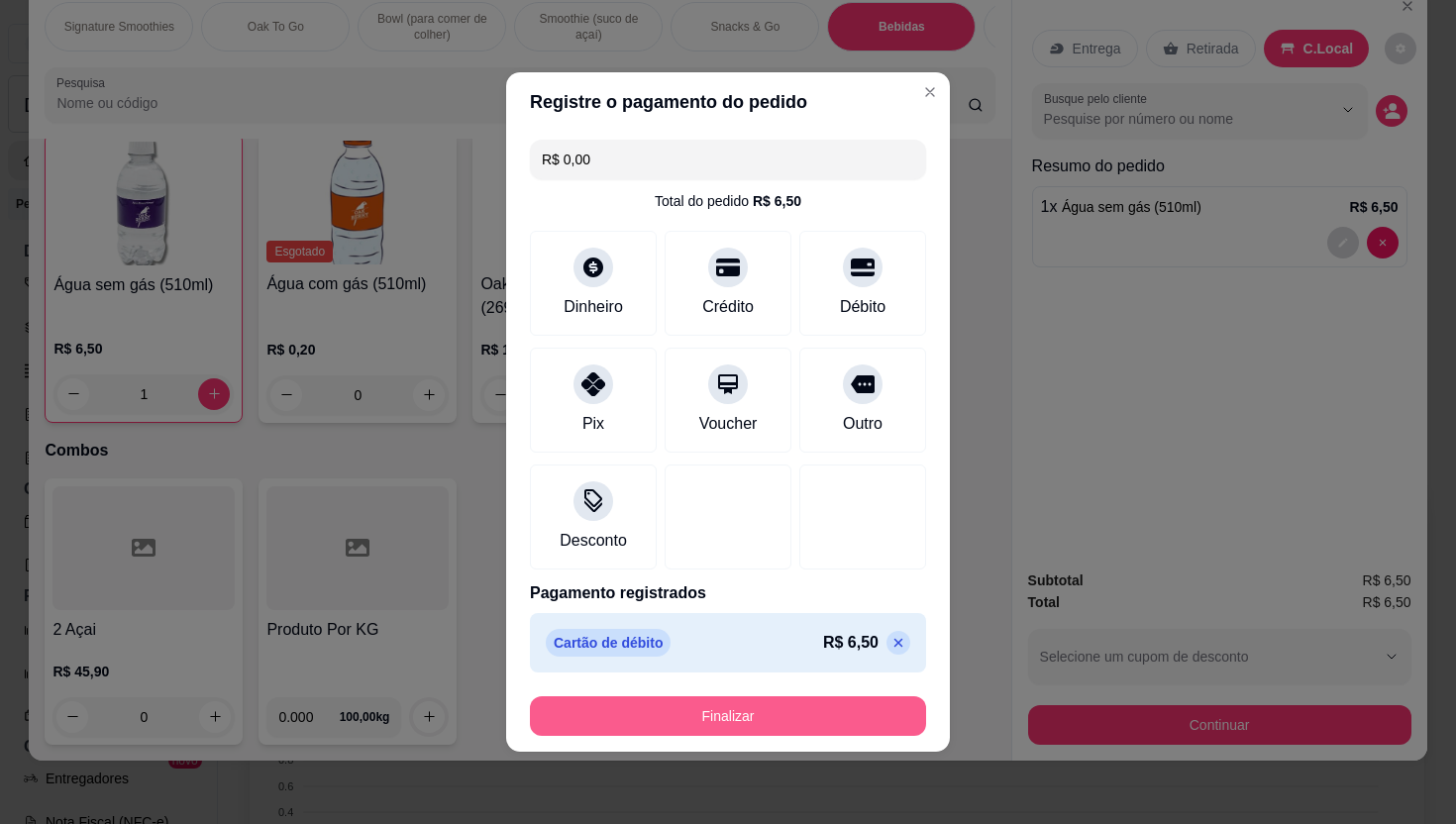 click on "Finalizar" at bounding box center (728, 716) 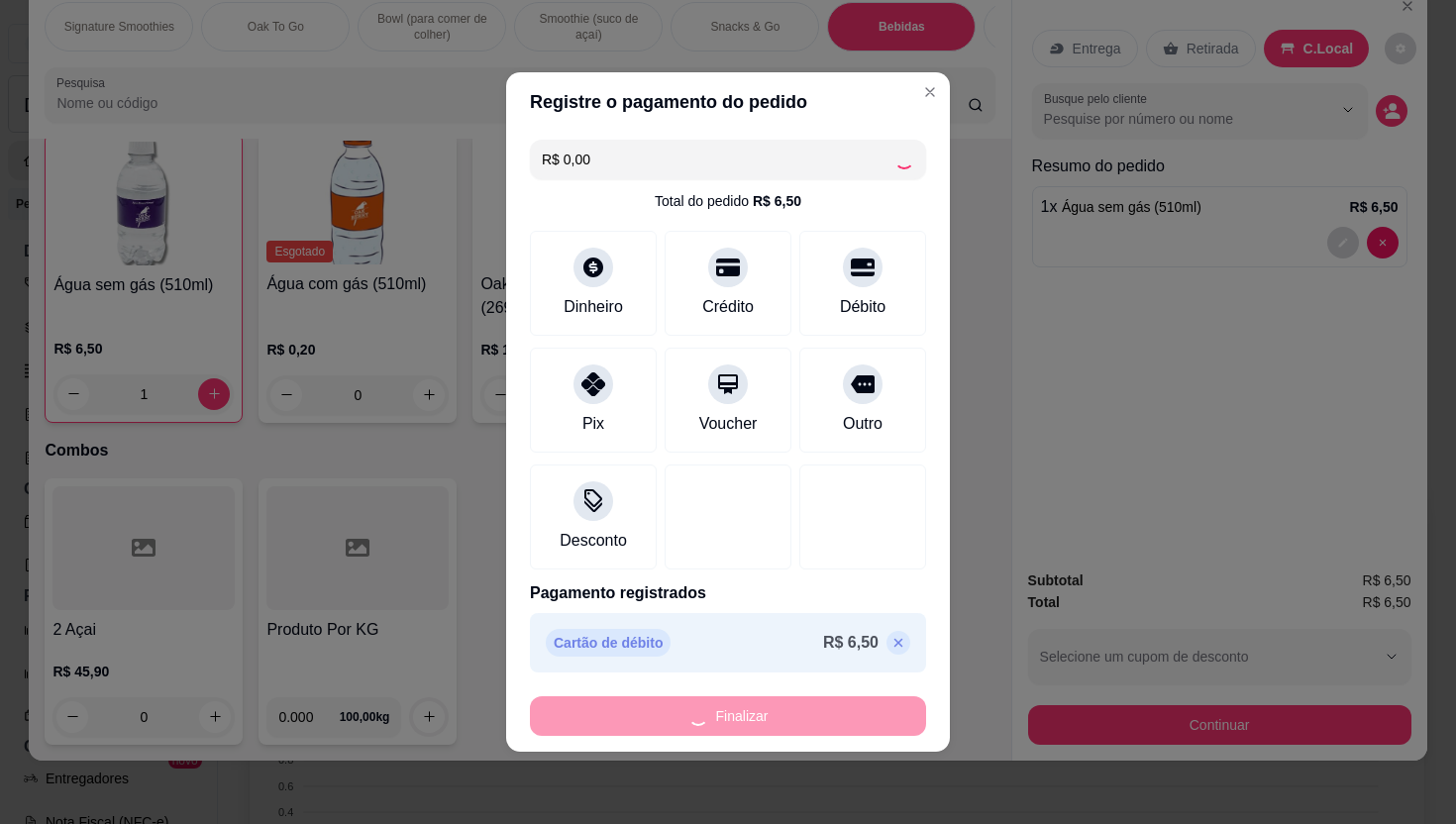 type on "0" 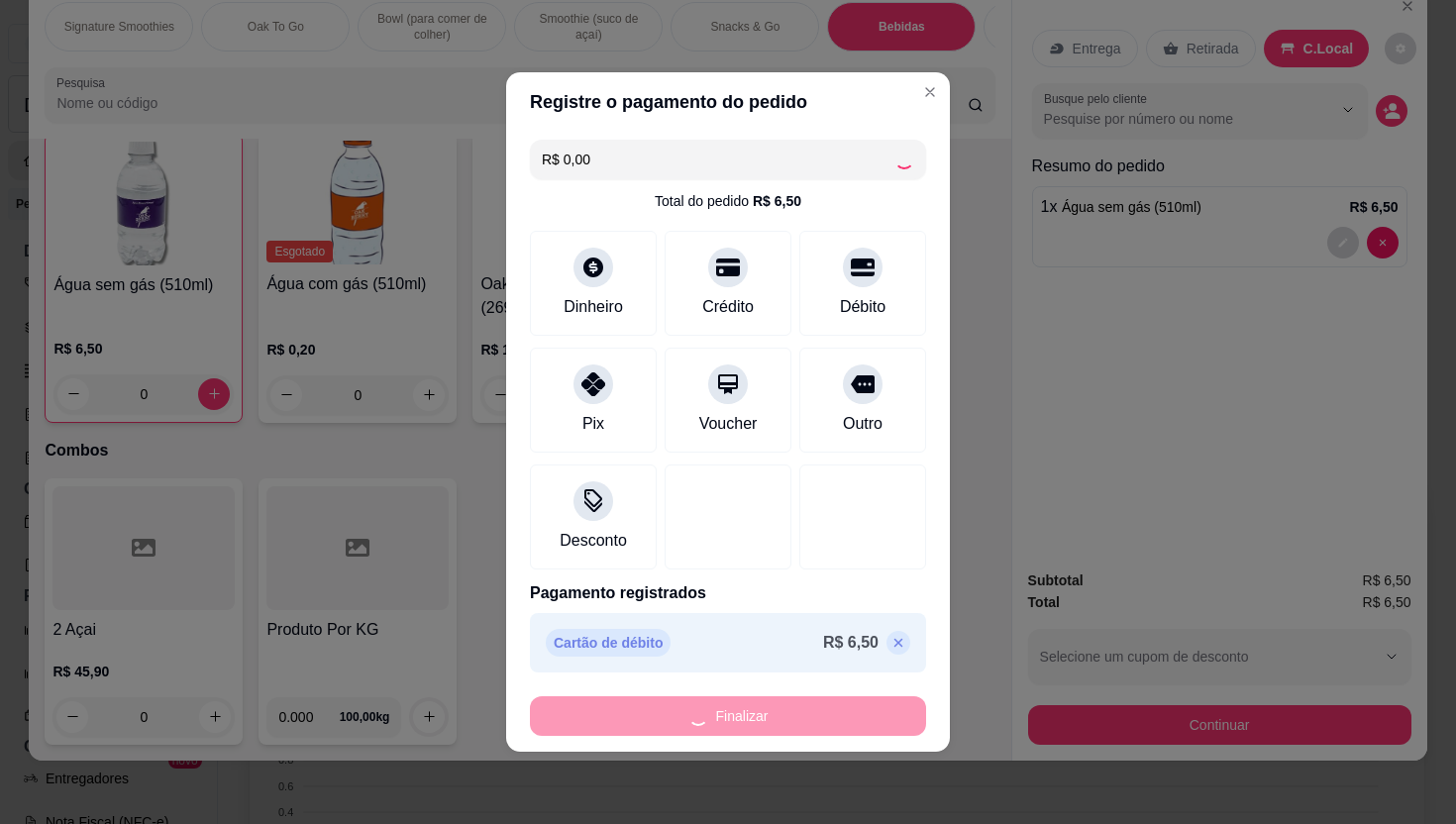 type on "-R$ 6,50" 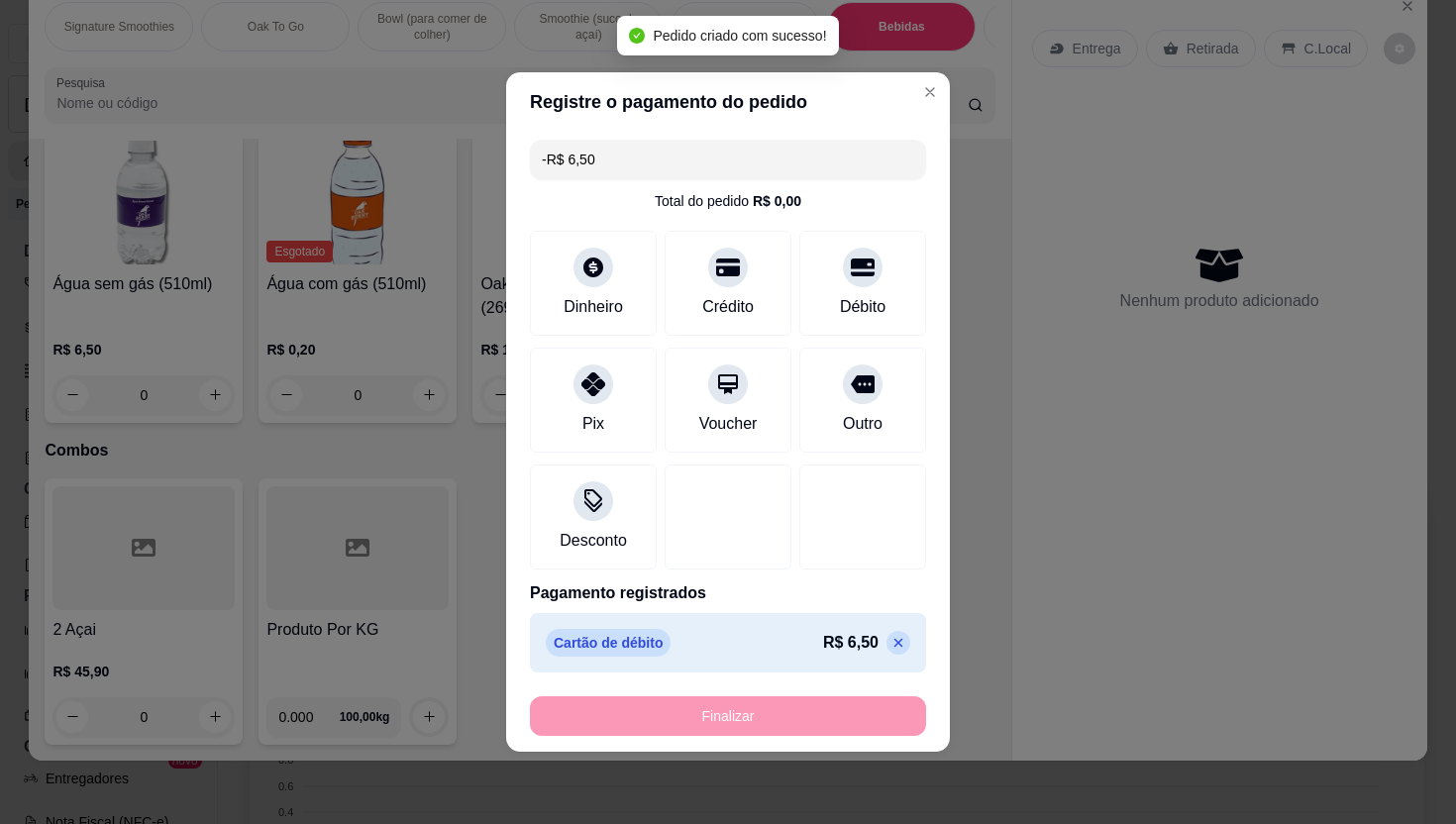 scroll, scrollTop: 3352, scrollLeft: 0, axis: vertical 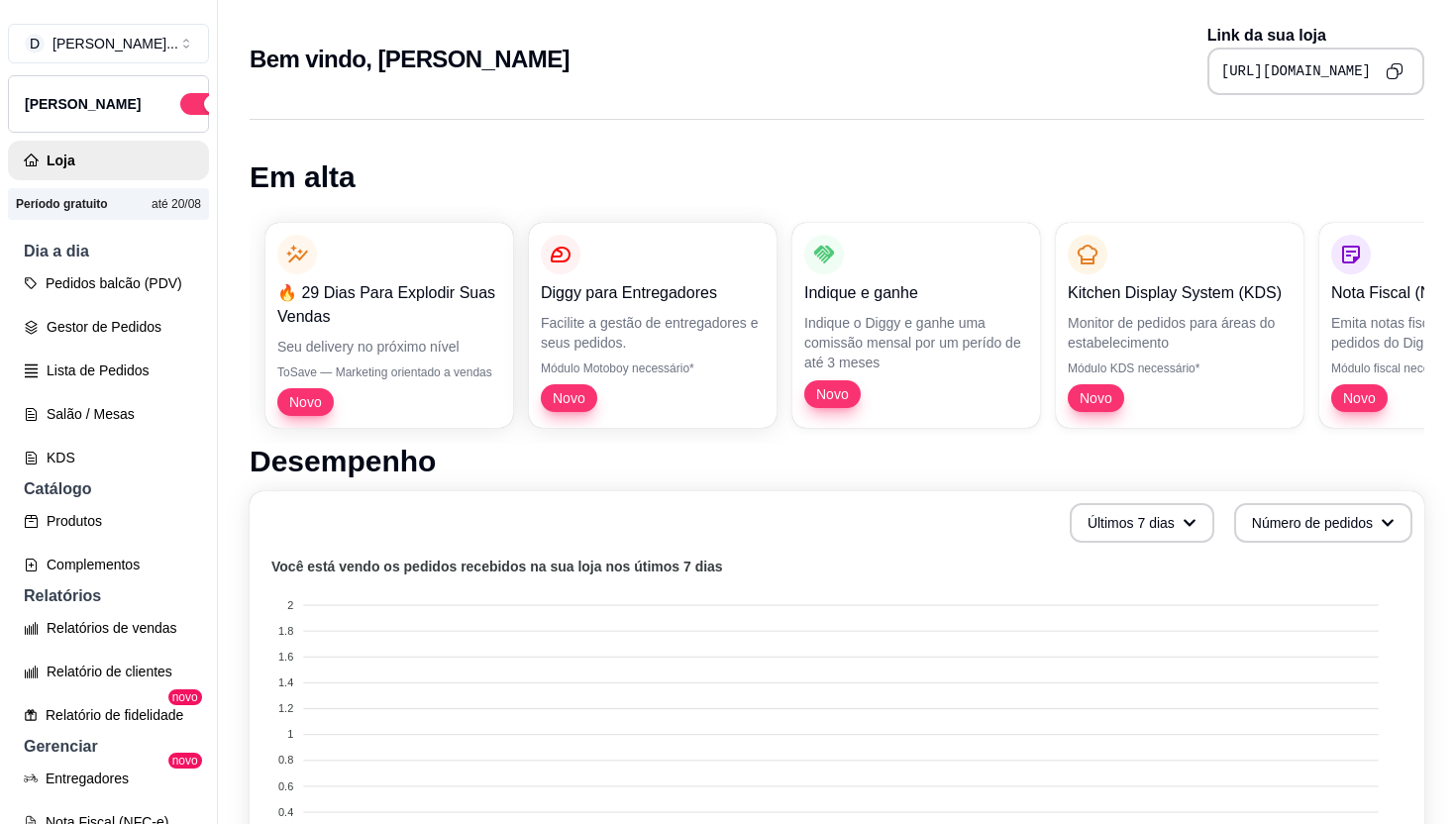 drag, startPoint x: 1372, startPoint y: 67, endPoint x: 1298, endPoint y: 72, distance: 74.16873 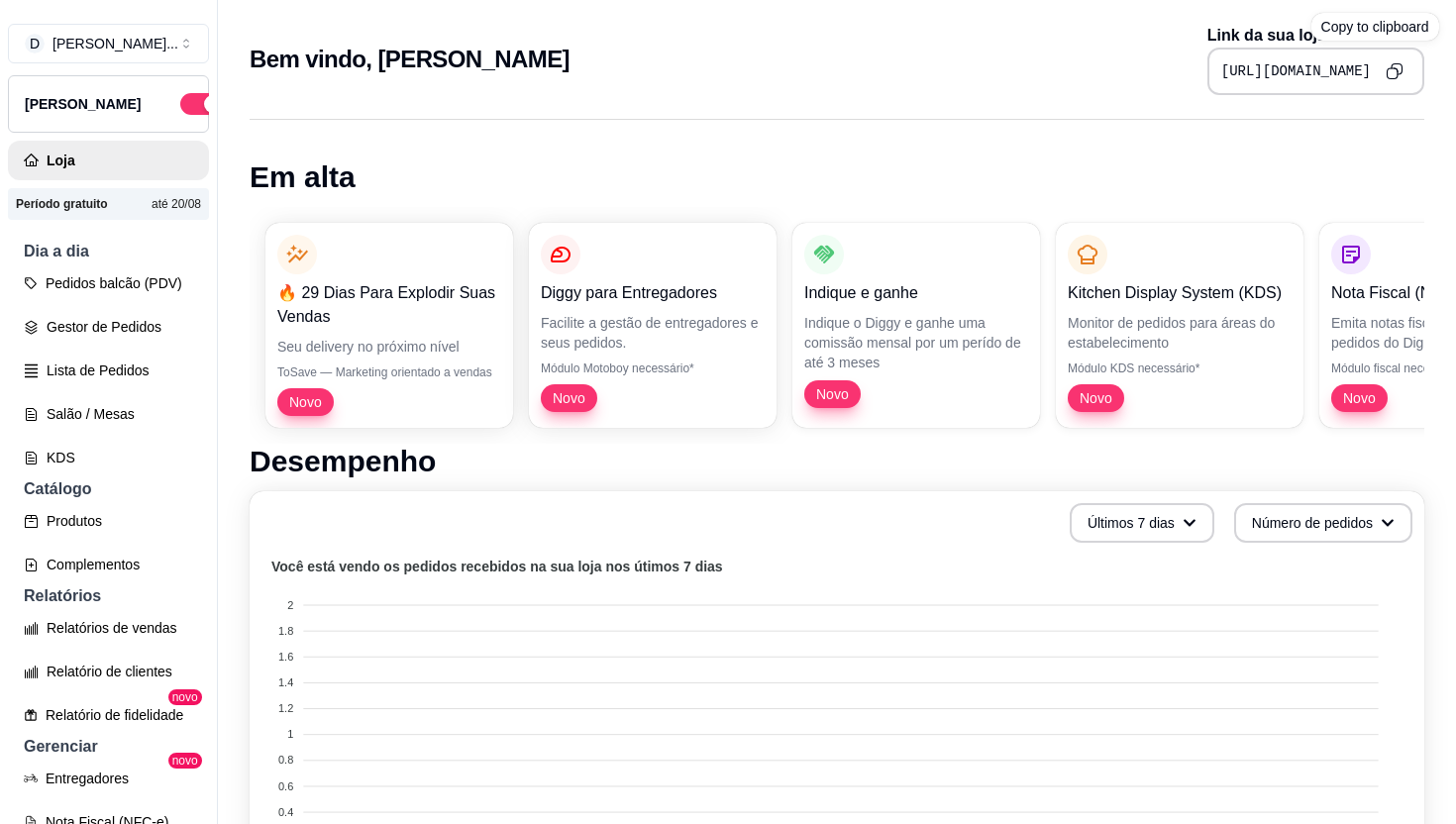 click on "[URL][DOMAIN_NAME]" at bounding box center (1315, 71) 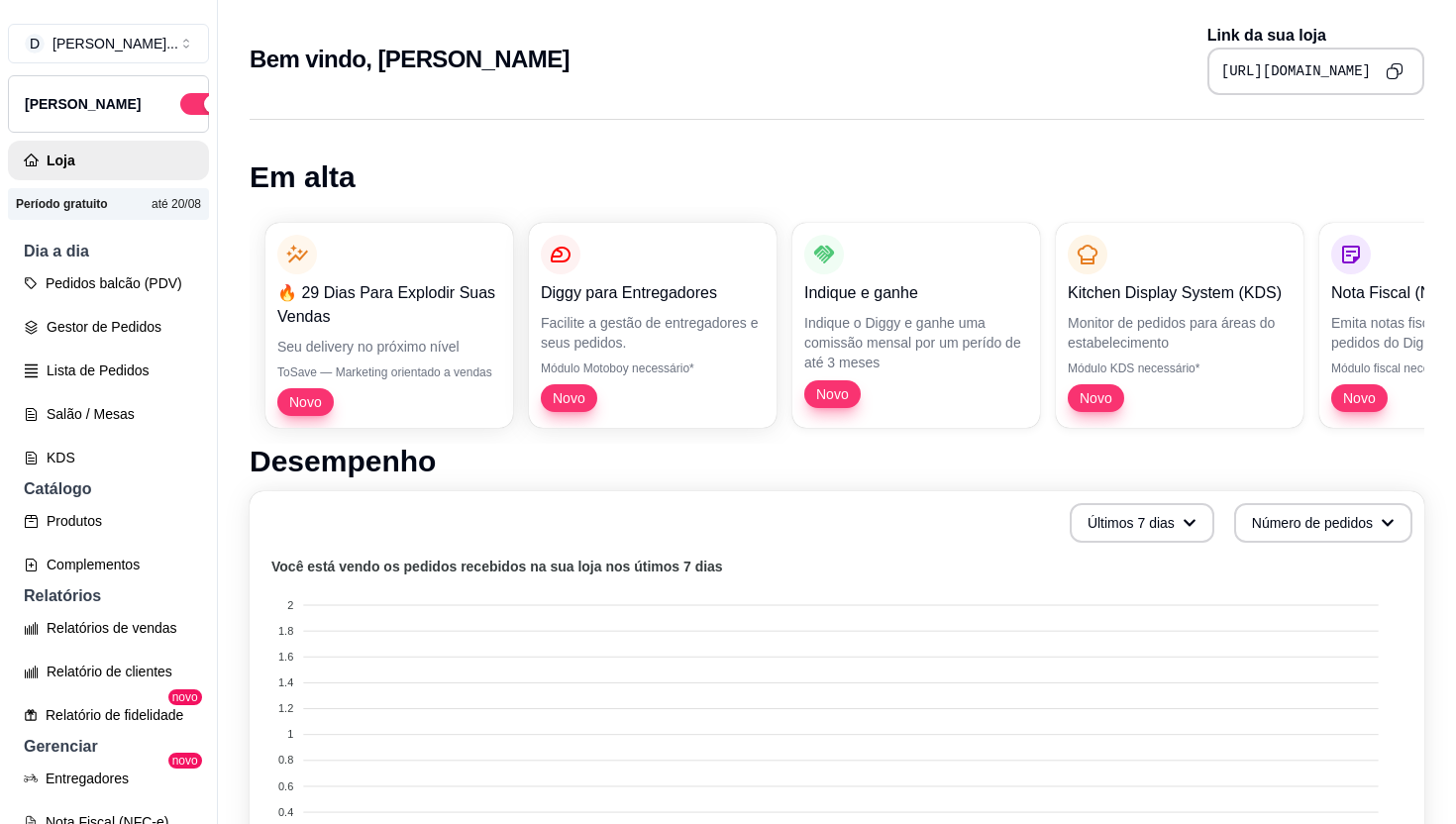 drag, startPoint x: 1375, startPoint y: 70, endPoint x: 1298, endPoint y: 70, distance: 77 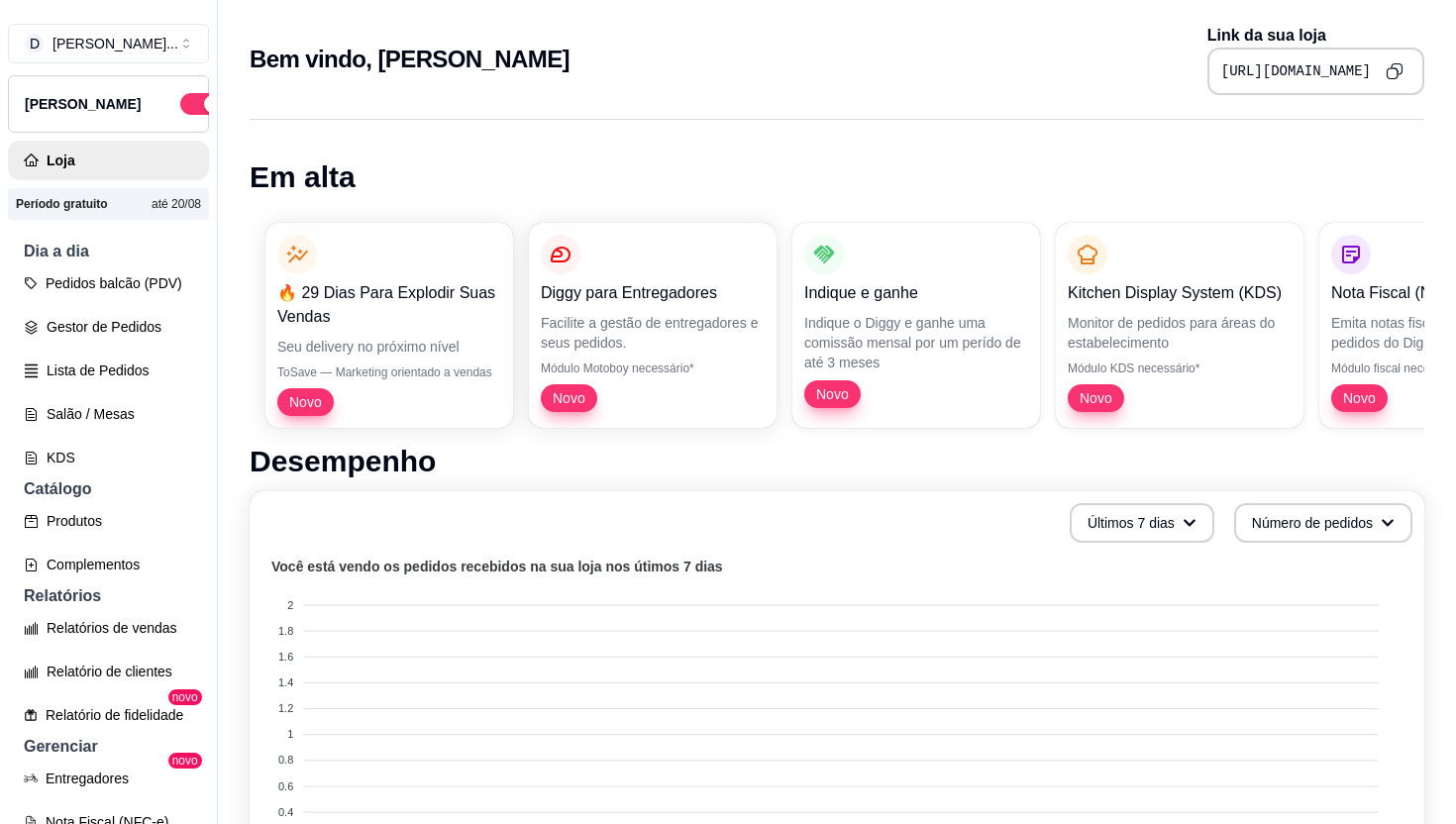 copy on "diggyacai" 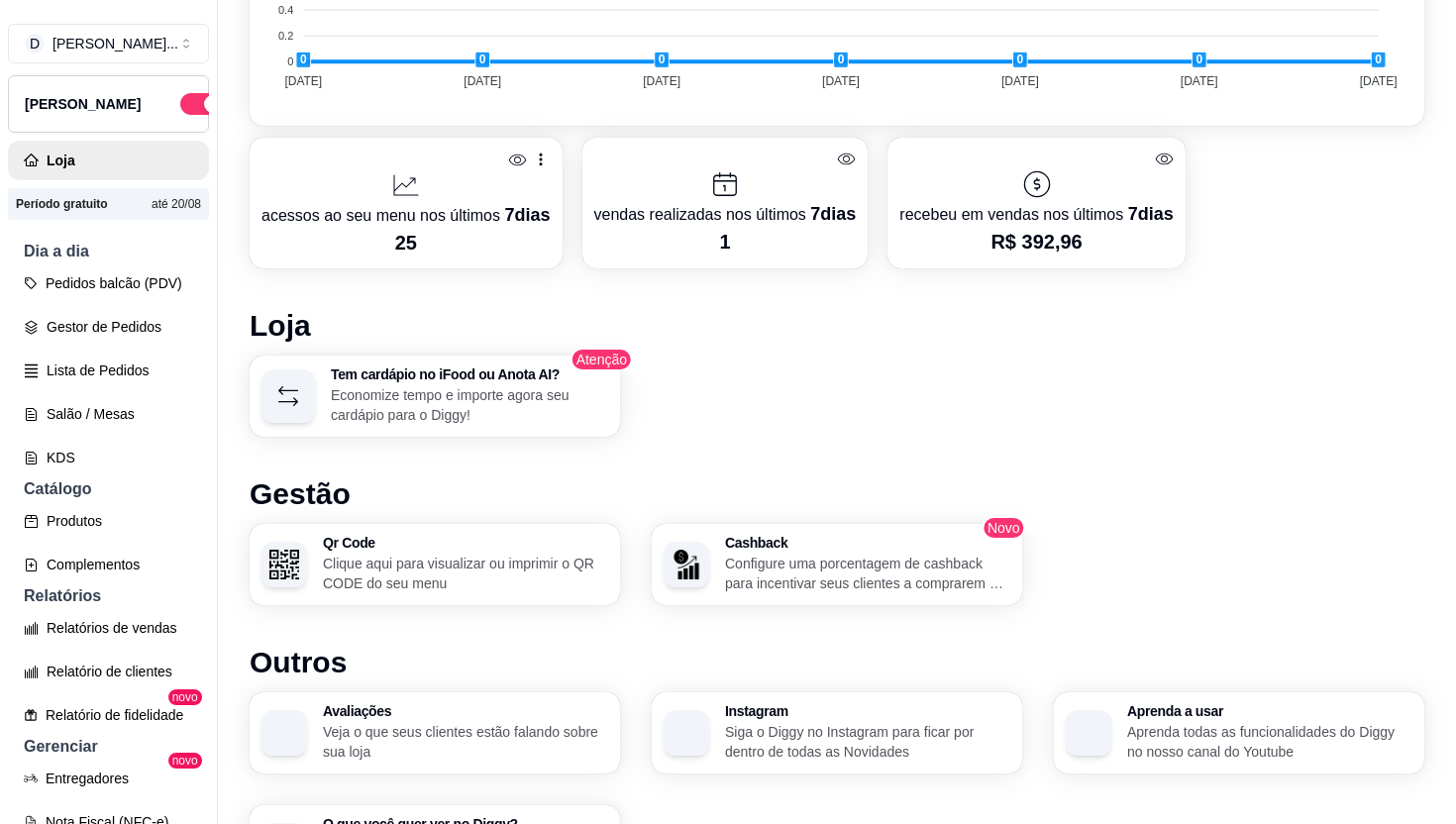 scroll, scrollTop: 943, scrollLeft: 0, axis: vertical 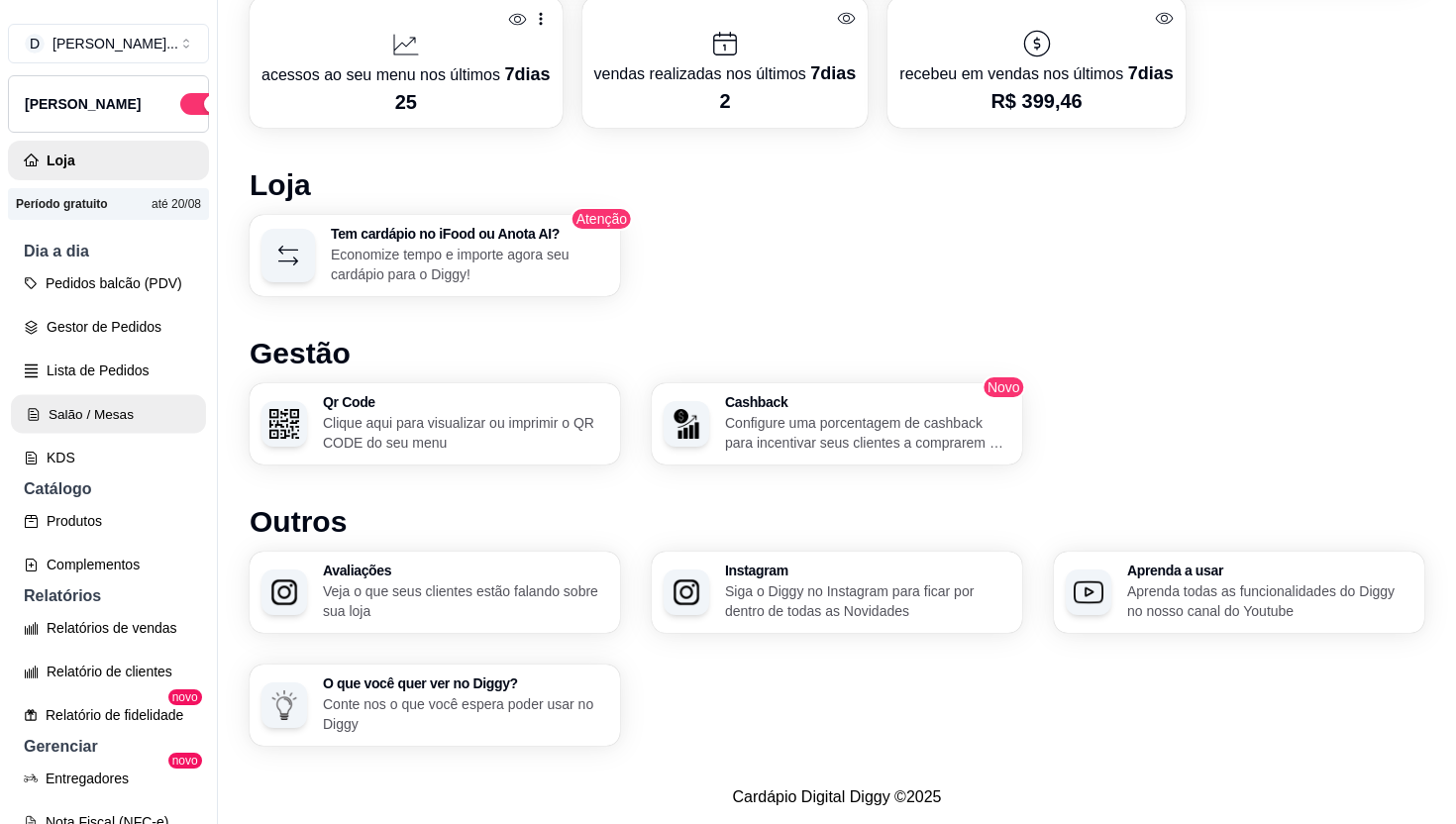 click on "Salão / Mesas" at bounding box center (108, 414) 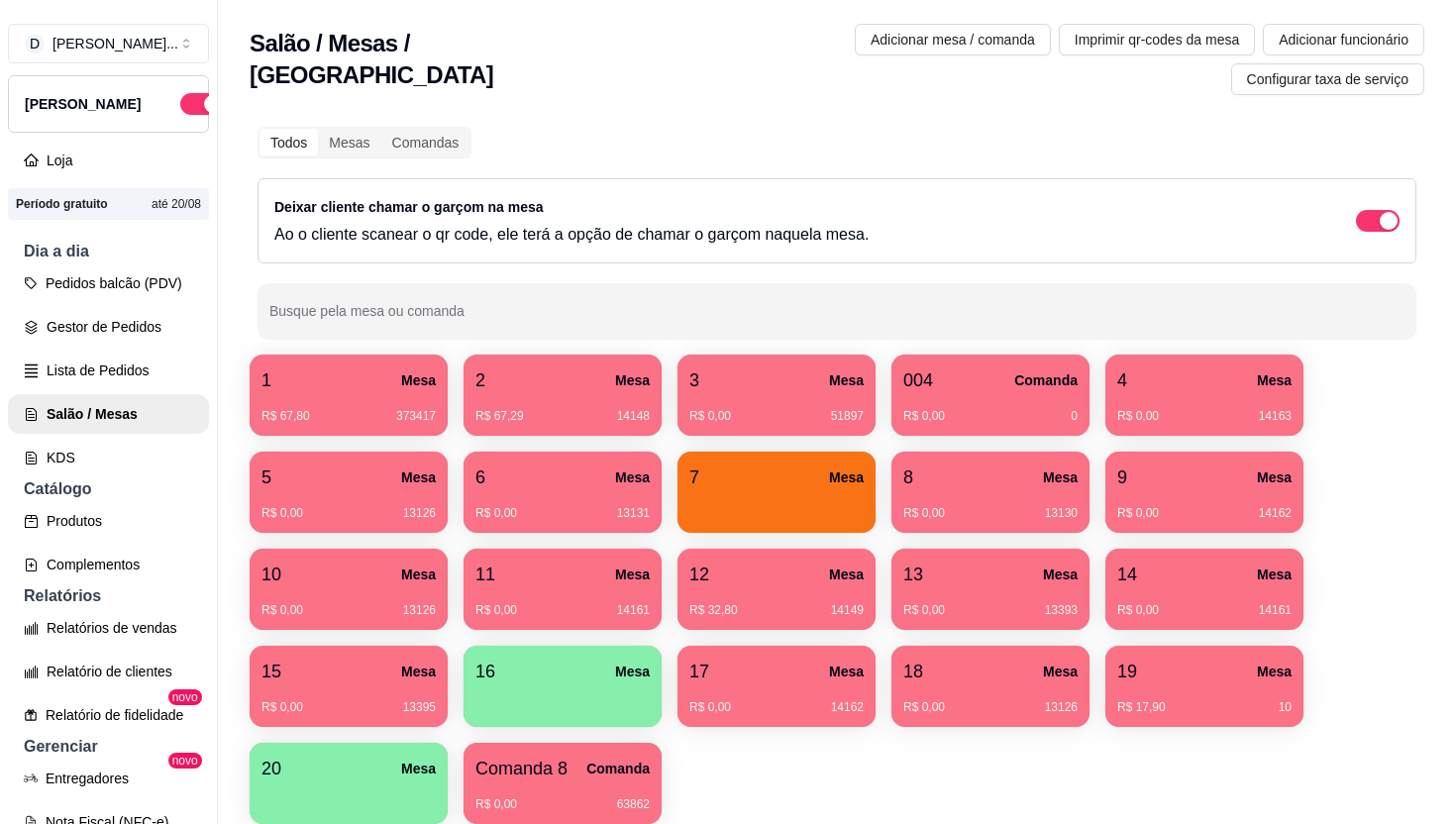 click at bounding box center (563, 700) 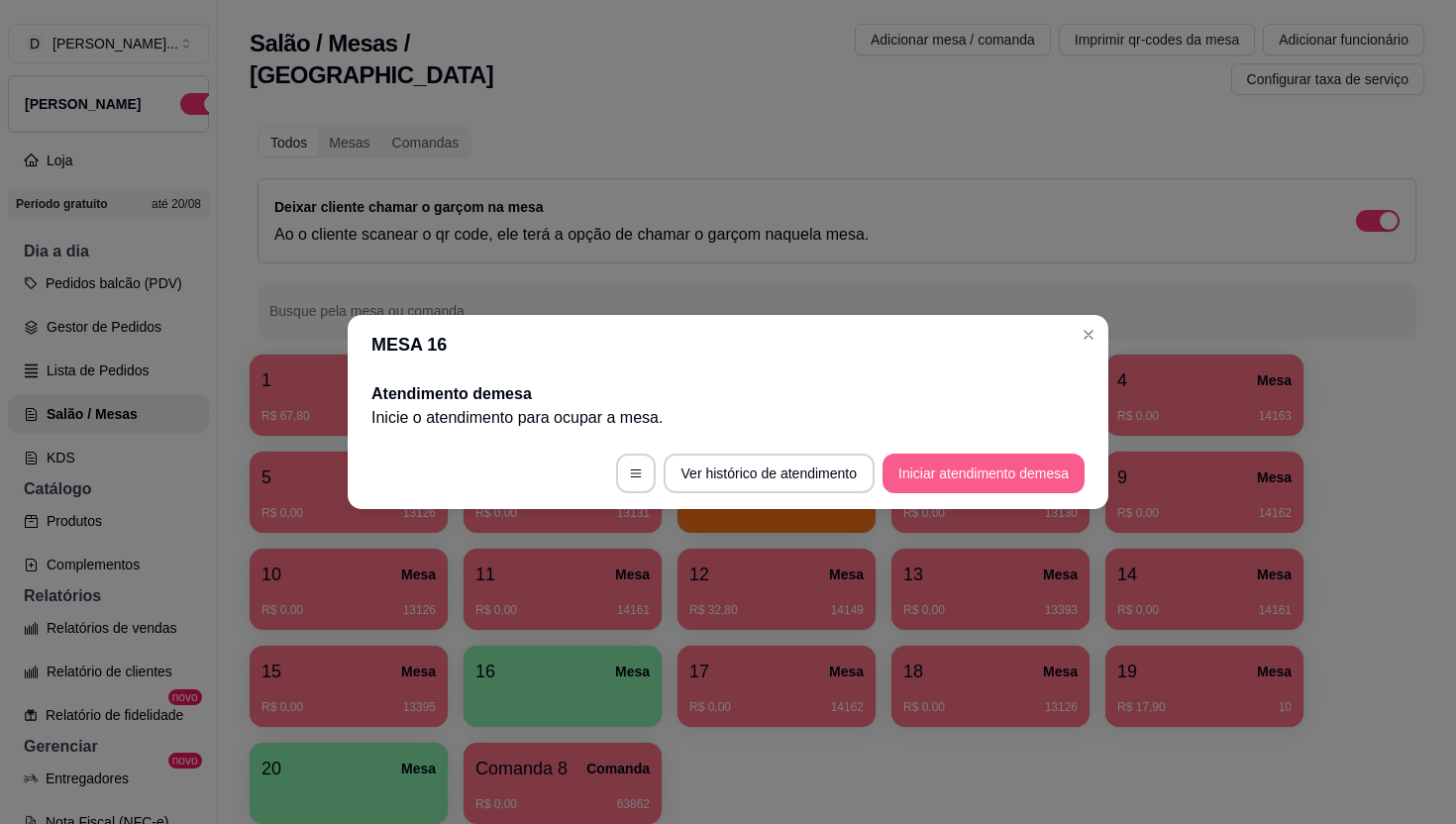 click on "Iniciar atendimento de  mesa" at bounding box center (984, 473) 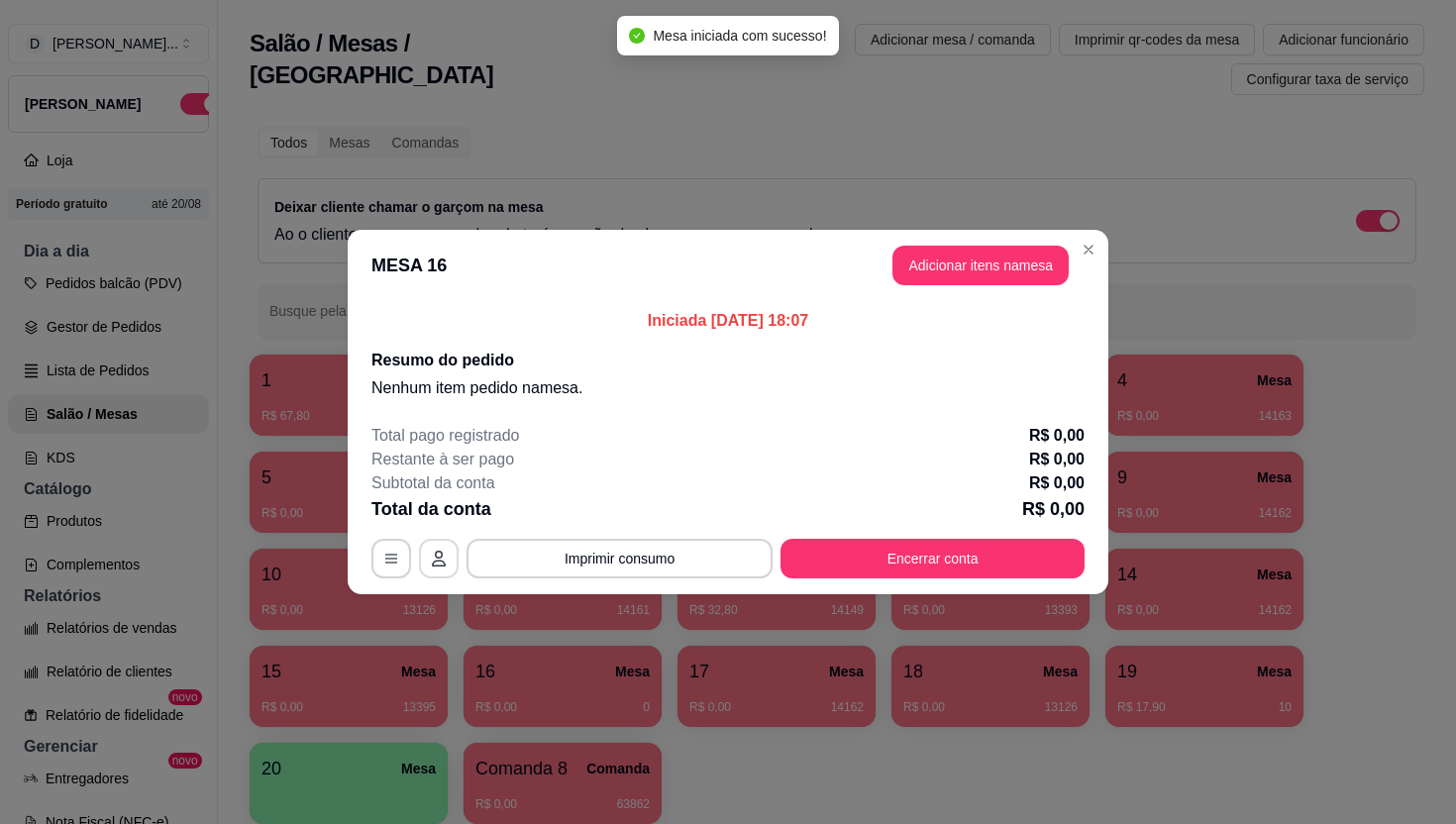 click at bounding box center (439, 559) 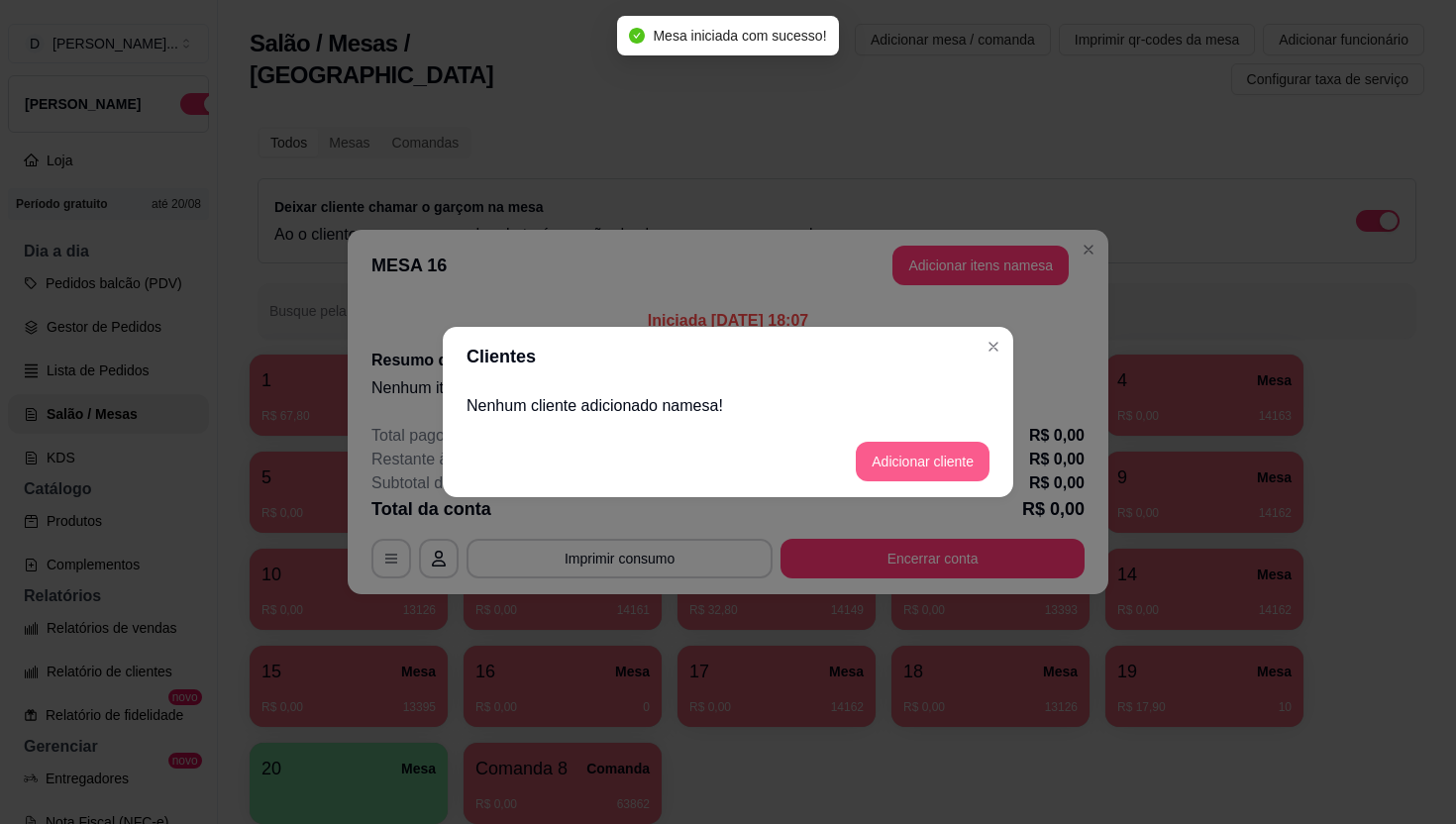 click on "Adicionar cliente" at bounding box center (922, 462) 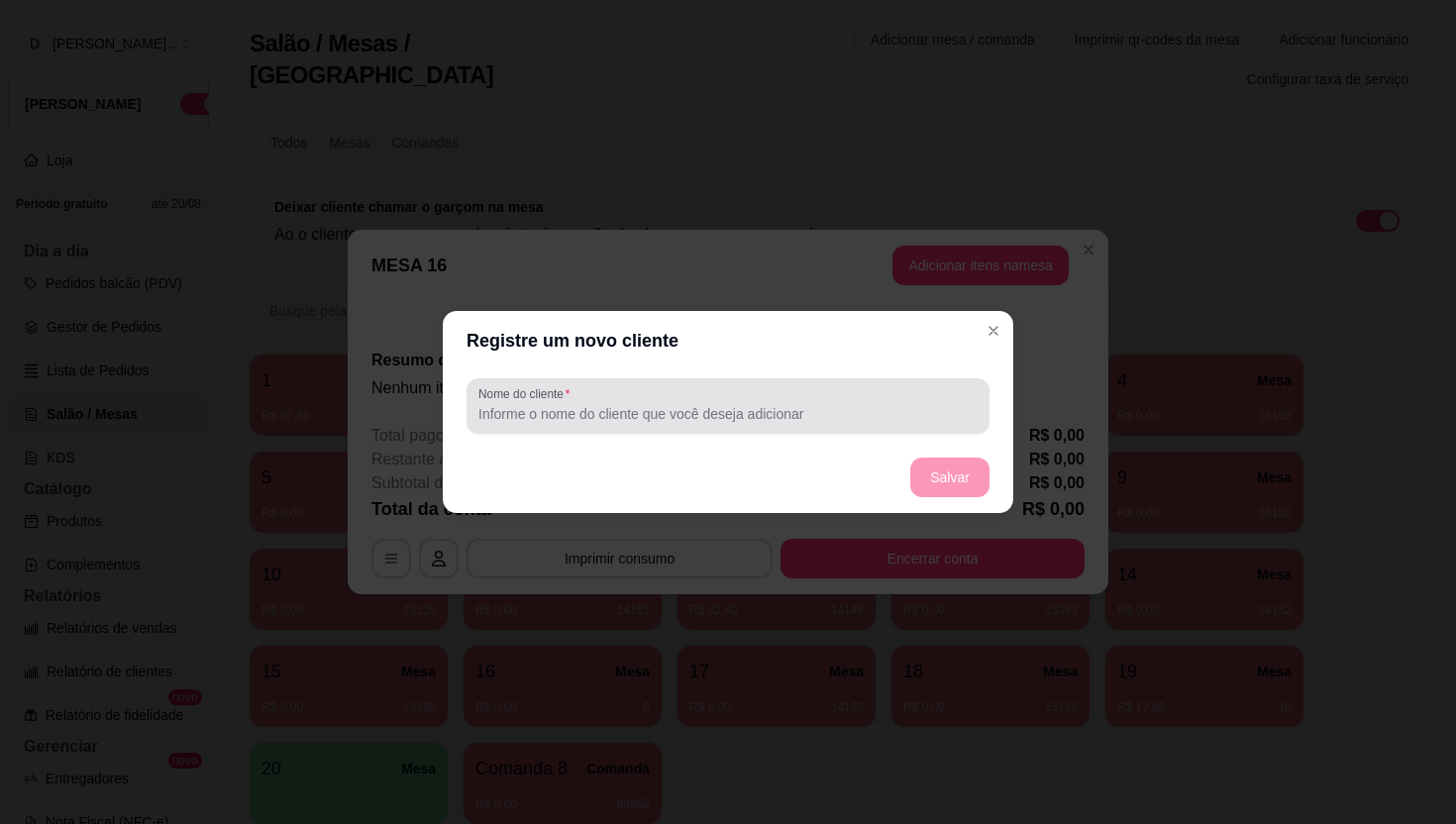click on "Nome do cliente" at bounding box center (728, 414) 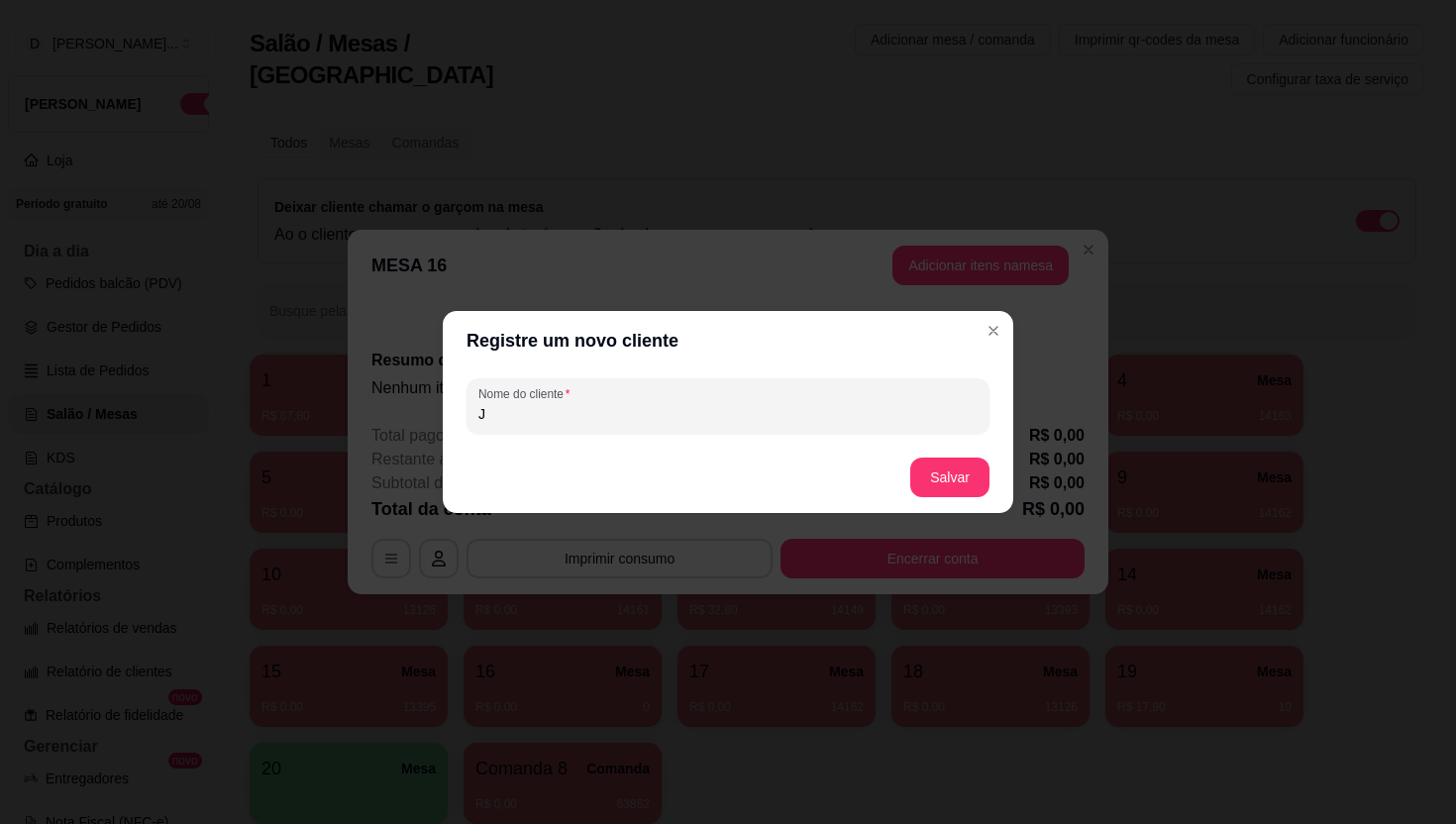 type on "J" 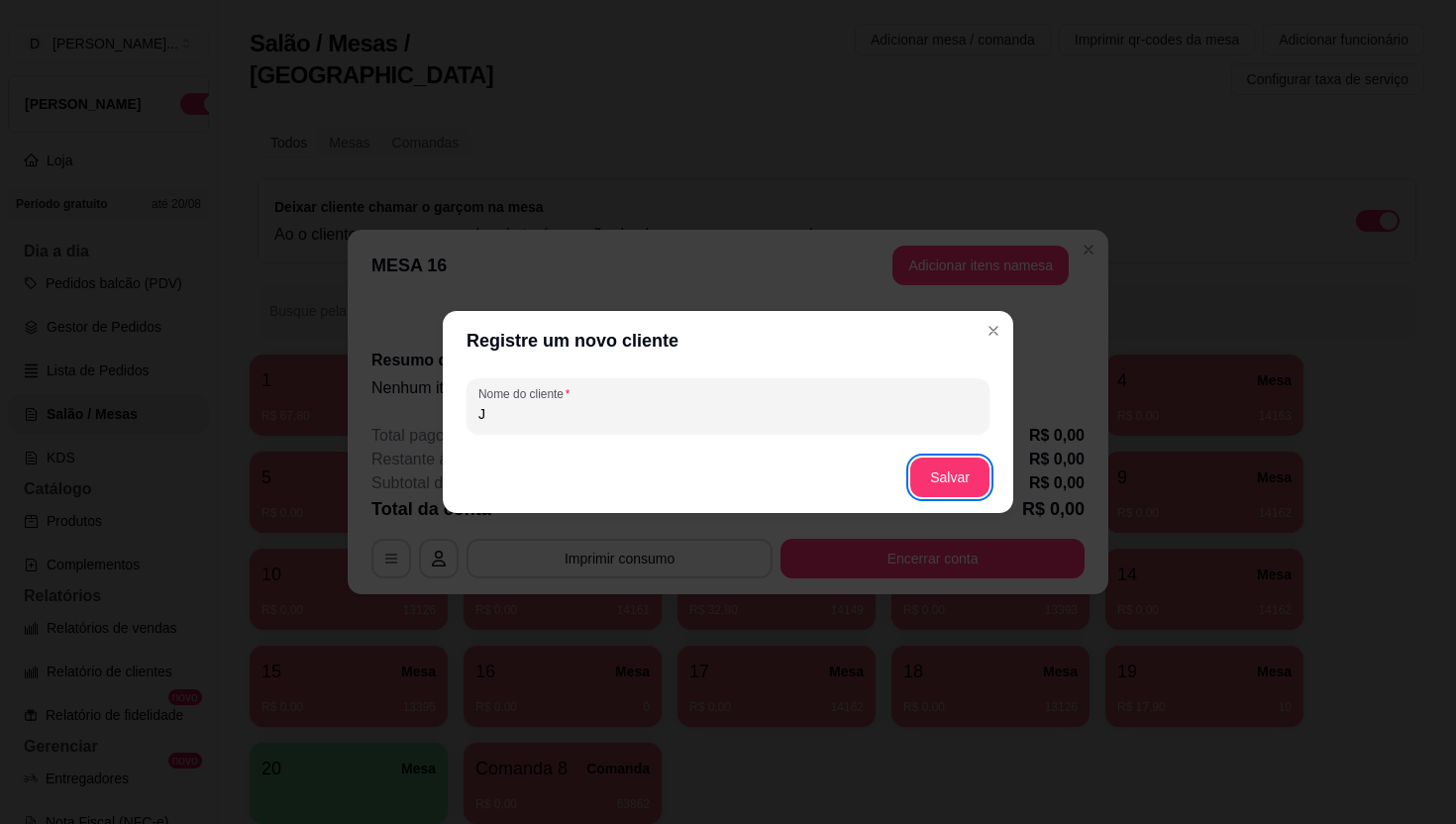 type 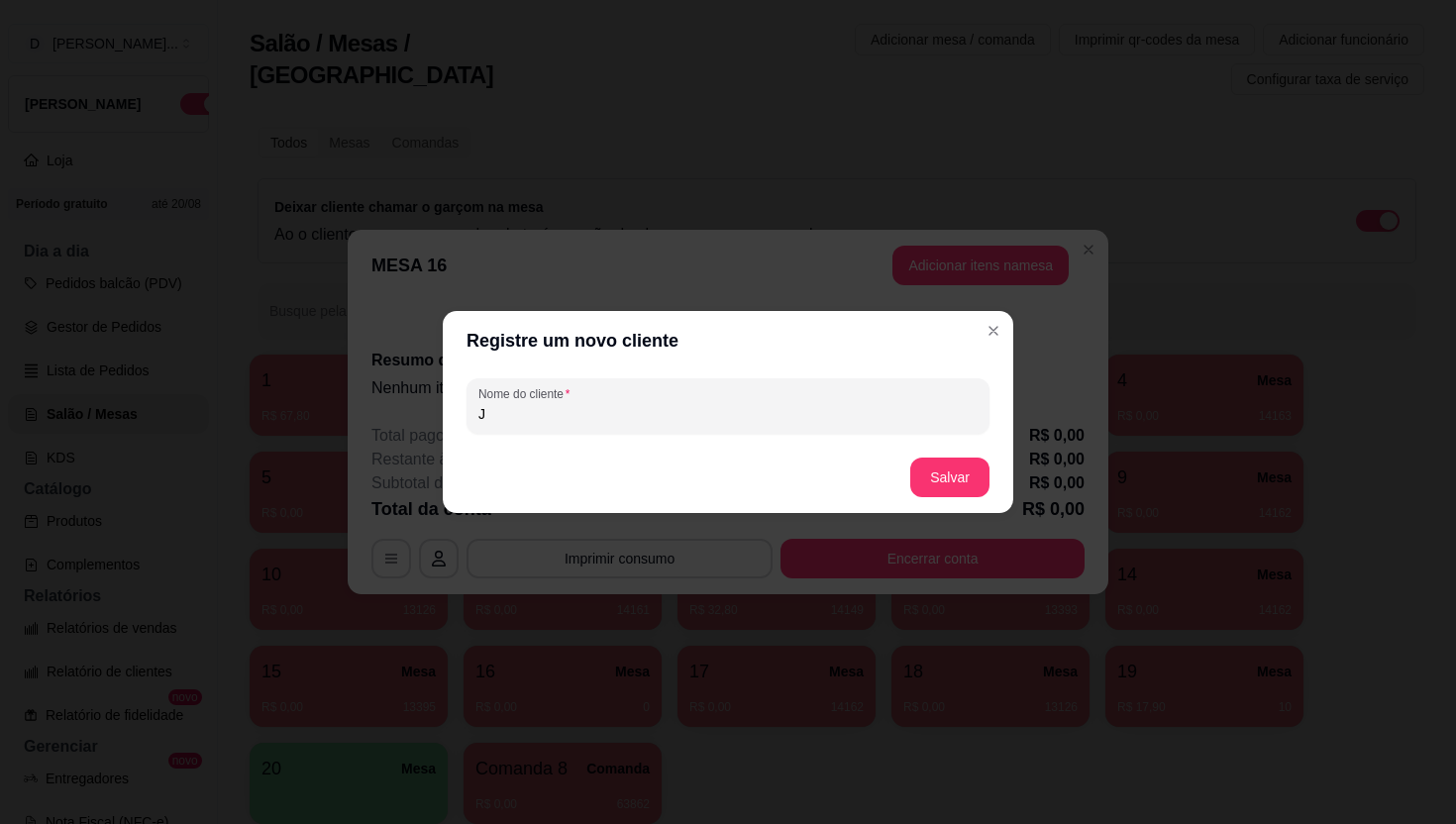 click on "Nome do cliente J" at bounding box center (728, 406) 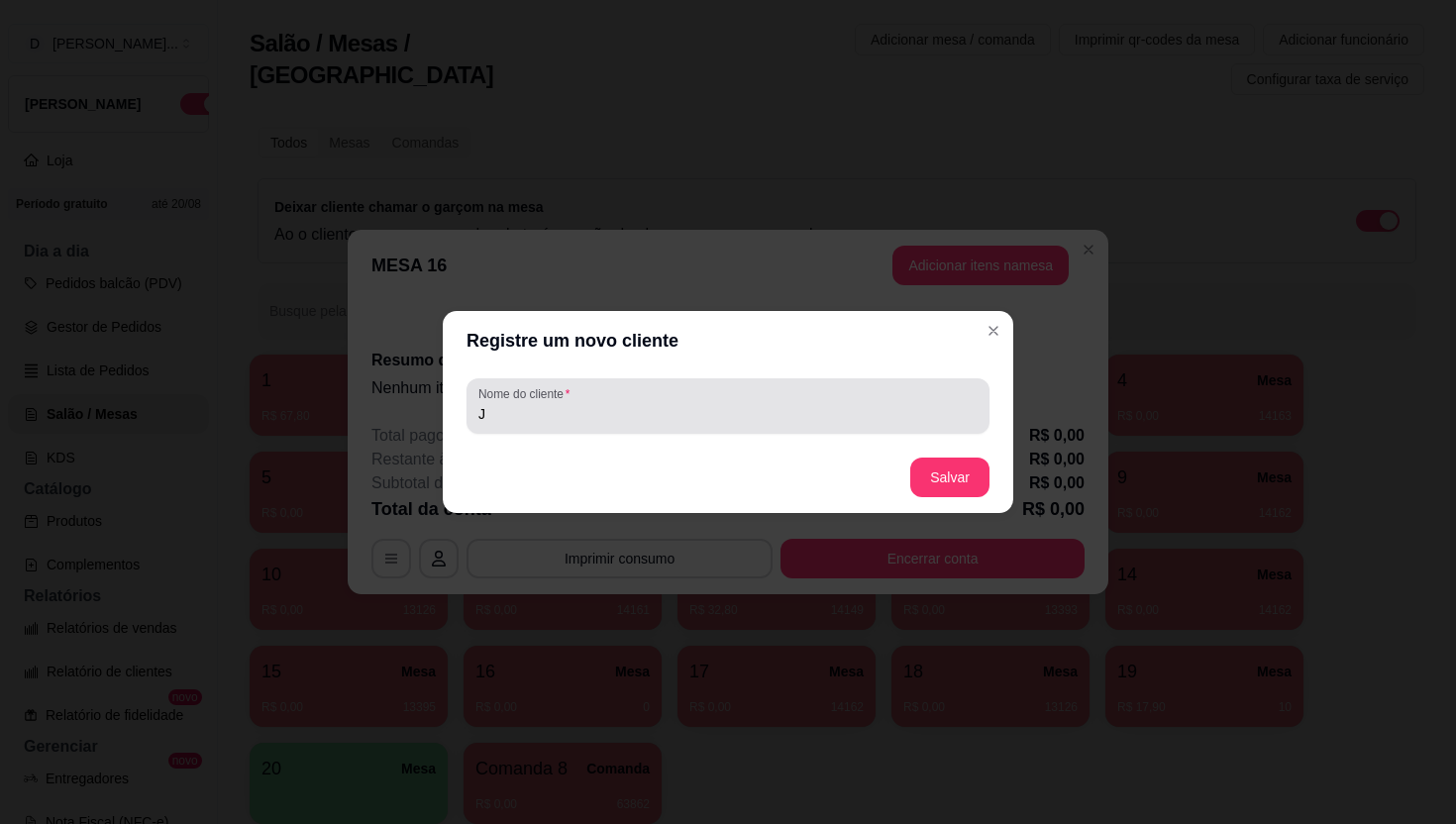 click on "J" at bounding box center (728, 414) 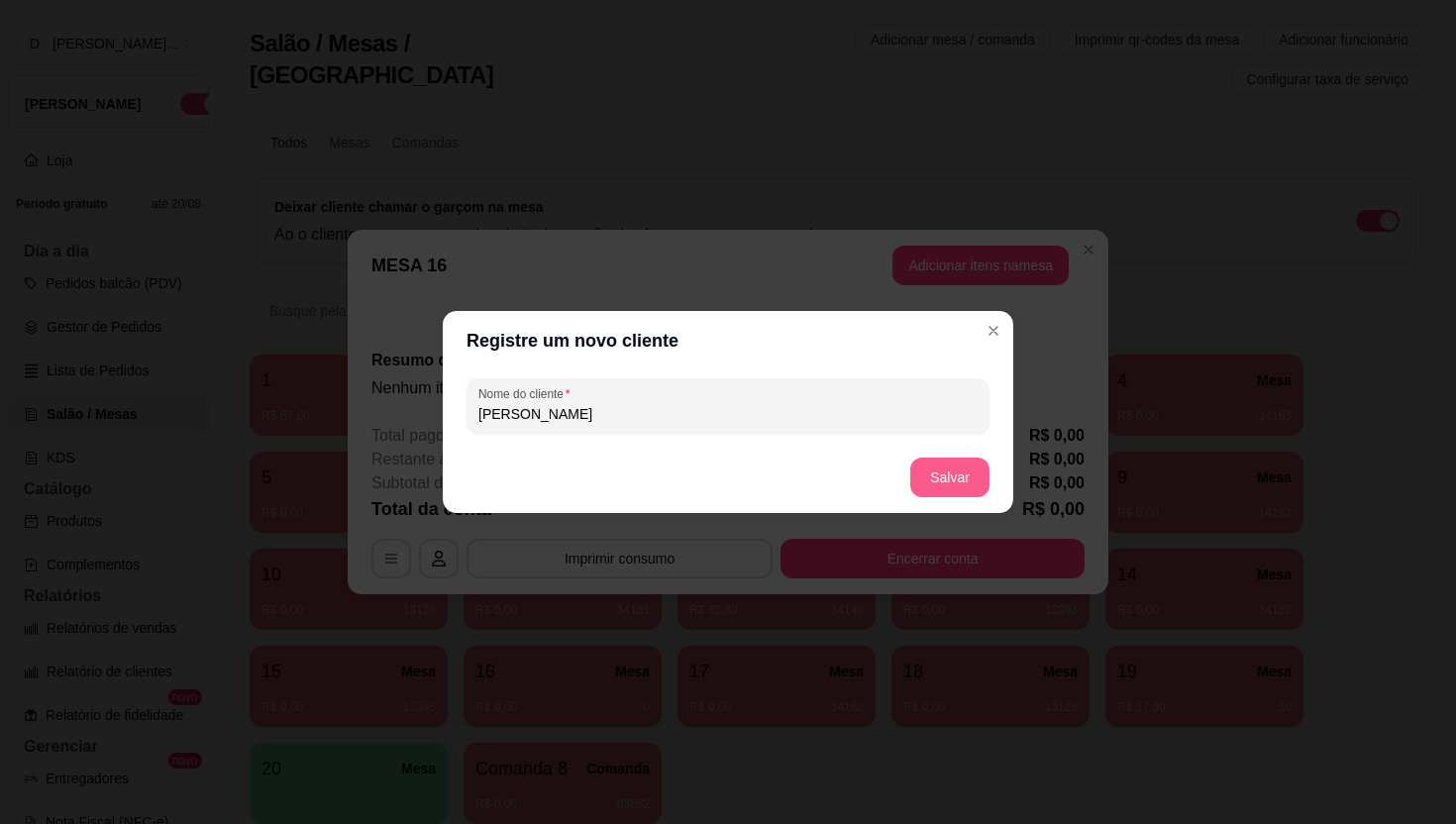 type on "João" 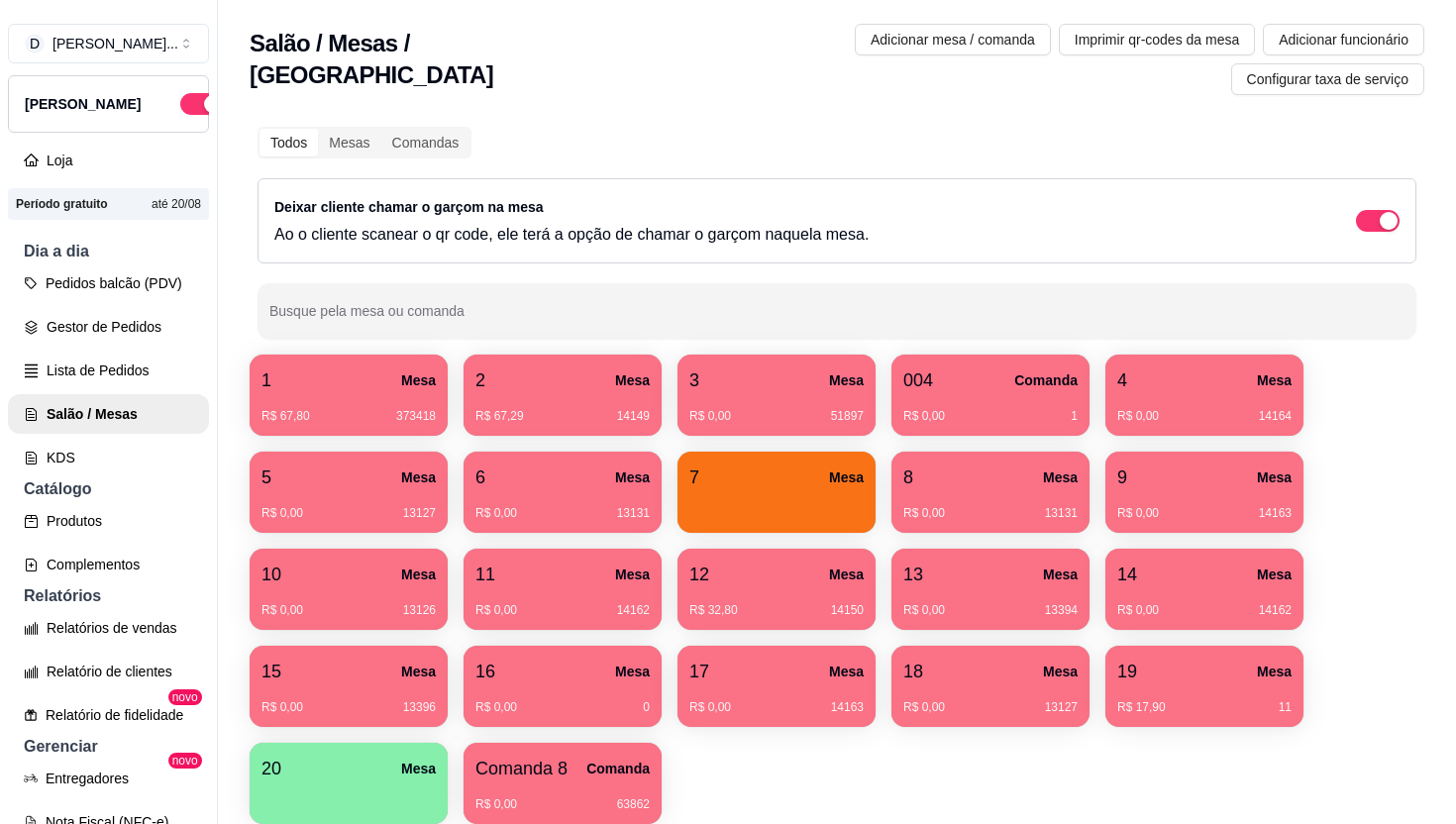 click on "Período gratuito" at bounding box center [61, 204] 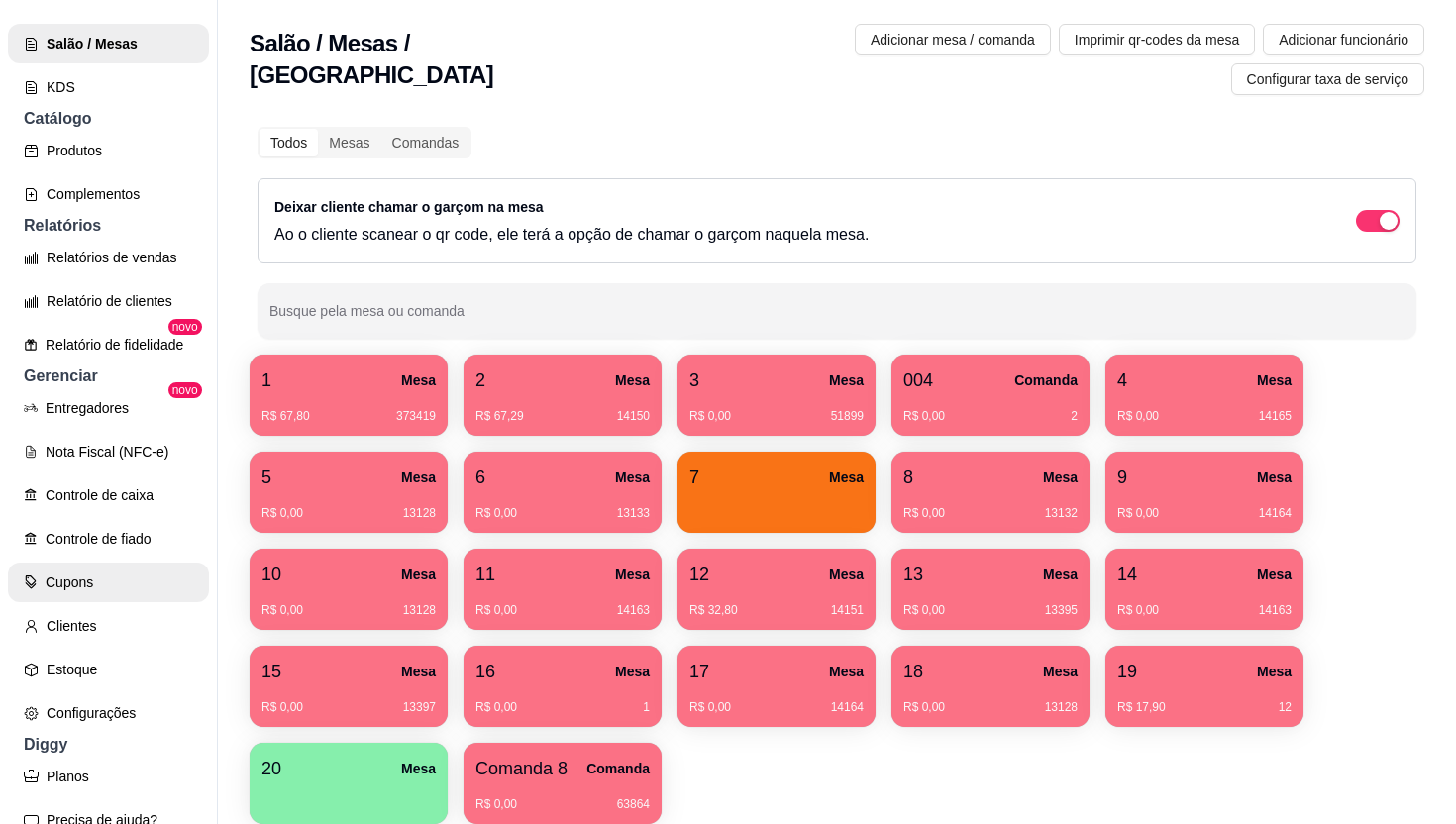 scroll, scrollTop: 374, scrollLeft: 0, axis: vertical 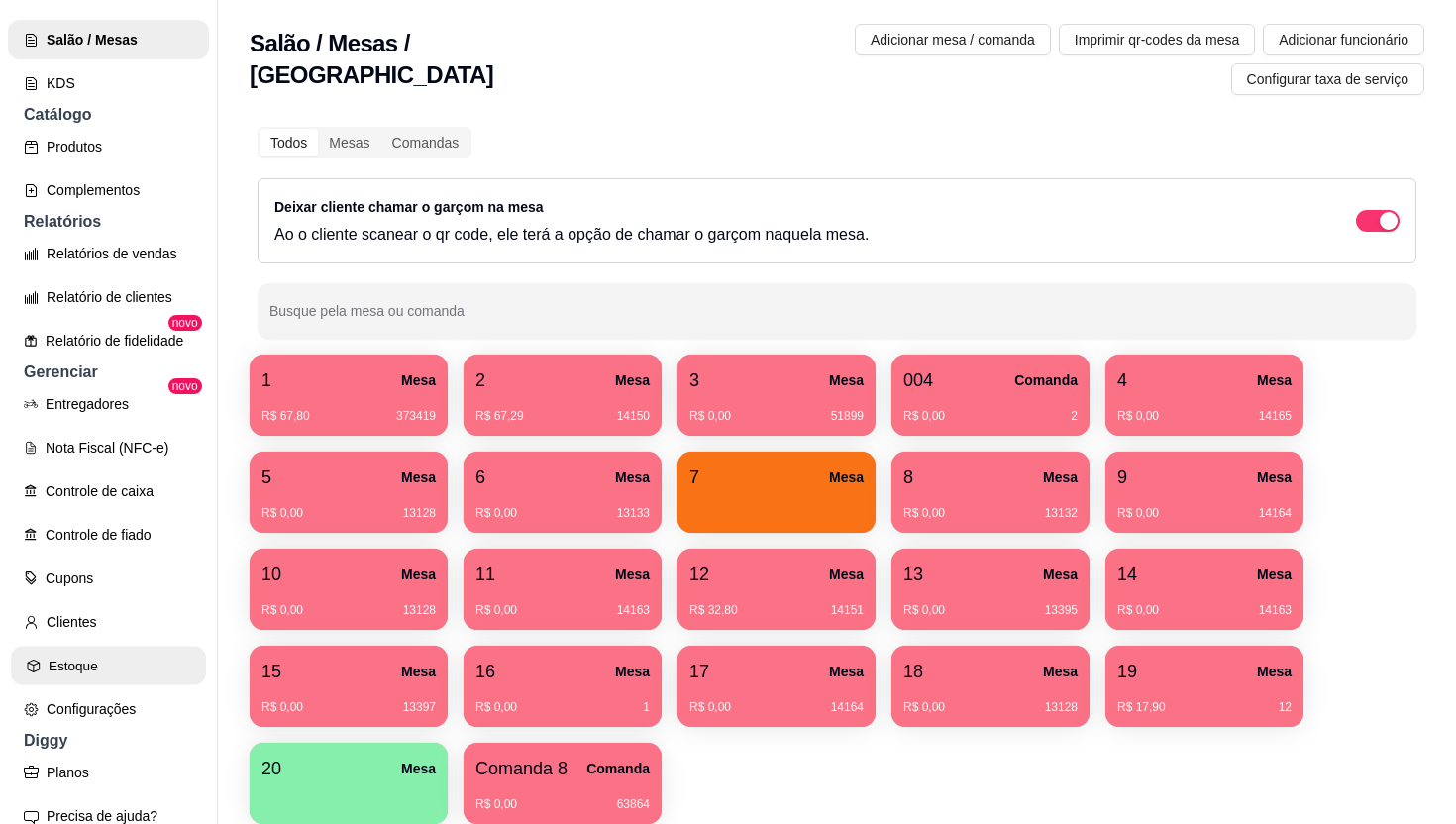 click on "Estoque" at bounding box center (108, 666) 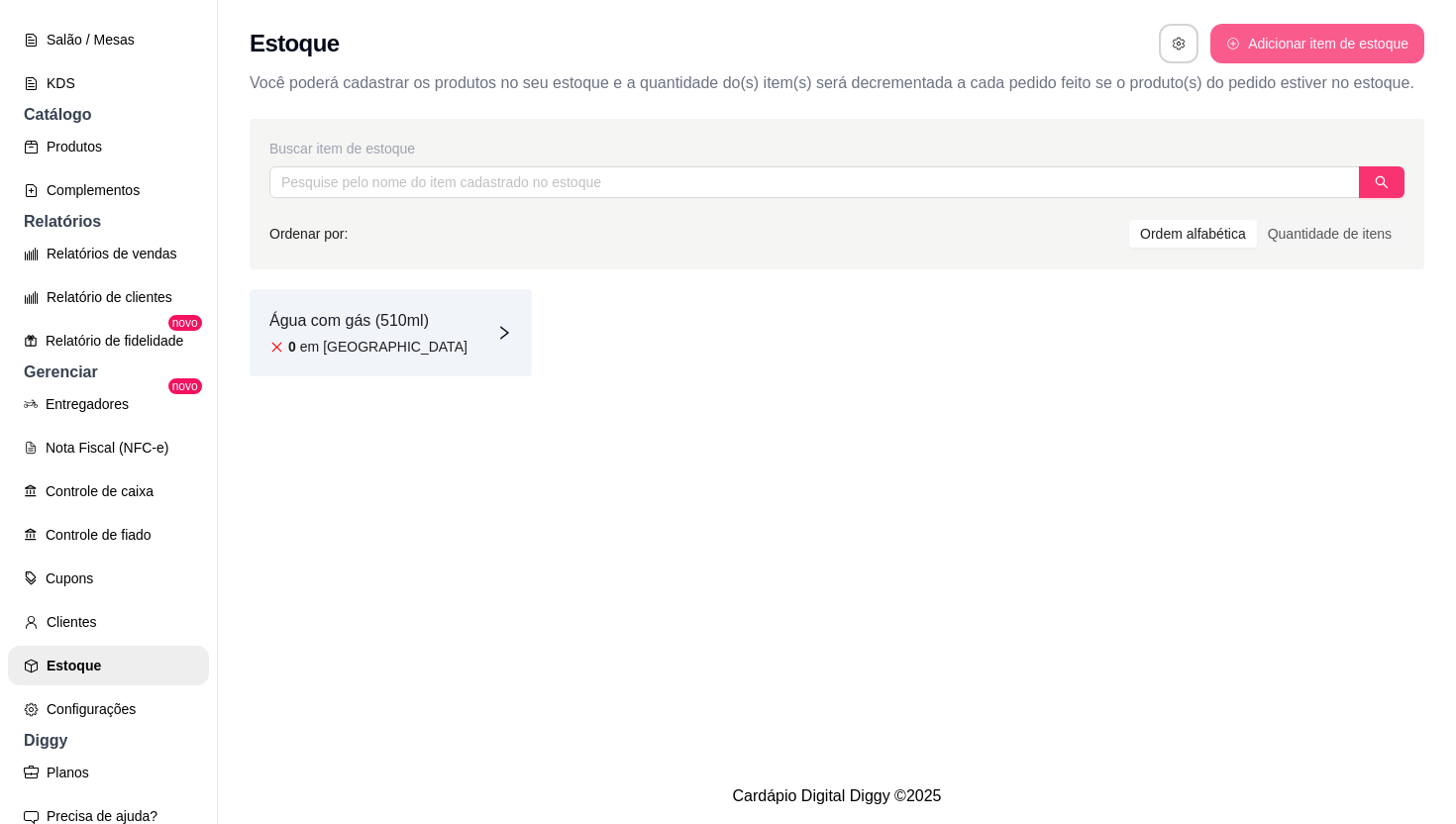 click on "Adicionar item de estoque" at bounding box center (1317, 44) 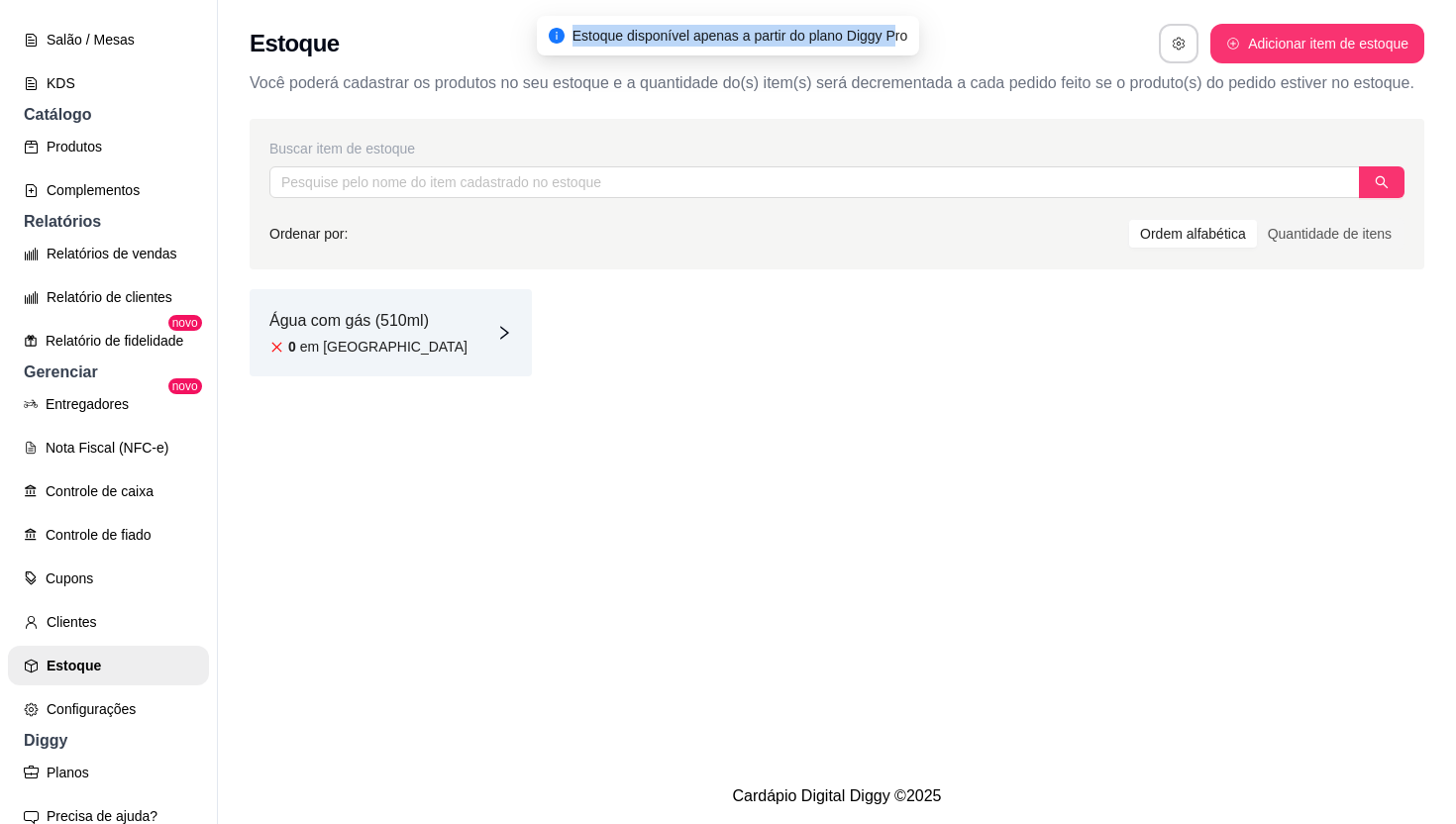 drag, startPoint x: 566, startPoint y: 38, endPoint x: 896, endPoint y: 35, distance: 330.01364 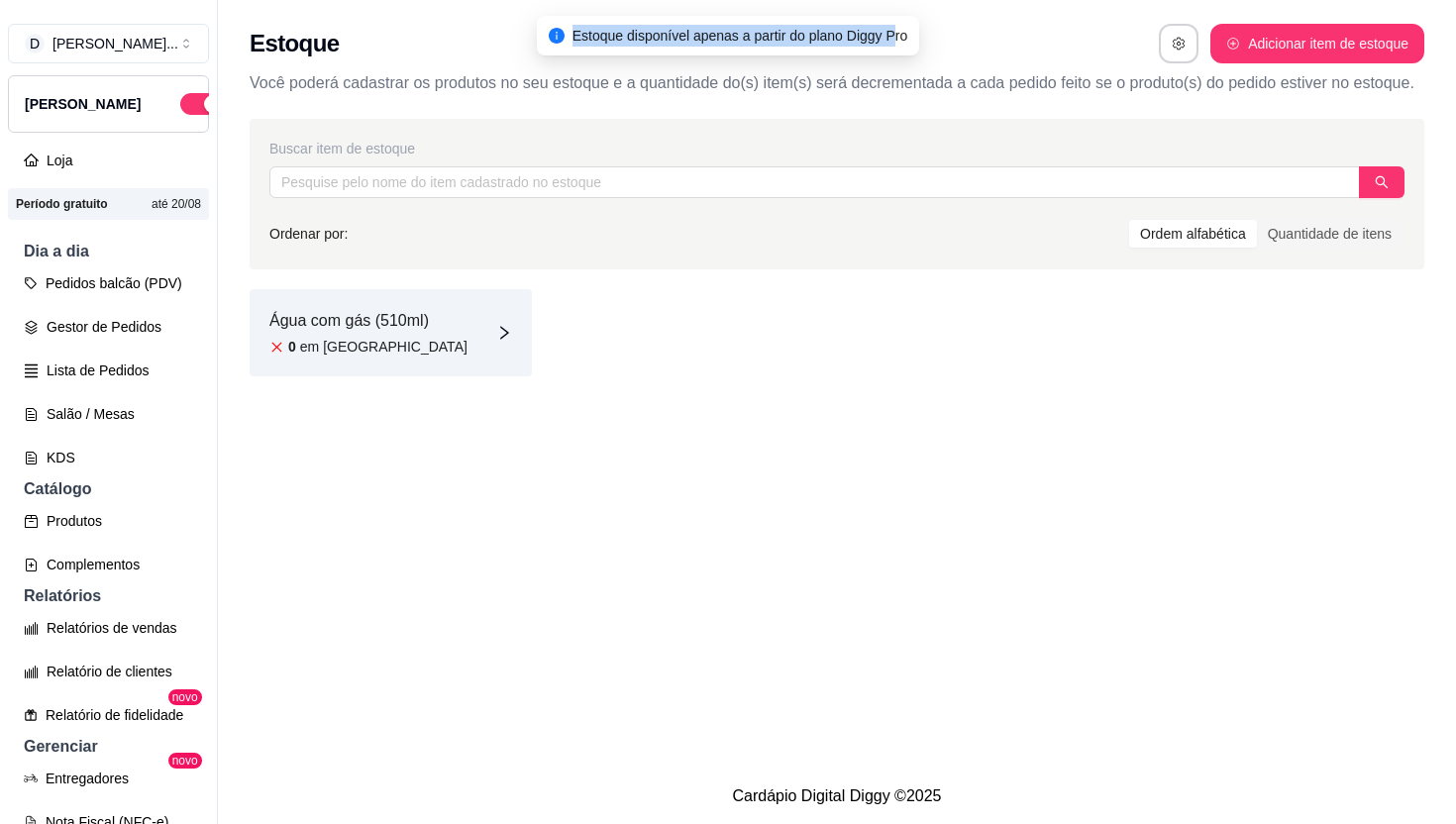 click on "Período gratuito até 20/08" at bounding box center (108, 204) 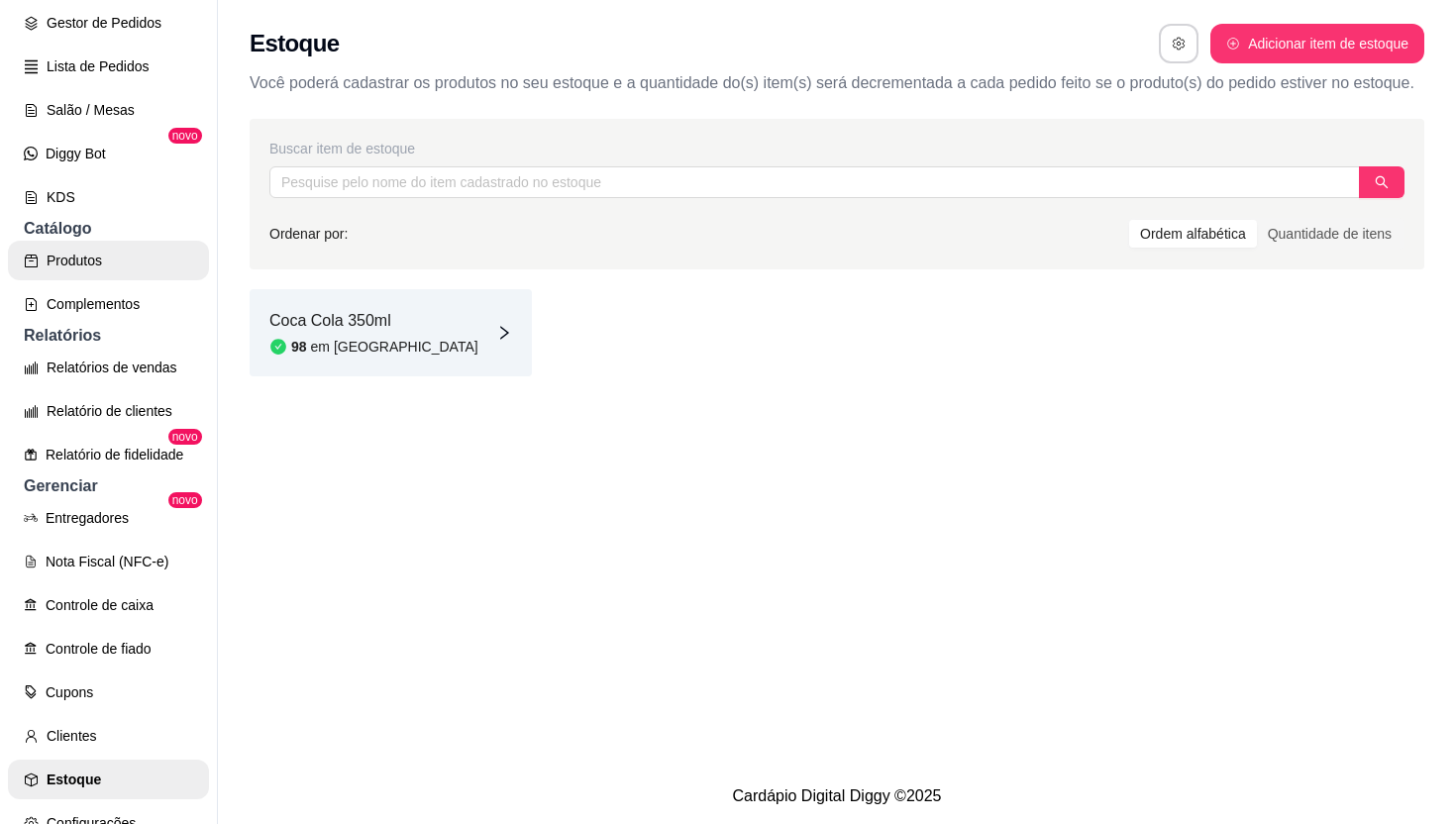 scroll, scrollTop: 509, scrollLeft: 0, axis: vertical 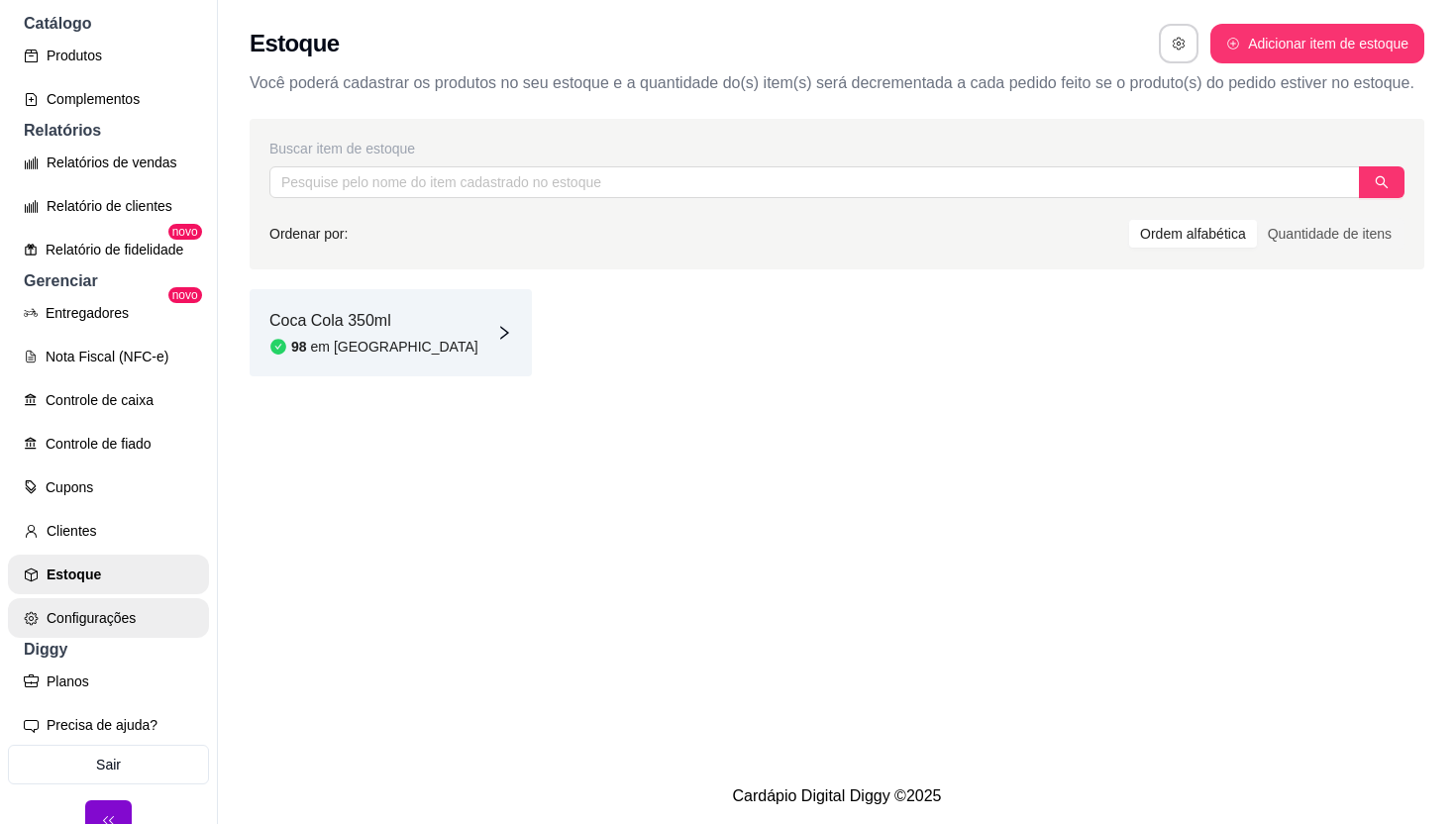 click on "Configurações" at bounding box center (108, 618) 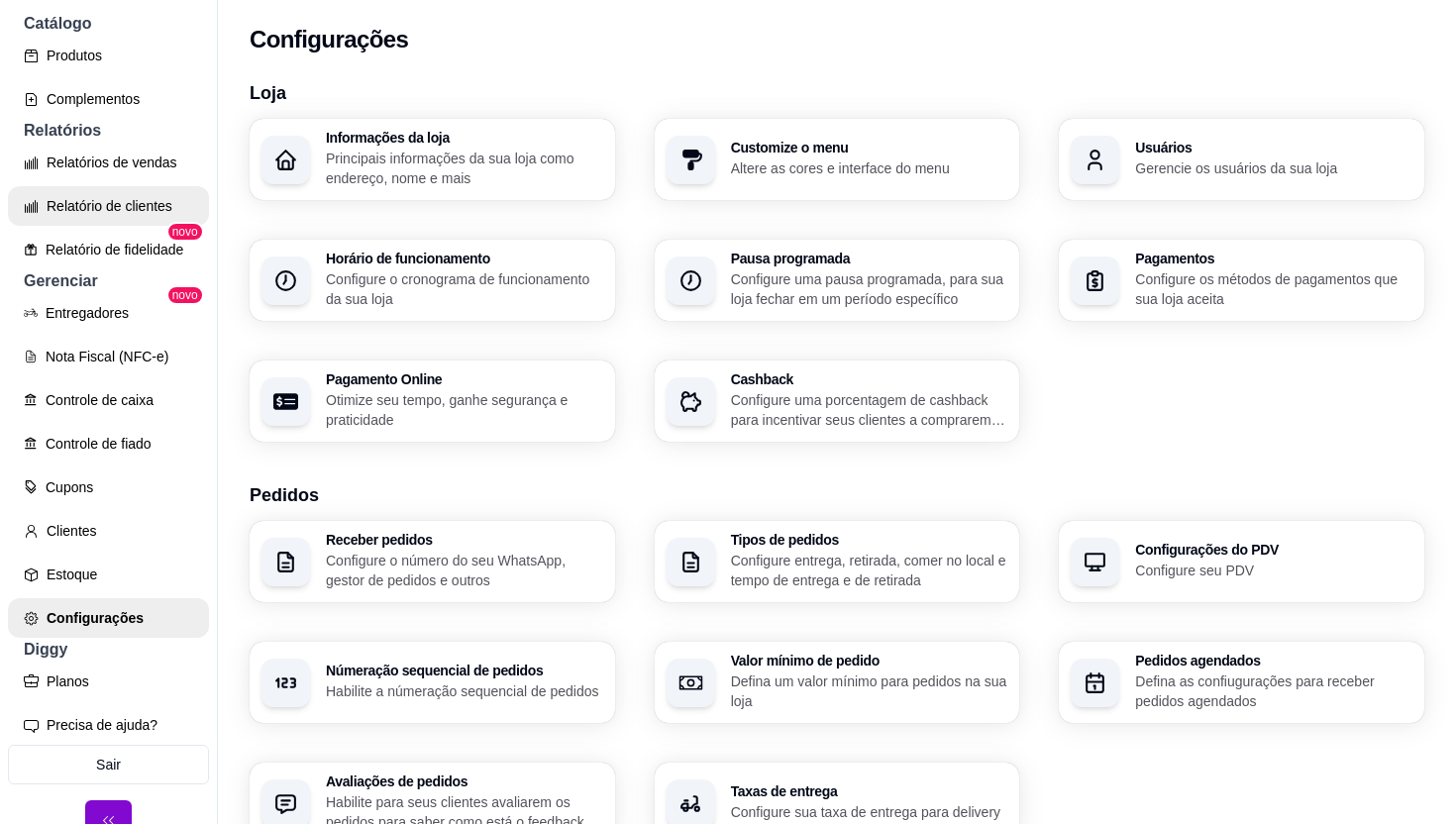 scroll, scrollTop: 258, scrollLeft: 0, axis: vertical 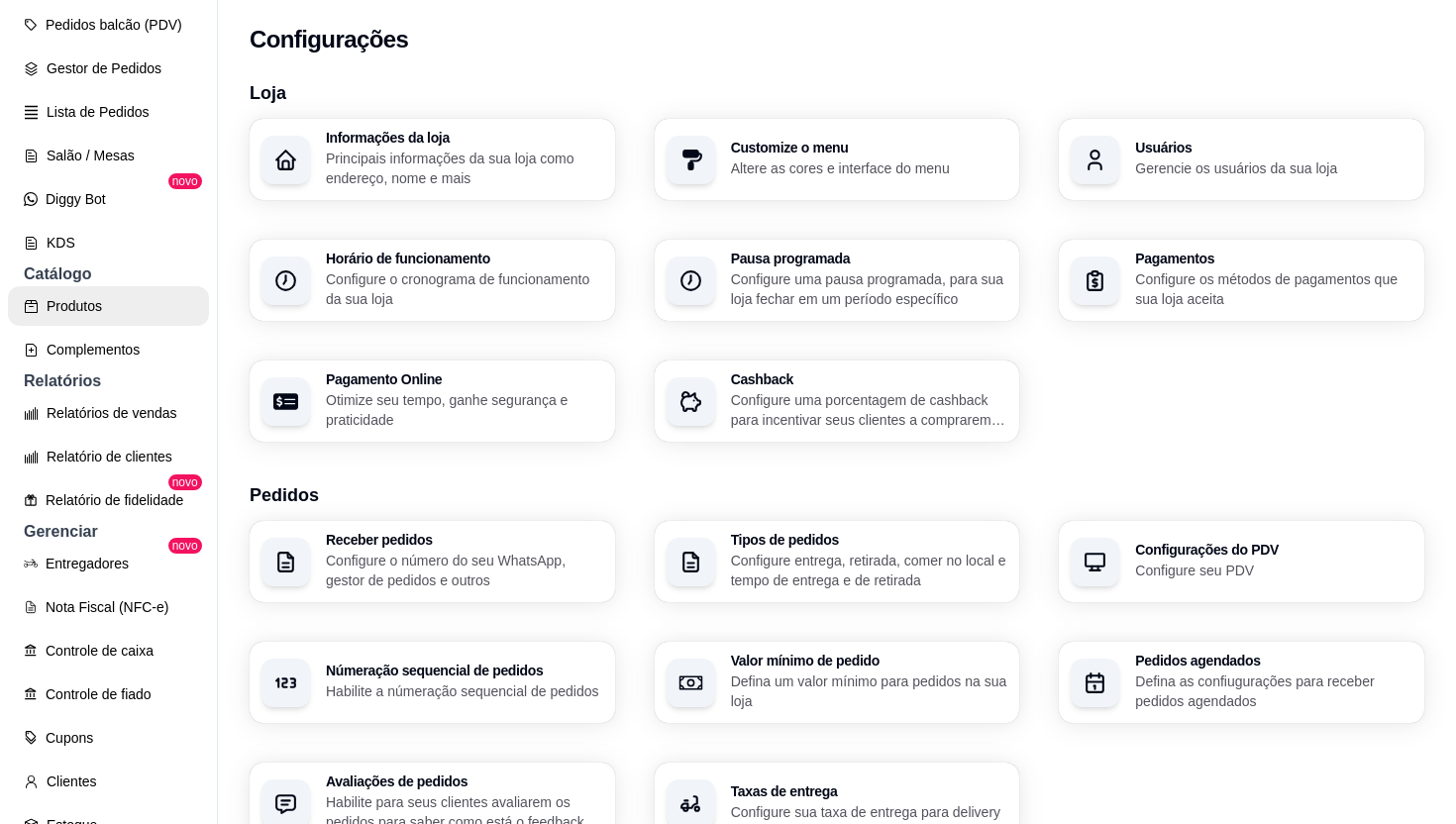 click on "Produtos" at bounding box center (108, 306) 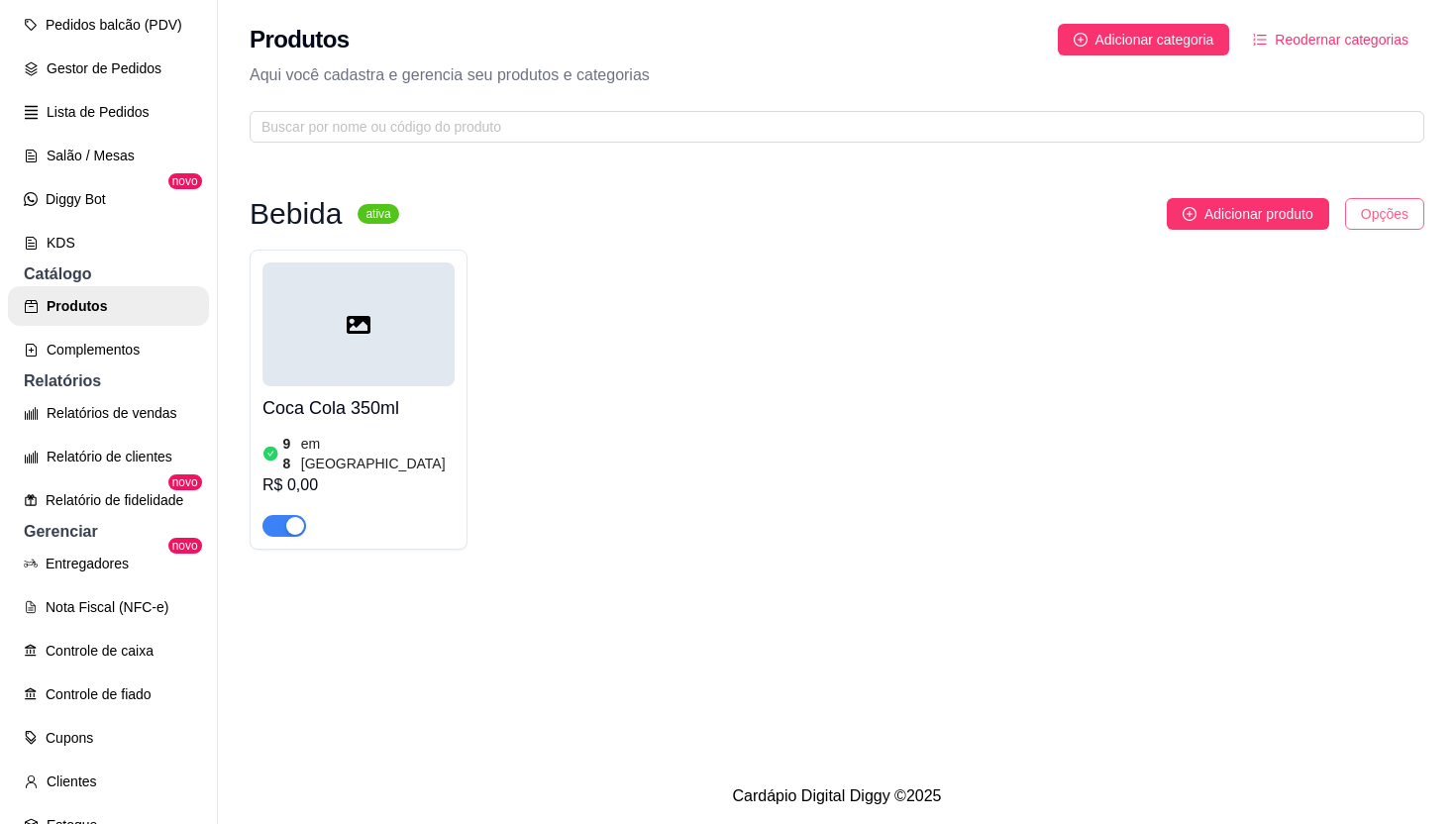 click on "L Loja Teste ... Loja Aberta Loja Assinatura expirada   Dia a dia Pedidos balcão (PDV) Gestor de Pedidos Lista de Pedidos Salão / Mesas Diggy Bot novo KDS Catálogo Produtos Complementos Relatórios Relatórios de vendas Relatório de clientes Relatório de fidelidade novo Gerenciar Entregadores novo Nota Fiscal (NFC-e) Controle de caixa Controle de fiado Cupons Clientes Estoque Configurações Diggy Planos Precisa de ajuda? Sair Produtos Adicionar categoria Reodernar categorias Aqui você cadastra e gerencia seu produtos e categorias Bebida ativa Adicionar produto Opções Coca Cola 350ml   98 em estoque R$ 0,00 Cardápio Digital Diggy © 2025" at bounding box center [728, 412] 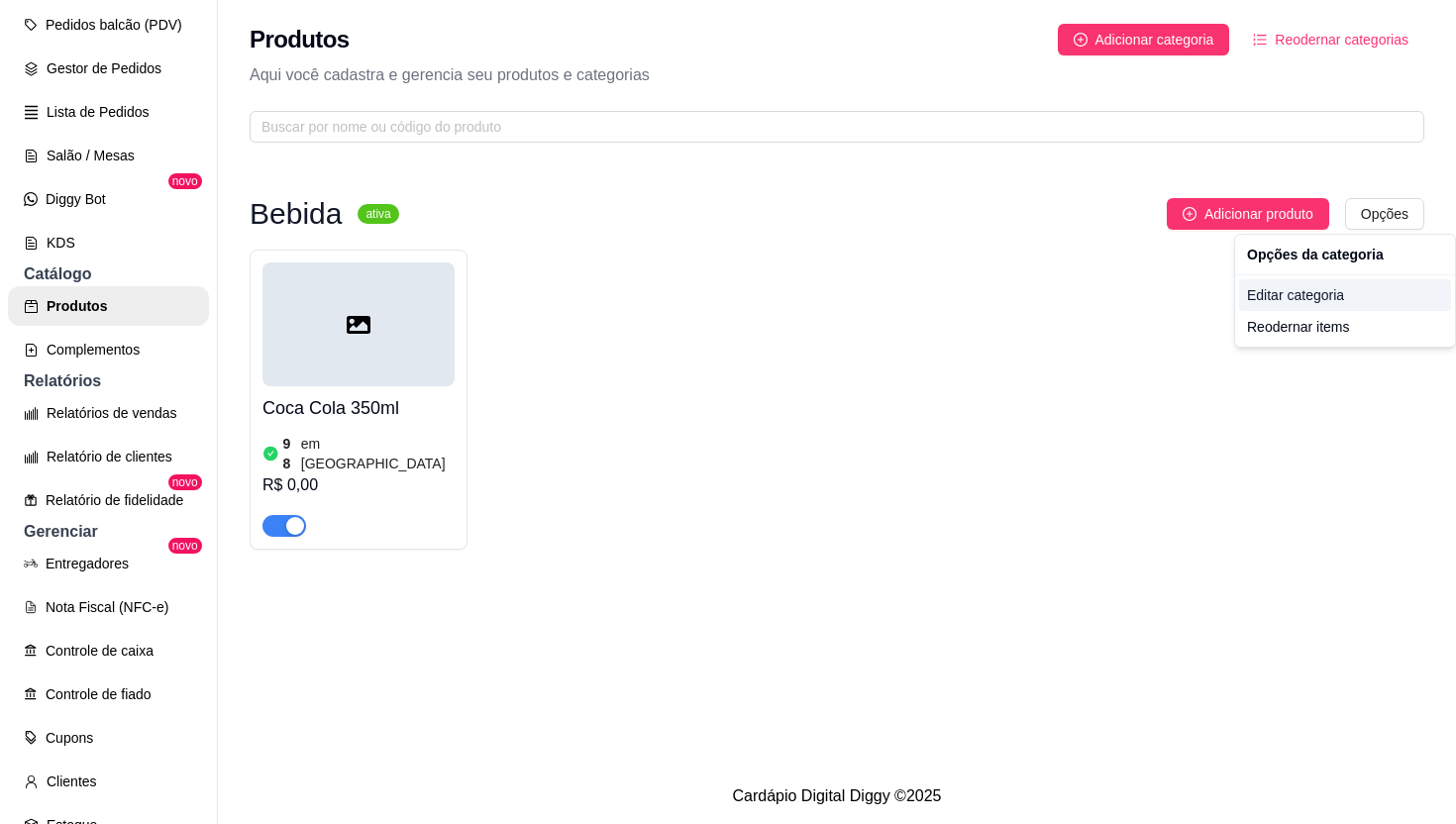 click on "Editar categoria" at bounding box center [1345, 295] 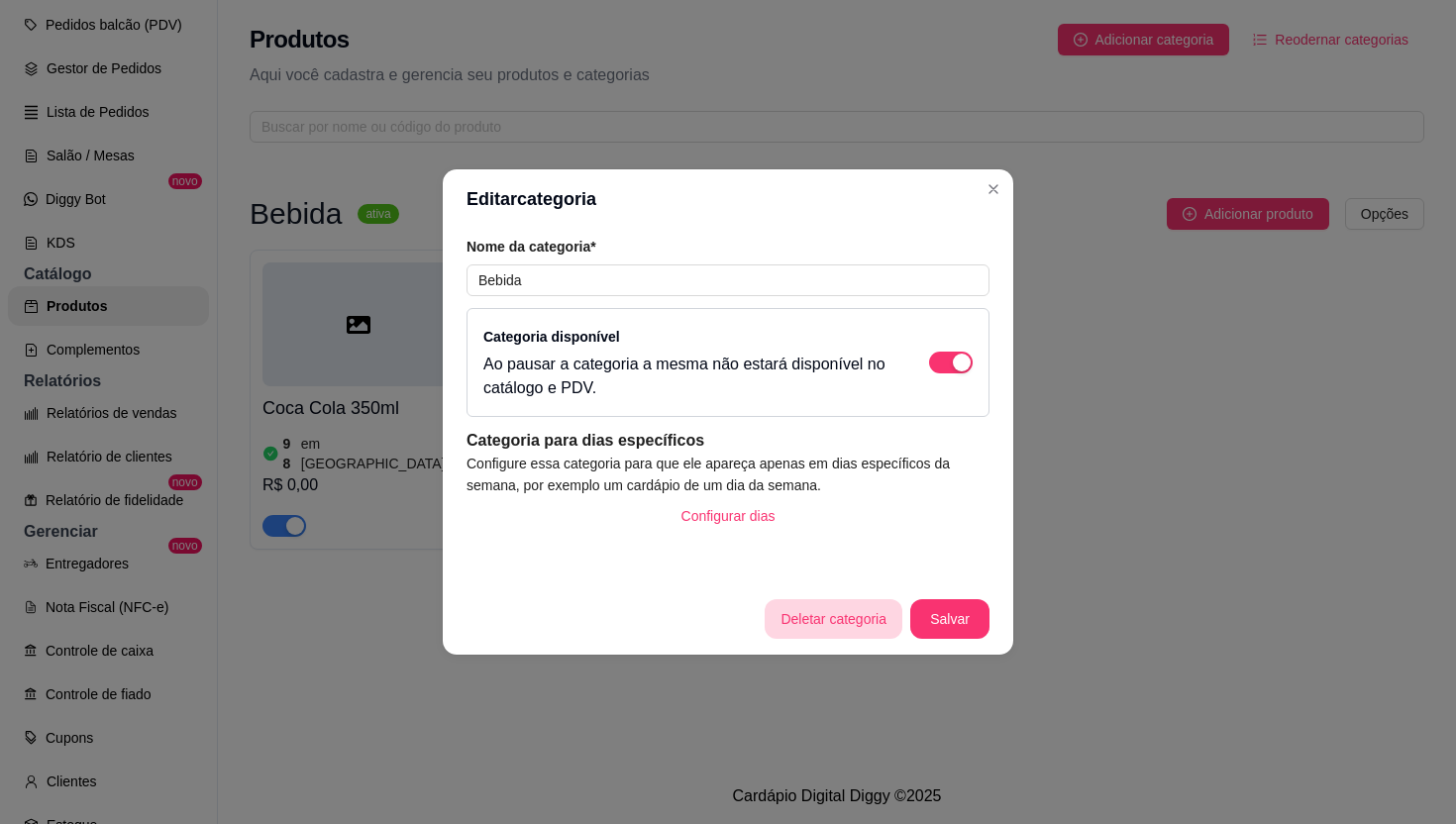 click on "Deletar categoria" at bounding box center [833, 619] 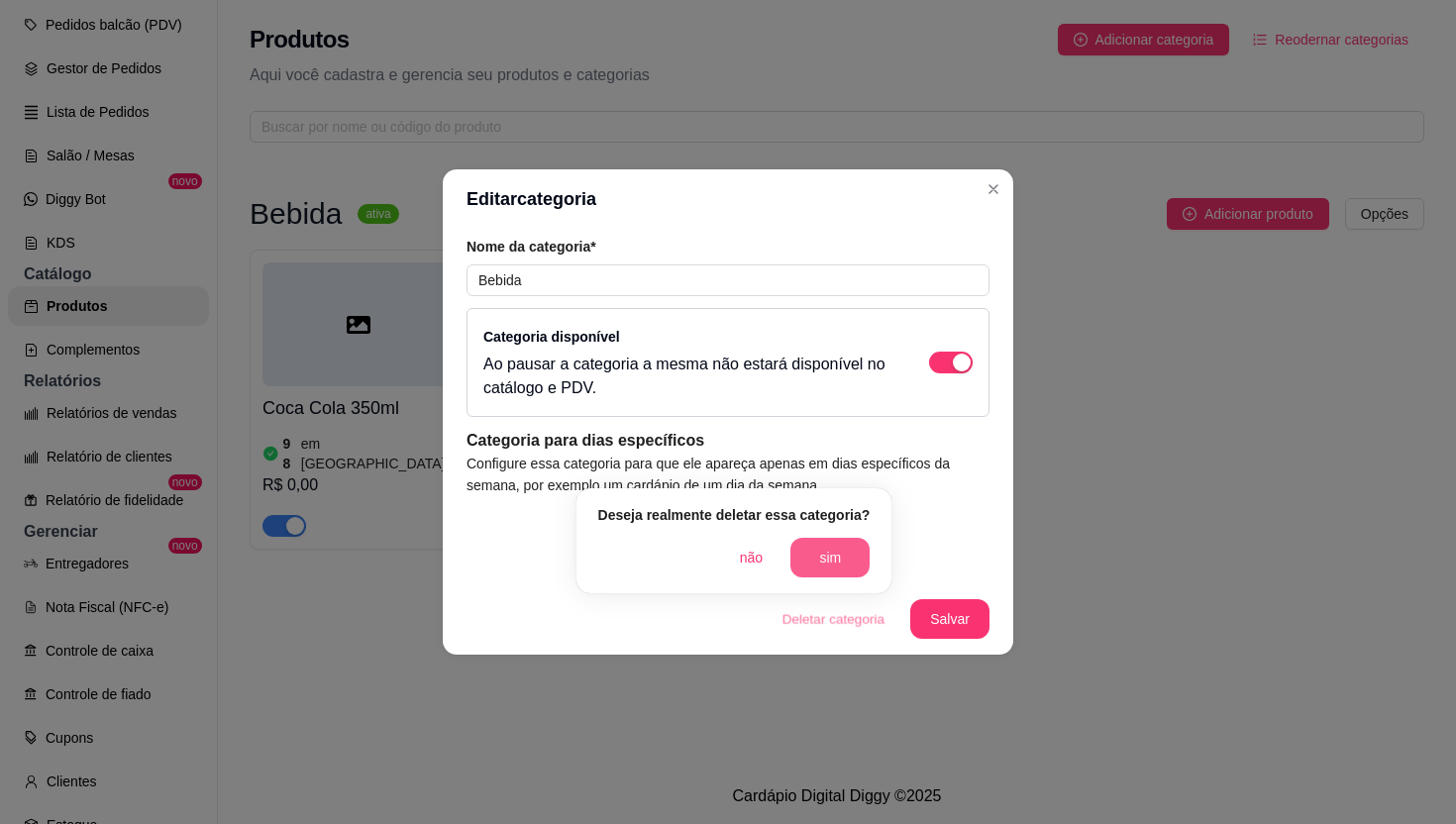 click on "sim" at bounding box center (830, 558) 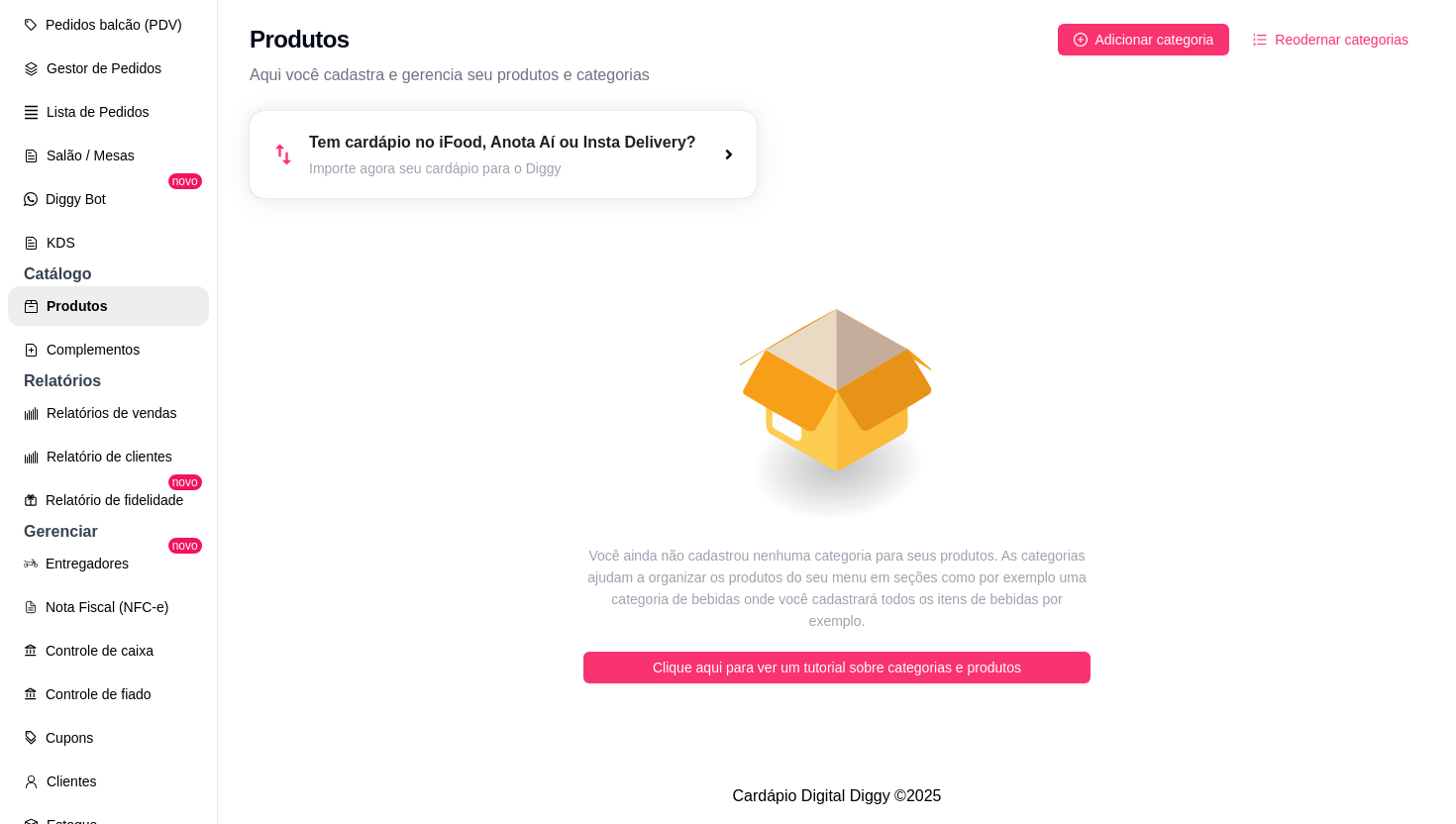 click on "Tem cardápio no iFood, Anota Aí ou Insta Delivery?" at bounding box center (502, 143) 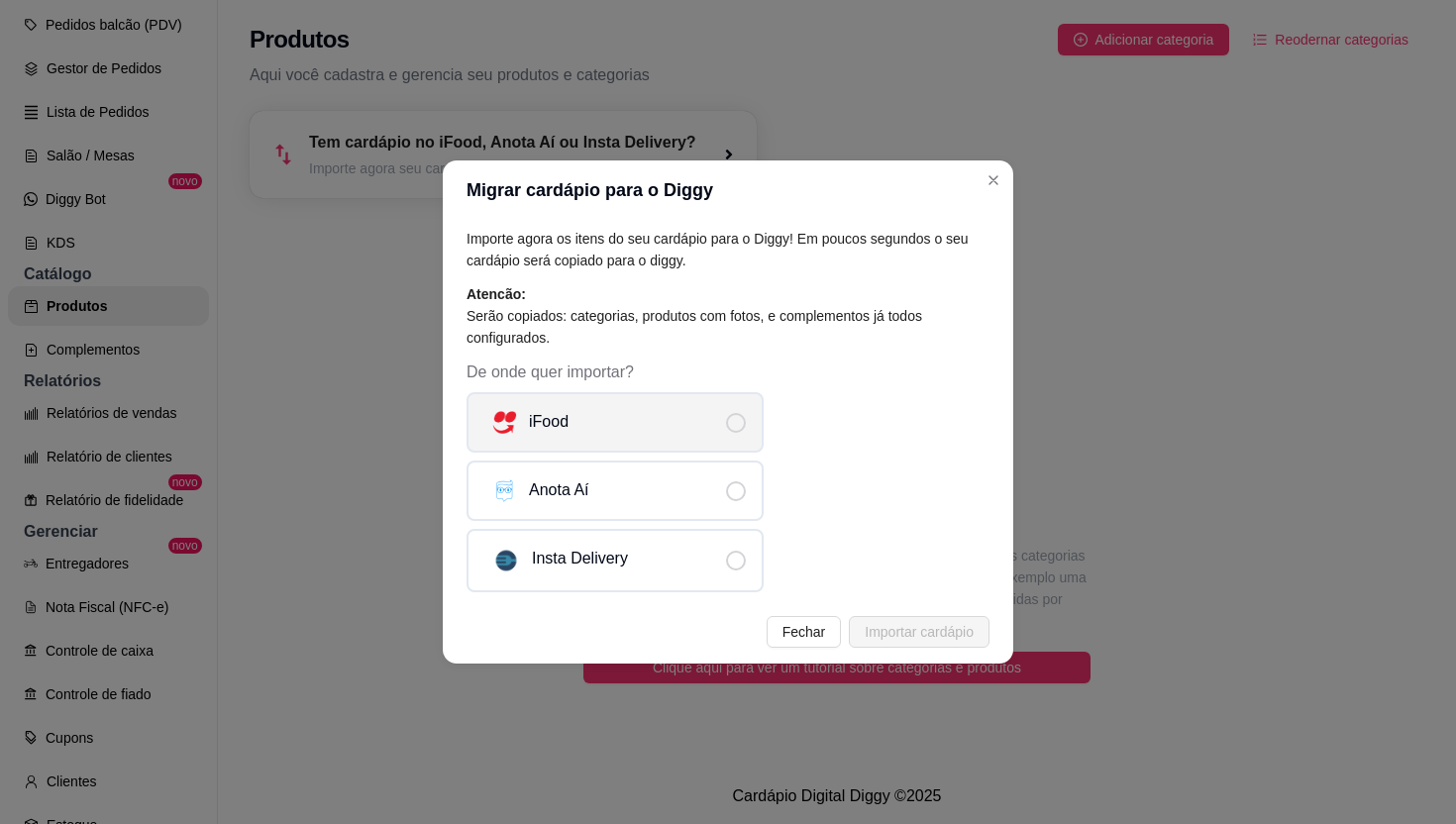 click on "iFood" at bounding box center (615, 422) 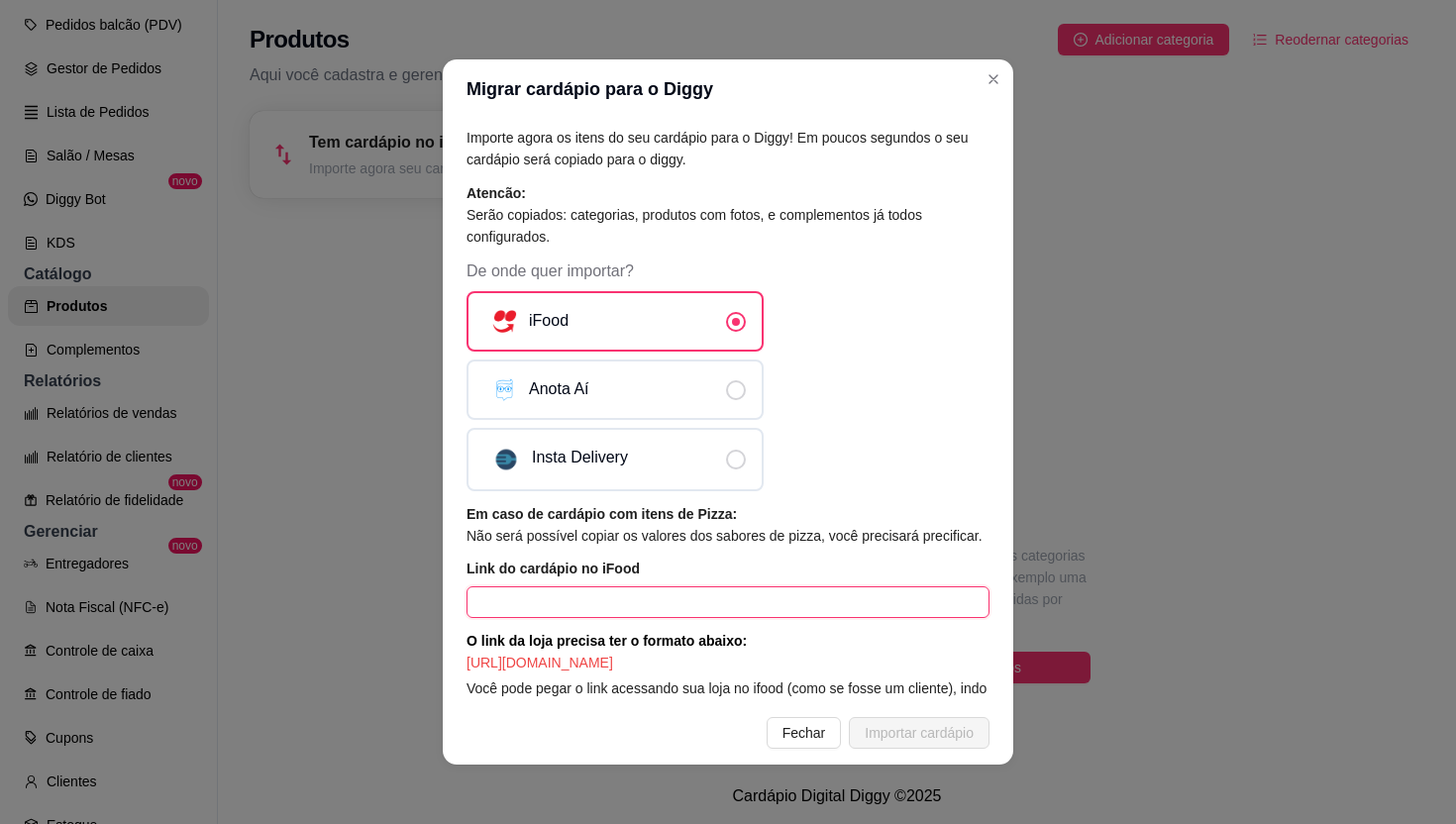 click at bounding box center [728, 602] 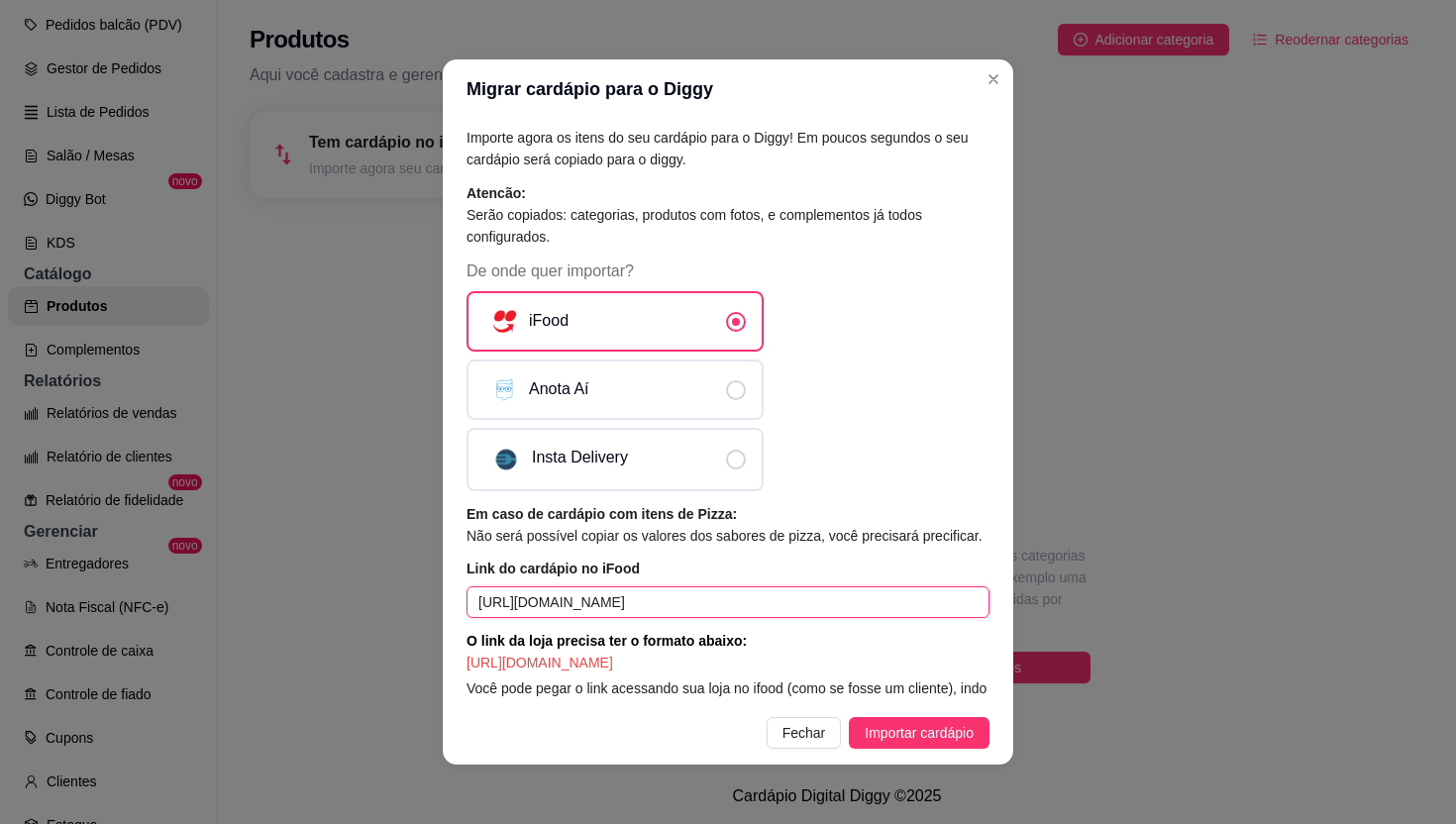 scroll, scrollTop: 0, scrollLeft: 246, axis: horizontal 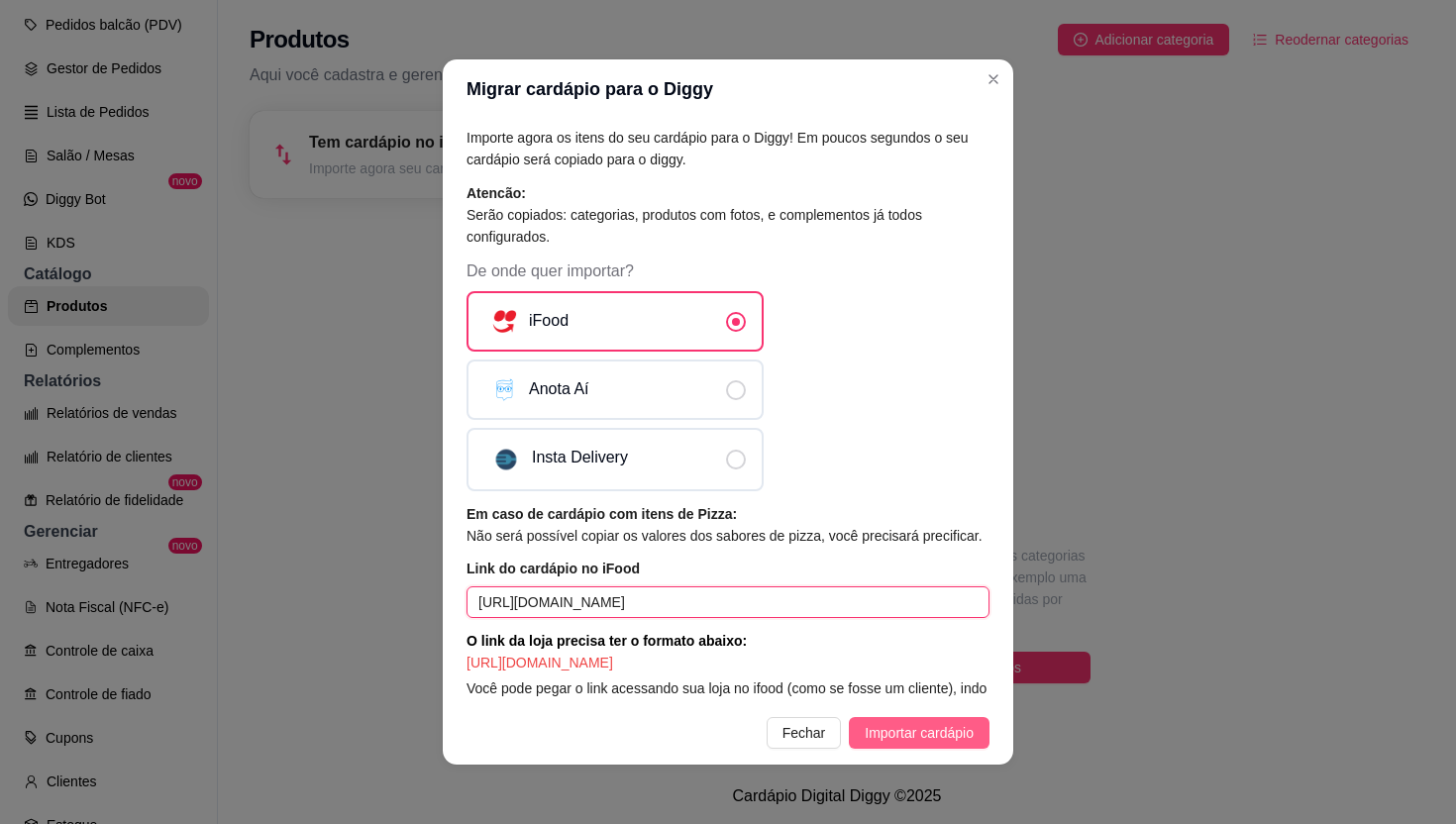 type on "https://www.ifood.com.br/delivery/santo-andre-sp/boteco-maria-jardim/bc640458-1097-4270-a089-879e3a4f0d23" 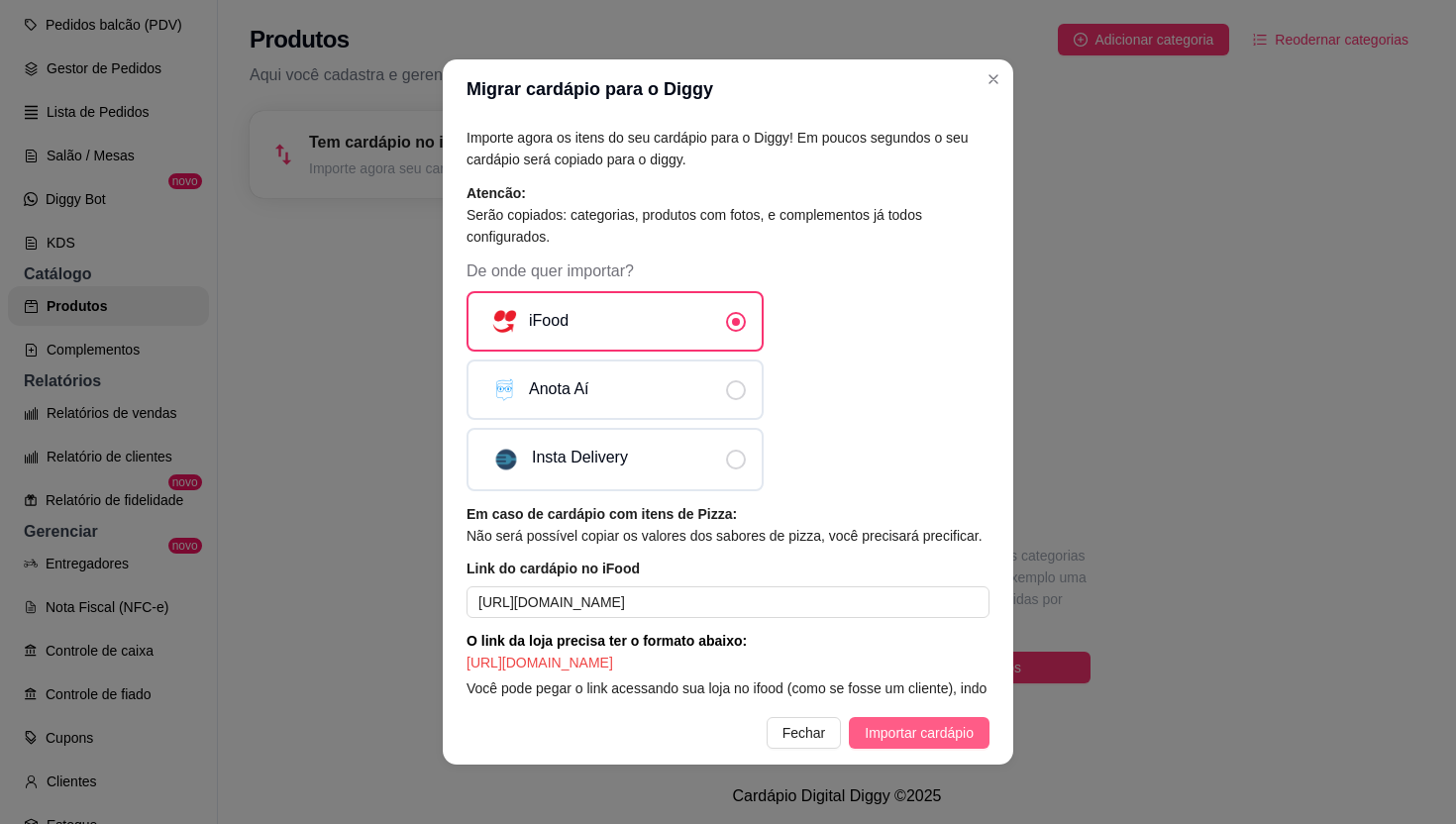 click on "Importar cardápio" at bounding box center (919, 733) 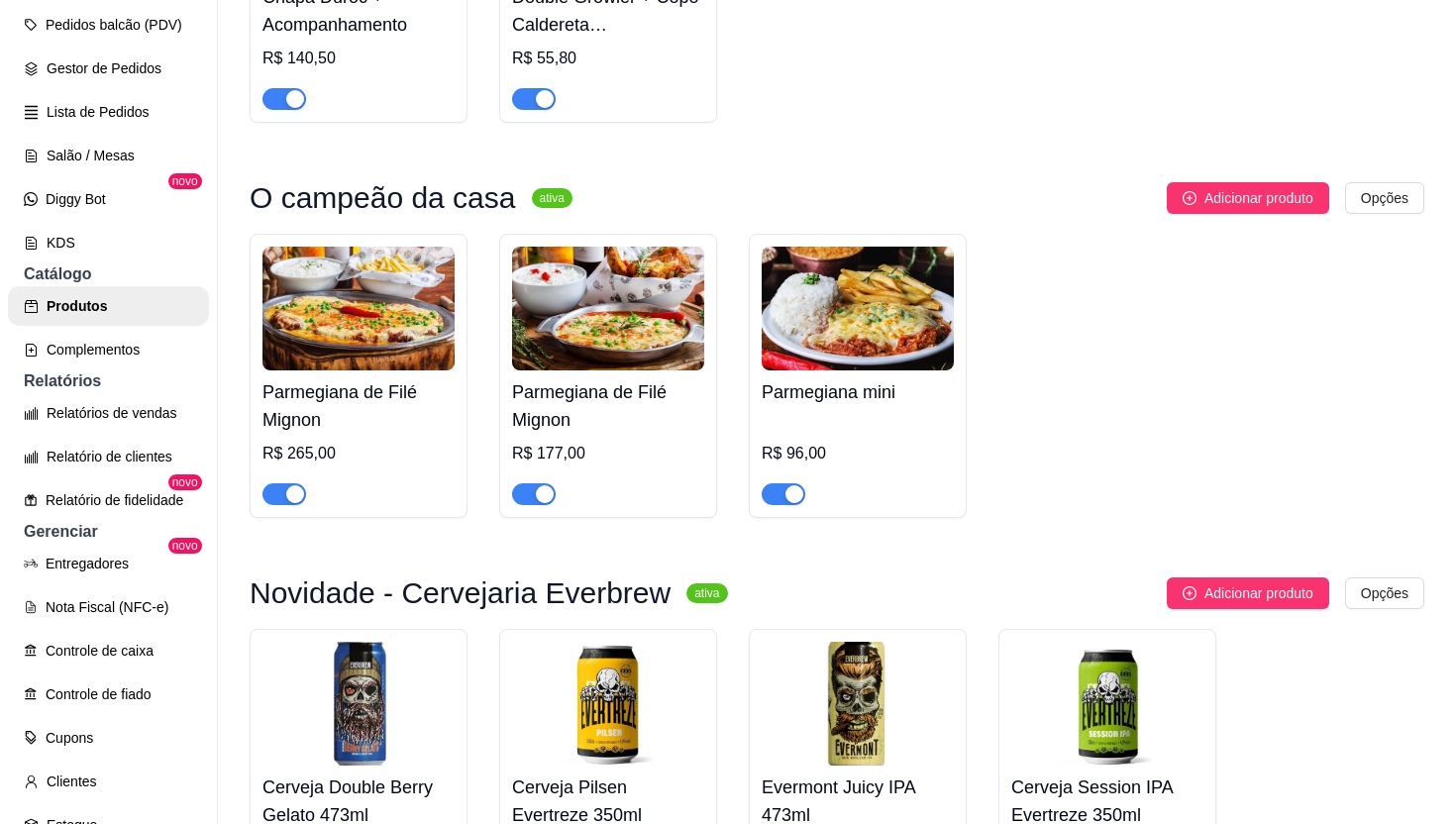 scroll, scrollTop: 0, scrollLeft: 0, axis: both 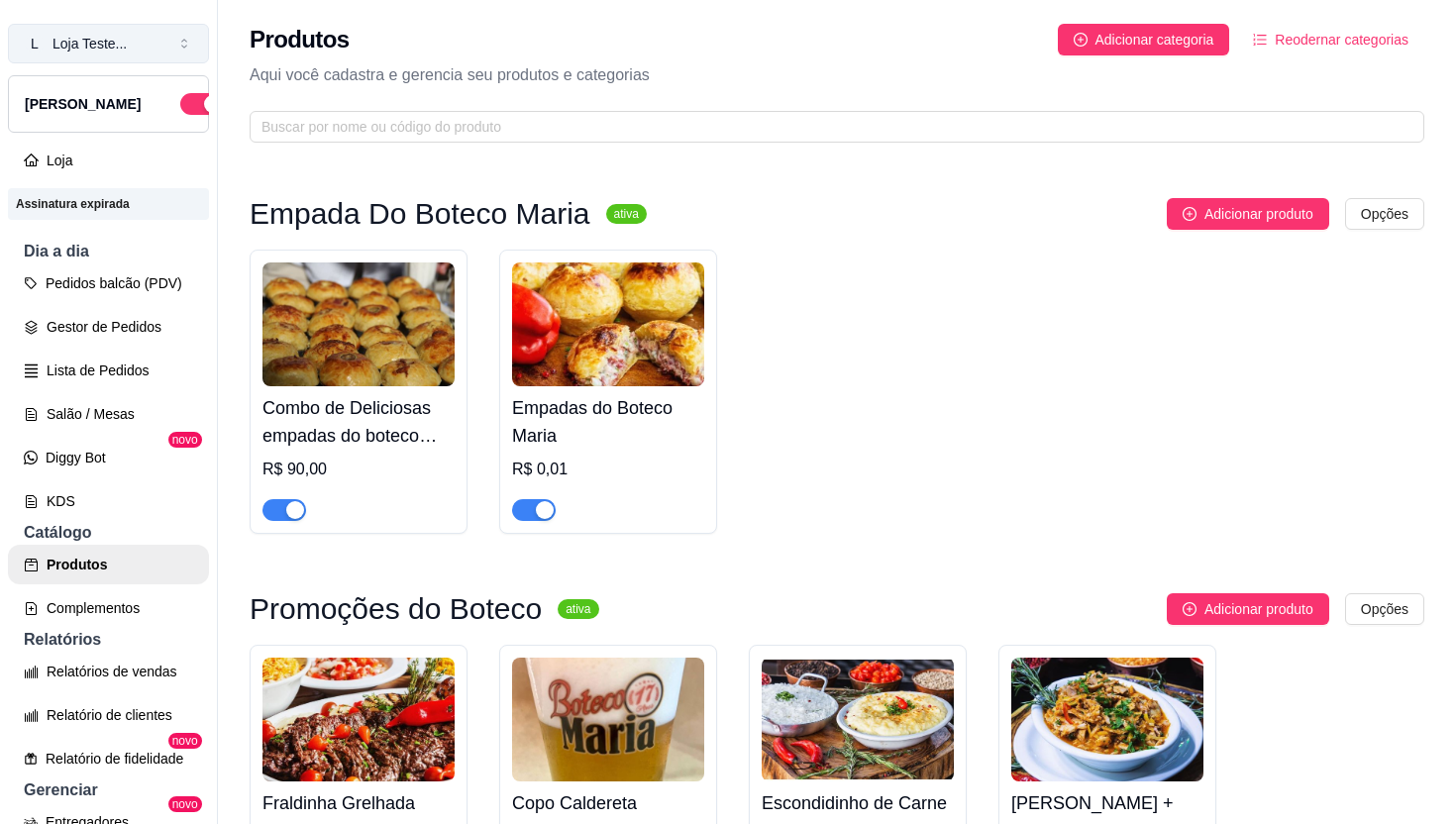 click on "Loja Teste ..." at bounding box center [89, 44] 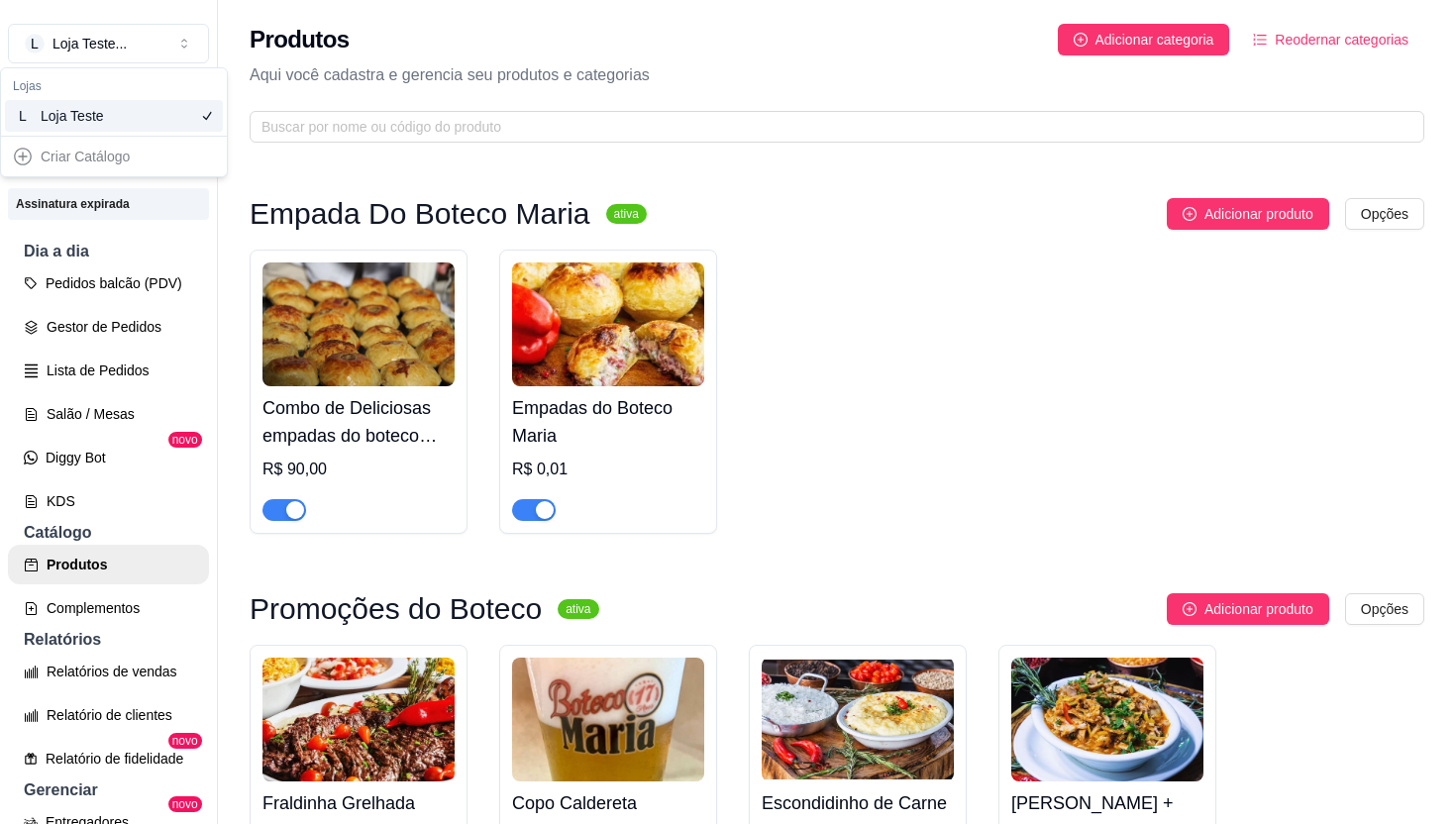 click on "Combo de Deliciosas empadas do boteco maria   R$ 90,00 Empadas do Boteco Maria   R$ 0,01" at bounding box center [837, 391] 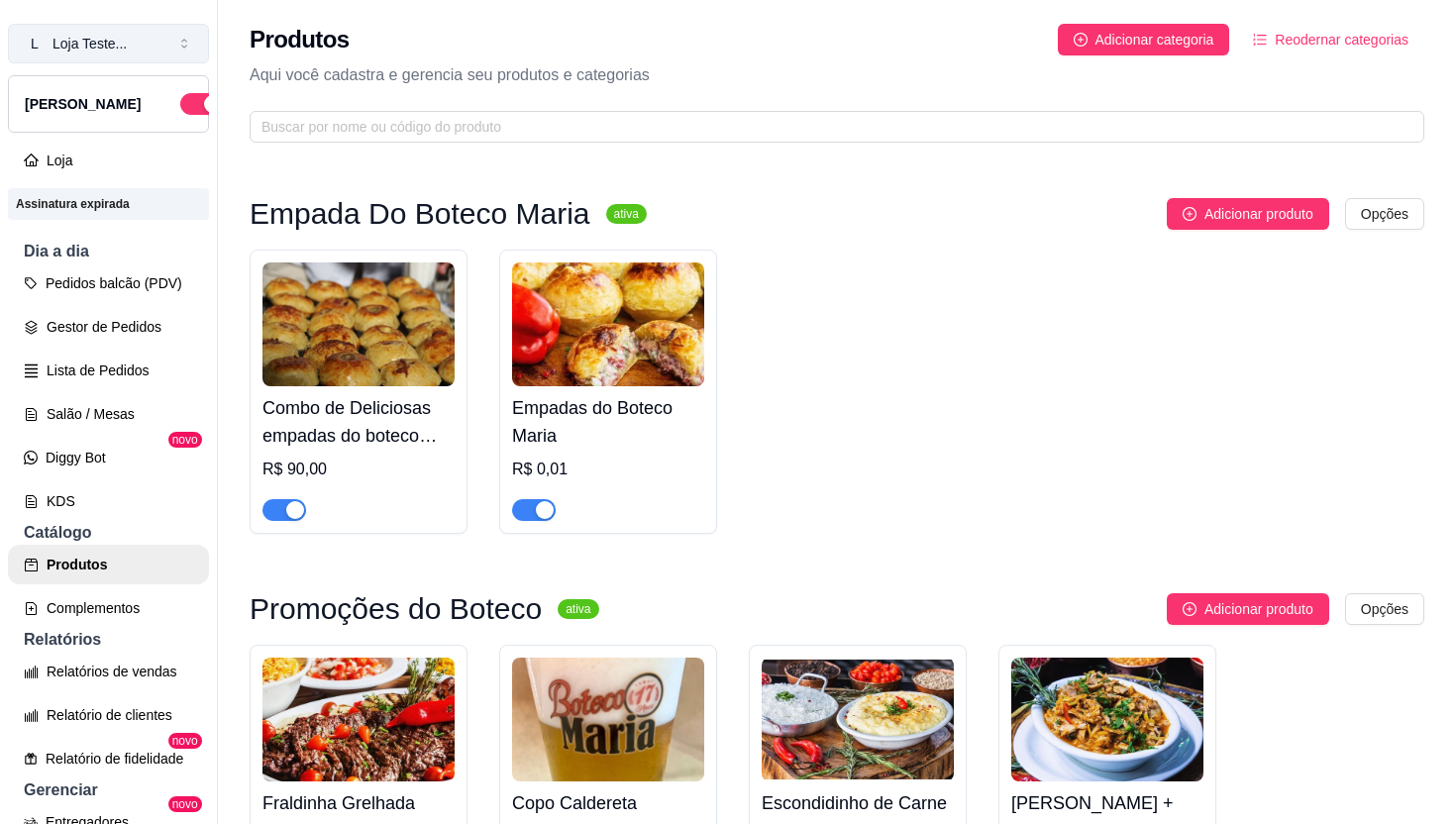 click on "Loja Teste ..." at bounding box center [89, 44] 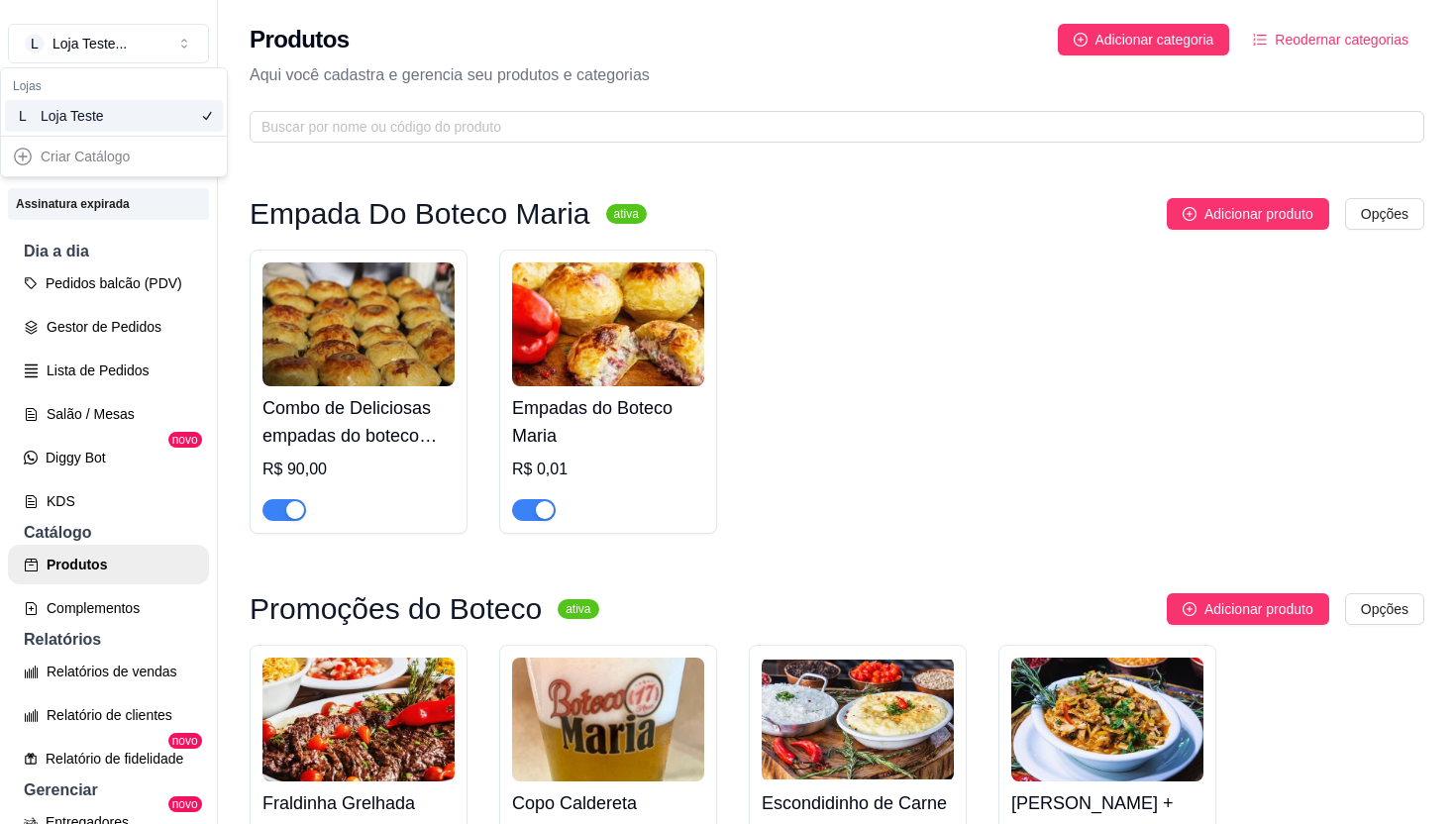 click on "Empada Do Boteco Maria" at bounding box center (420, 214) 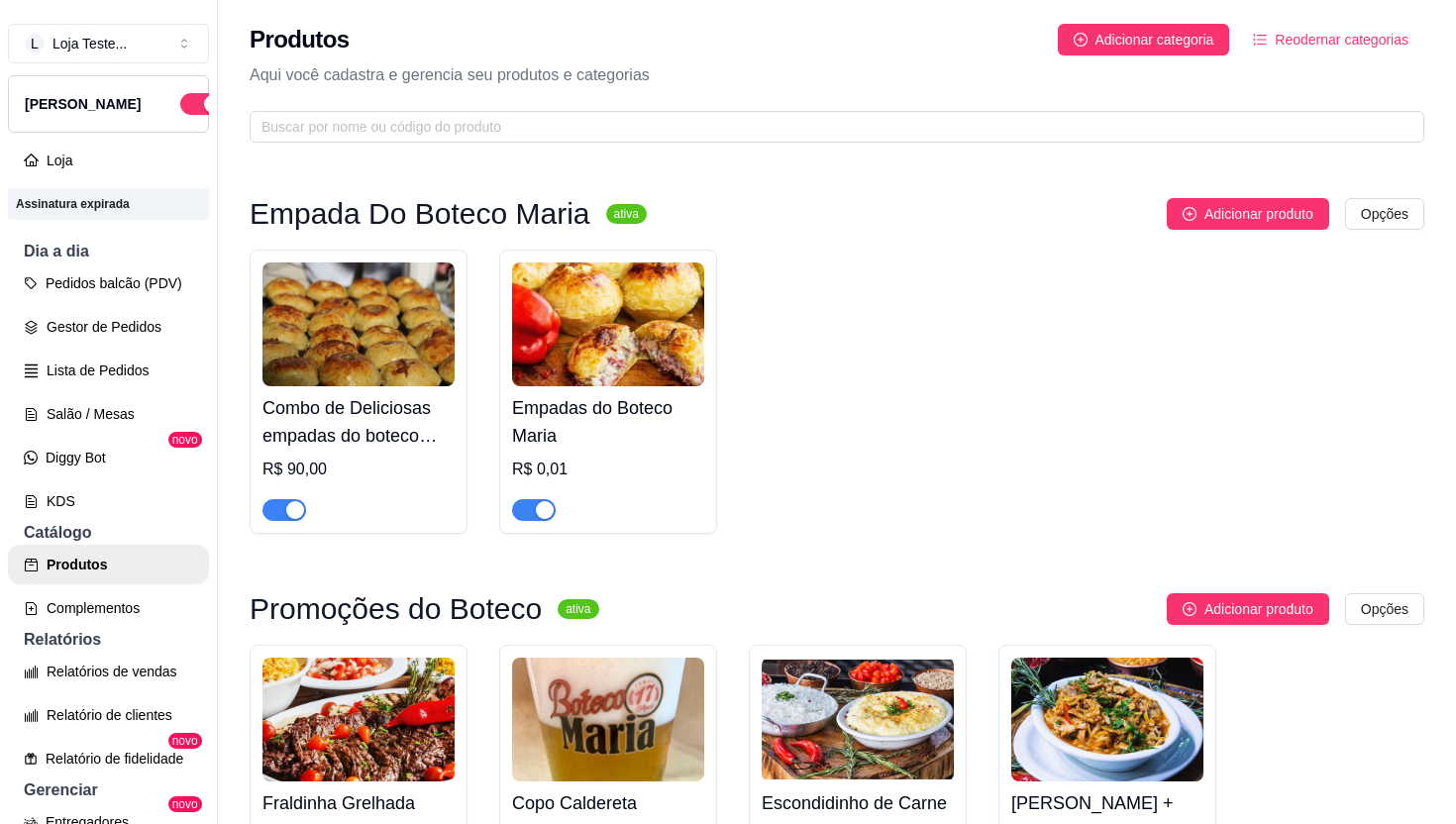 click on "Assinatura expirada" at bounding box center (108, 204) 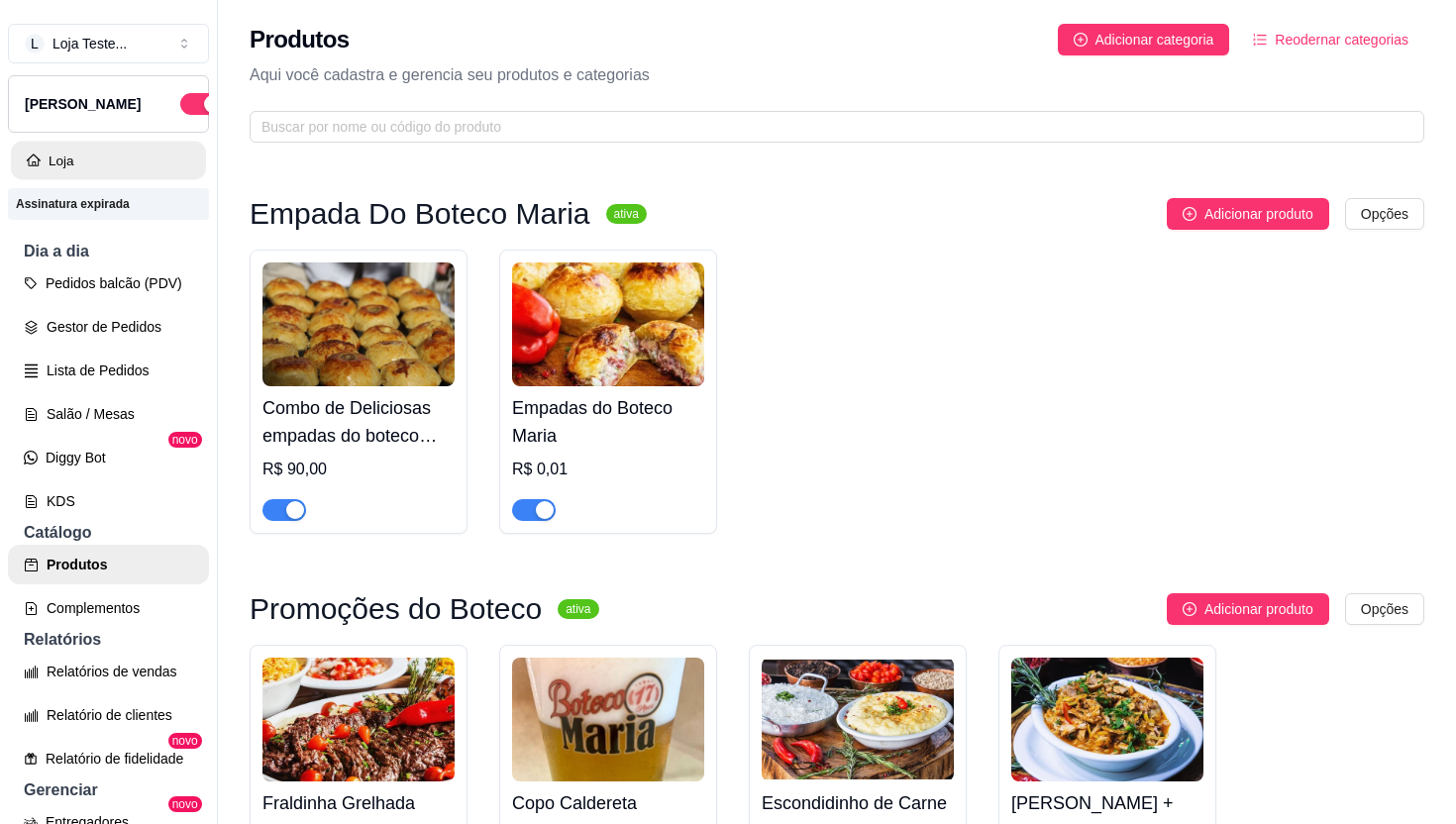 click on "Loja" at bounding box center [108, 160] 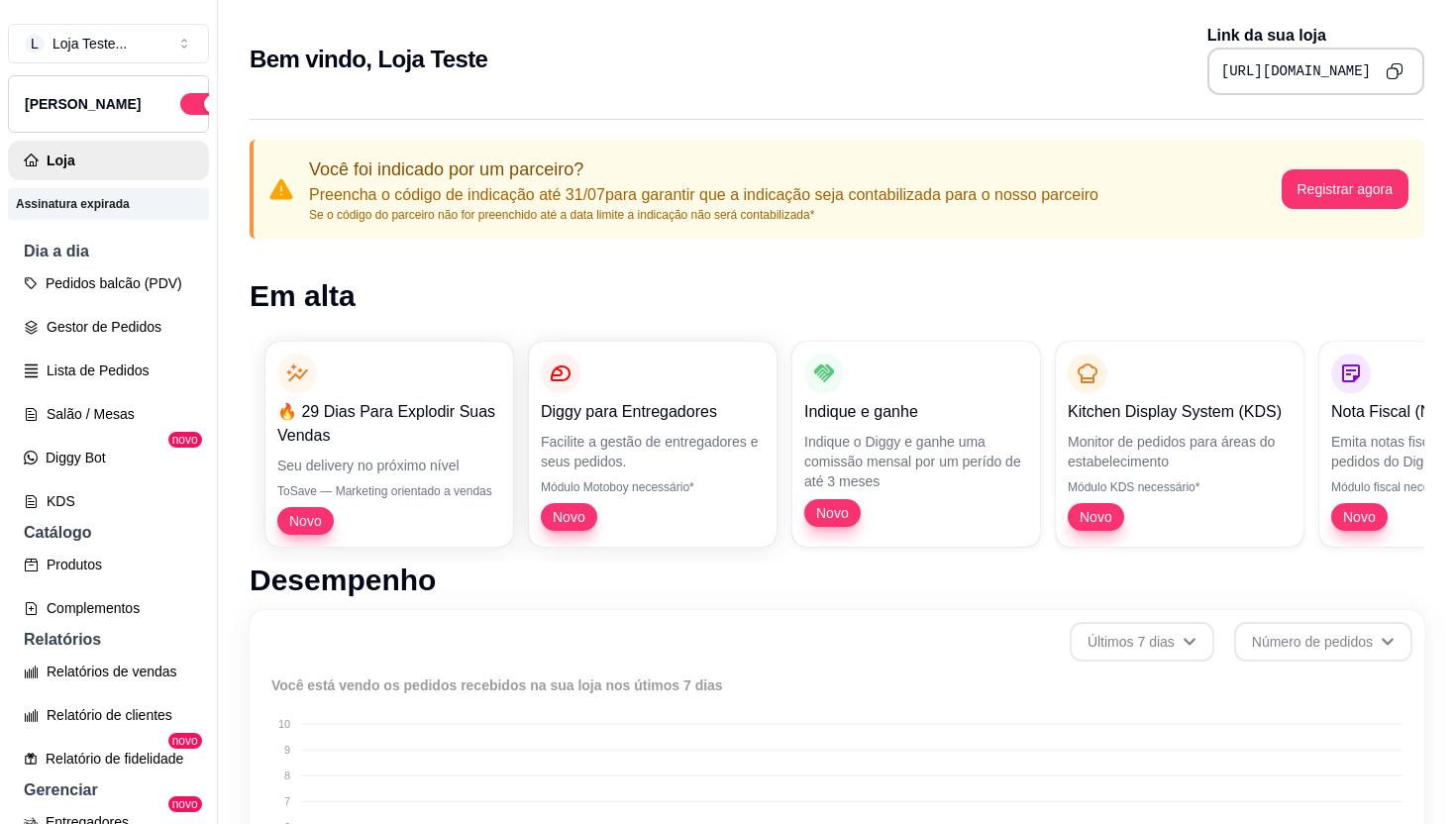 click 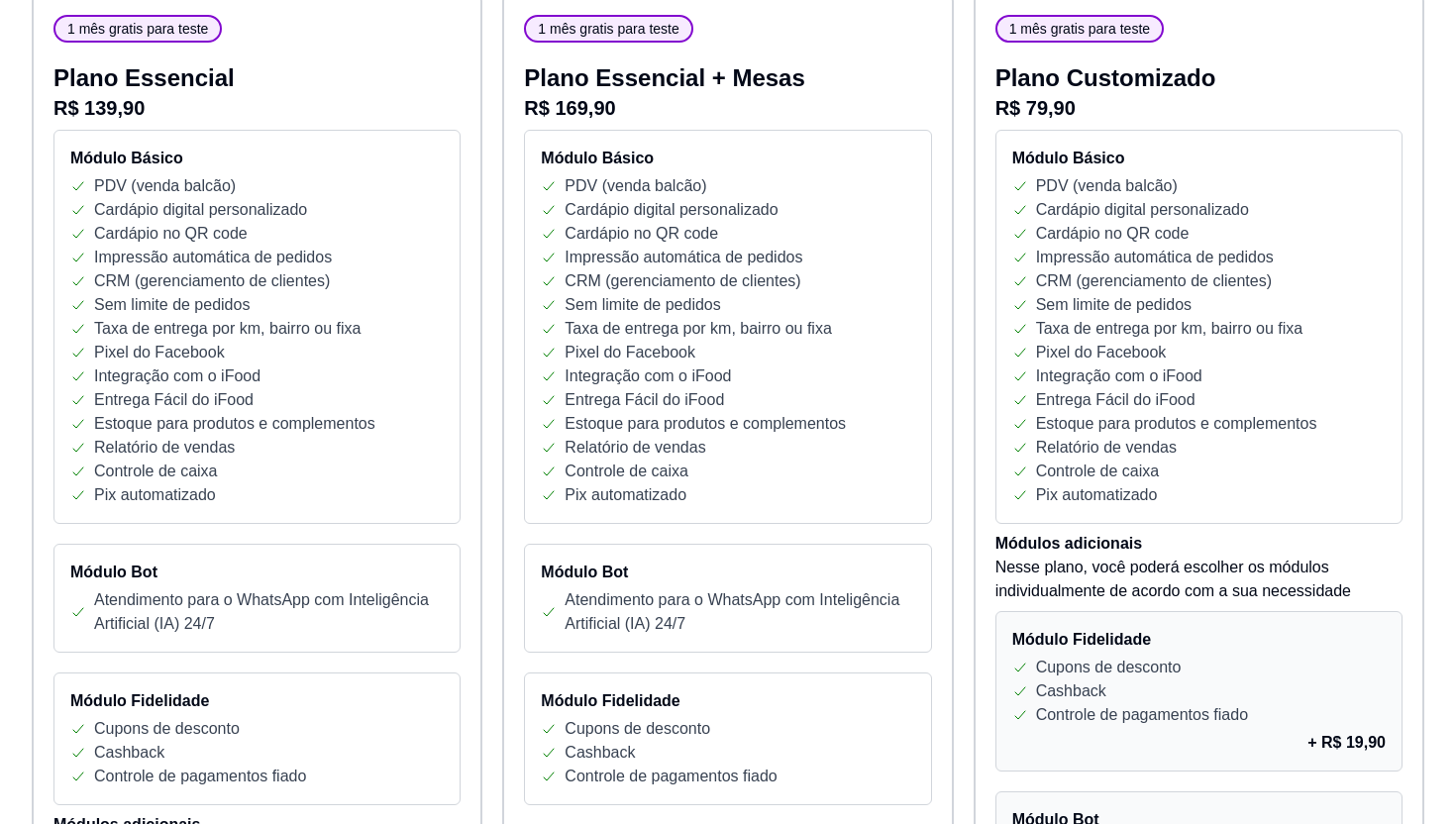 scroll, scrollTop: 1904, scrollLeft: 0, axis: vertical 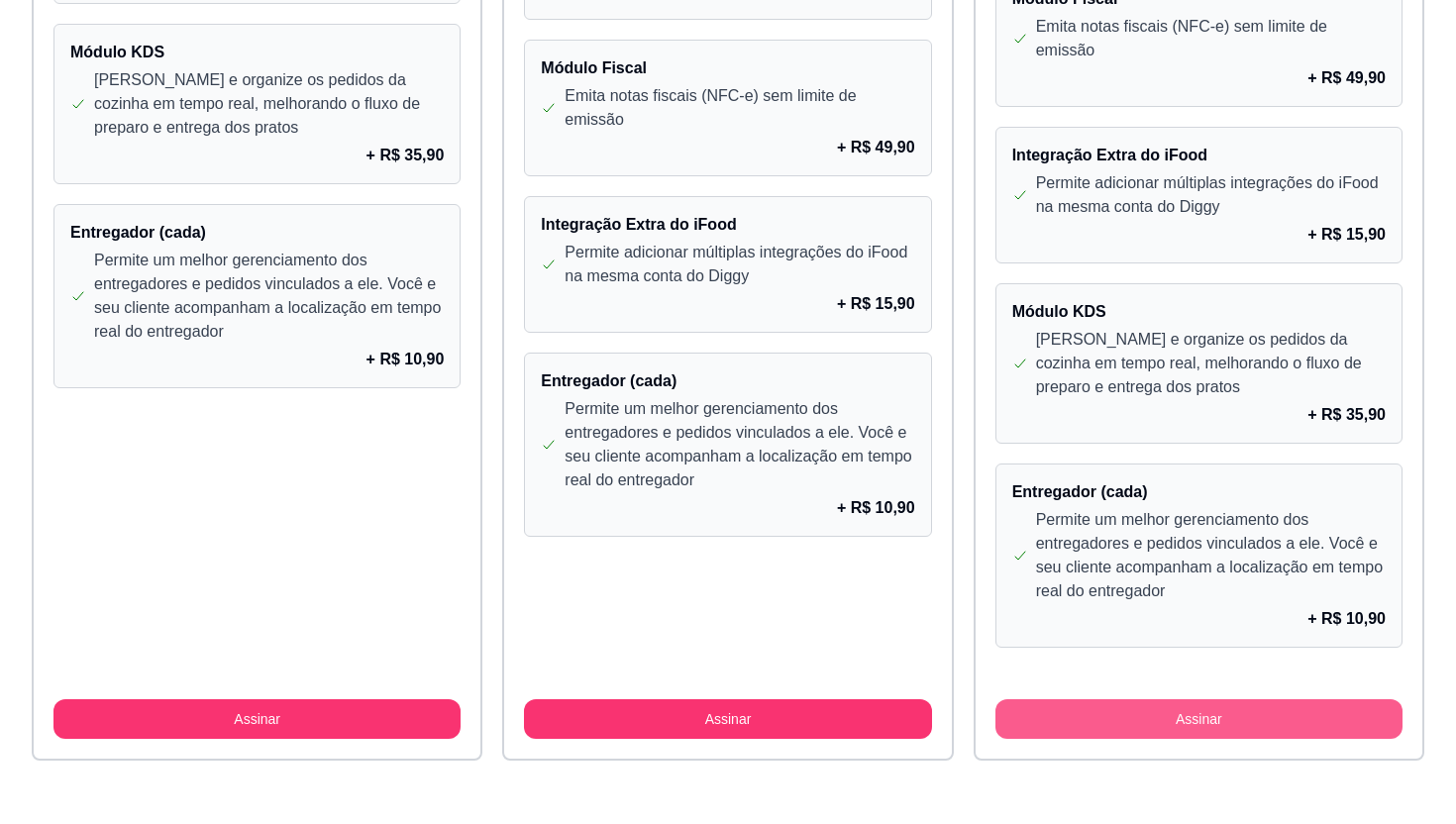 click on "Assinar" at bounding box center (1198, 719) 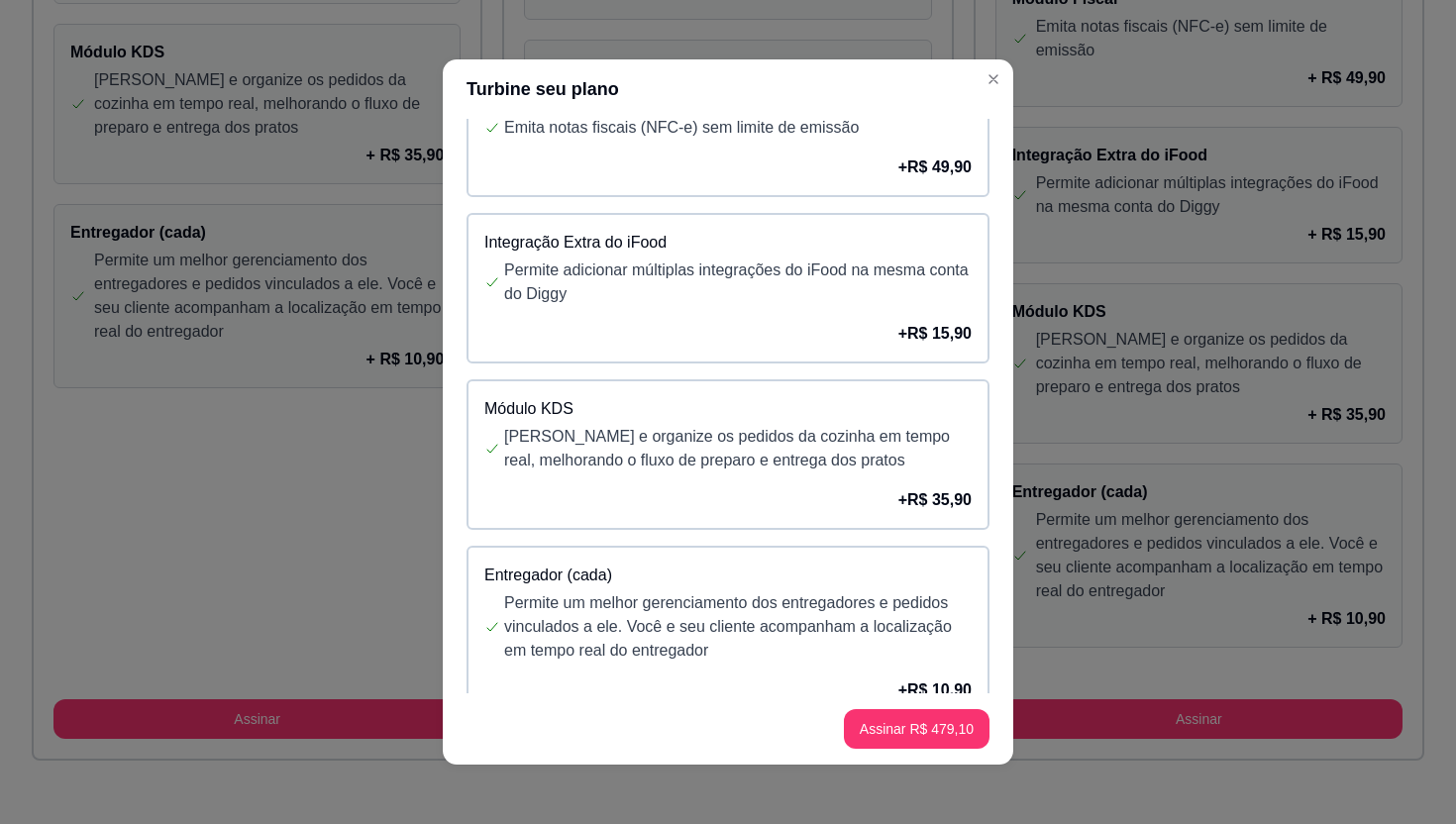 scroll, scrollTop: 939, scrollLeft: 0, axis: vertical 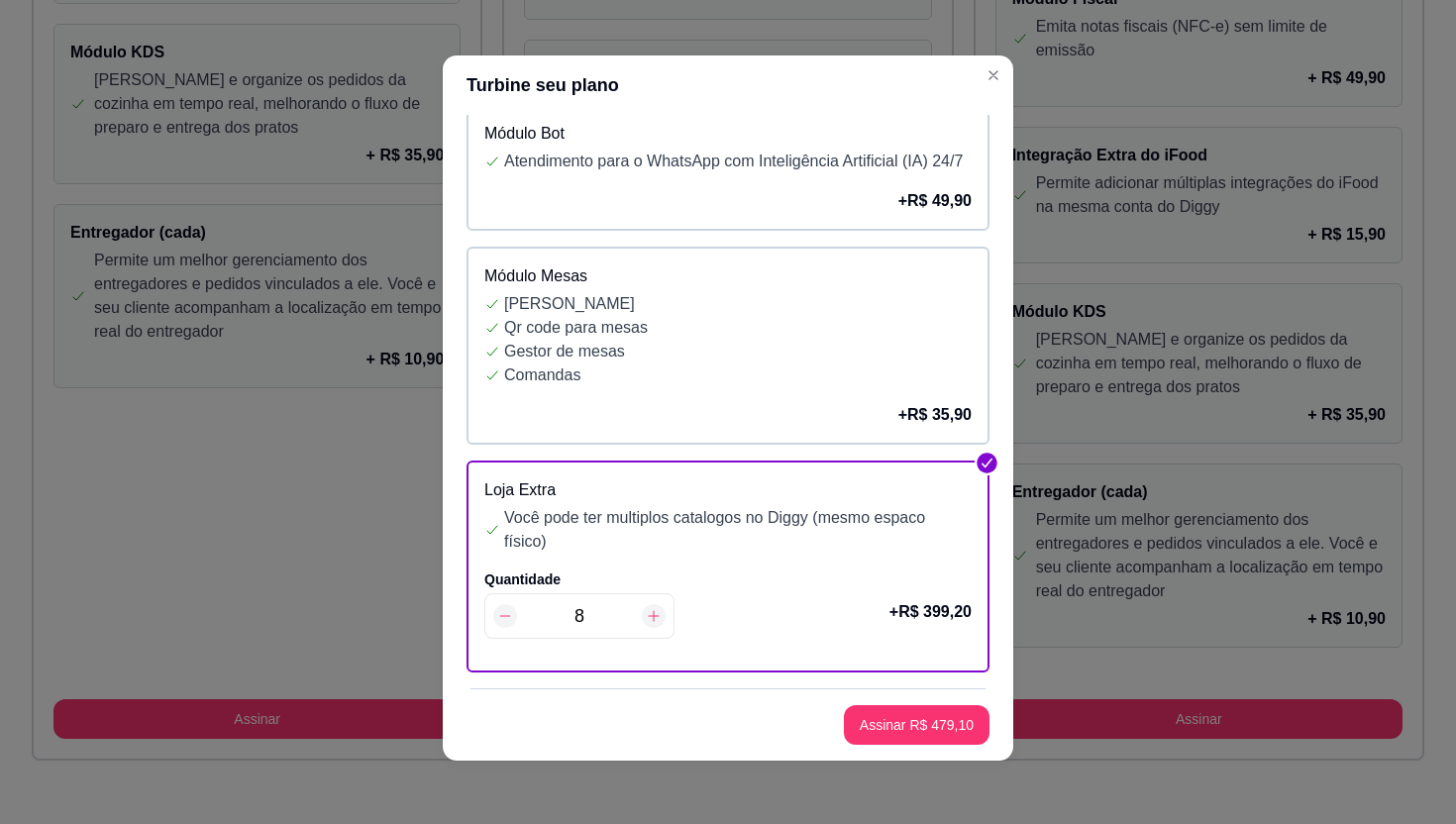 click on "Qr code para mesas" at bounding box center [738, 328] 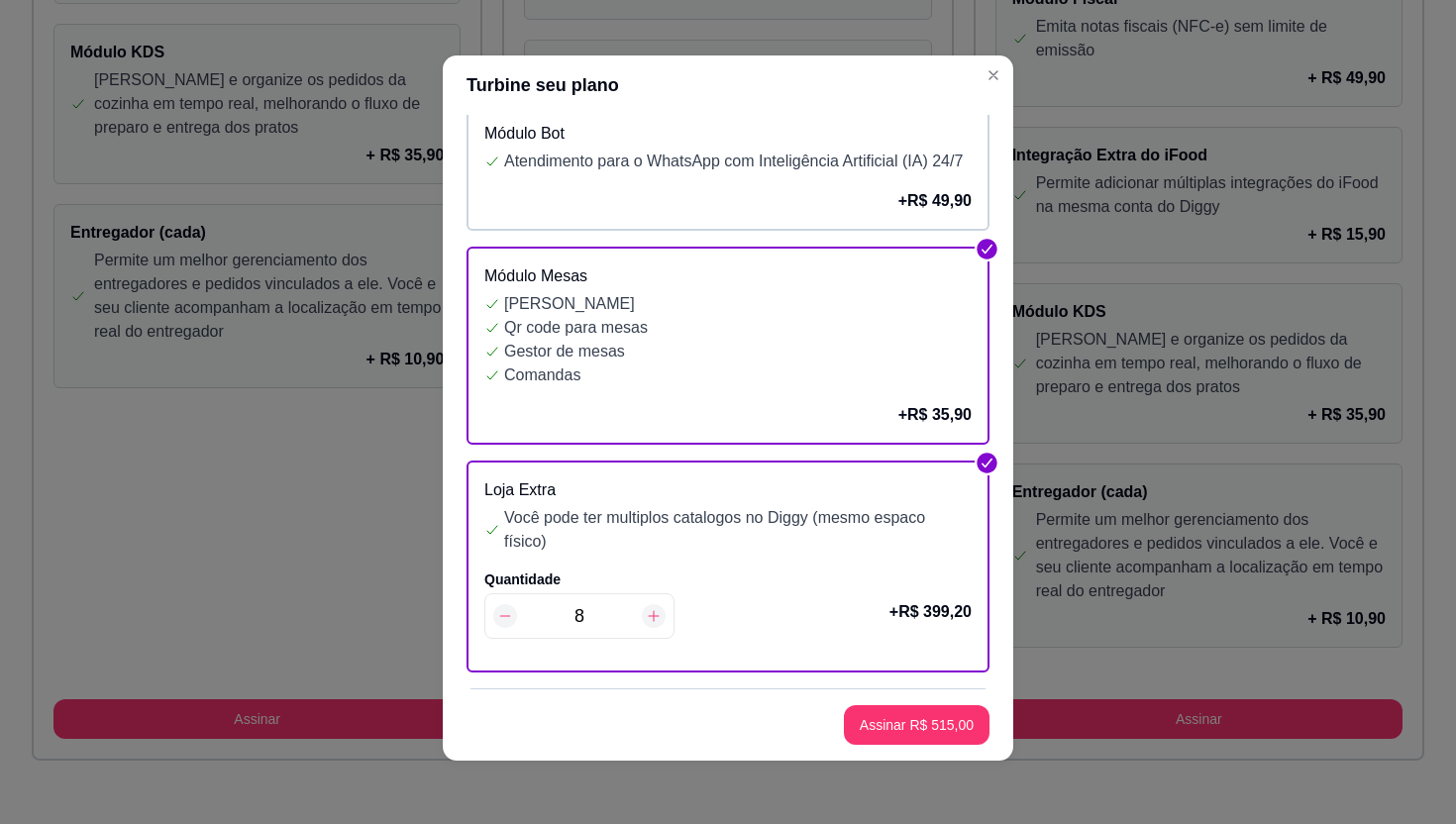 click on "Loja Extra Você pode ter multiplos catalogos no Diggy (mesmo espaco físico) Quantidade 8 + R$ 399,20" at bounding box center [728, 566] 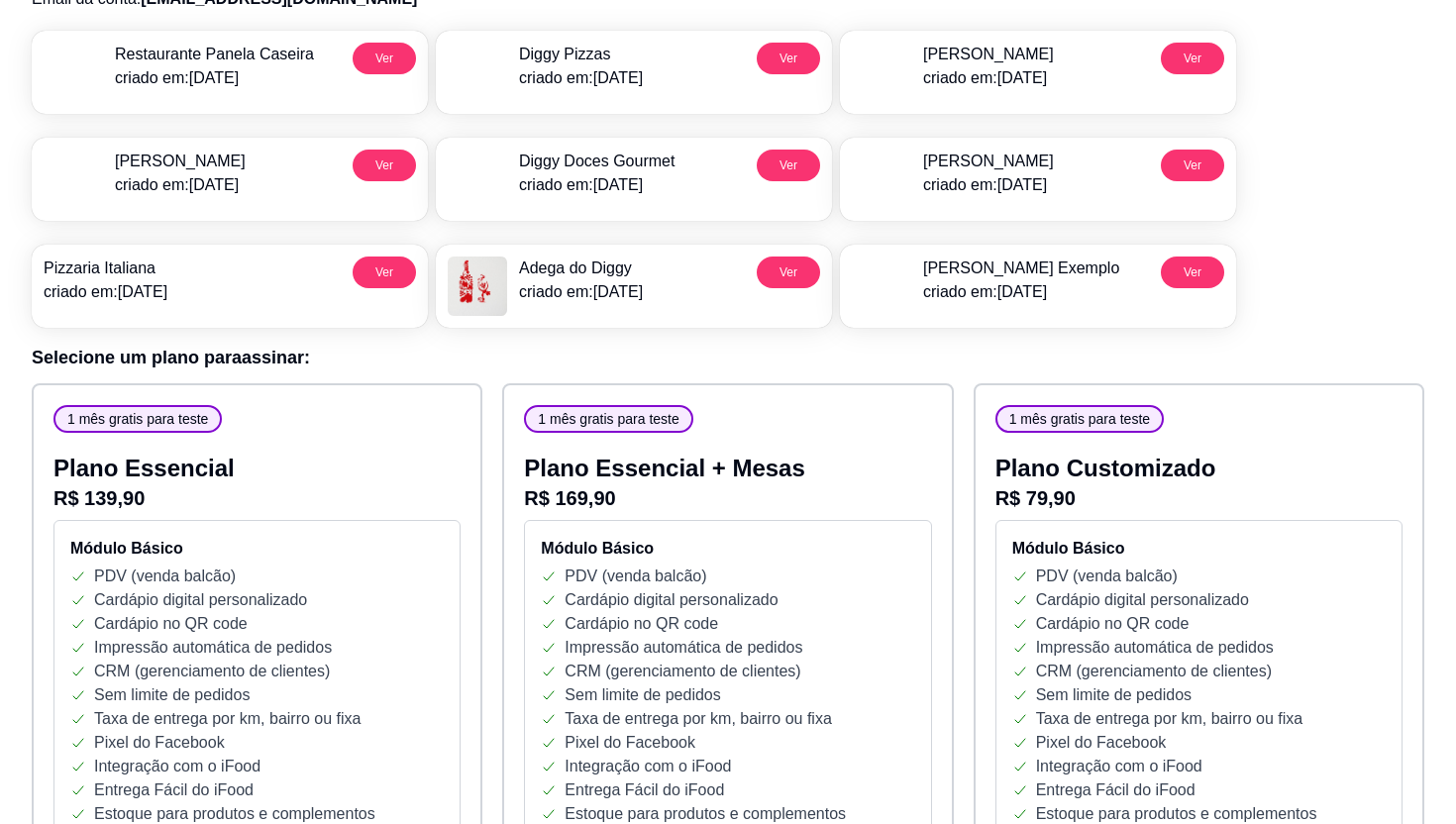 scroll, scrollTop: 482, scrollLeft: 0, axis: vertical 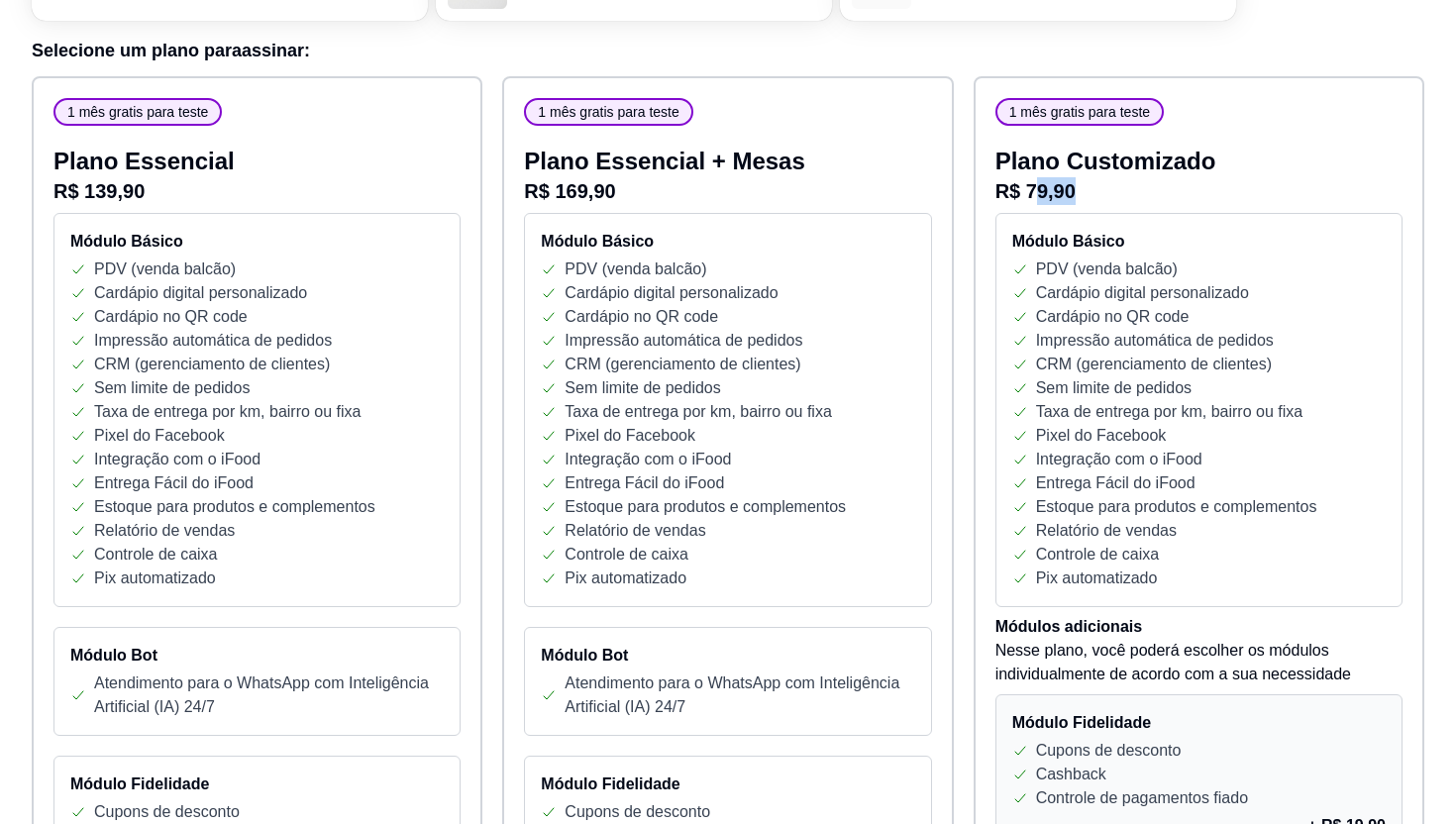 drag, startPoint x: 1058, startPoint y: 188, endPoint x: 1112, endPoint y: 188, distance: 54 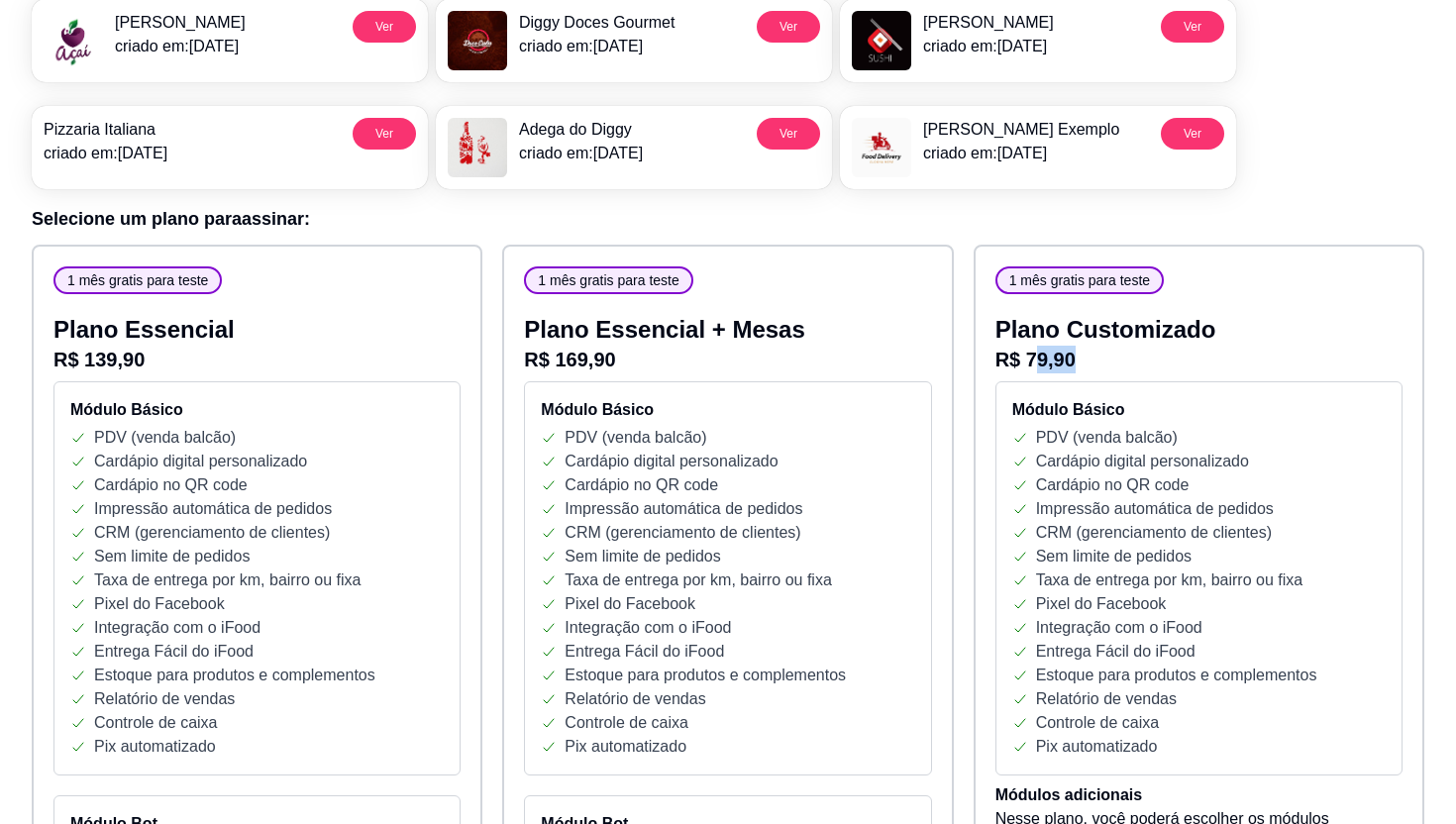 scroll, scrollTop: 0, scrollLeft: 0, axis: both 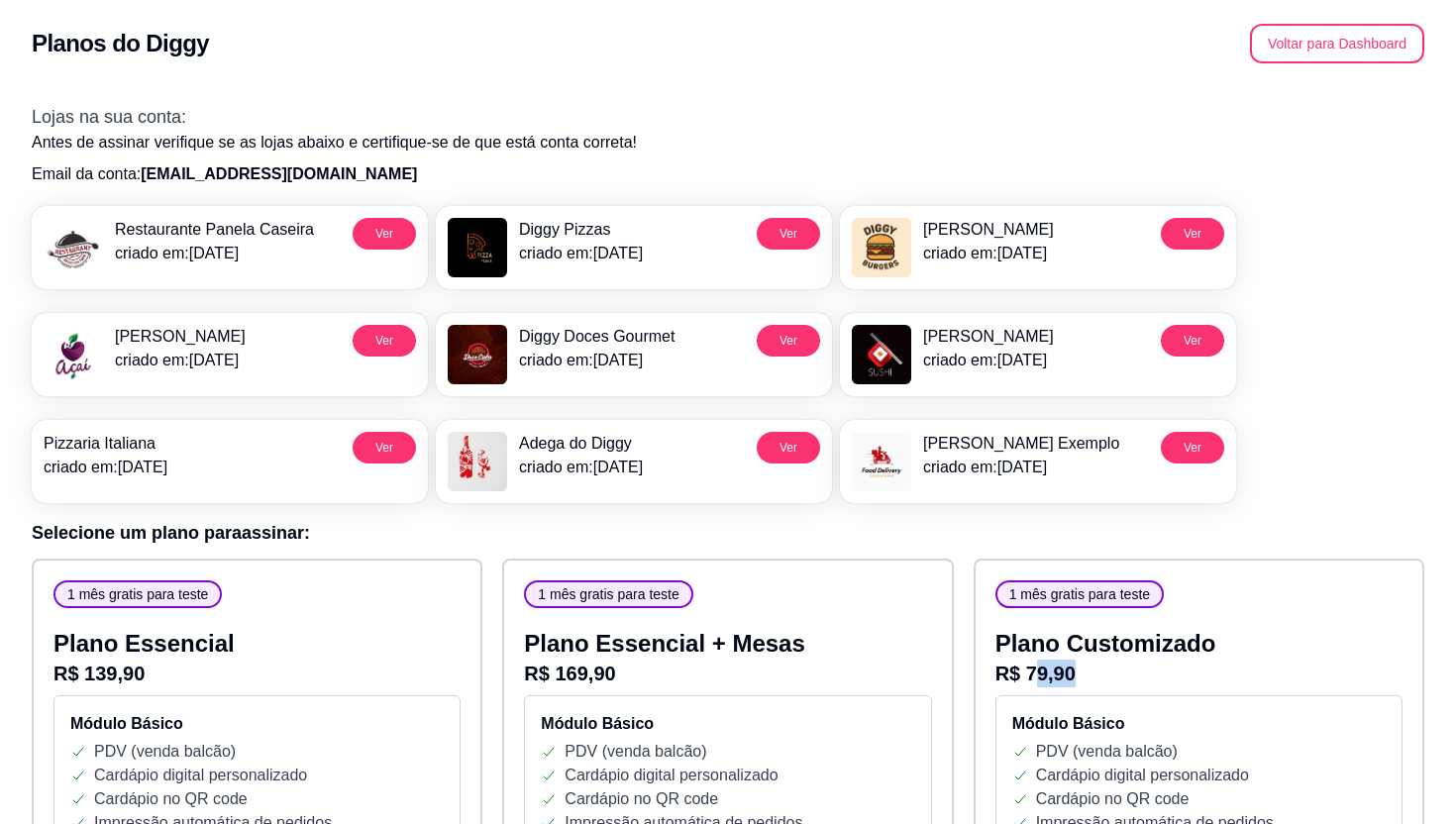 click on "Voltar para Dashboard" at bounding box center [1337, 44] 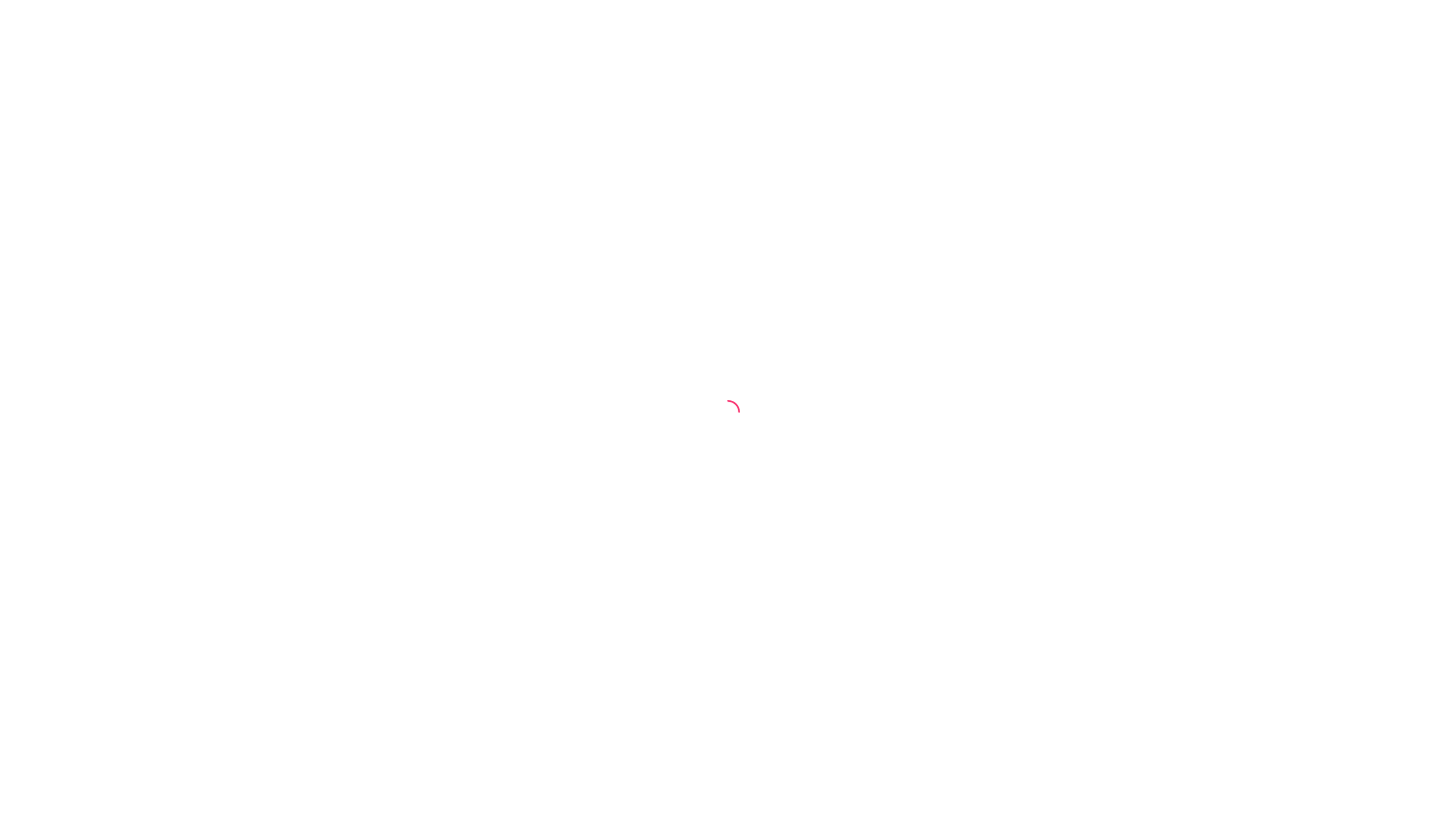 scroll, scrollTop: 0, scrollLeft: 0, axis: both 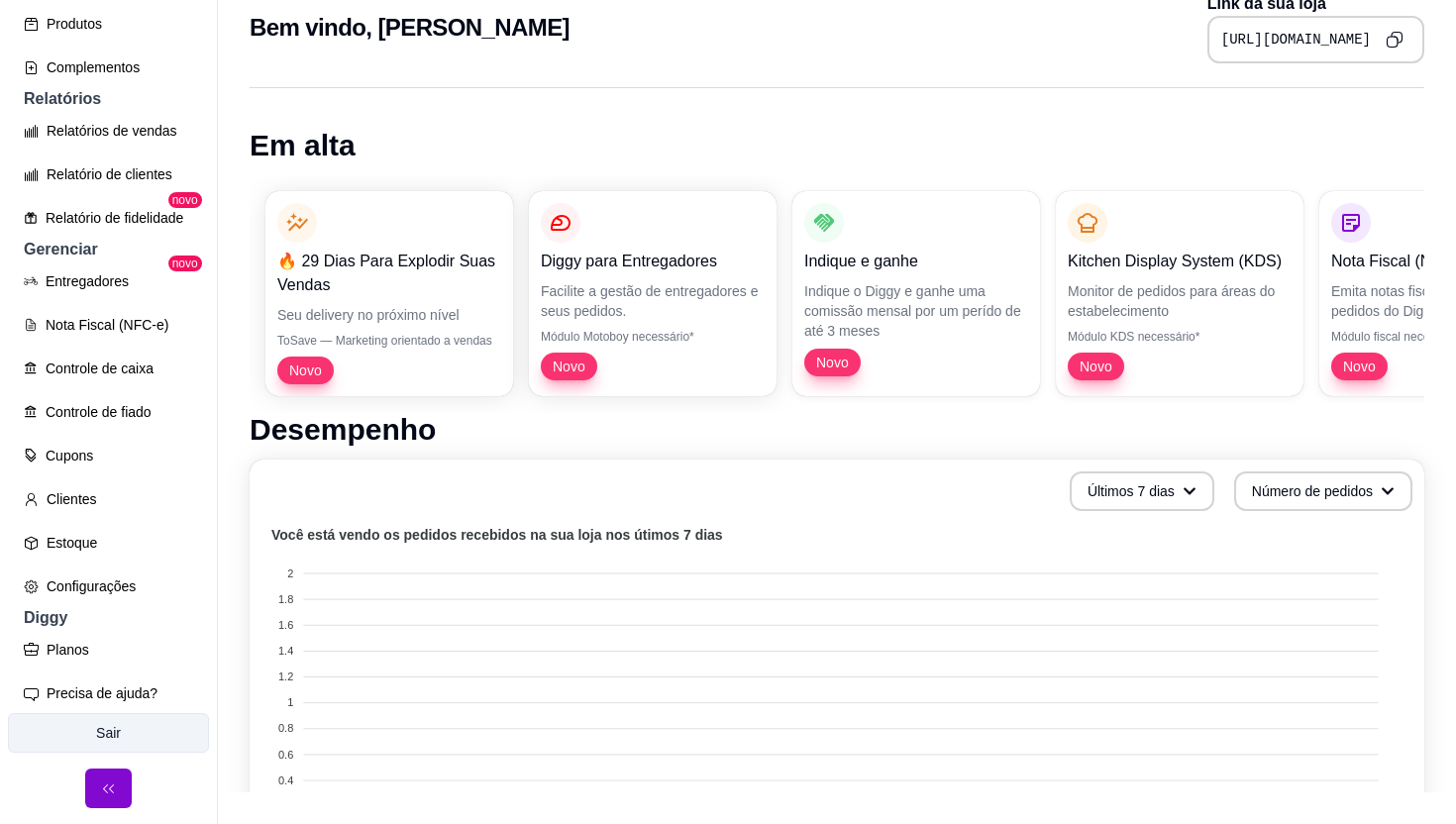 click on "Sair" at bounding box center [108, 733] 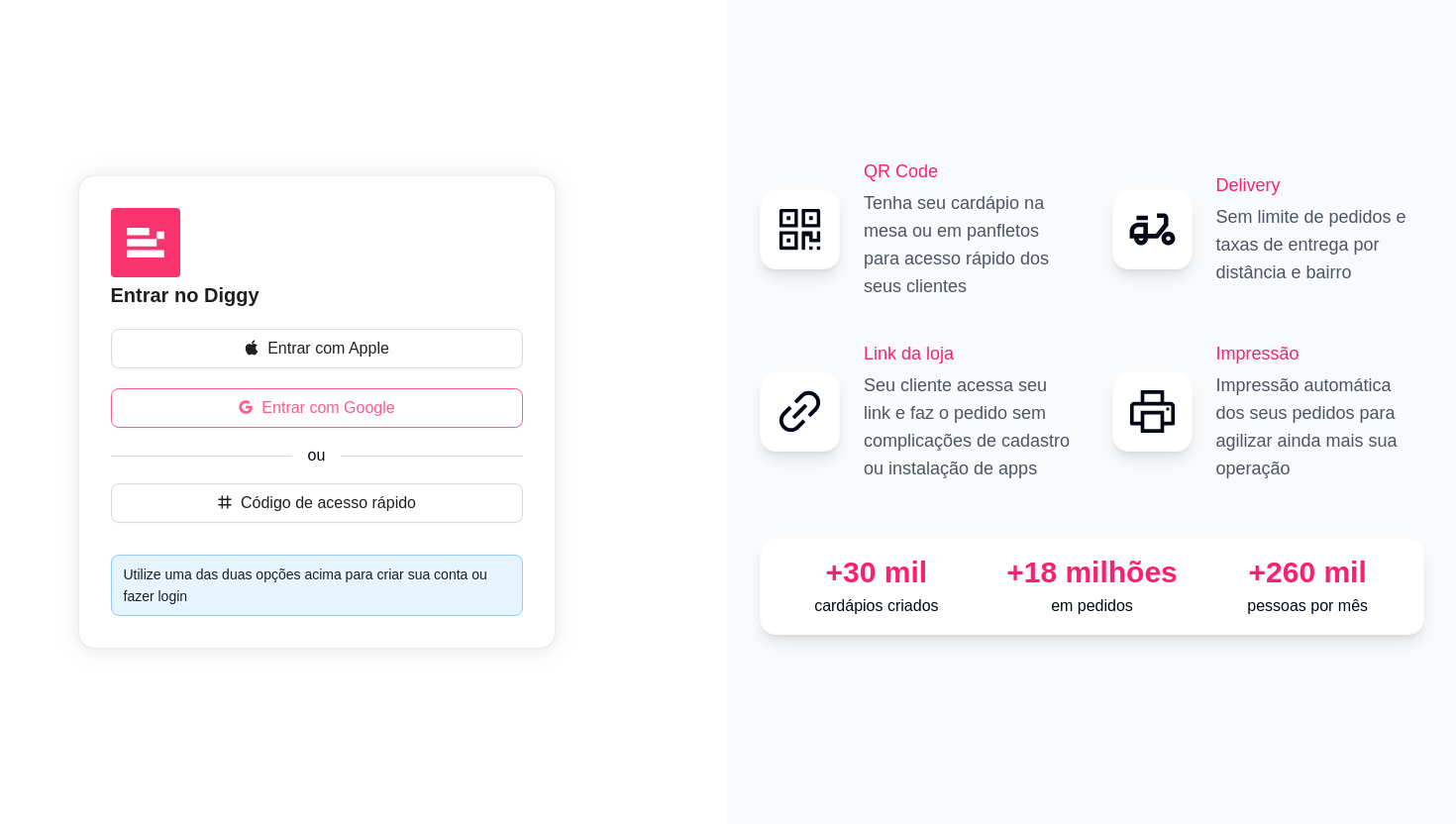 click on "Entrar com Google" at bounding box center (328, 408) 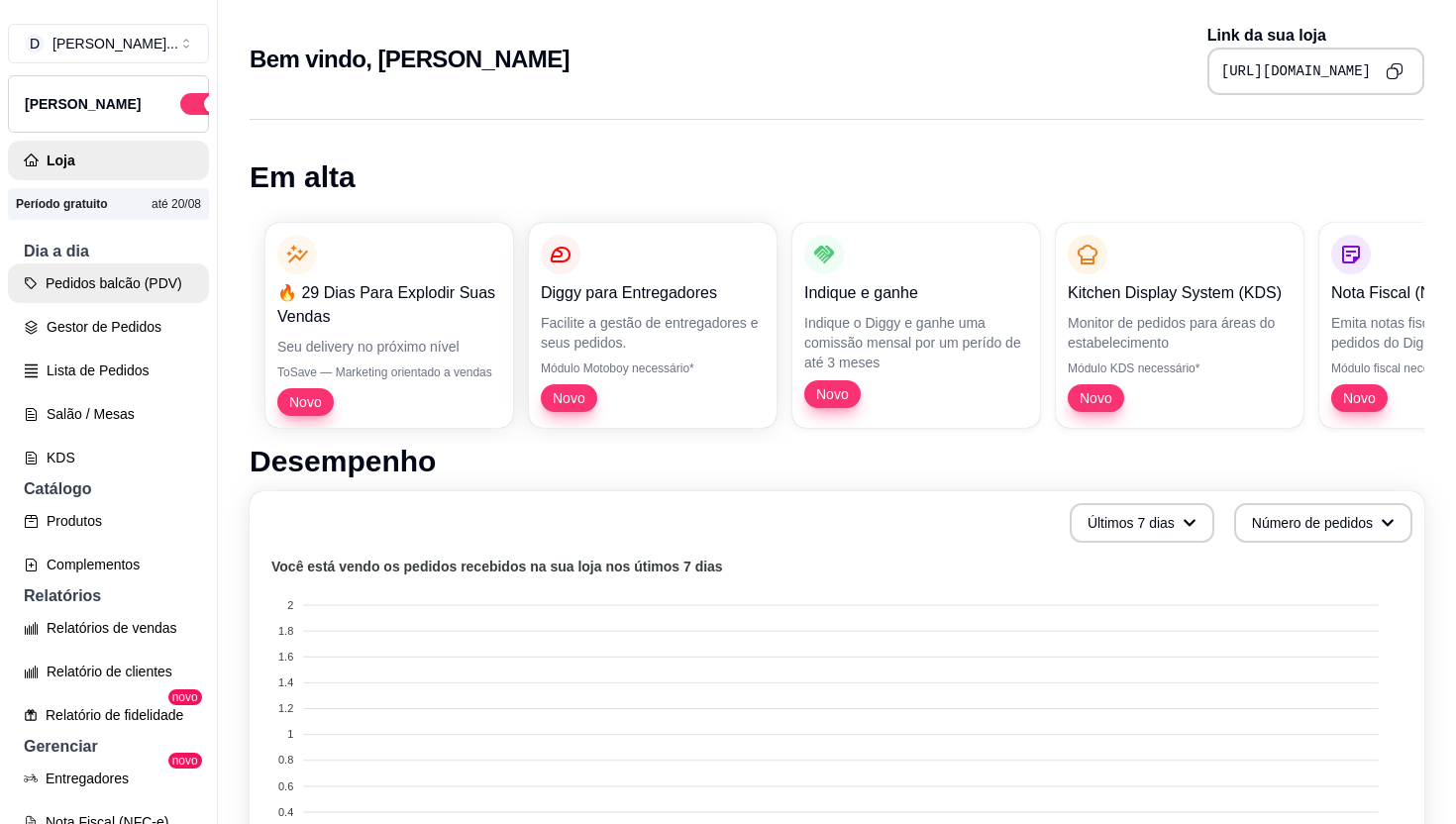 click on "Pedidos balcão (PDV)" at bounding box center [108, 283] 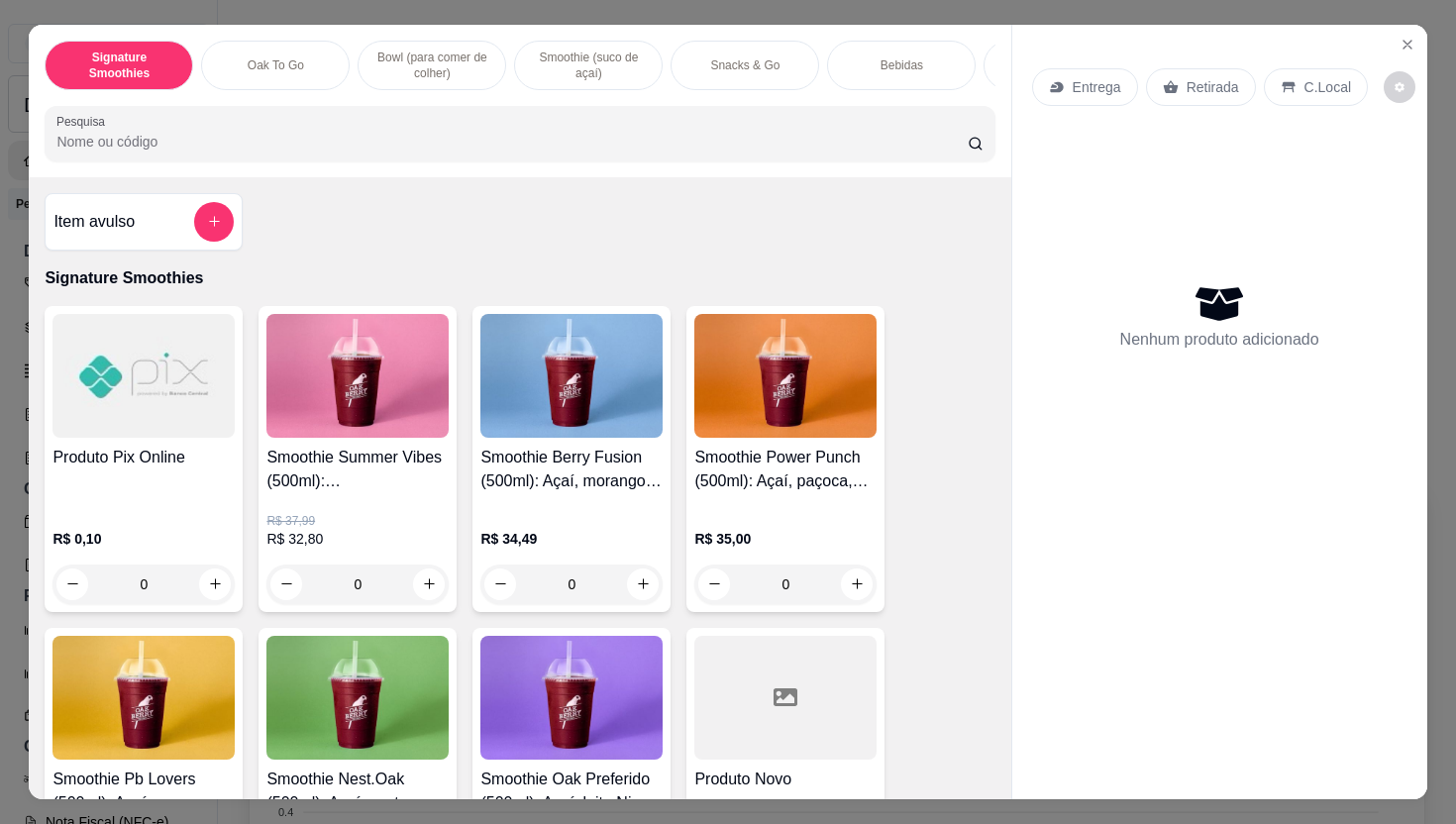 click on "Bebidas" at bounding box center (901, 65) 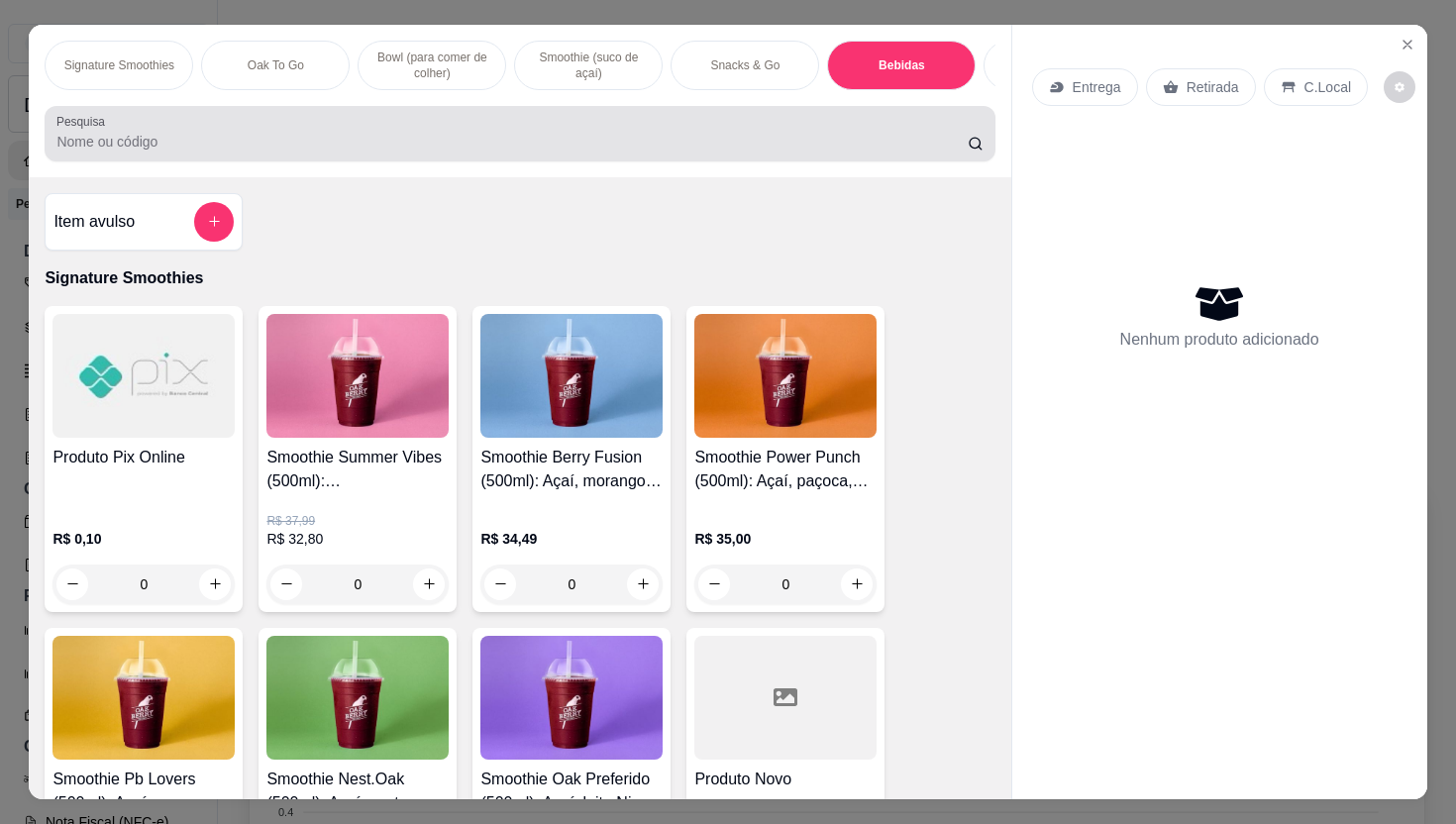 scroll, scrollTop: 3308, scrollLeft: 0, axis: vertical 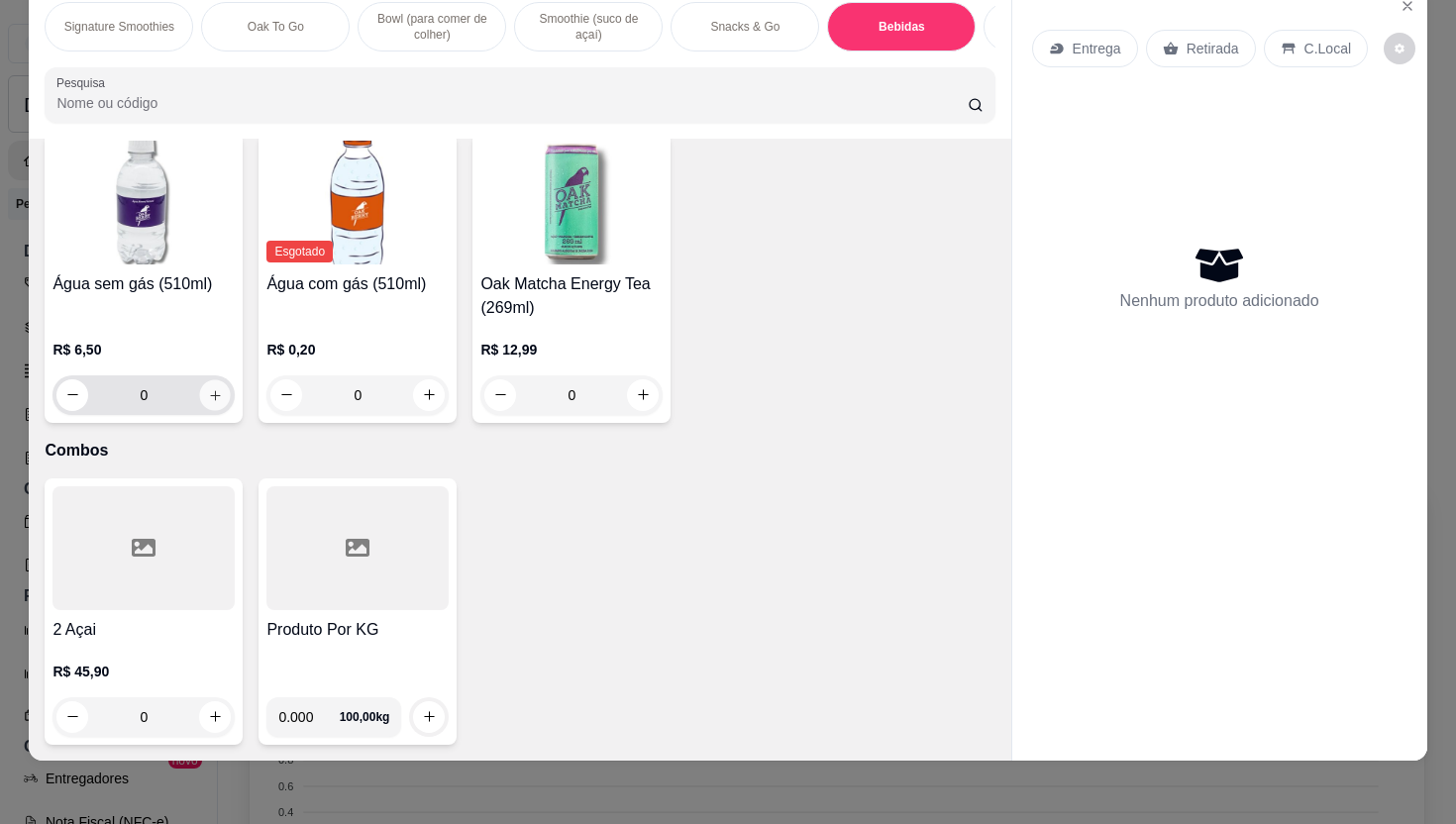 click 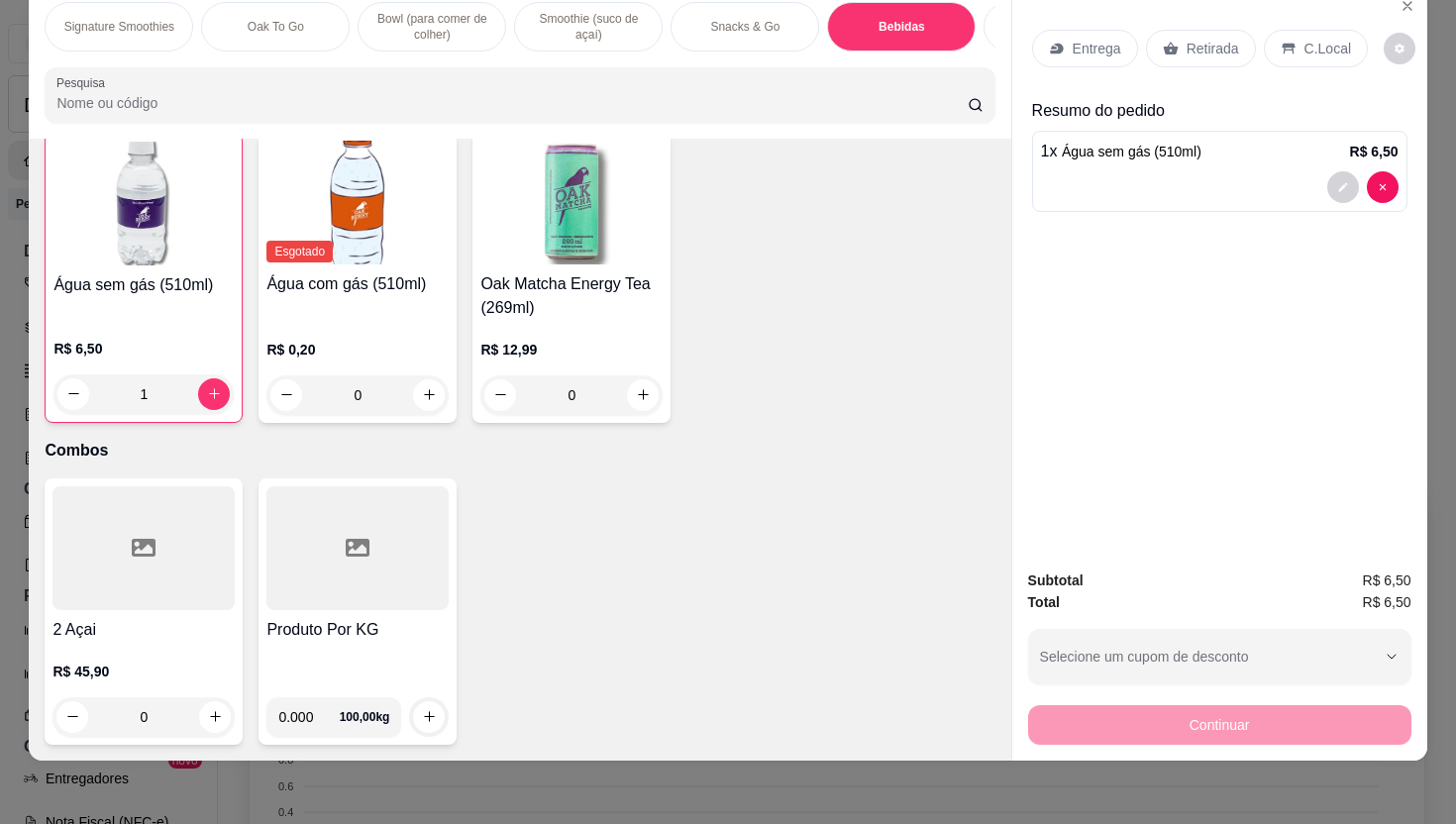 click on "C.Local" at bounding box center [1327, 49] 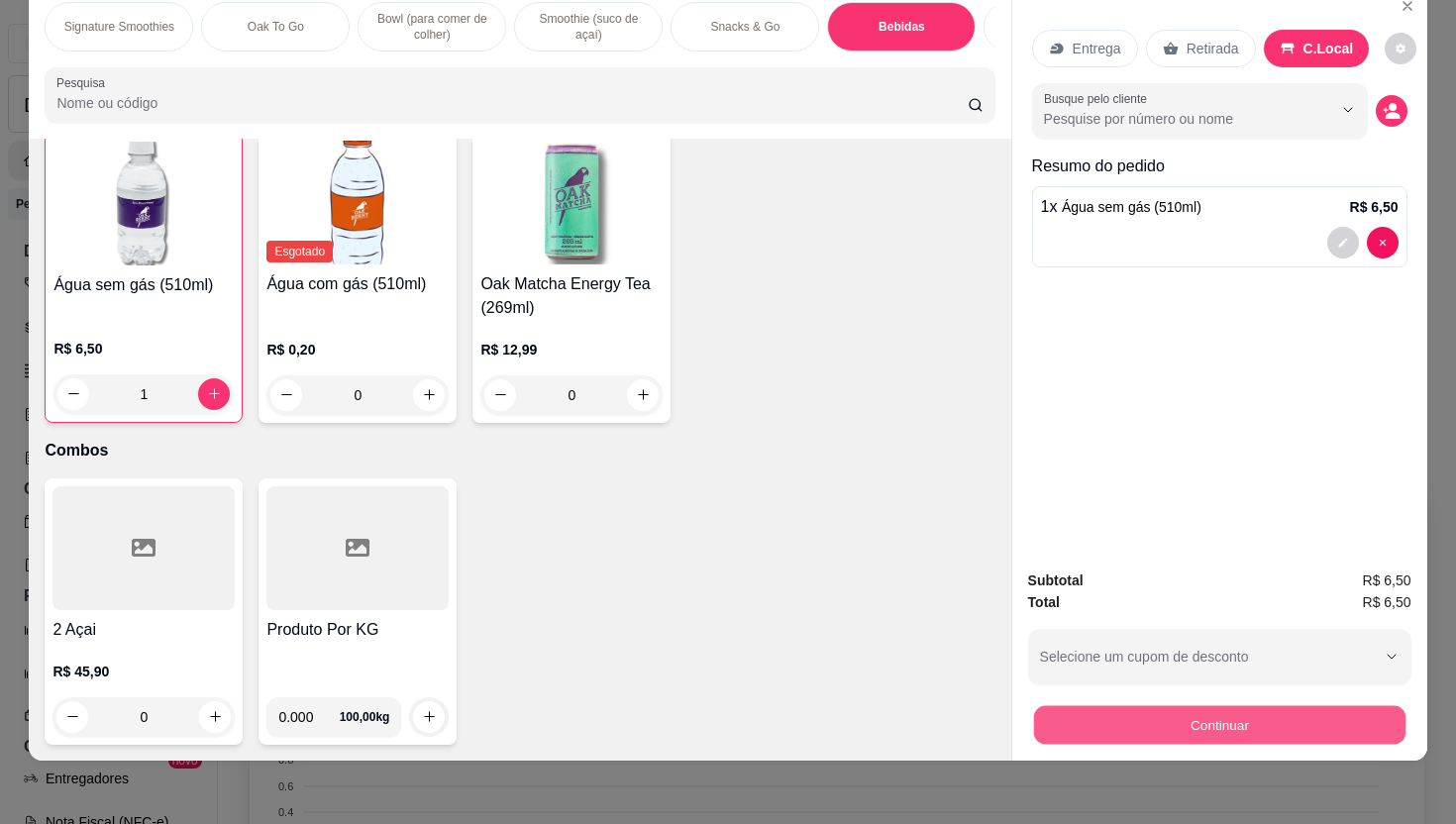 click on "Continuar" at bounding box center [1218, 725] 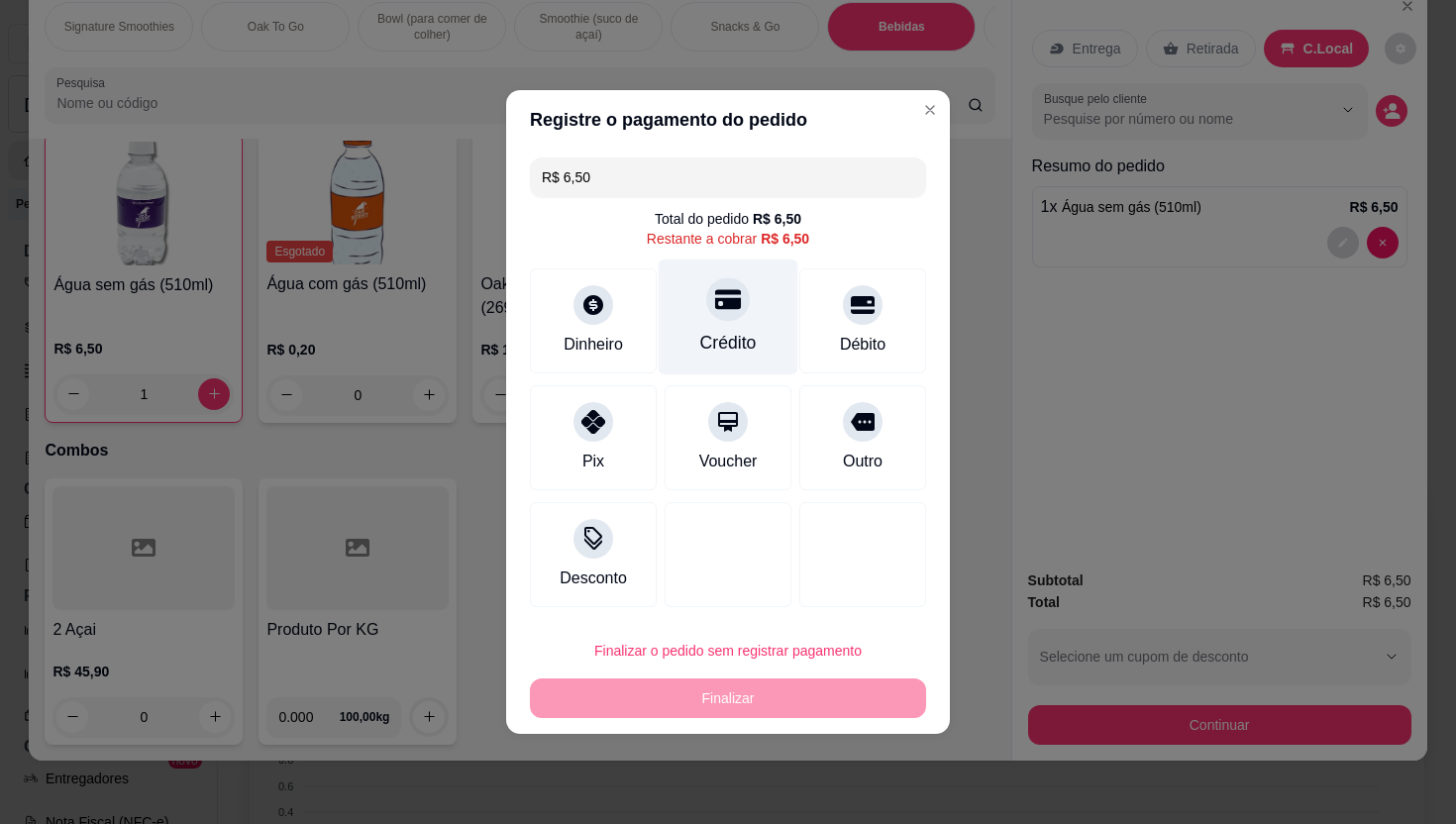 click at bounding box center [728, 299] 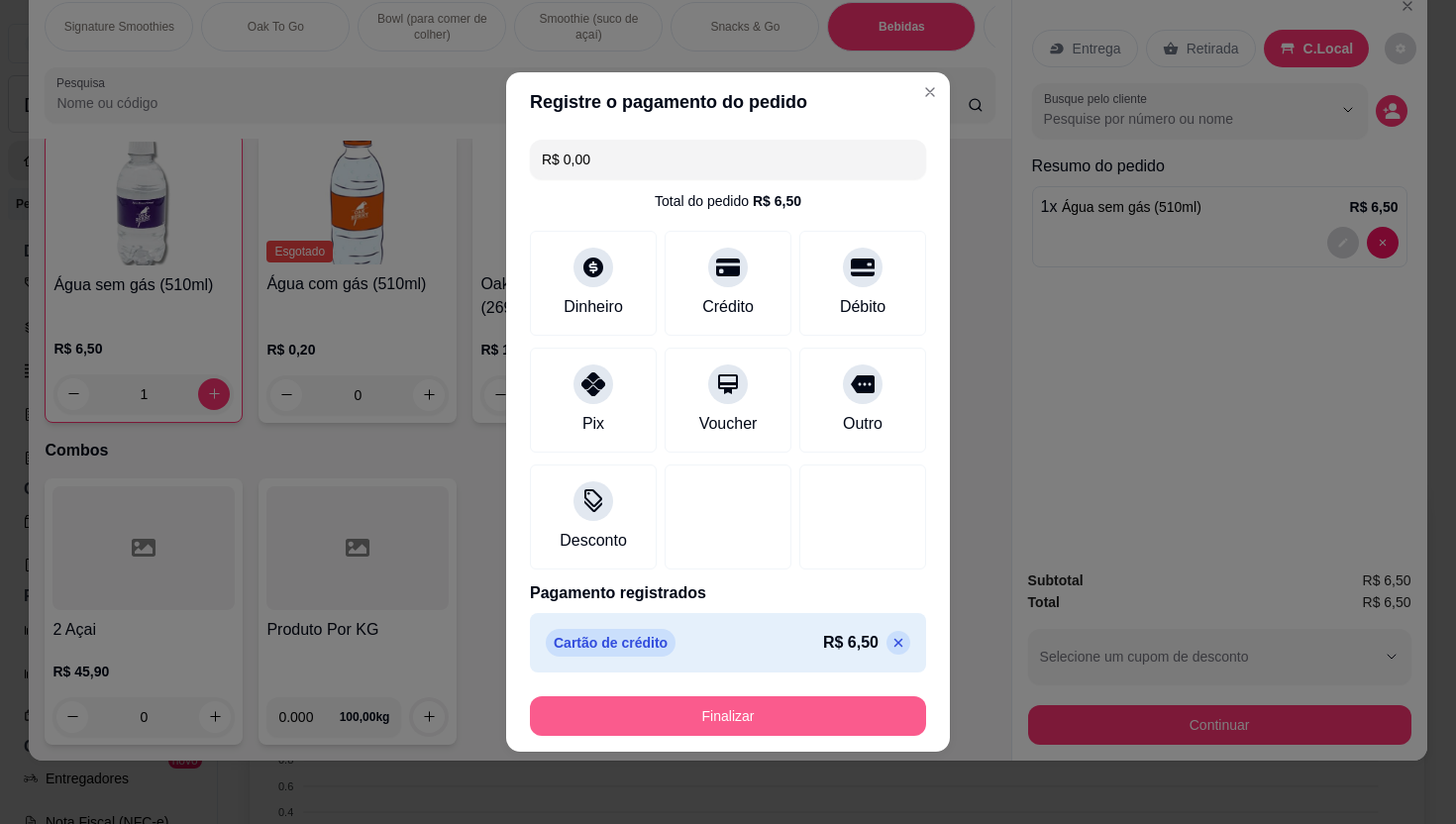 click on "Finalizar" at bounding box center (728, 716) 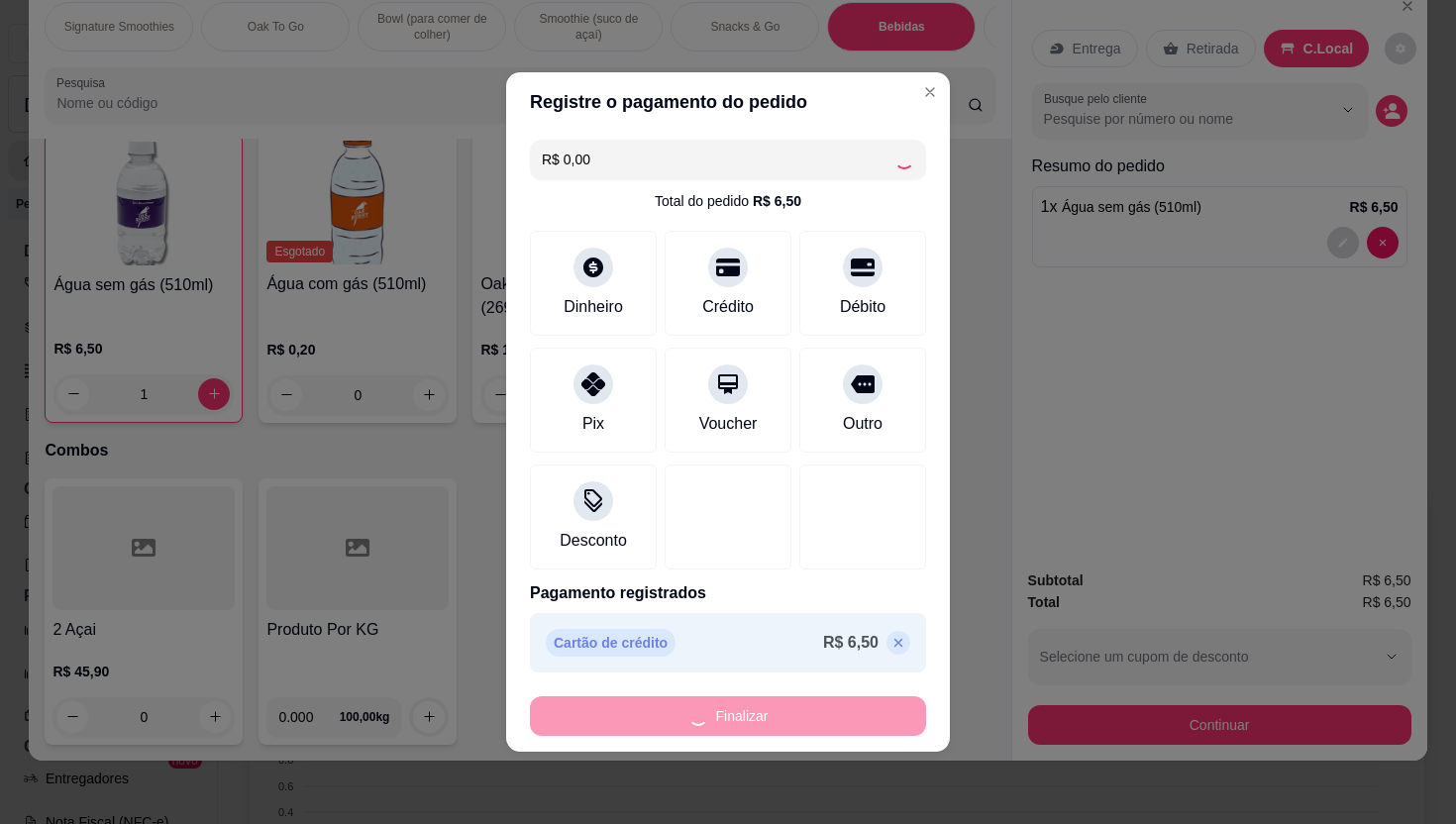 type on "0" 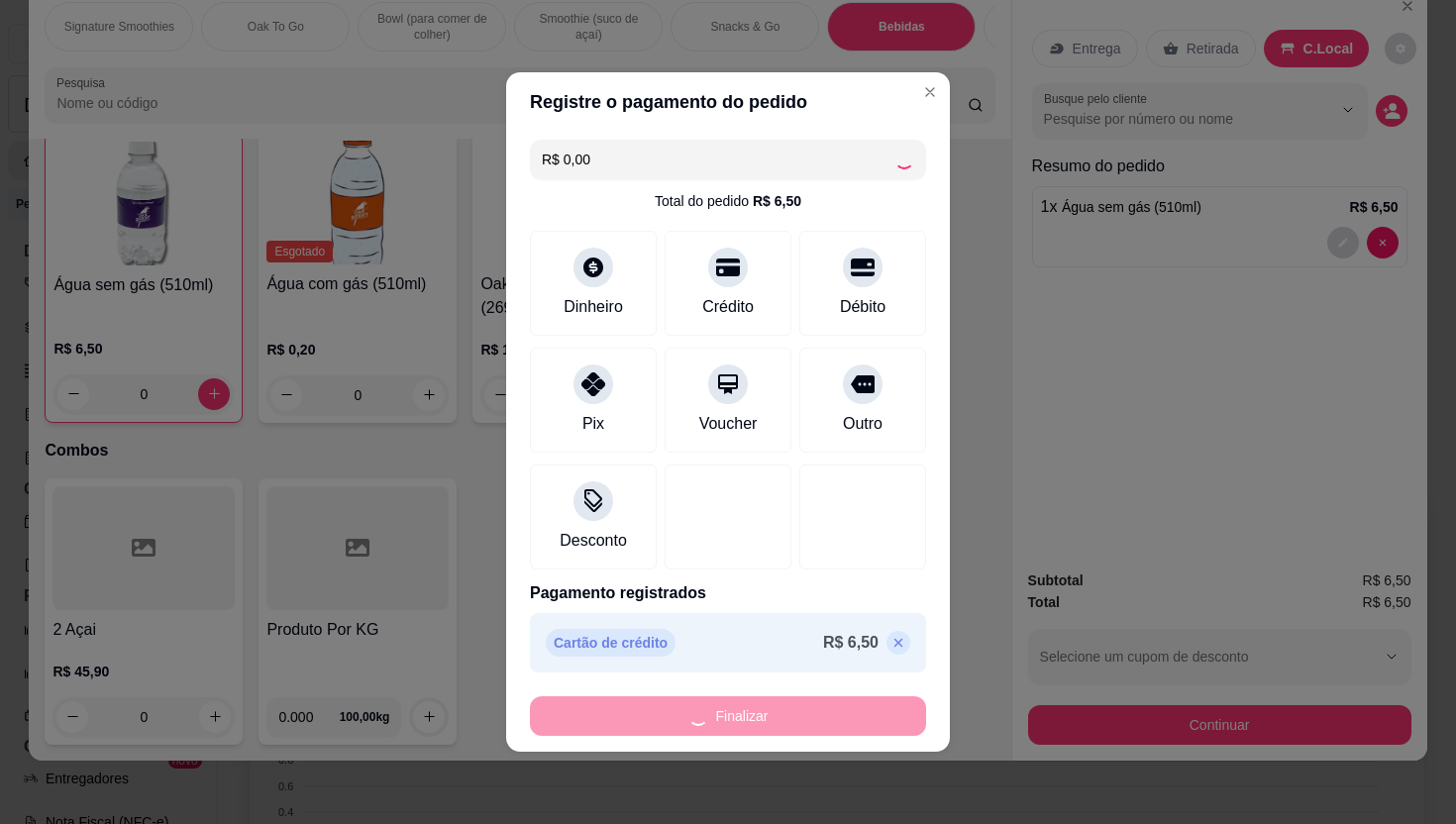 type on "-R$ 6,50" 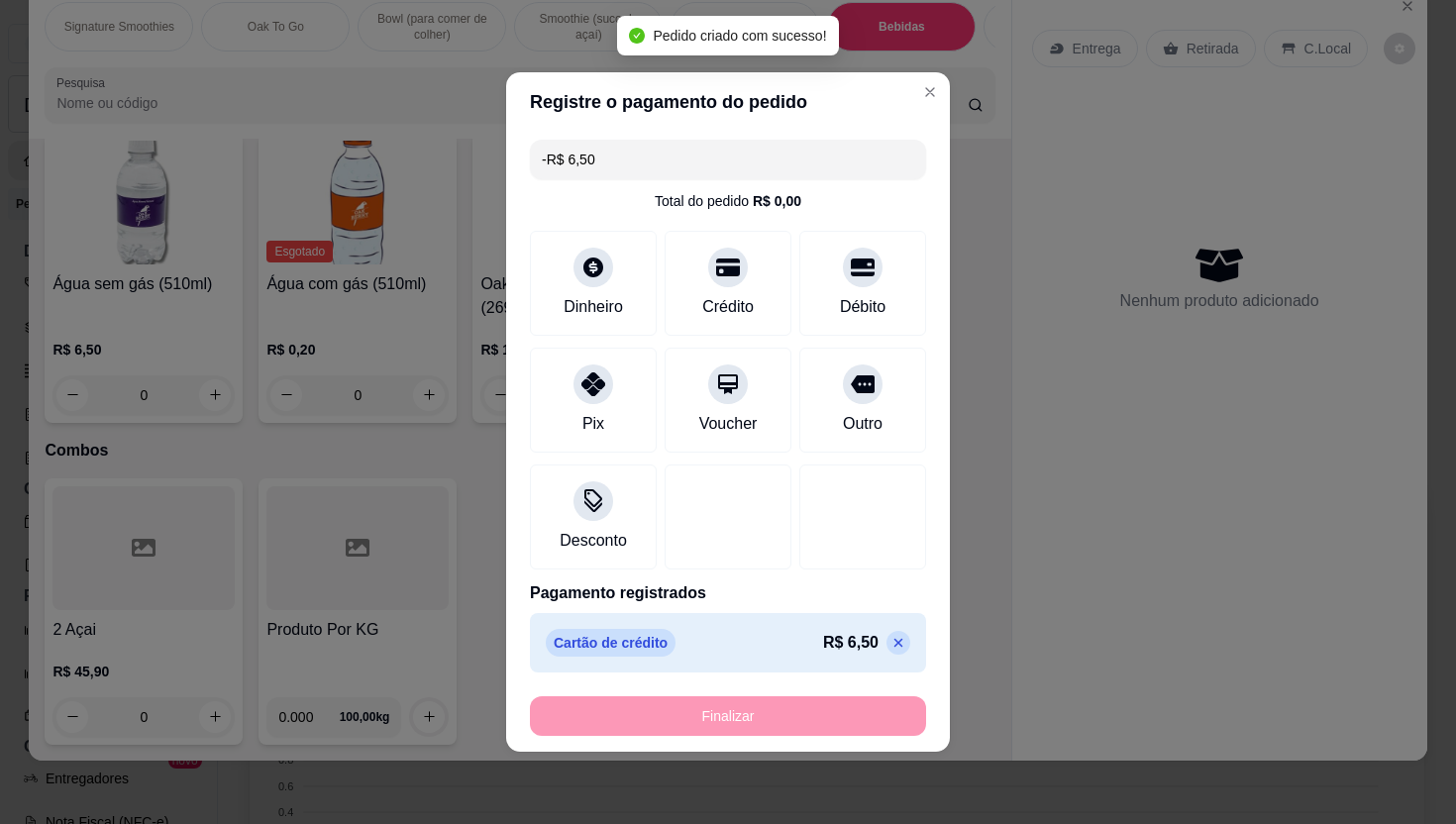 scroll, scrollTop: 3352, scrollLeft: 0, axis: vertical 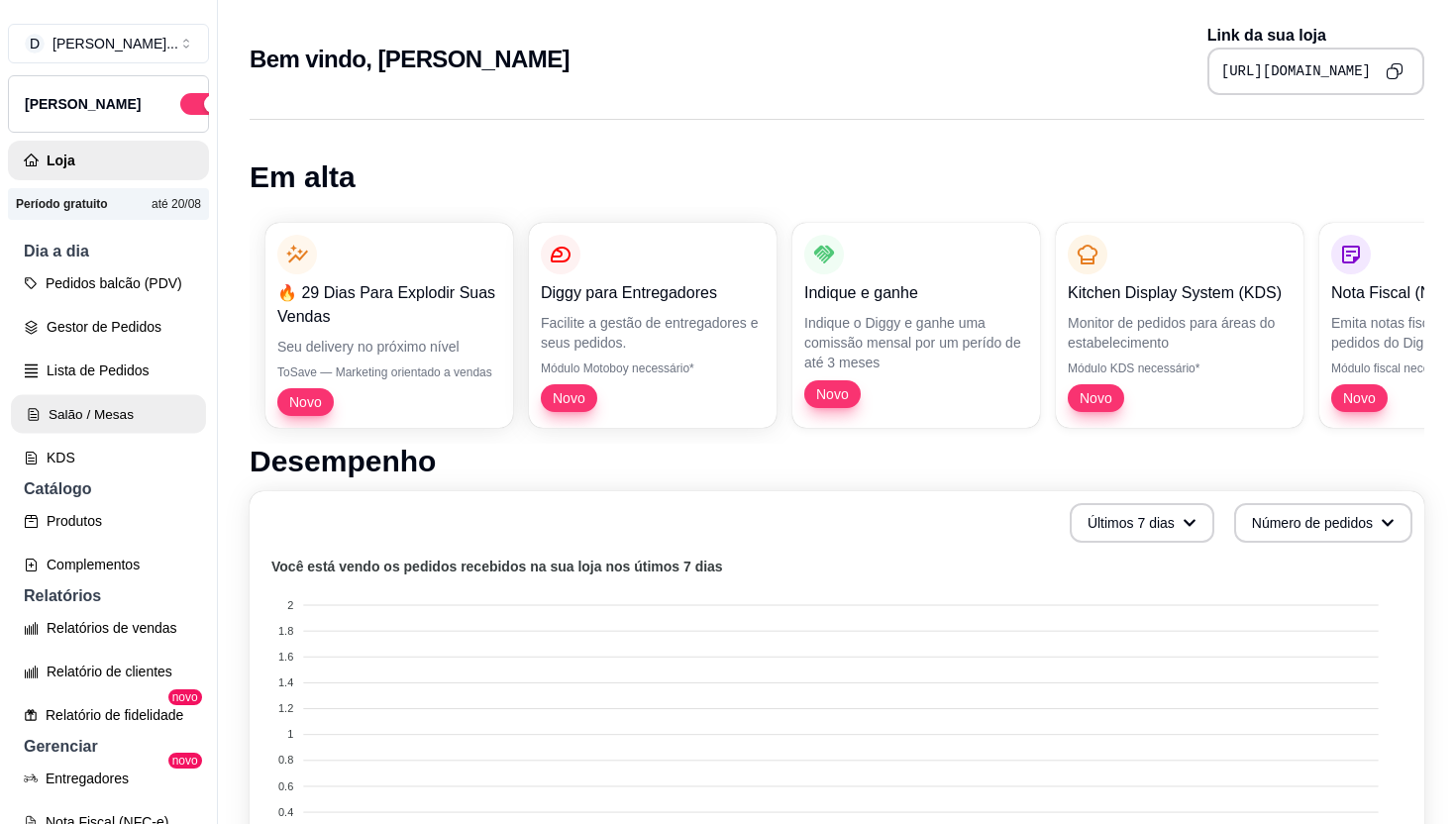 click on "Salão / Mesas" at bounding box center (108, 414) 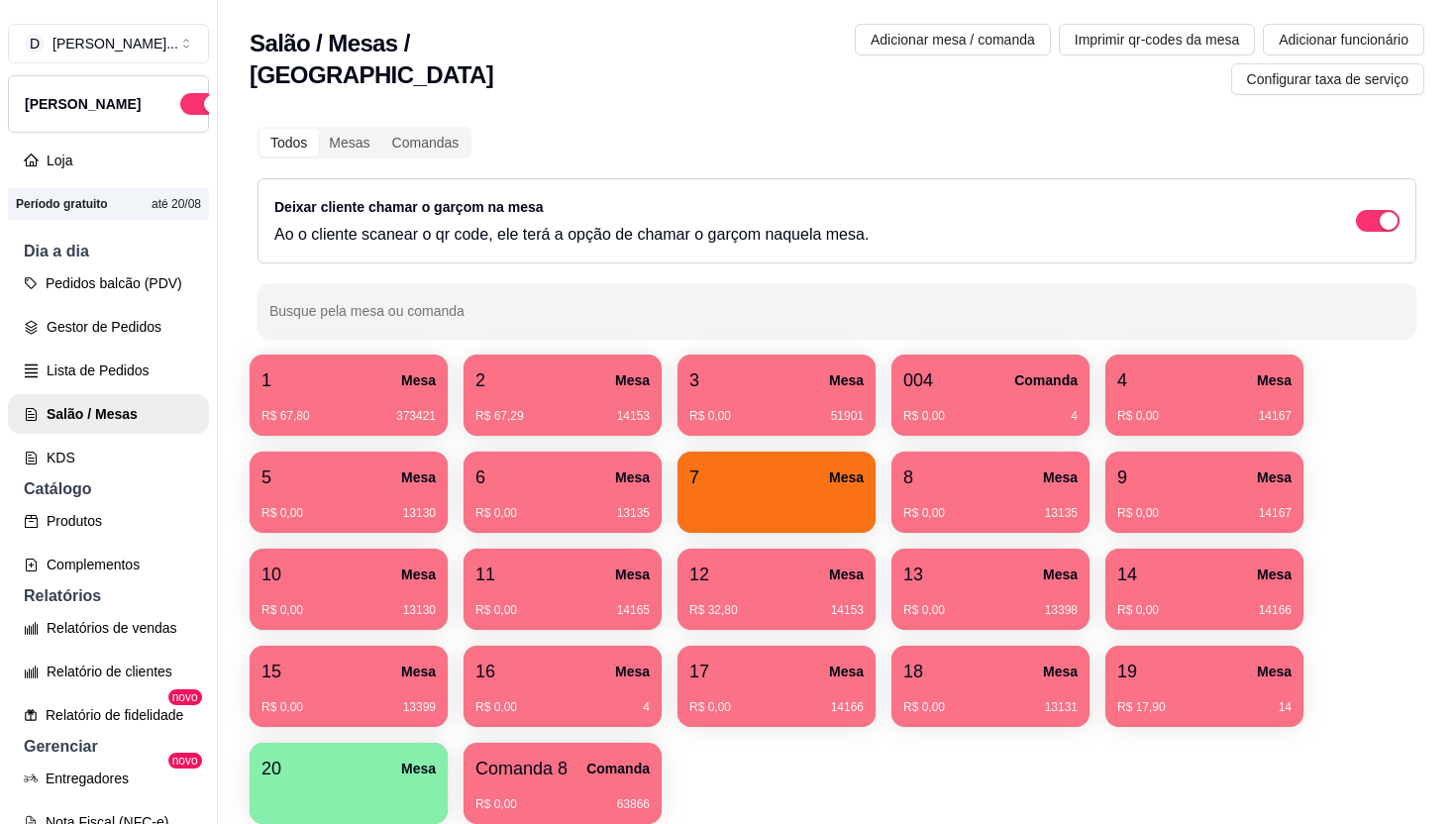 click at bounding box center [349, 797] 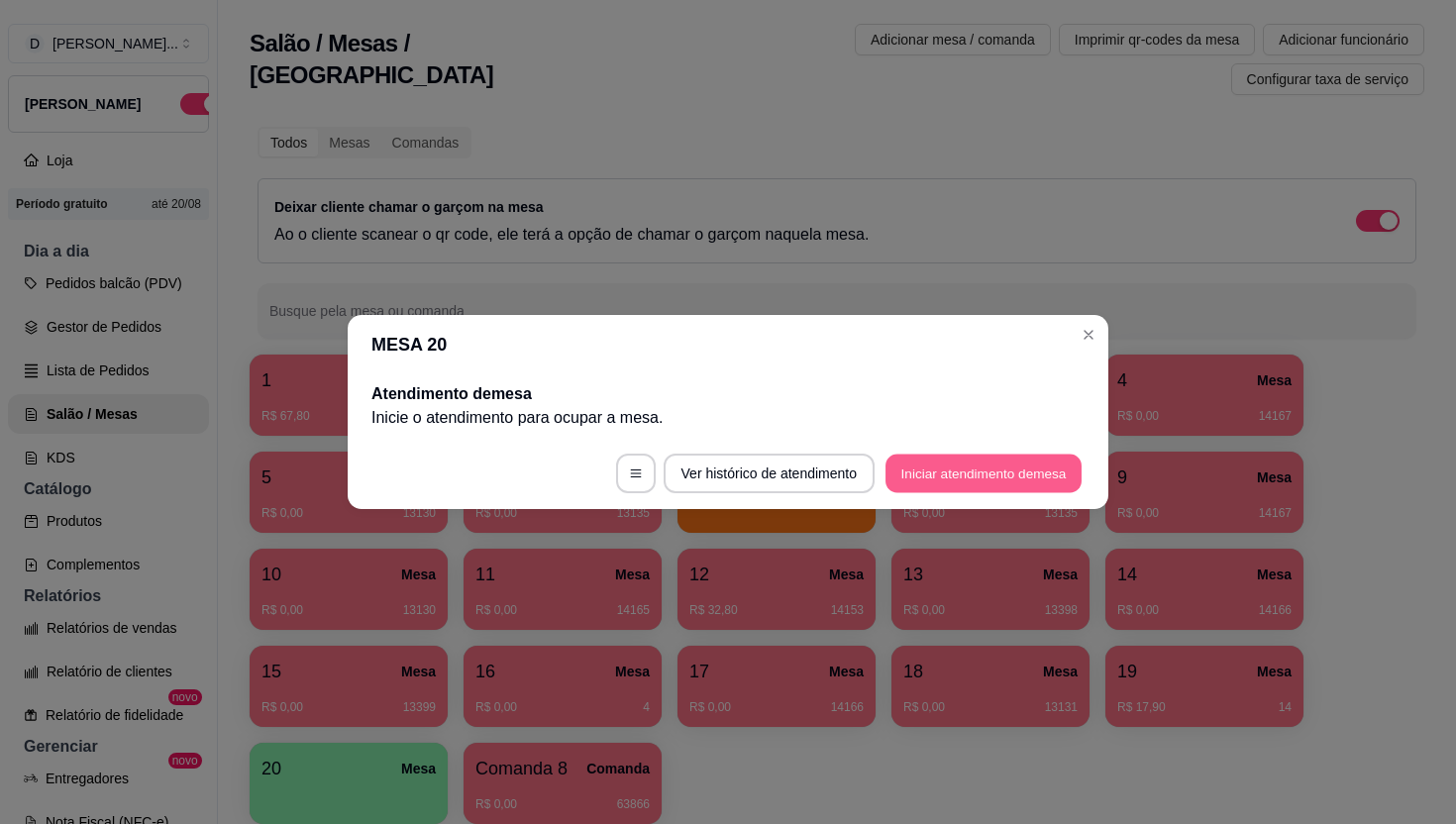 click on "Iniciar atendimento de  mesa" at bounding box center [984, 473] 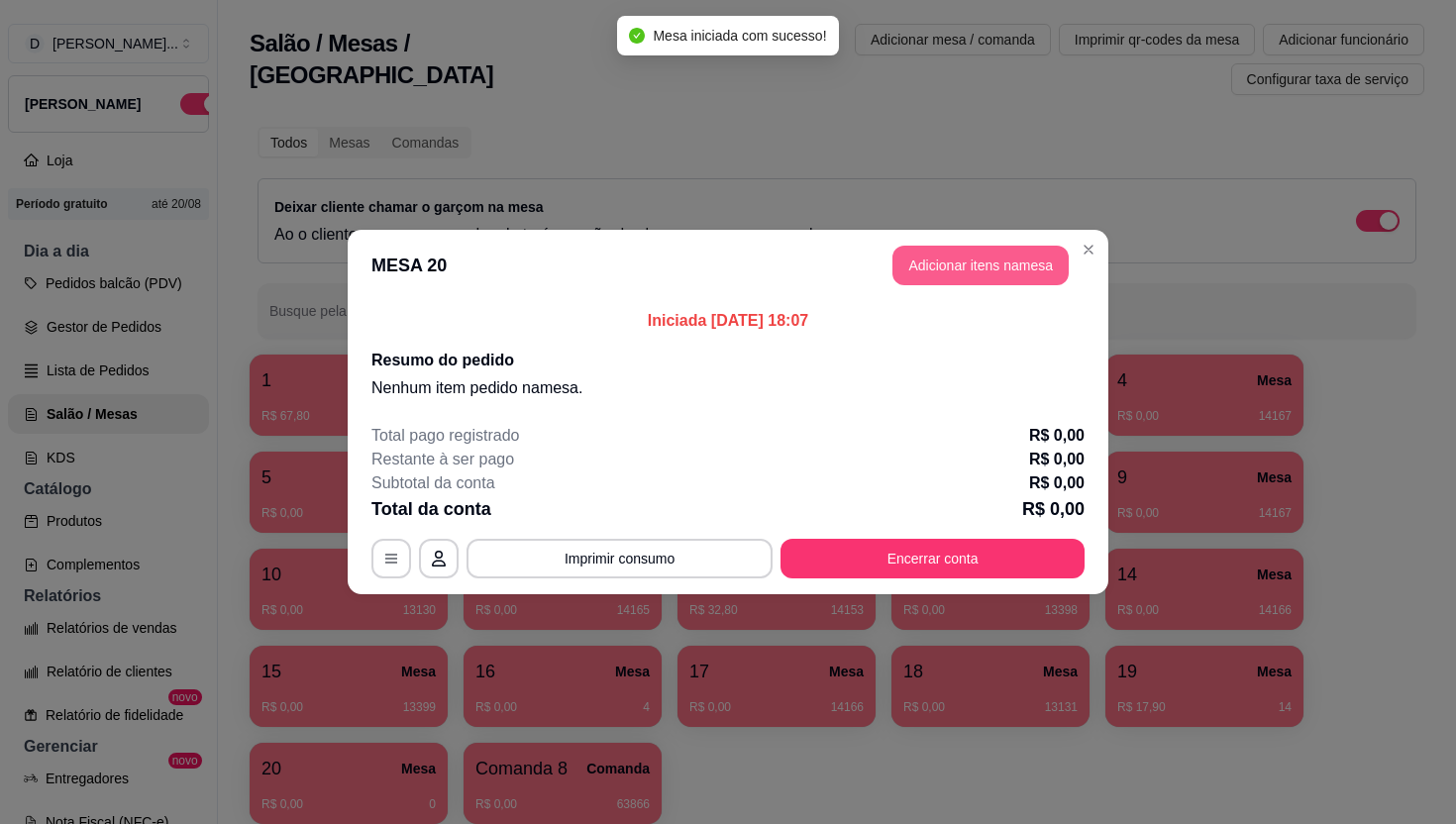 click on "Adicionar itens na  mesa" at bounding box center [981, 265] 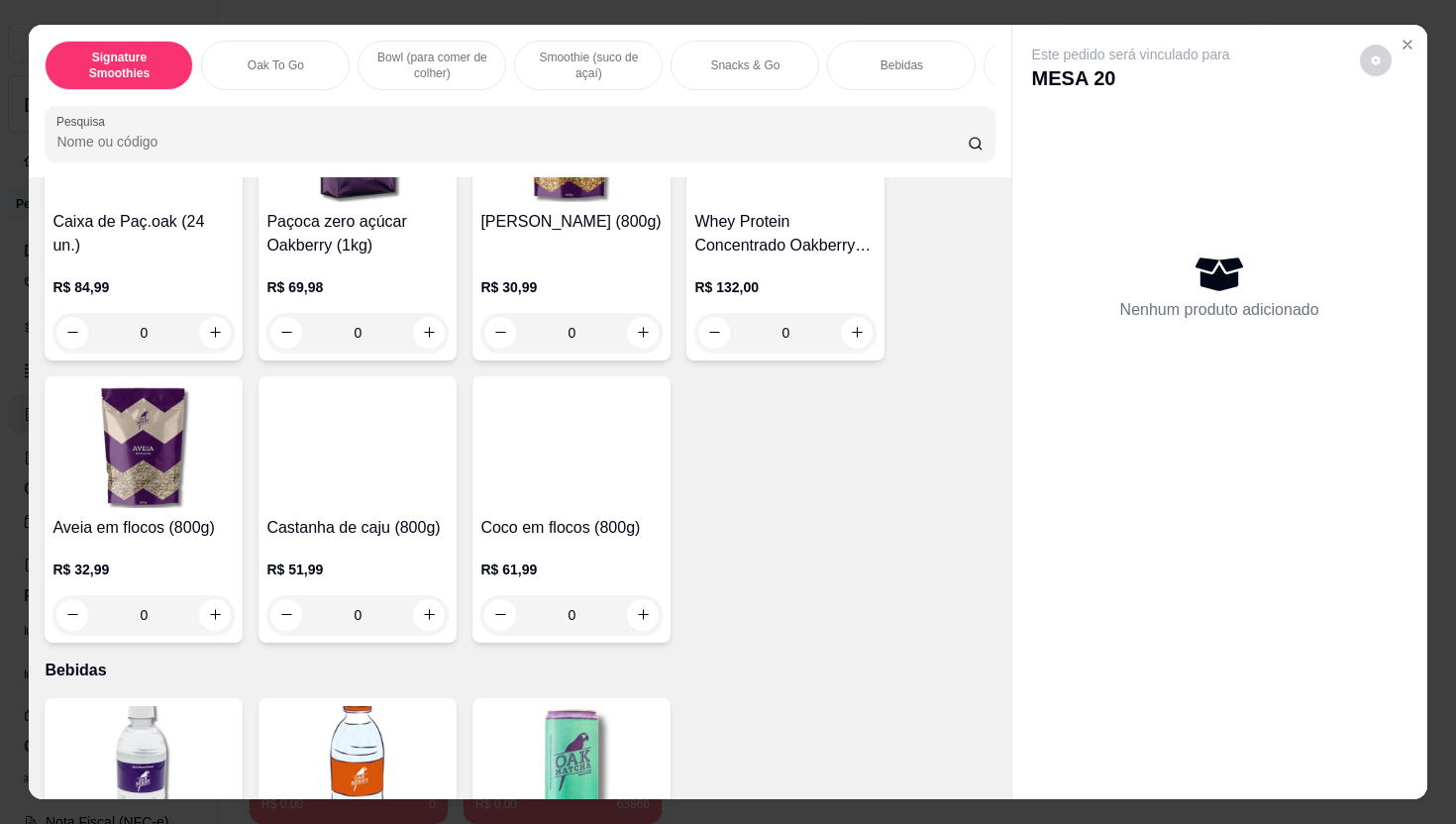 scroll, scrollTop: 3353, scrollLeft: 0, axis: vertical 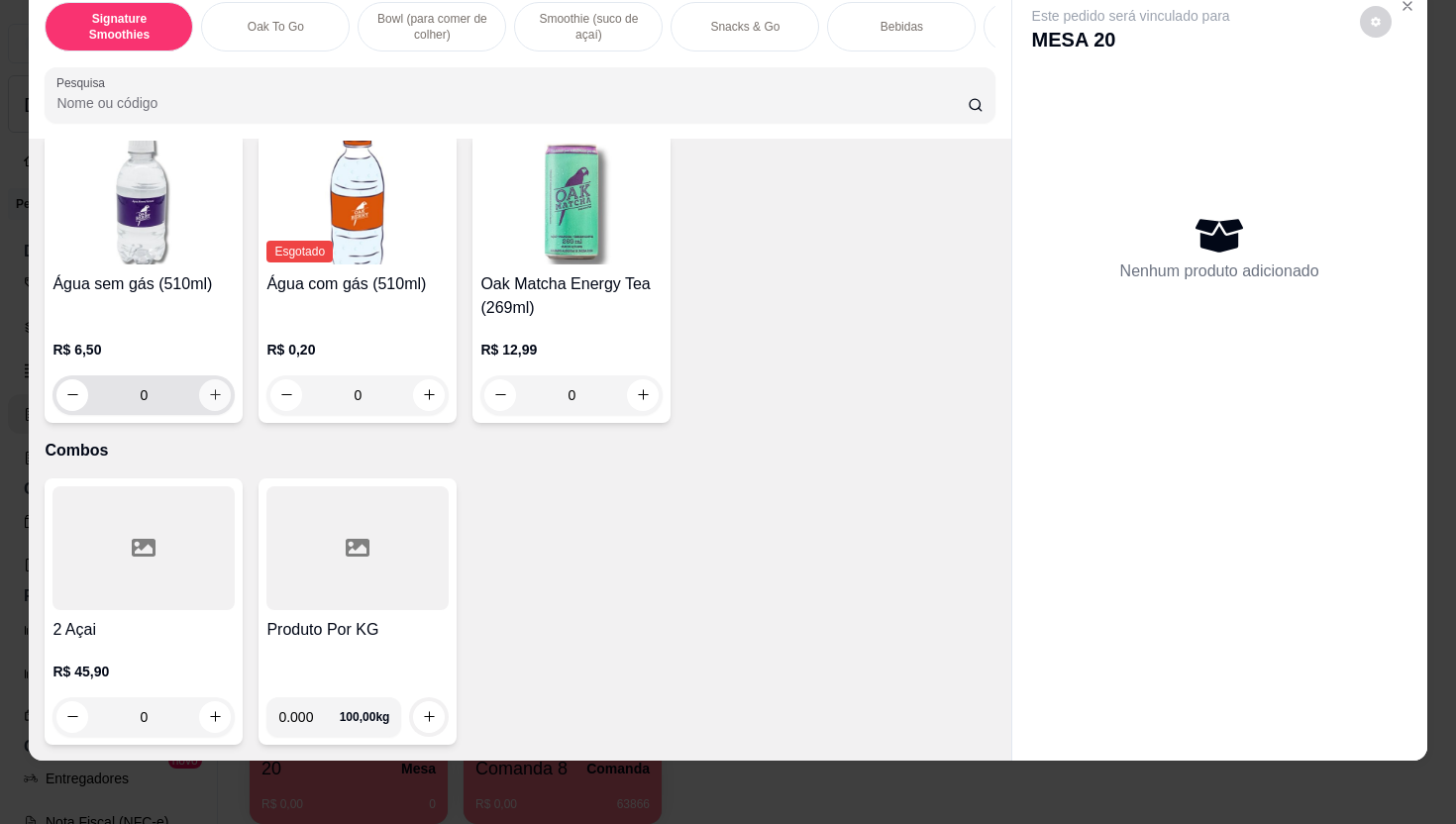 click at bounding box center [215, 395] 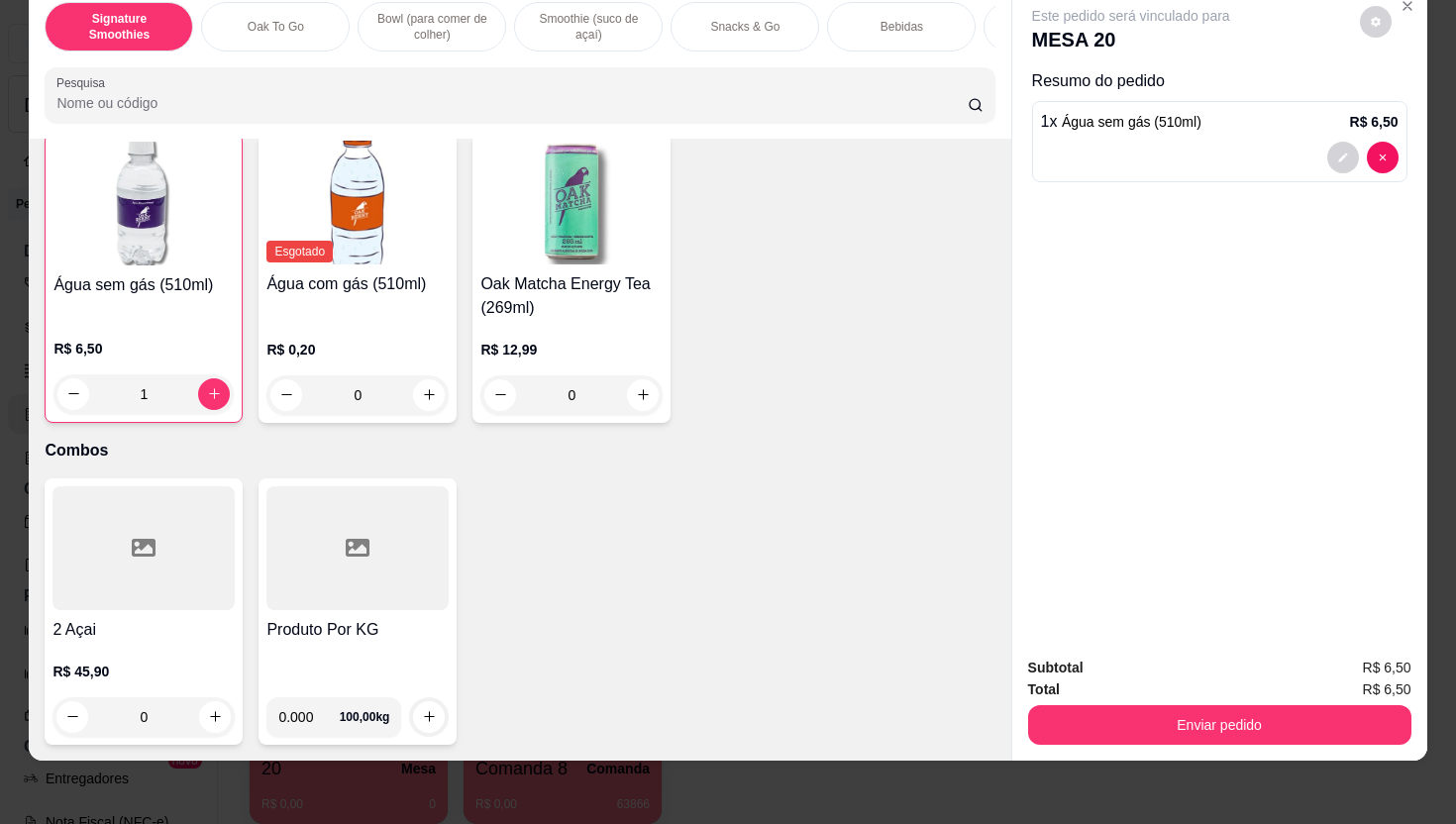 click on "Enviar pedido" at bounding box center (1219, 725) 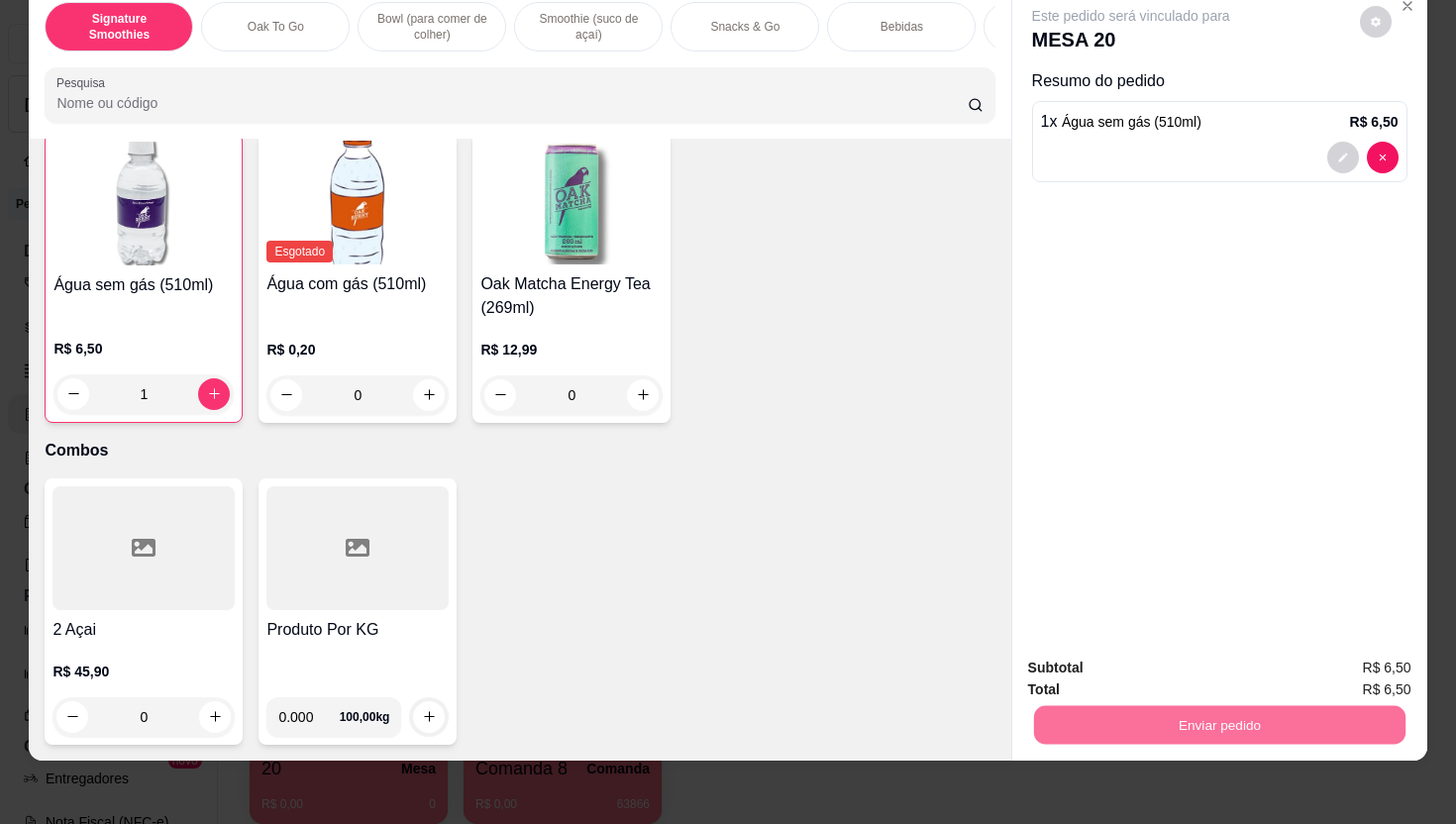 click on "Não registrar e enviar pedido" at bounding box center (1161, 676) 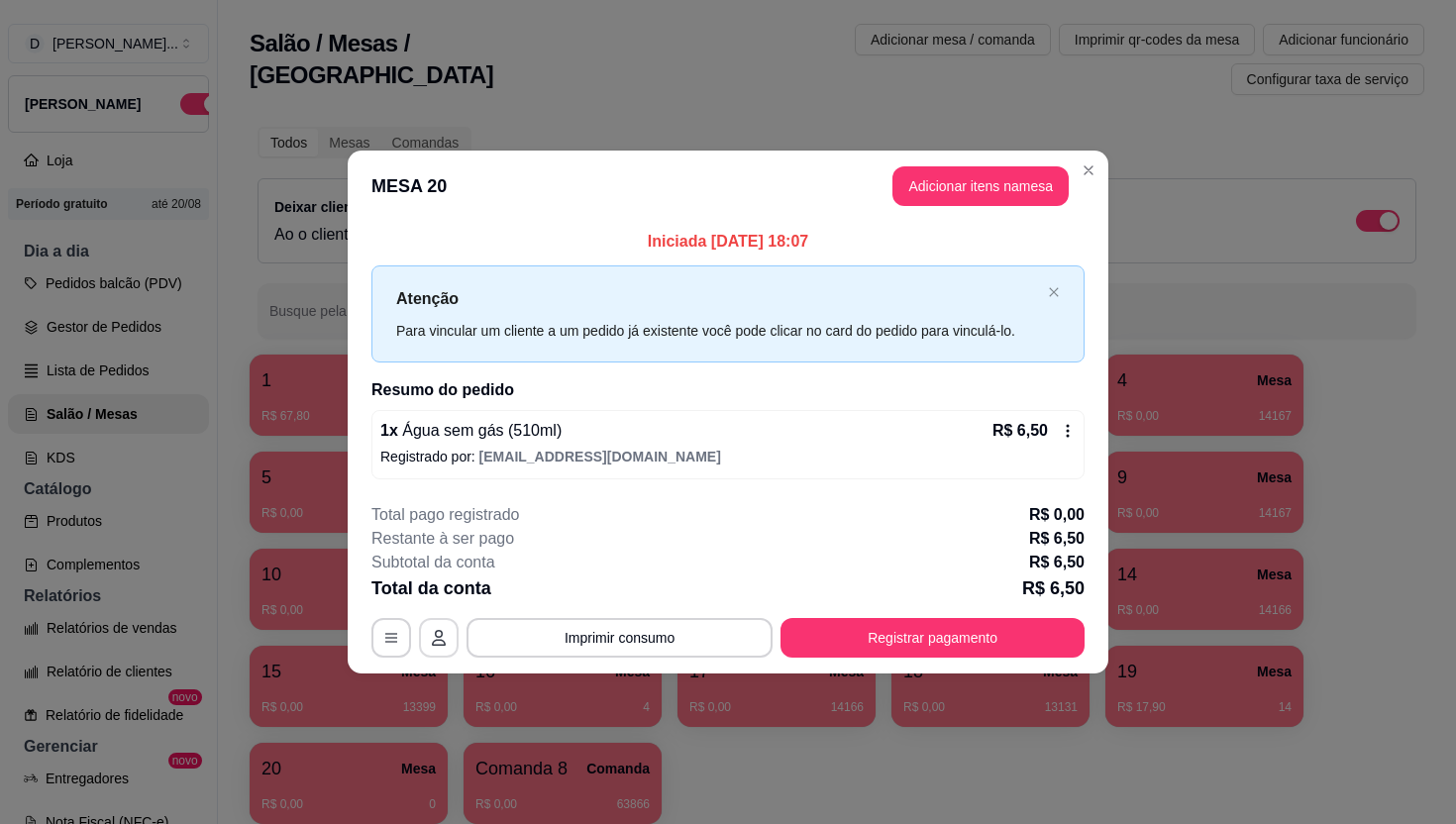 click 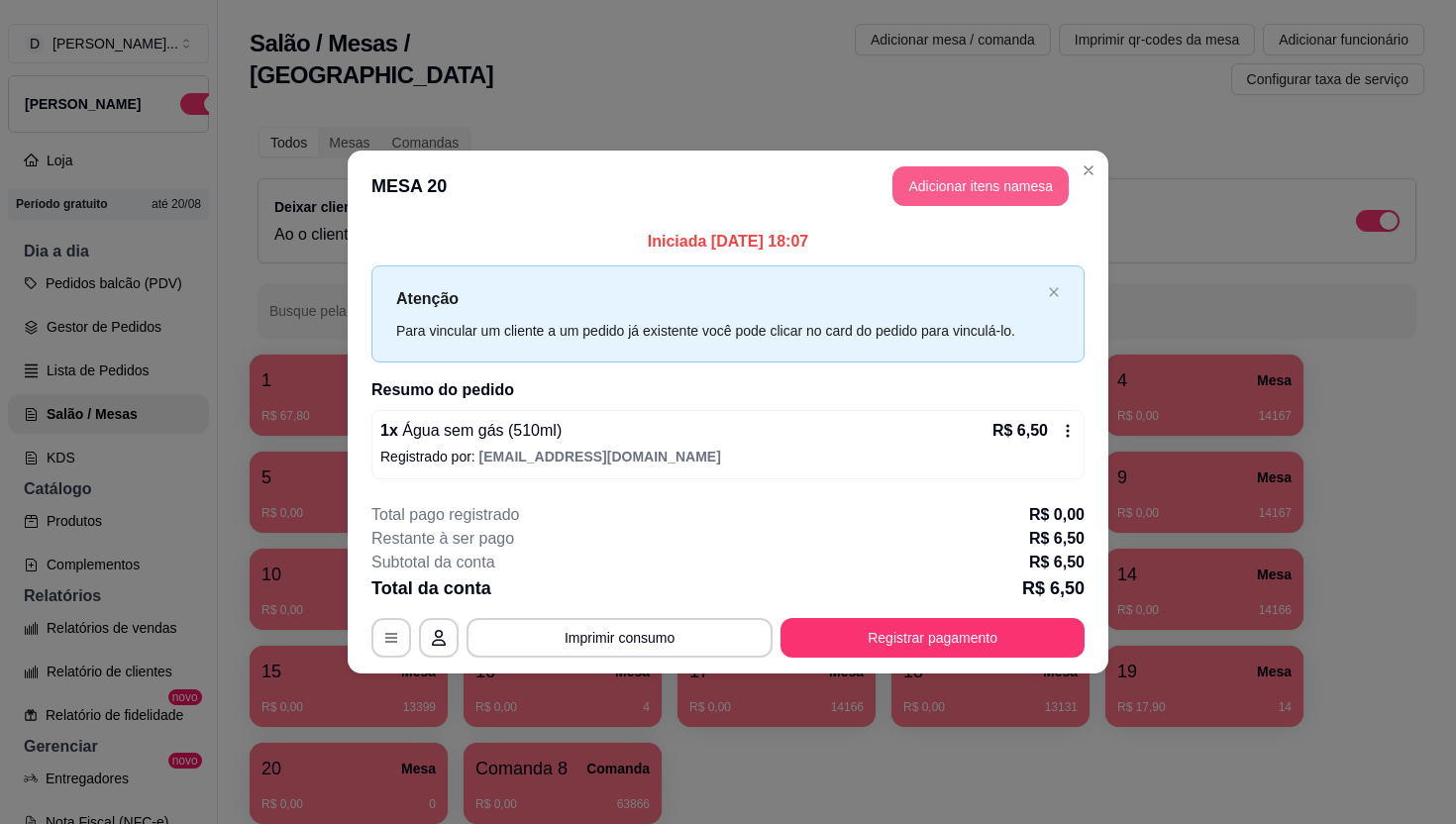 click on "Adicionar itens na  mesa" at bounding box center [981, 186] 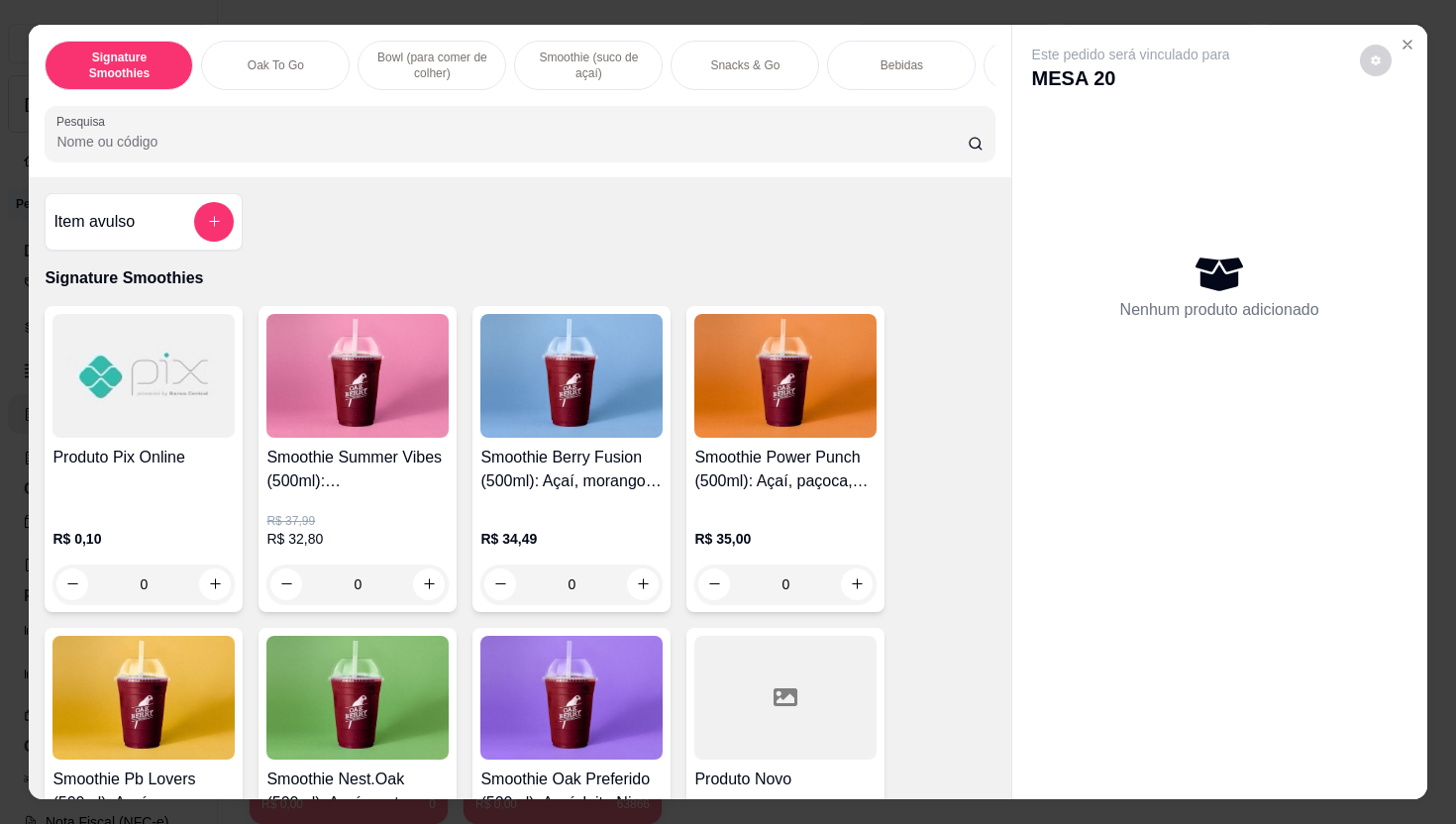 scroll, scrollTop: 0, scrollLeft: 138, axis: horizontal 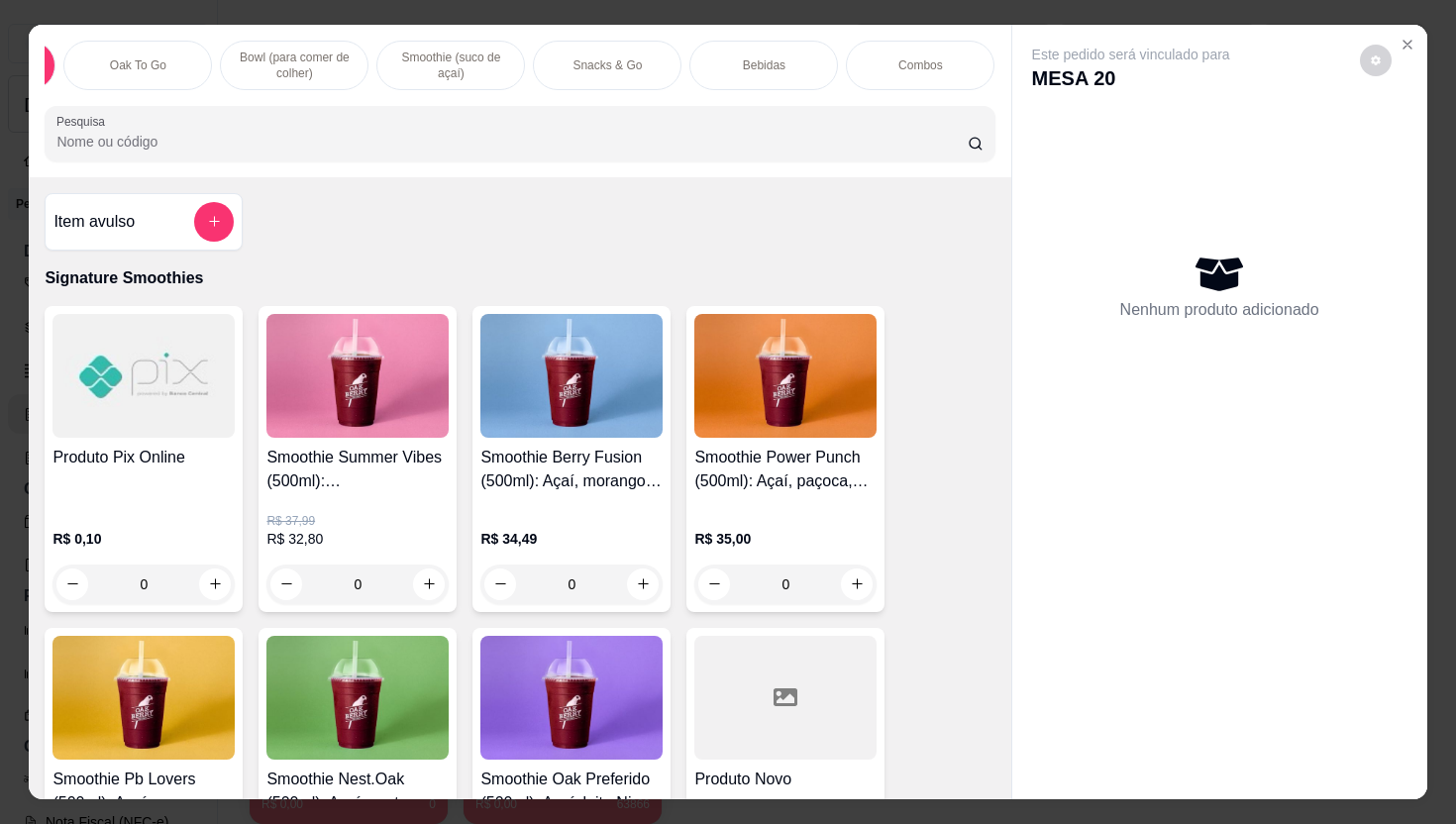 click on "Combos" at bounding box center [920, 65] 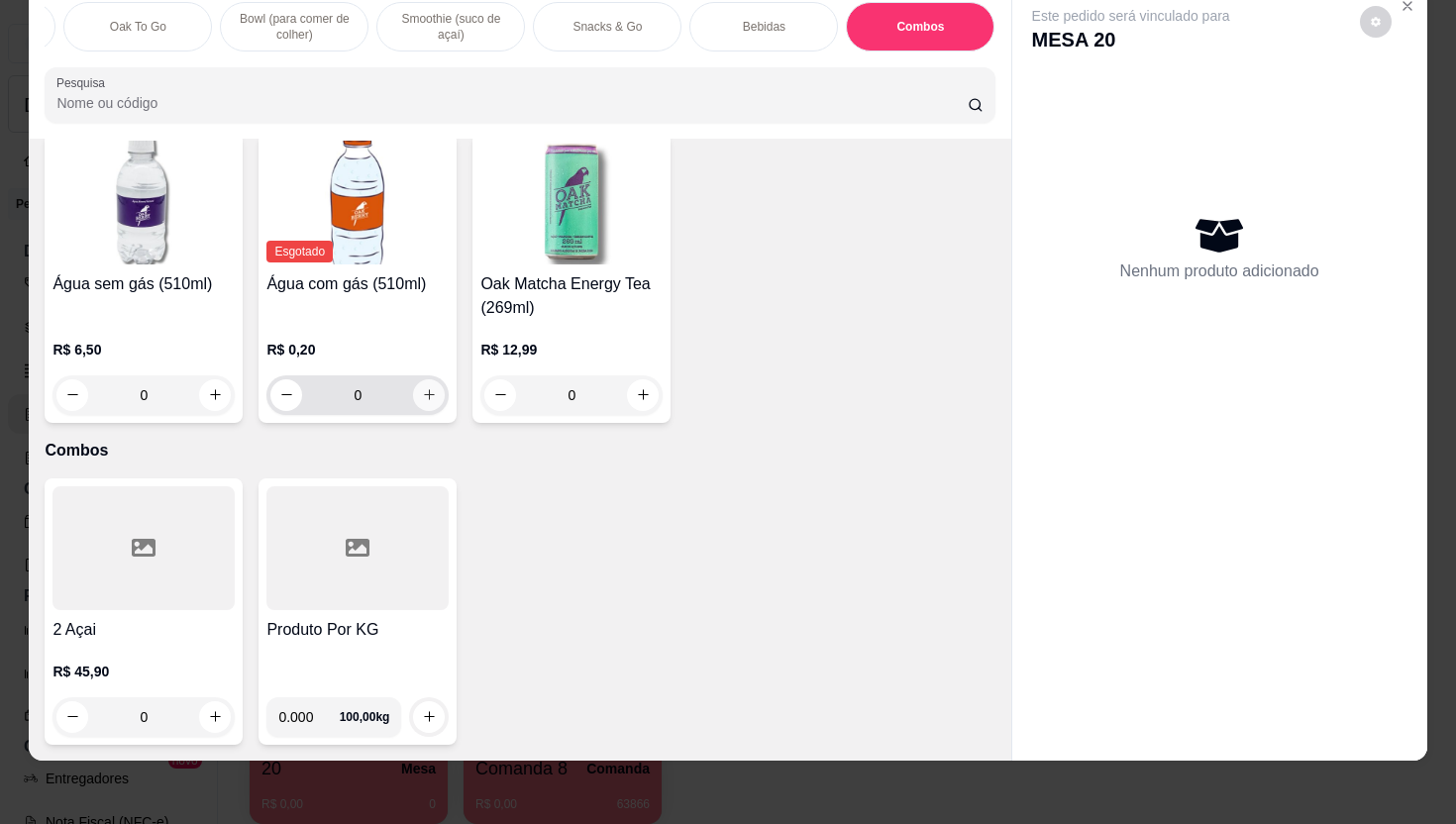 click at bounding box center [429, 395] 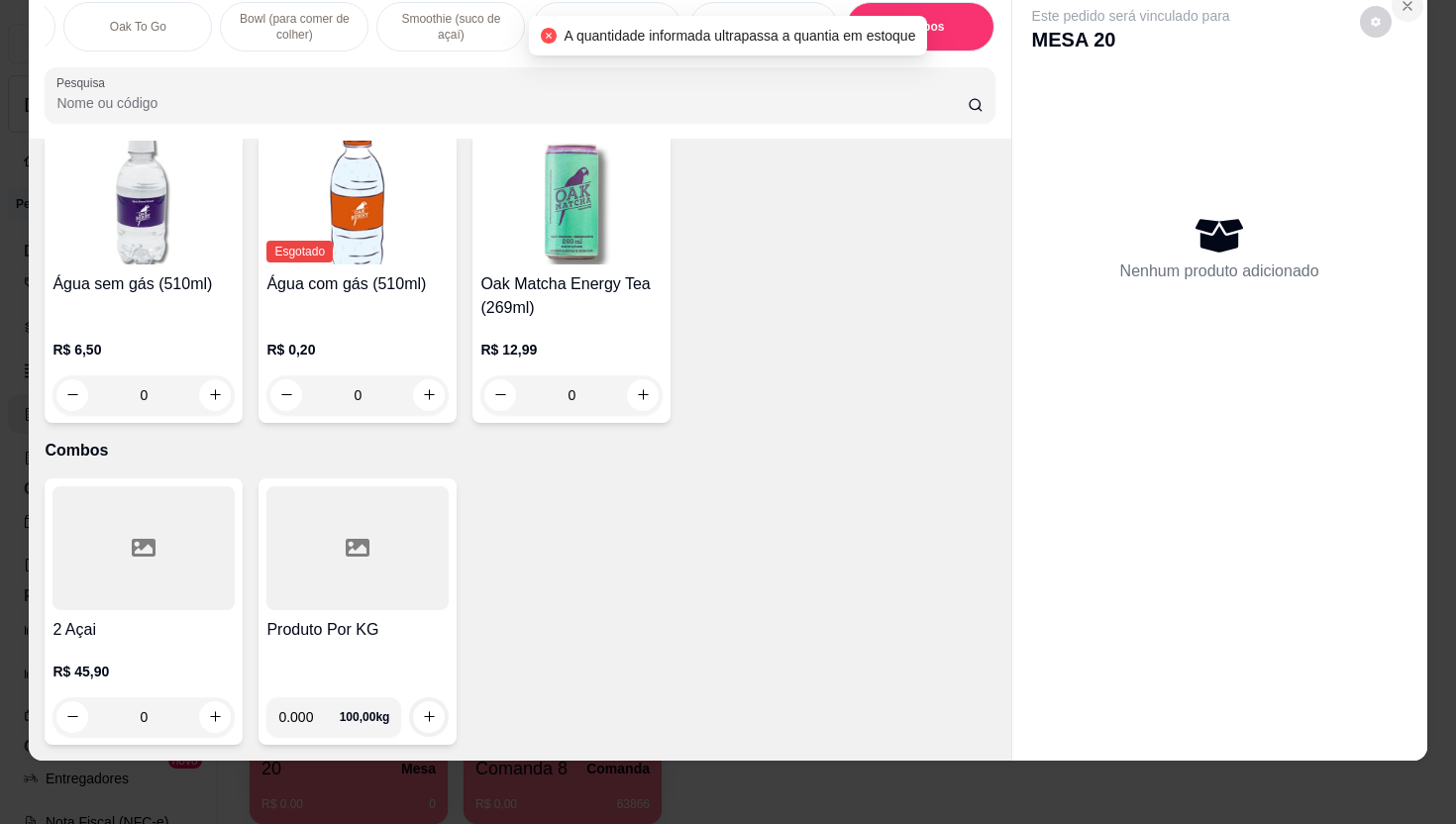 click 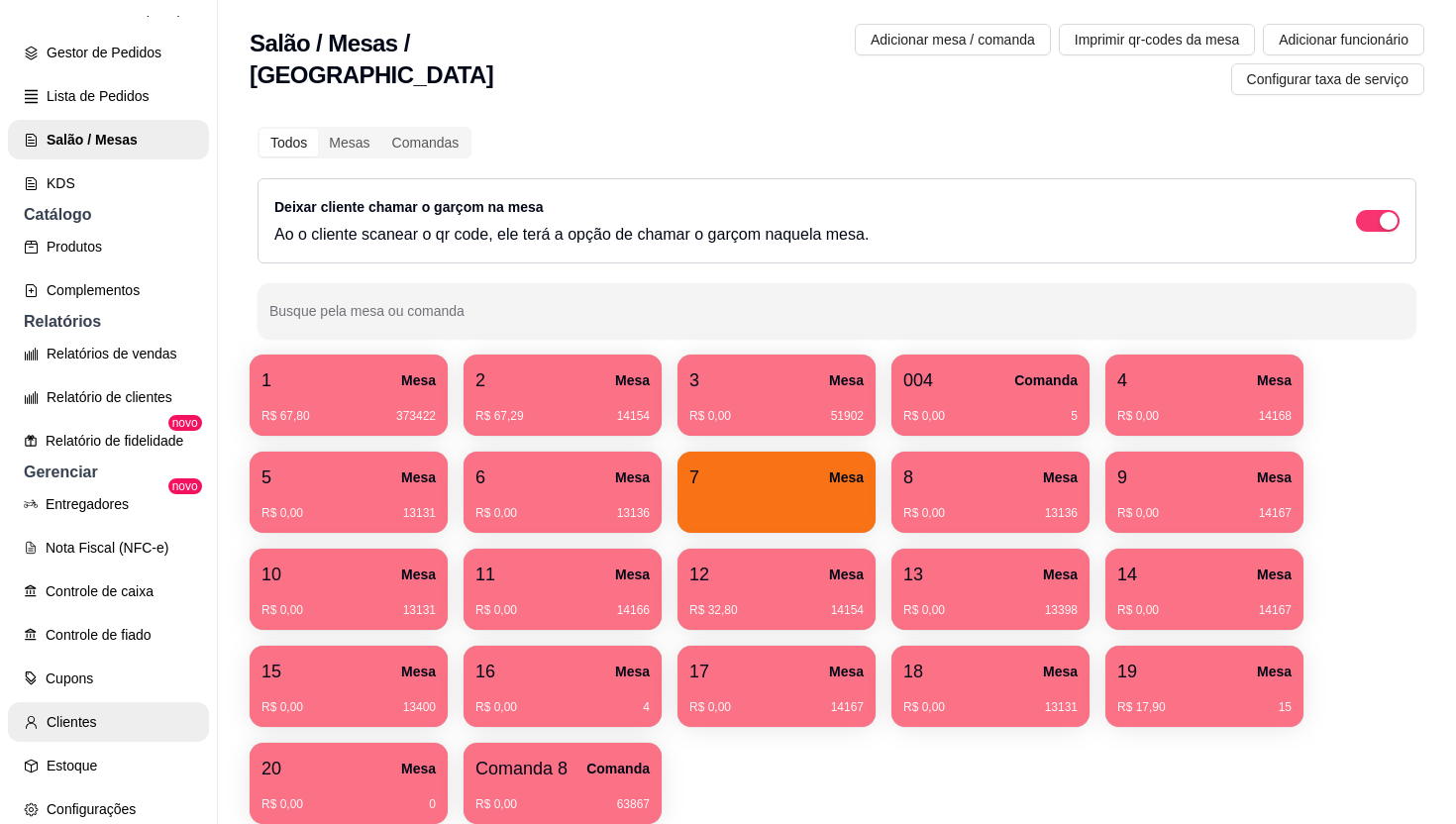 scroll, scrollTop: 302, scrollLeft: 0, axis: vertical 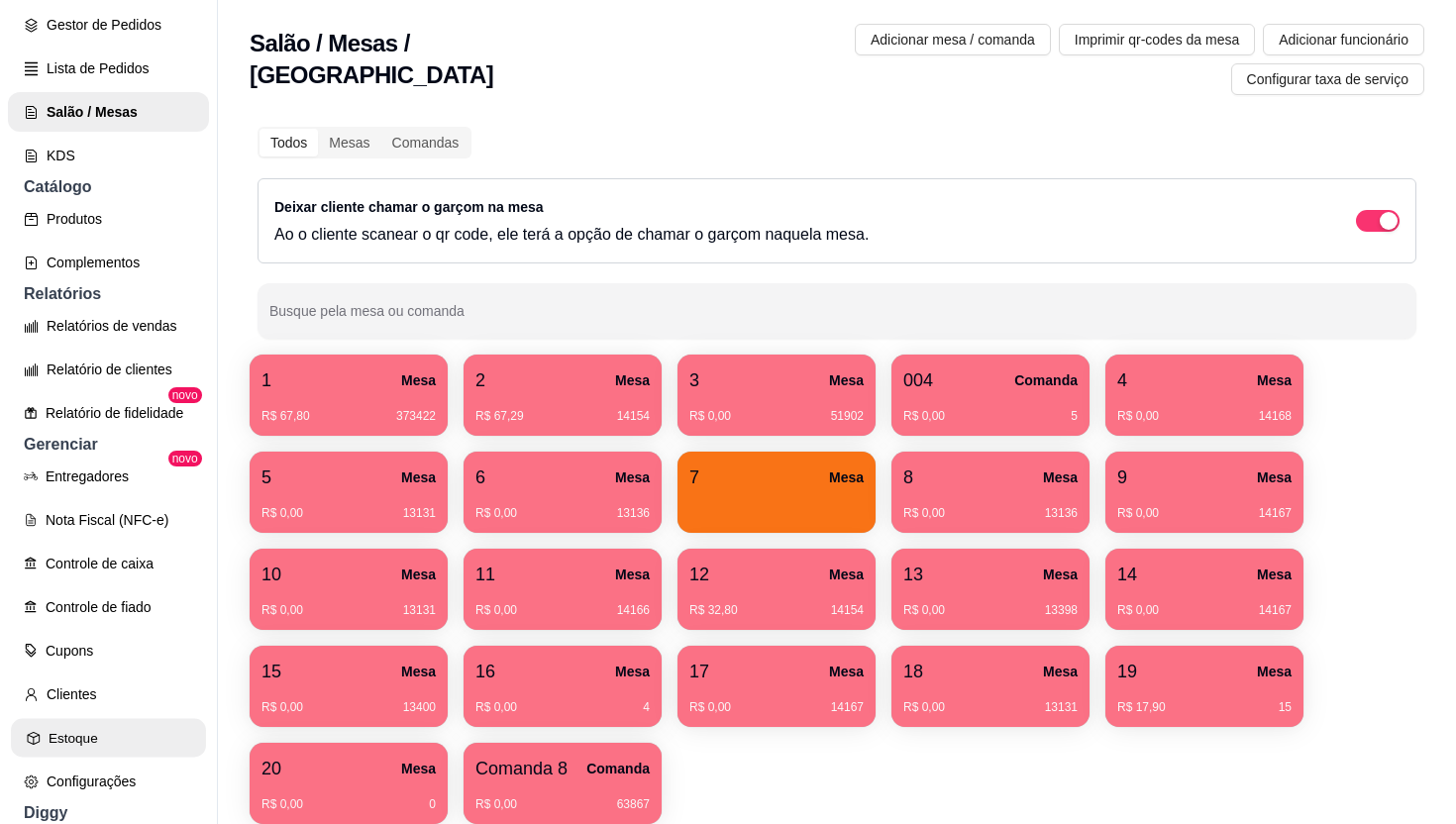 click on "Estoque" at bounding box center [108, 738] 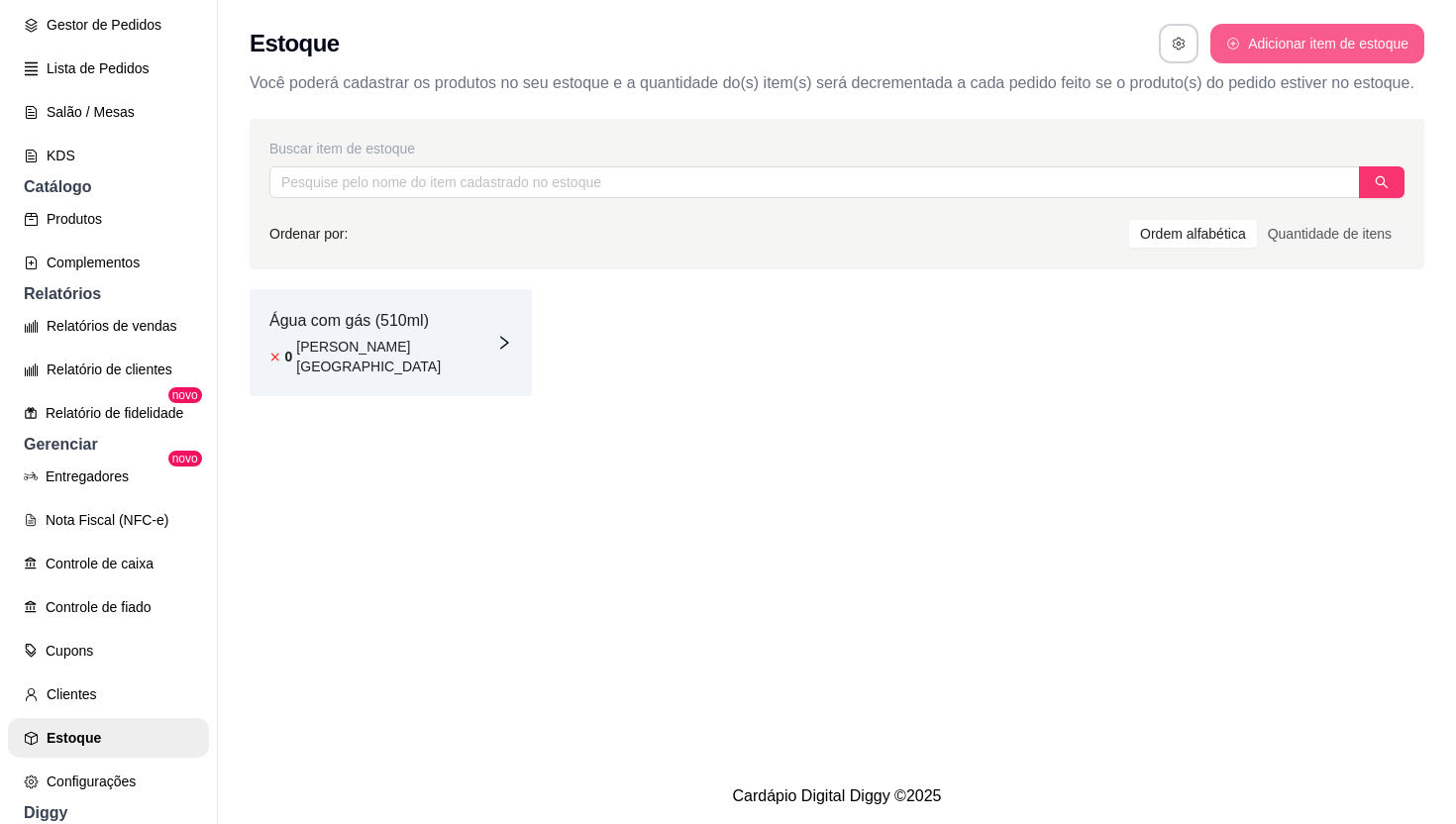 click on "Estoque Adicionar item de estoque Você poderá cadastrar os produtos no seu estoque e a quantidade do(s) item(s) será decrementada a cada pedido feito se o produto(s) do pedido estiver no estoque." at bounding box center (837, 53) 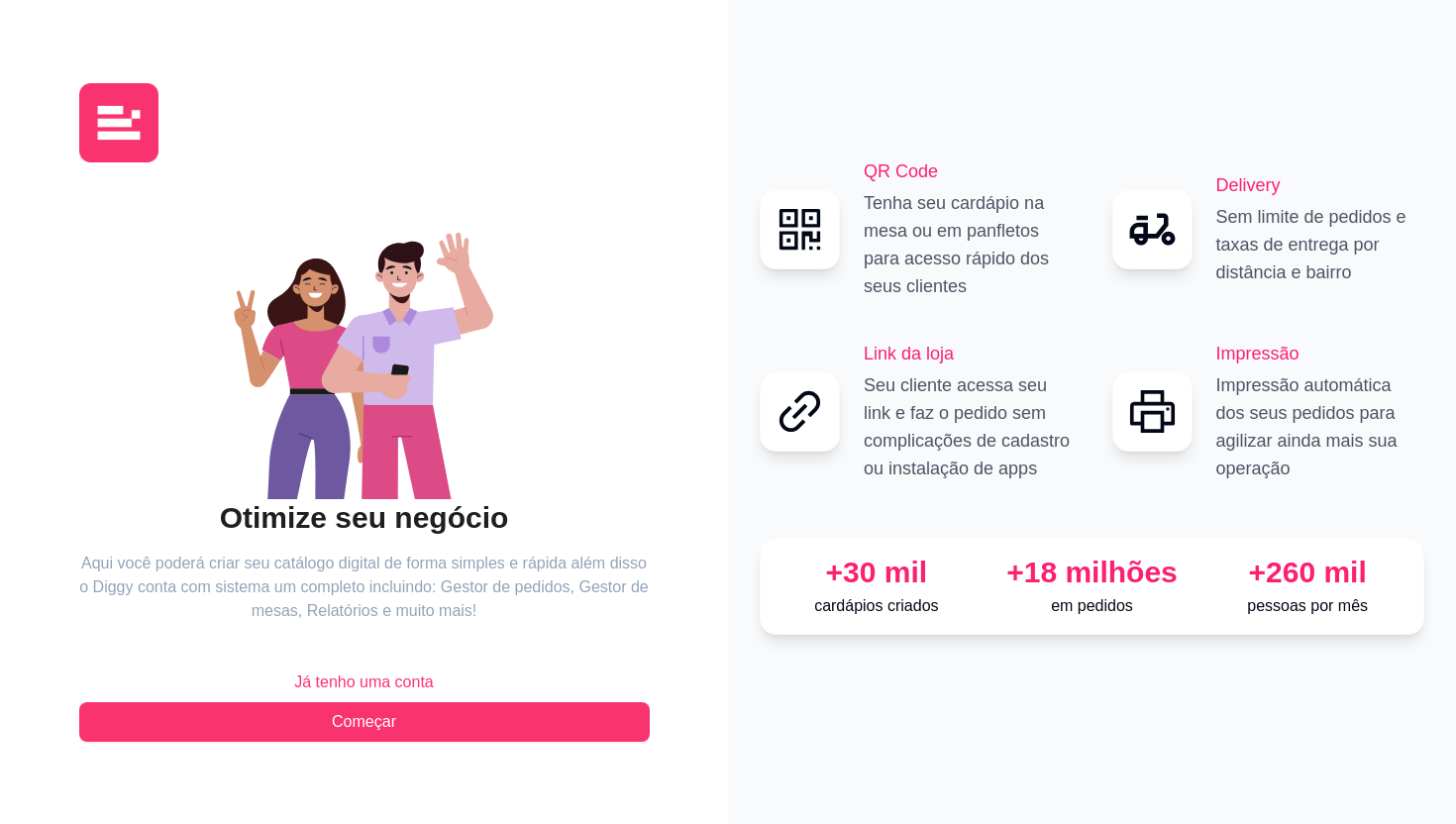 scroll, scrollTop: 0, scrollLeft: 0, axis: both 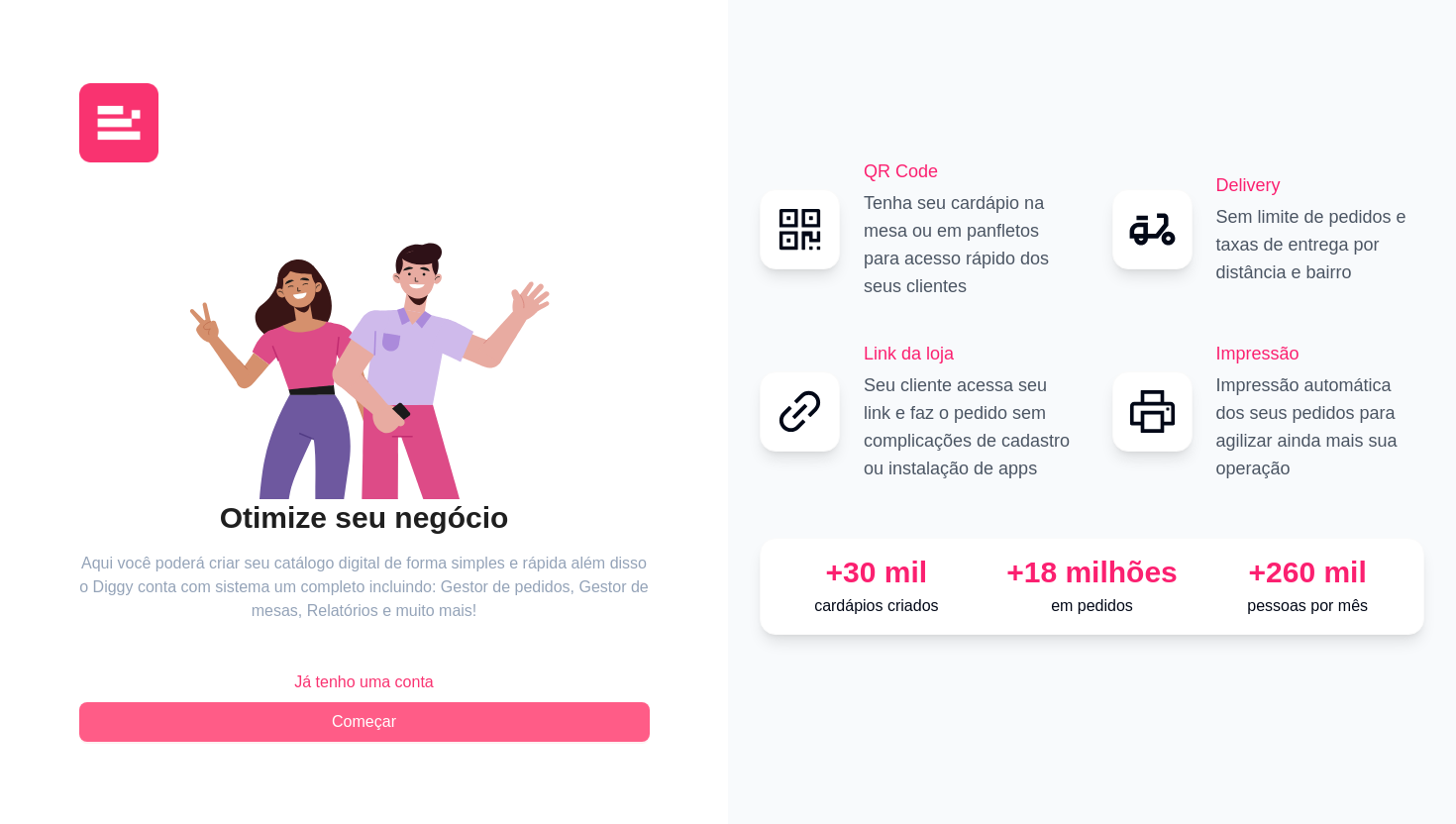 click on "Começar" at bounding box center [364, 722] 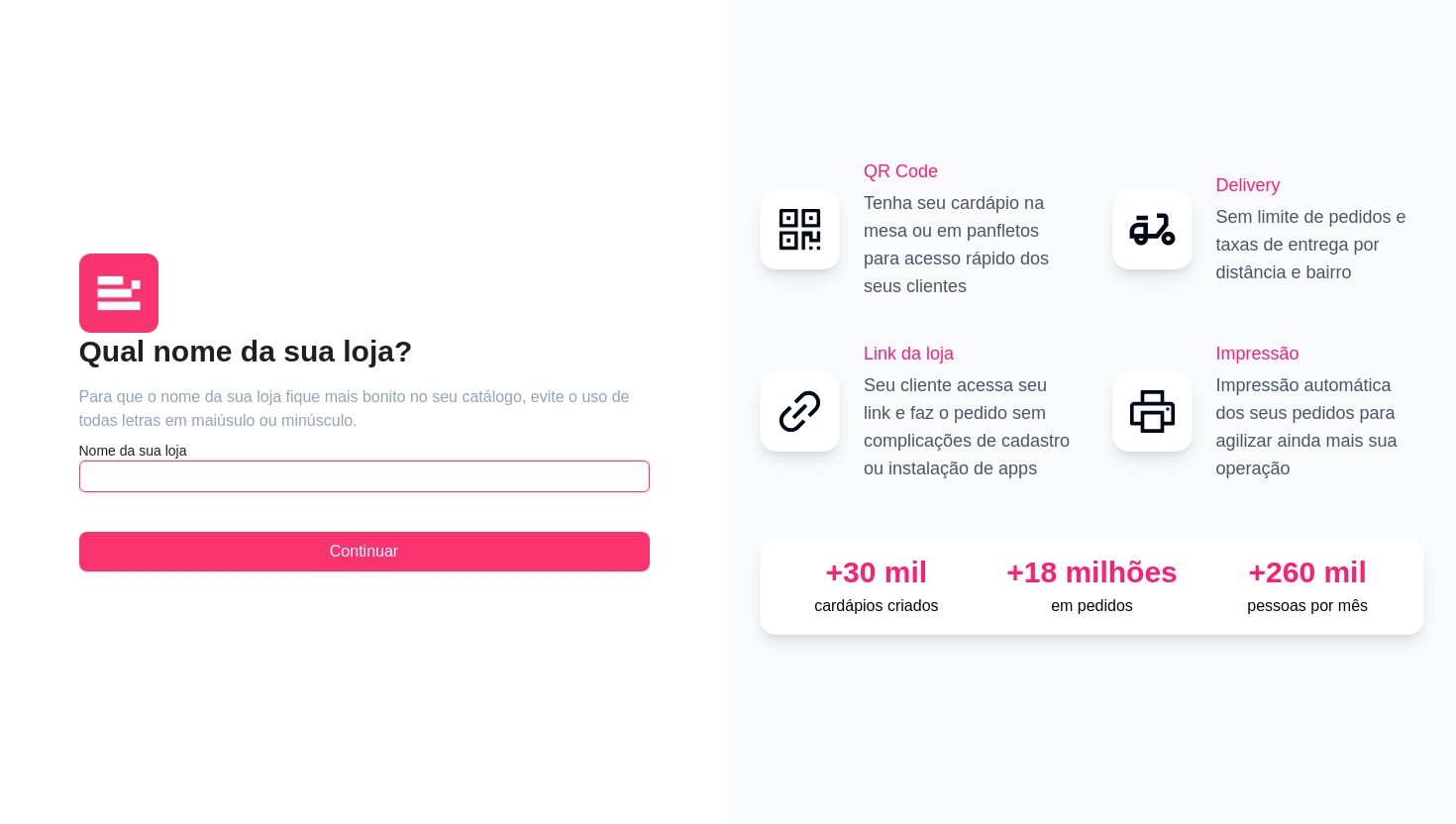 click at bounding box center (364, 476) 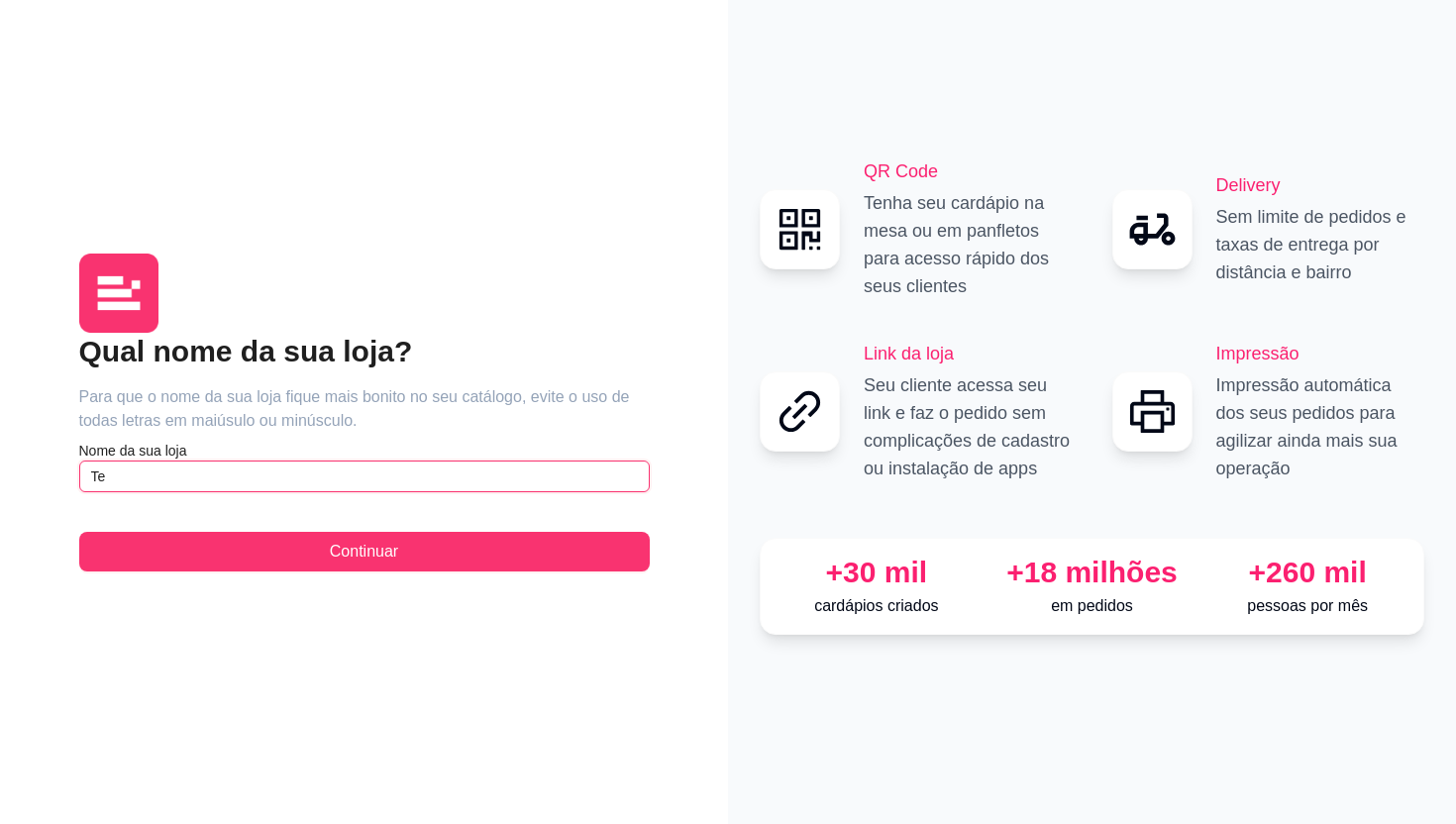 type on "T" 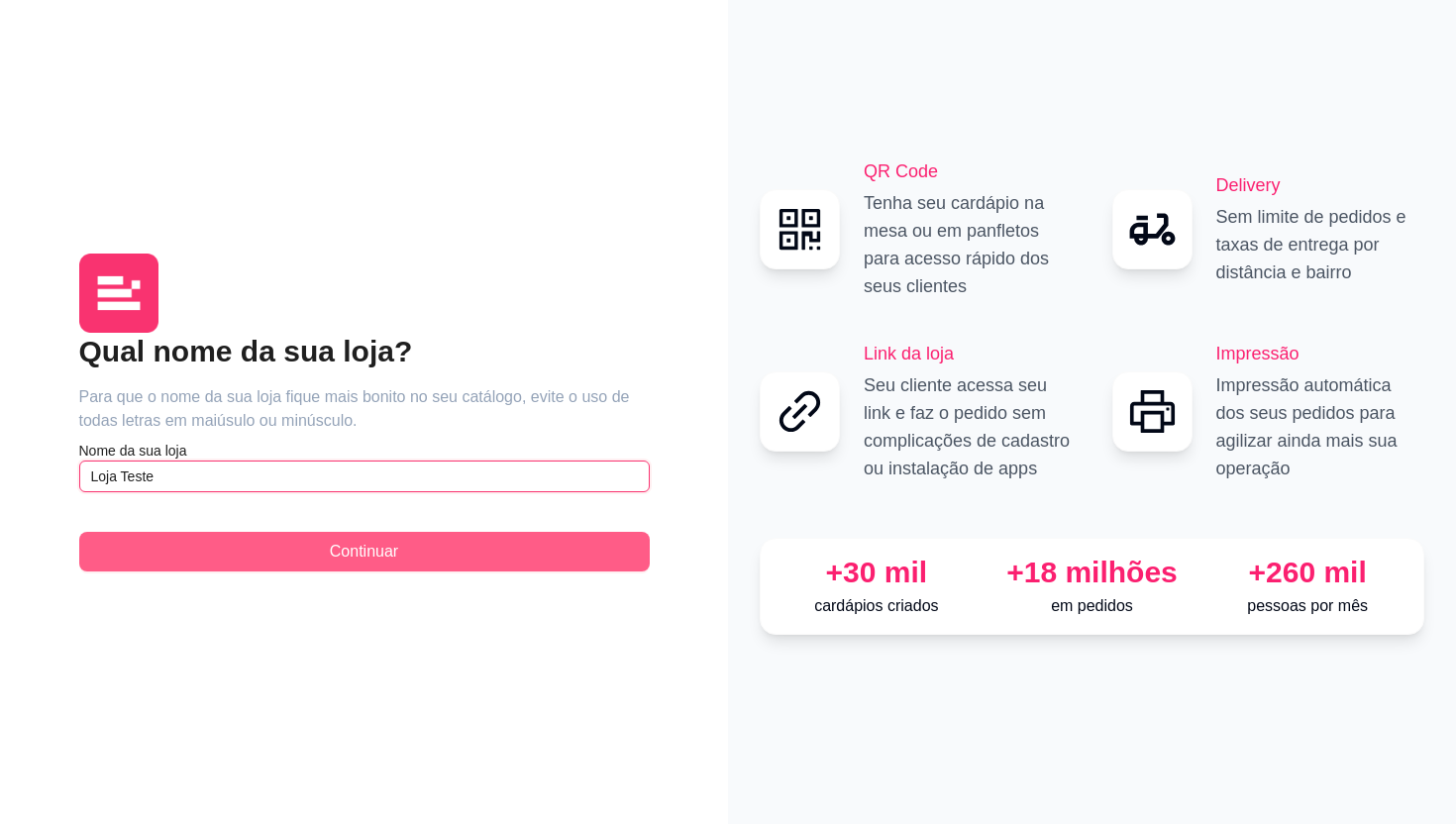type on "Loja Teste" 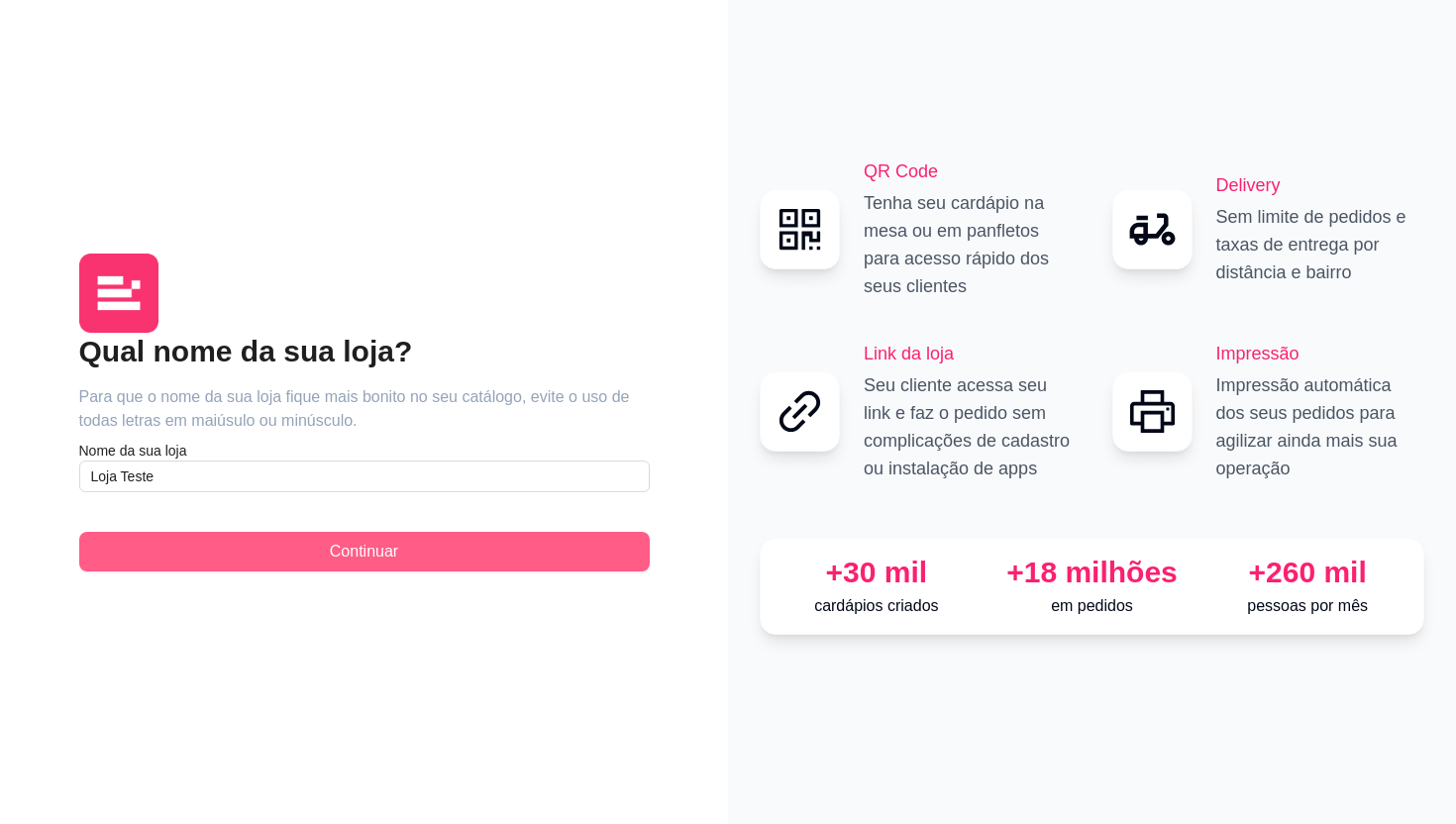click on "Continuar" at bounding box center [364, 552] 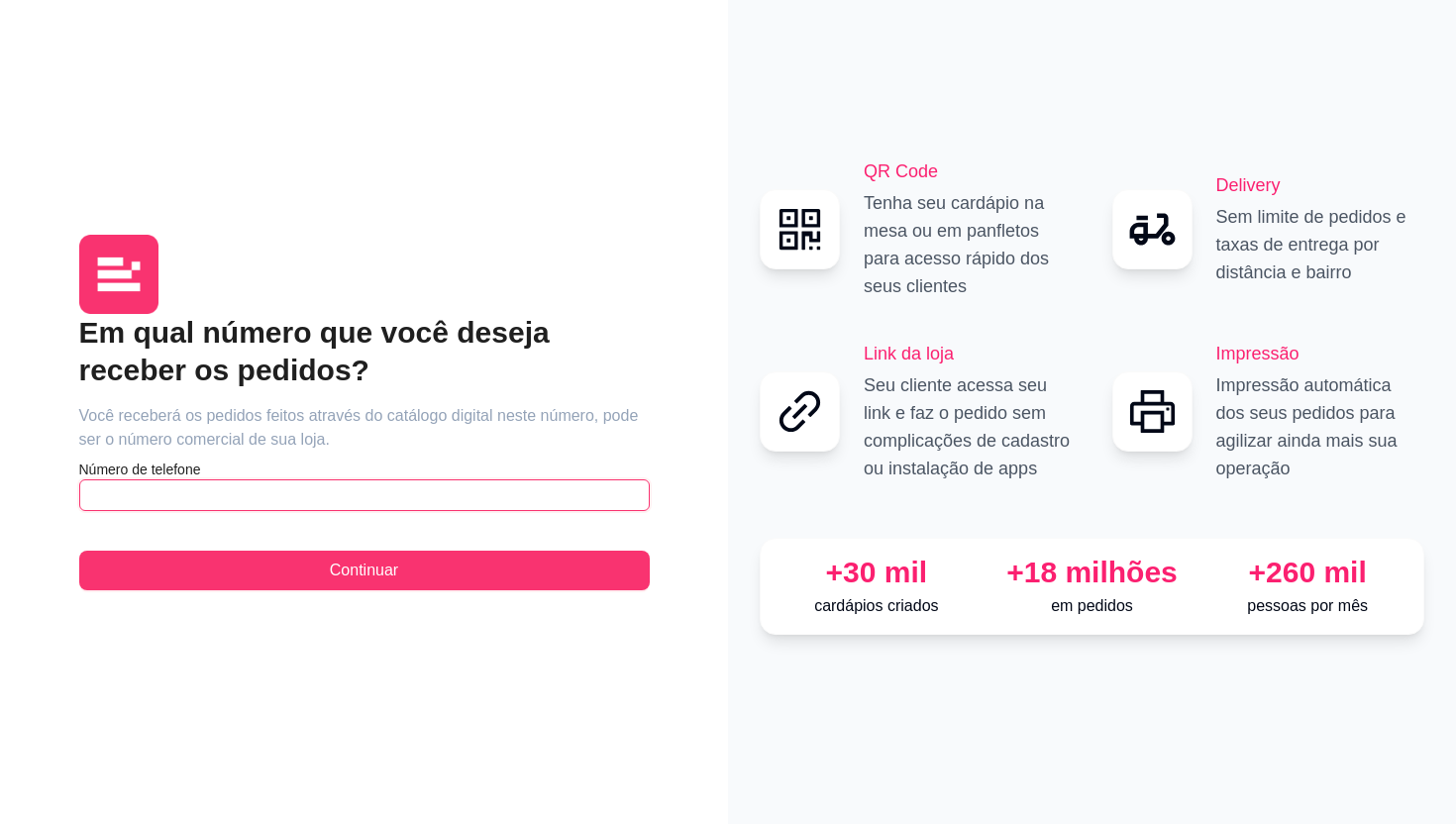 click at bounding box center (364, 495) 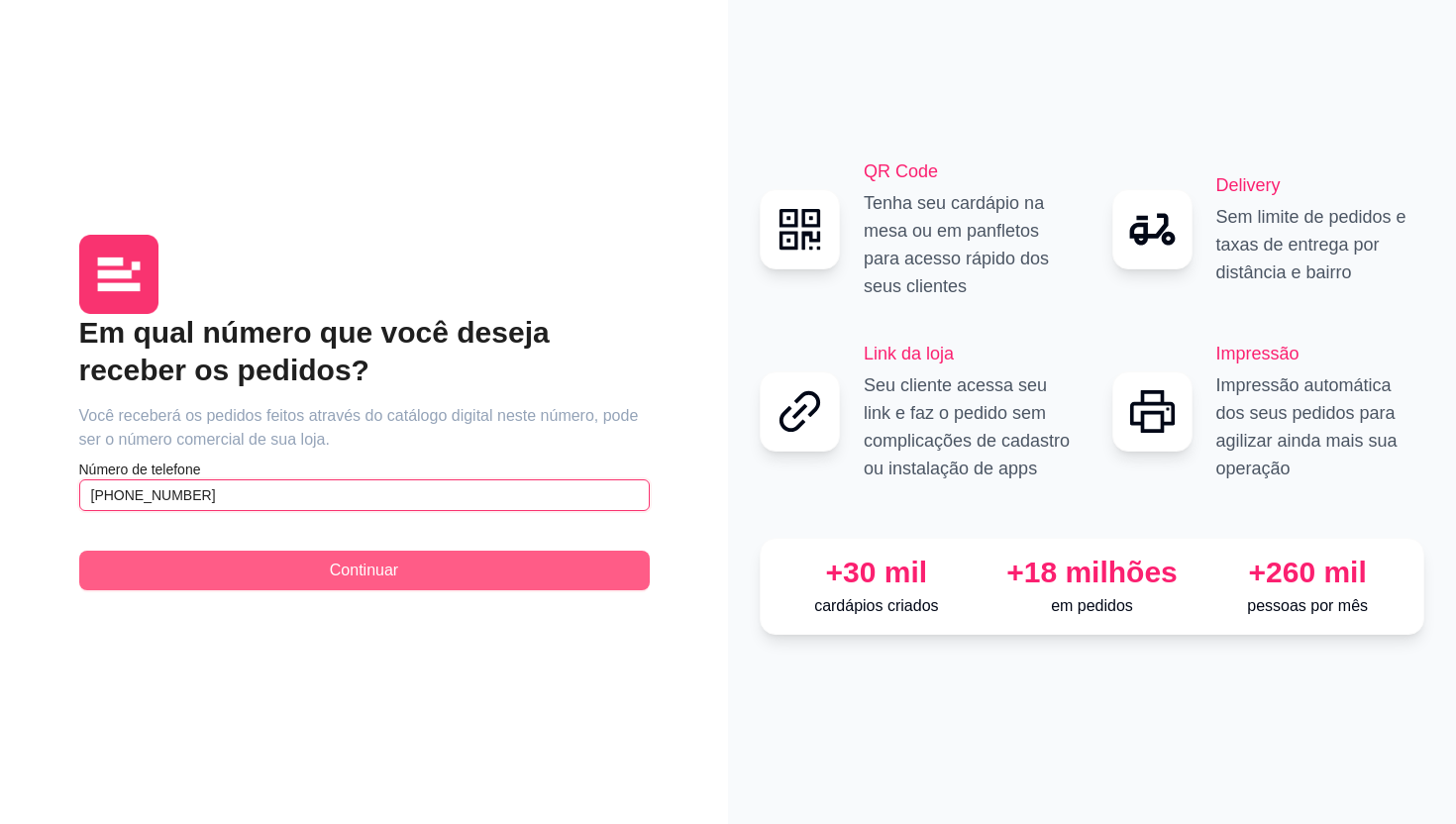 type on "[PHONE_NUMBER]" 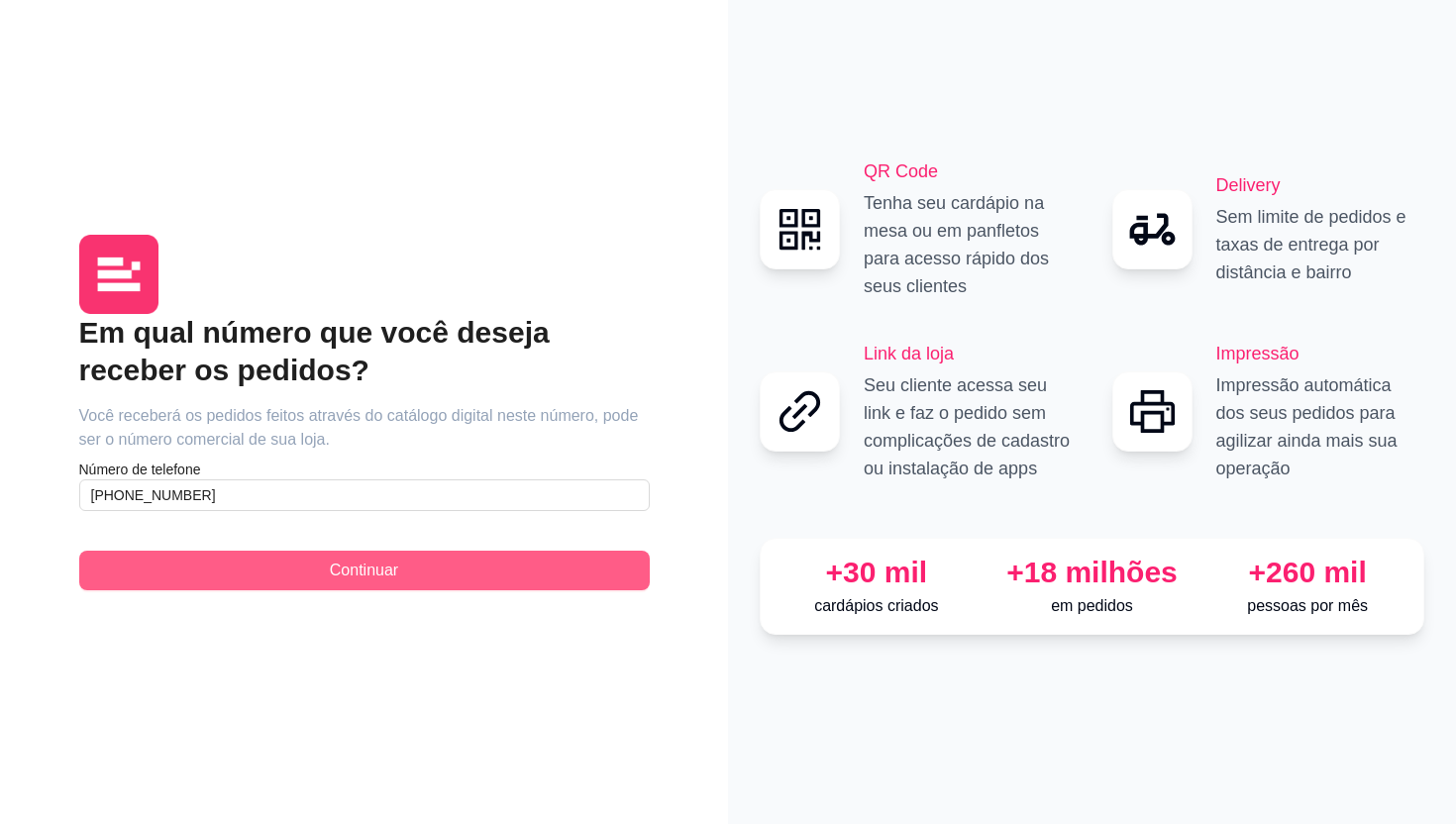 click on "Continuar" at bounding box center [364, 570] 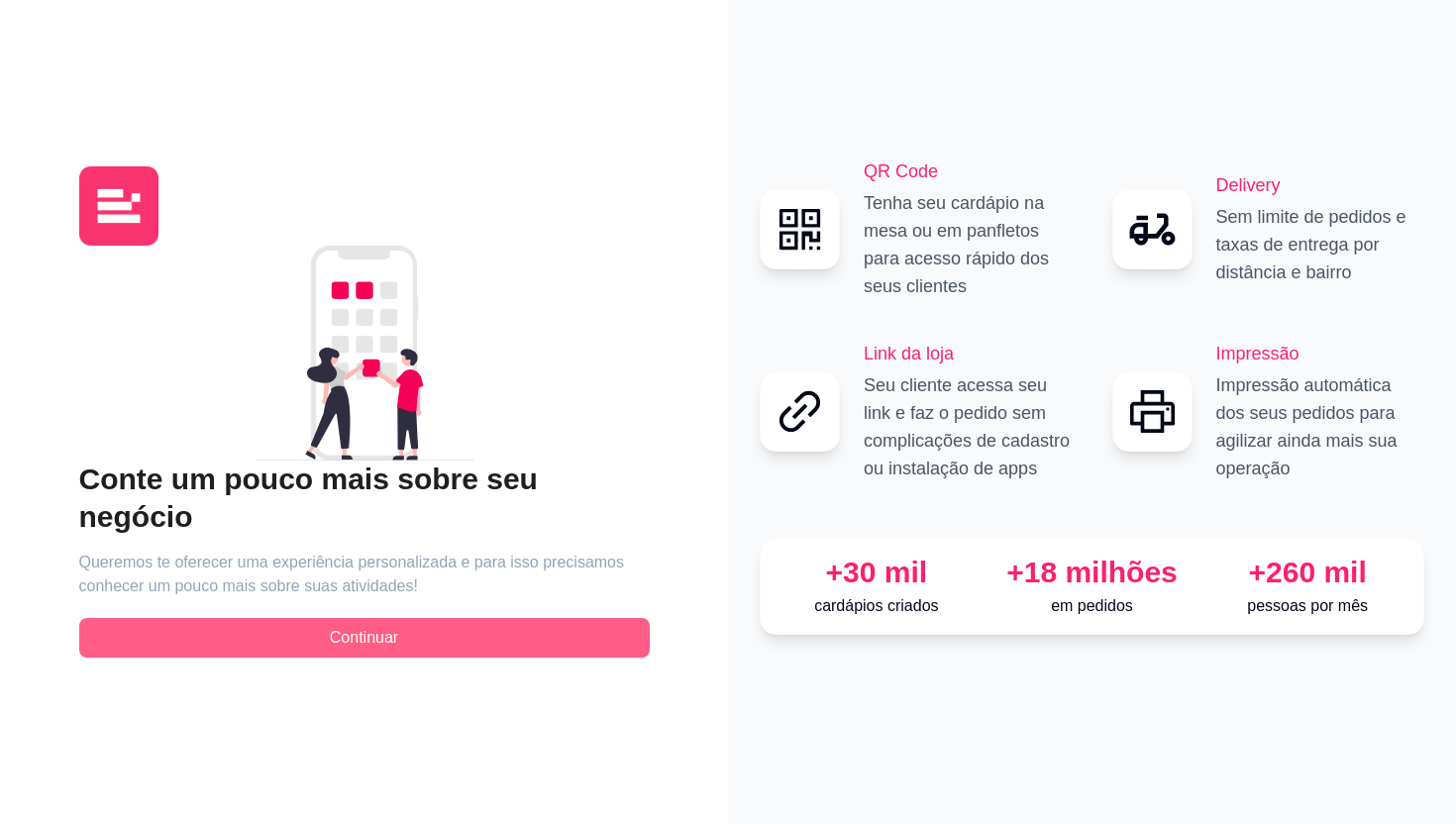 click on "Continuar" at bounding box center (364, 638) 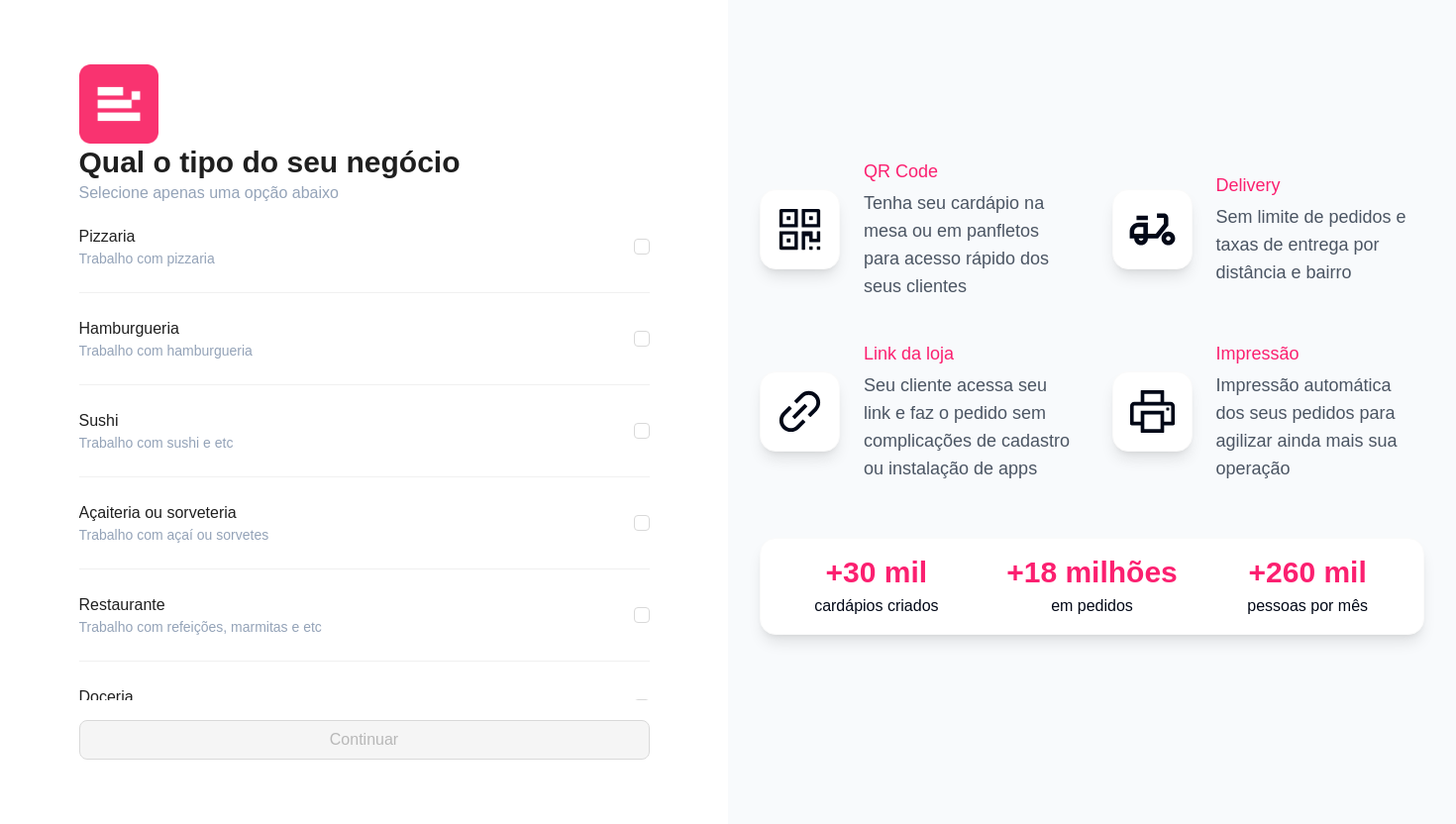 click on "Pizzaria Trabalho com pizzaria" at bounding box center (364, 247) 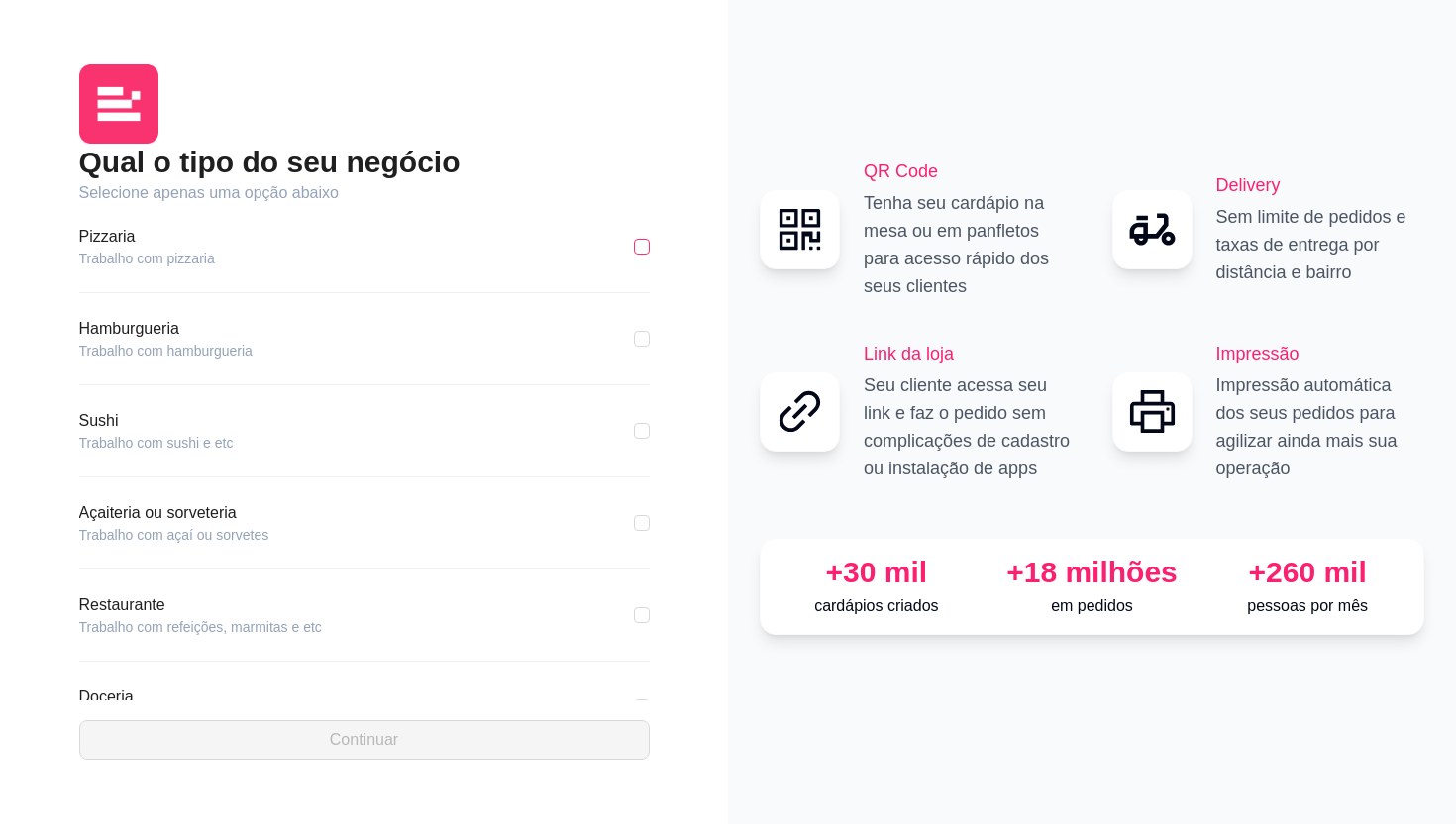 click at bounding box center (642, 247) 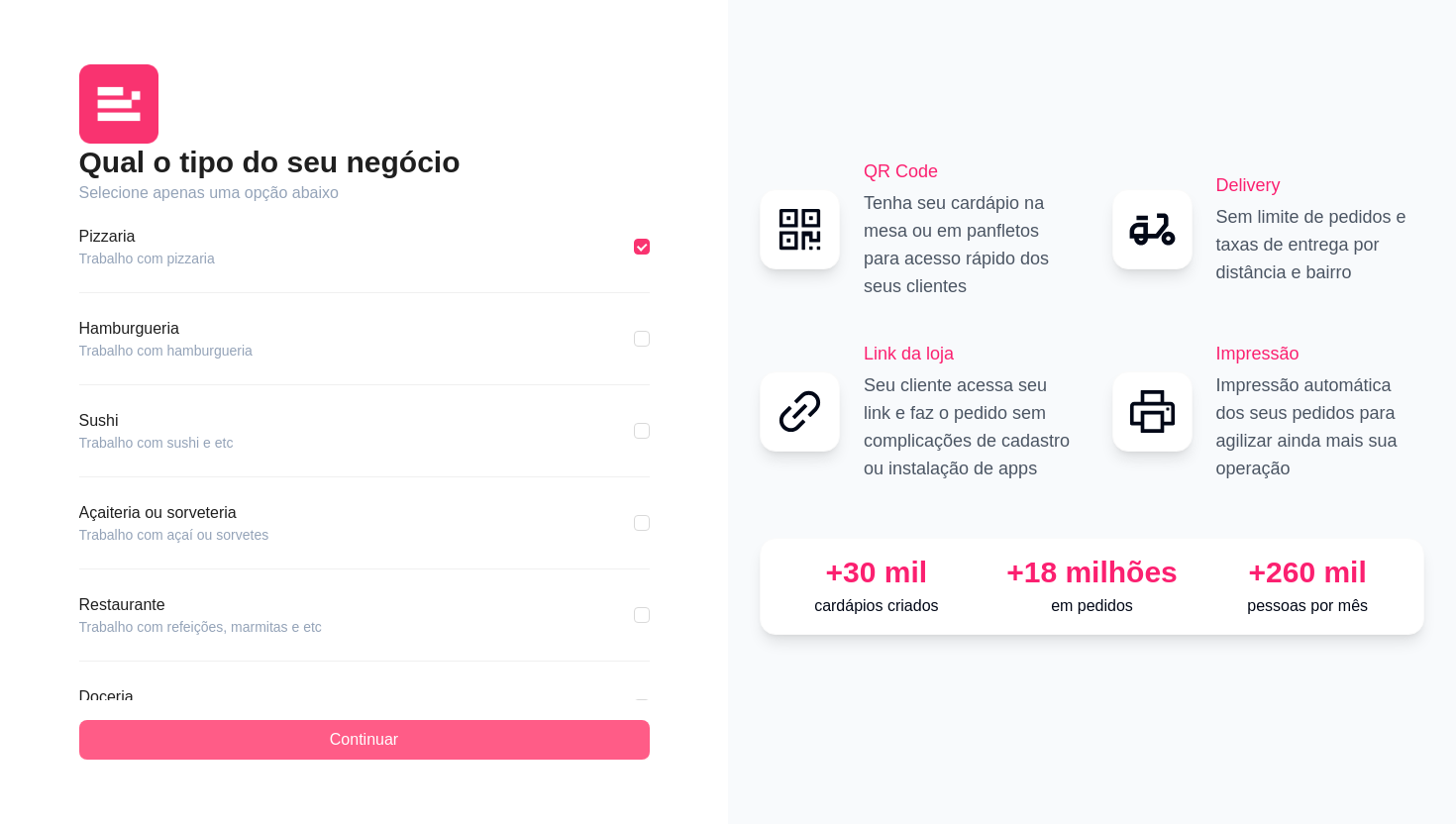 click on "Continuar" at bounding box center [364, 740] 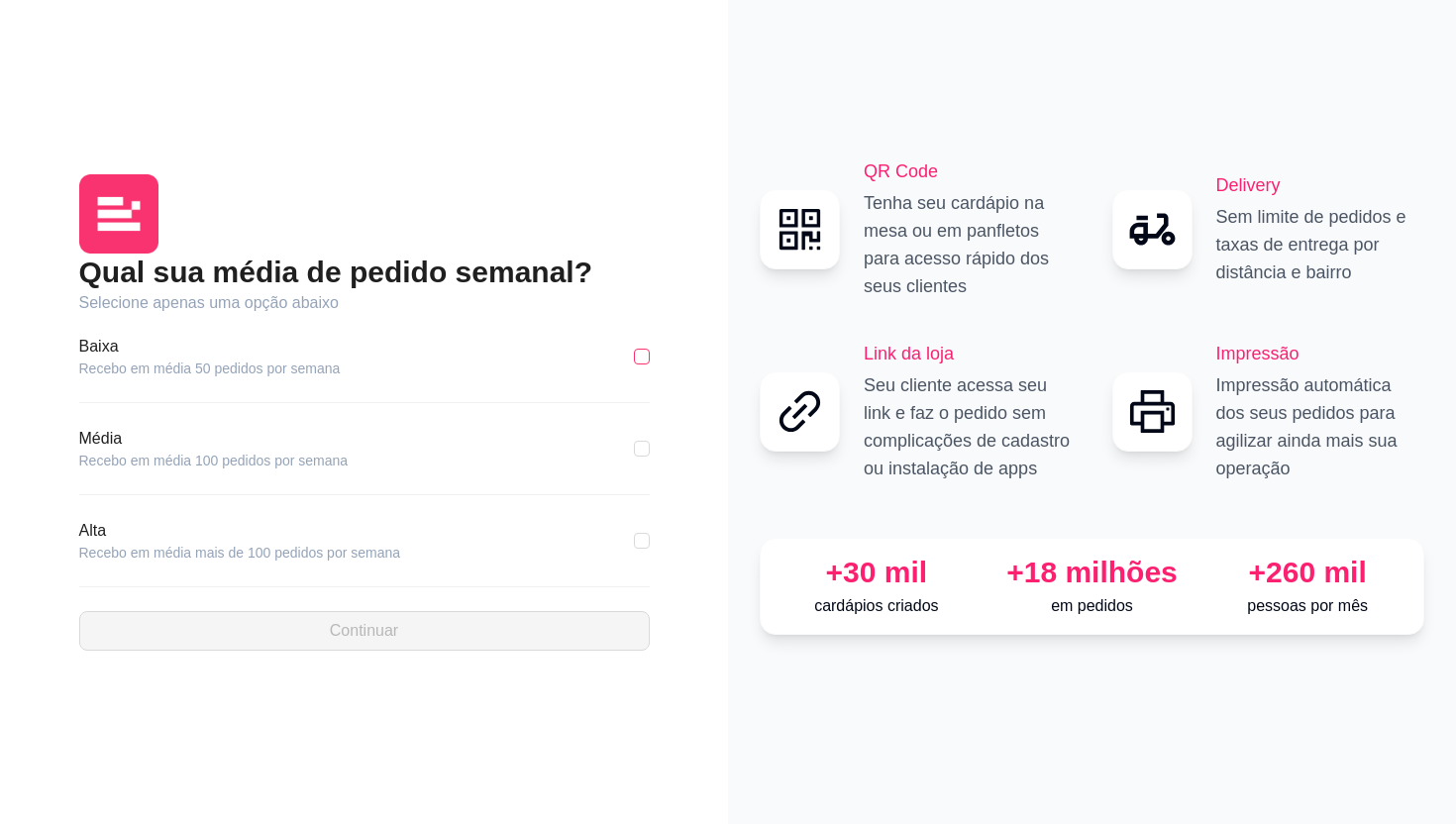 click at bounding box center [642, 357] 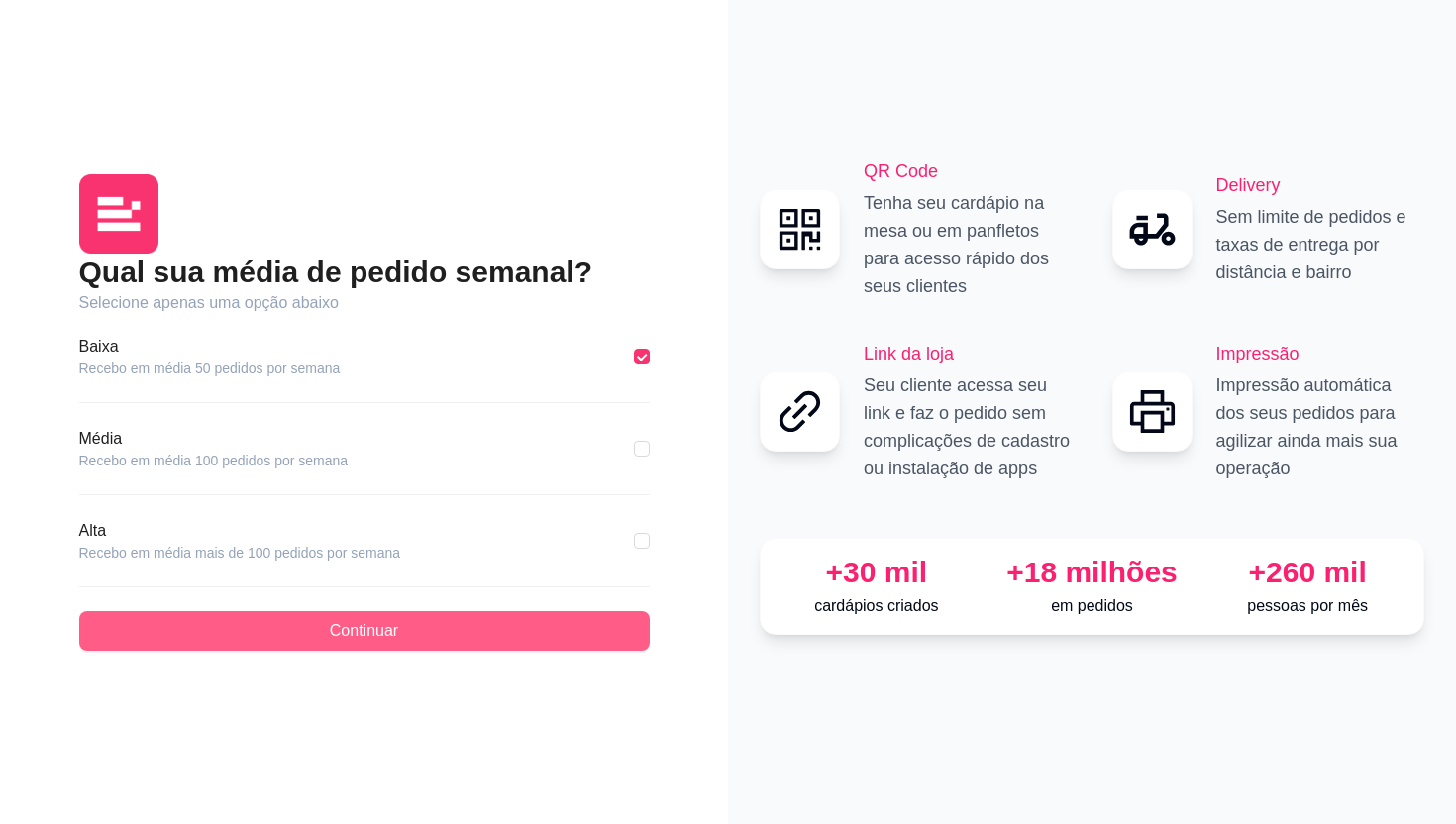 click on "Continuar" at bounding box center (364, 631) 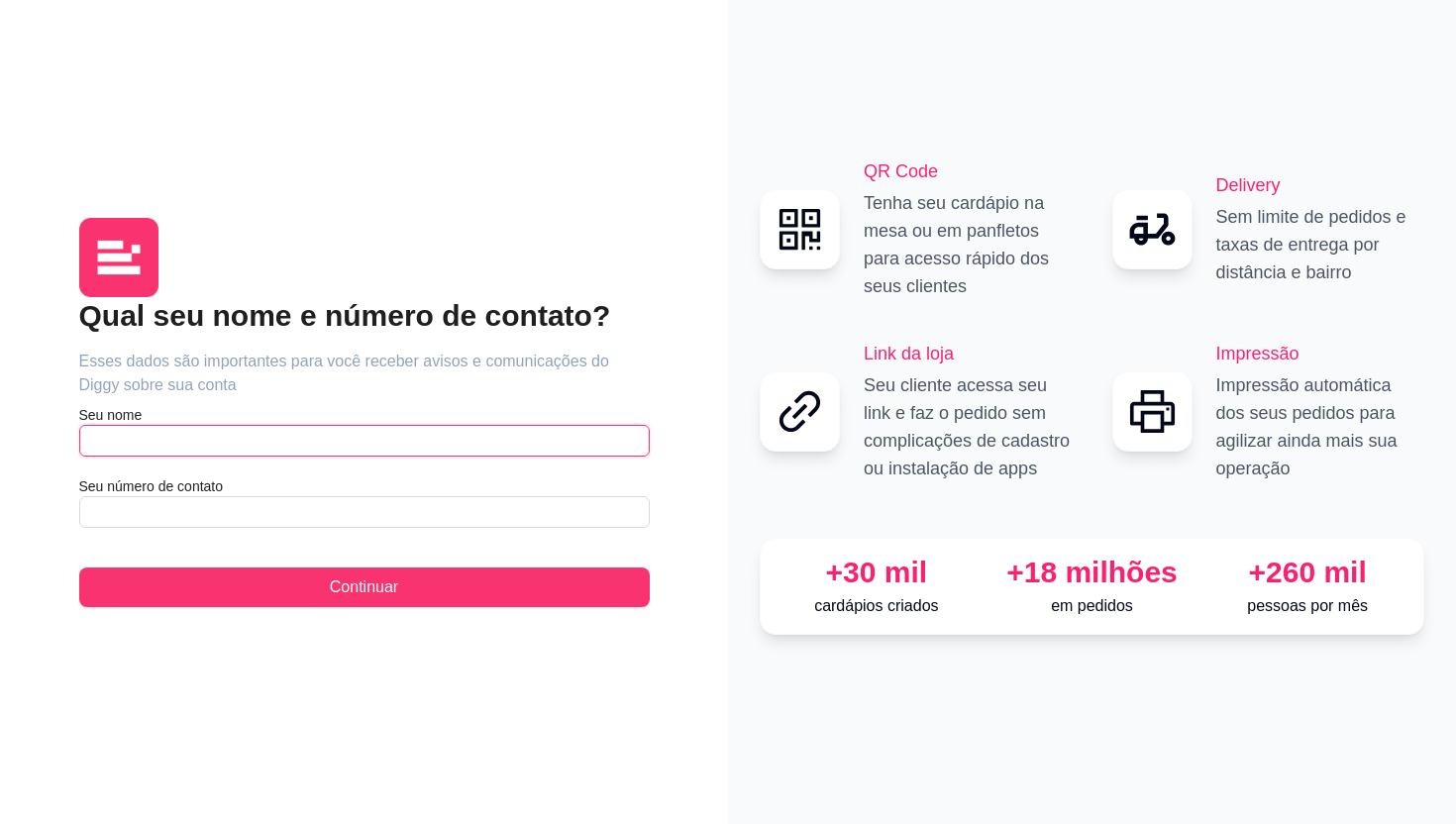 click at bounding box center (364, 441) 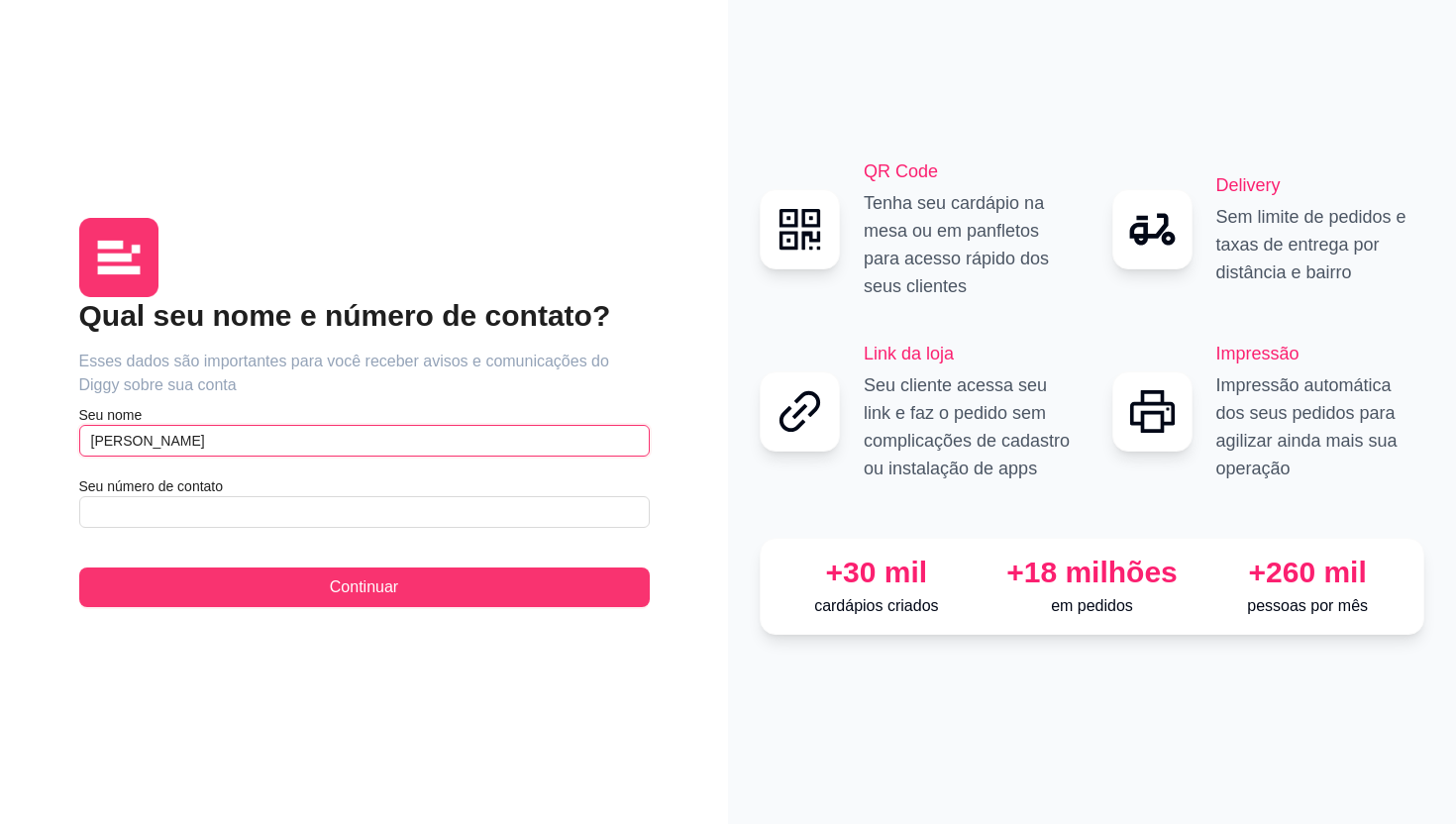 type on "Vinicius Reis" 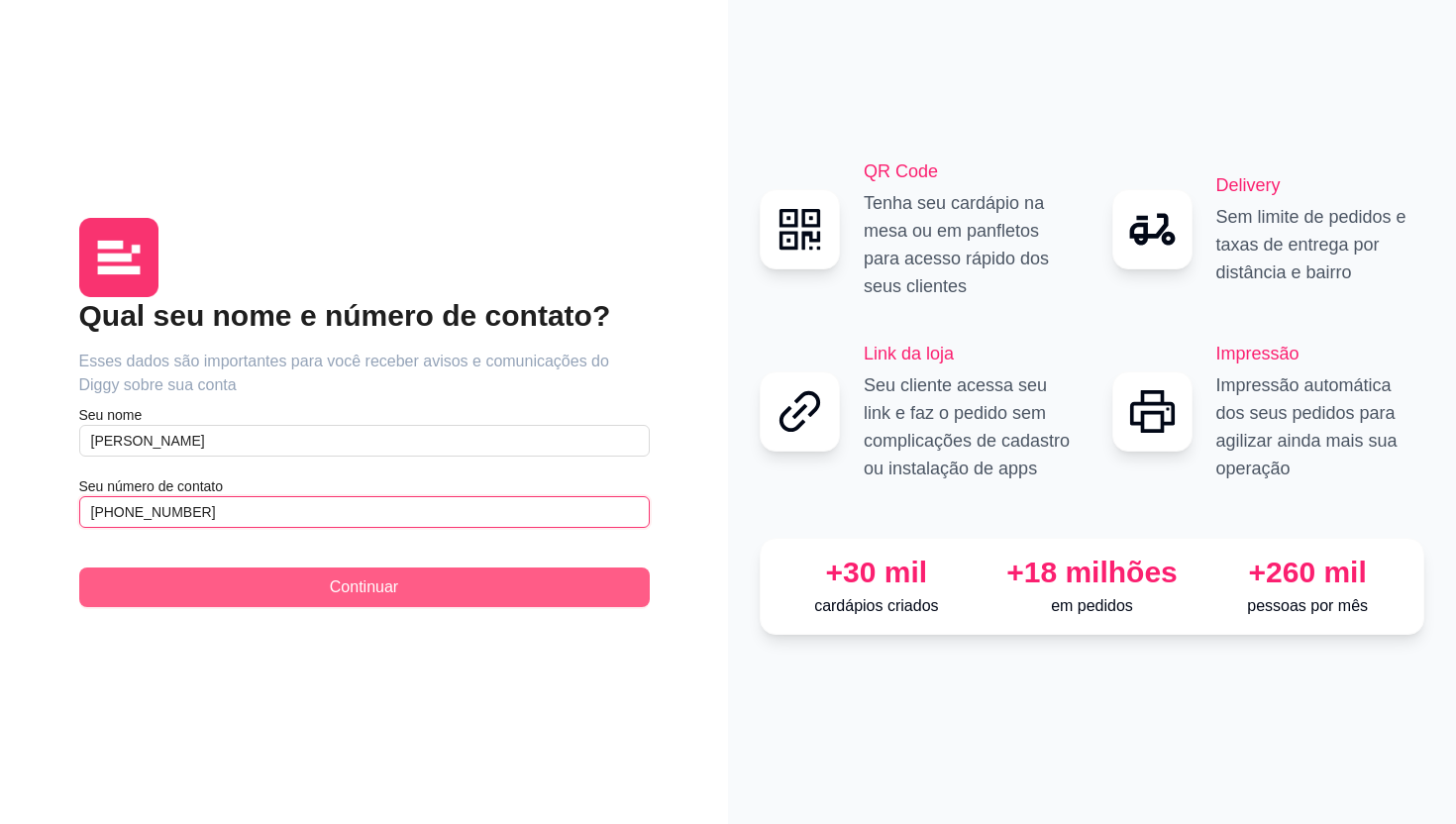type on "(11) 9 8598-6300" 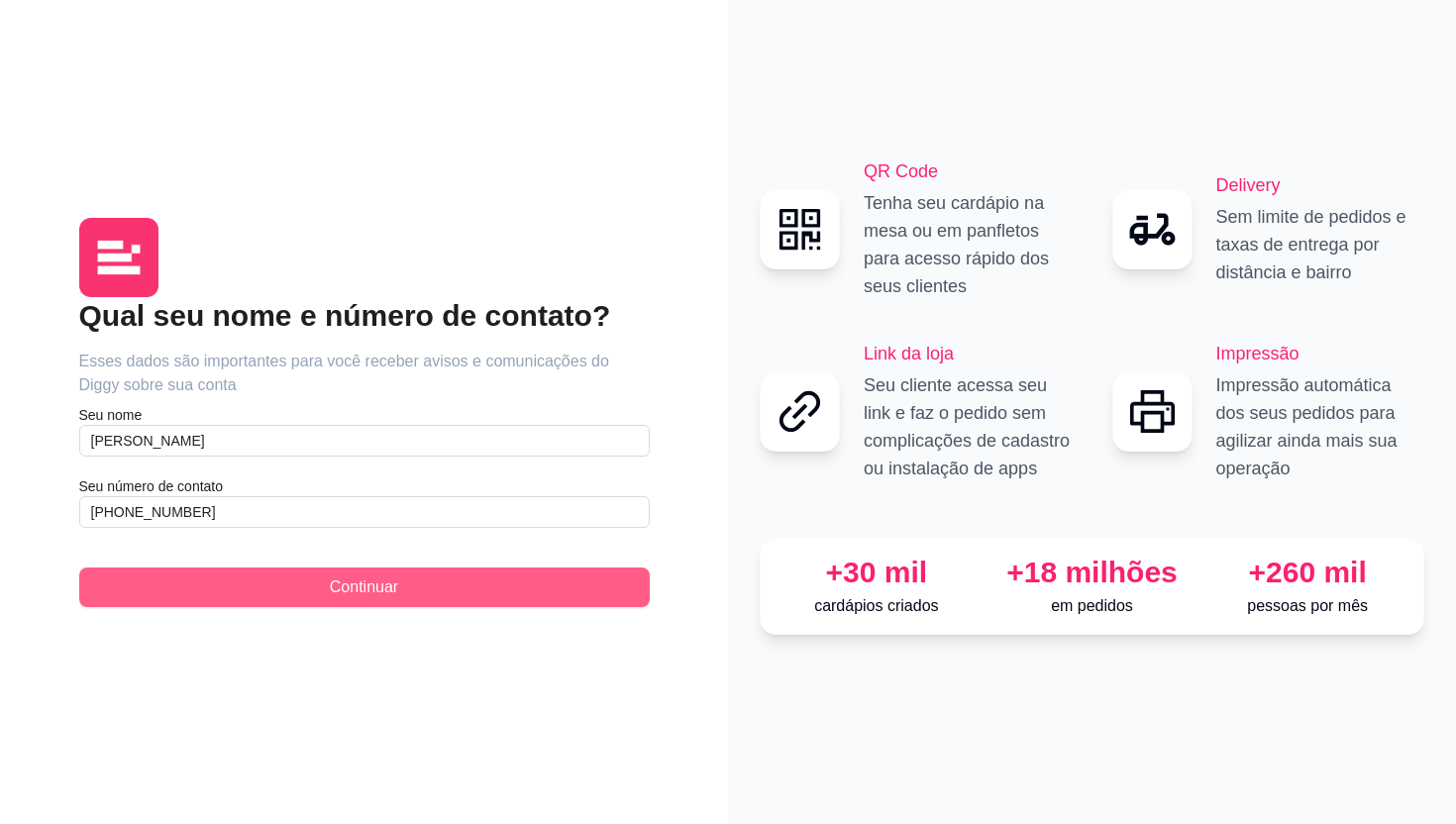 click on "Continuar" at bounding box center [364, 587] 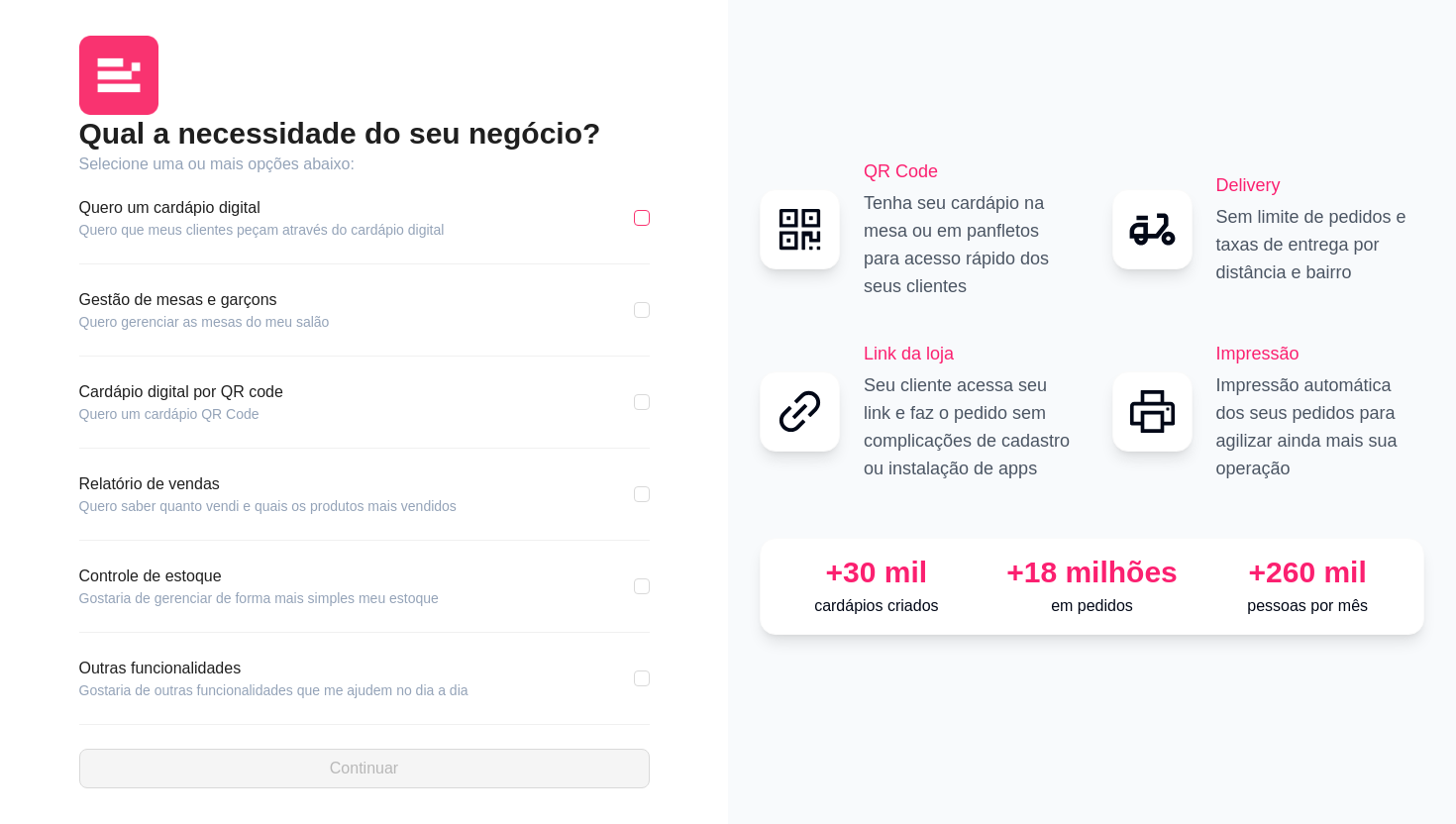 click at bounding box center (642, 218) 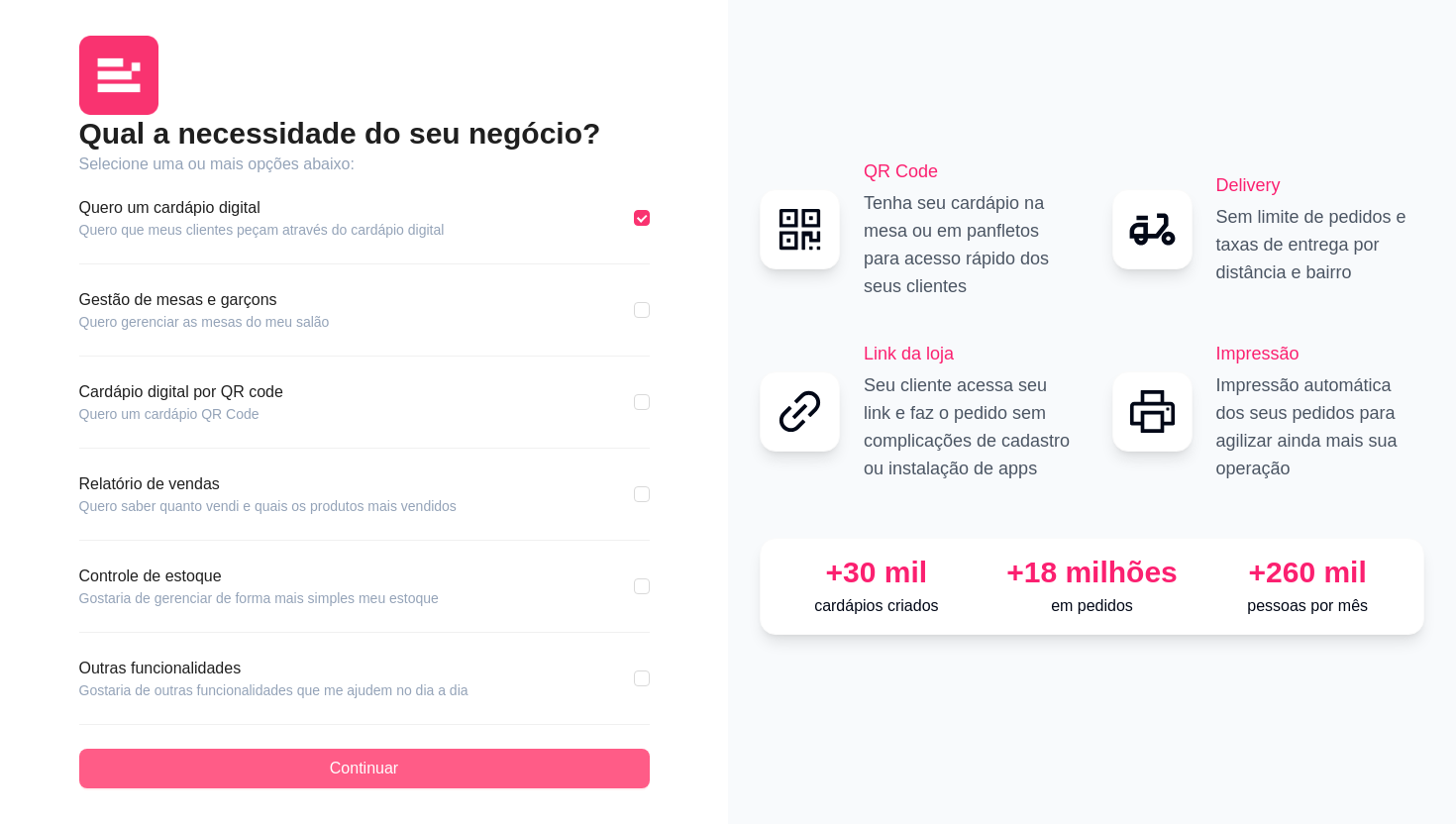 click on "Continuar" at bounding box center [364, 769] 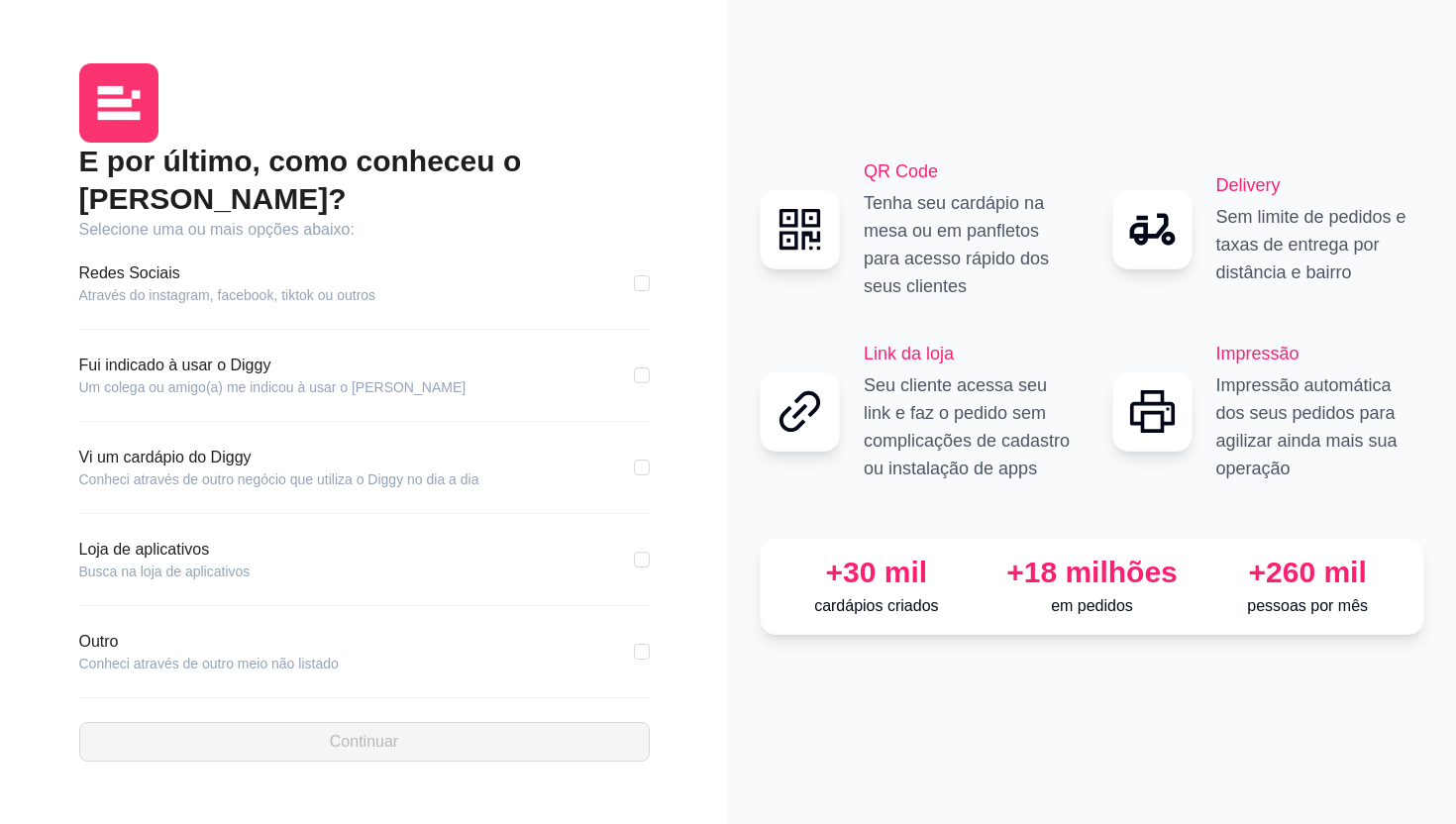 click on "Outro Conheci através de outro meio não listado" at bounding box center (364, 652) 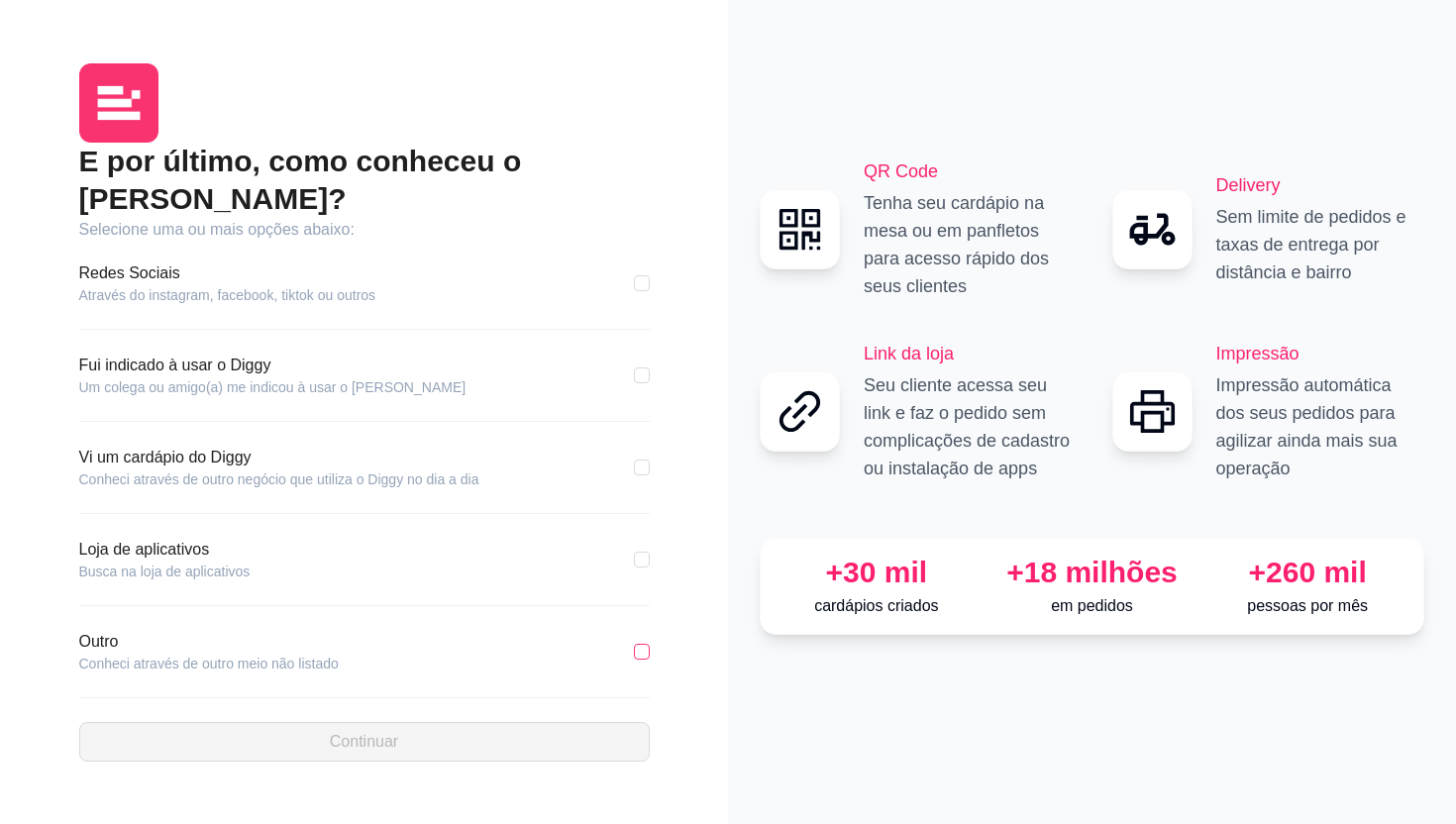 click at bounding box center (642, 652) 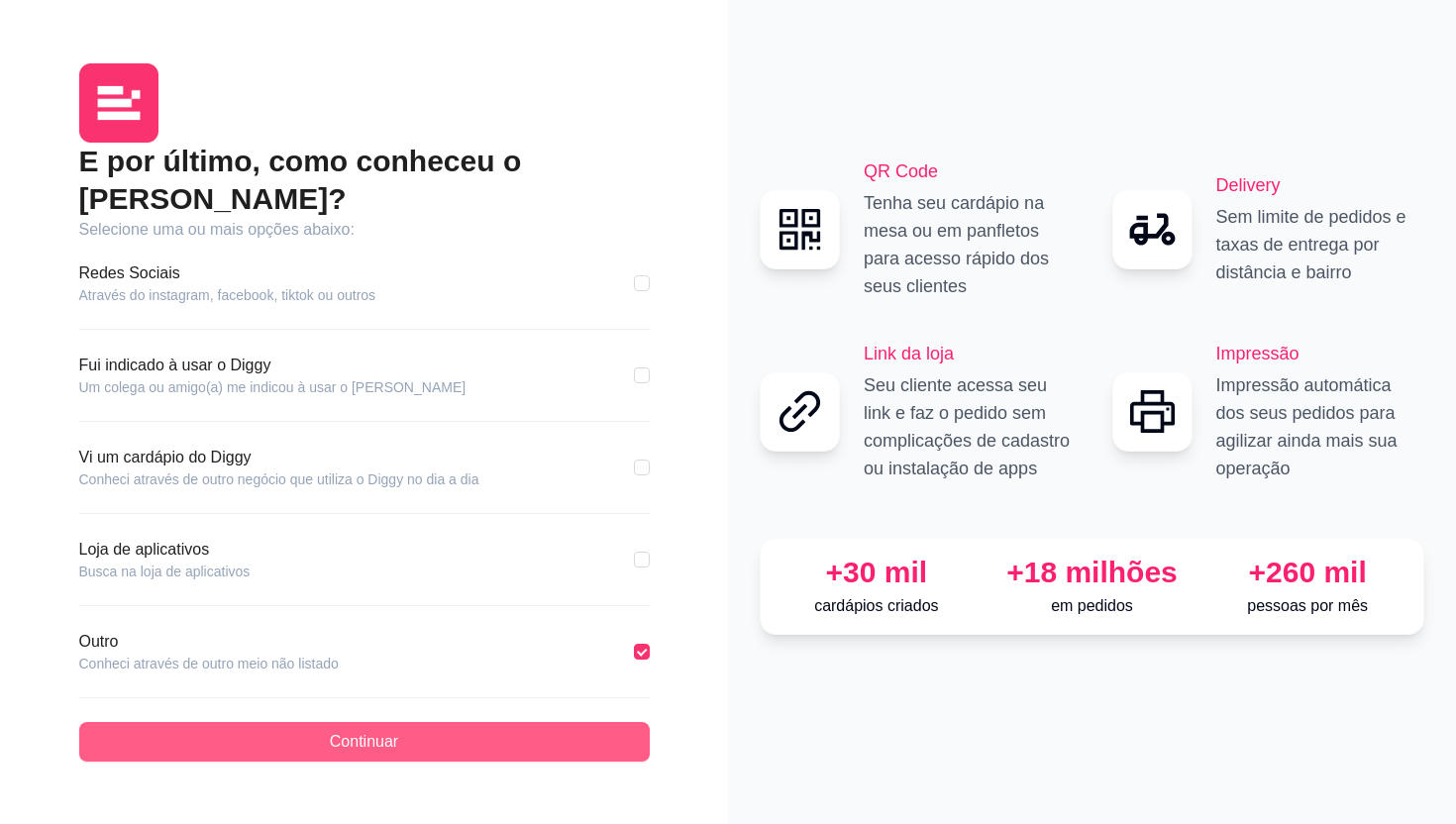 click on "Continuar" at bounding box center (364, 742) 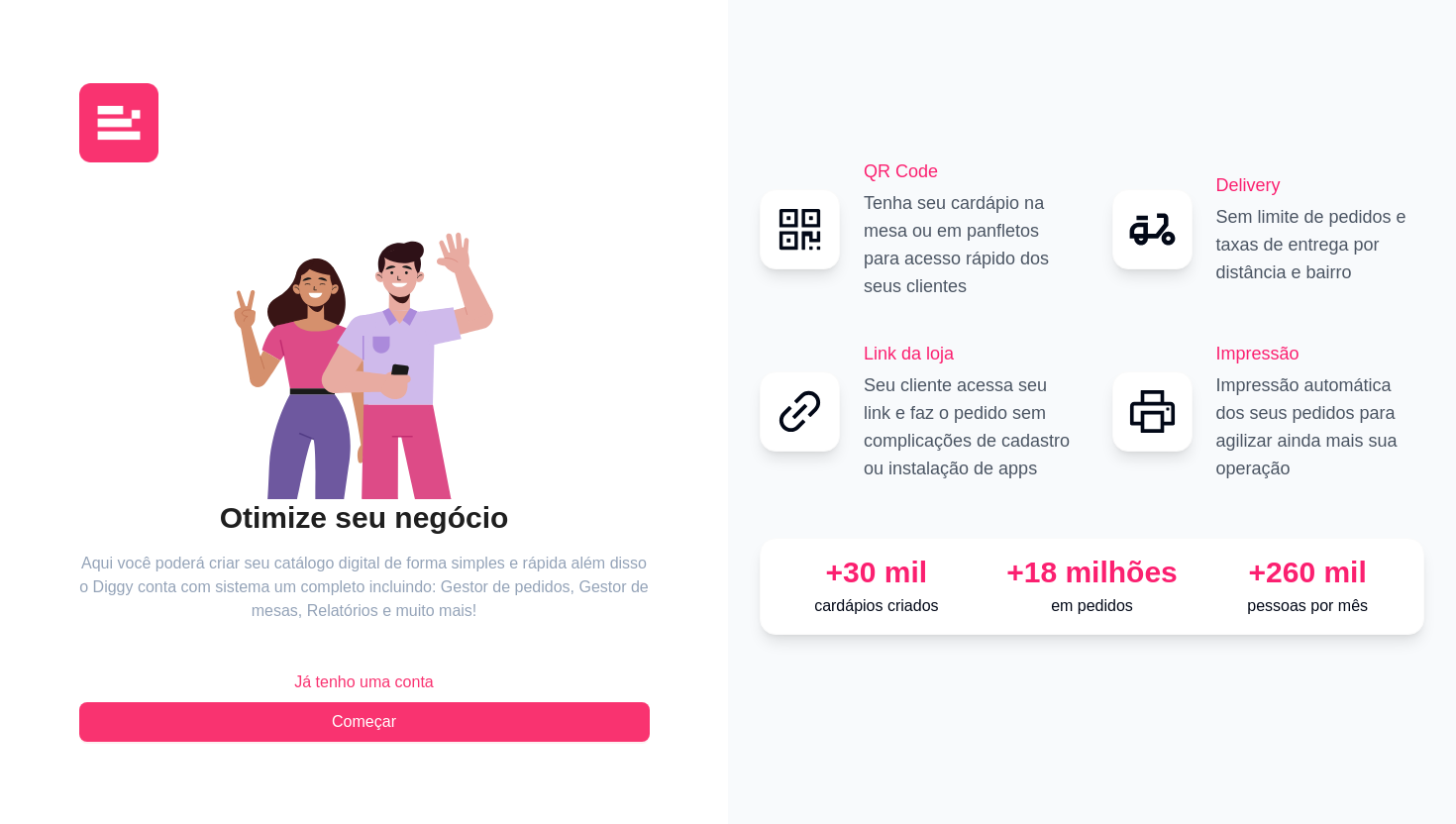 scroll, scrollTop: 0, scrollLeft: 0, axis: both 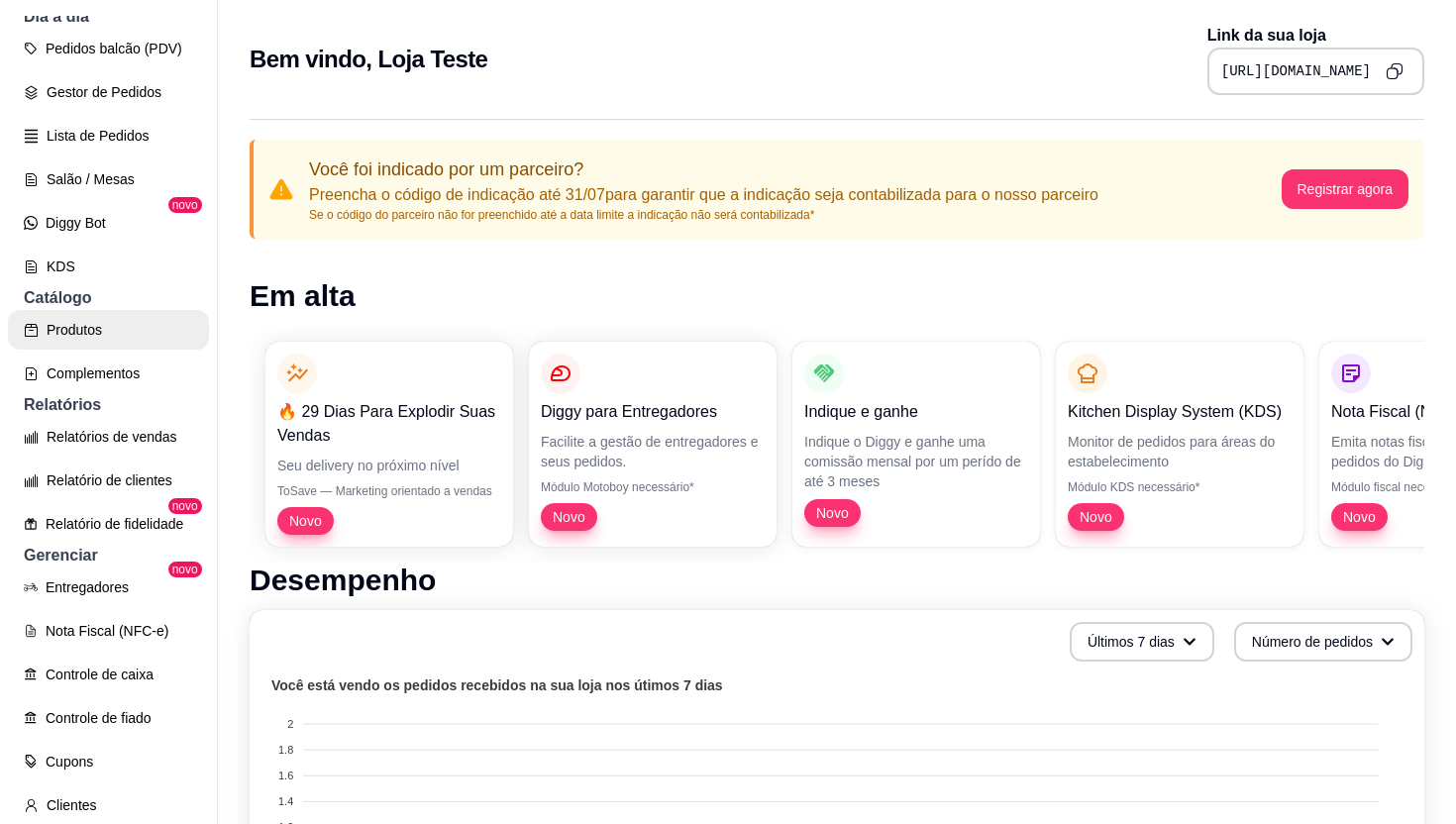 click on "Produtos" at bounding box center (108, 330) 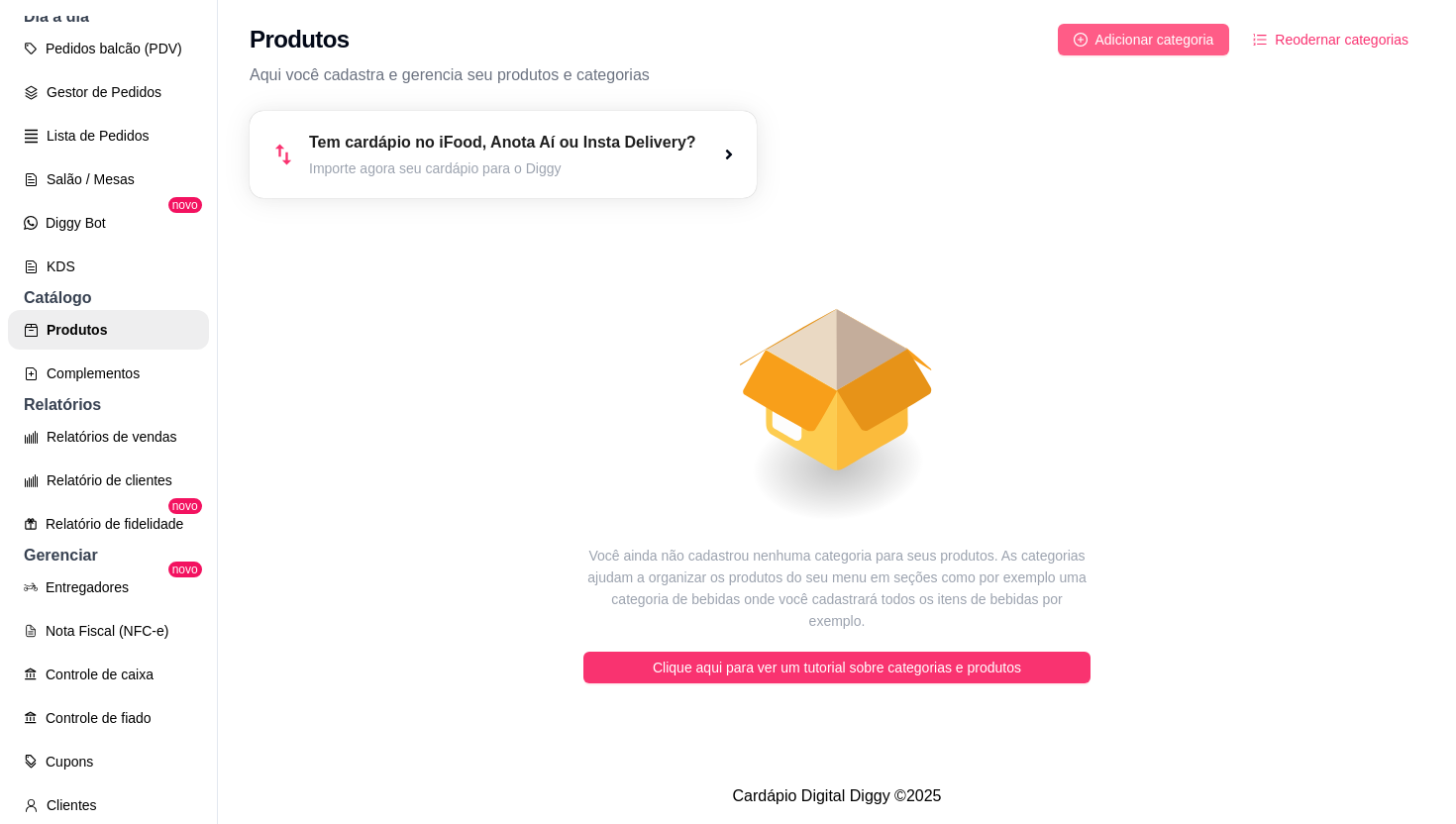 click on "Adicionar categoria" at bounding box center (1155, 40) 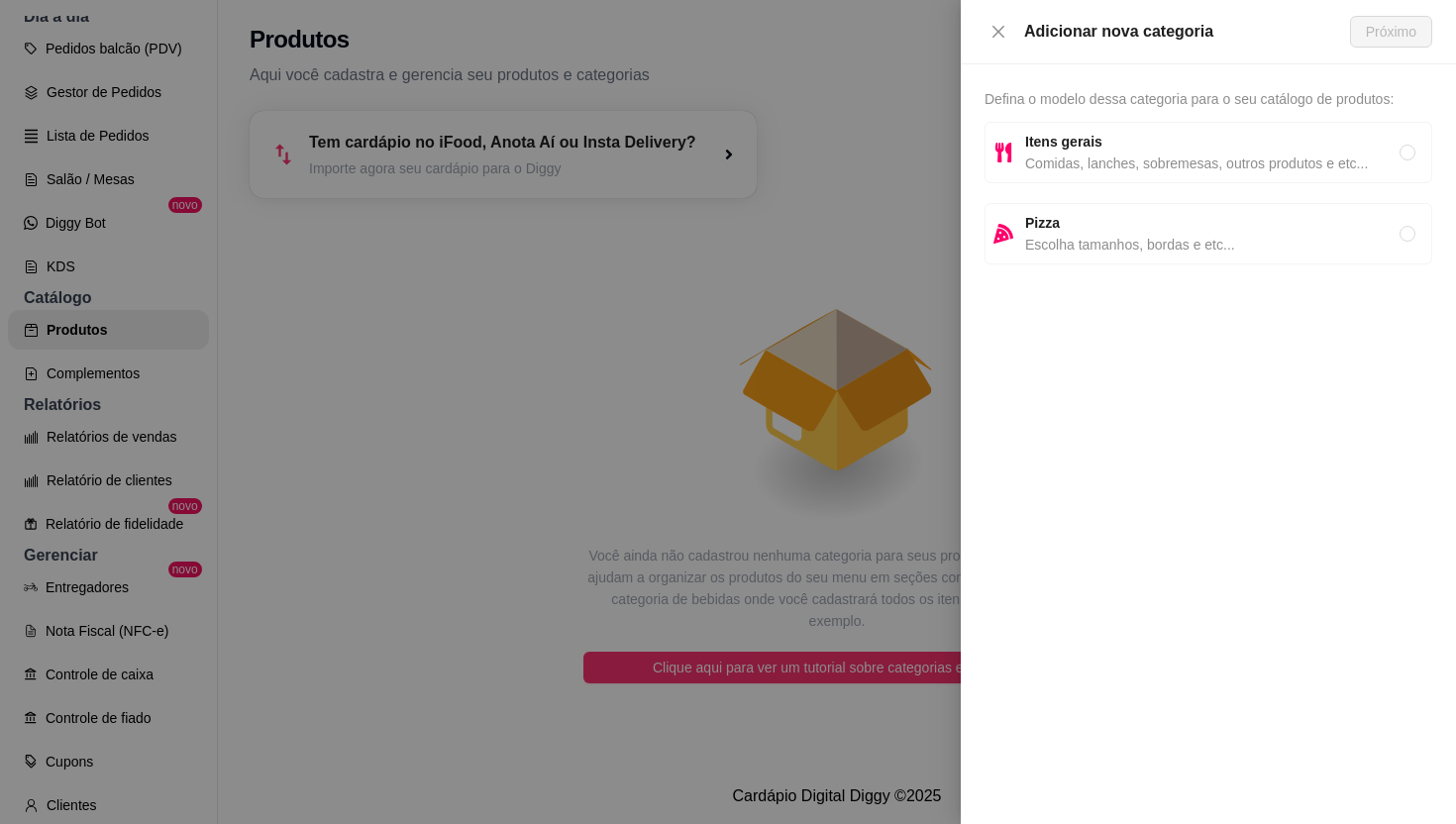 click on "Itens gerais" at bounding box center (1212, 142) 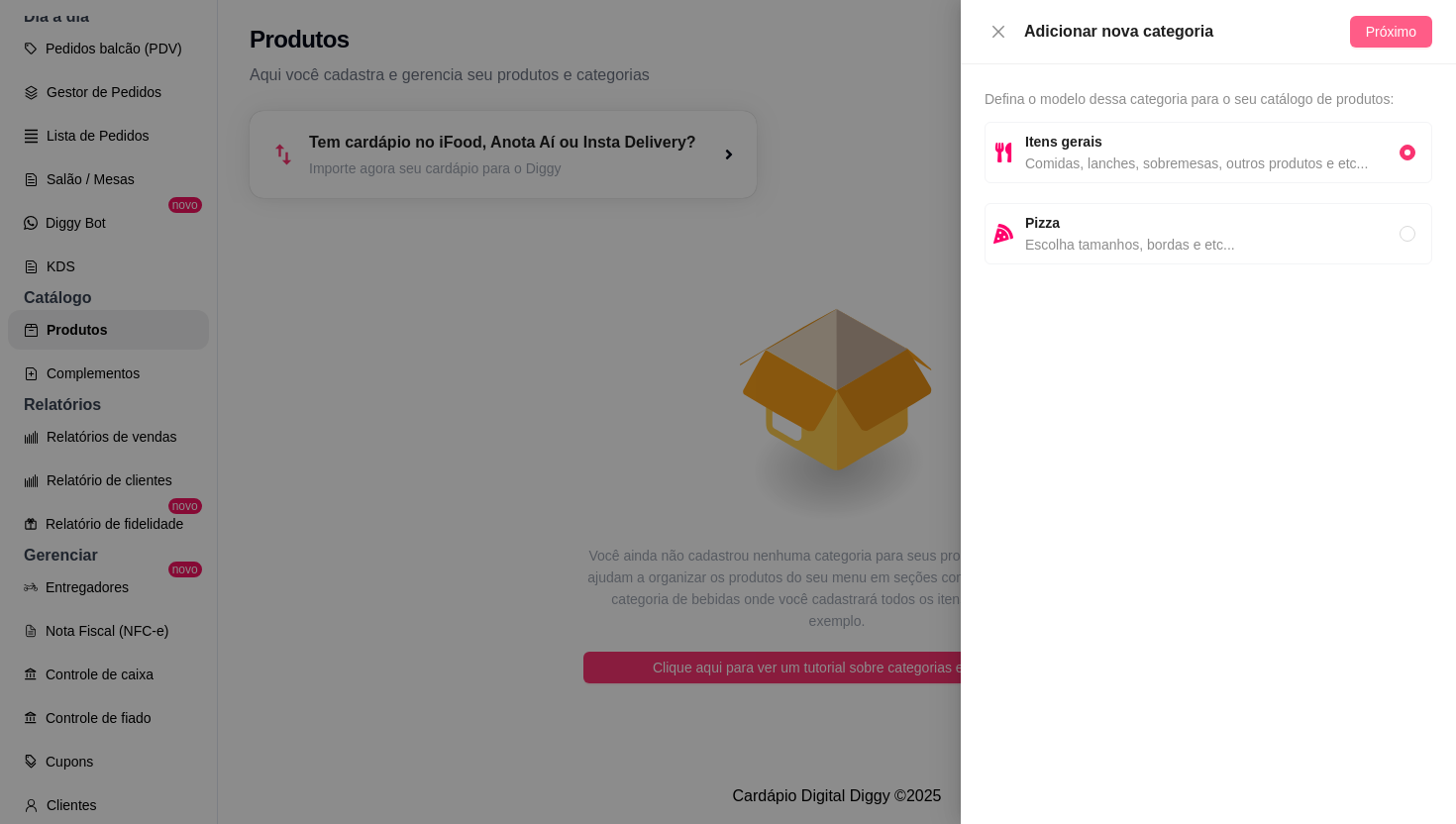 click on "Próximo" at bounding box center (1391, 32) 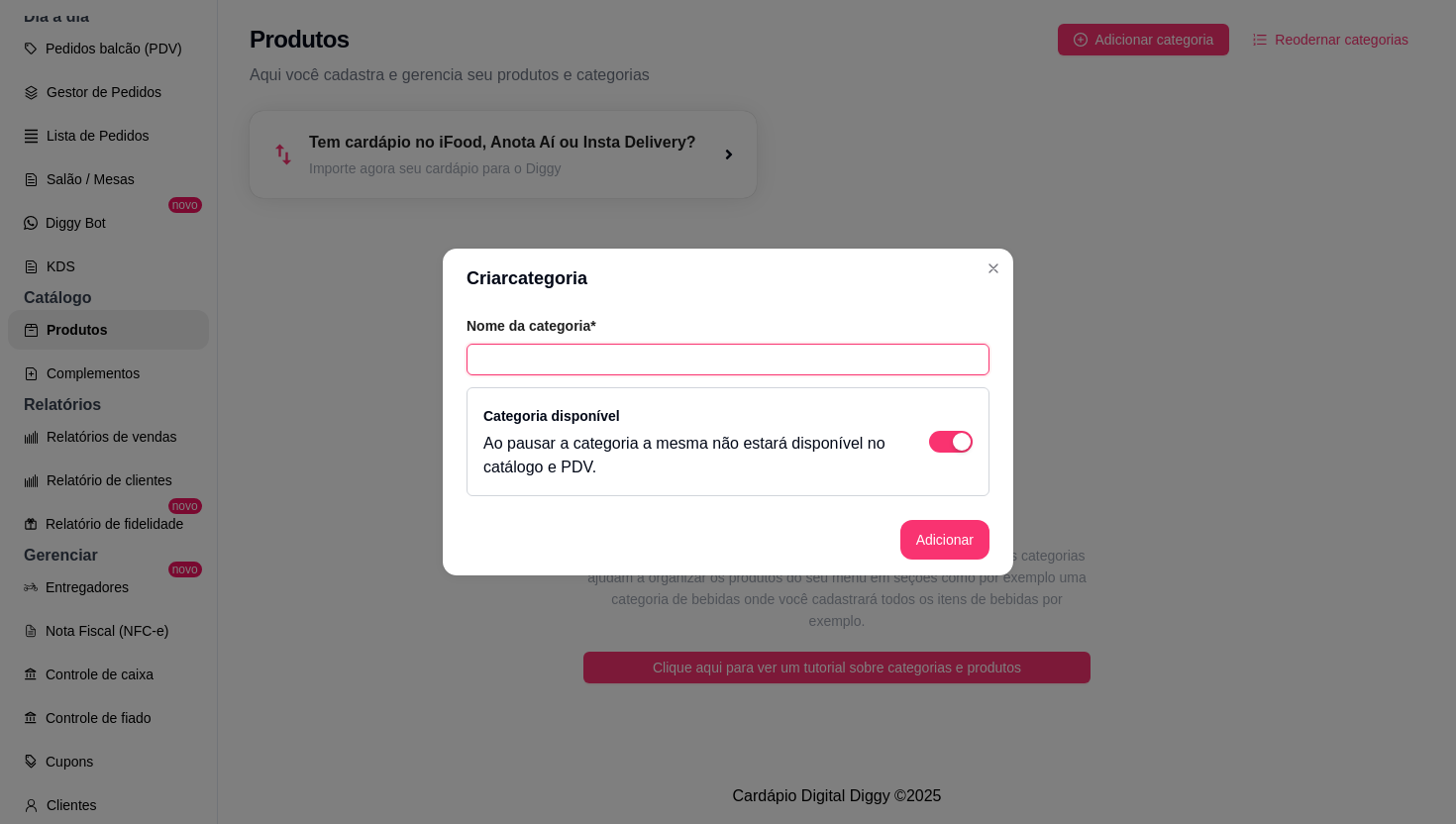 click at bounding box center [728, 360] 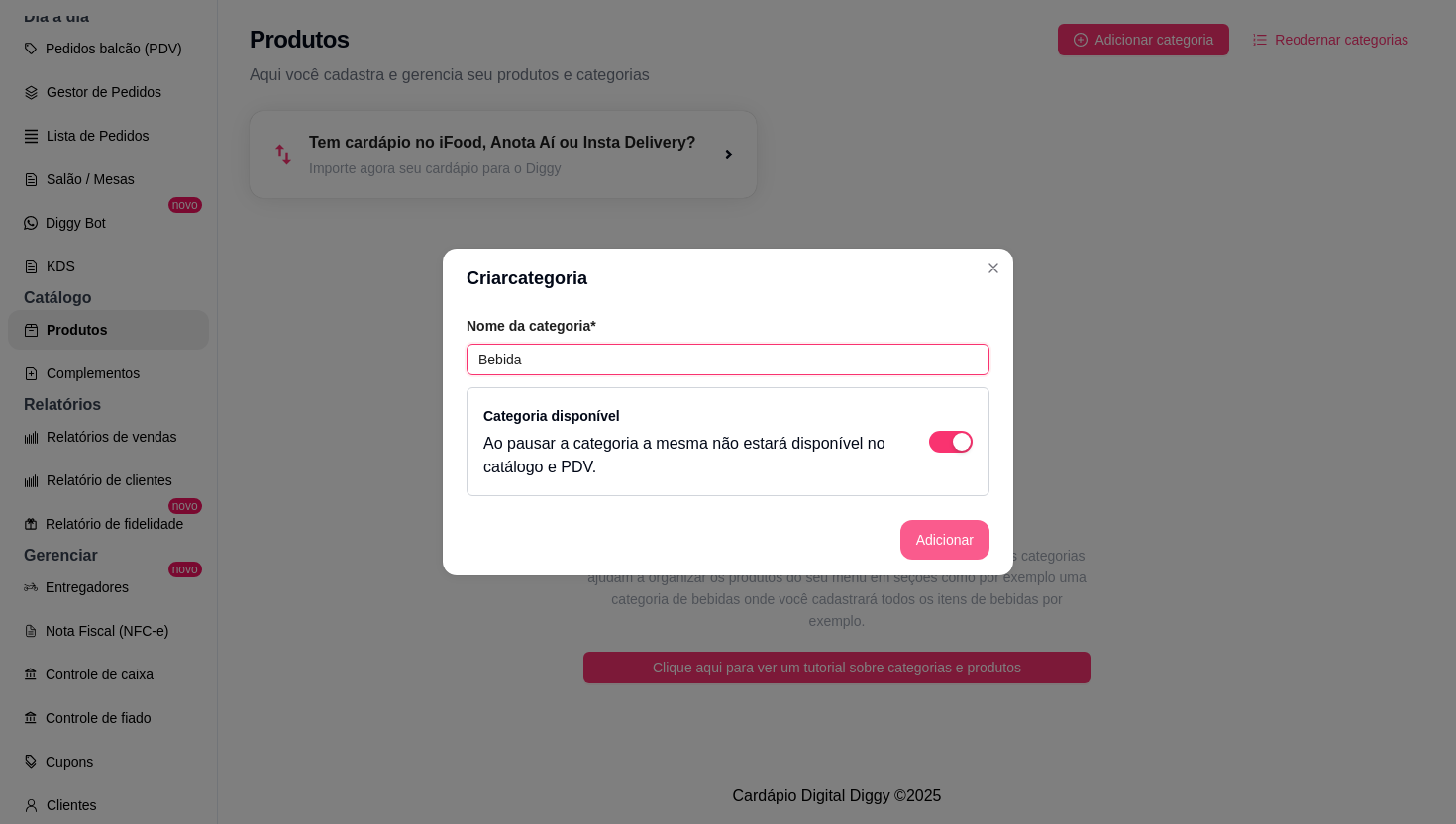 type on "Bebida" 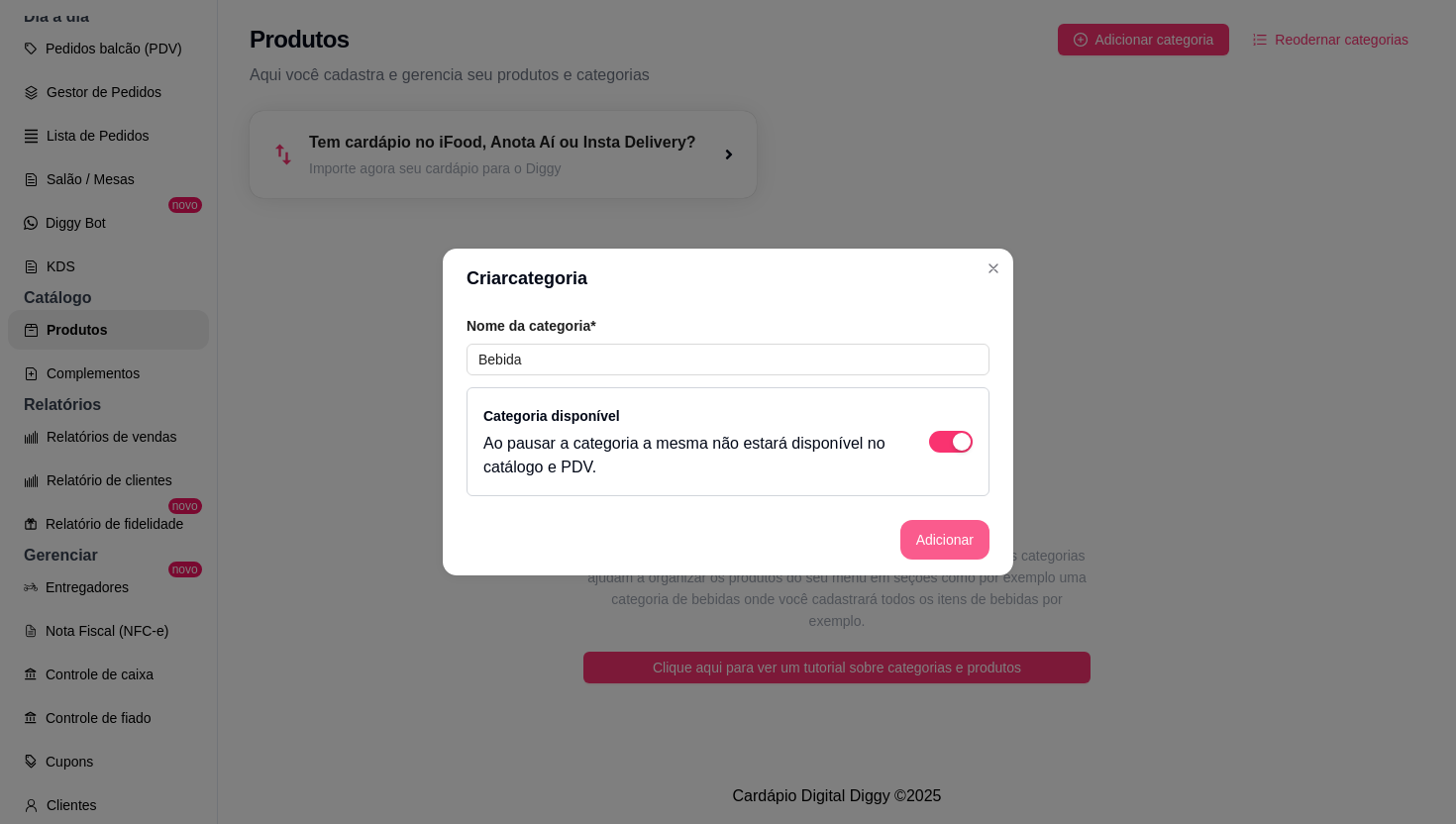 click on "Adicionar" at bounding box center (945, 540) 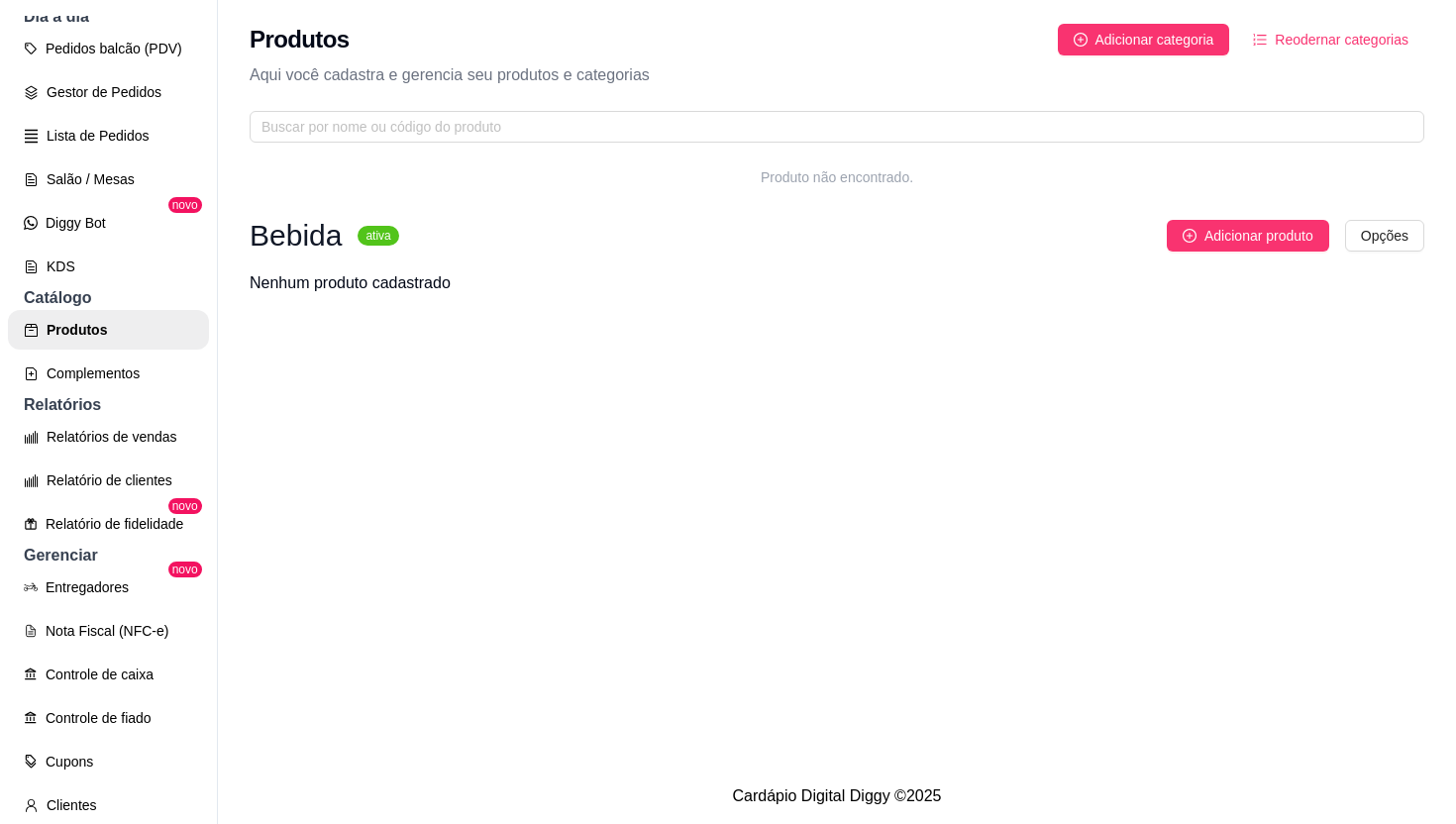 click on "Produto não encontrado. Bebida ativa Adicionar produto Opções Nenhum produto cadastrado" at bounding box center (837, 247) 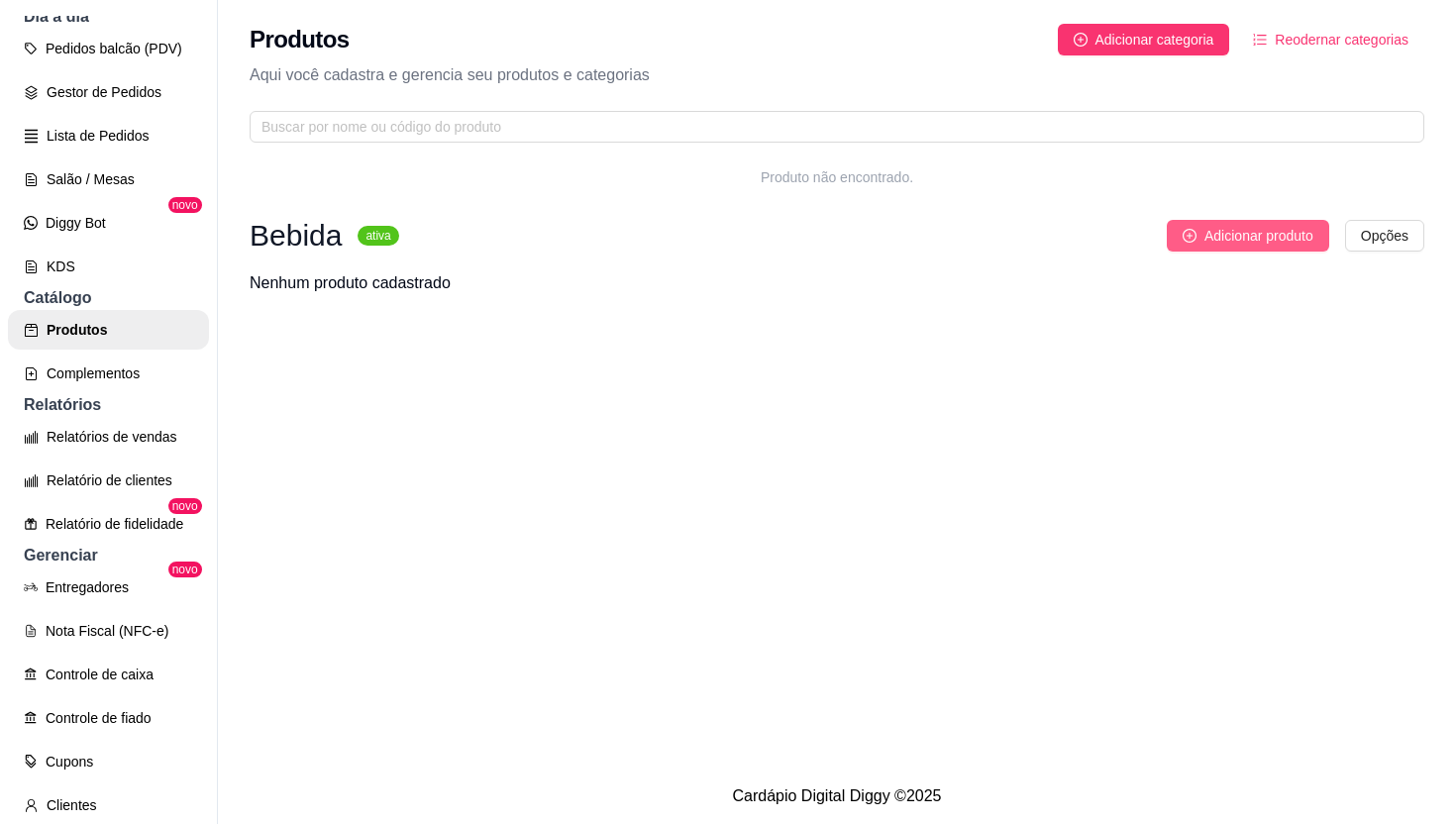 click on "Adicionar produto" at bounding box center (1259, 236) 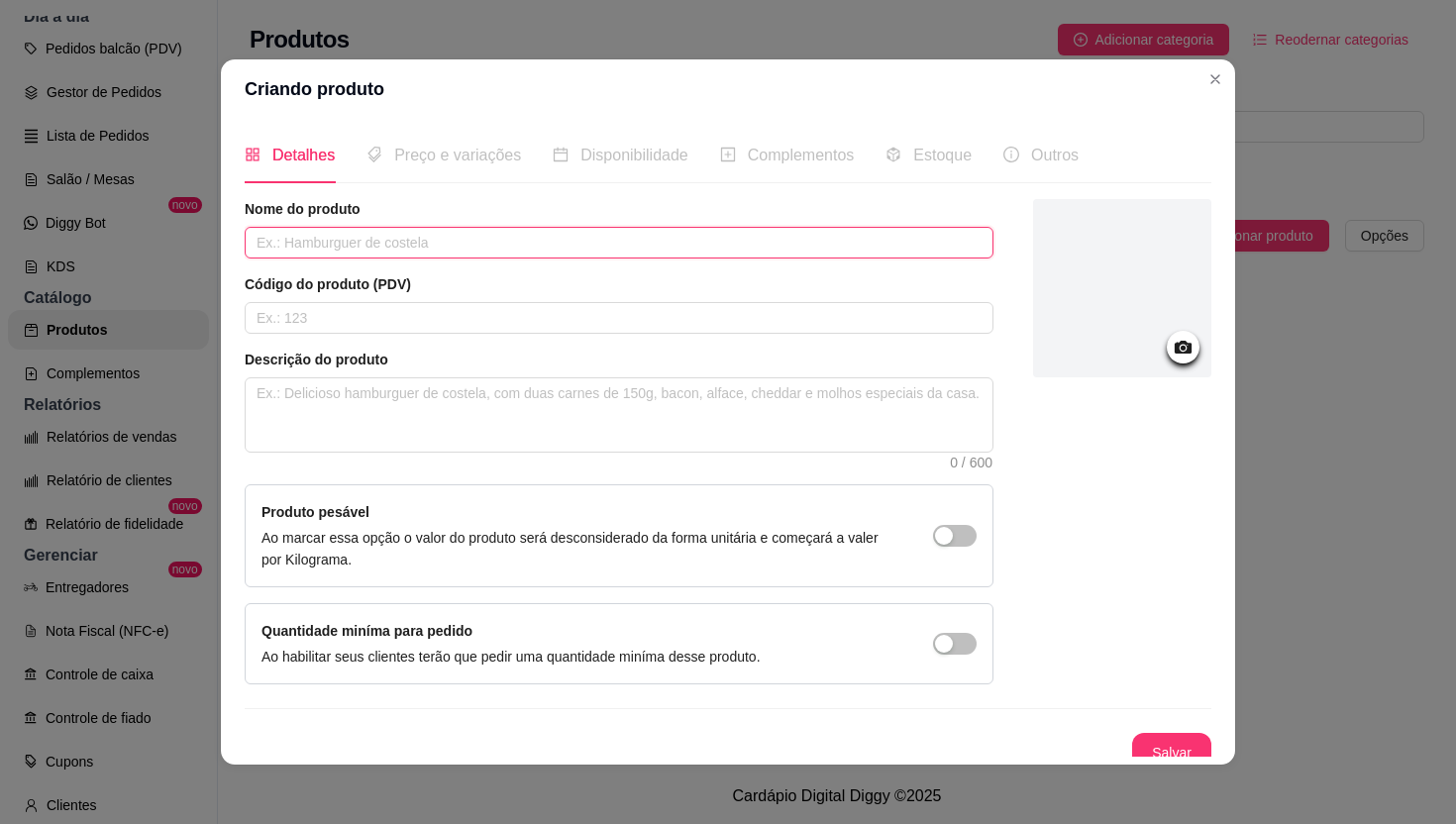 click at bounding box center [619, 243] 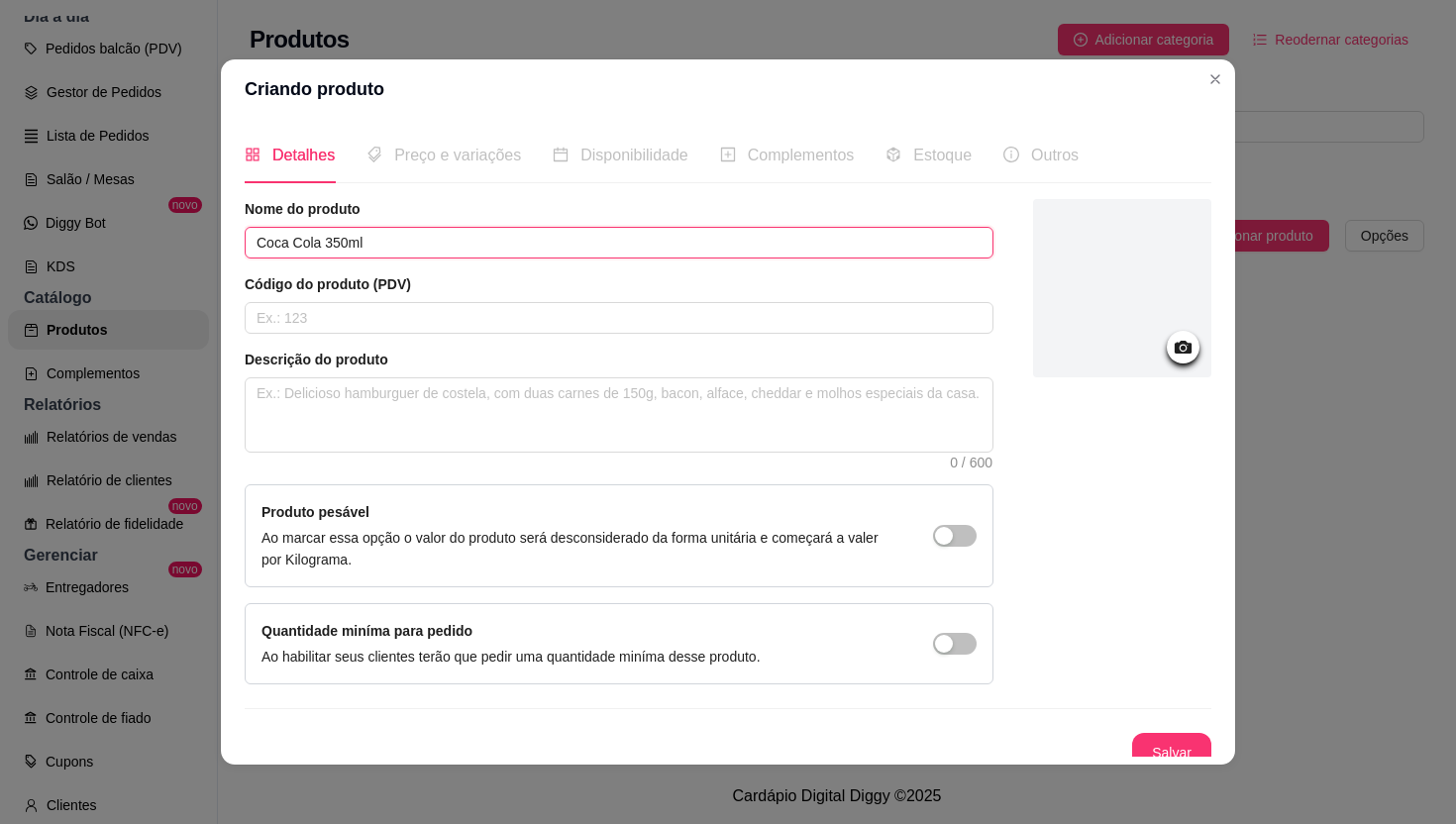 type on "Coca Cola 350ml" 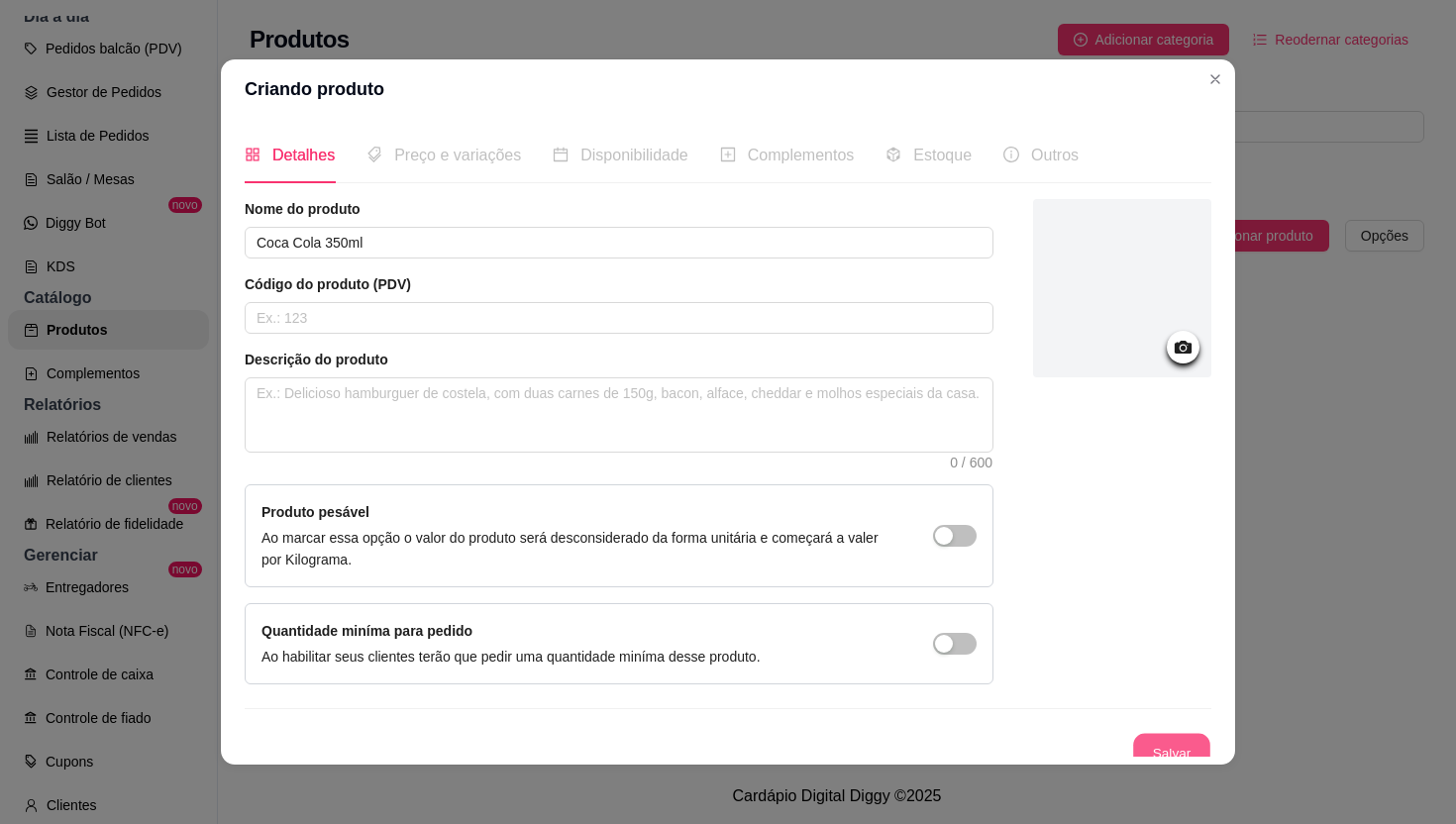 click on "Salvar" at bounding box center (1172, 753) 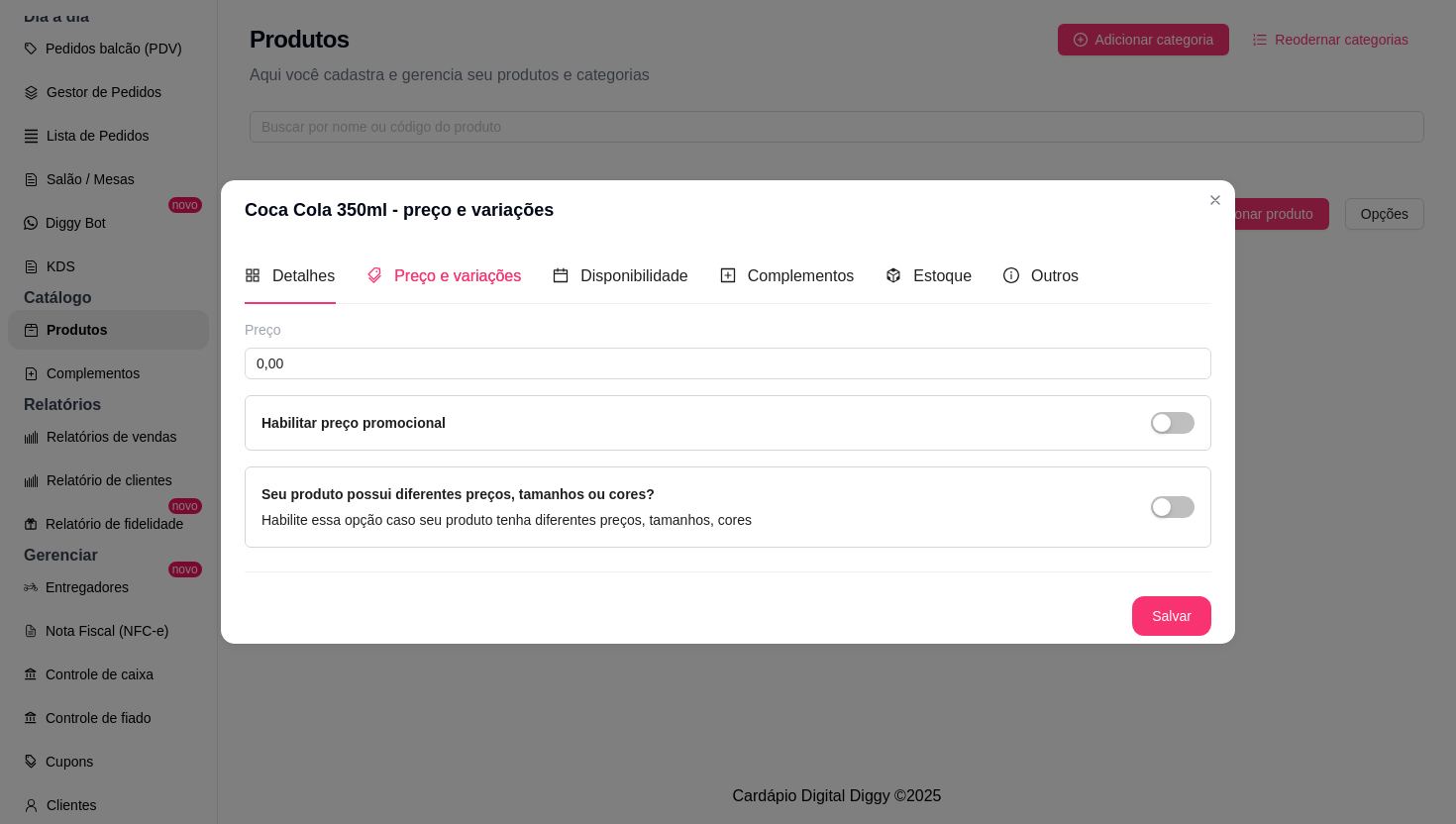 type 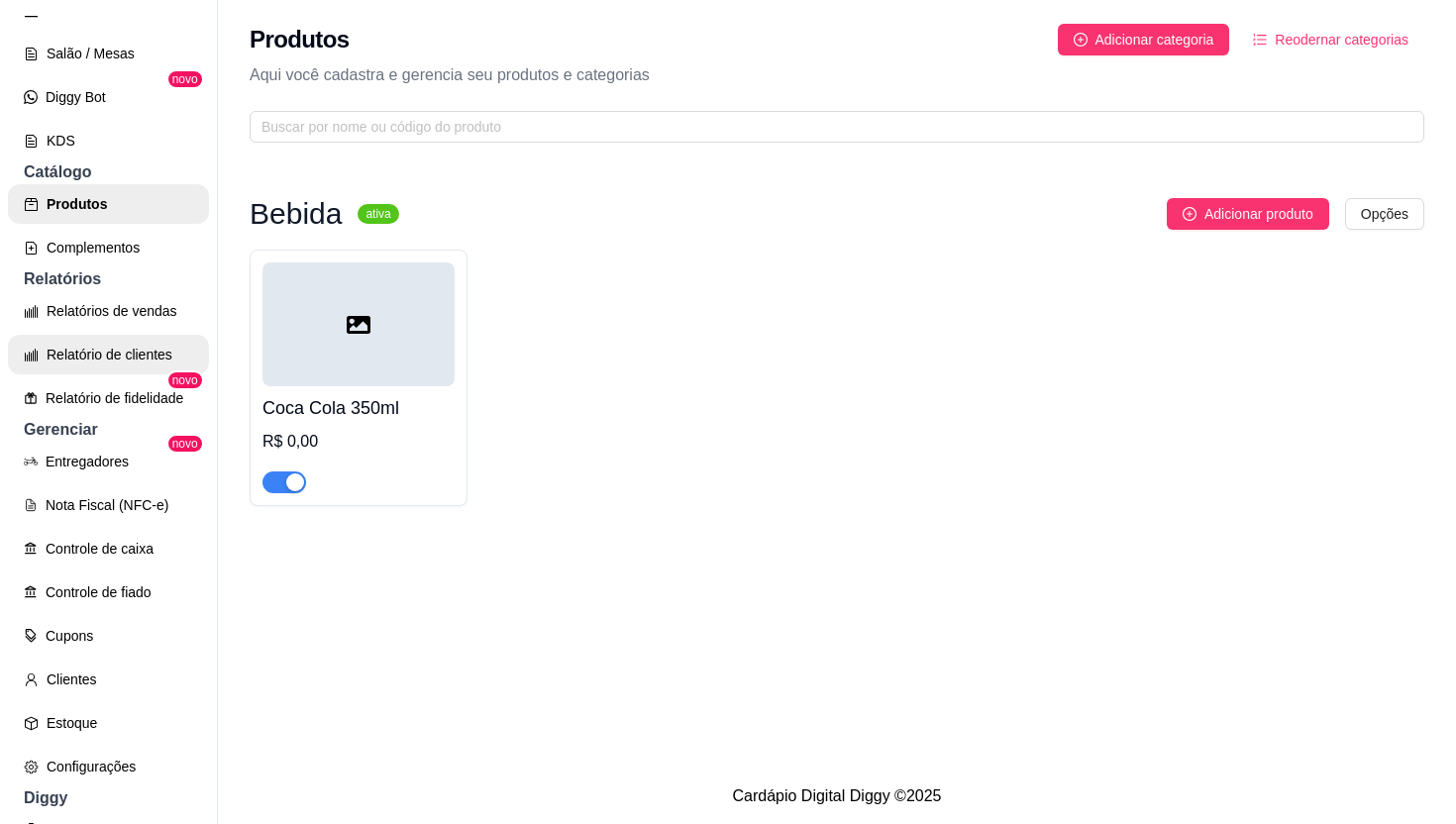 scroll, scrollTop: 381, scrollLeft: 0, axis: vertical 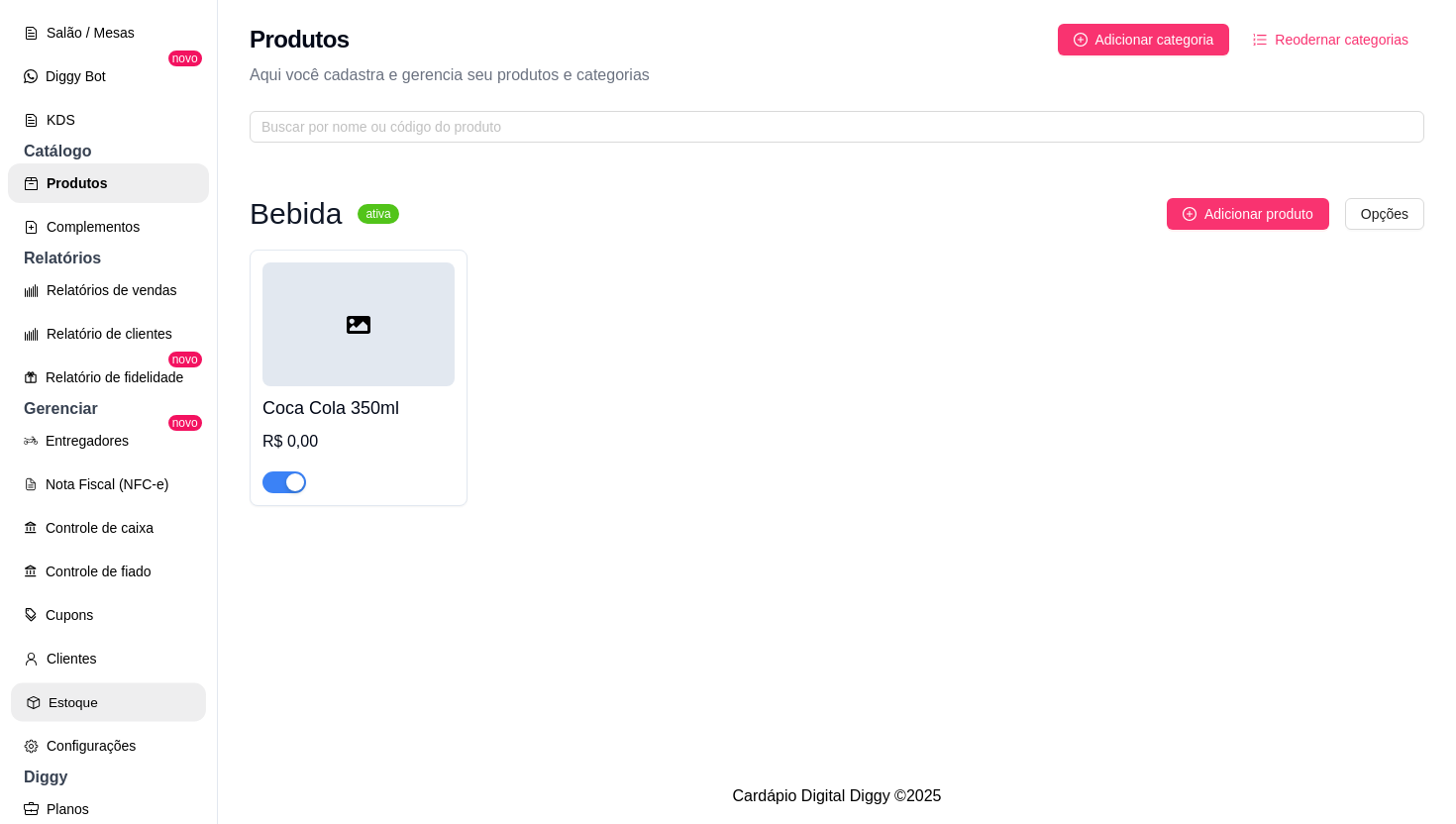 click on "Estoque" at bounding box center [108, 702] 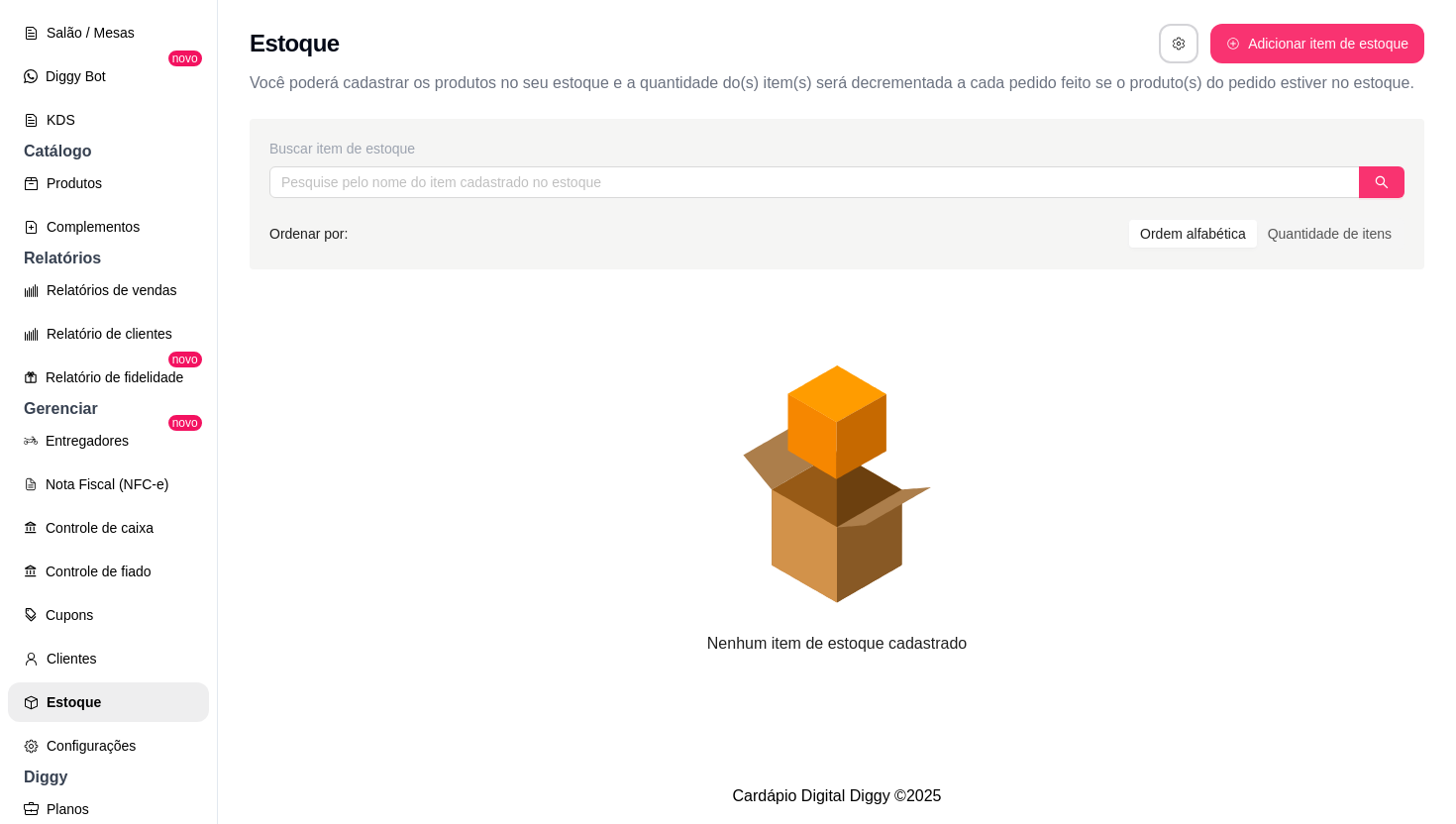 click on "Estoque Adicionar item de estoque Você poderá cadastrar os produtos no seu estoque e a quantidade do(s) item(s) será decrementada a cada pedido feito se o produto(s) do pedido estiver no estoque." at bounding box center [837, 53] 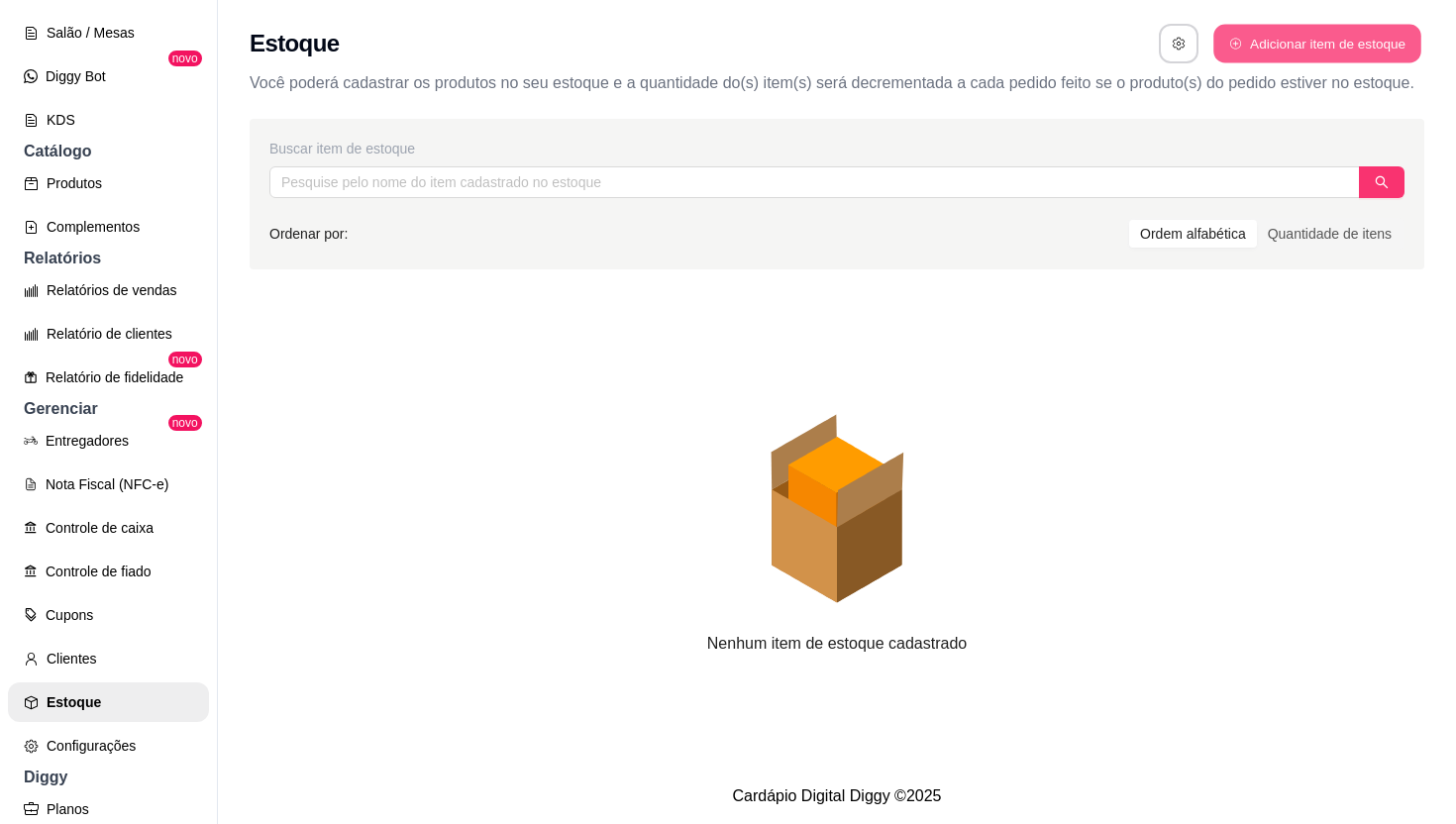 click on "Adicionar item de estoque" at bounding box center [1316, 44] 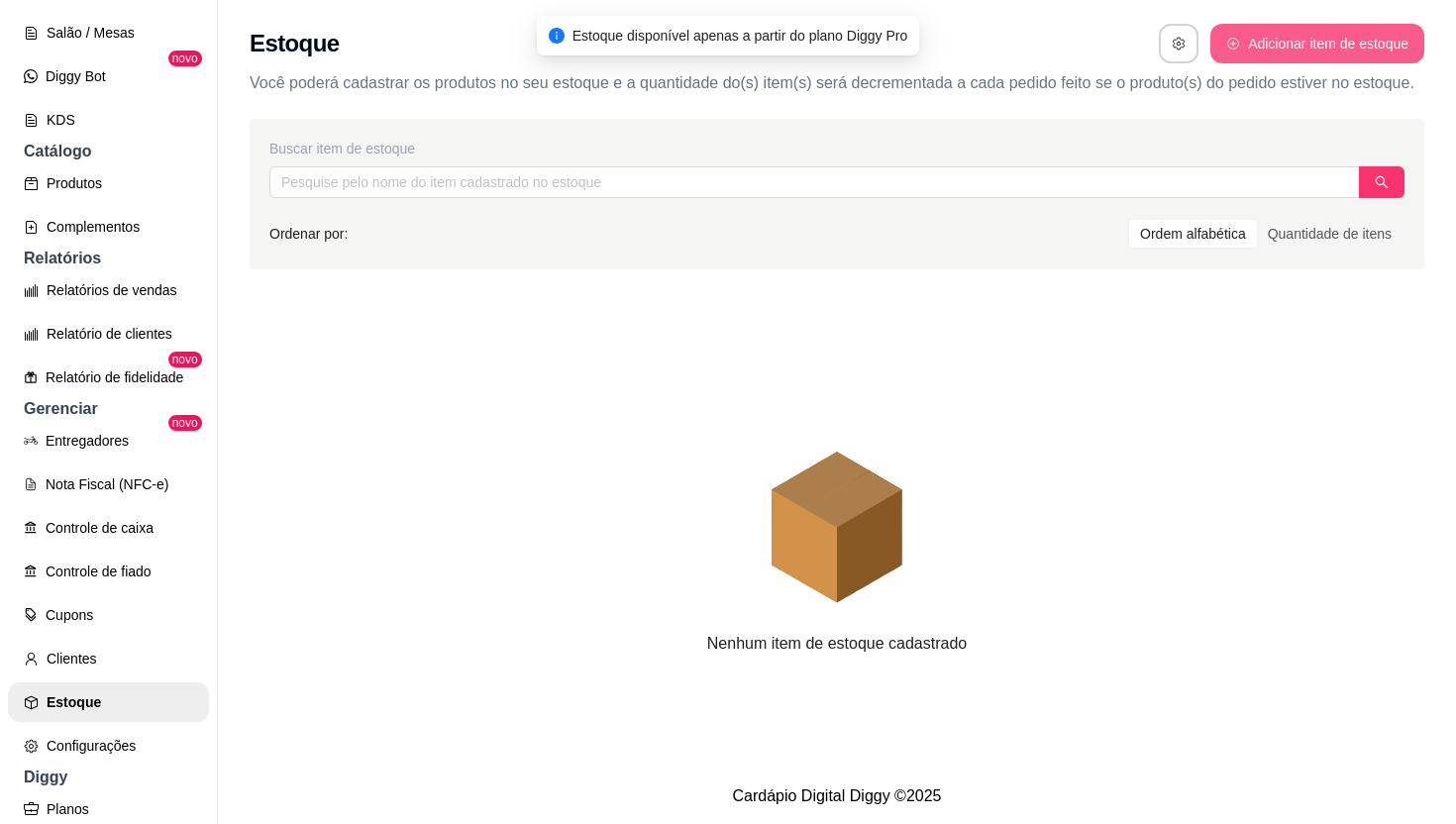 click on "Adicionar item de estoque" at bounding box center (1317, 44) 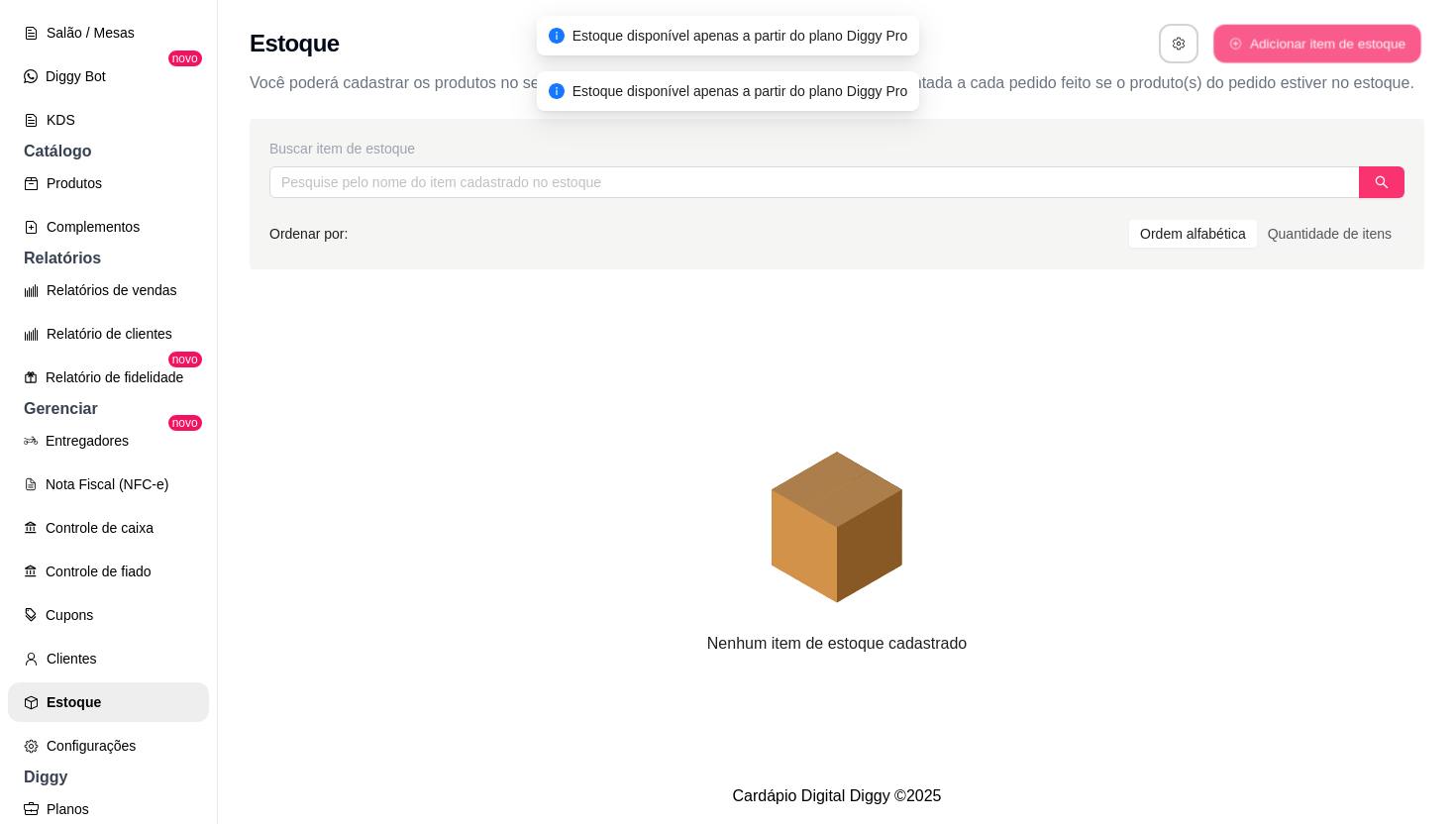 click on "Adicionar item de estoque" at bounding box center (1316, 44) 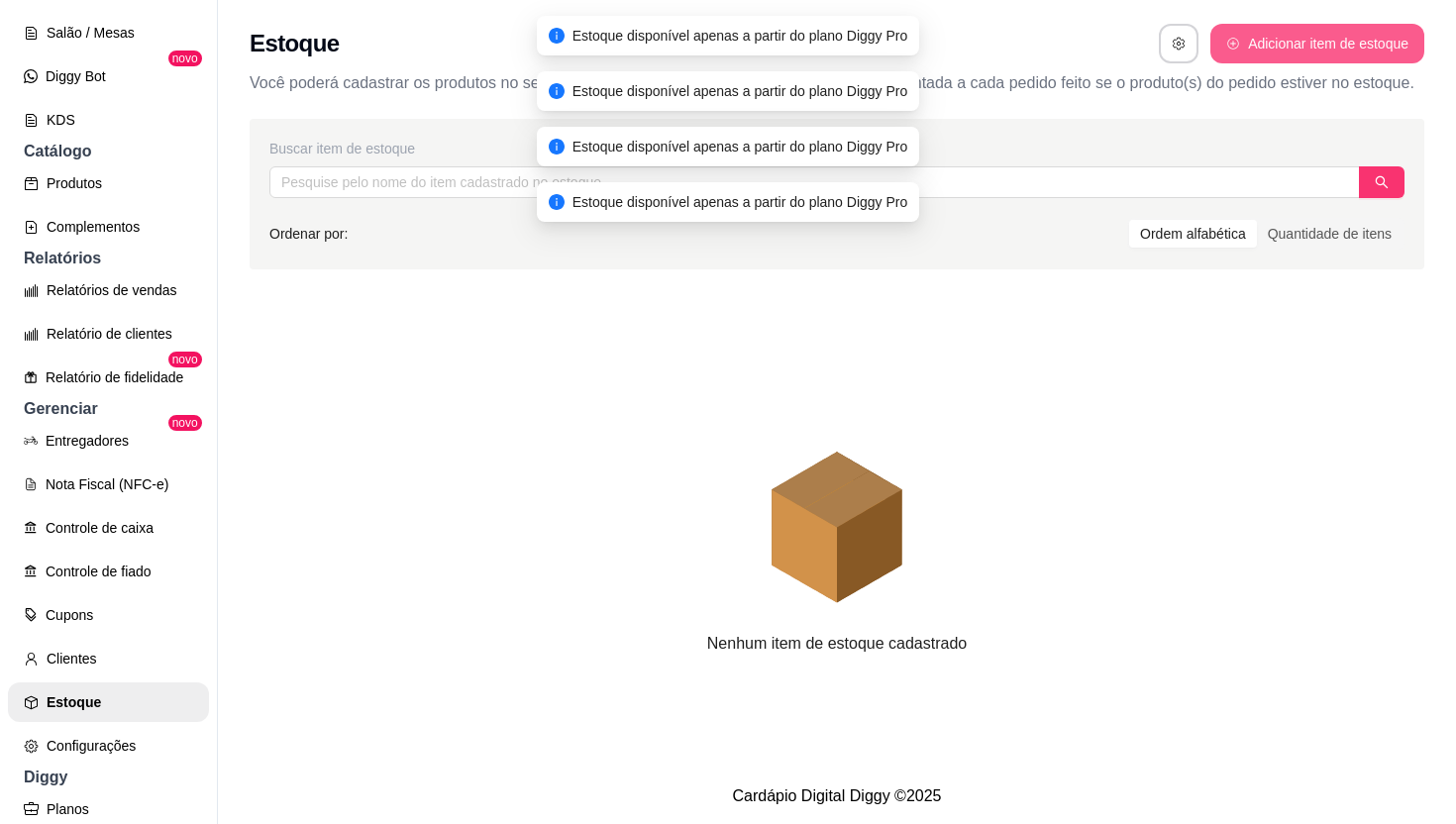 click on "Adicionar item de estoque" at bounding box center (1317, 44) 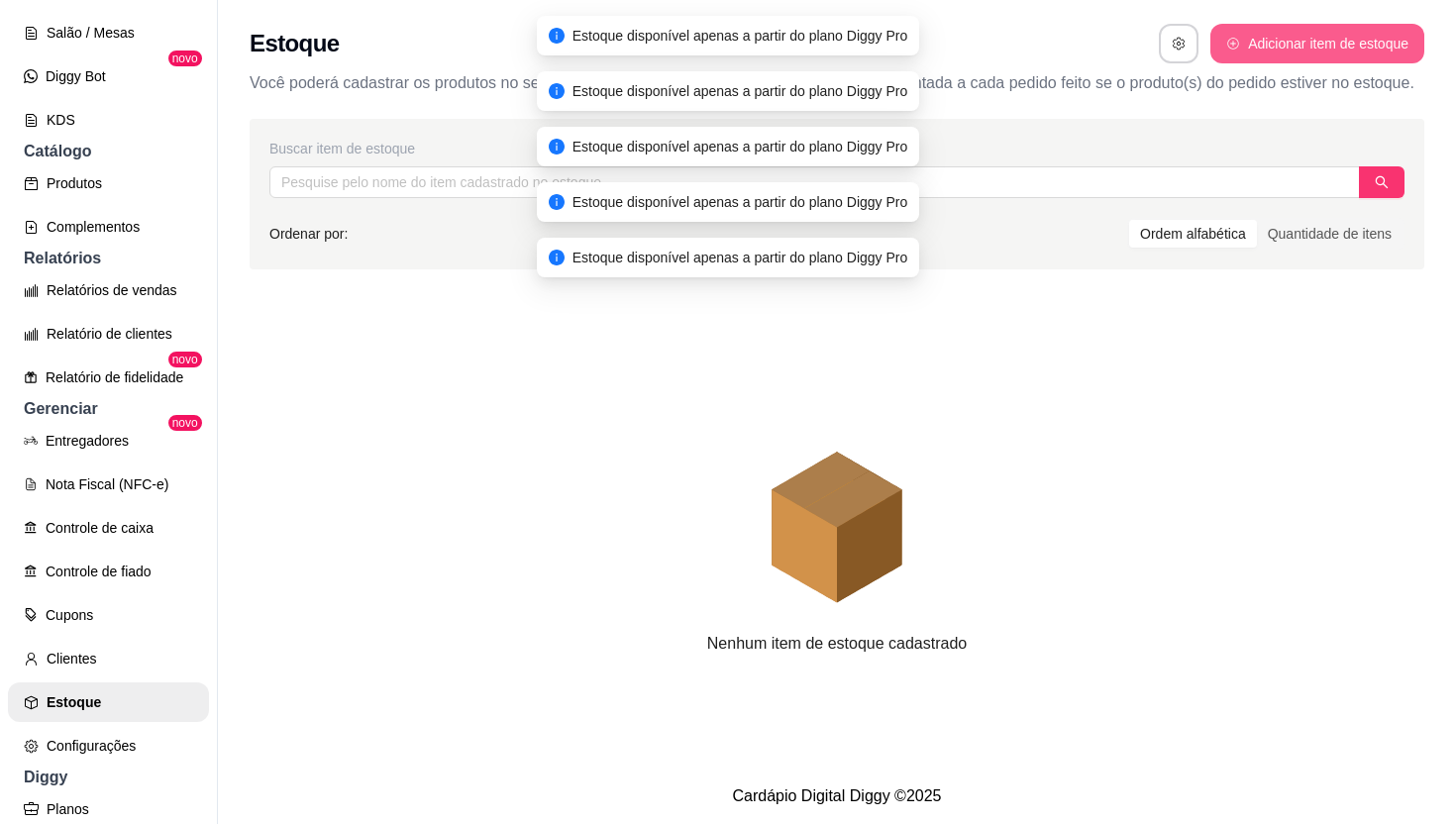 click on "Adicionar item de estoque" at bounding box center (1317, 44) 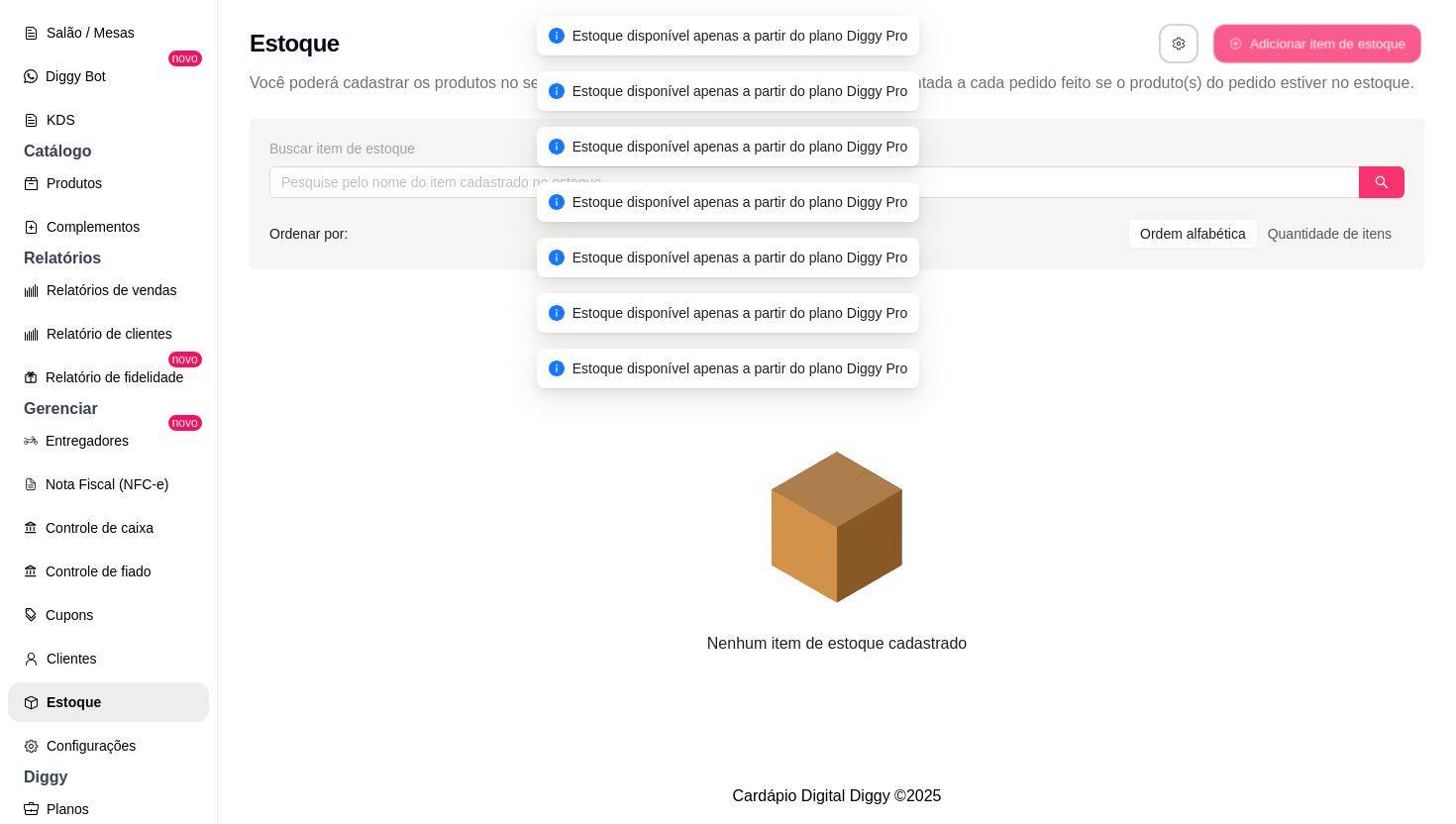 click on "Adicionar item de estoque" at bounding box center [1316, 44] 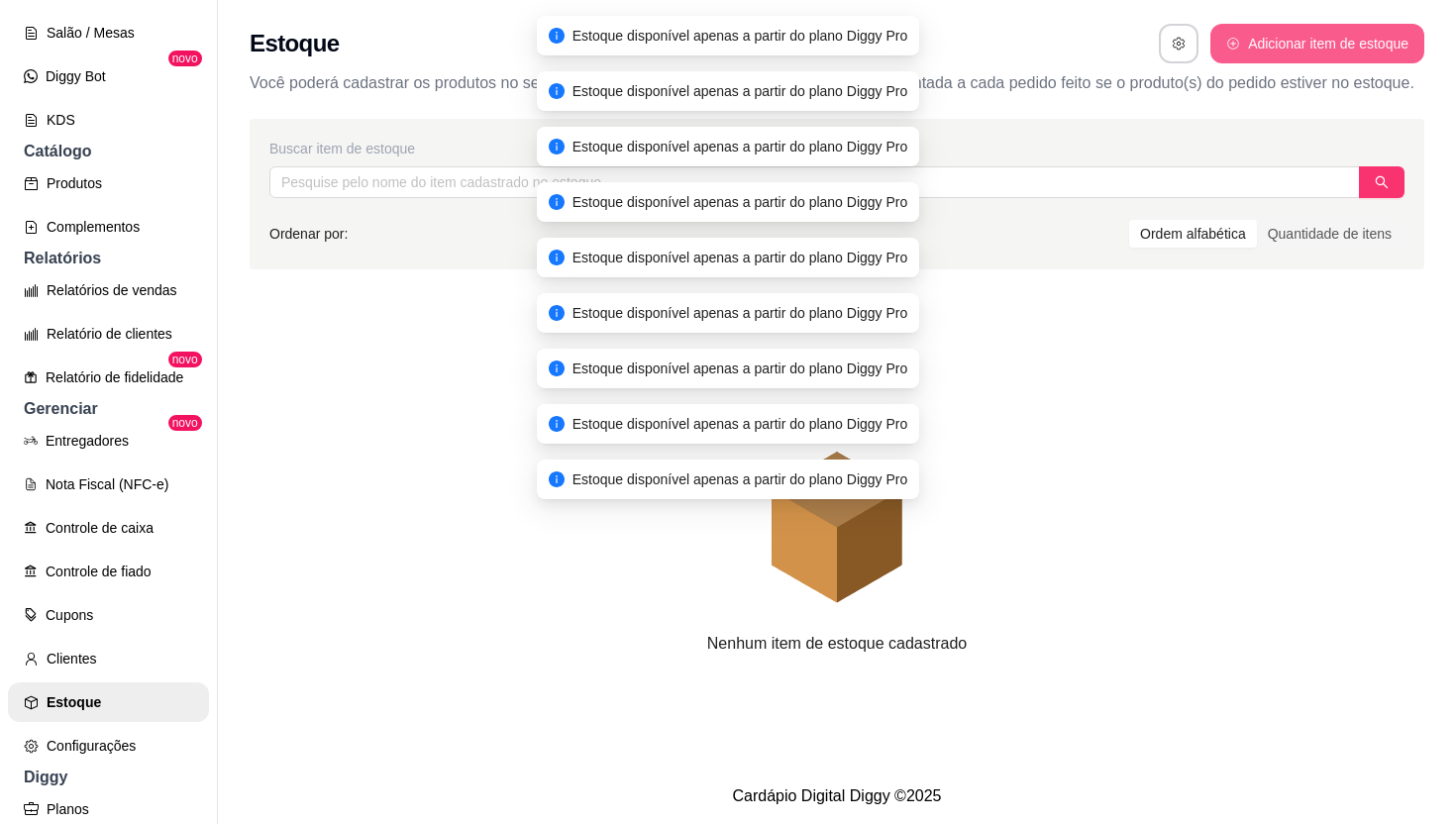 click on "Adicionar item de estoque" at bounding box center [1317, 44] 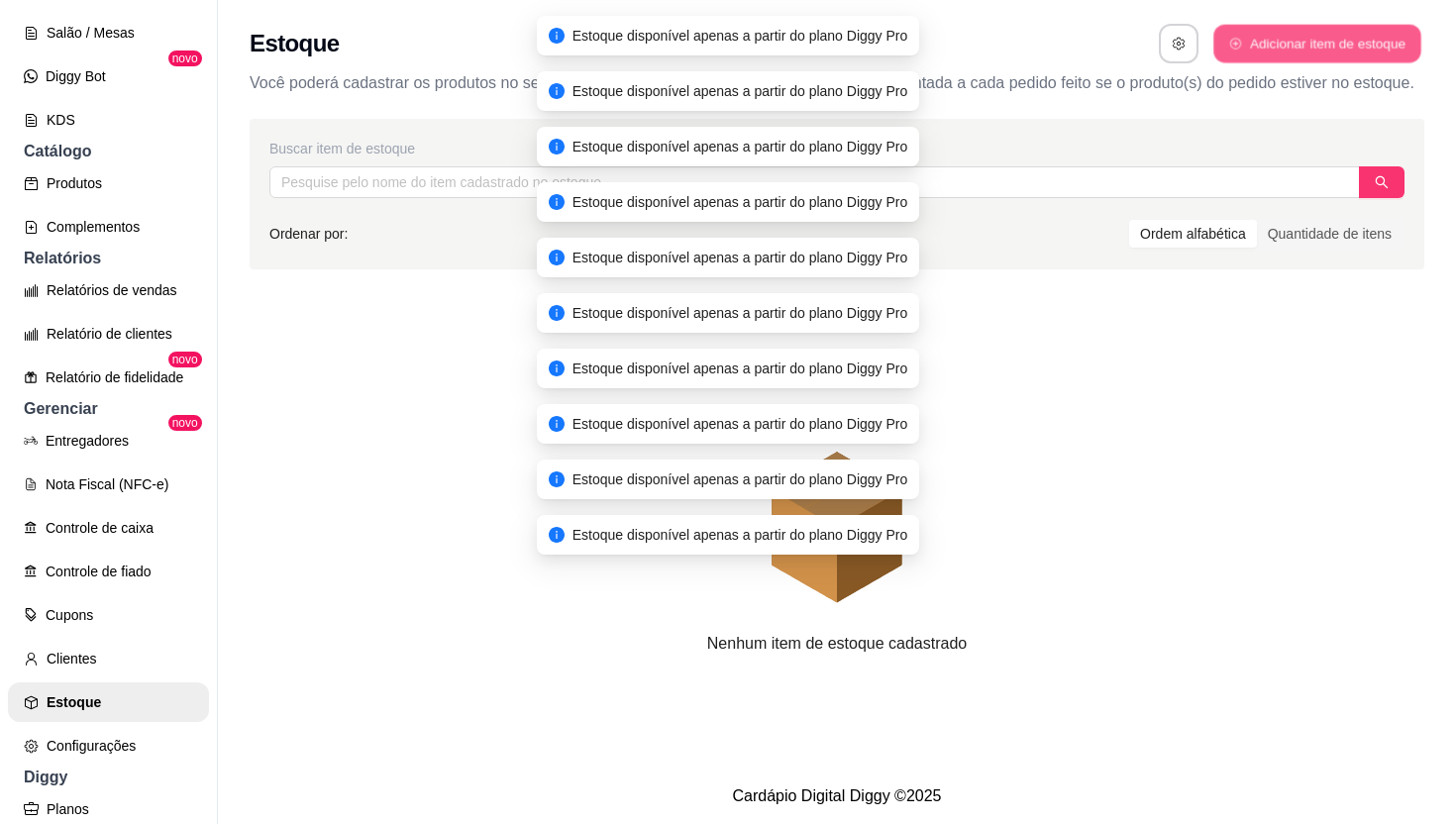 click on "Adicionar item de estoque" at bounding box center (1316, 44) 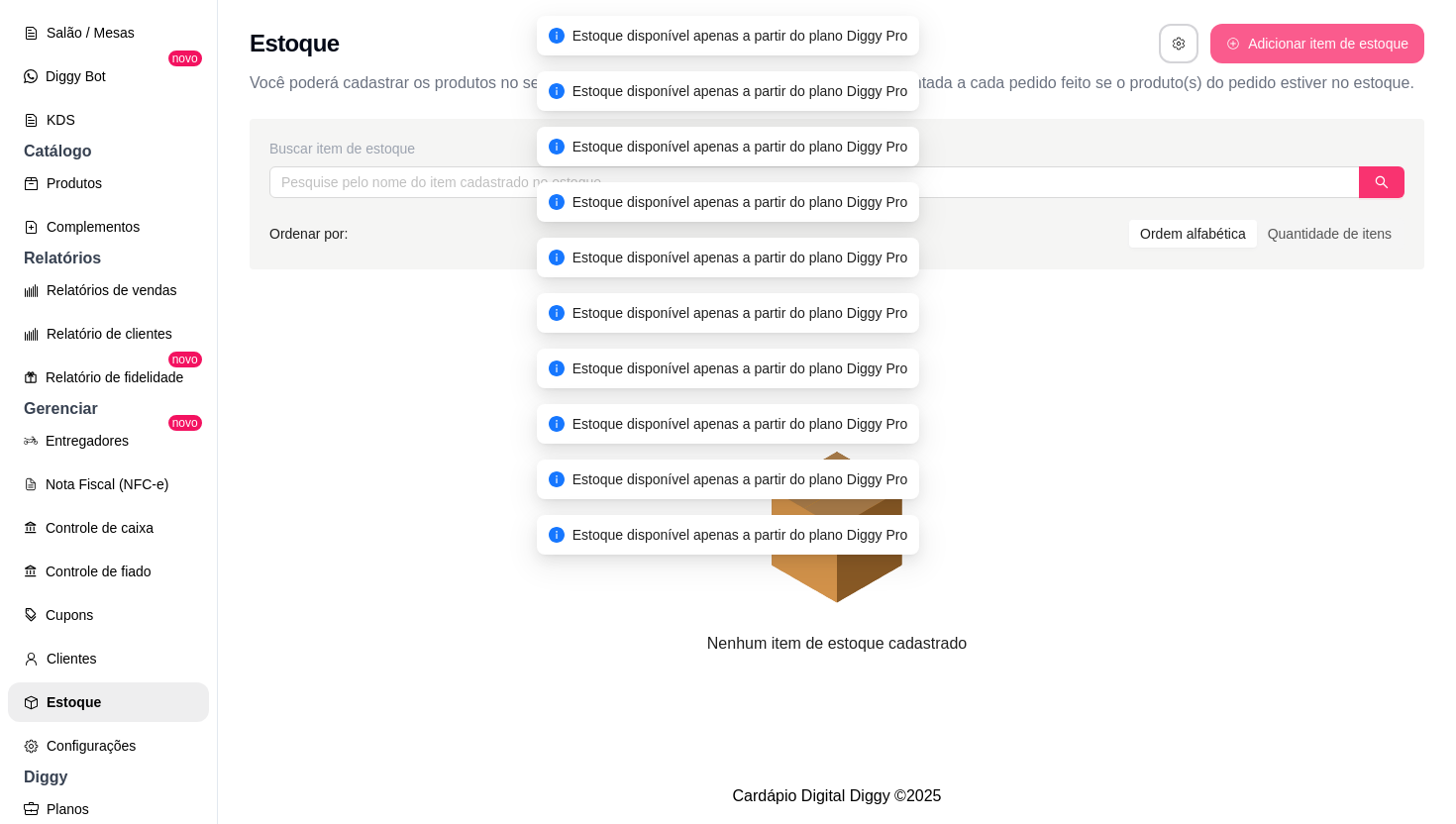 type 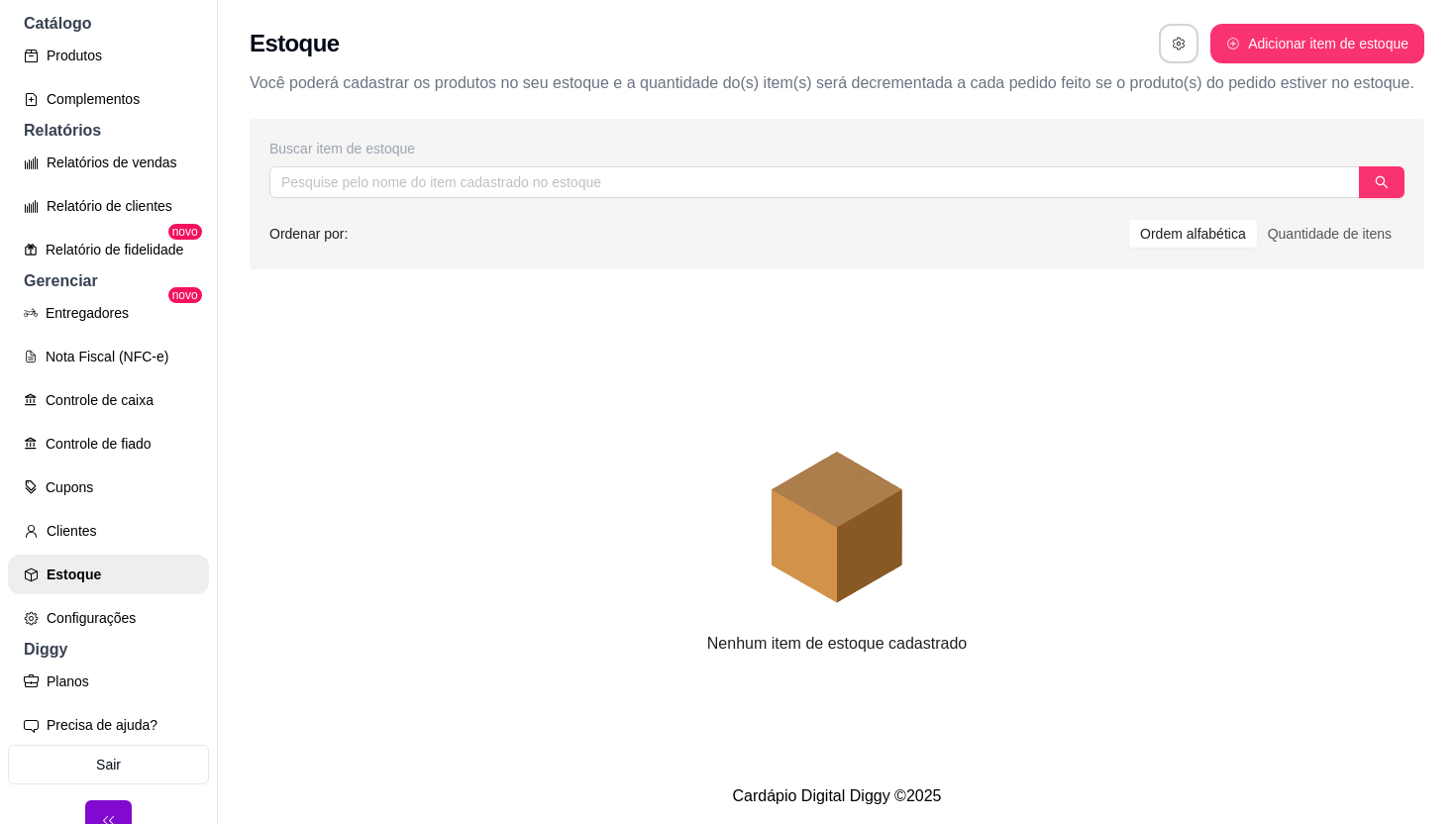 scroll, scrollTop: 354, scrollLeft: 0, axis: vertical 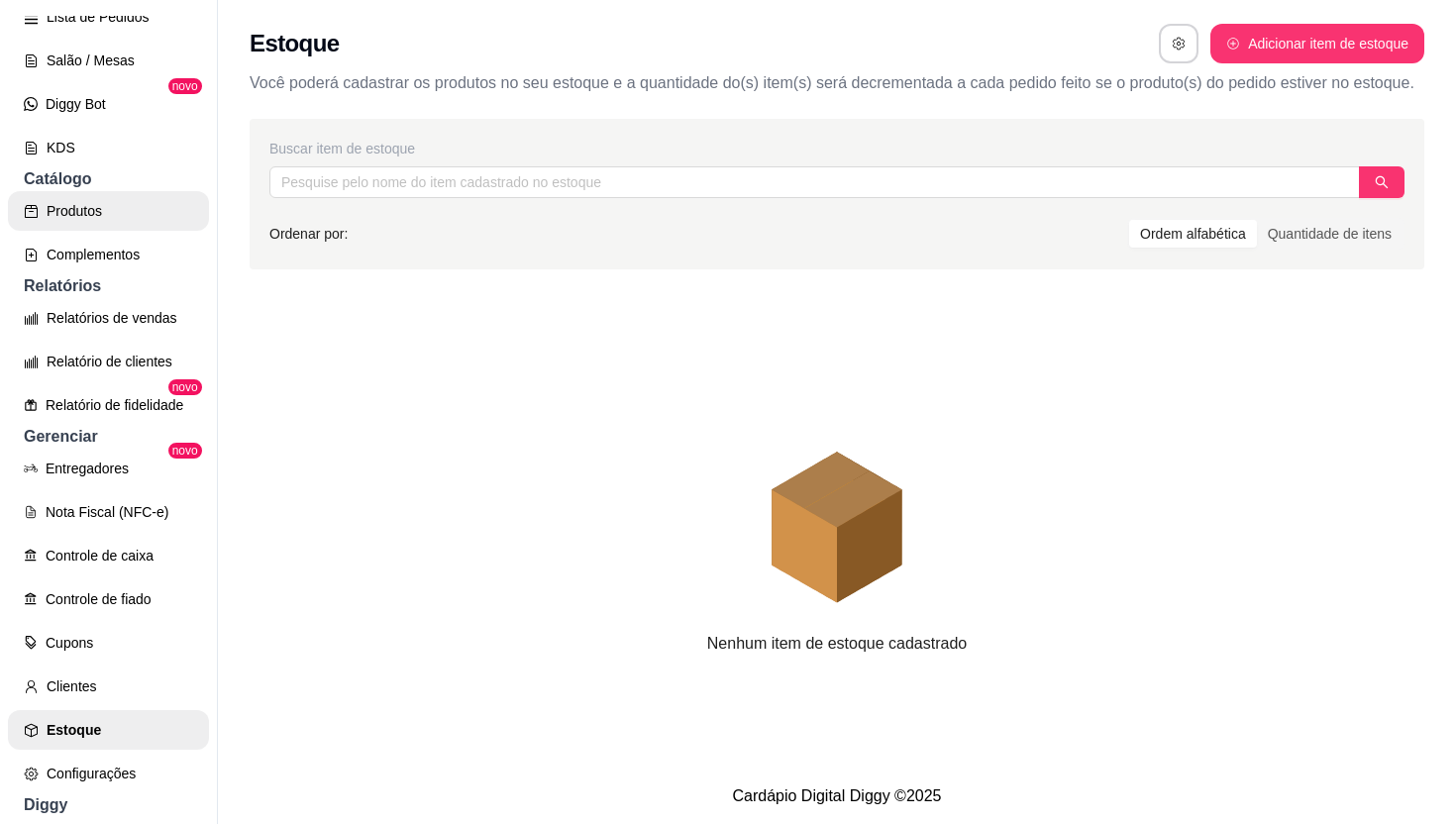 click on "Produtos" at bounding box center [108, 211] 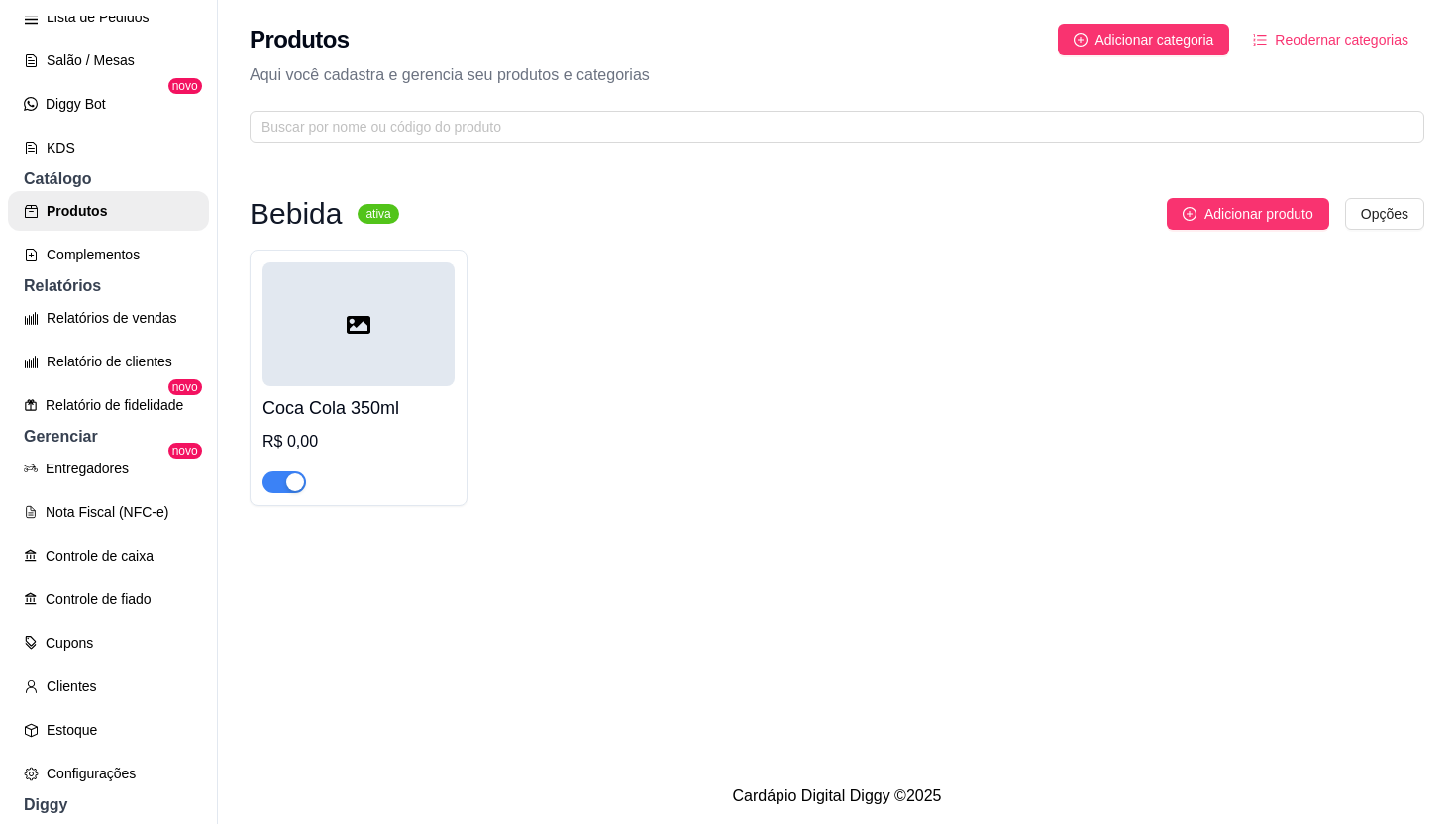 click at bounding box center (359, 324) 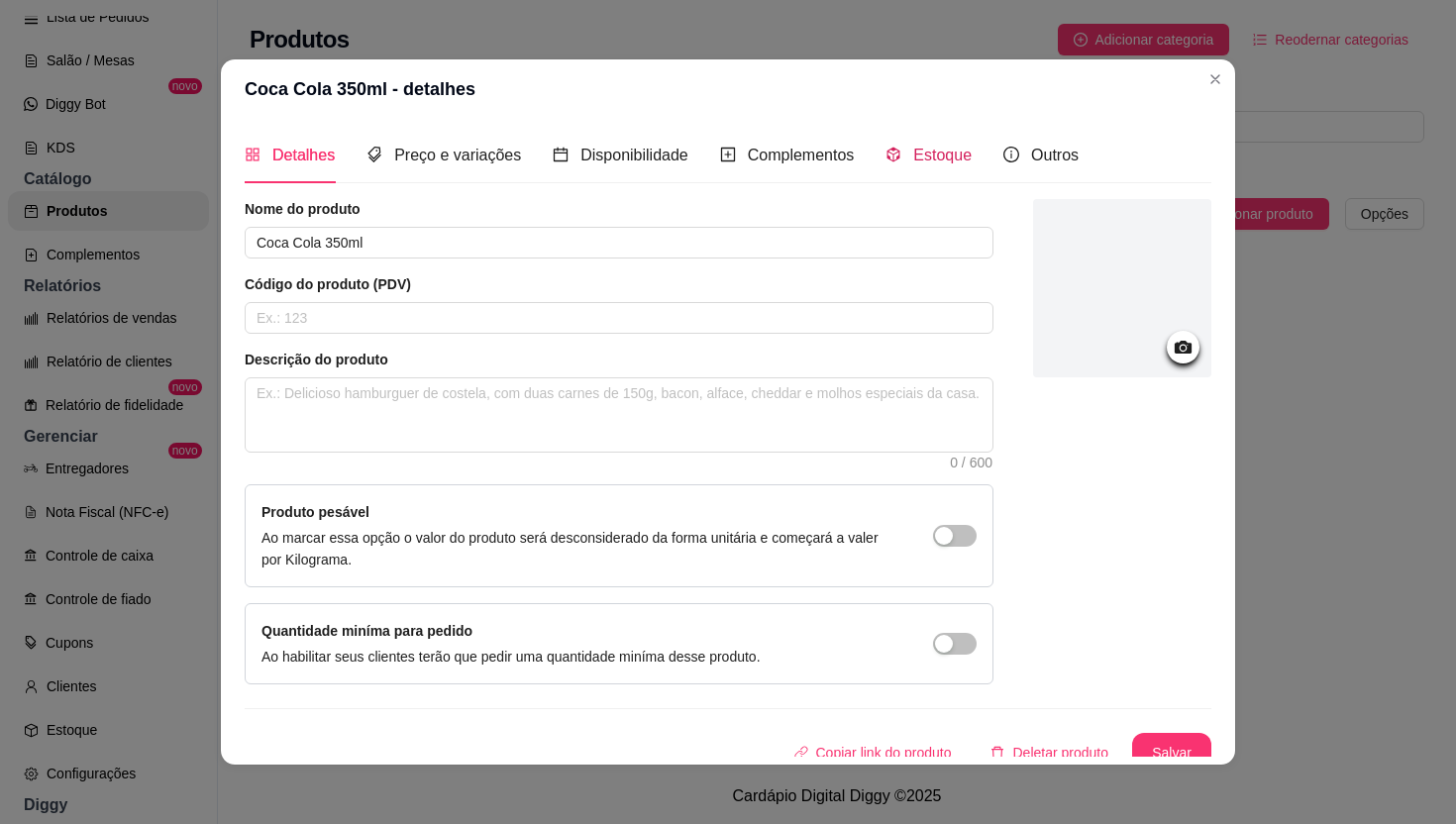 click on "Estoque" at bounding box center [942, 154] 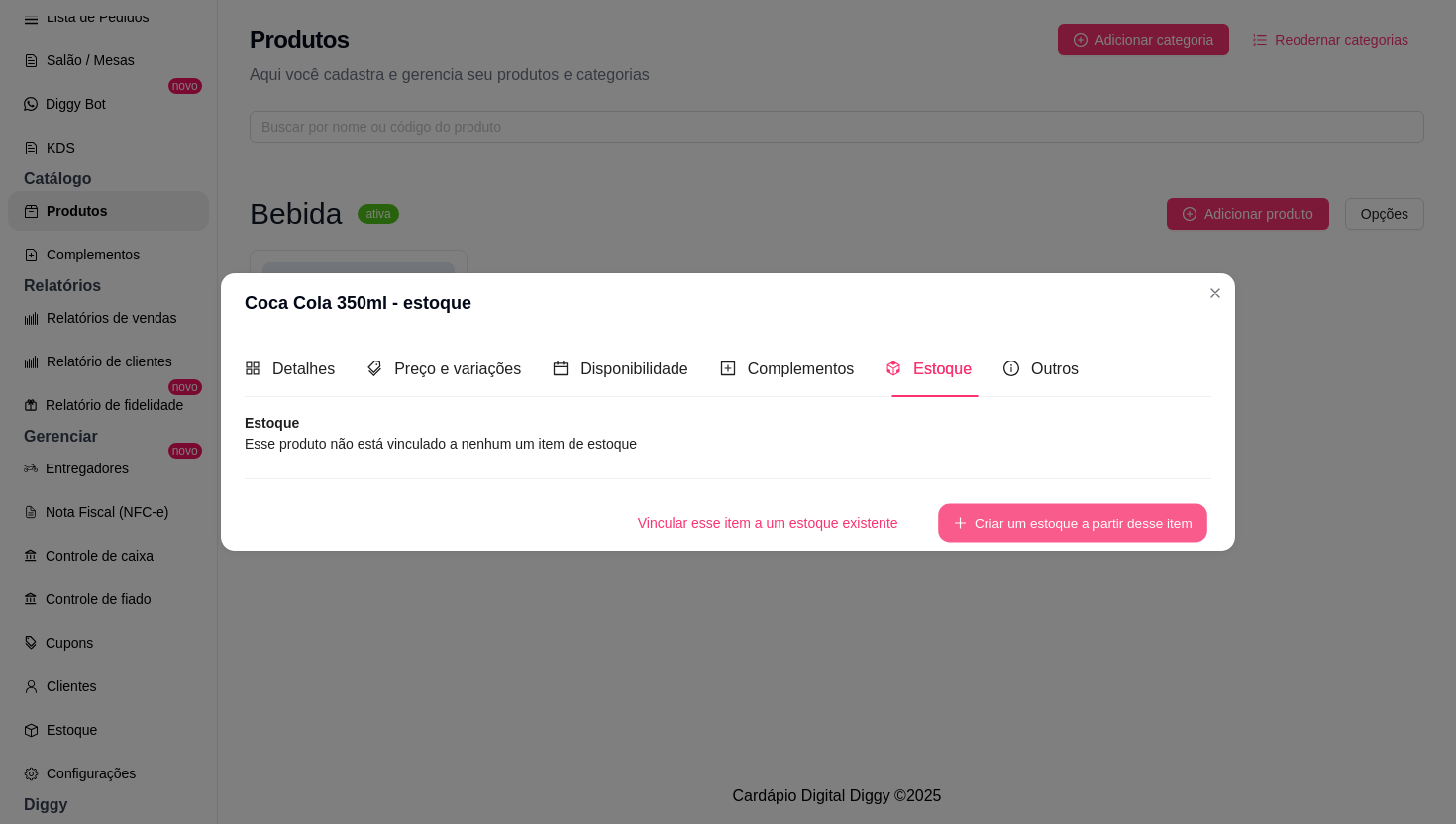 click on "Criar um estoque a partir desse item" at bounding box center [1073, 523] 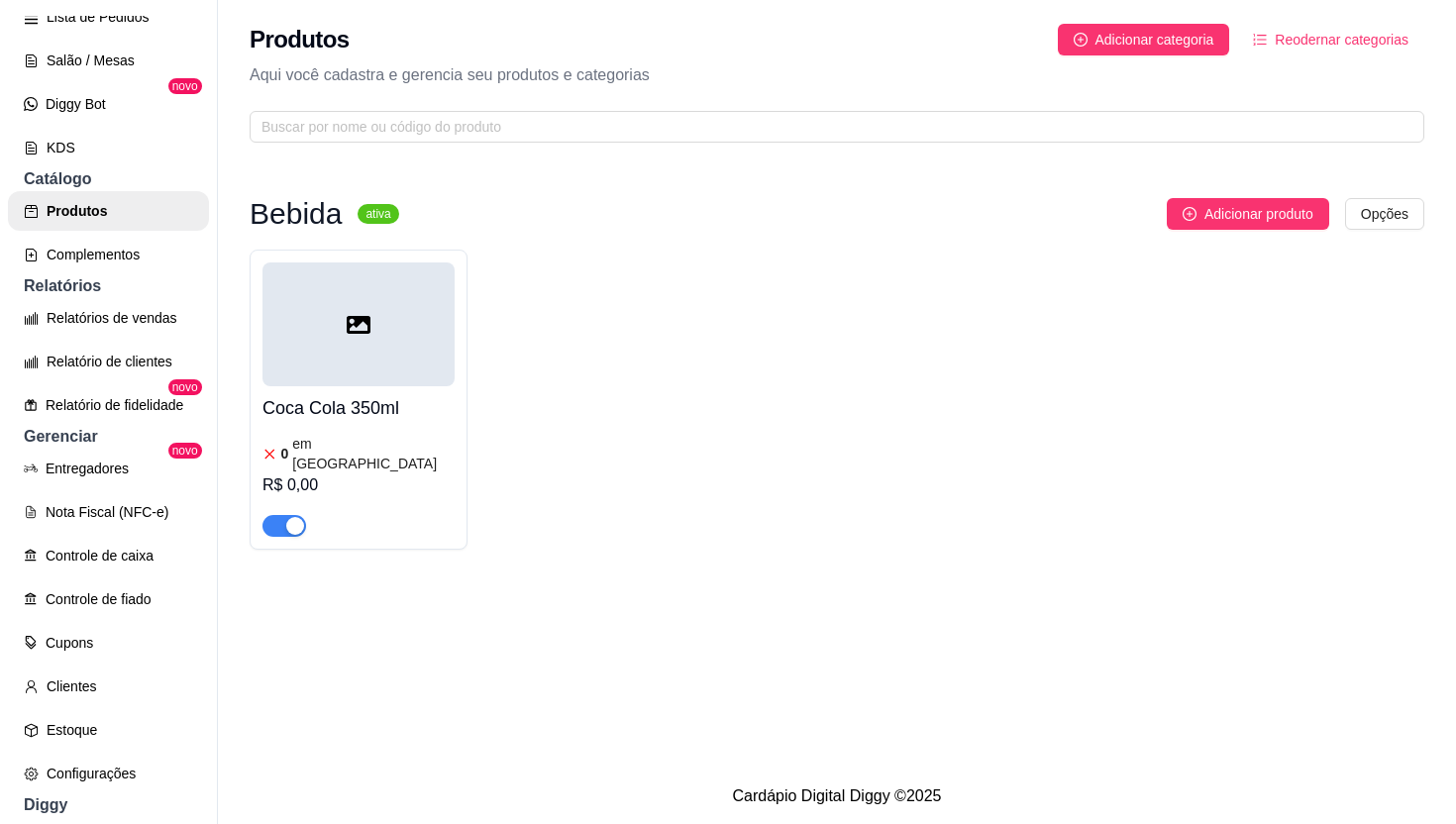 click on "Coca Cola 350ml   0 em estoque R$ 0,00" at bounding box center (359, 462) 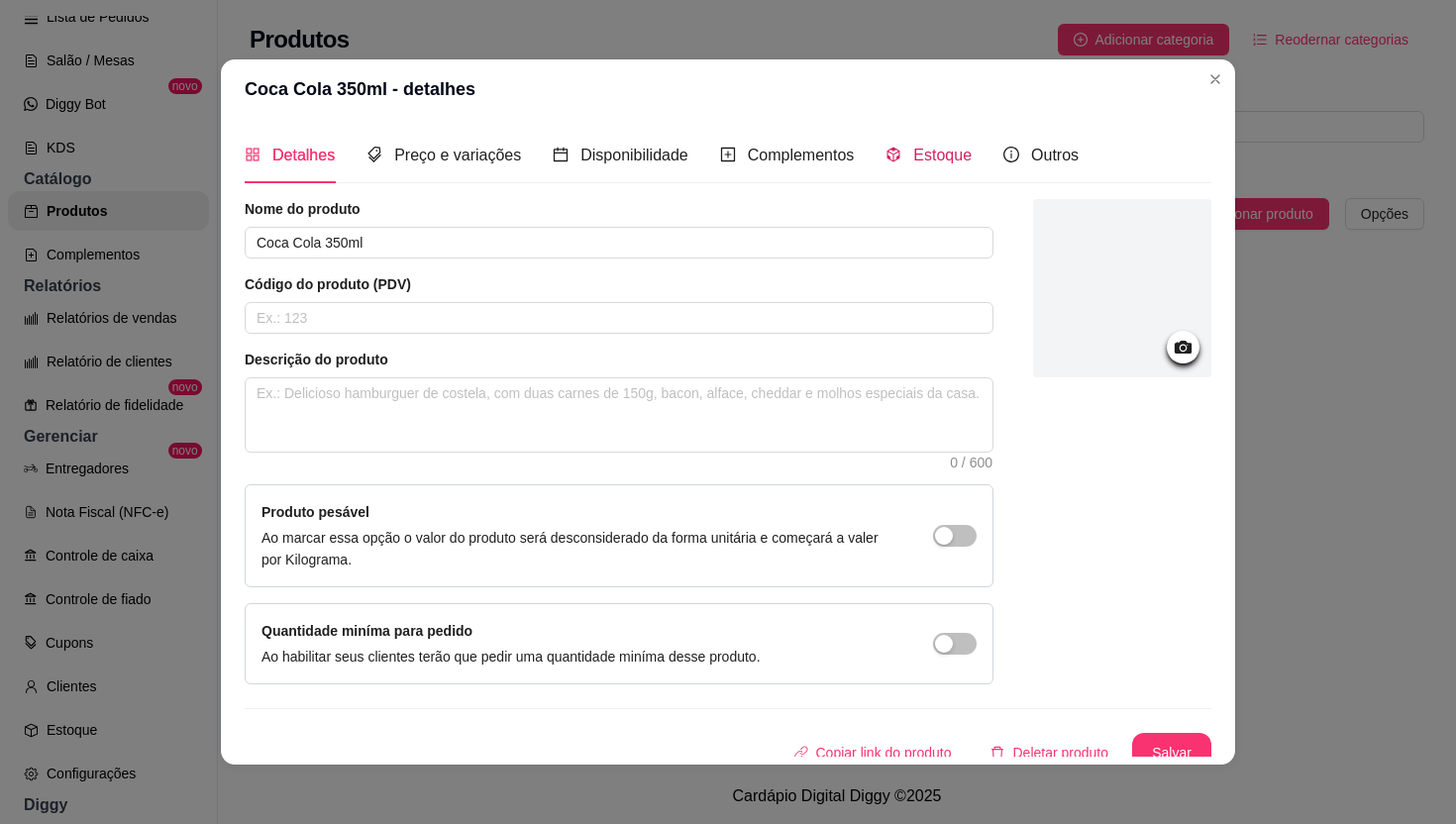 click on "Estoque" at bounding box center [942, 154] 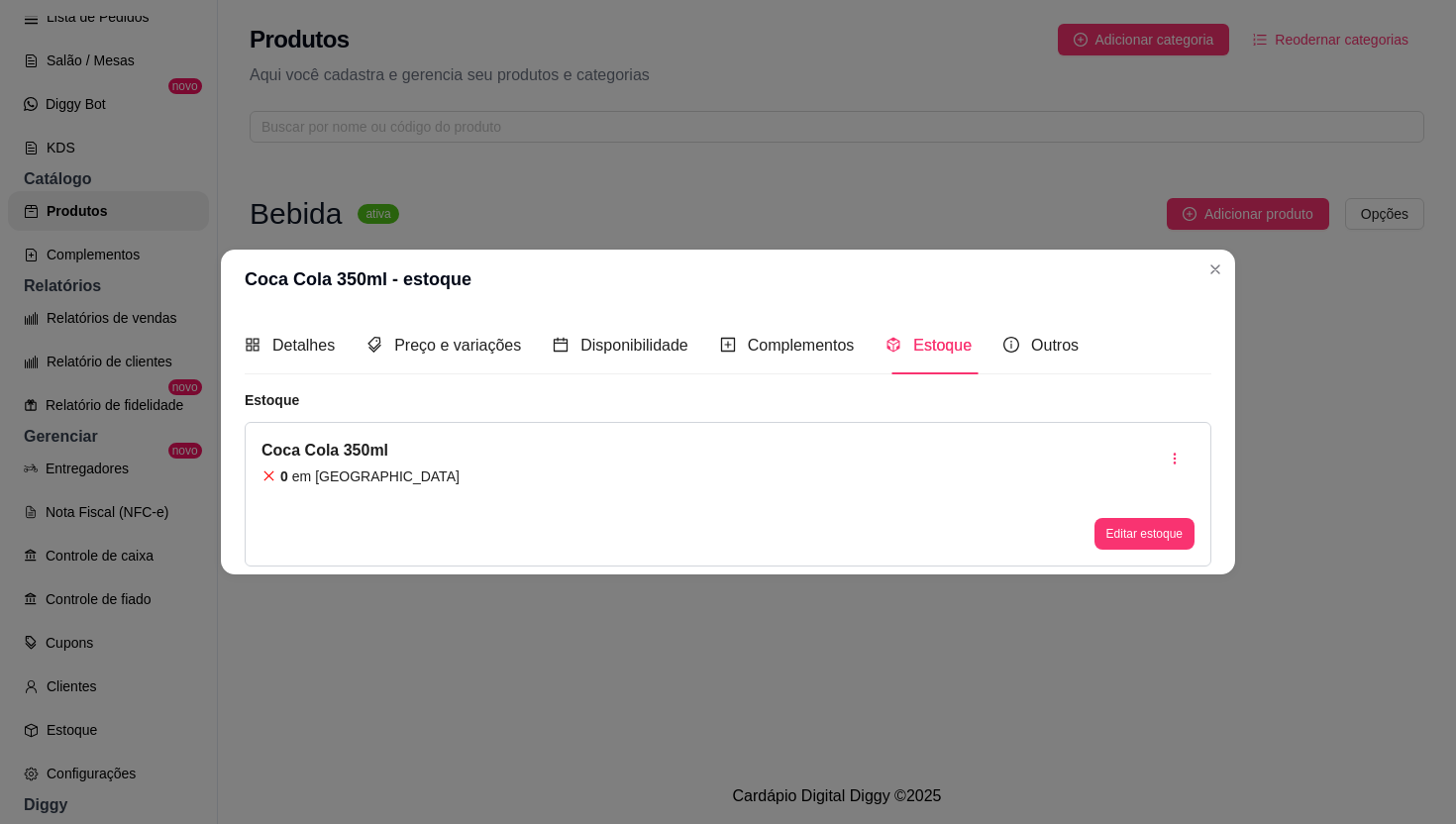click on "Editar estoque" at bounding box center (1144, 494) 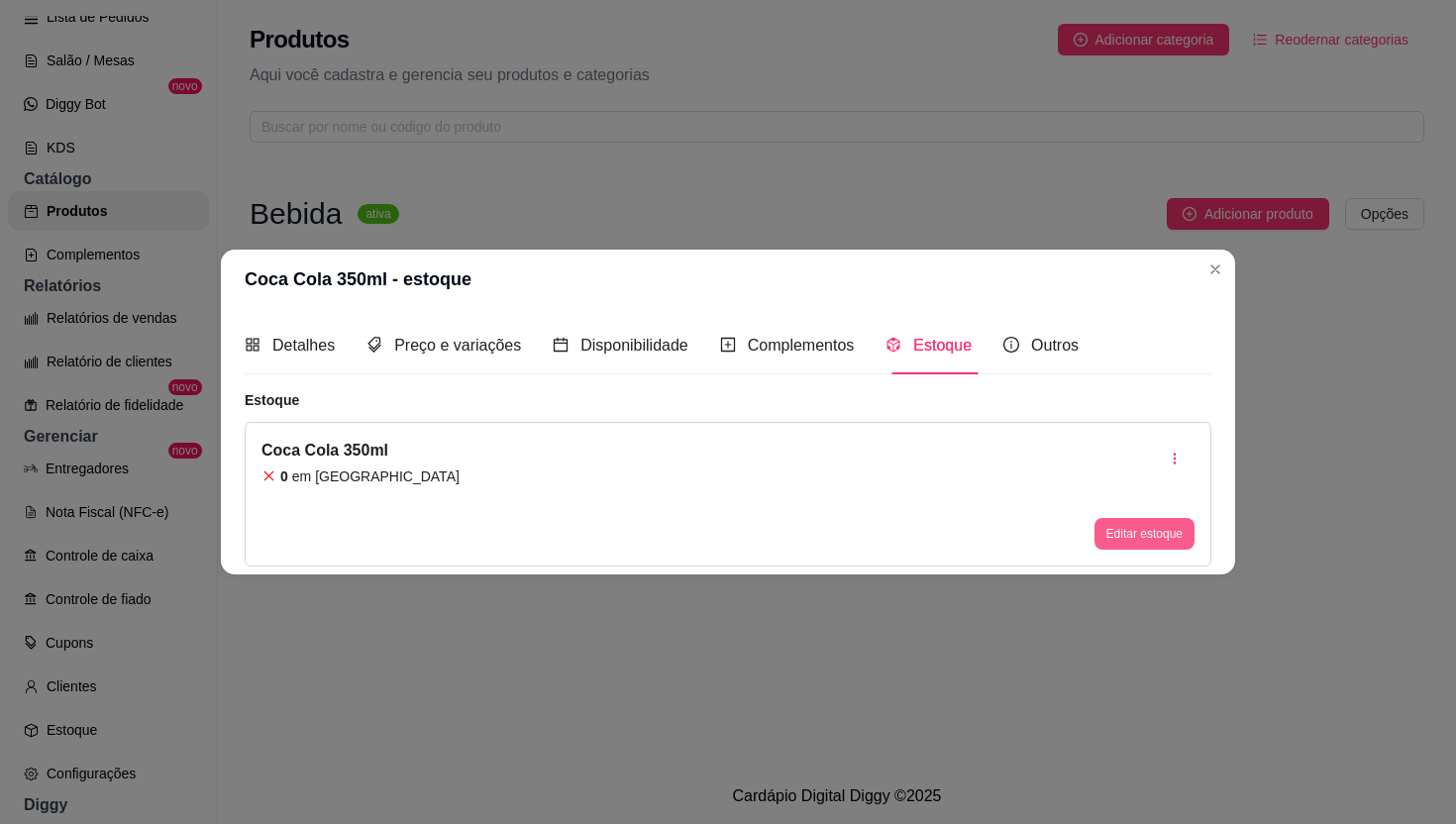click on "Editar estoque" at bounding box center [1144, 534] 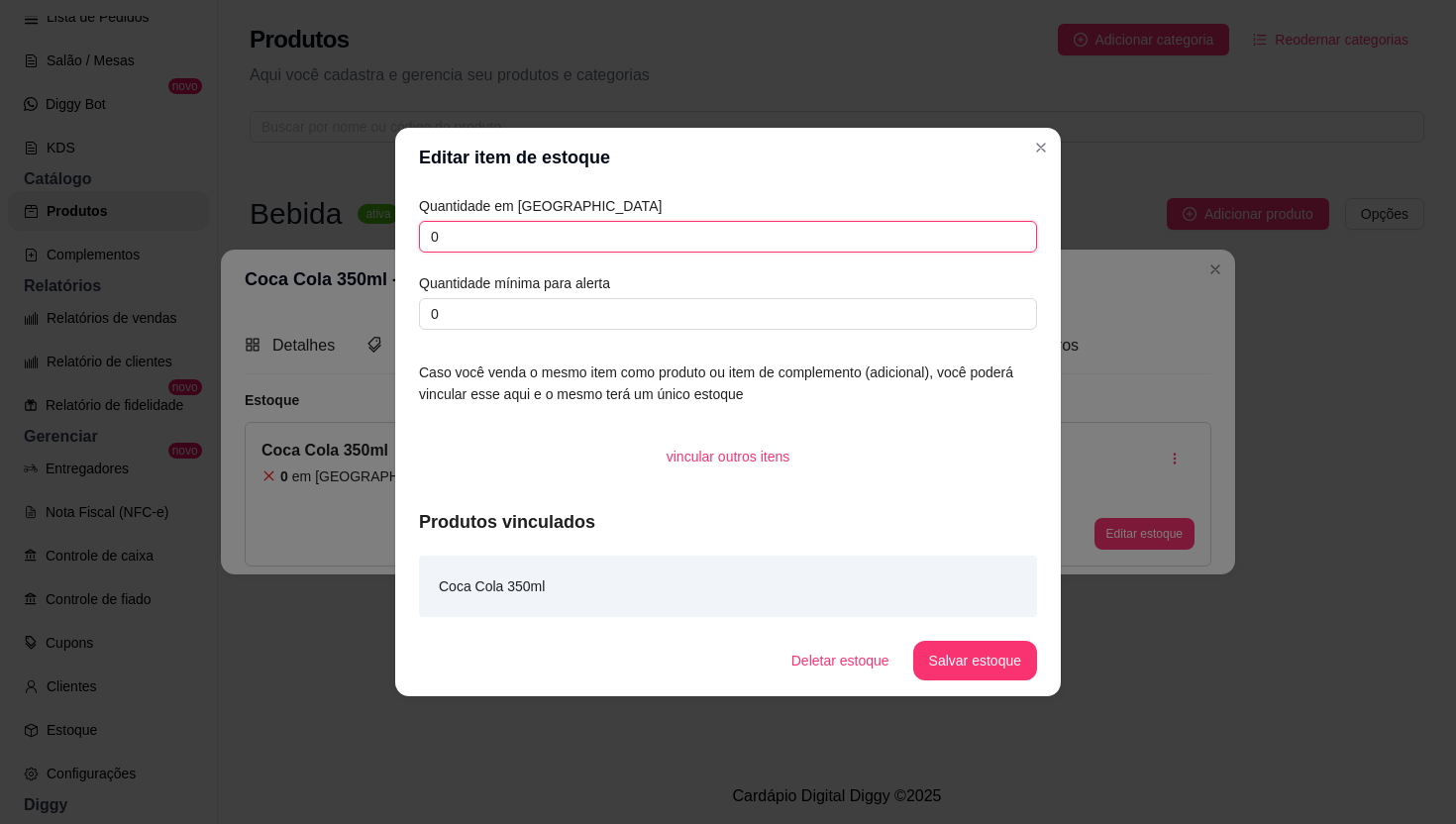 click on "0" at bounding box center (728, 237) 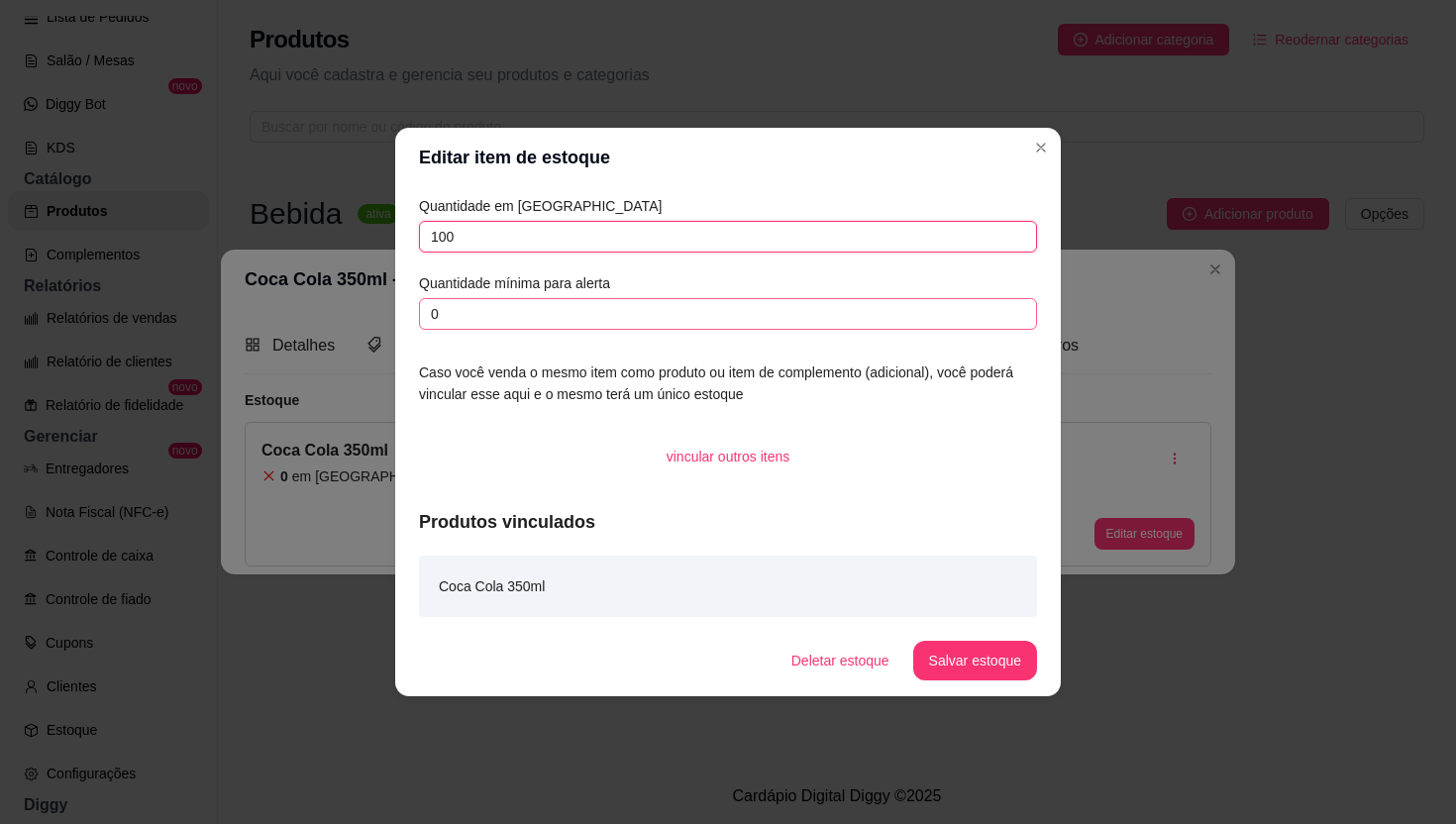 type on "100" 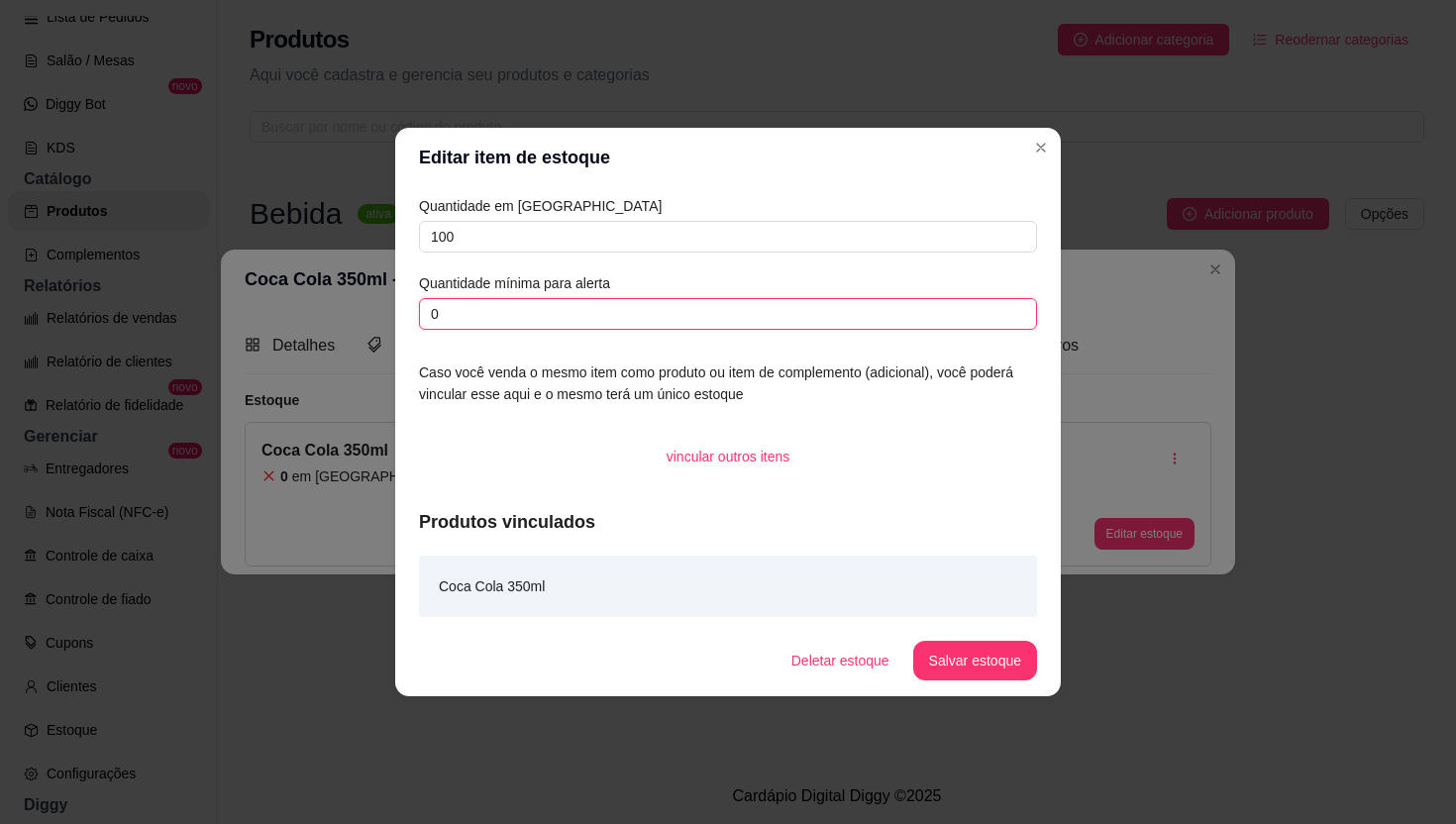 click on "0" at bounding box center (728, 314) 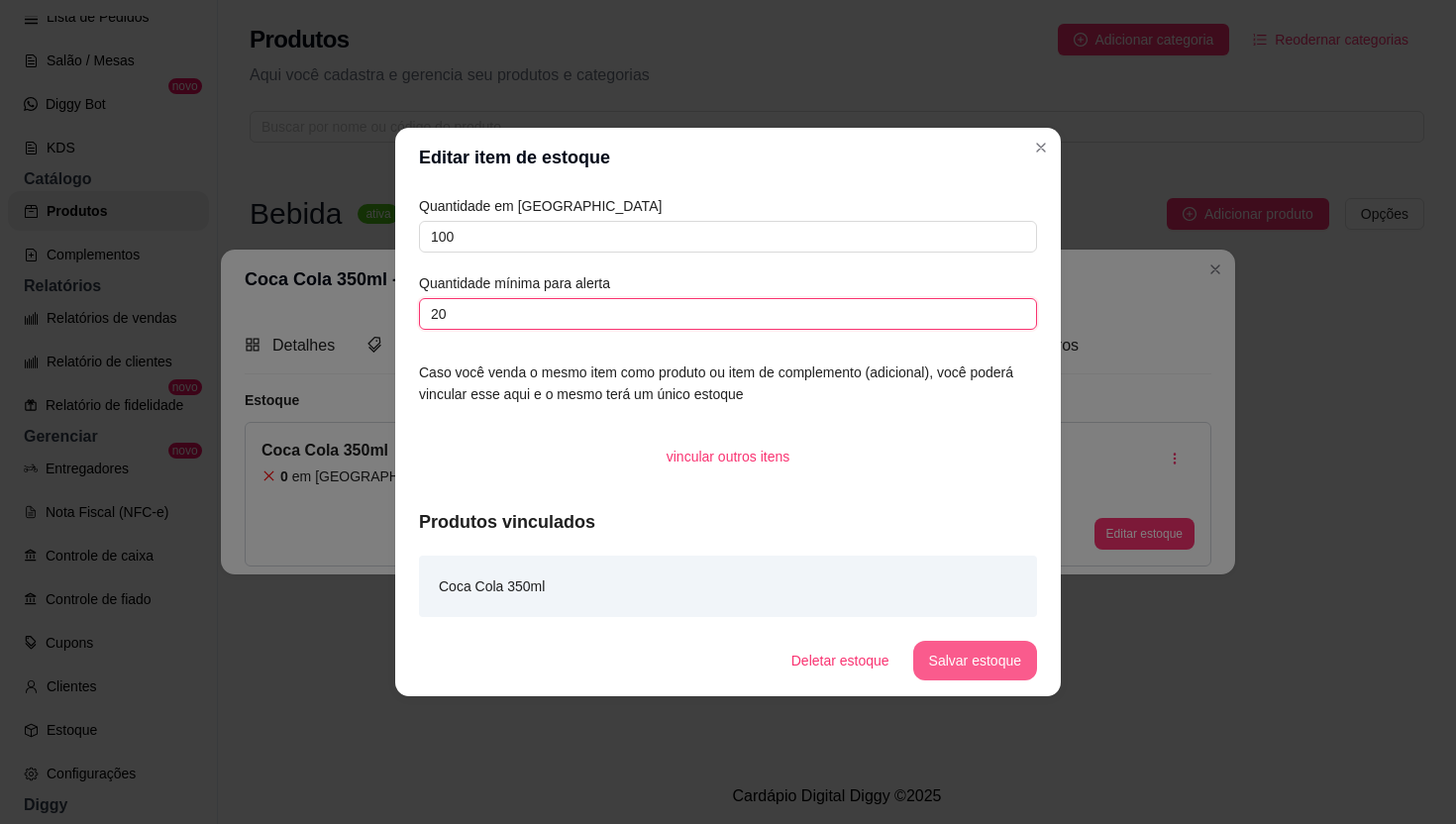 type on "20" 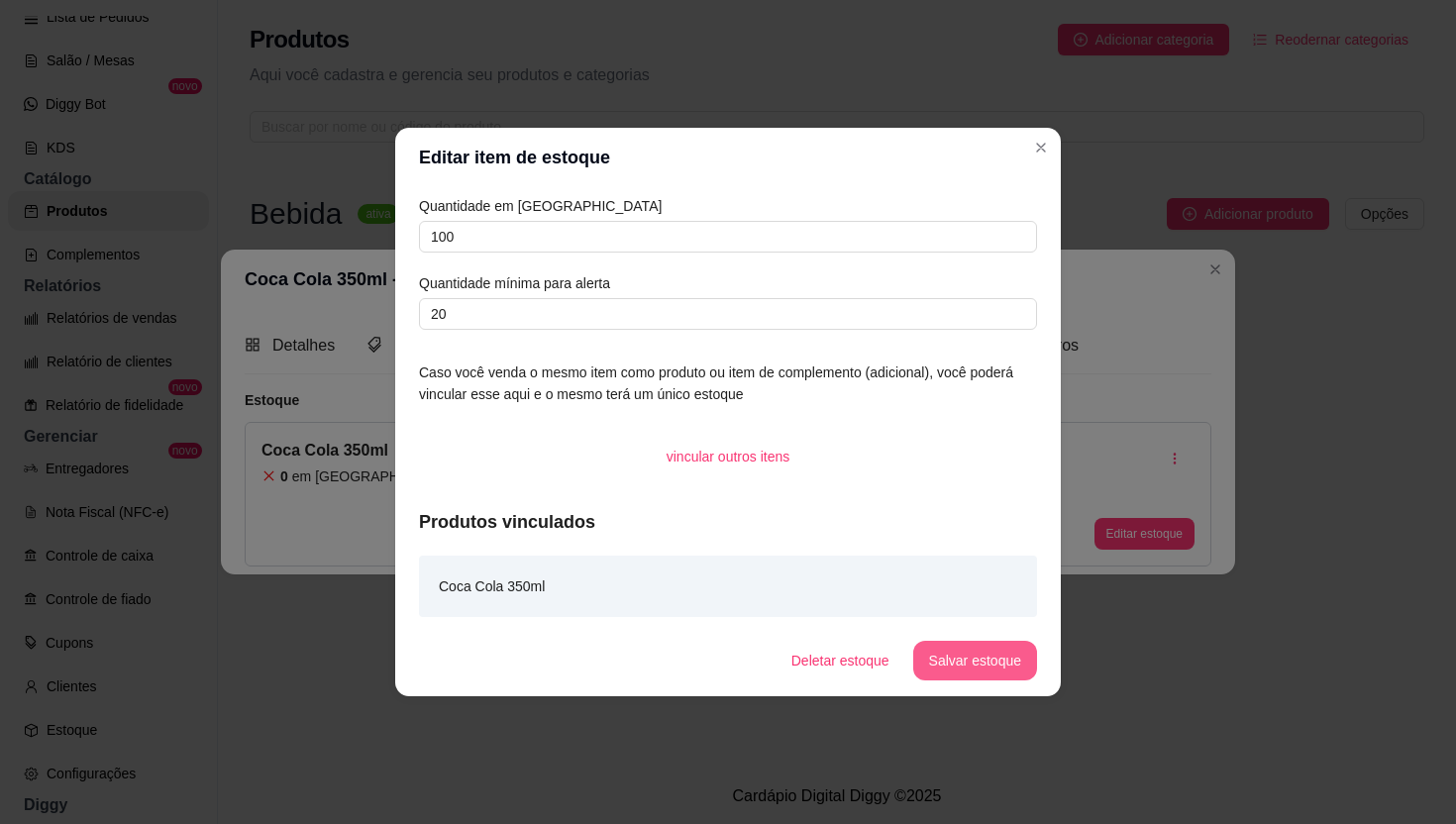 click on "Salvar estoque" at bounding box center (975, 661) 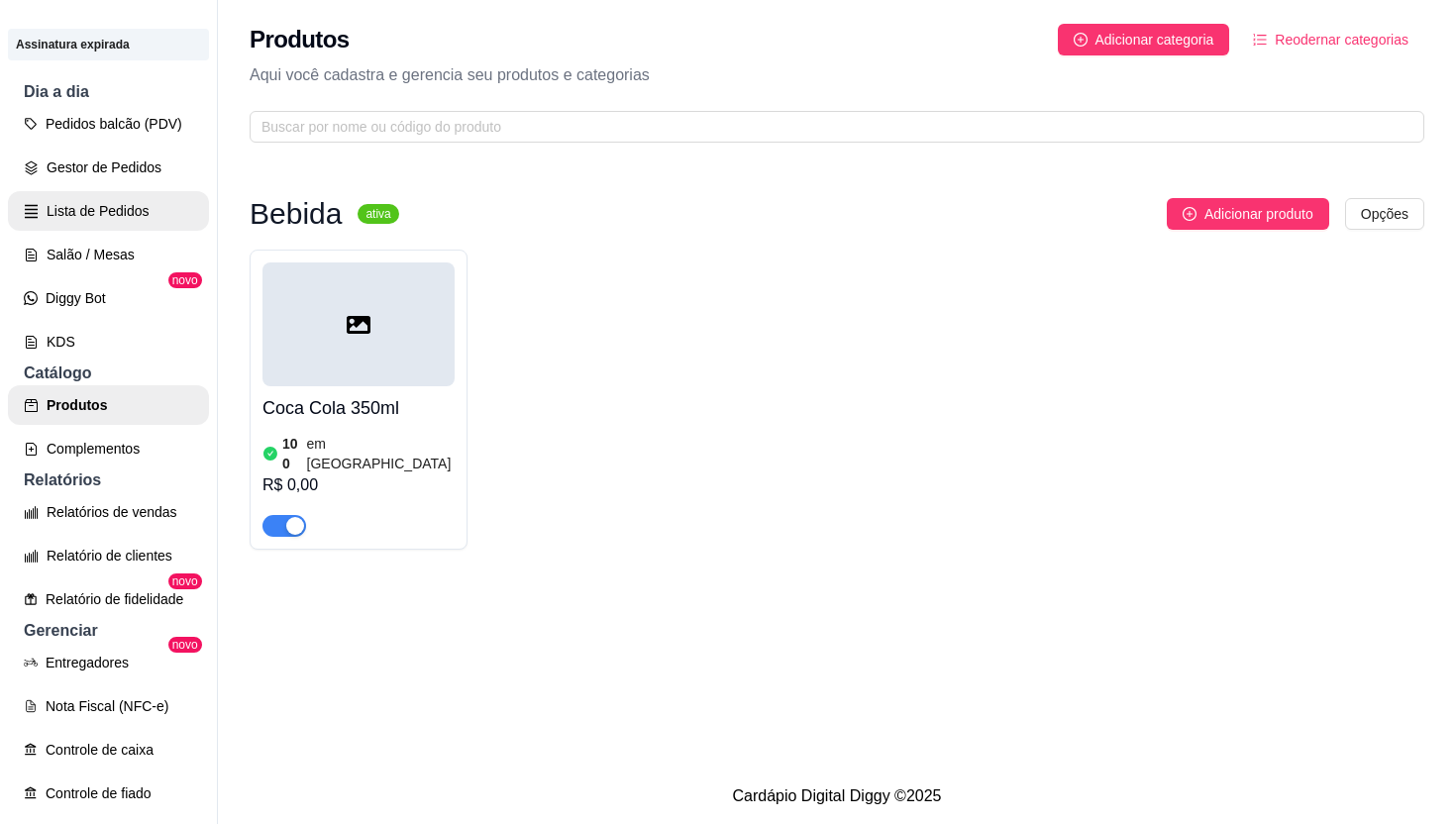 scroll, scrollTop: 153, scrollLeft: 0, axis: vertical 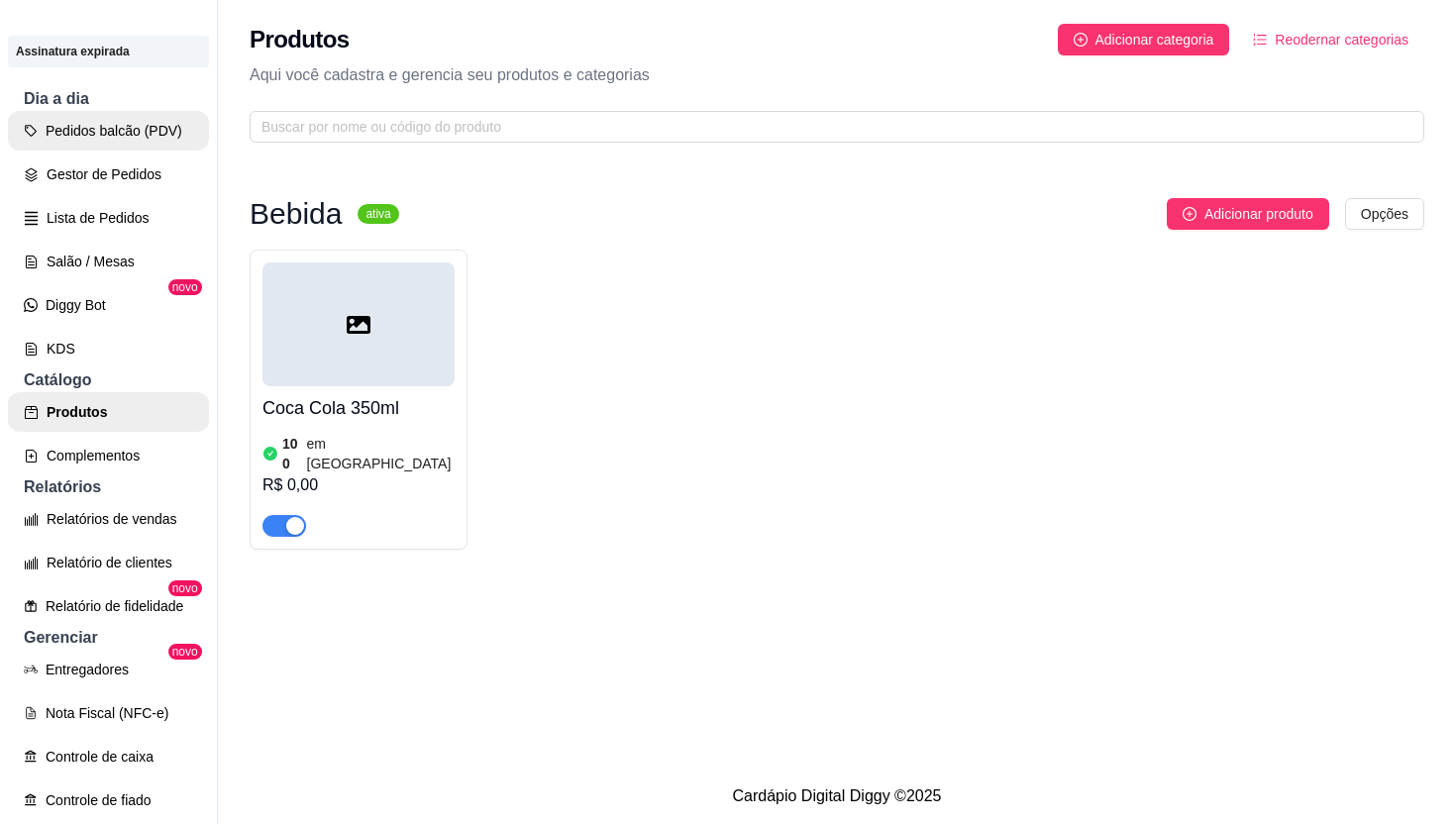 click on "Pedidos balcão (PDV)" at bounding box center [108, 131] 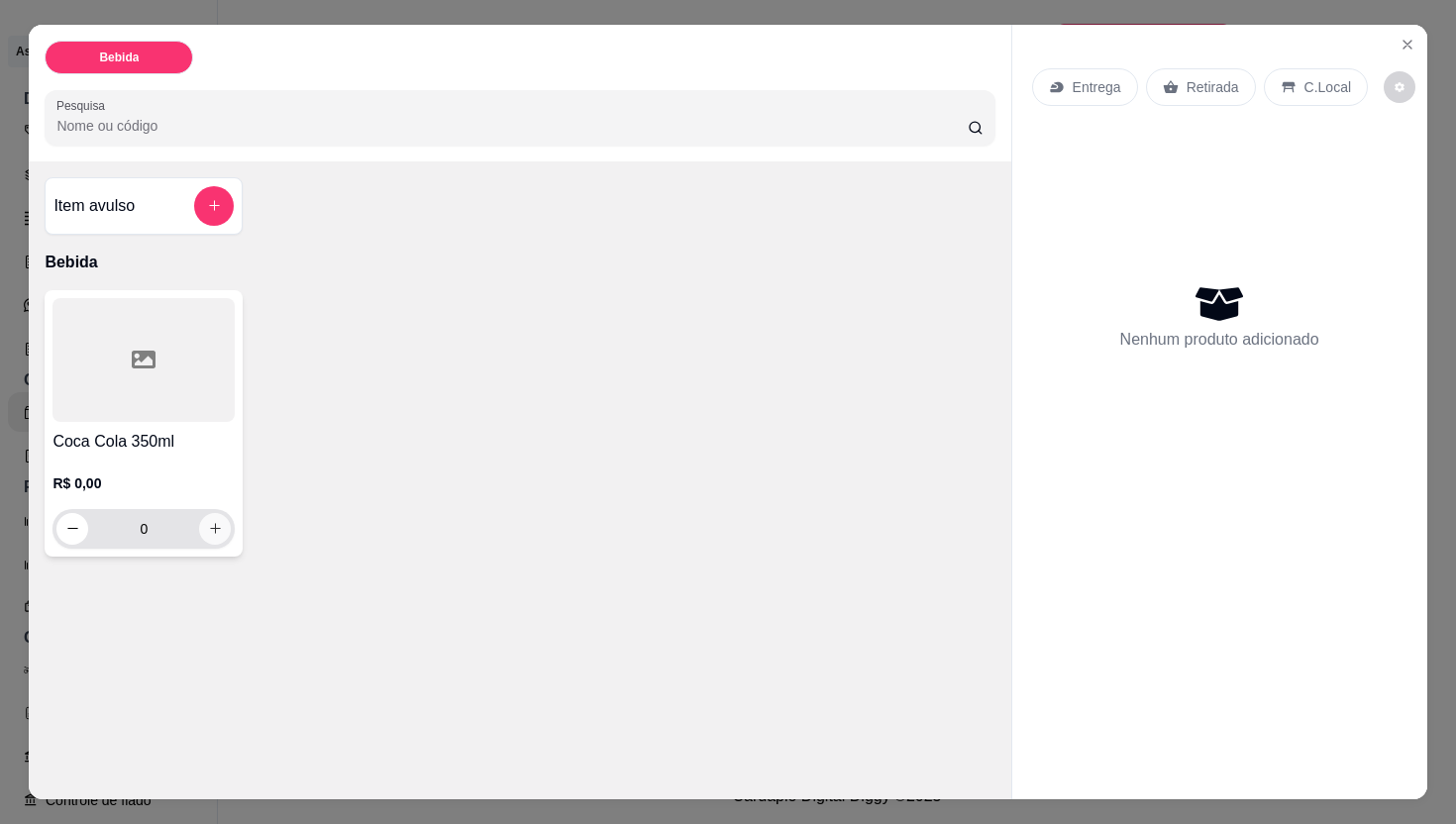 click 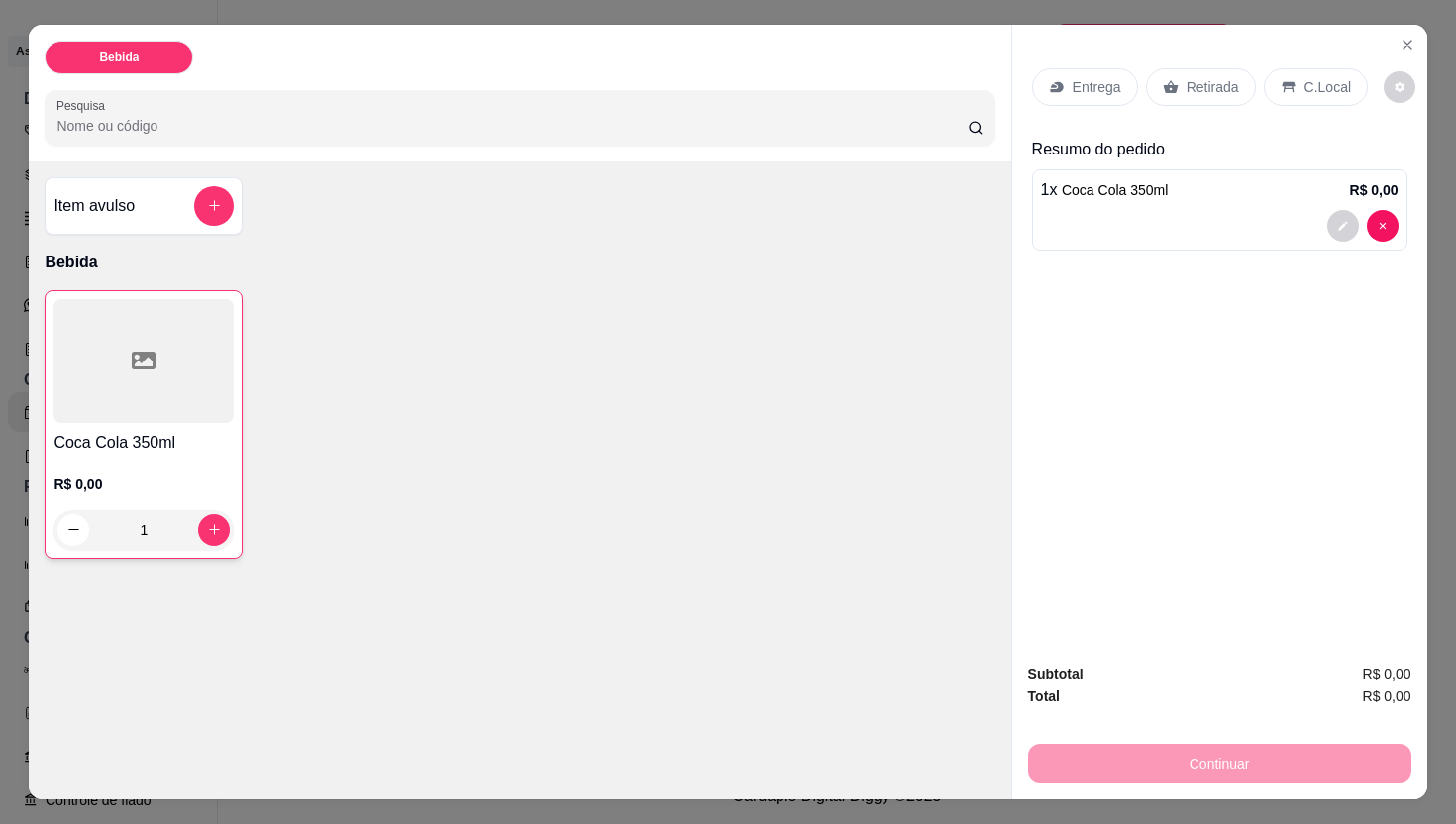 click on "C.Local" at bounding box center [1315, 87] 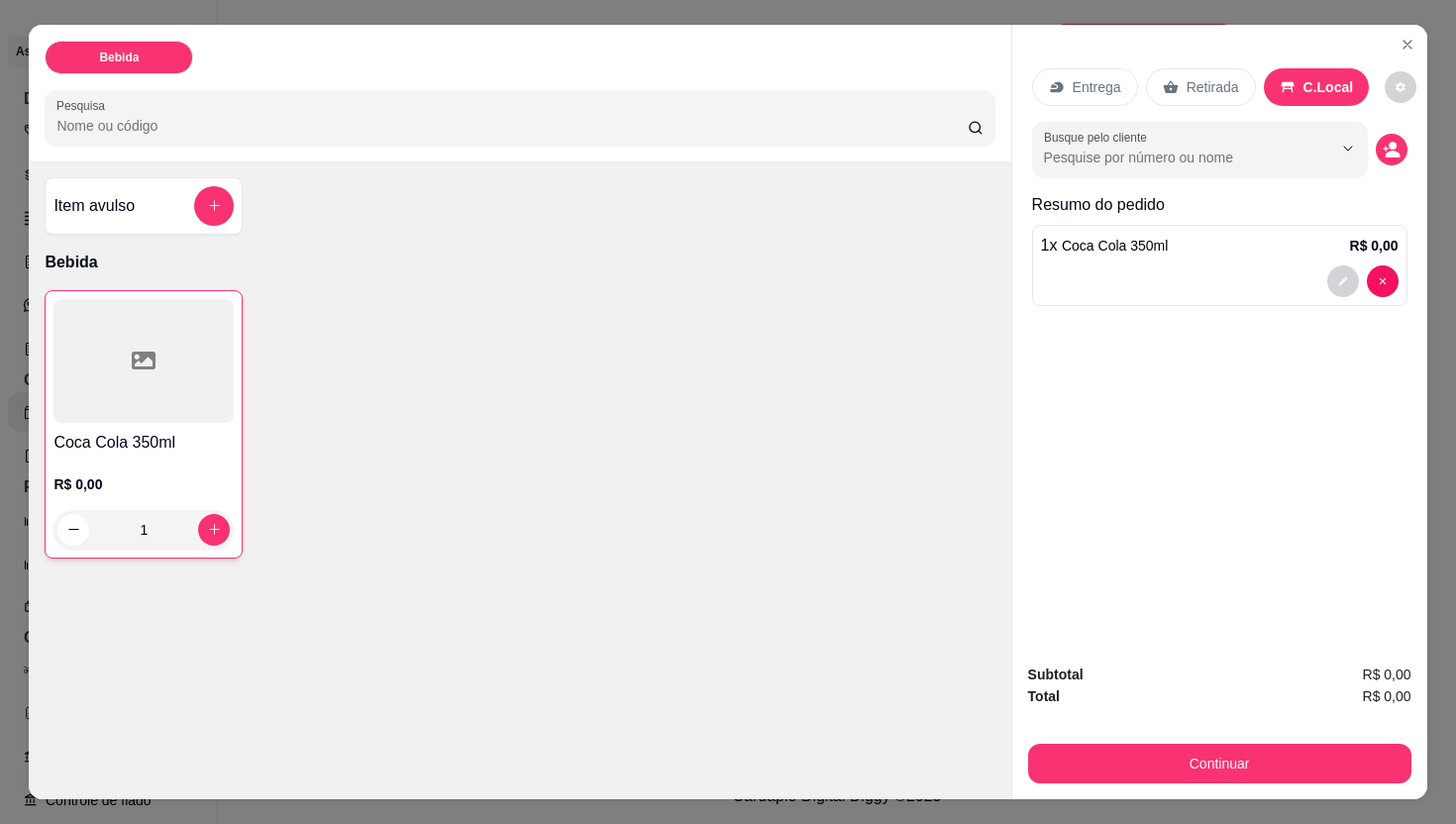 click on "Continuar" at bounding box center [1219, 764] 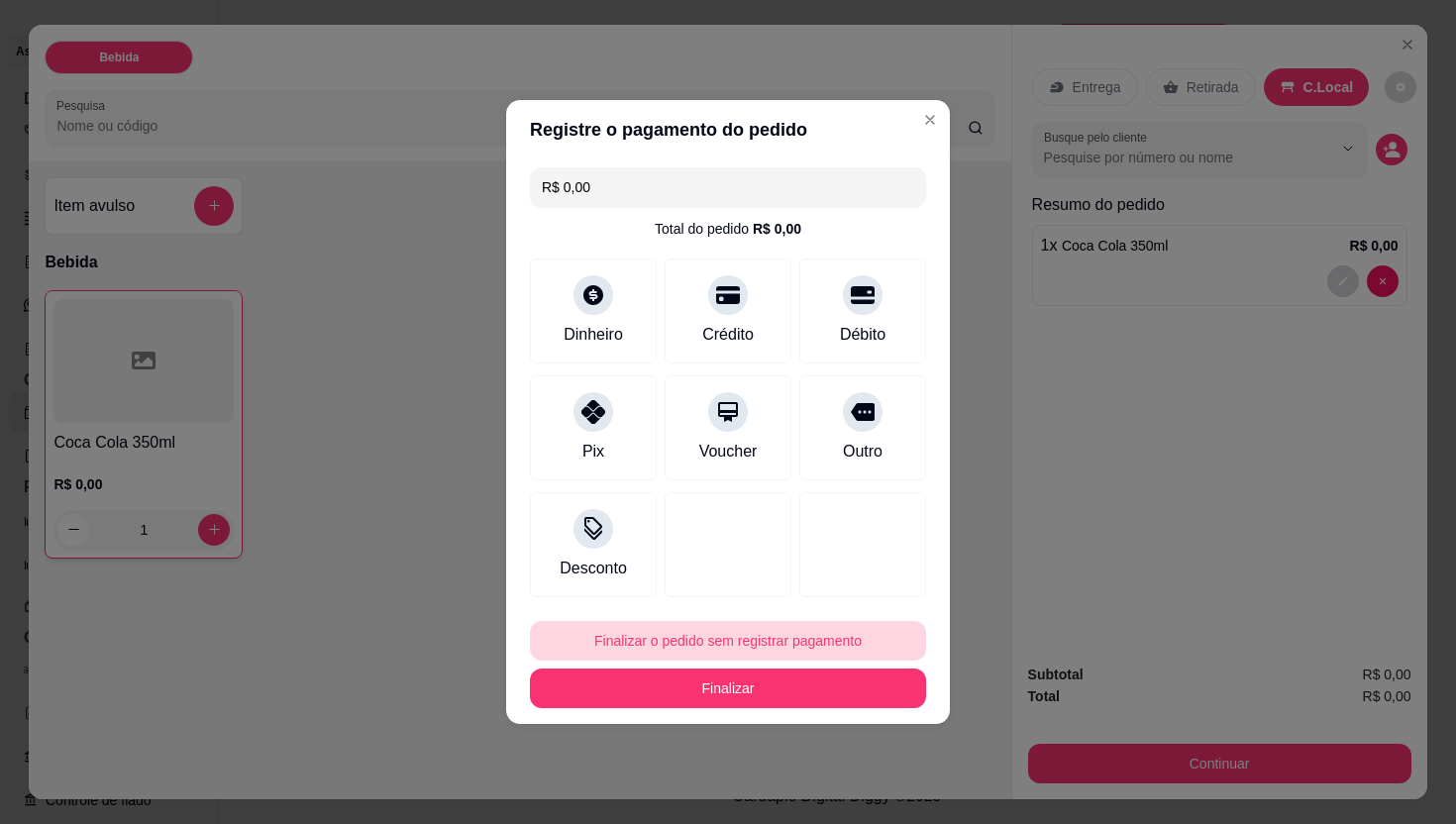 click on "Finalizar o pedido sem registrar pagamento" at bounding box center (728, 641) 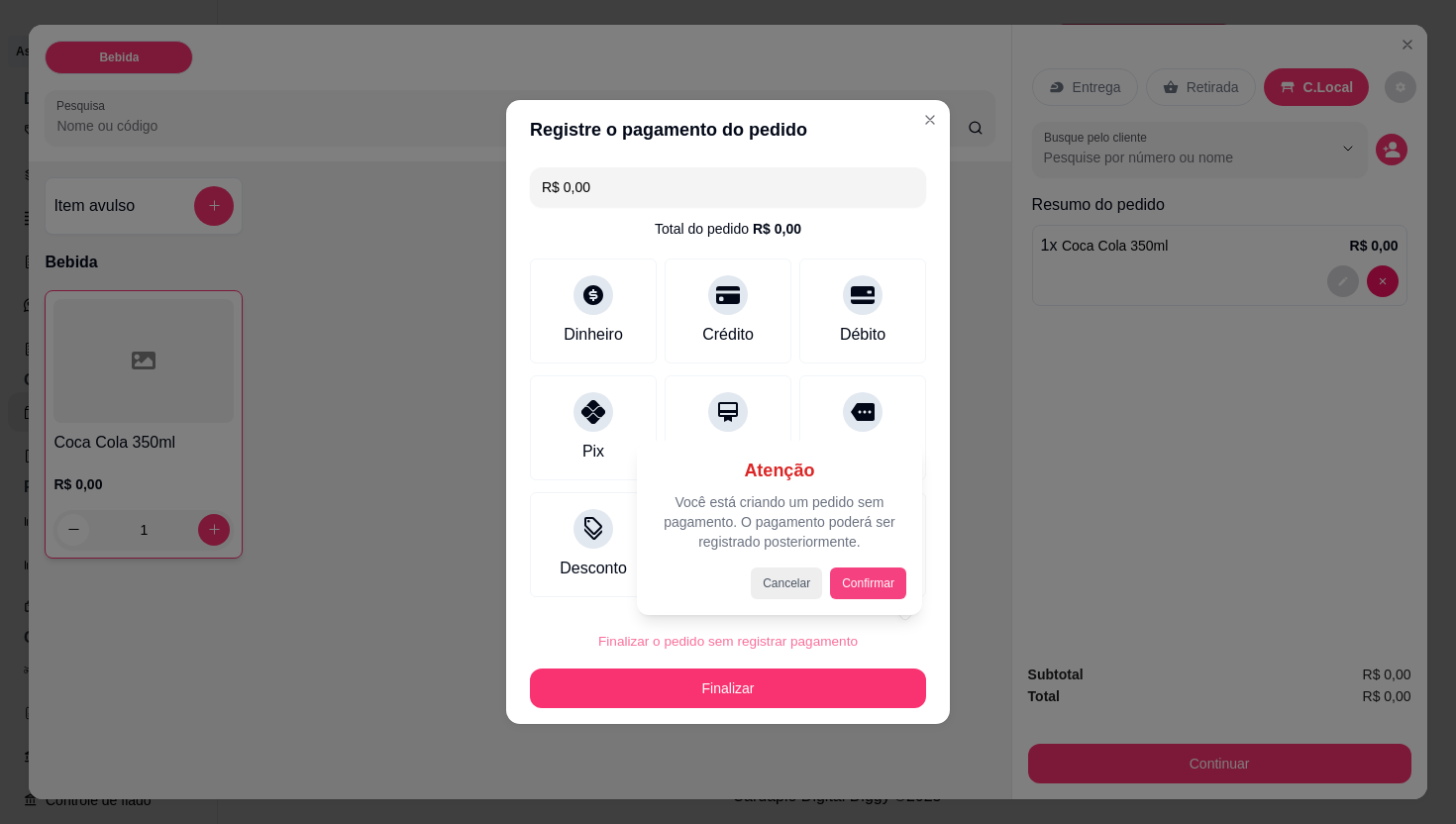 click on "Confirmar" at bounding box center [868, 583] 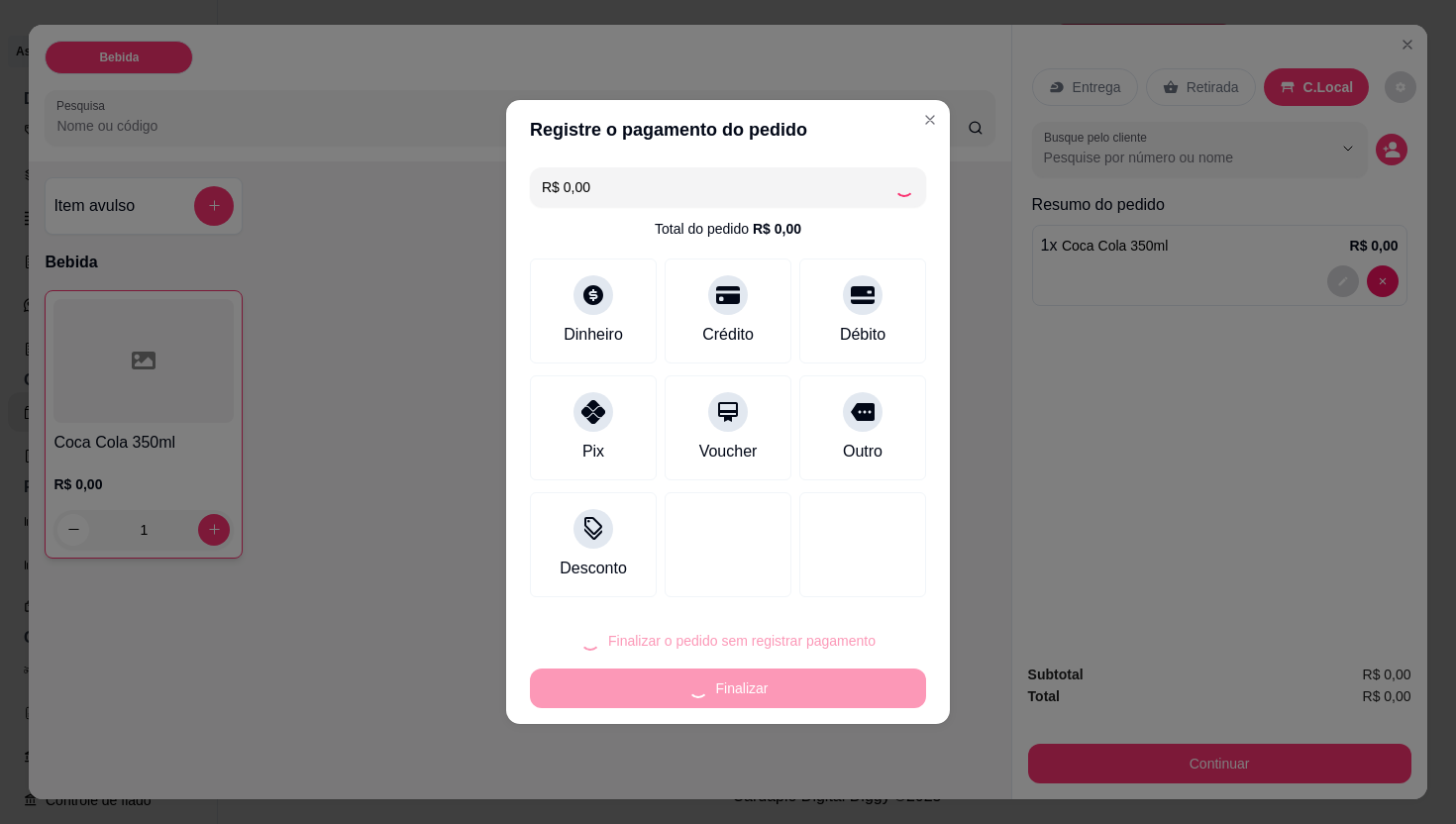 type on "0" 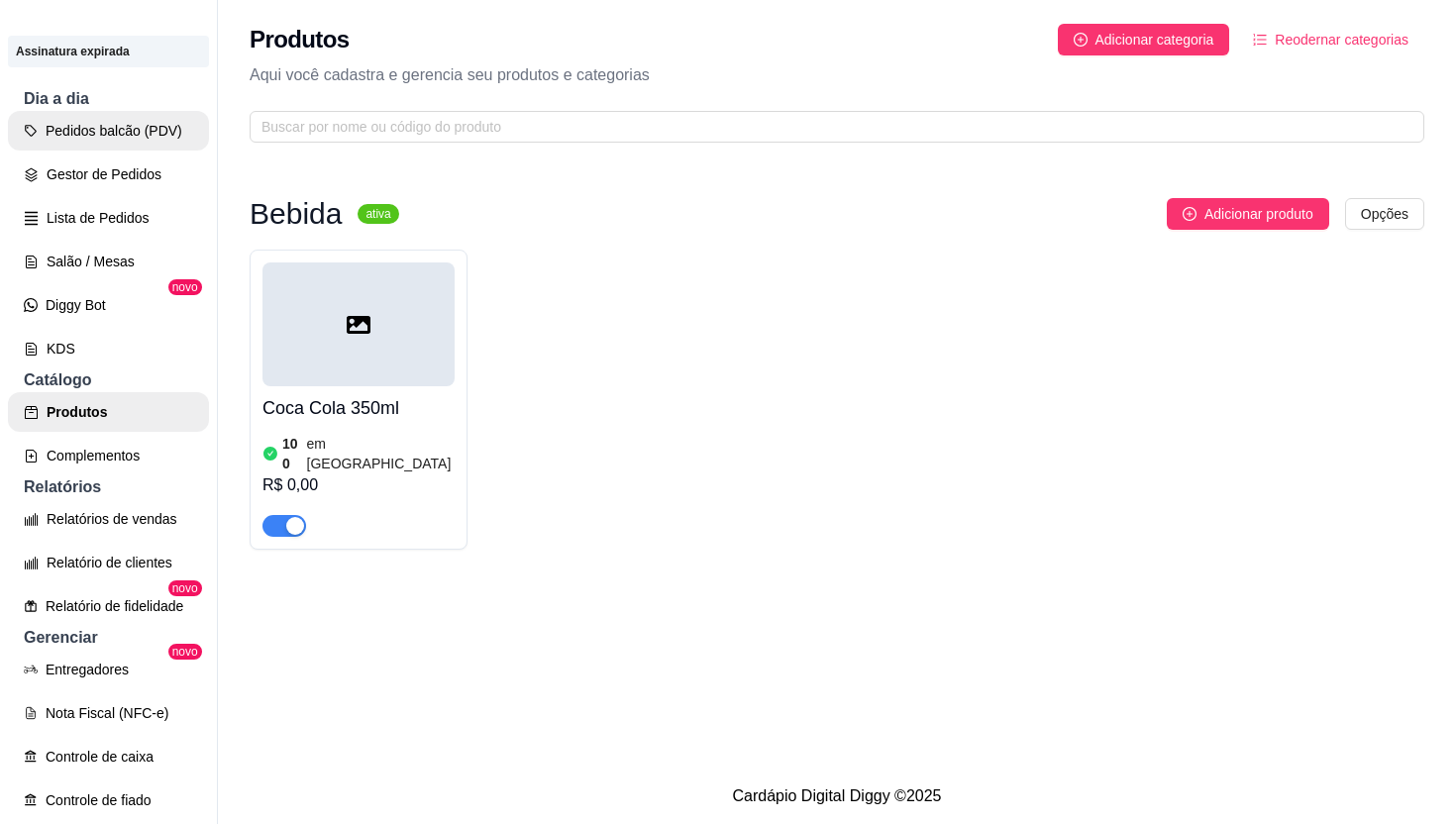 click on "Pedidos balcão (PDV)" at bounding box center (108, 131) 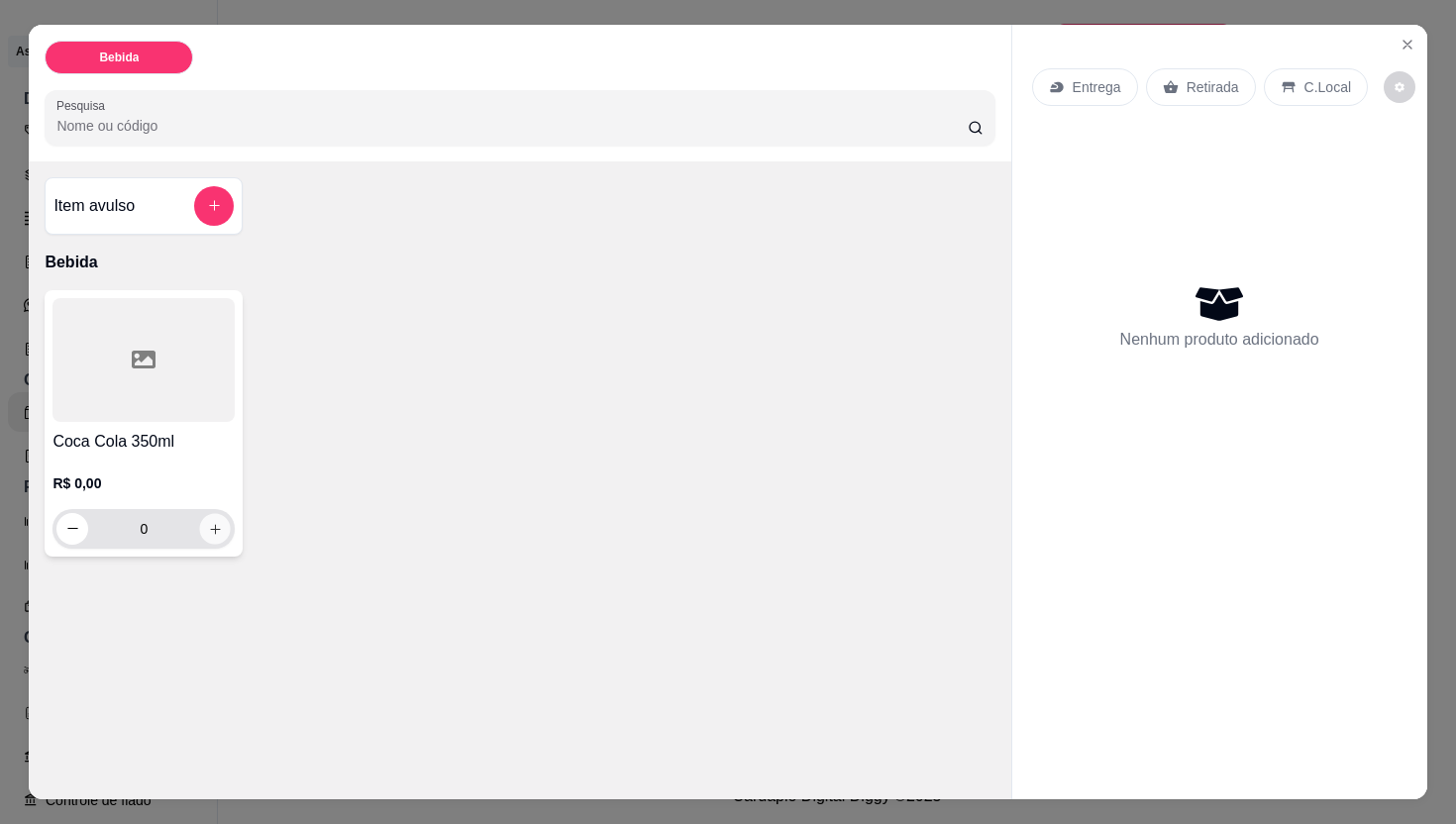 click 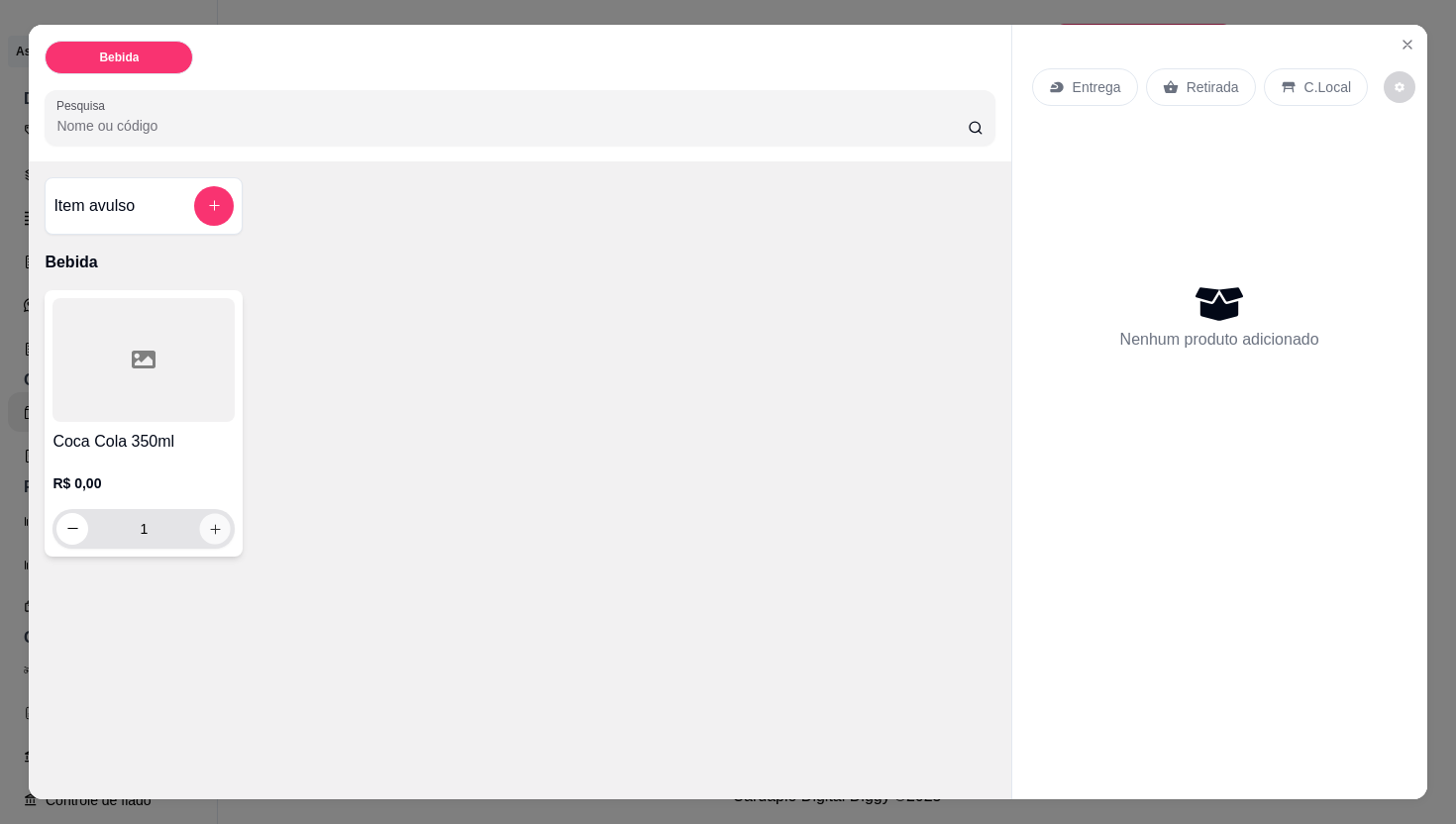 click 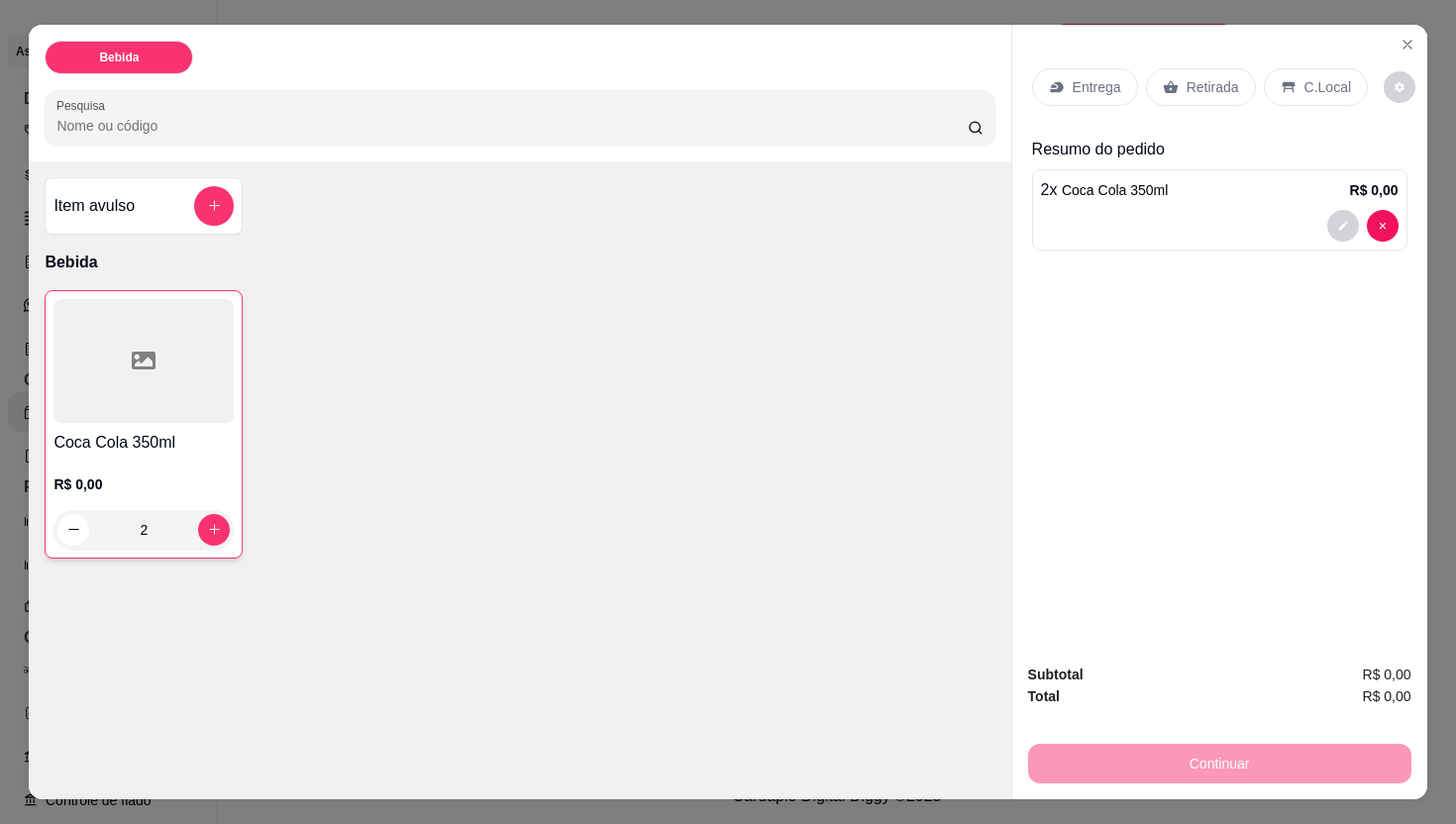 click at bounding box center [73, 530] 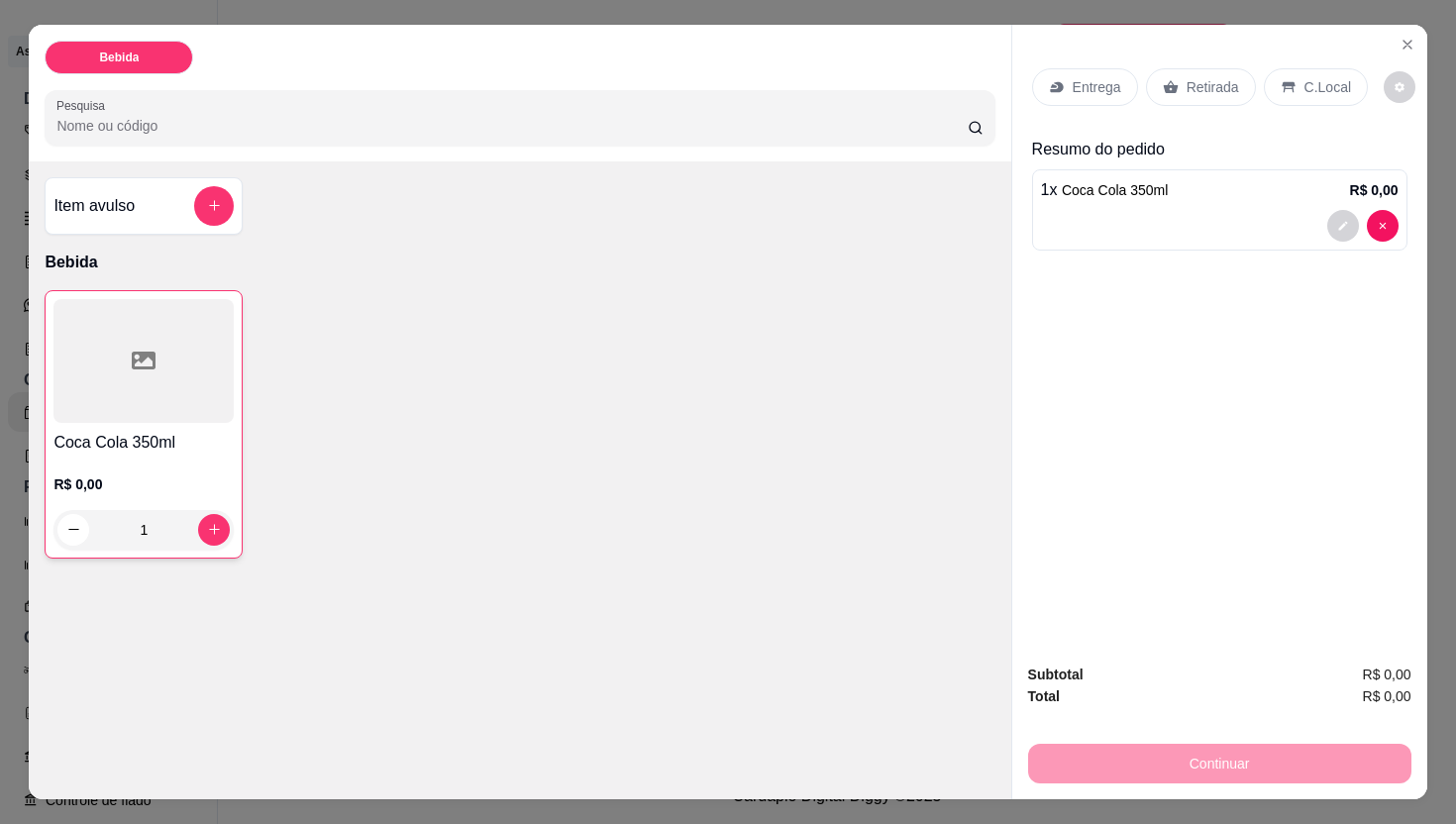 click on "C.Local" at bounding box center [1327, 87] 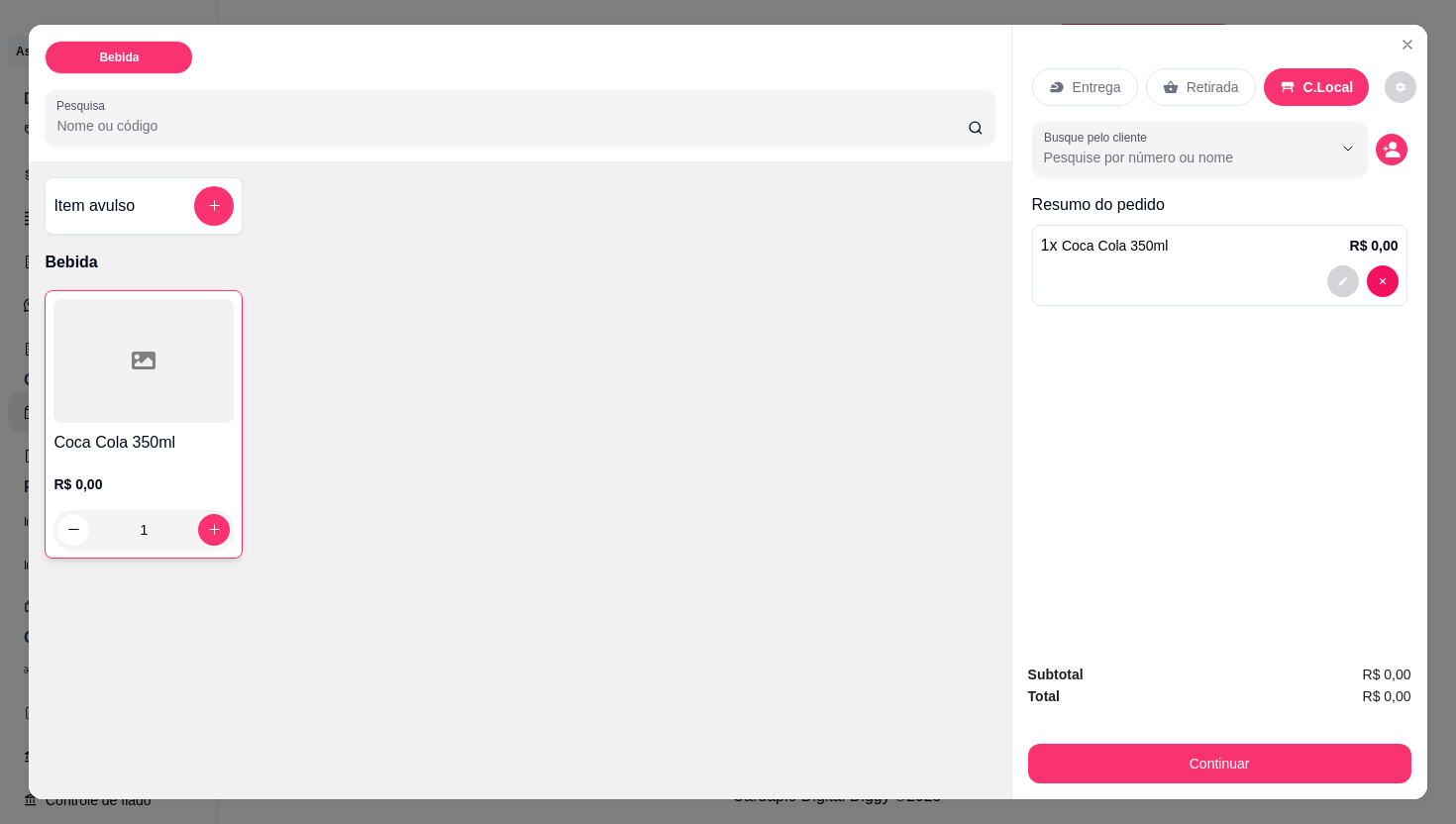 click on "Subtotal R$ 0,00 Total R$ 0,00 Continuar" at bounding box center (1219, 723) 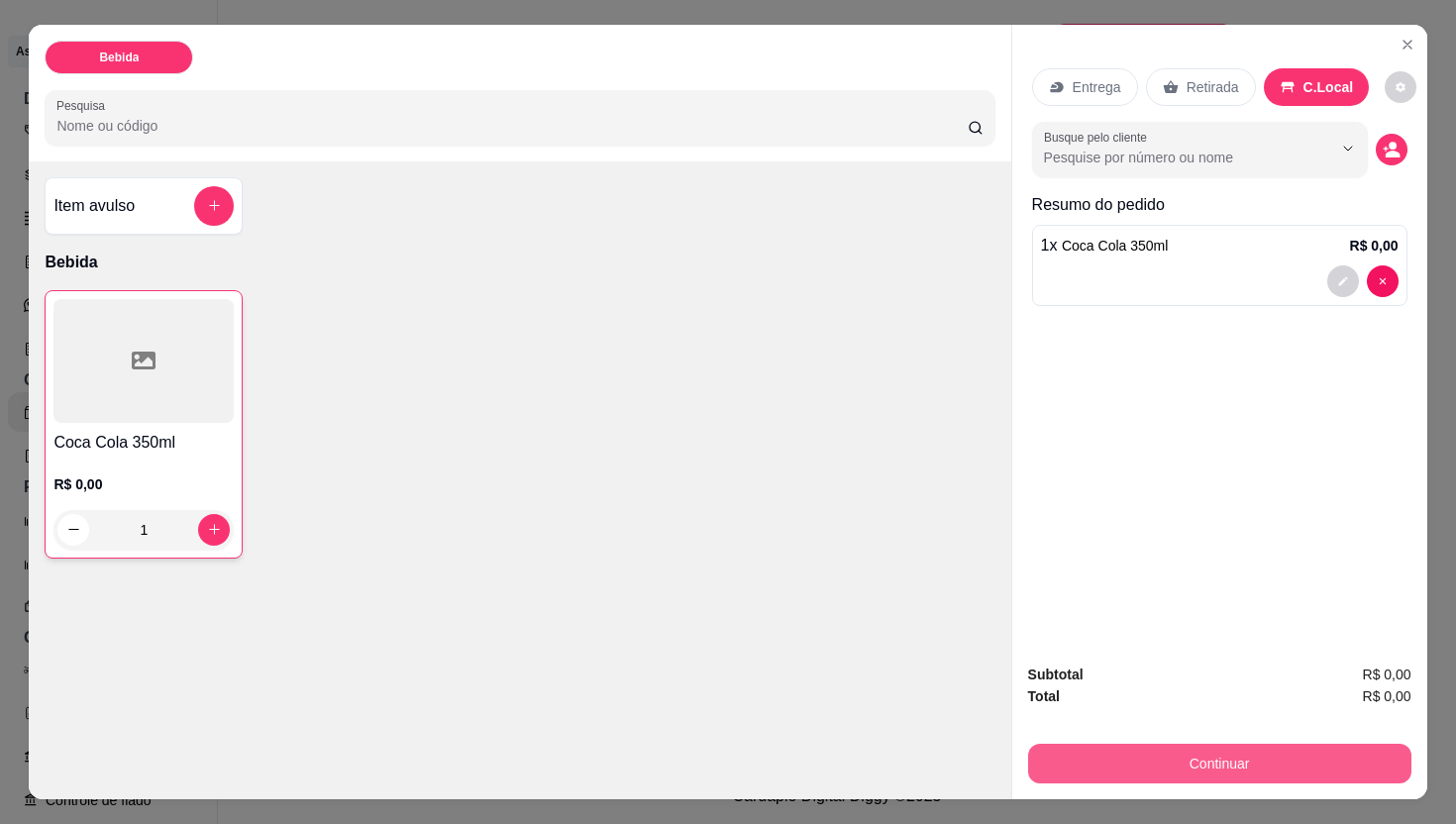 click on "Continuar" at bounding box center [1219, 764] 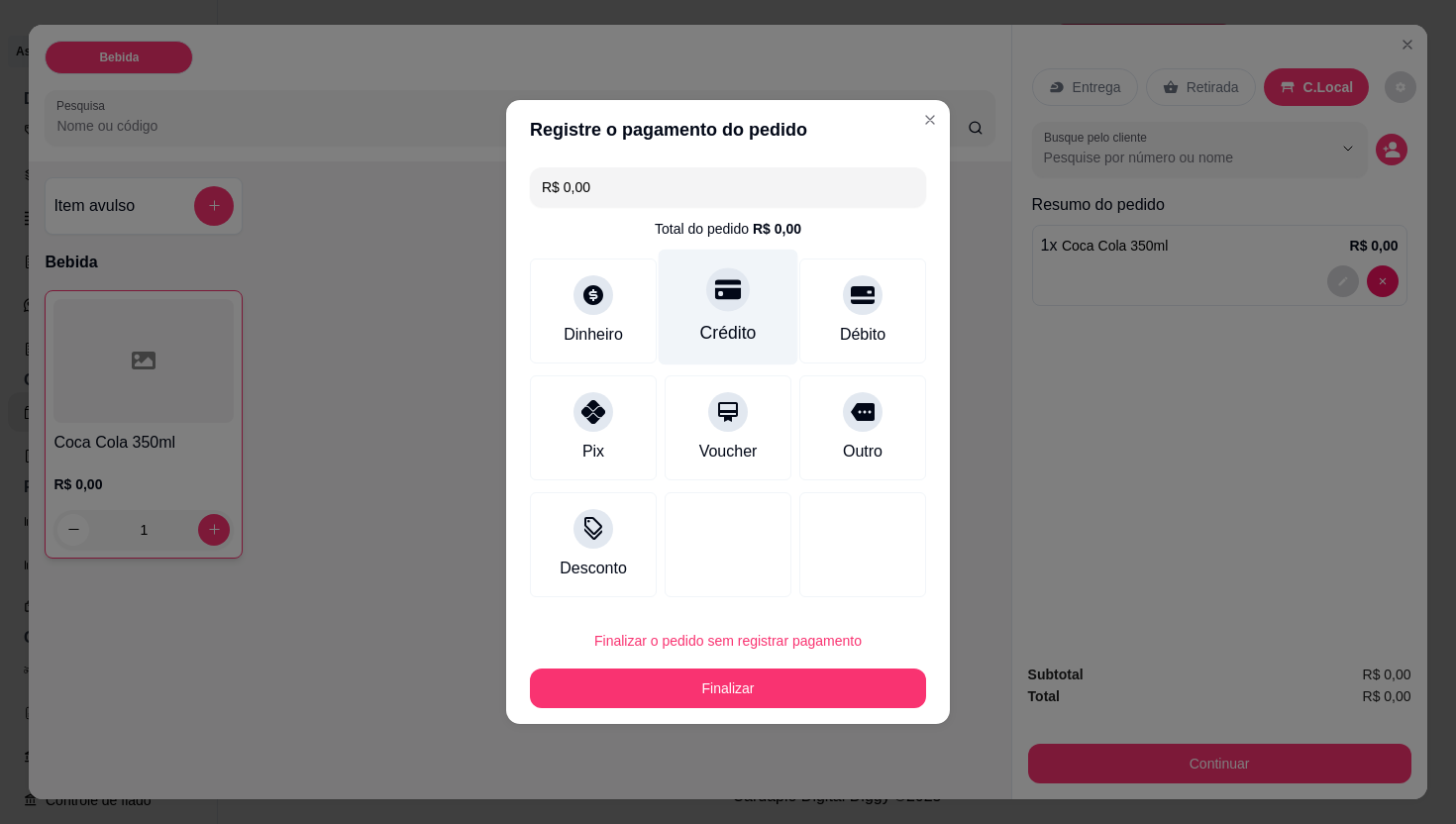 click on "Crédito" at bounding box center [728, 307] 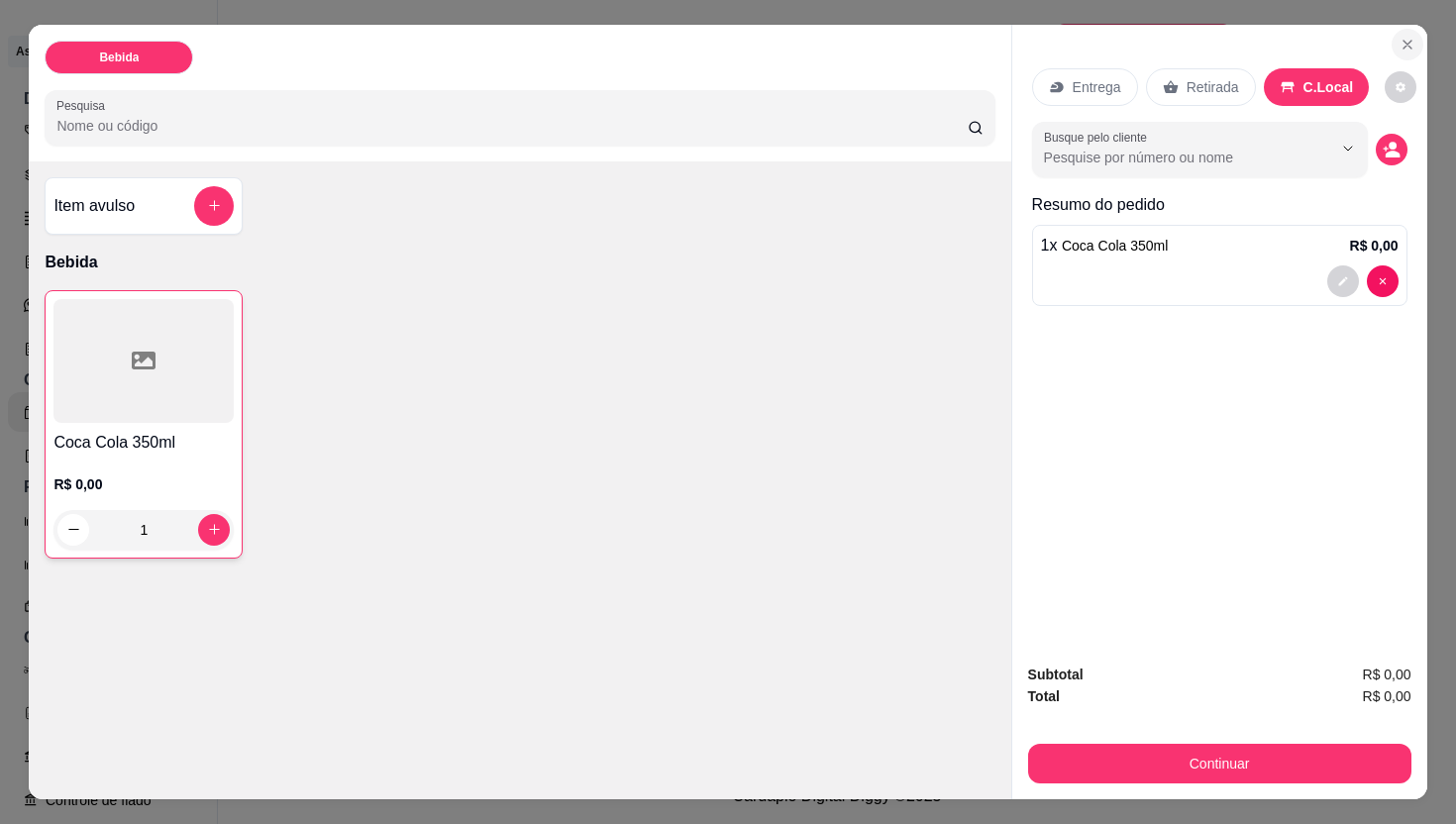 click 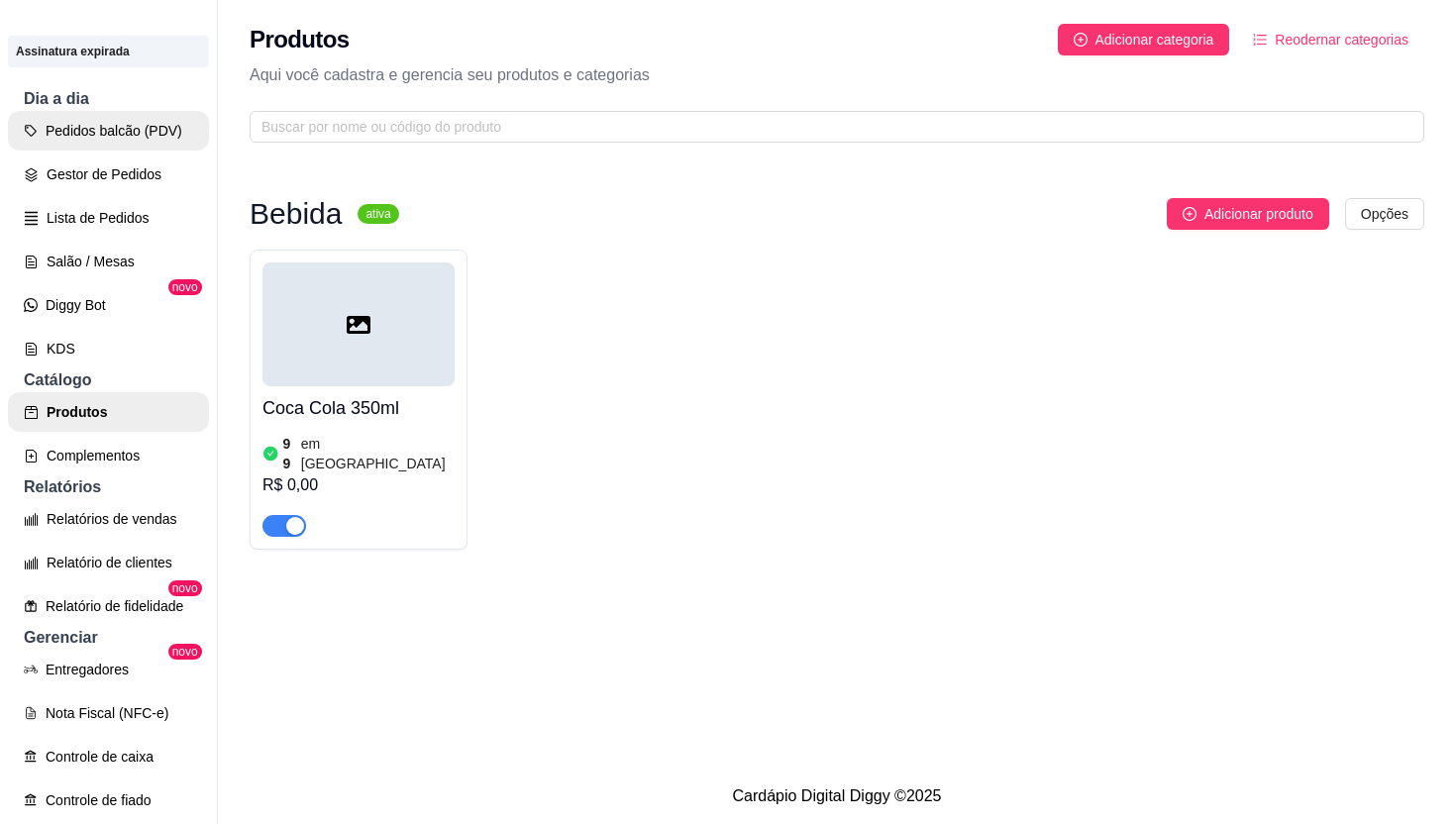 click on "Pedidos balcão (PDV)" at bounding box center [108, 131] 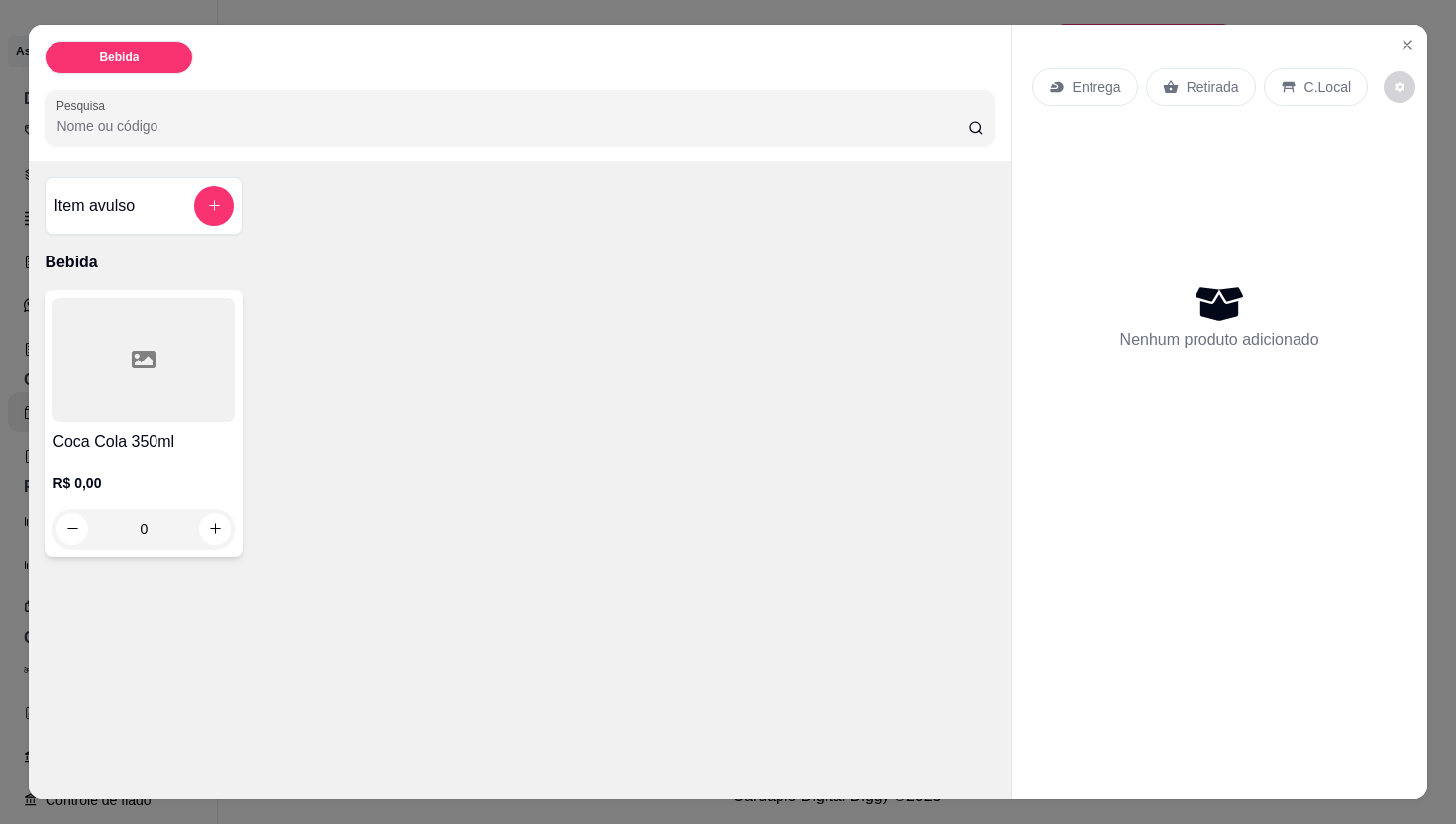 click on "Coca Cola 350ml" at bounding box center (144, 442) 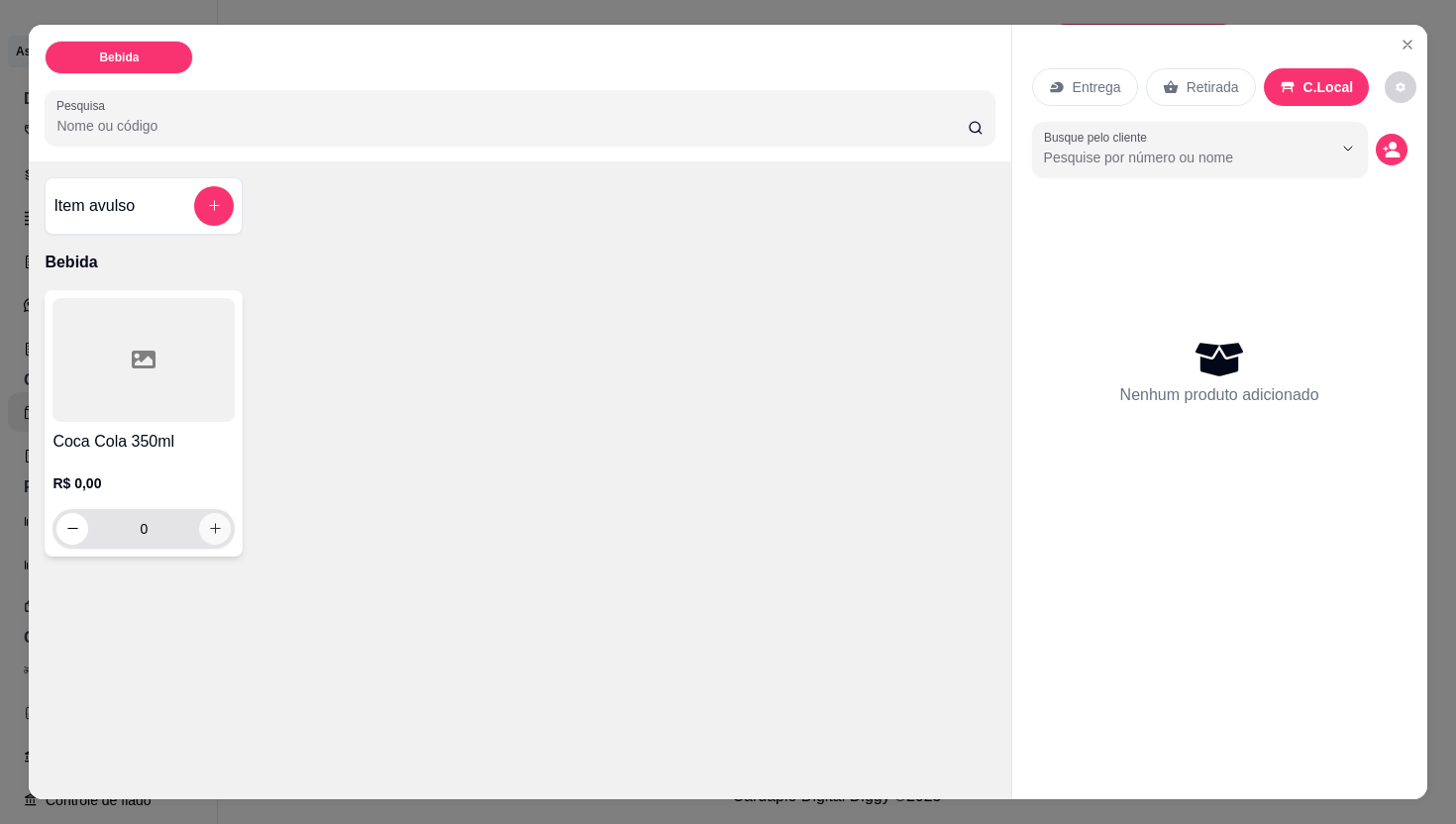 click 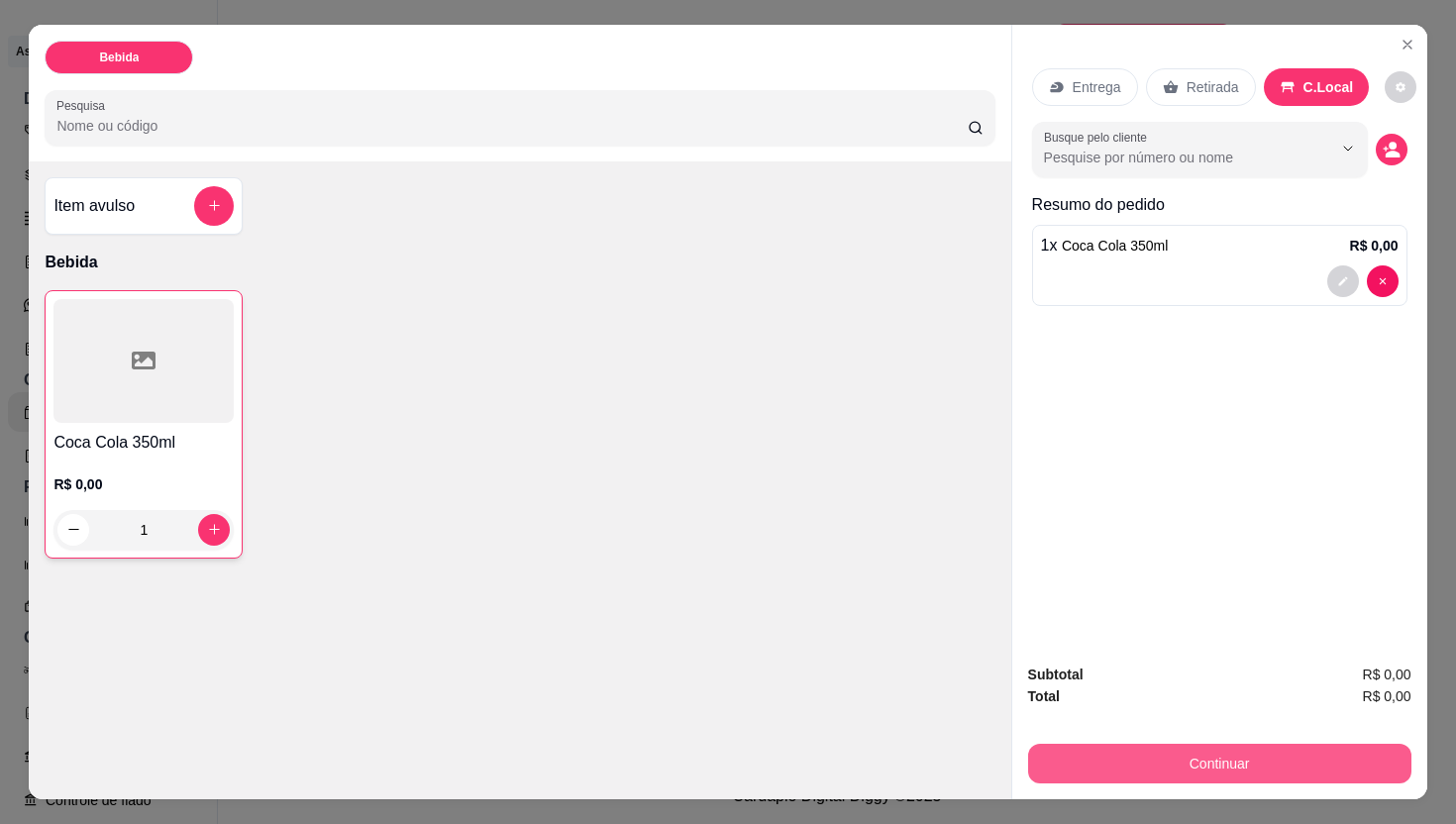 click on "Continuar" at bounding box center [1219, 764] 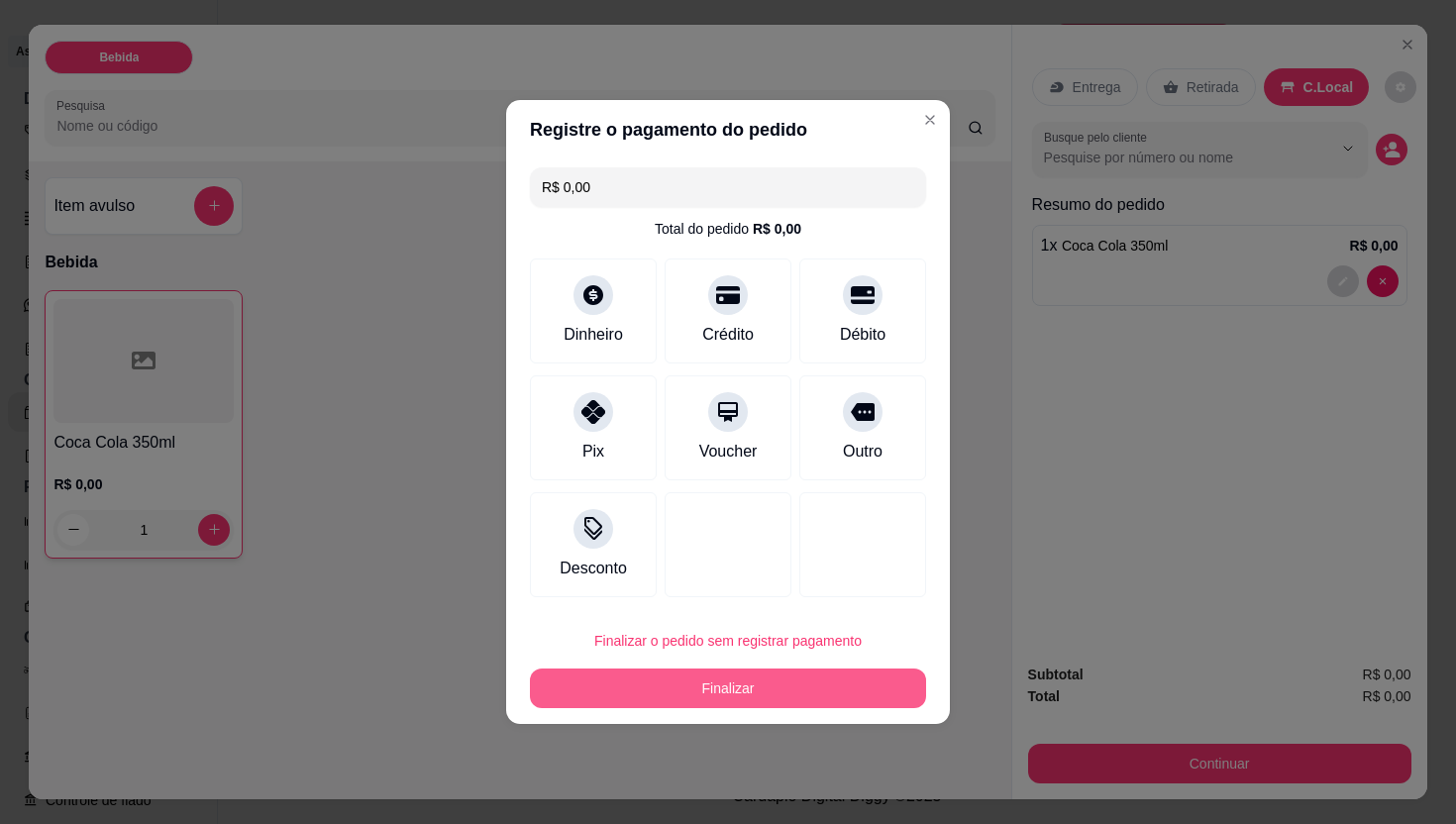 click on "Finalizar" at bounding box center (728, 688) 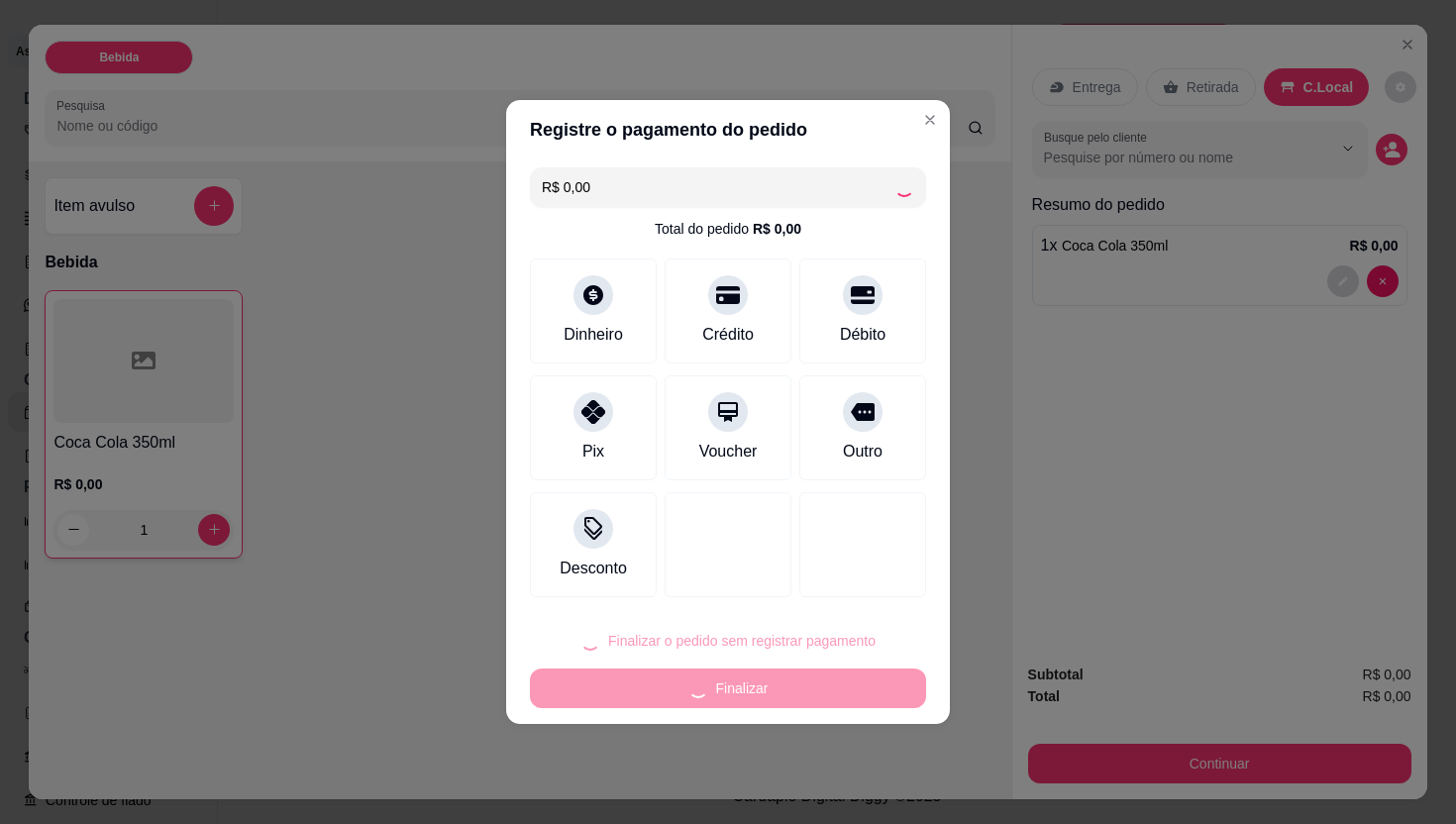 type on "0" 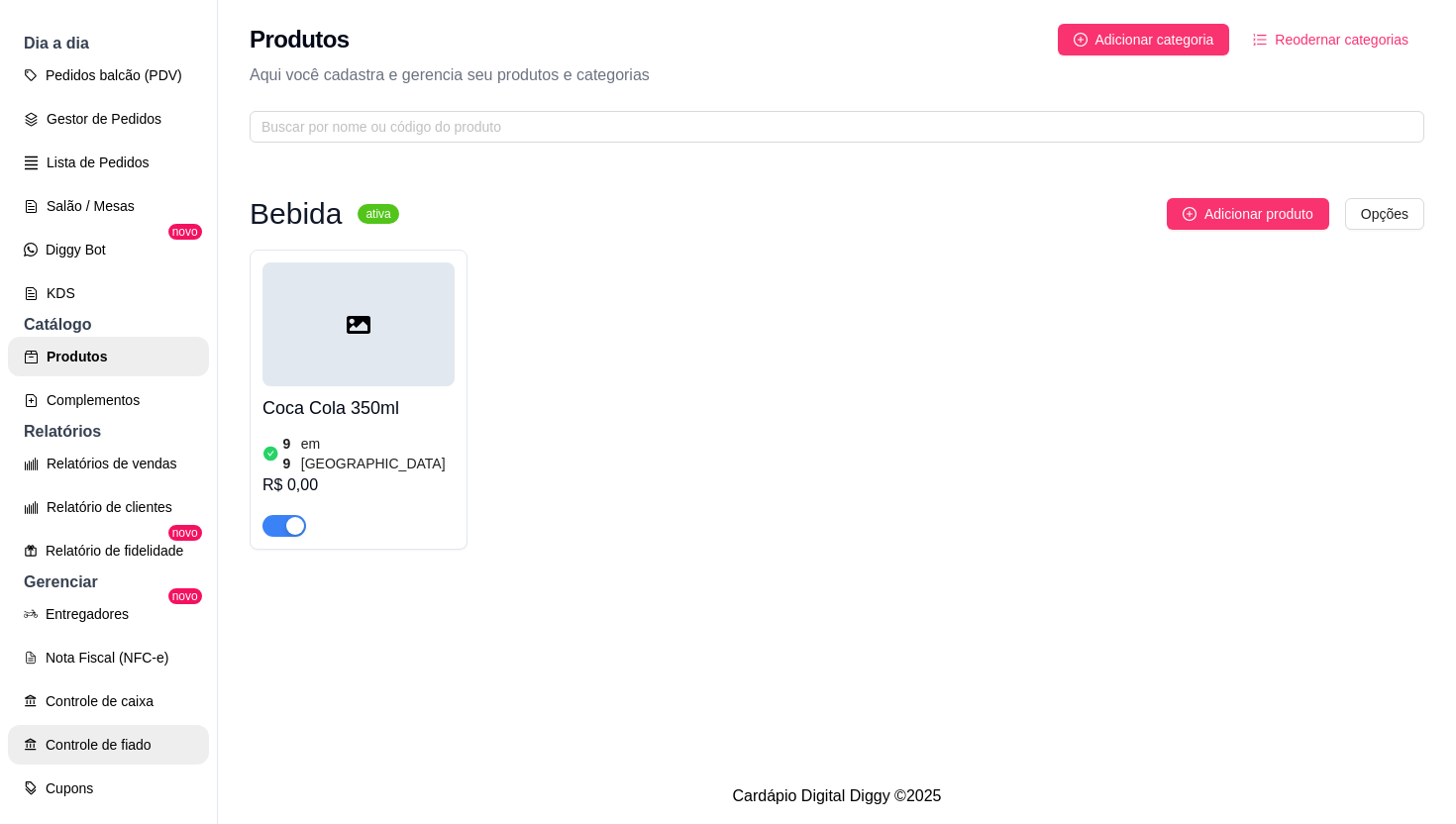 scroll, scrollTop: 186, scrollLeft: 0, axis: vertical 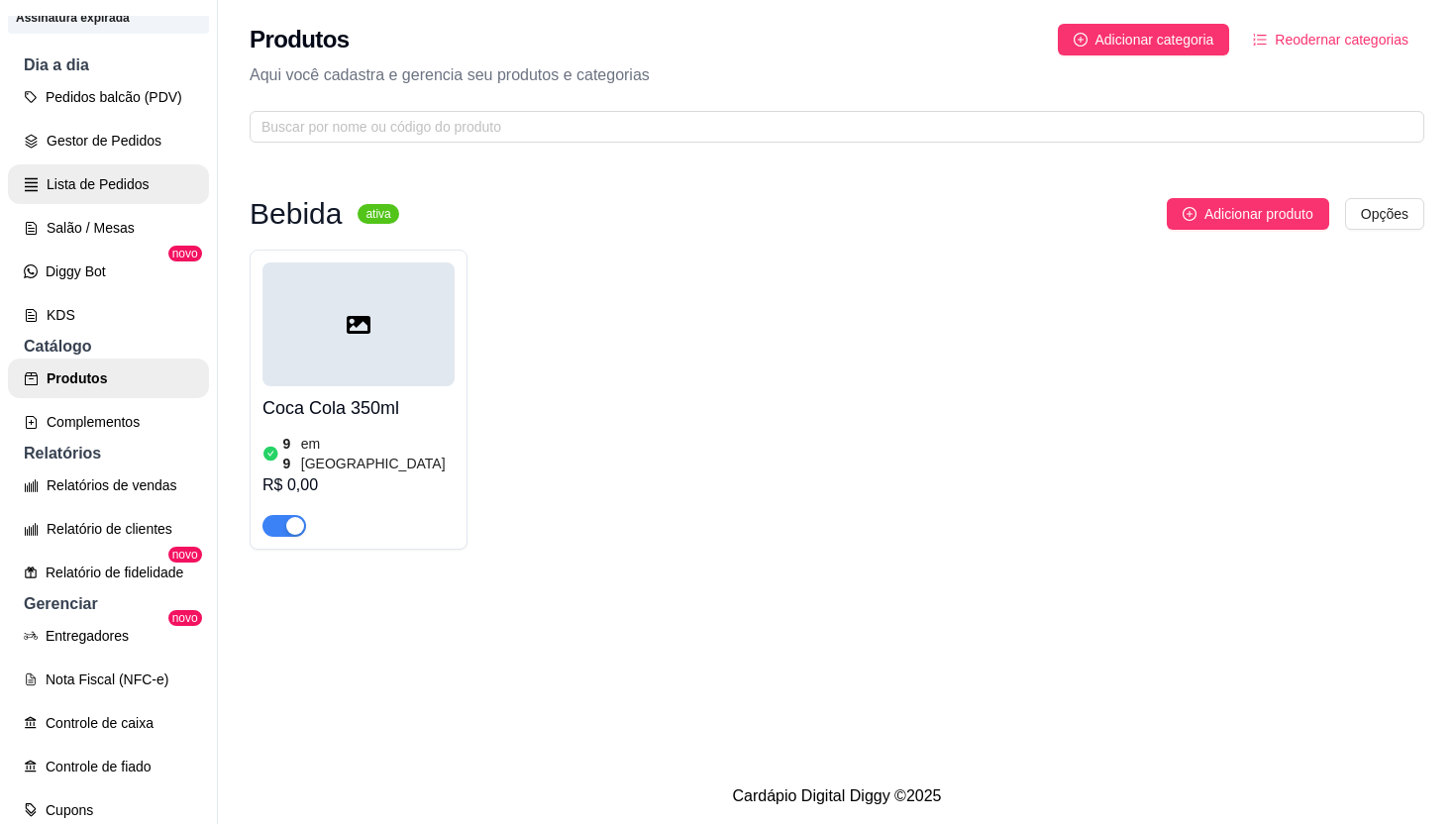 click on "Lista de Pedidos" at bounding box center (108, 184) 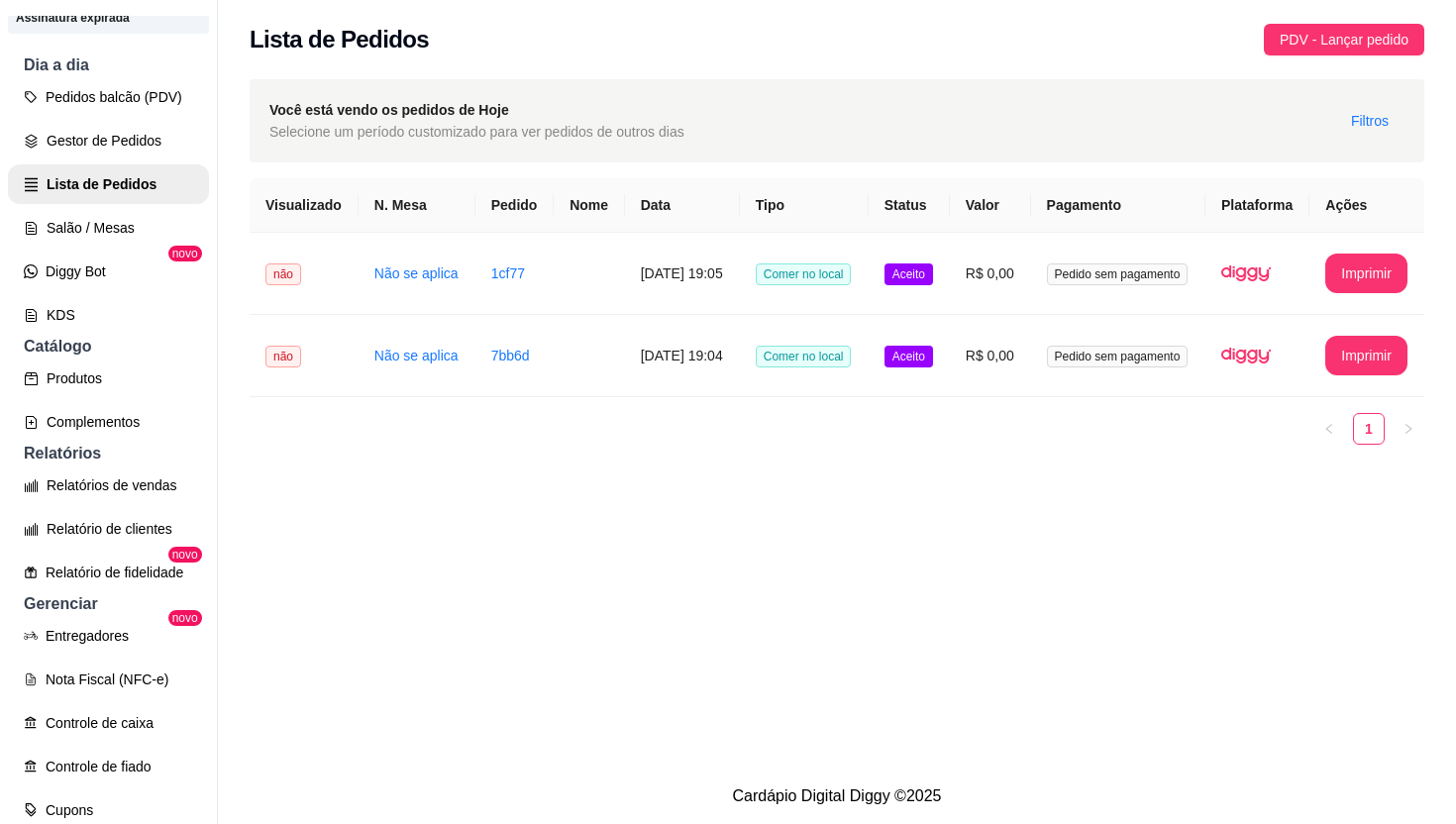 click on "24/07/2025 às 19:04" at bounding box center [682, 356] 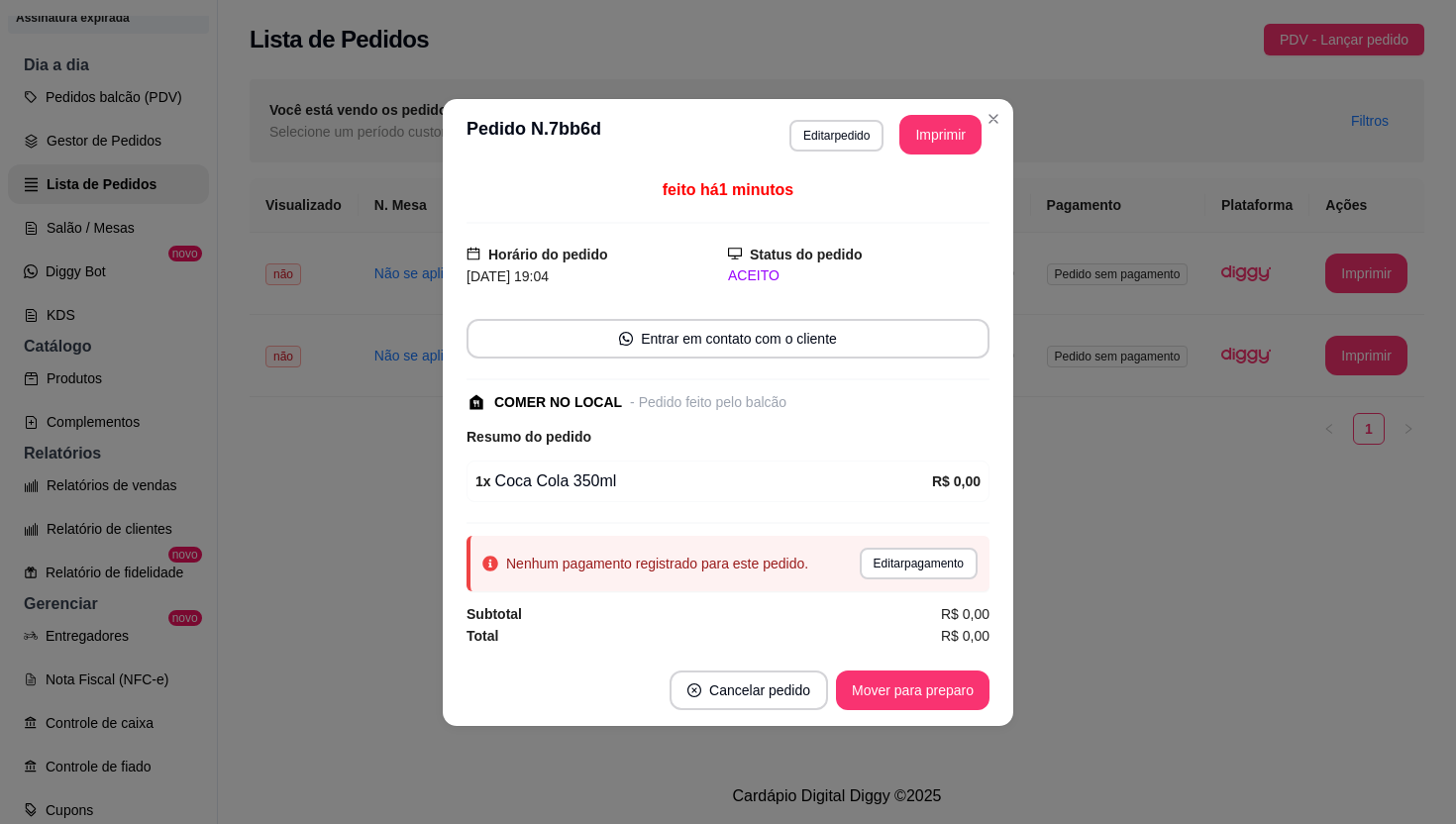 click on "**********" at bounding box center (728, 135) 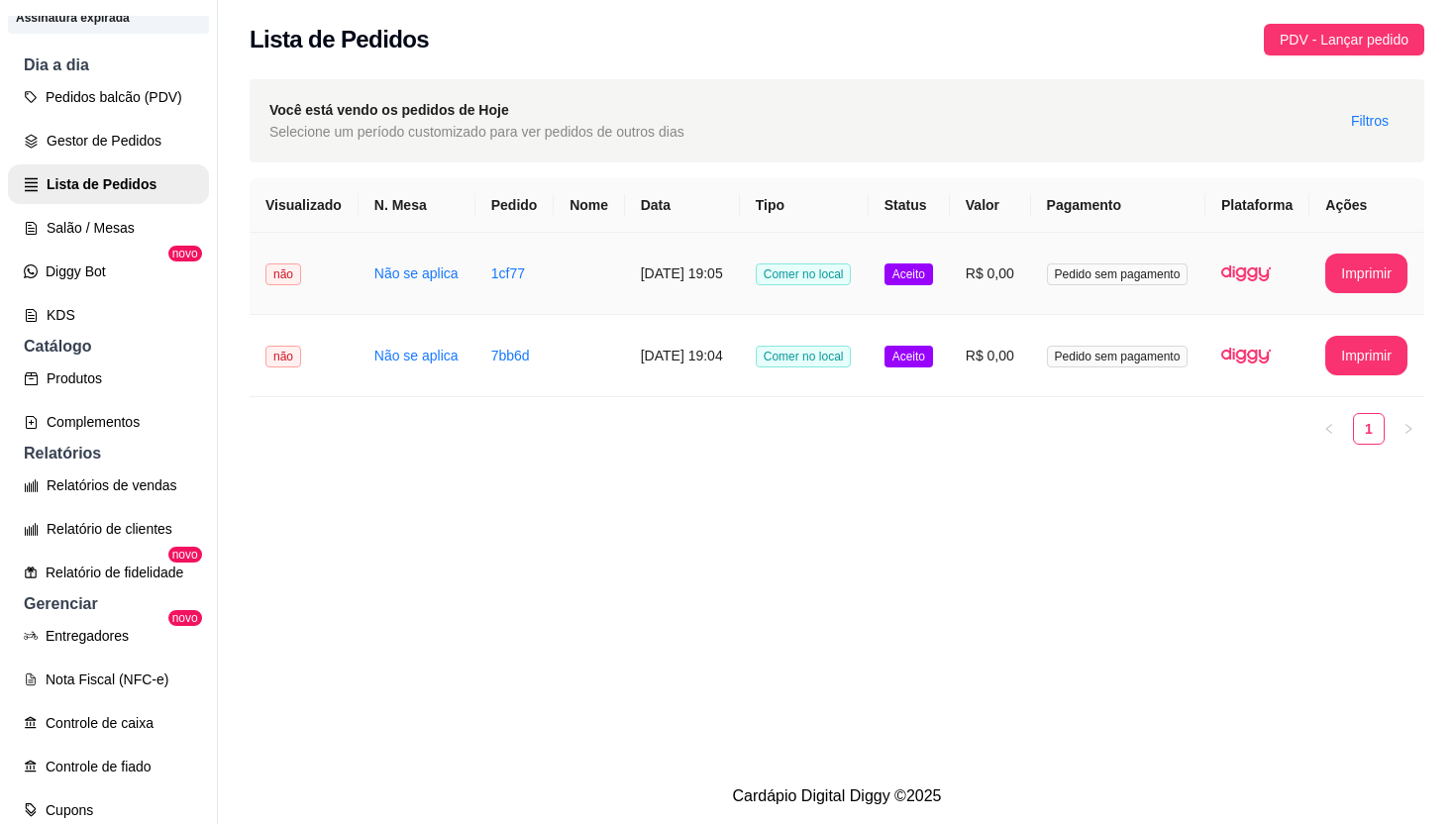 click on "Pedido sem pagamento" at bounding box center (1118, 273) 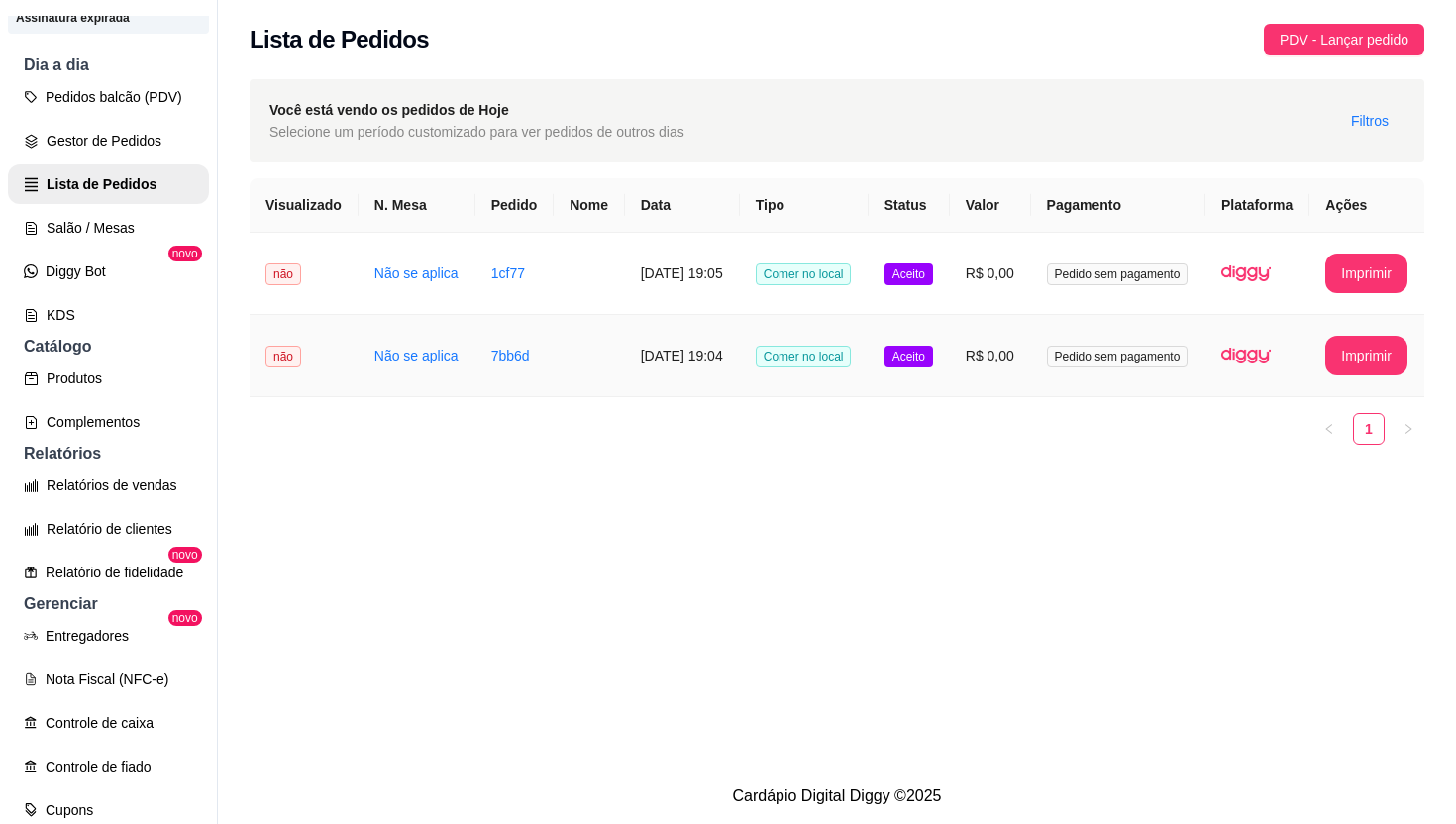 click on "Pedido sem pagamento" at bounding box center (1117, 274) 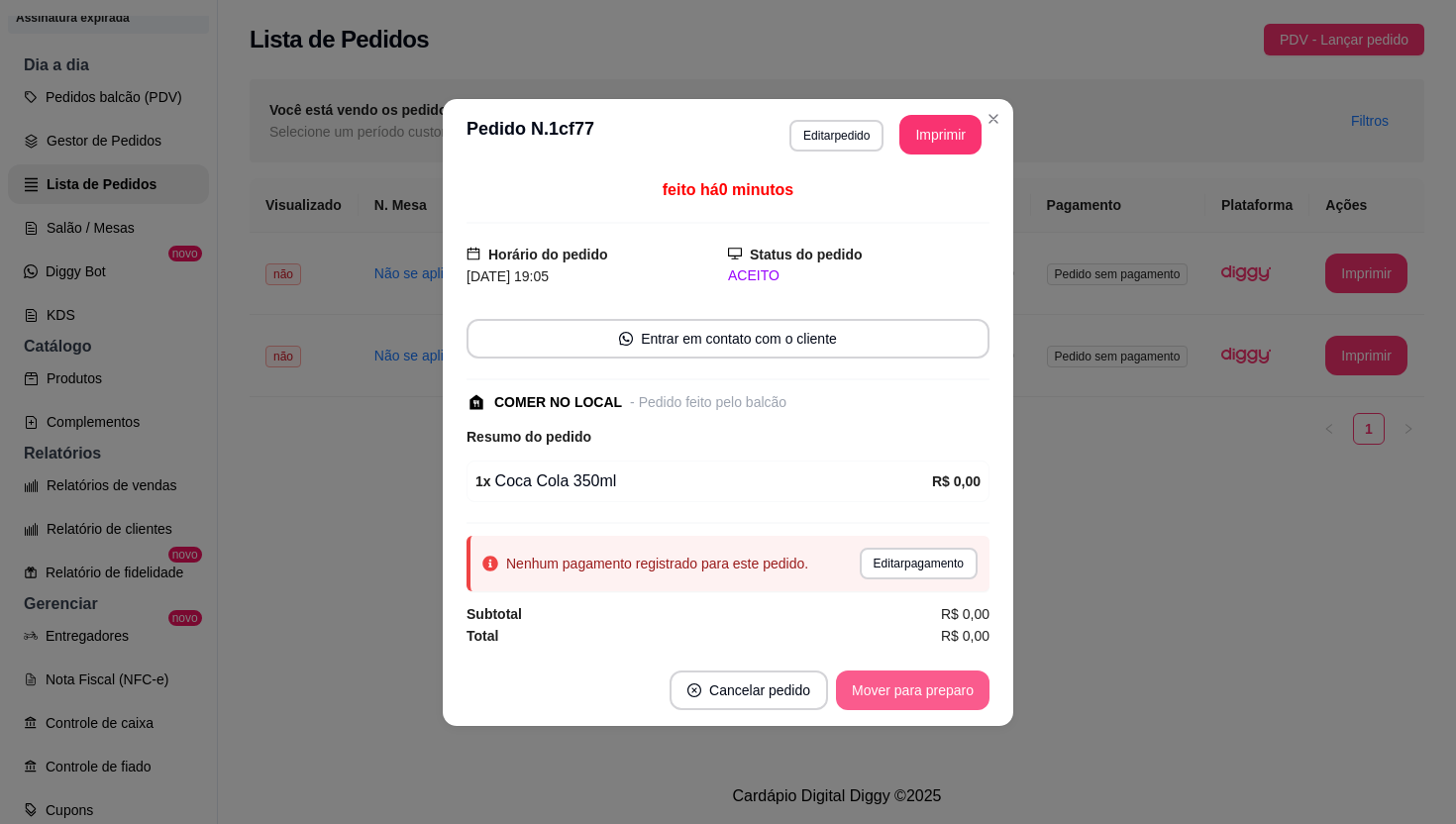 click on "Mover para preparo" at bounding box center [912, 690] 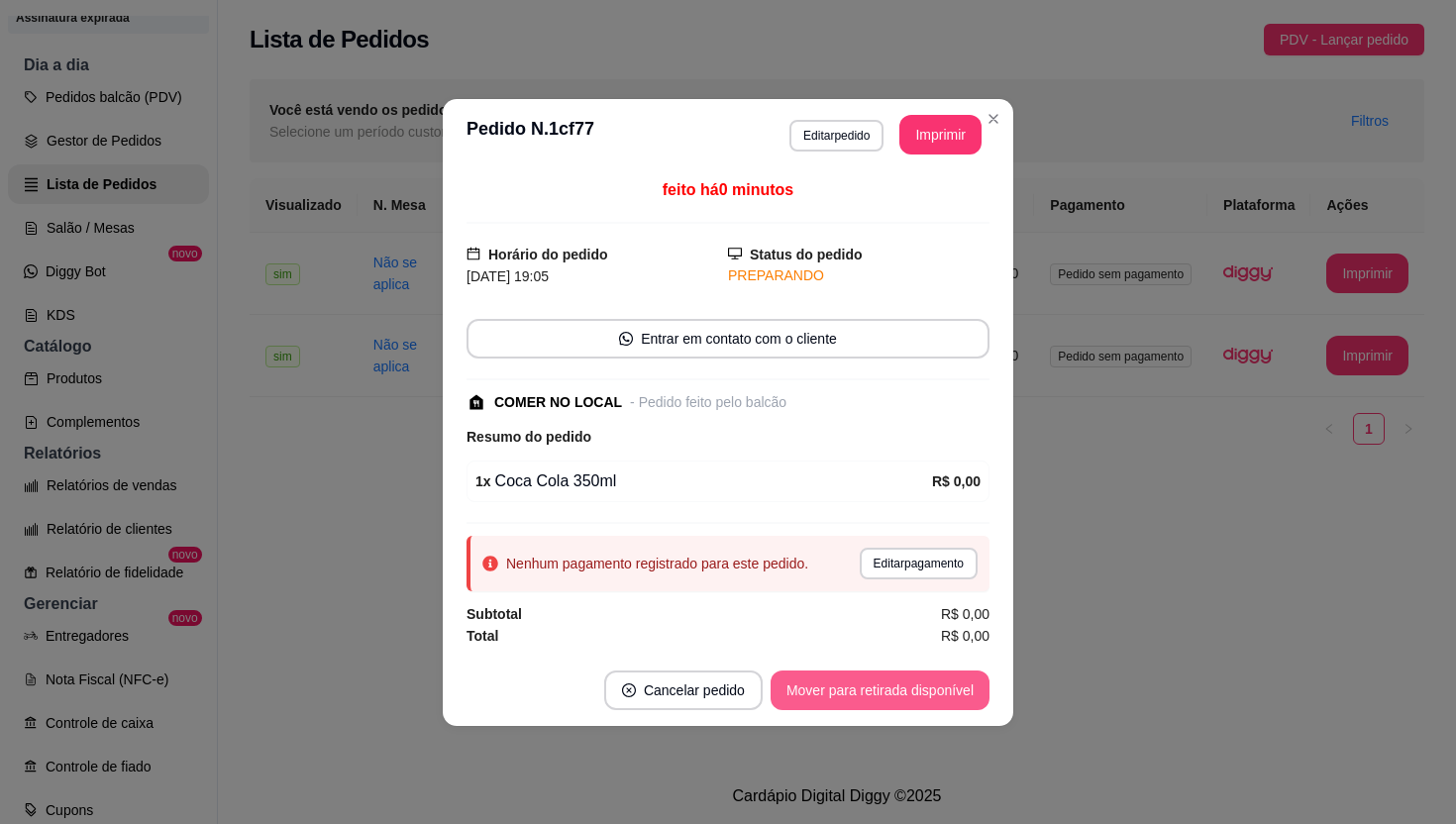click on "Mover para retirada disponível" at bounding box center (880, 690) 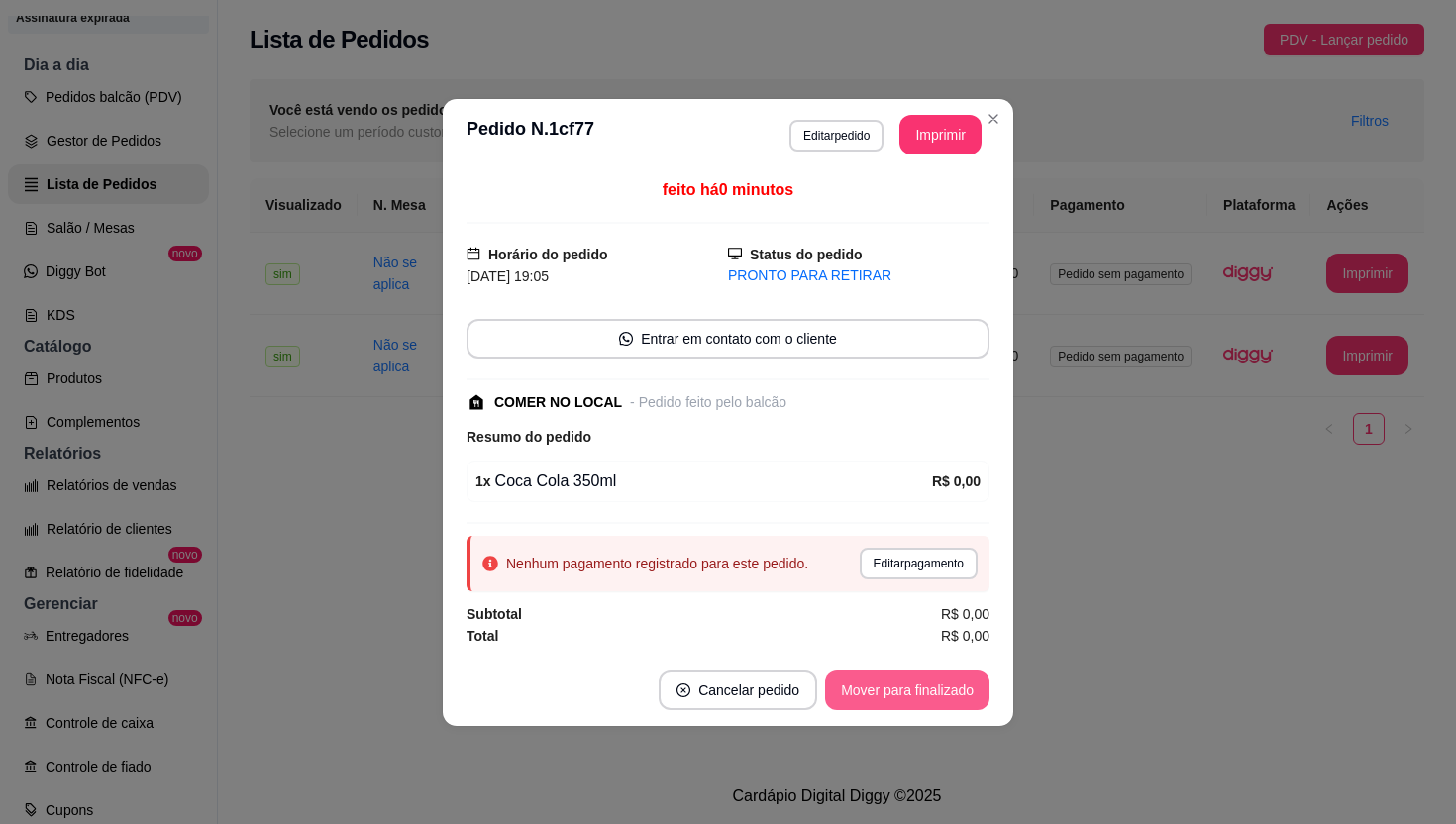 click on "Mover para finalizado" at bounding box center (907, 690) 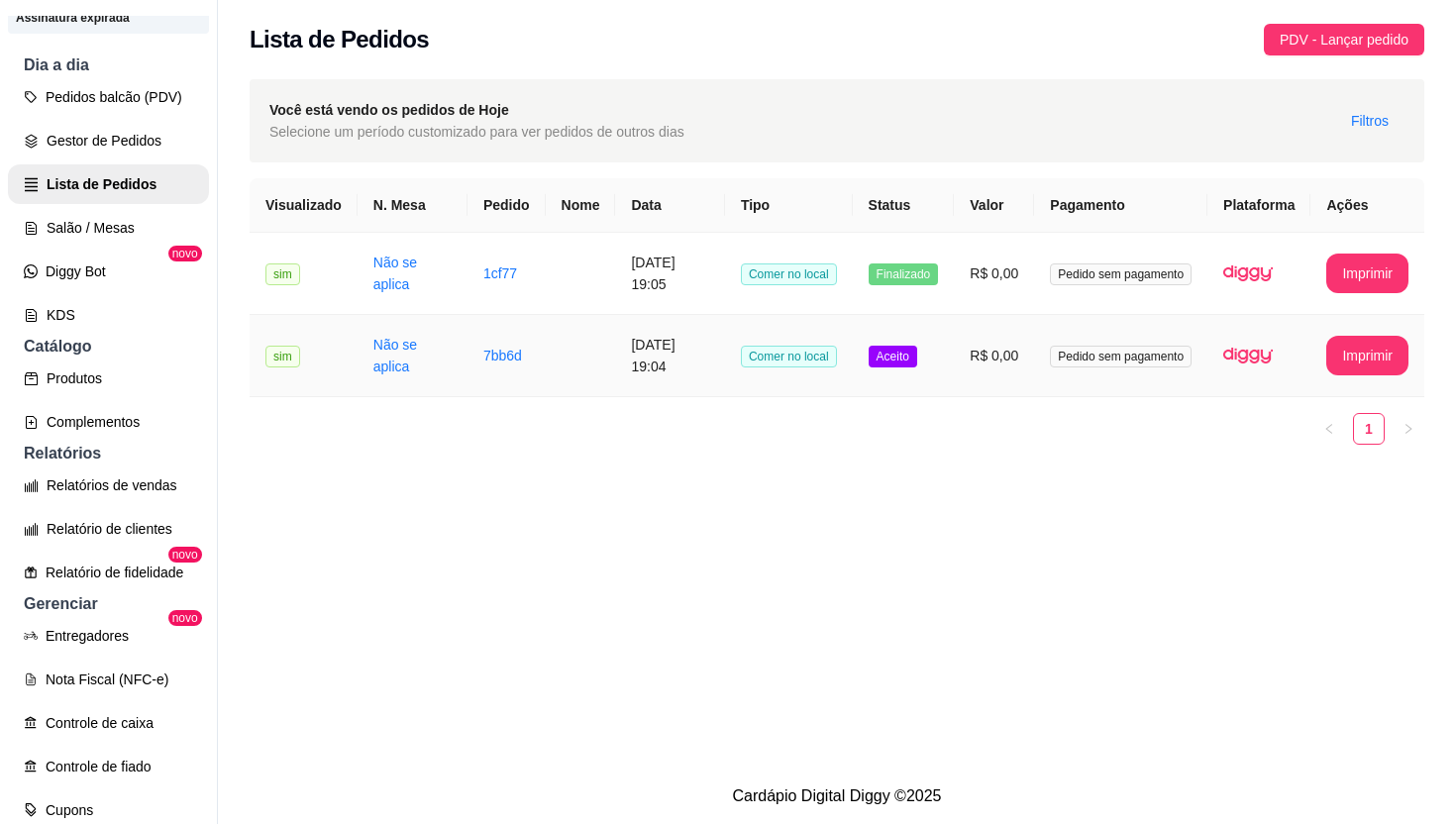 click on "Aceito" at bounding box center [903, 356] 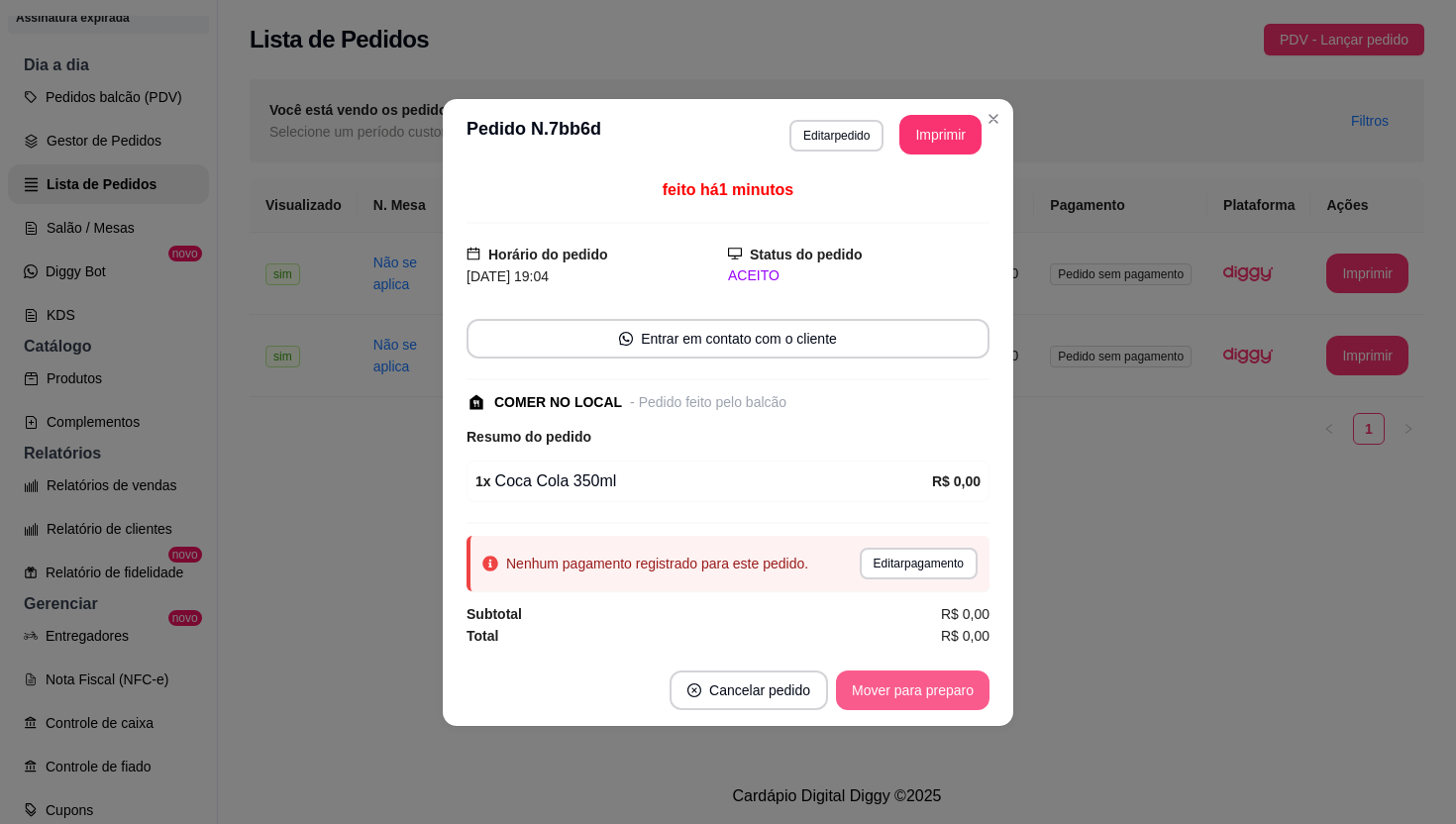 click on "Mover para preparo" at bounding box center [912, 690] 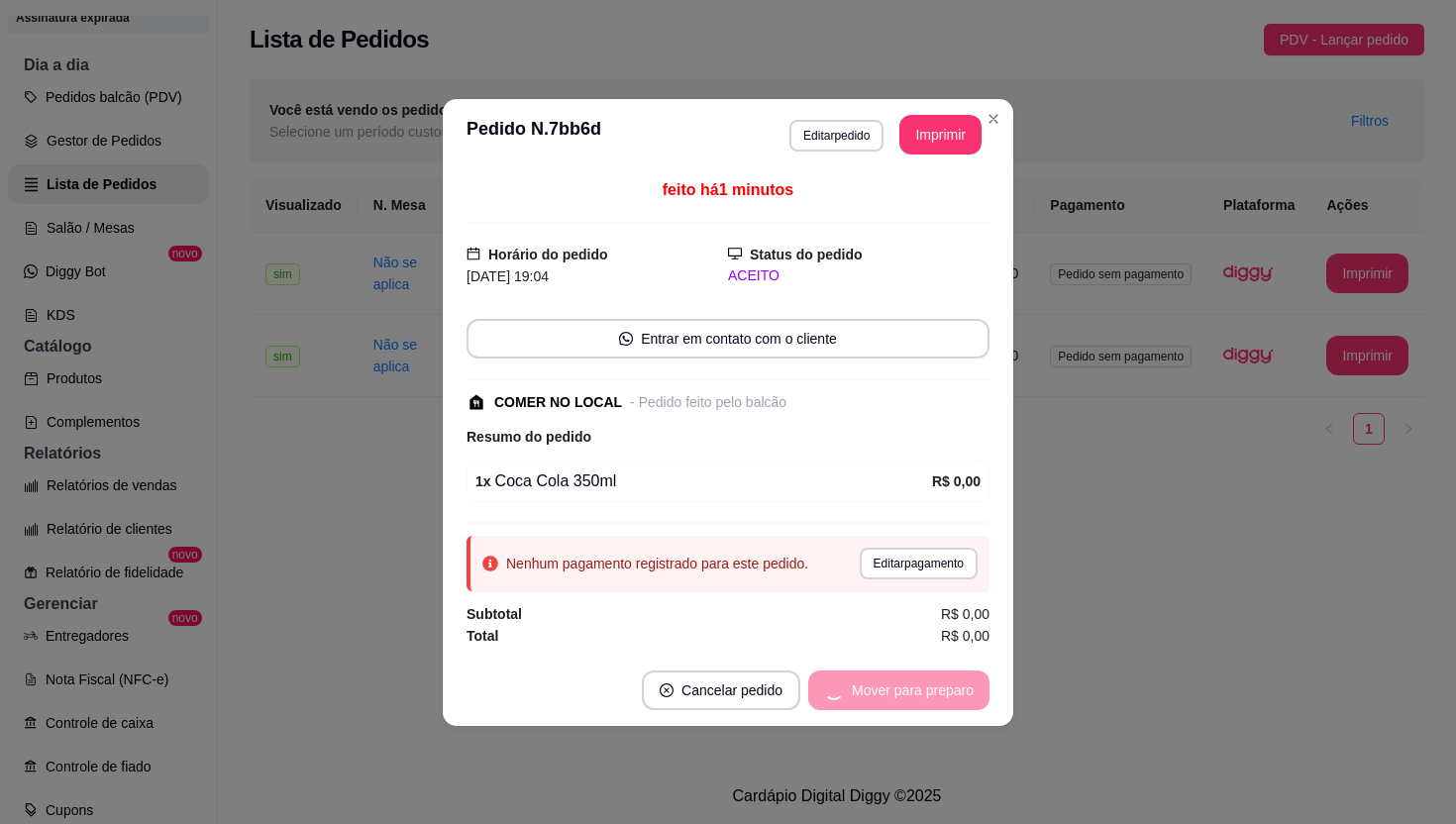 click on "Mover para preparo" at bounding box center (898, 690) 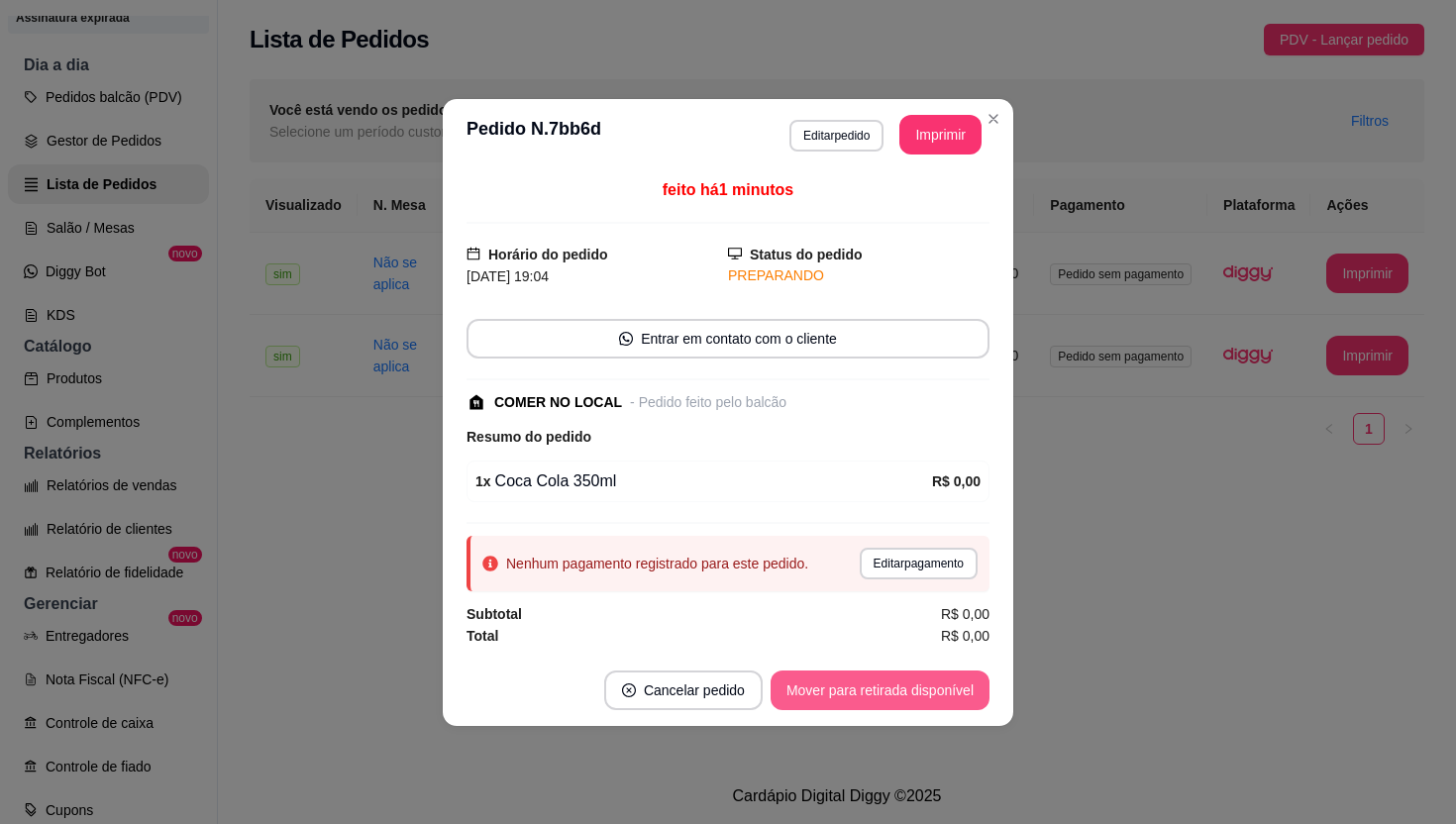 click on "Mover para retirada disponível" at bounding box center [880, 690] 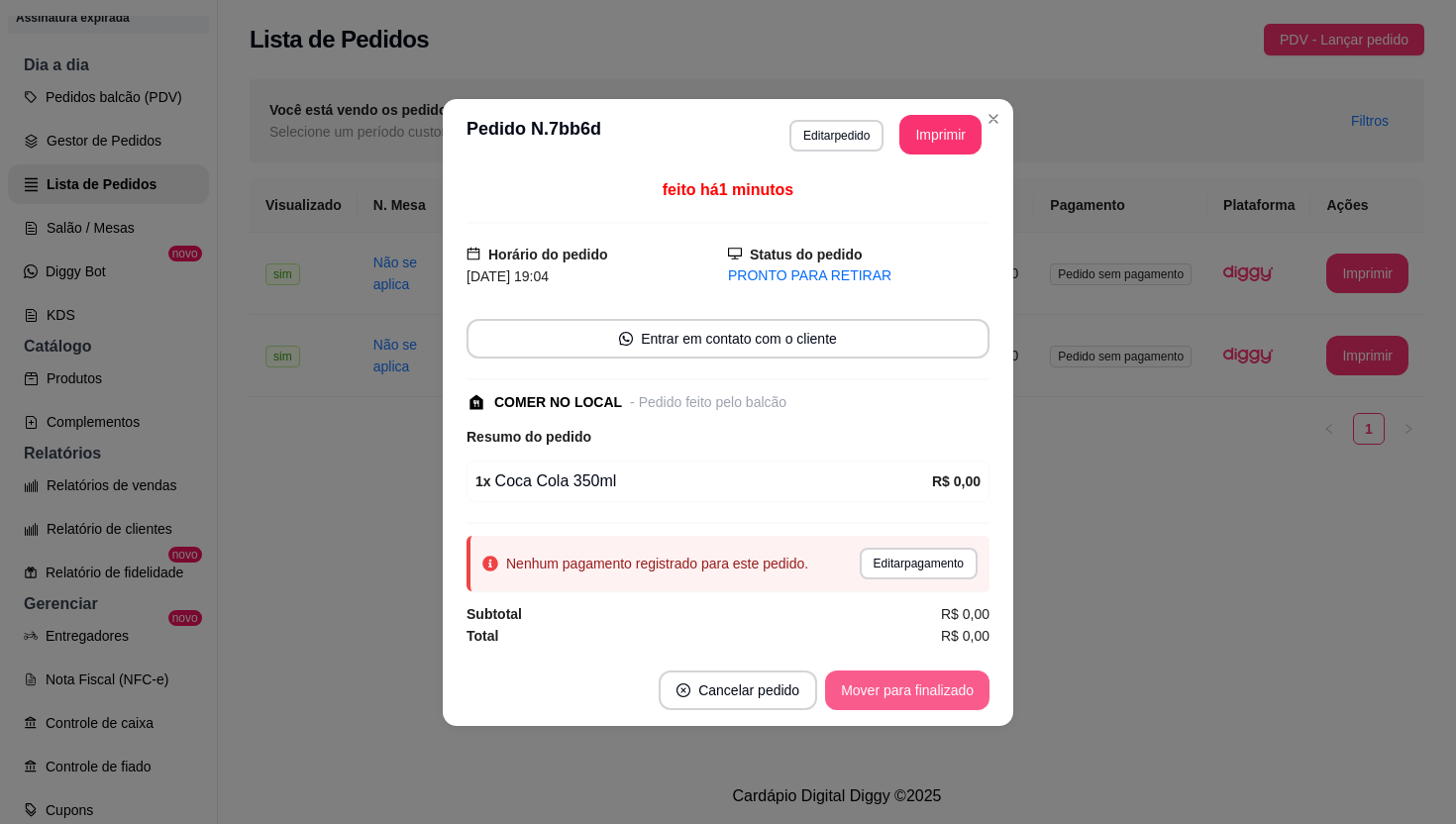 click on "Mover para finalizado" at bounding box center [907, 690] 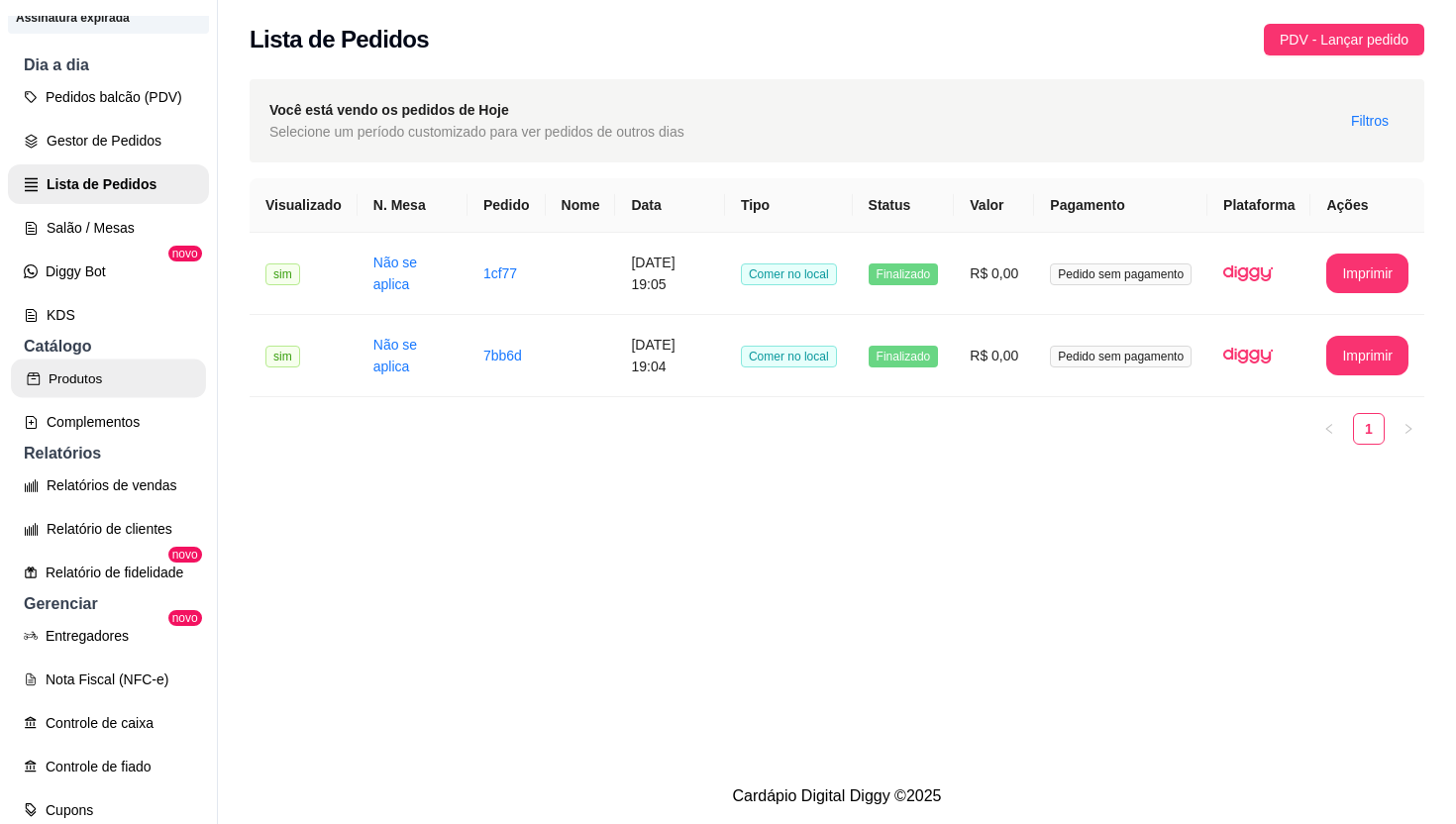 click on "Produtos" at bounding box center (108, 378) 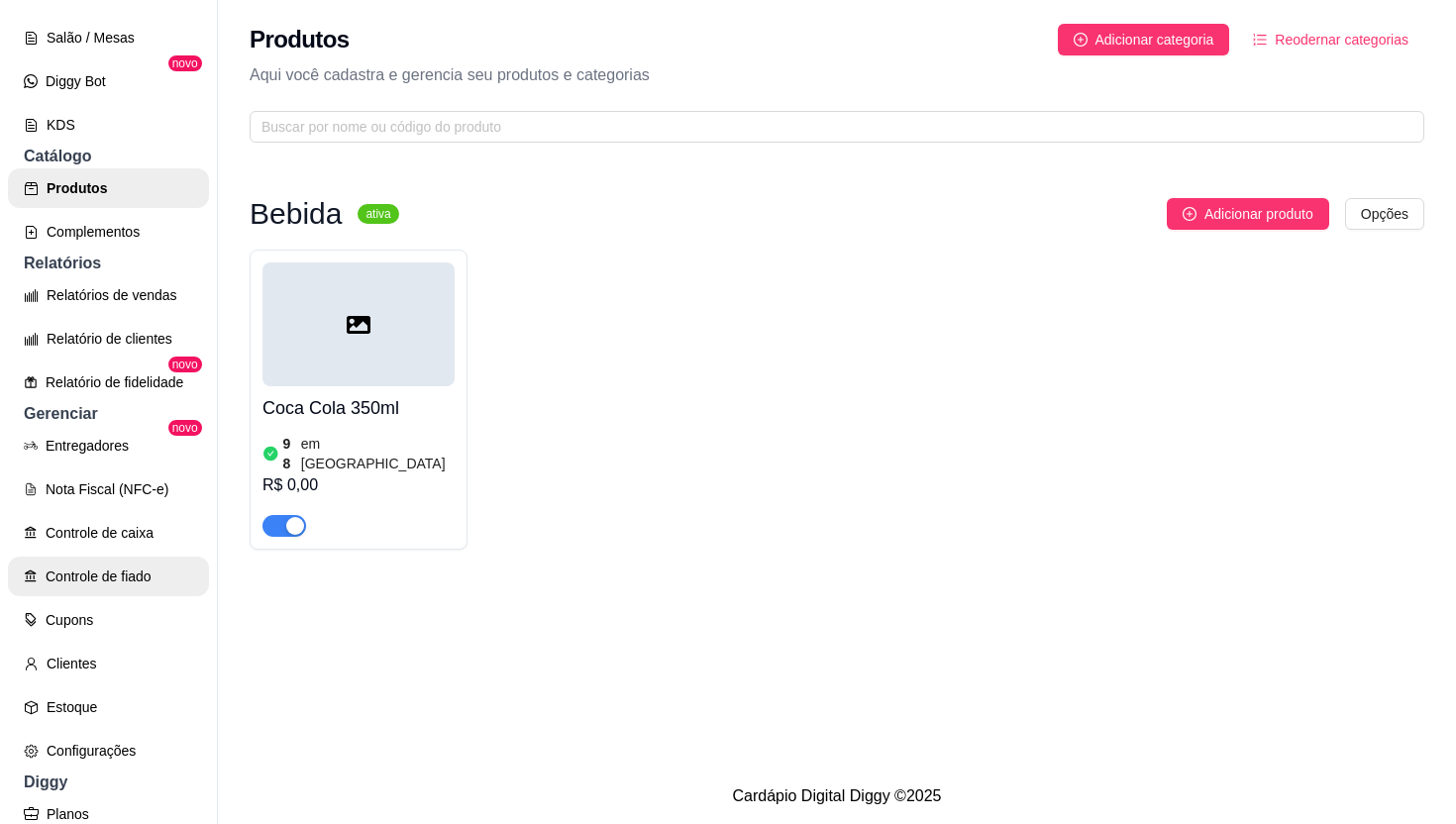 scroll, scrollTop: 442, scrollLeft: 0, axis: vertical 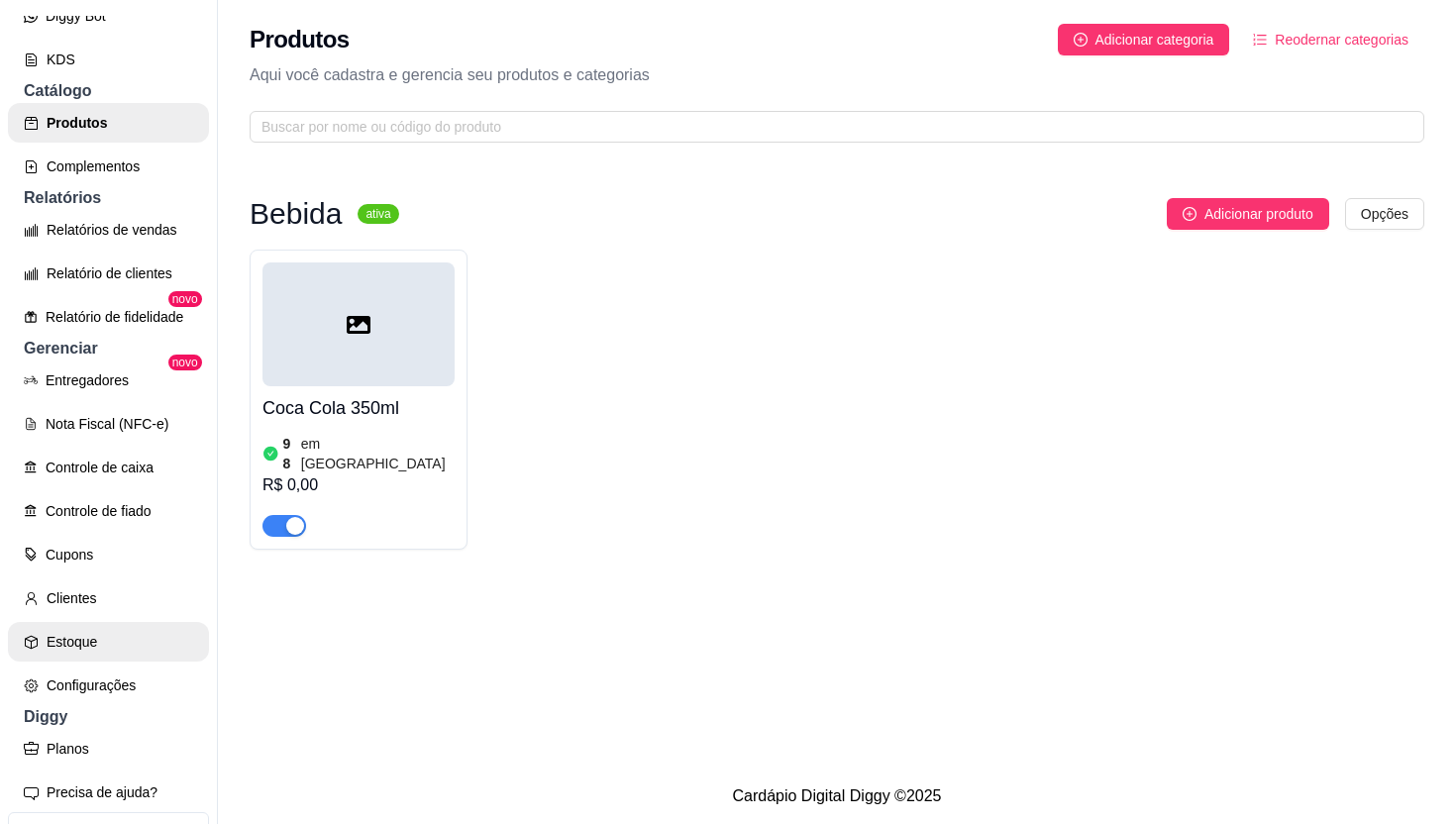 click on "Estoque" at bounding box center [108, 642] 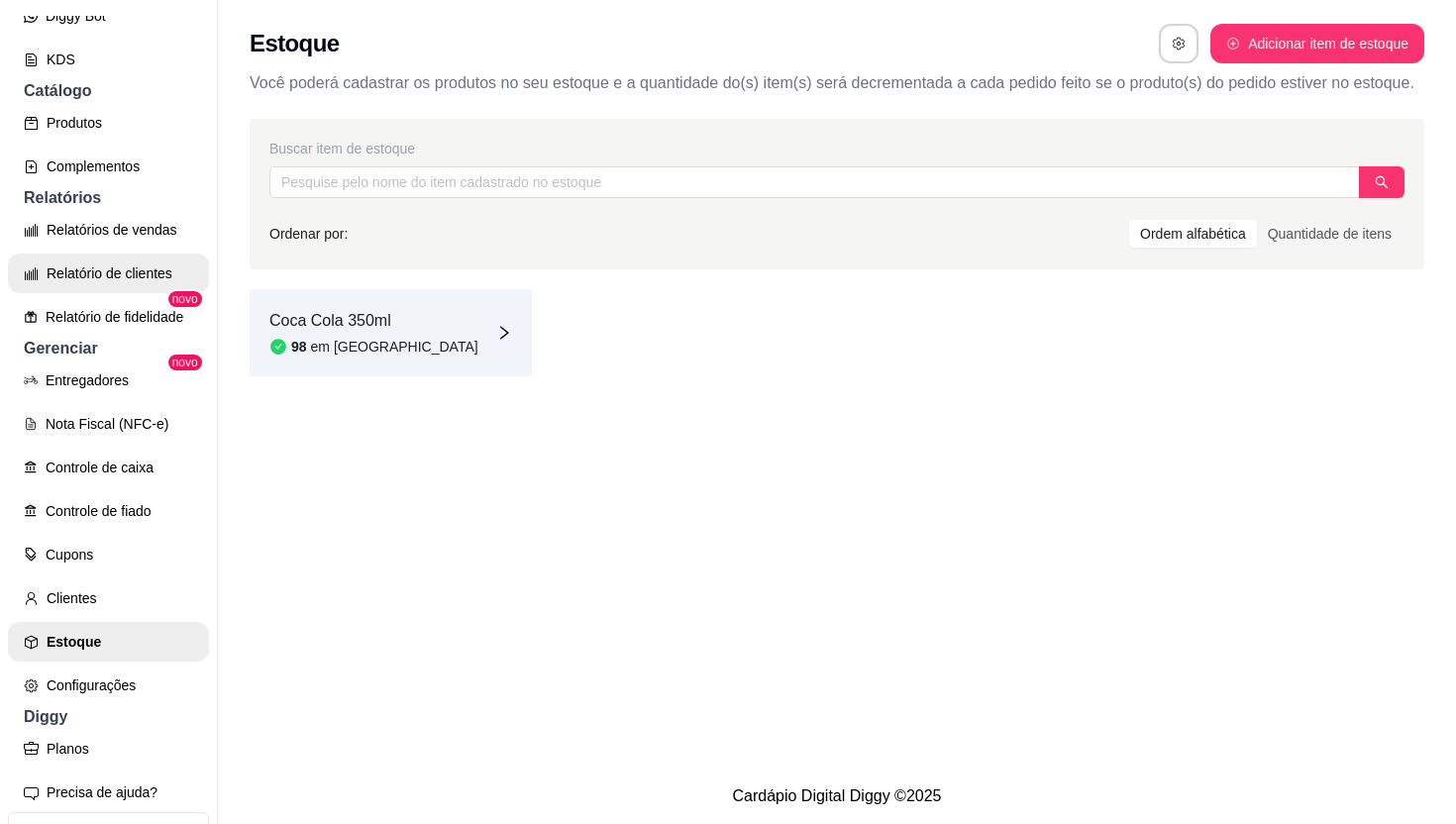 click on "Relatório de clientes" at bounding box center (108, 273) 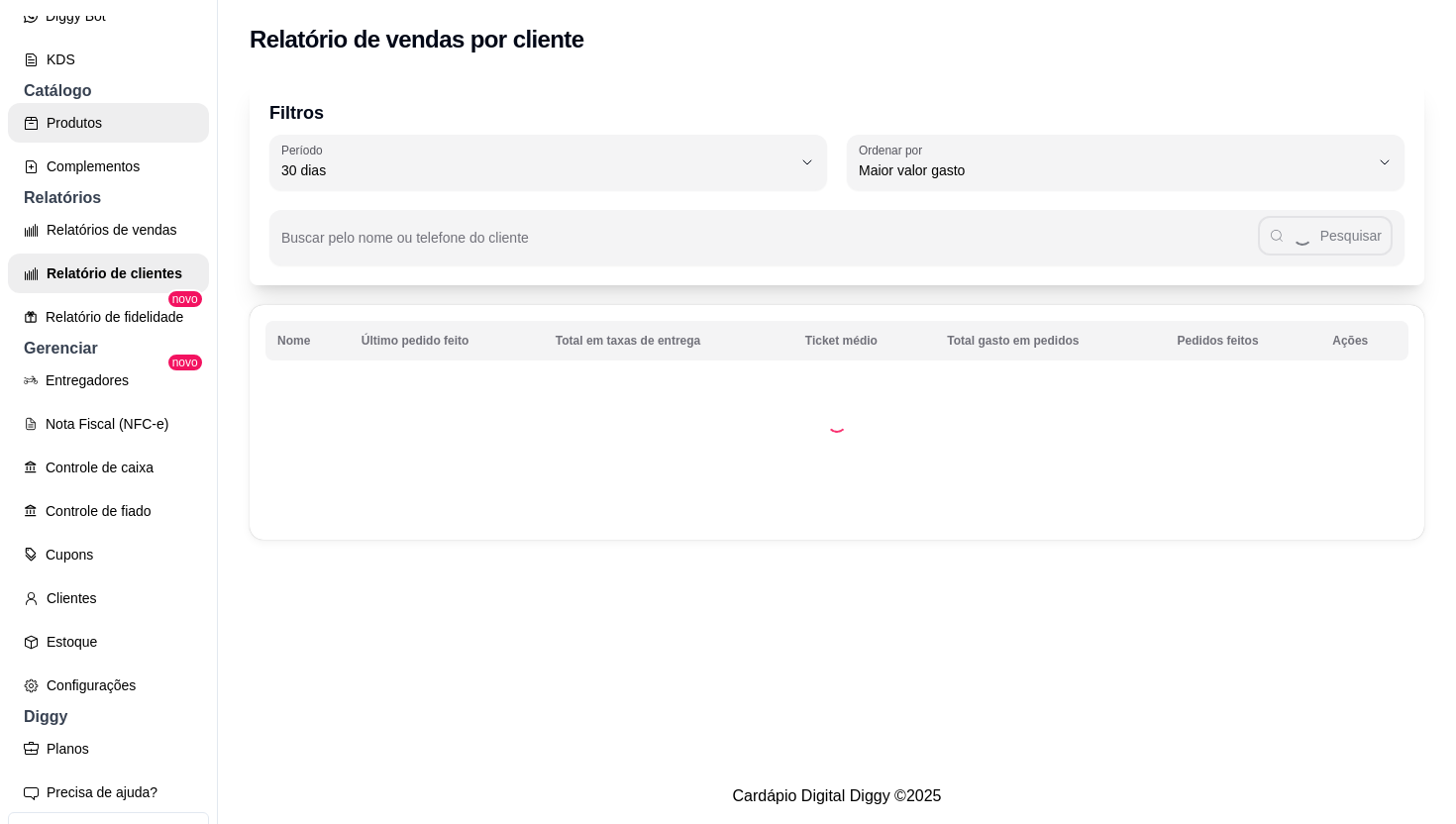 click on "Produtos" at bounding box center [108, 123] 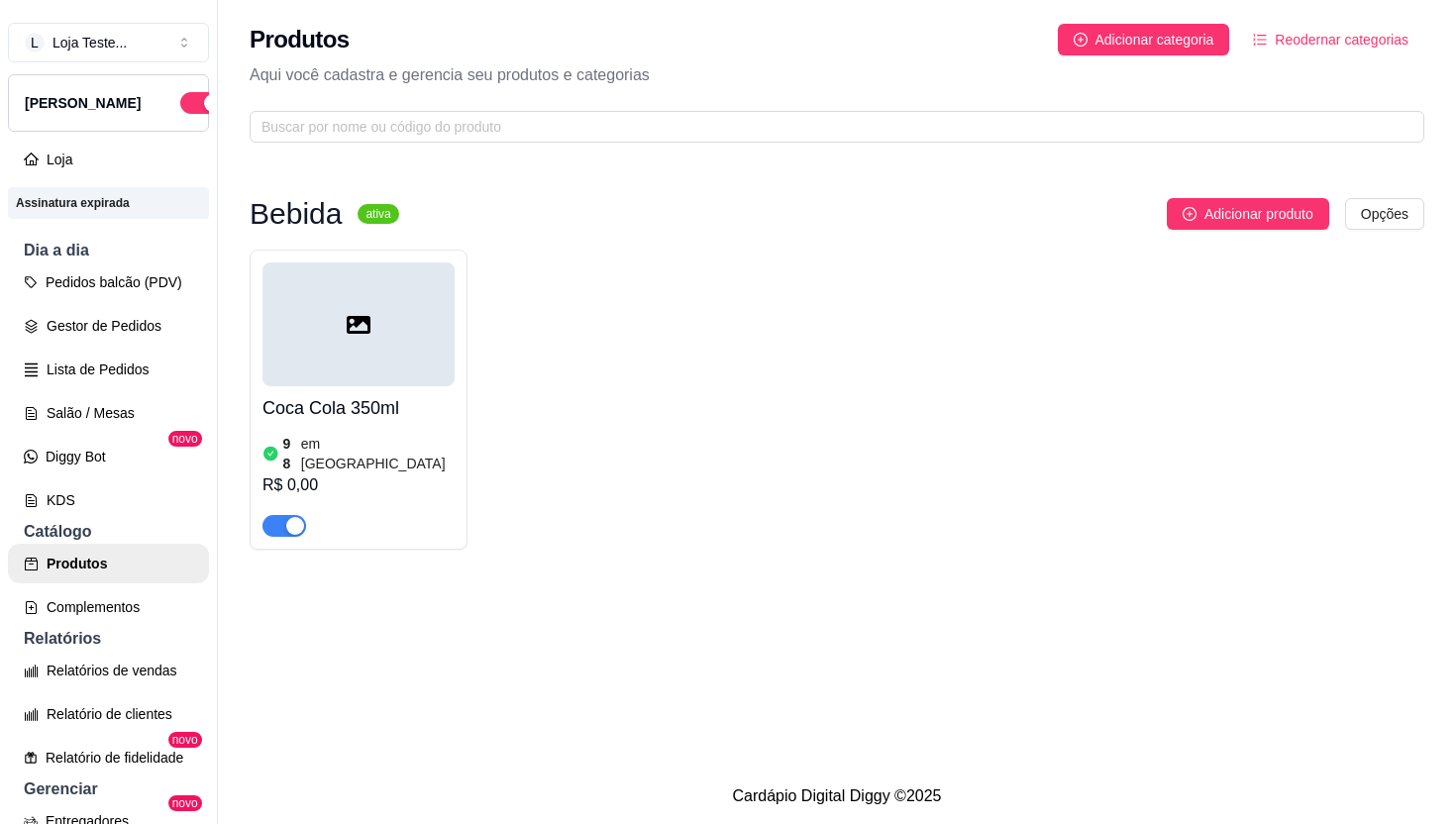 scroll, scrollTop: 0, scrollLeft: 0, axis: both 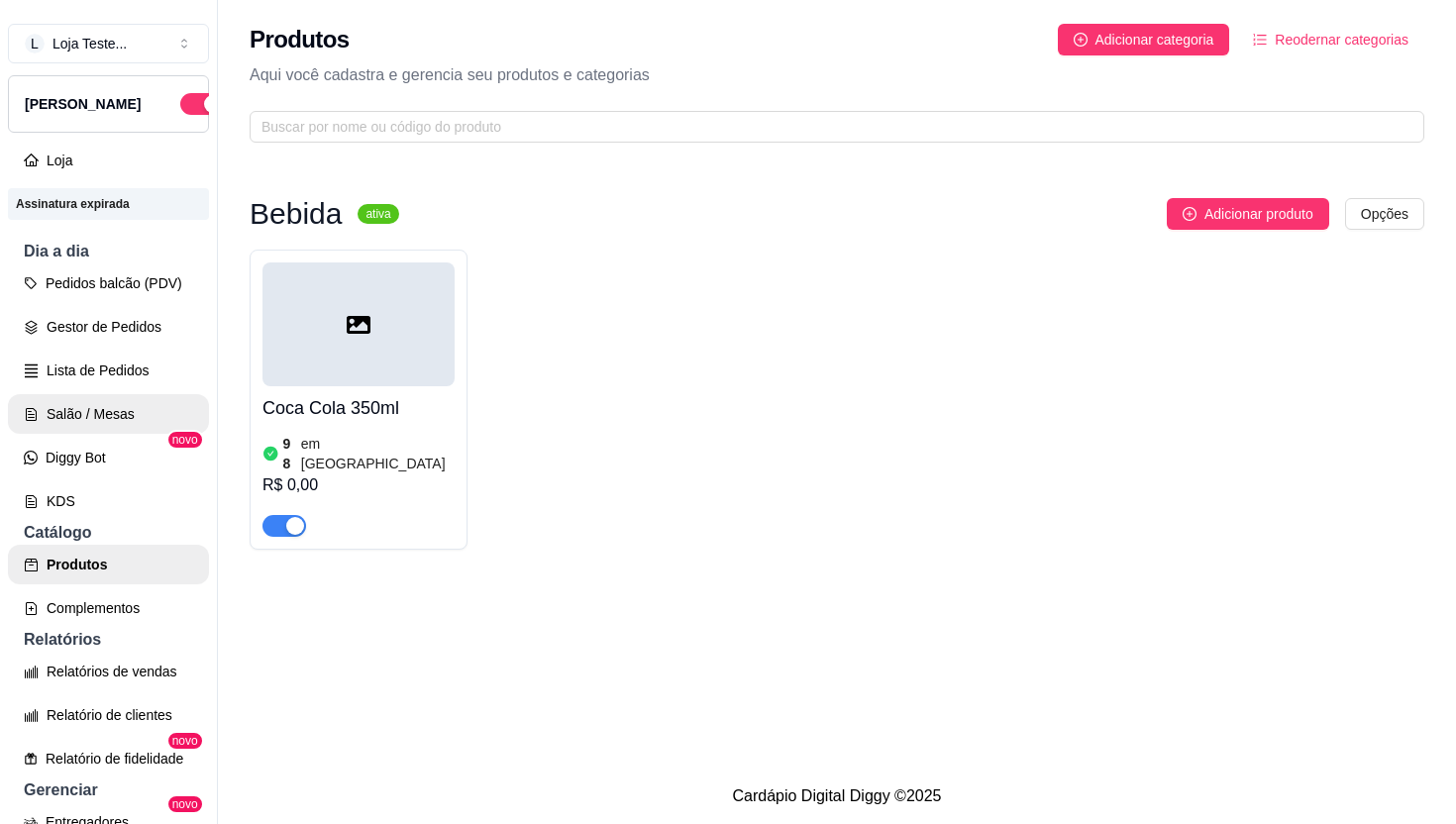 click on "Salão / Mesas" at bounding box center (108, 414) 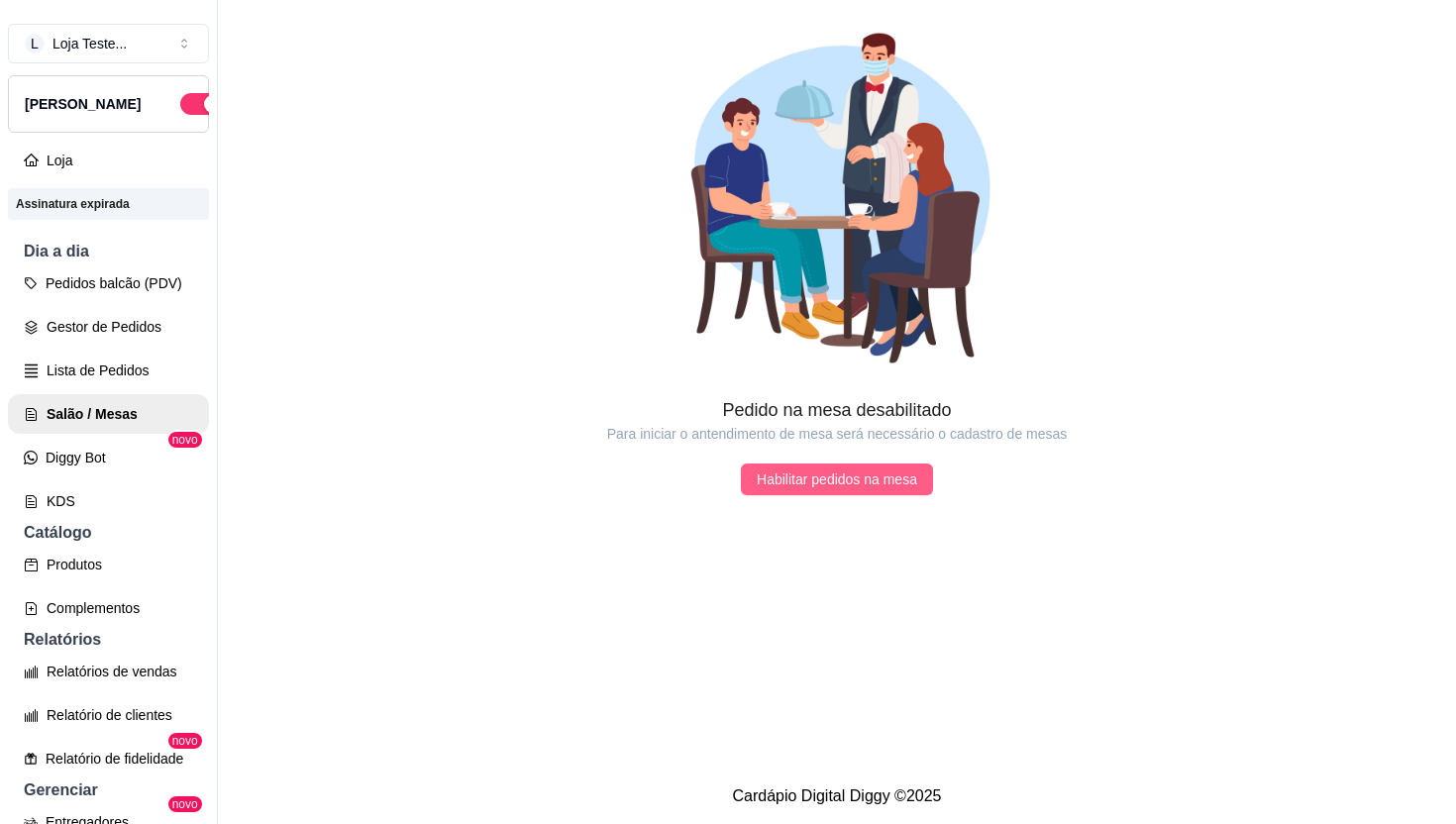 click on "Habilitar pedidos na mesa" at bounding box center (837, 479) 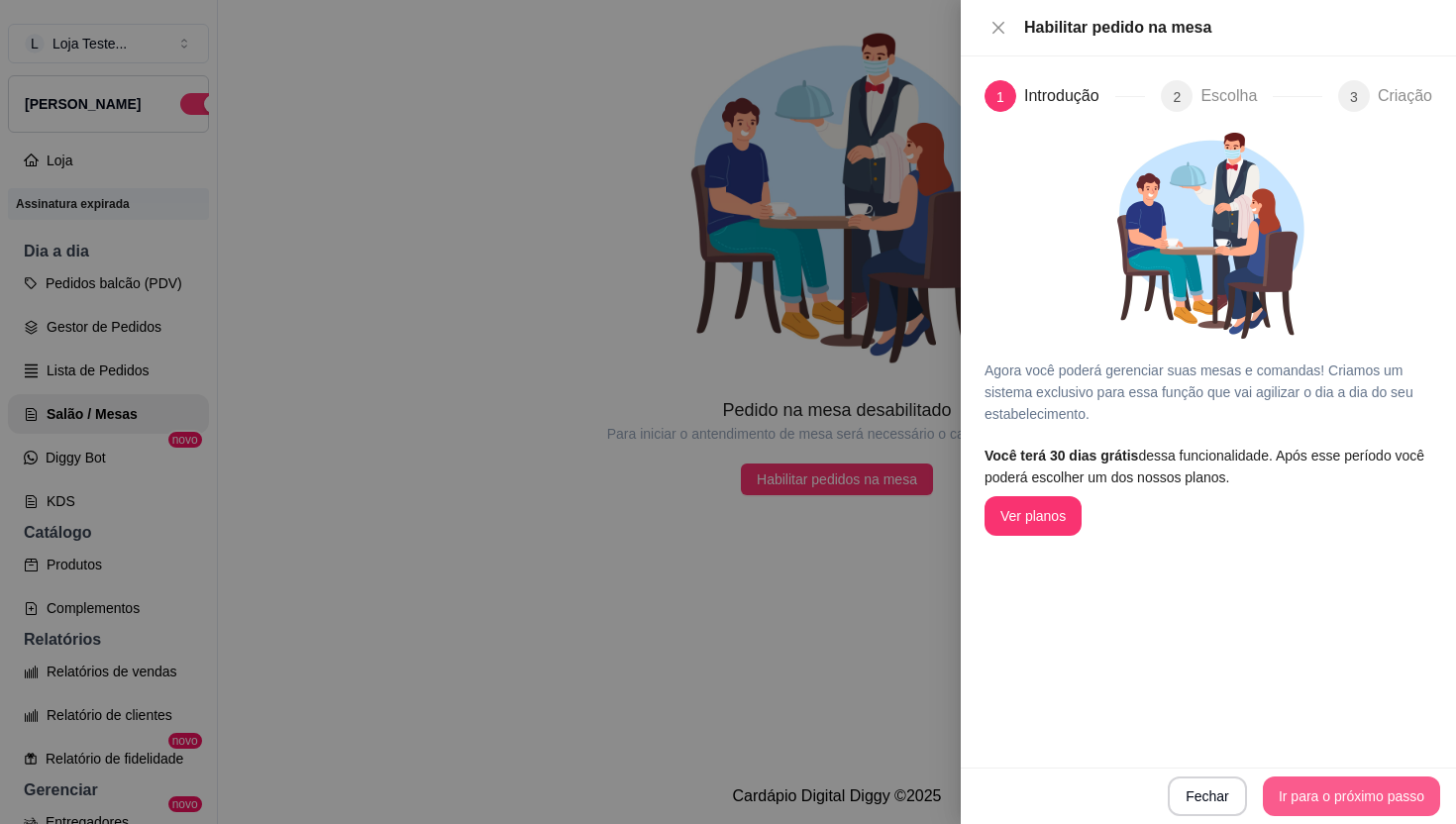 click on "Ir para o próximo passo" at bounding box center (1351, 796) 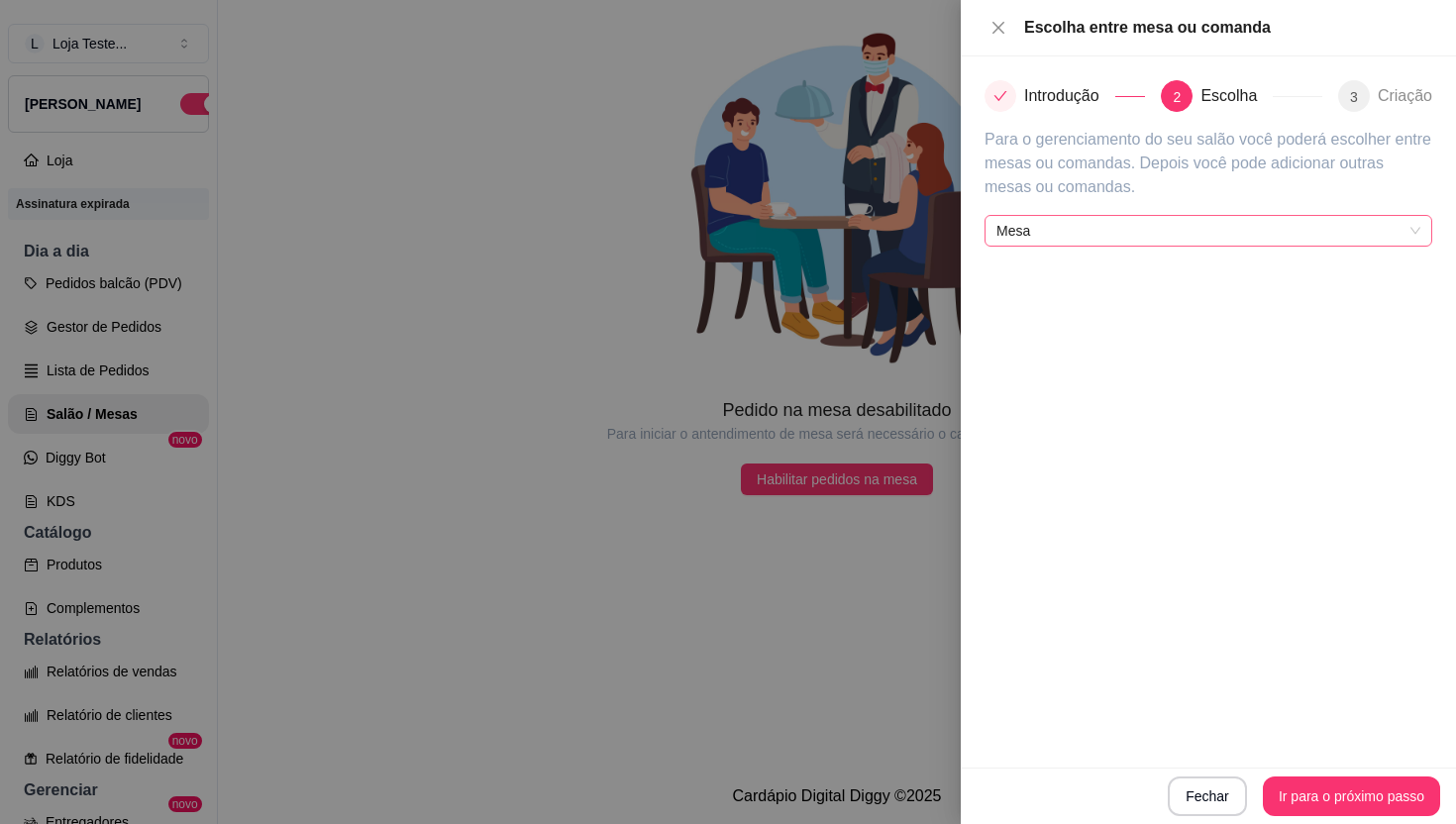click on "Mesa" at bounding box center [1208, 231] 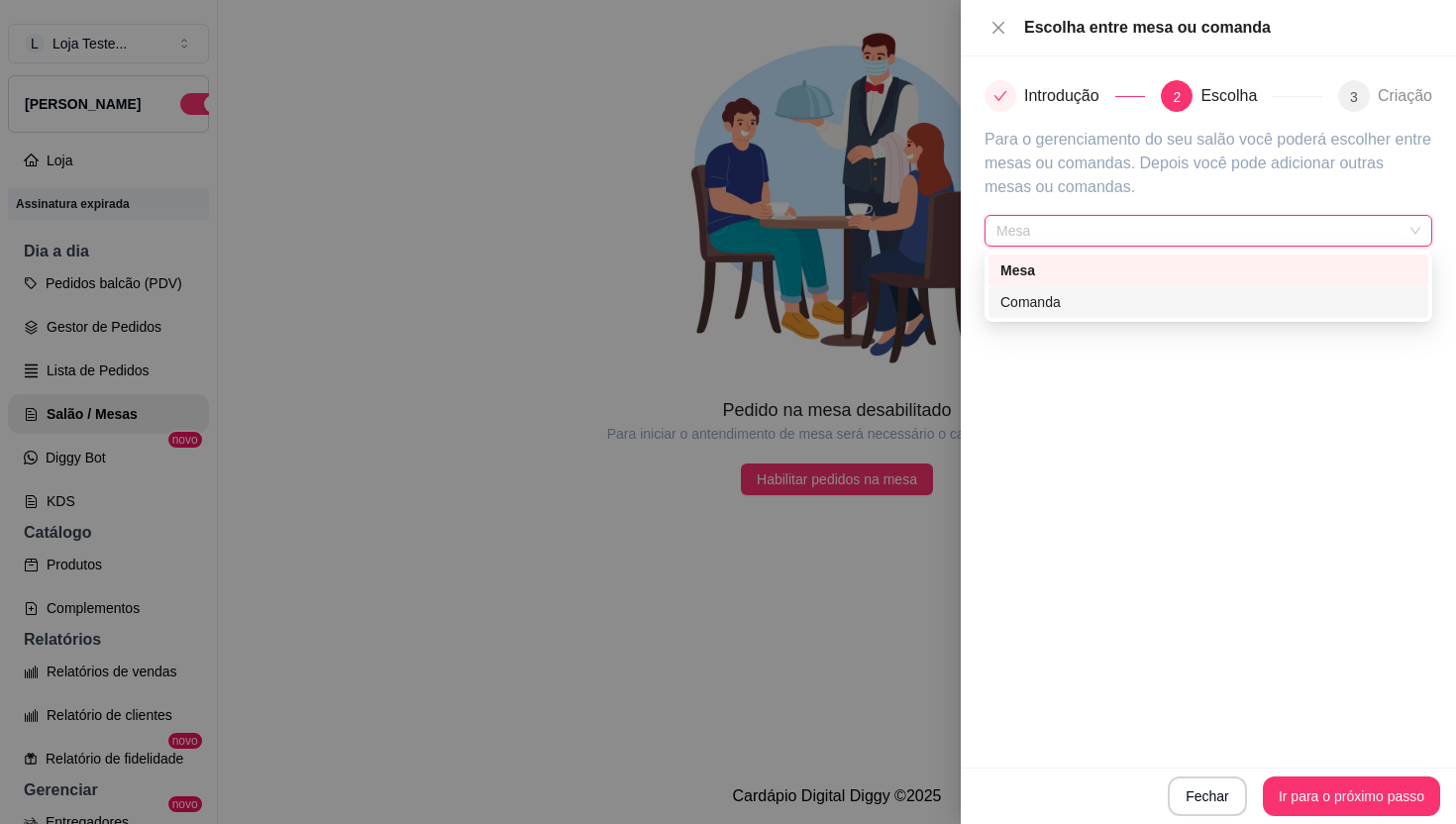 click on "Comanda" at bounding box center (1208, 302) 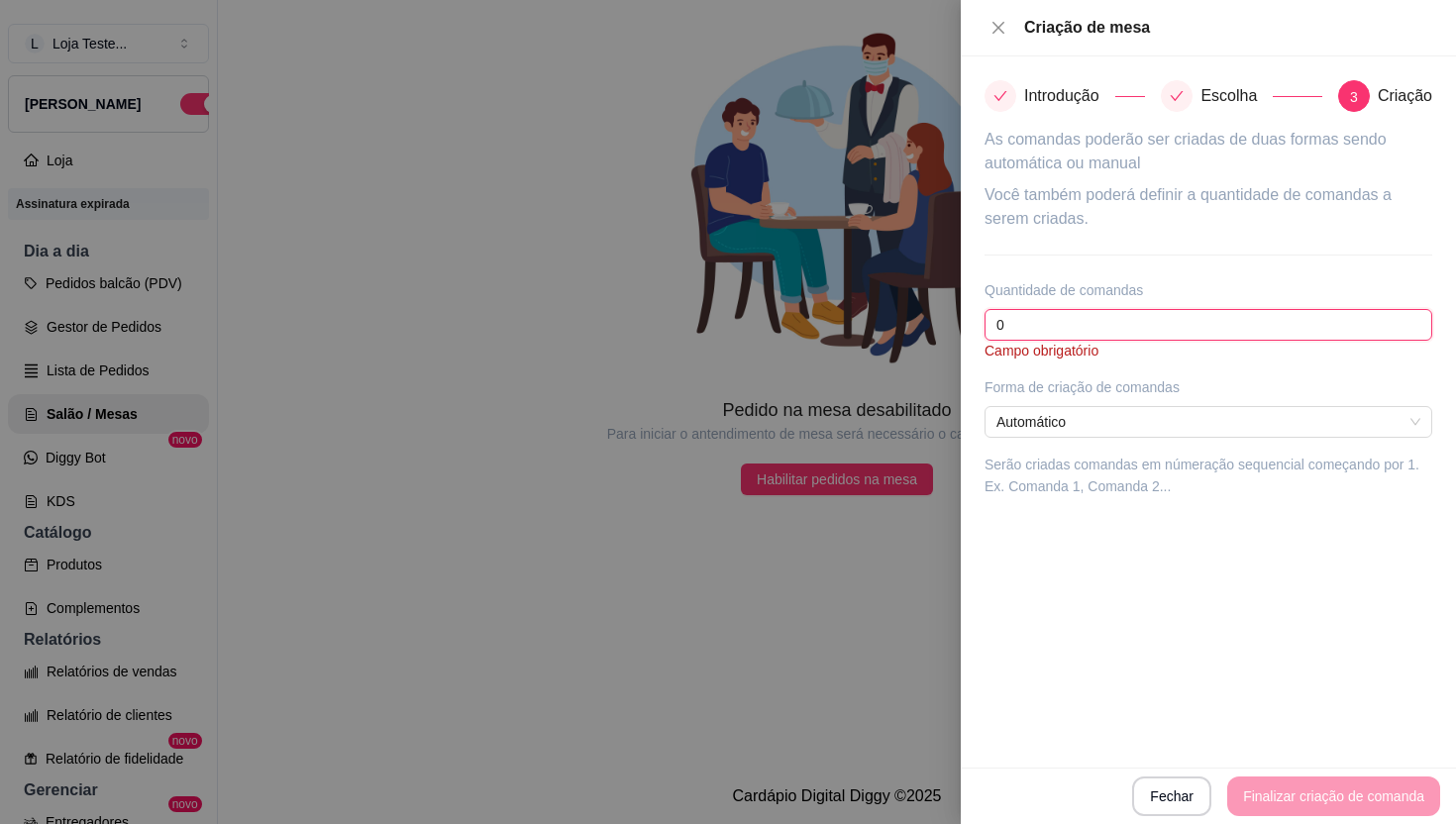 click on "0" at bounding box center (1208, 325) 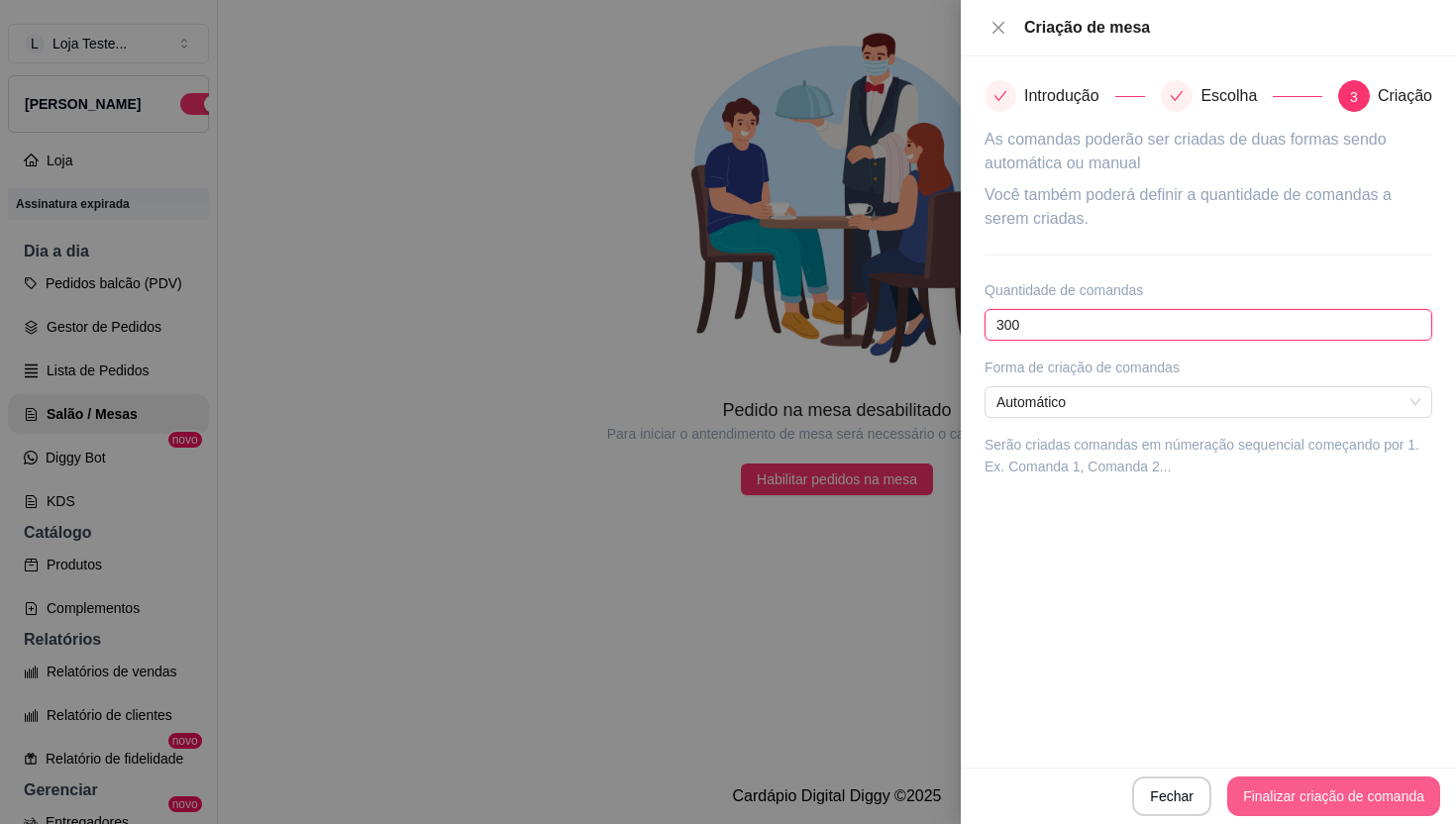 type on "300" 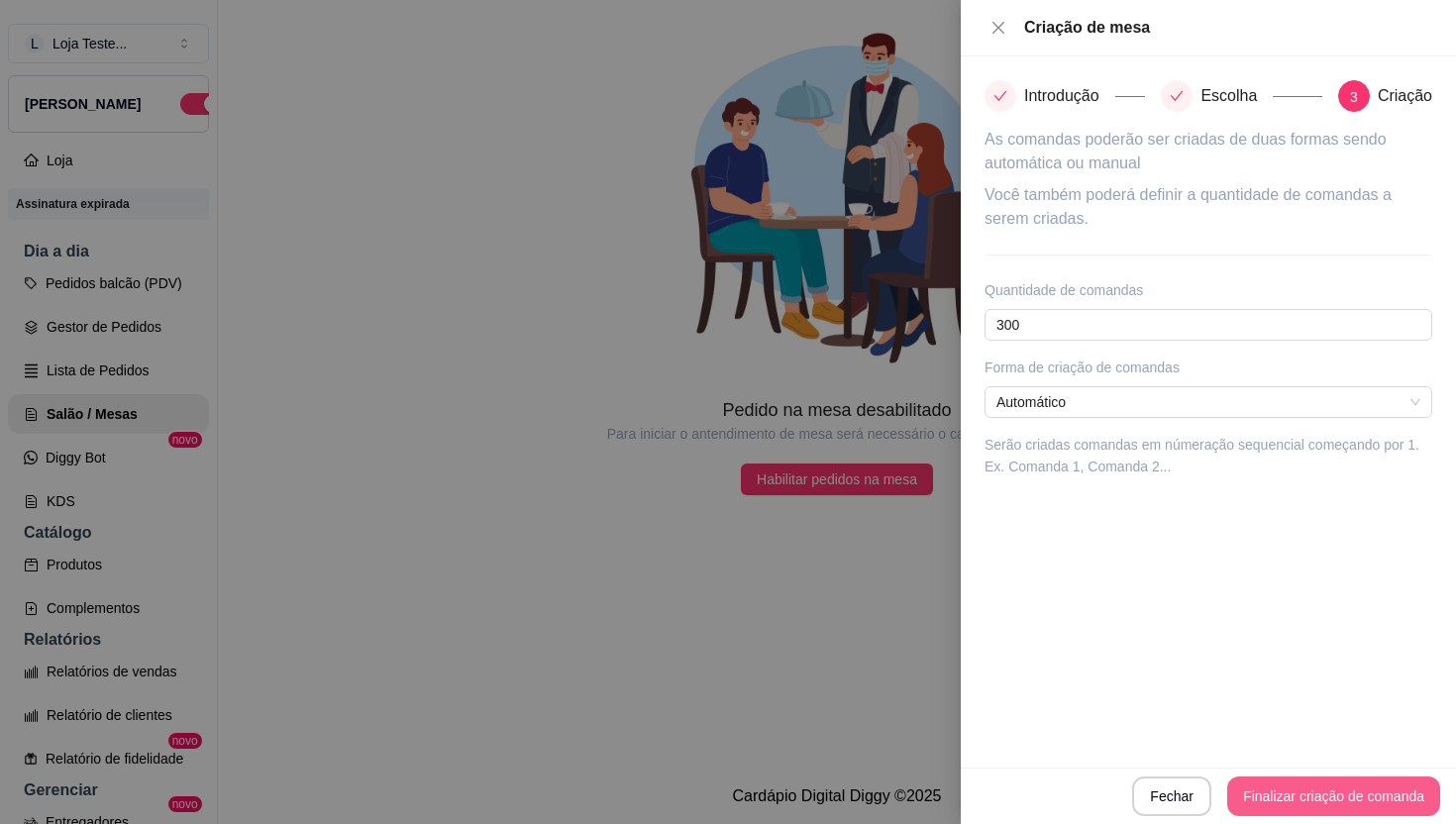 click on "Finalizar criação de comanda" at bounding box center (1333, 796) 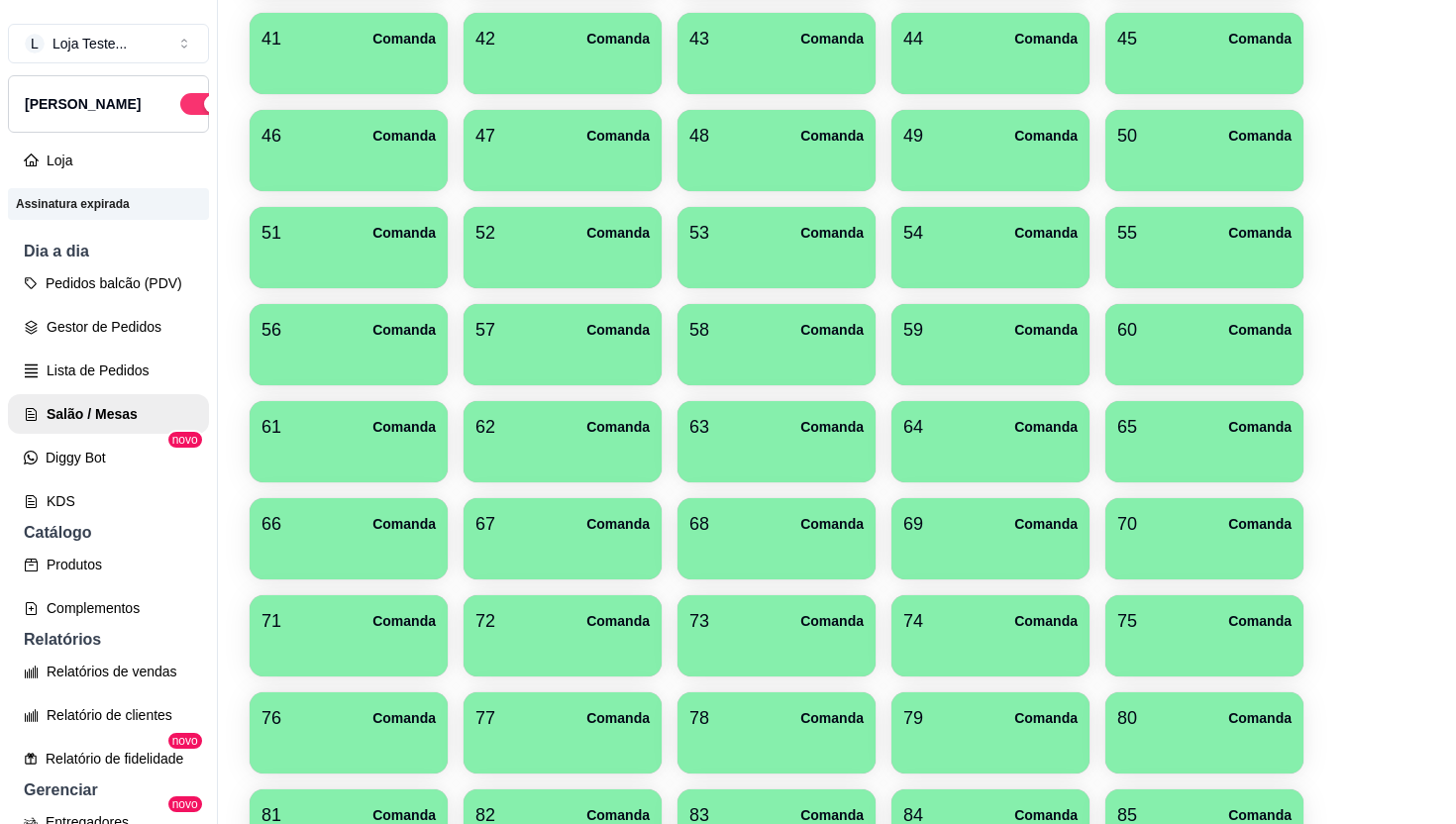 scroll, scrollTop: 0, scrollLeft: 0, axis: both 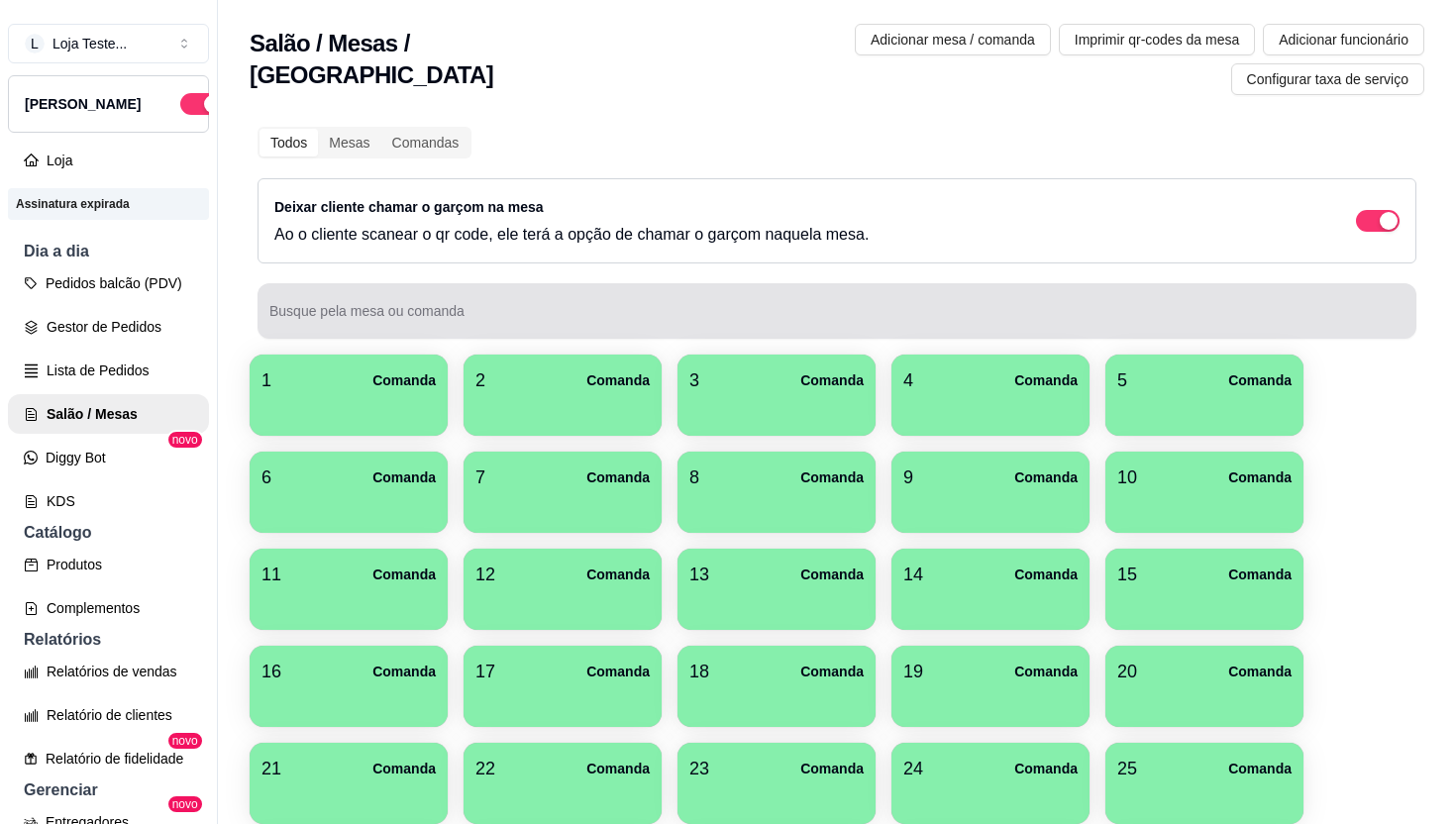 click at bounding box center (837, 311) 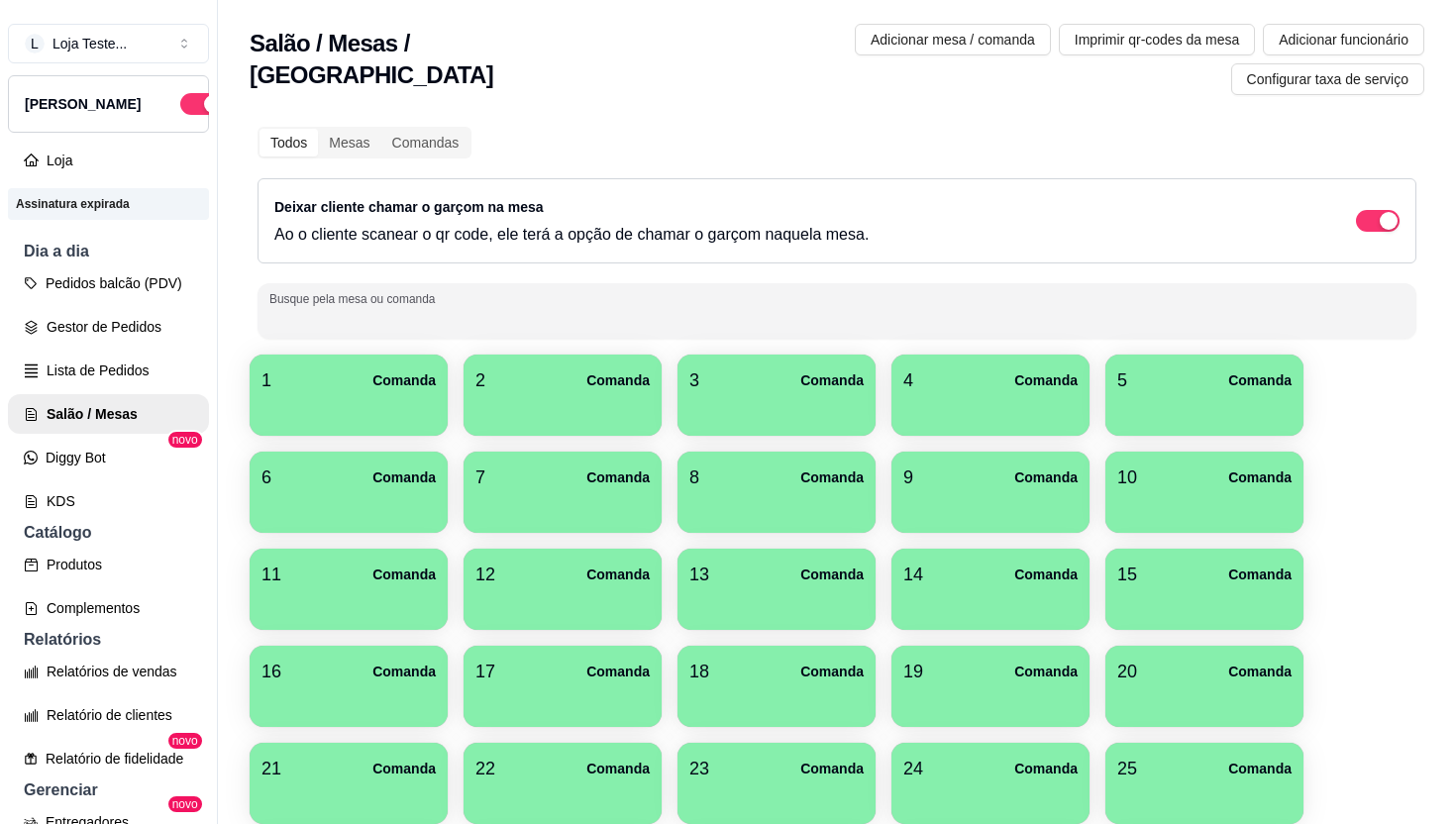 click at bounding box center (349, 409) 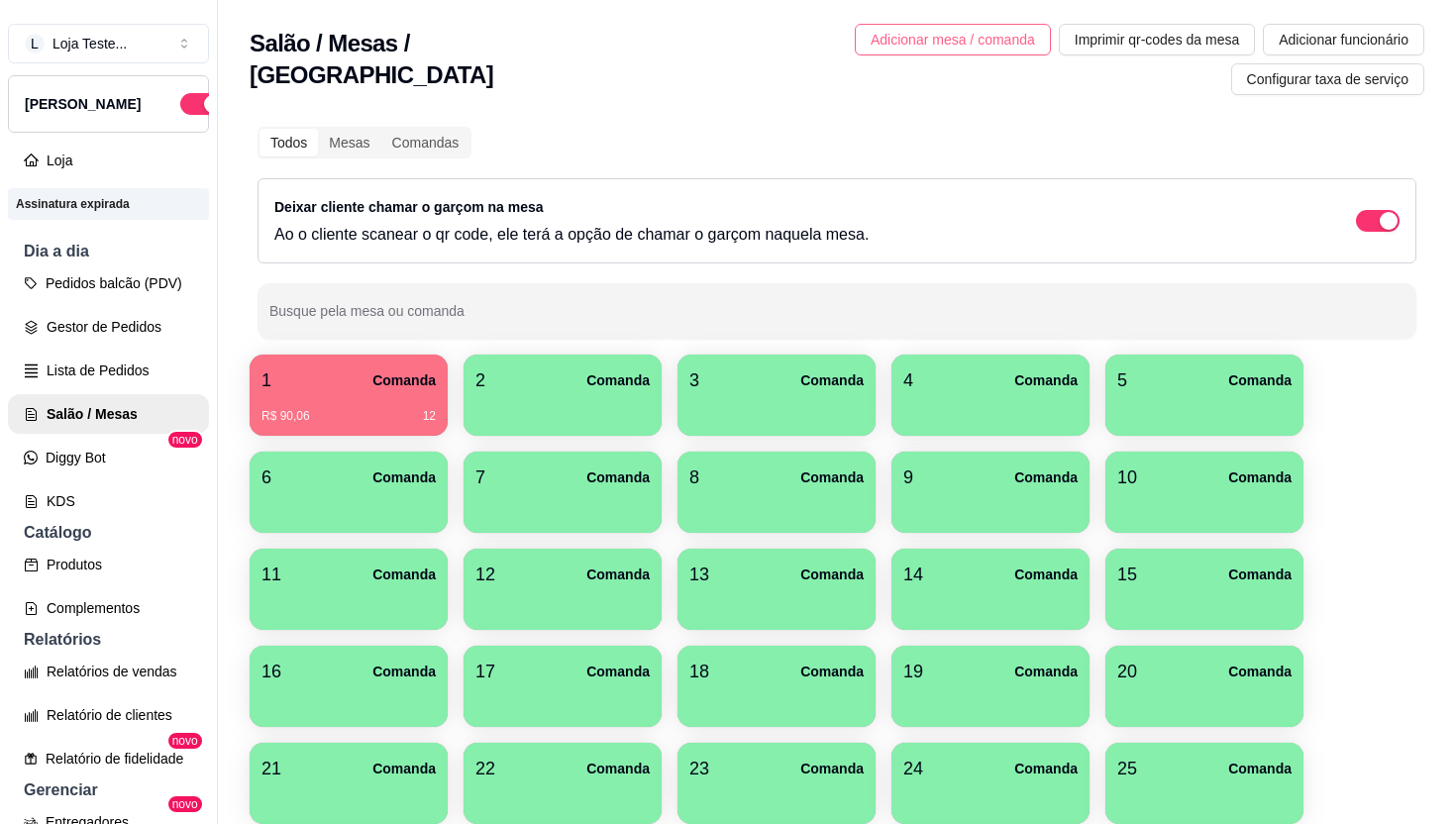 click on "Adicionar mesa / comanda" at bounding box center (953, 40) 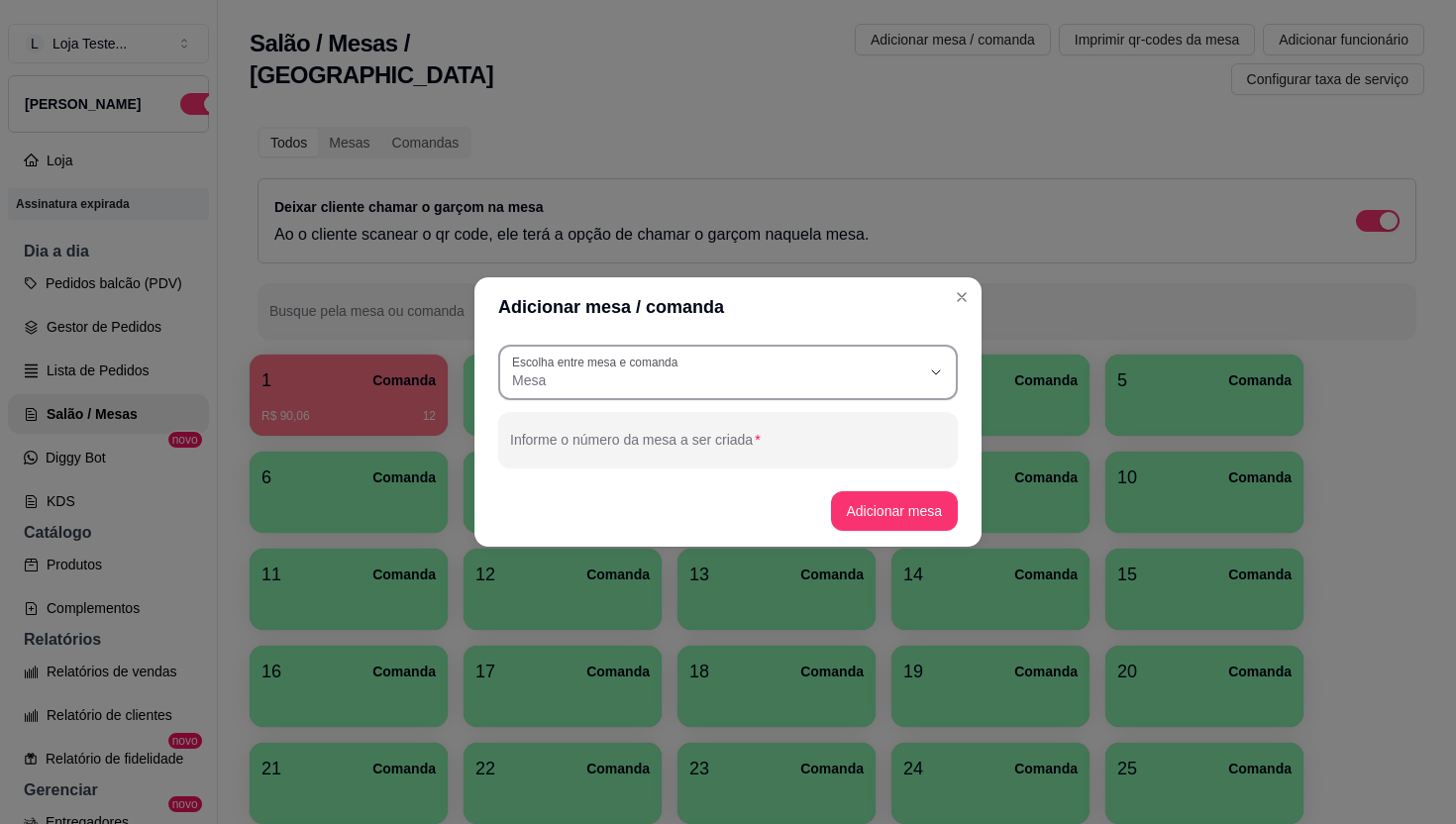 click on "Mesa" at bounding box center (716, 380) 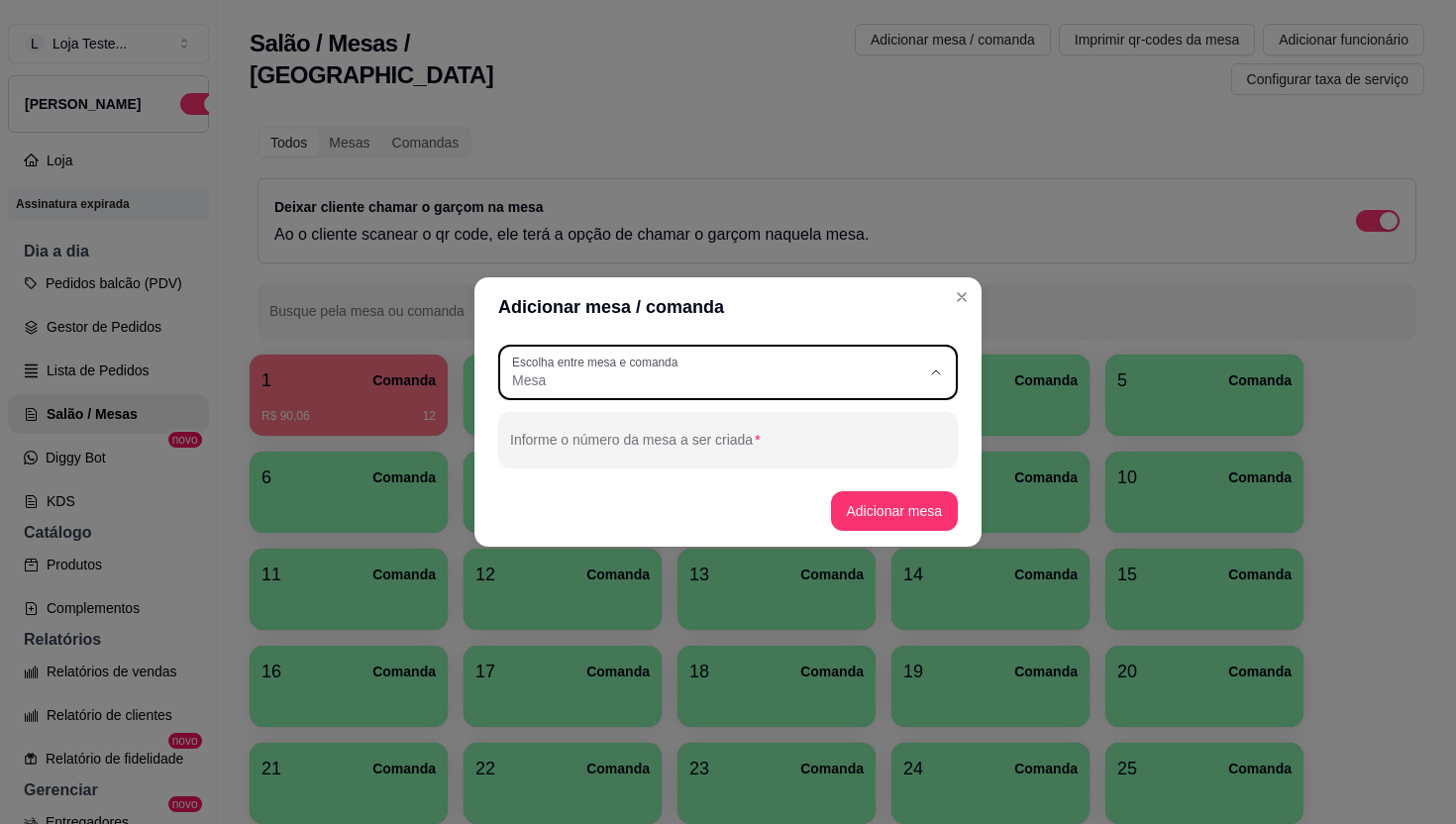 click on "Comanda" at bounding box center [719, 460] 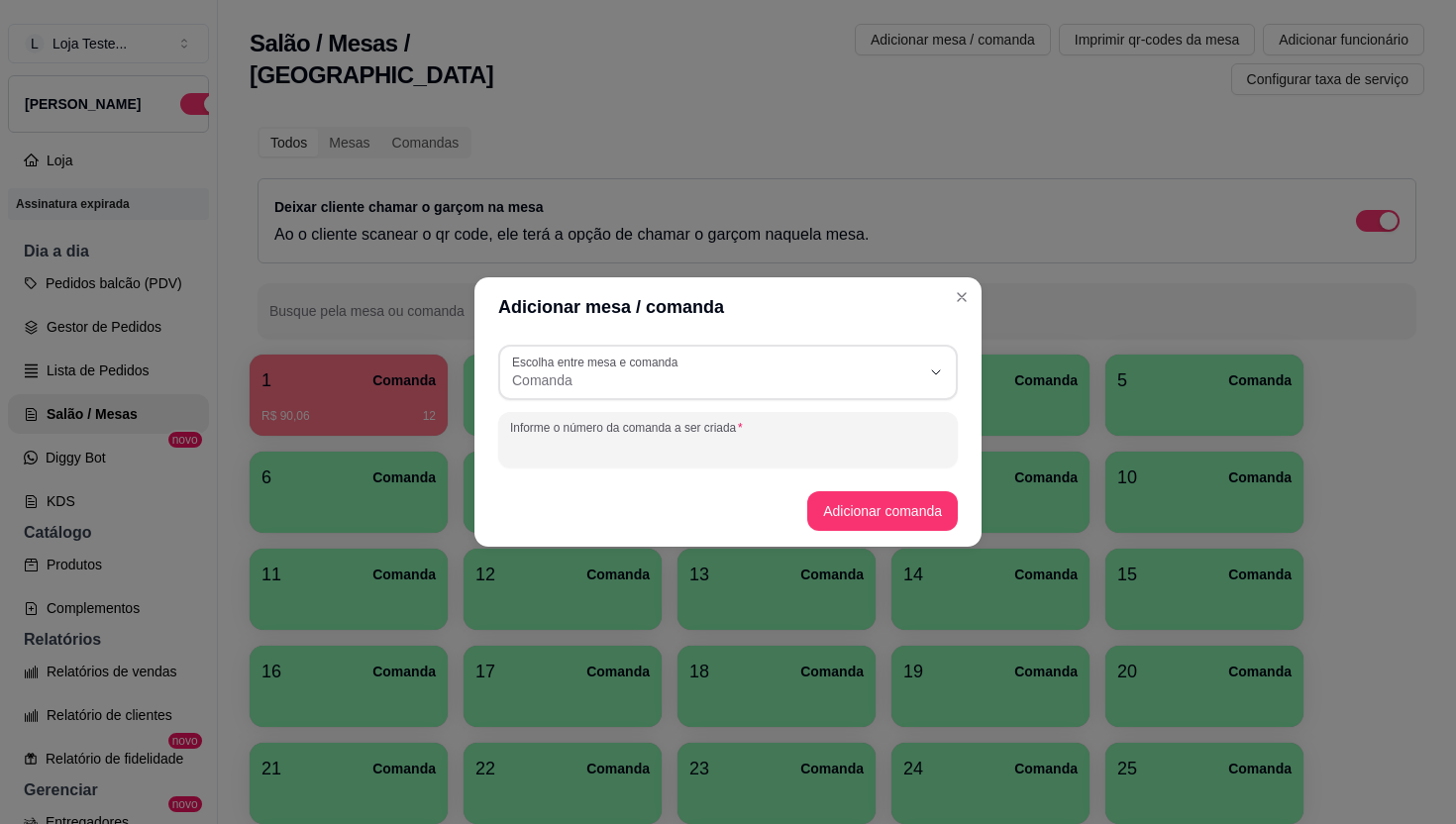click on "Informe o número da comanda a ser criada" at bounding box center (728, 448) 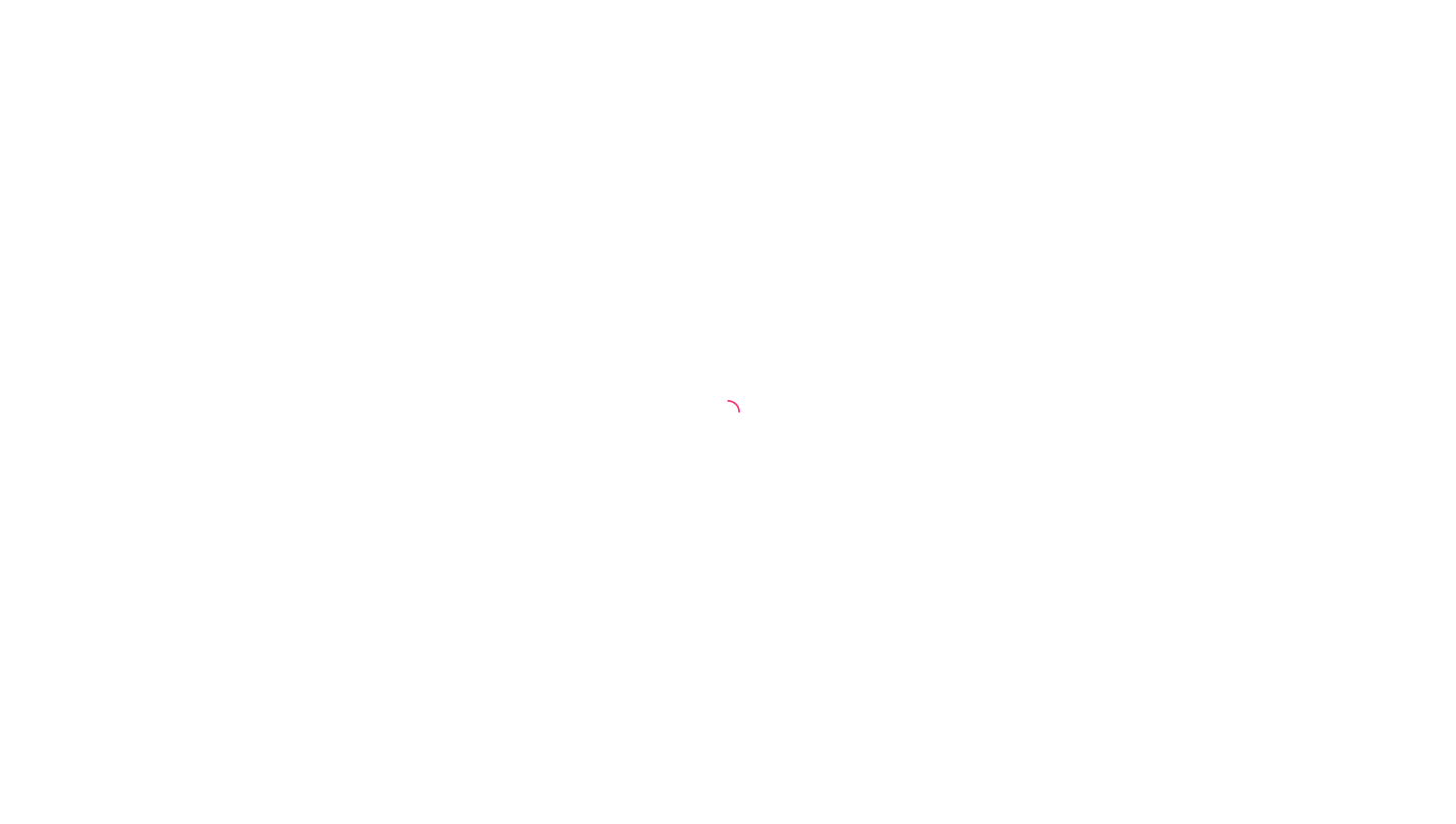scroll, scrollTop: 0, scrollLeft: 0, axis: both 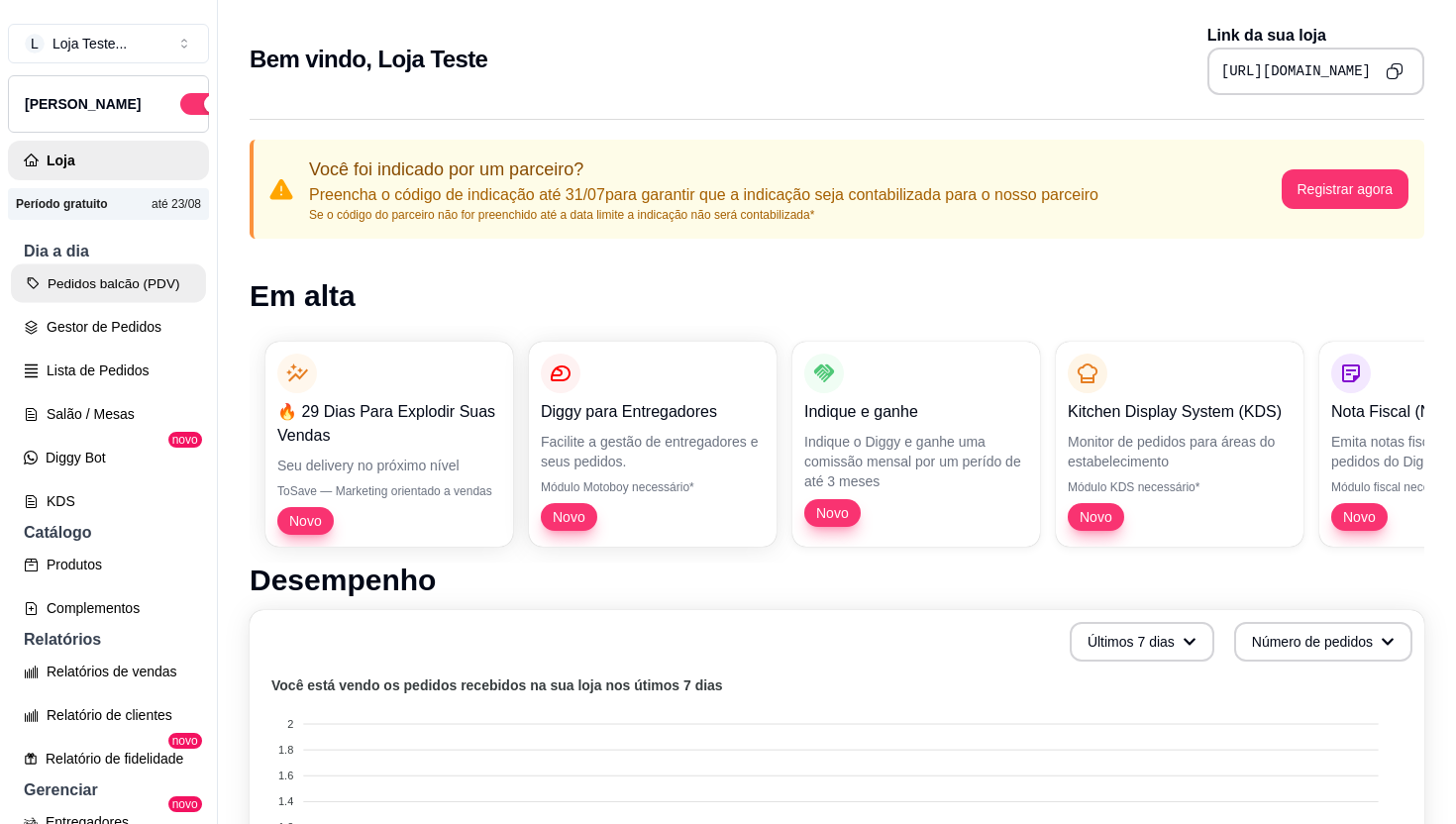 click on "Pedidos balcão (PDV)" at bounding box center [108, 283] 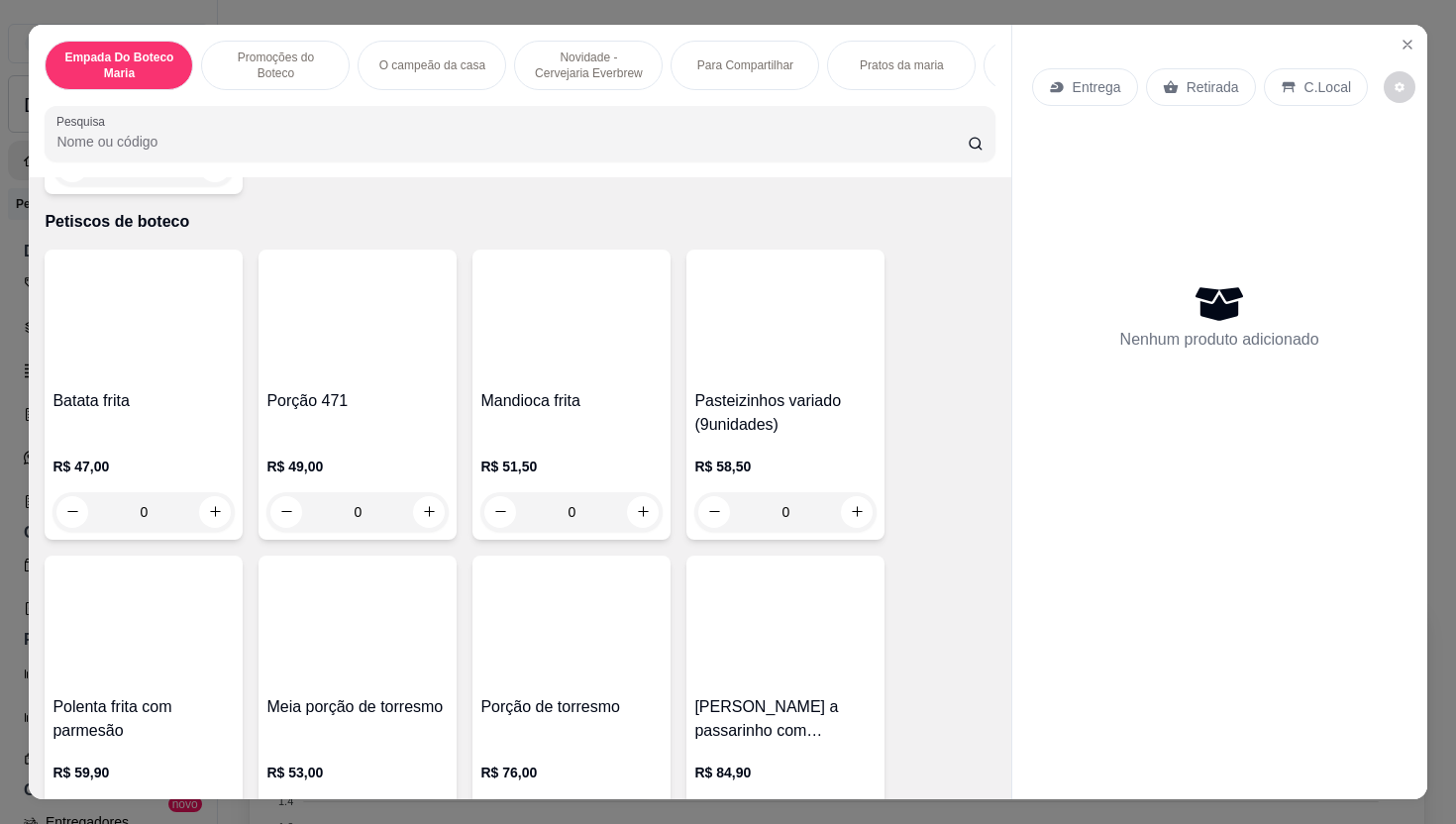 scroll, scrollTop: 5497, scrollLeft: 0, axis: vertical 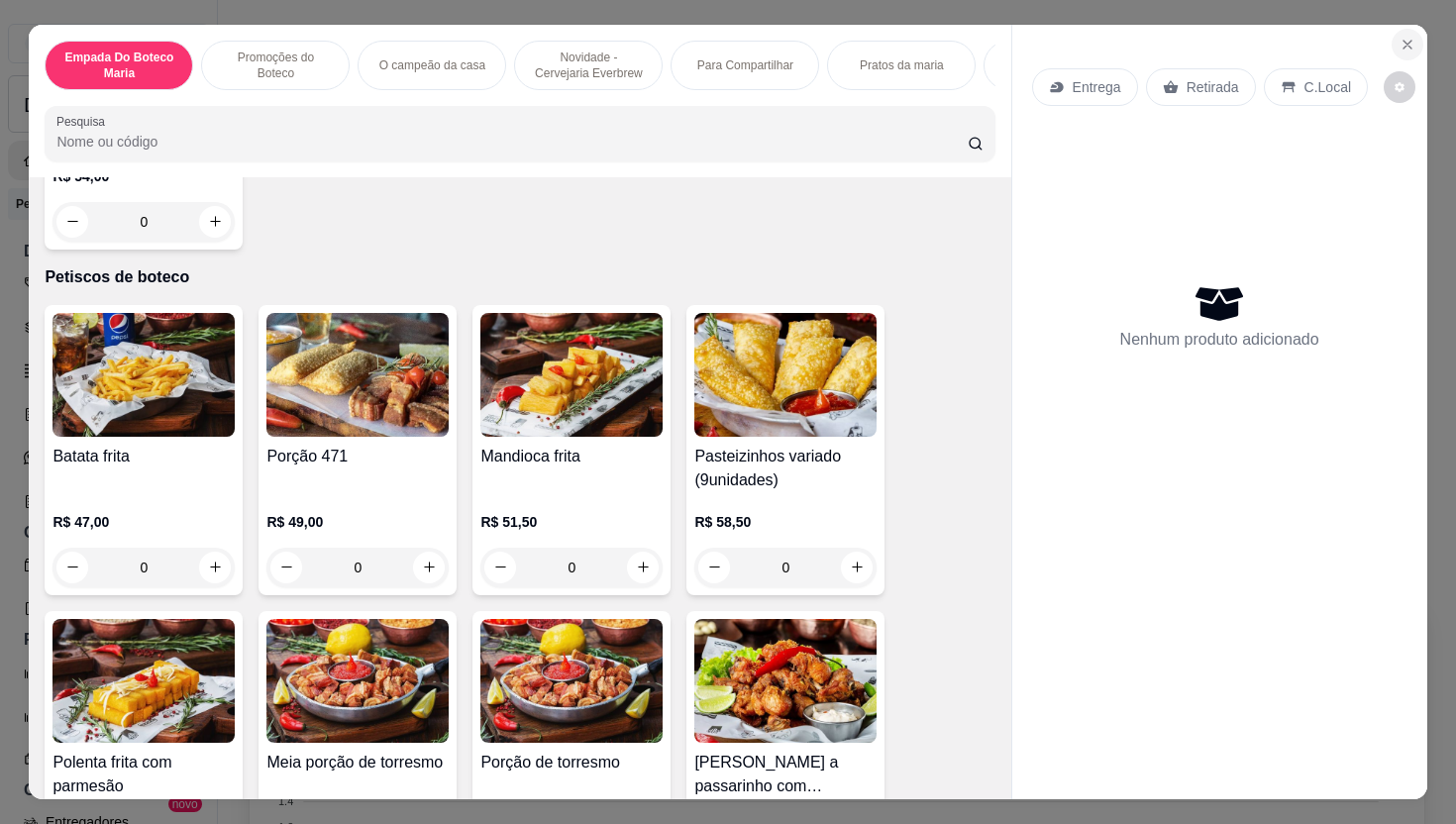 click 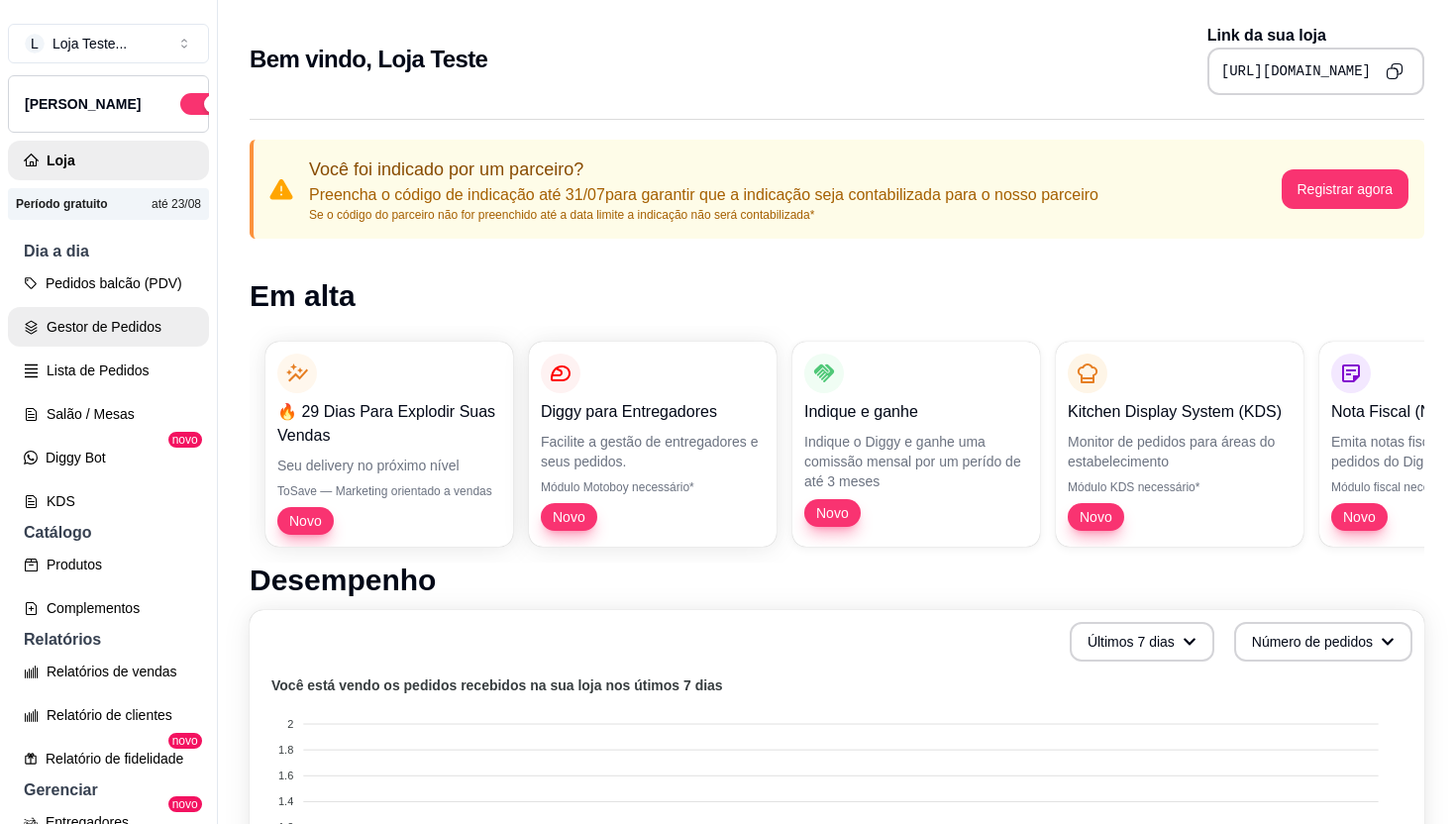 click on "Gestor de Pedidos" at bounding box center [108, 327] 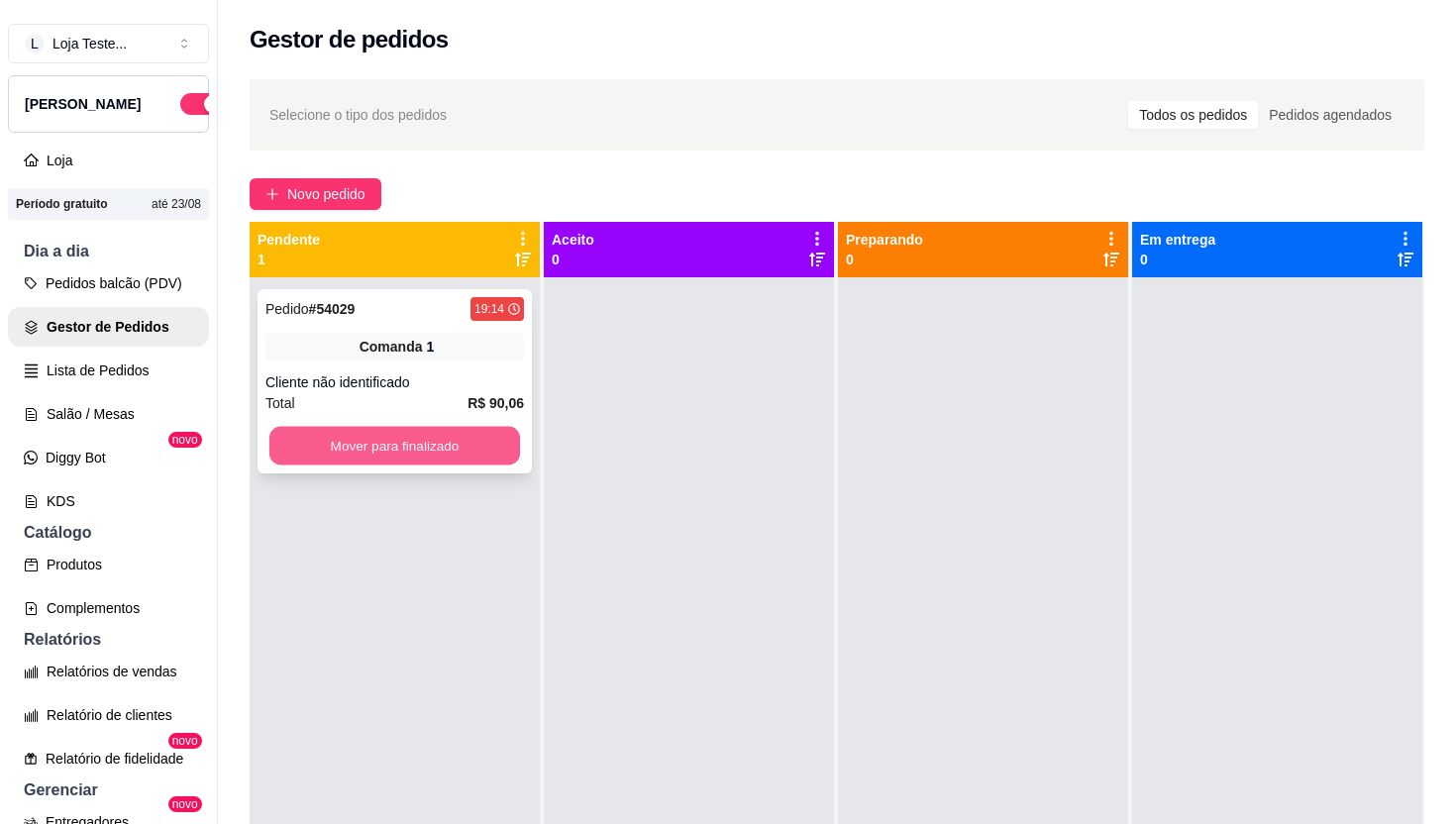click on "Mover para finalizado" at bounding box center [394, 446] 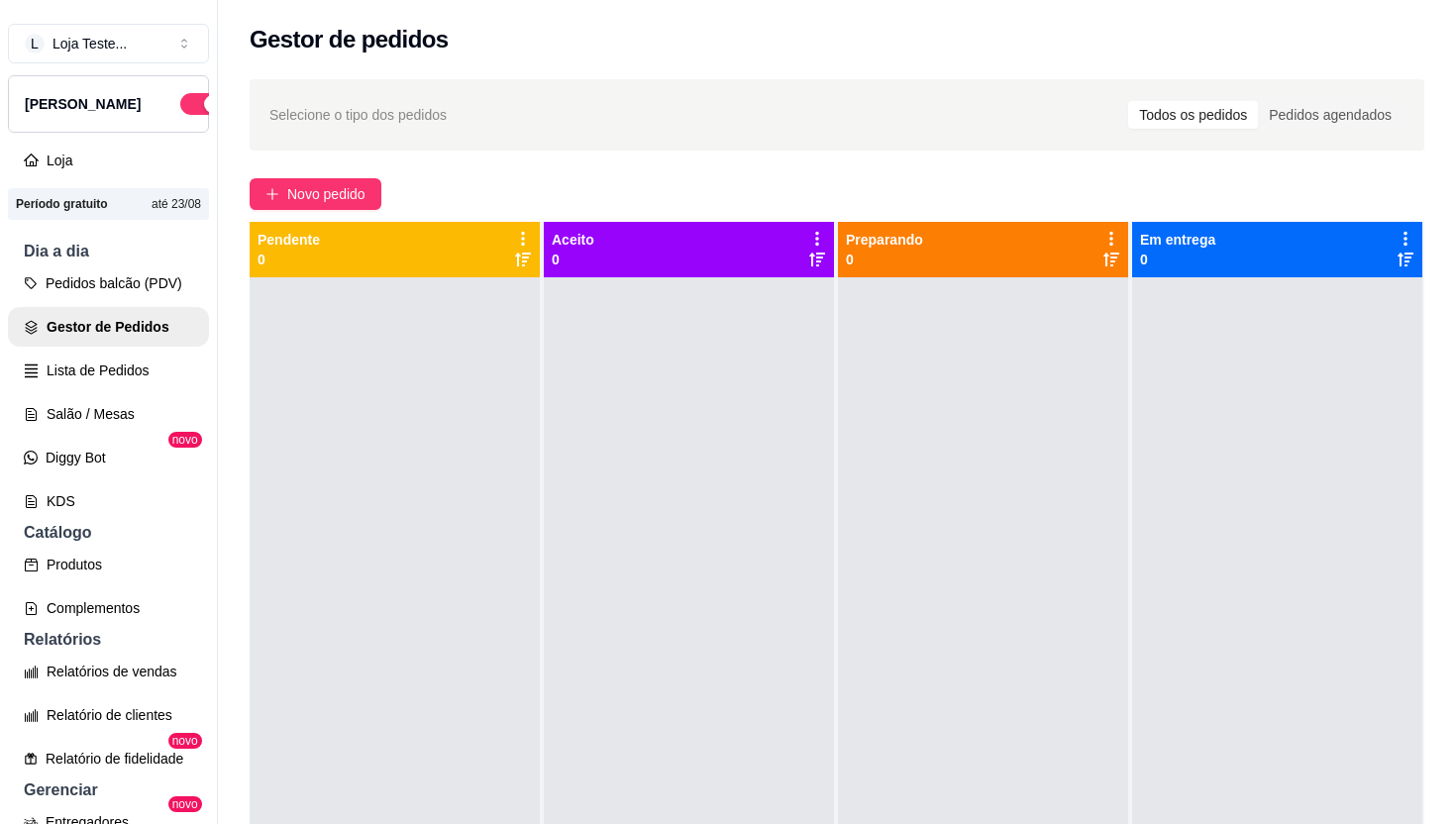 click 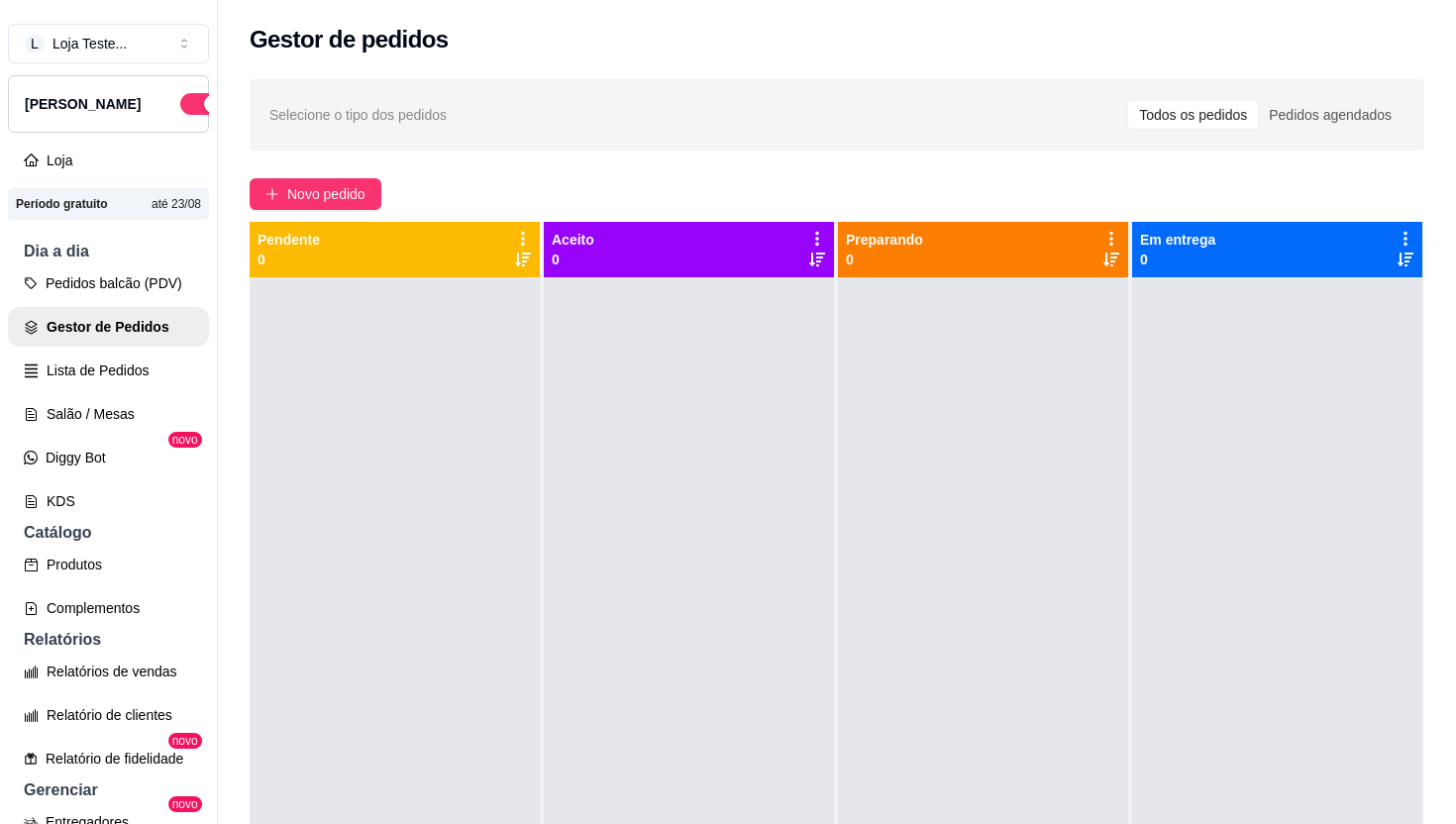 click 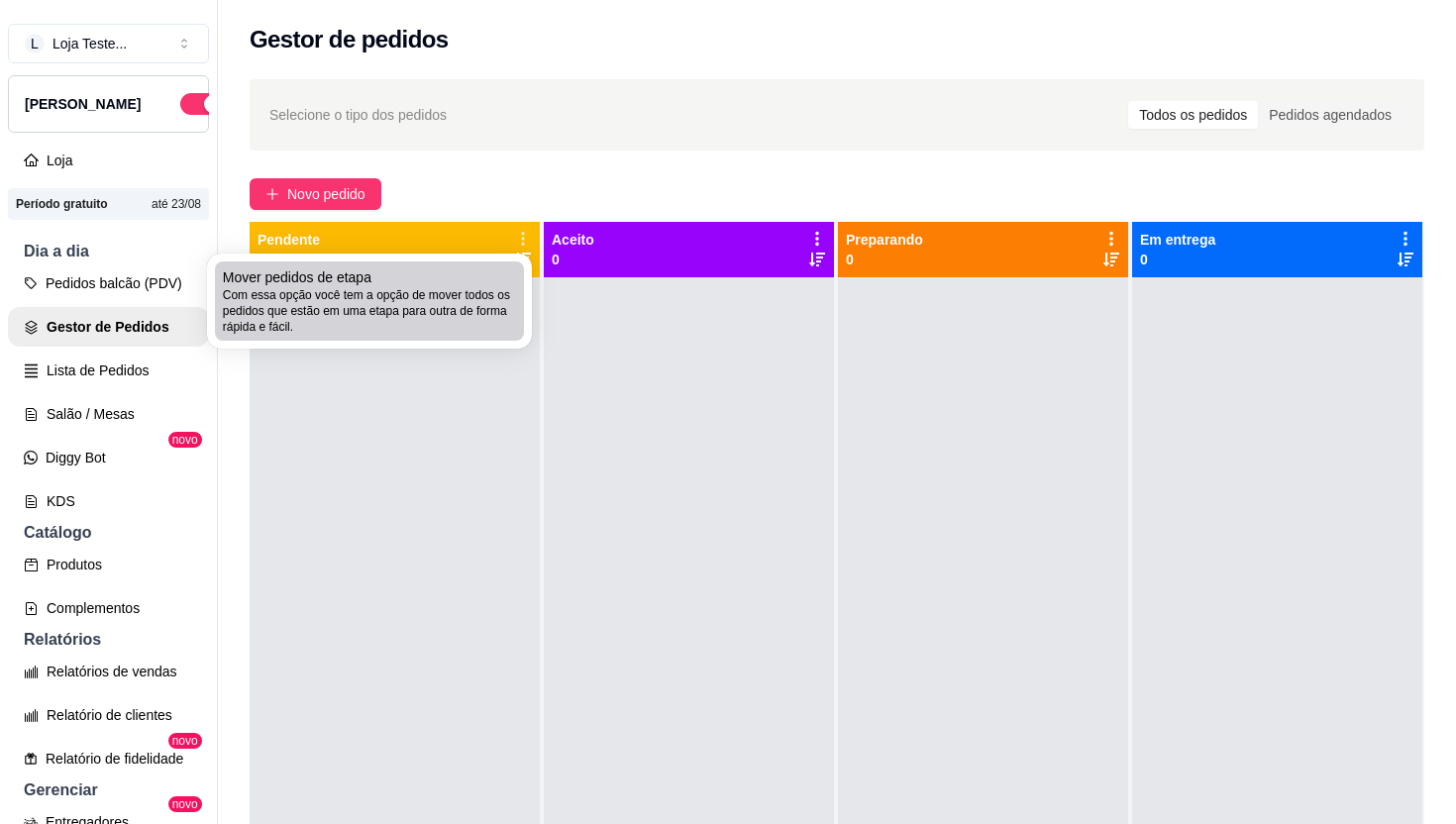 click on "Com essa opção você tem a opção de mover todos os pedidos que estão em uma etapa para outra de forma rápida e fácil." at bounding box center [369, 311] 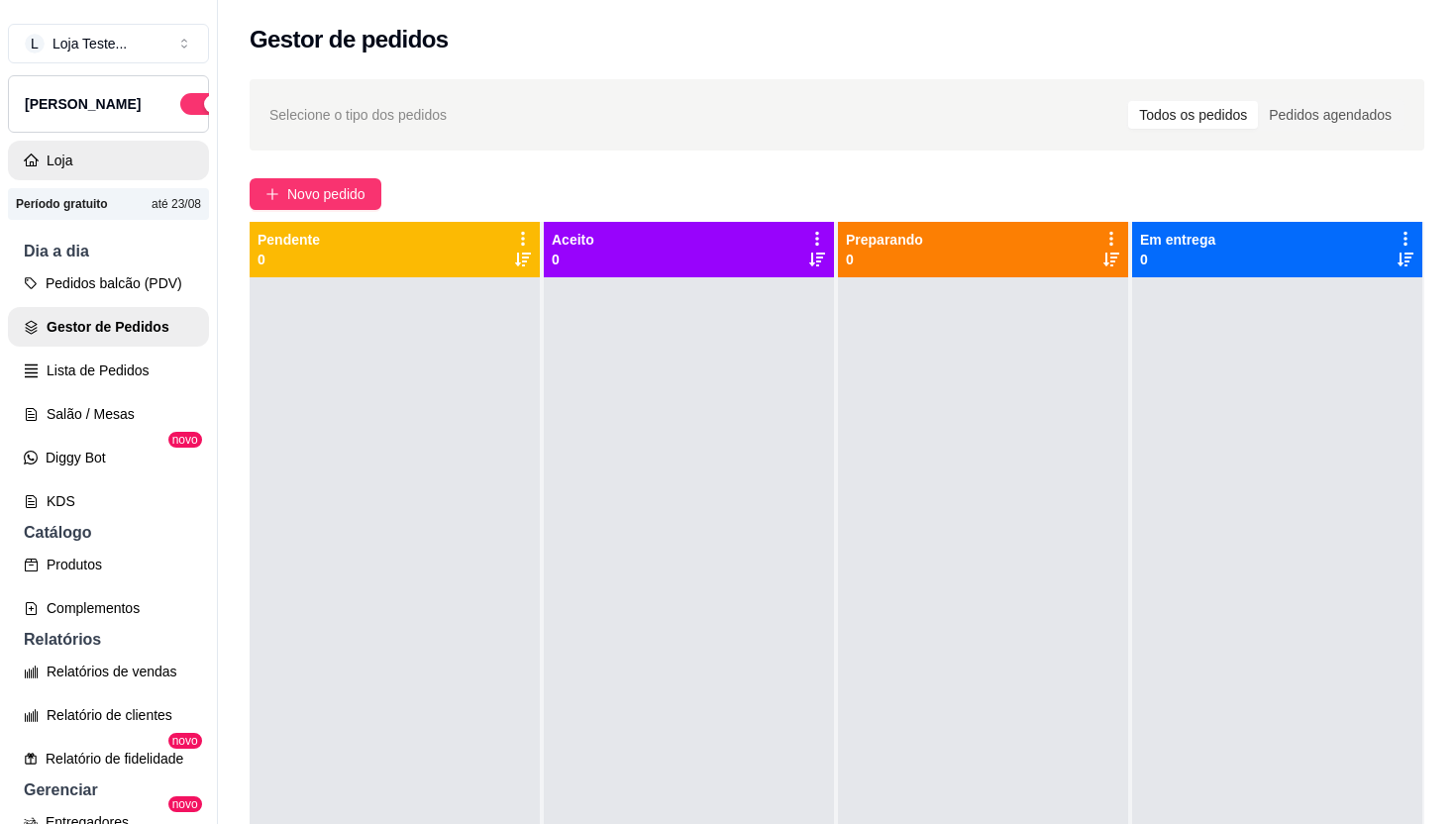 click on "Loja" at bounding box center [108, 160] 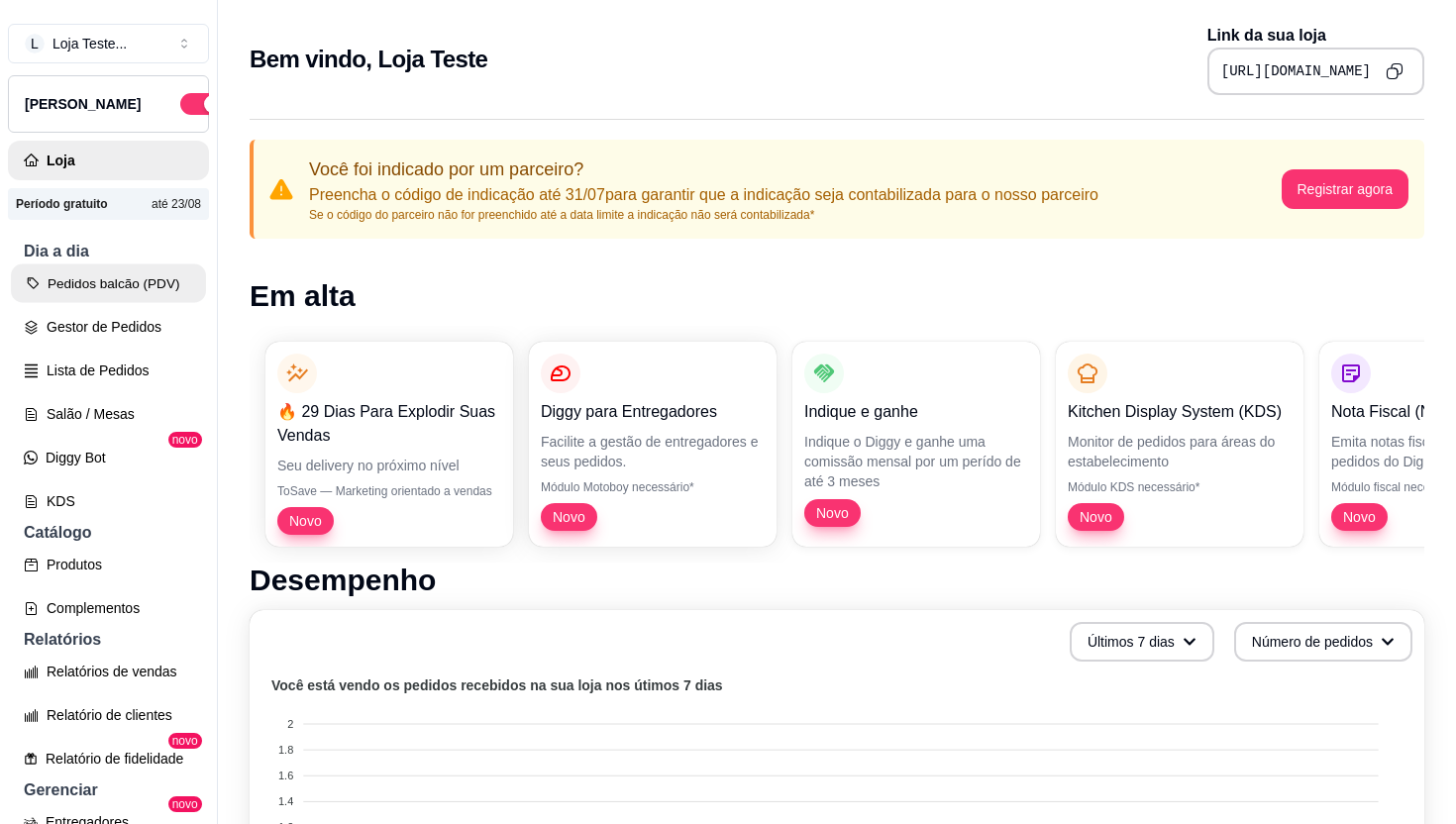 click on "Pedidos balcão (PDV)" at bounding box center [108, 283] 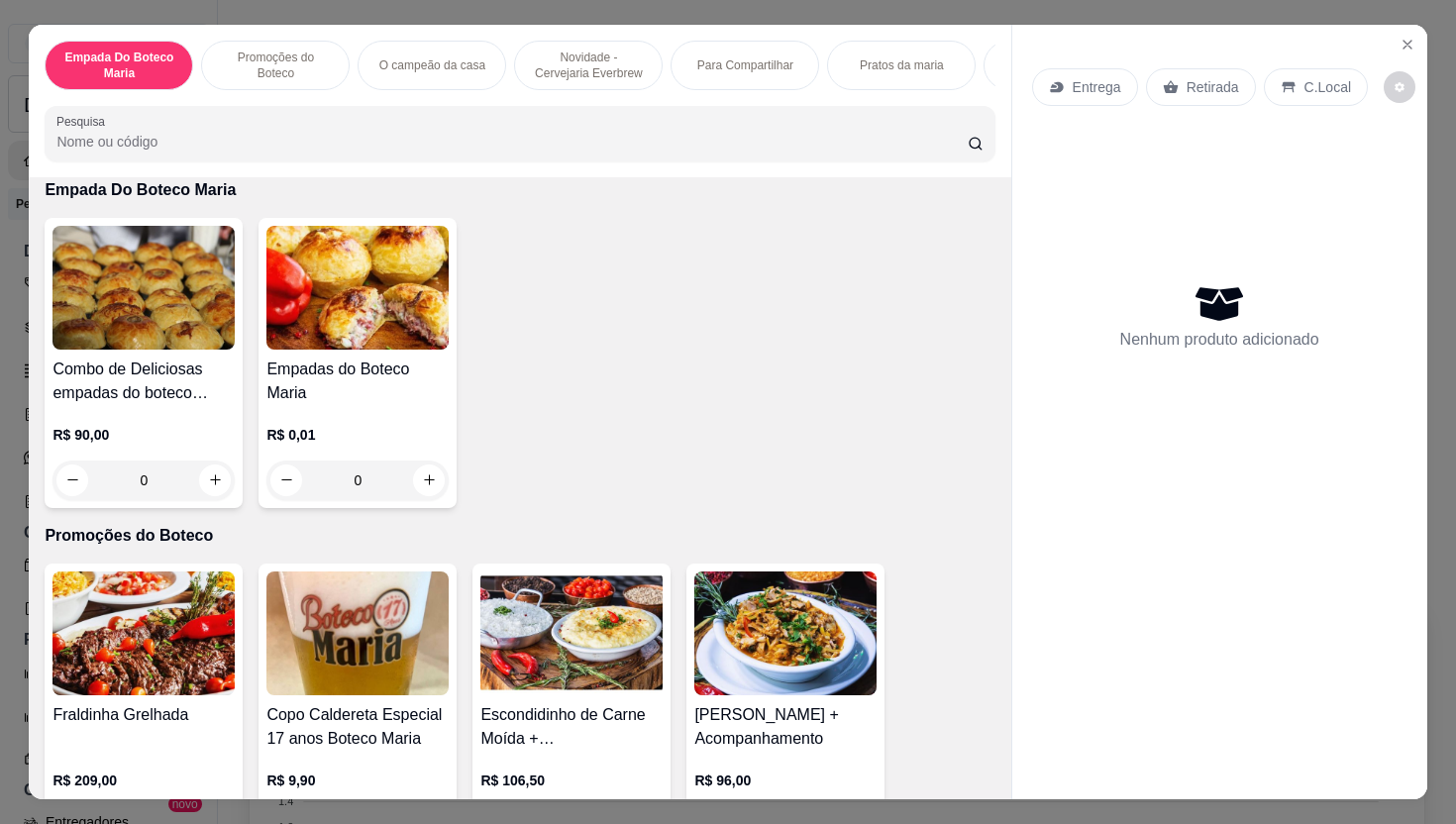 scroll, scrollTop: 0, scrollLeft: 0, axis: both 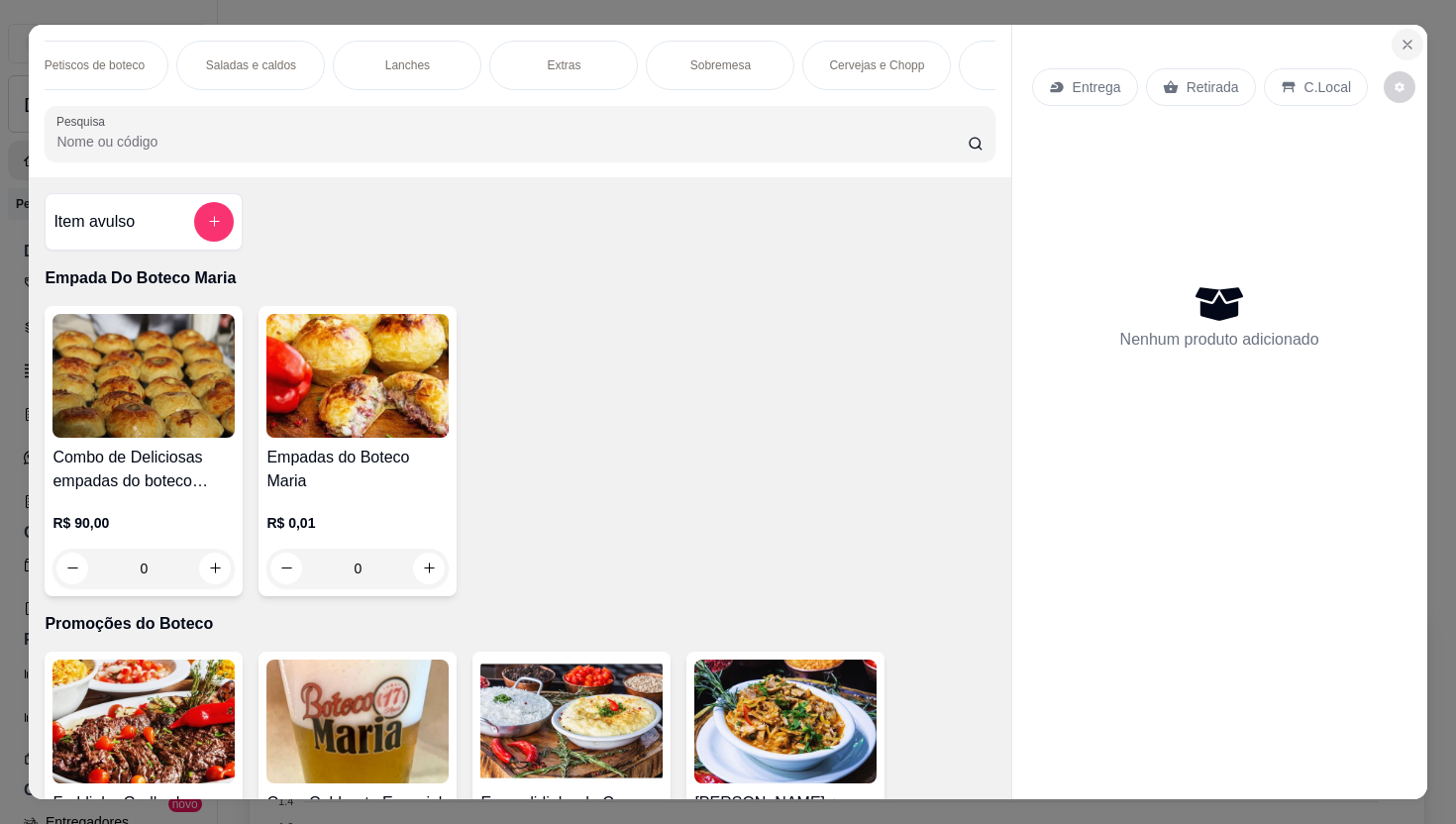 click 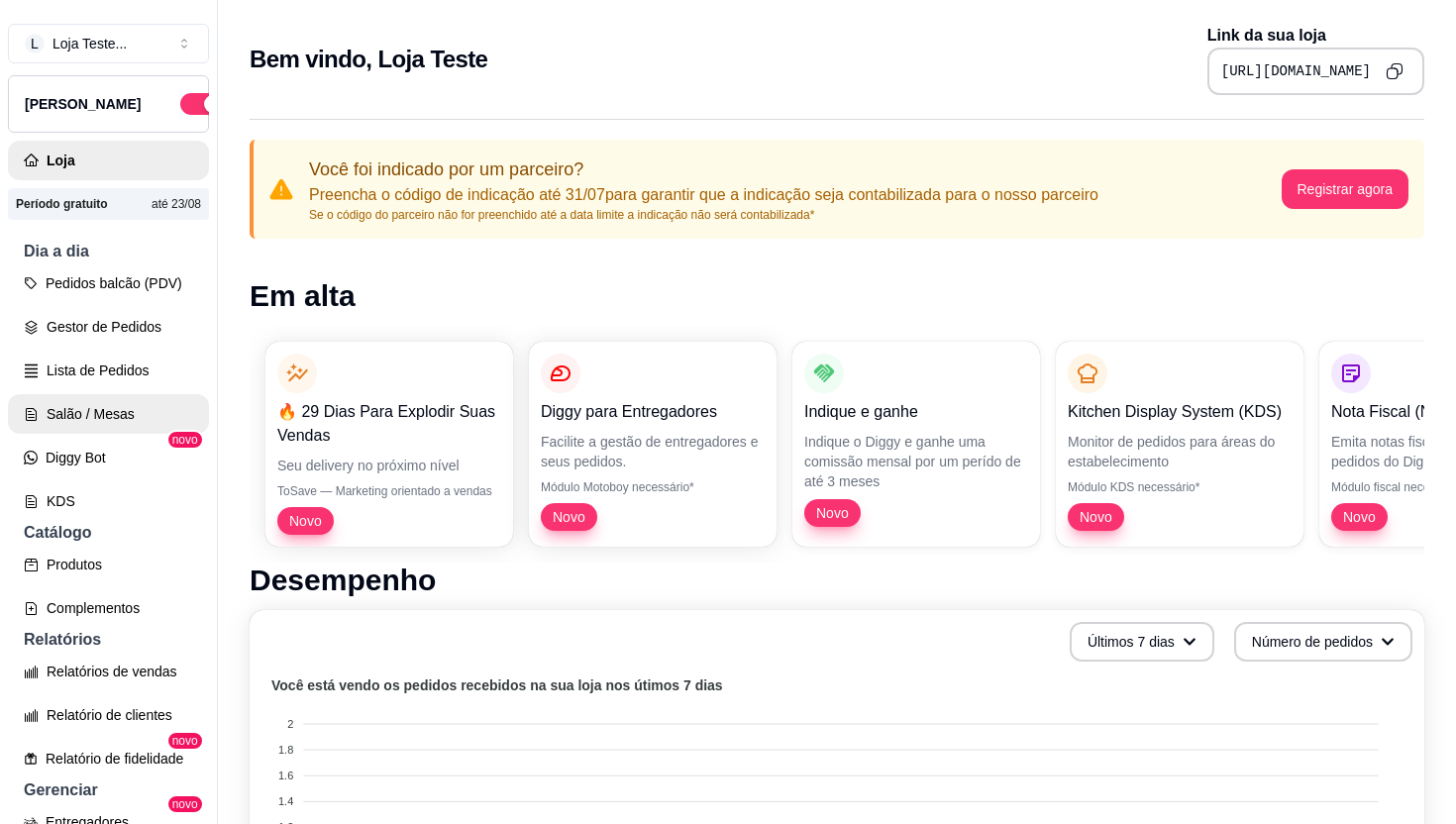 click on "Salão / Mesas" at bounding box center [108, 414] 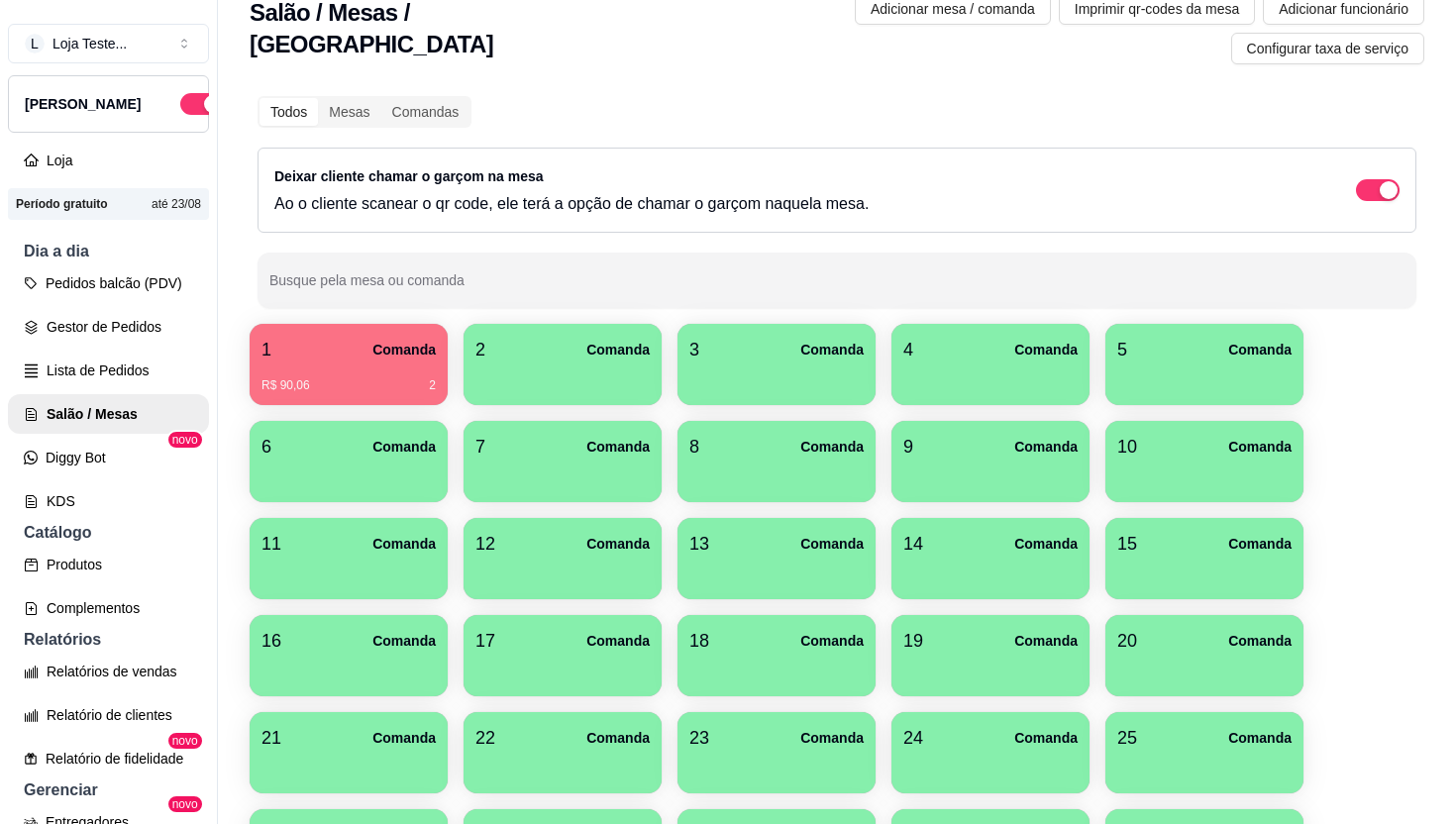 scroll, scrollTop: 0, scrollLeft: 0, axis: both 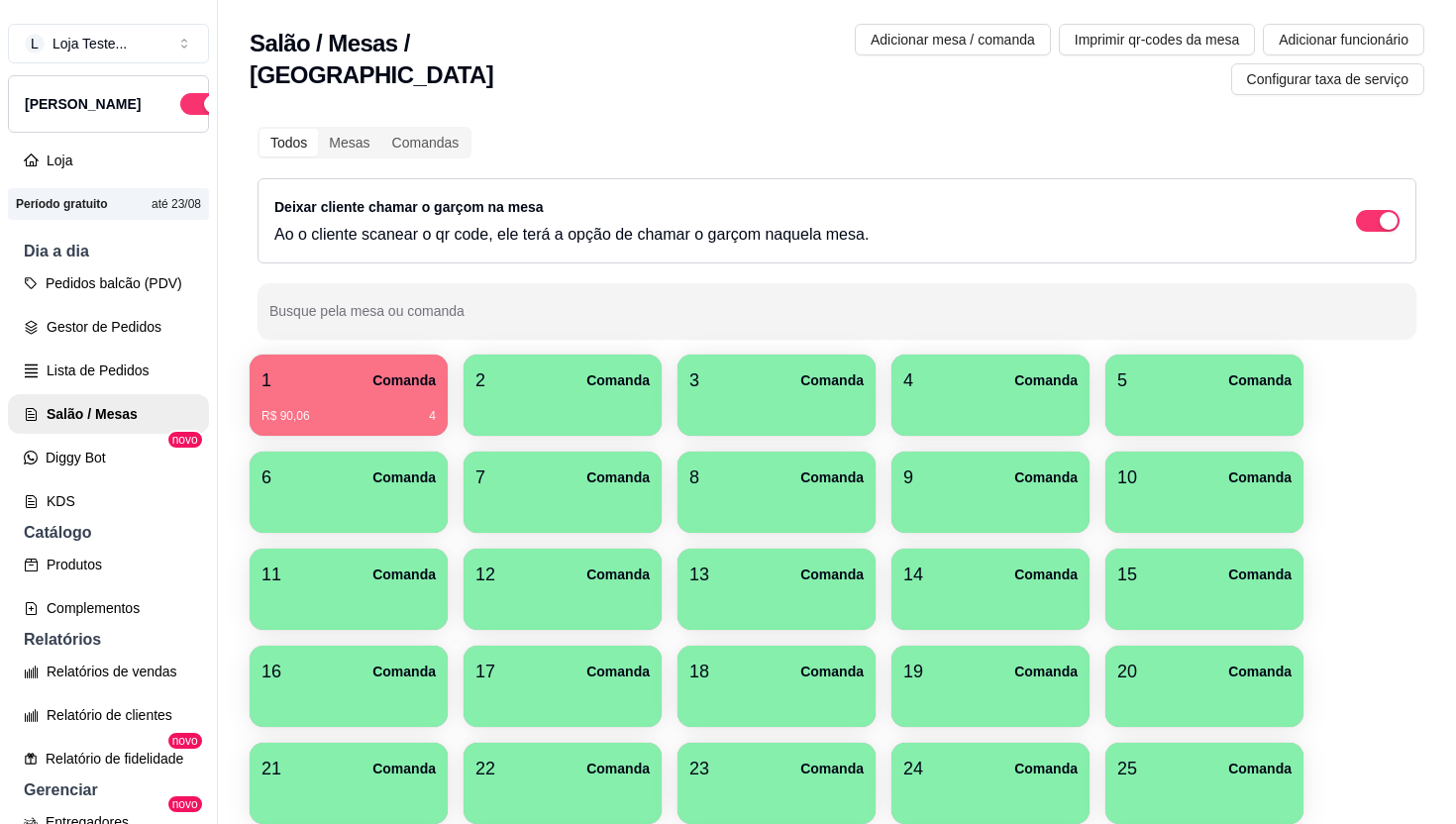 click on "Período gratuito" at bounding box center [61, 204] 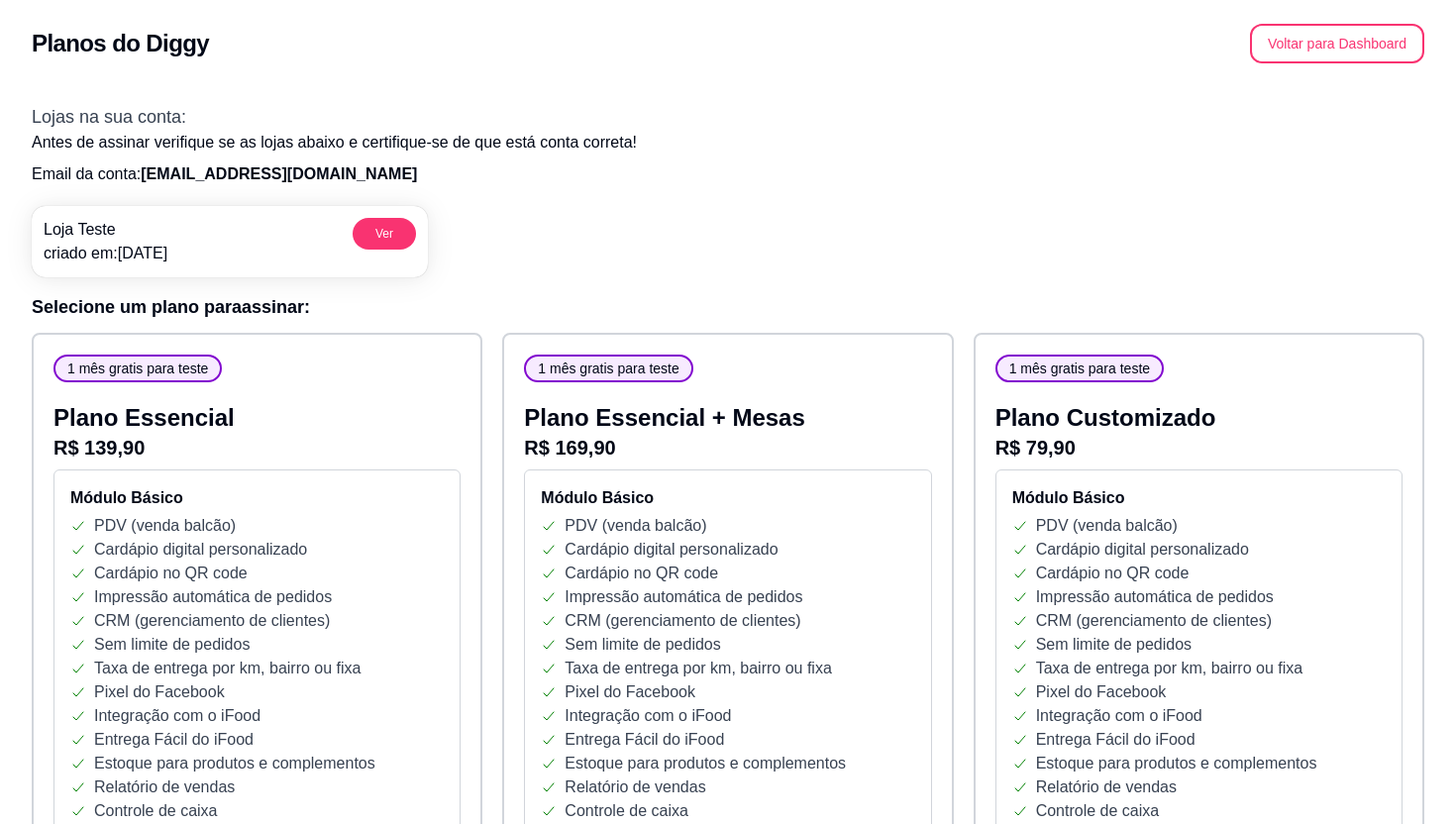 scroll, scrollTop: 0, scrollLeft: 0, axis: both 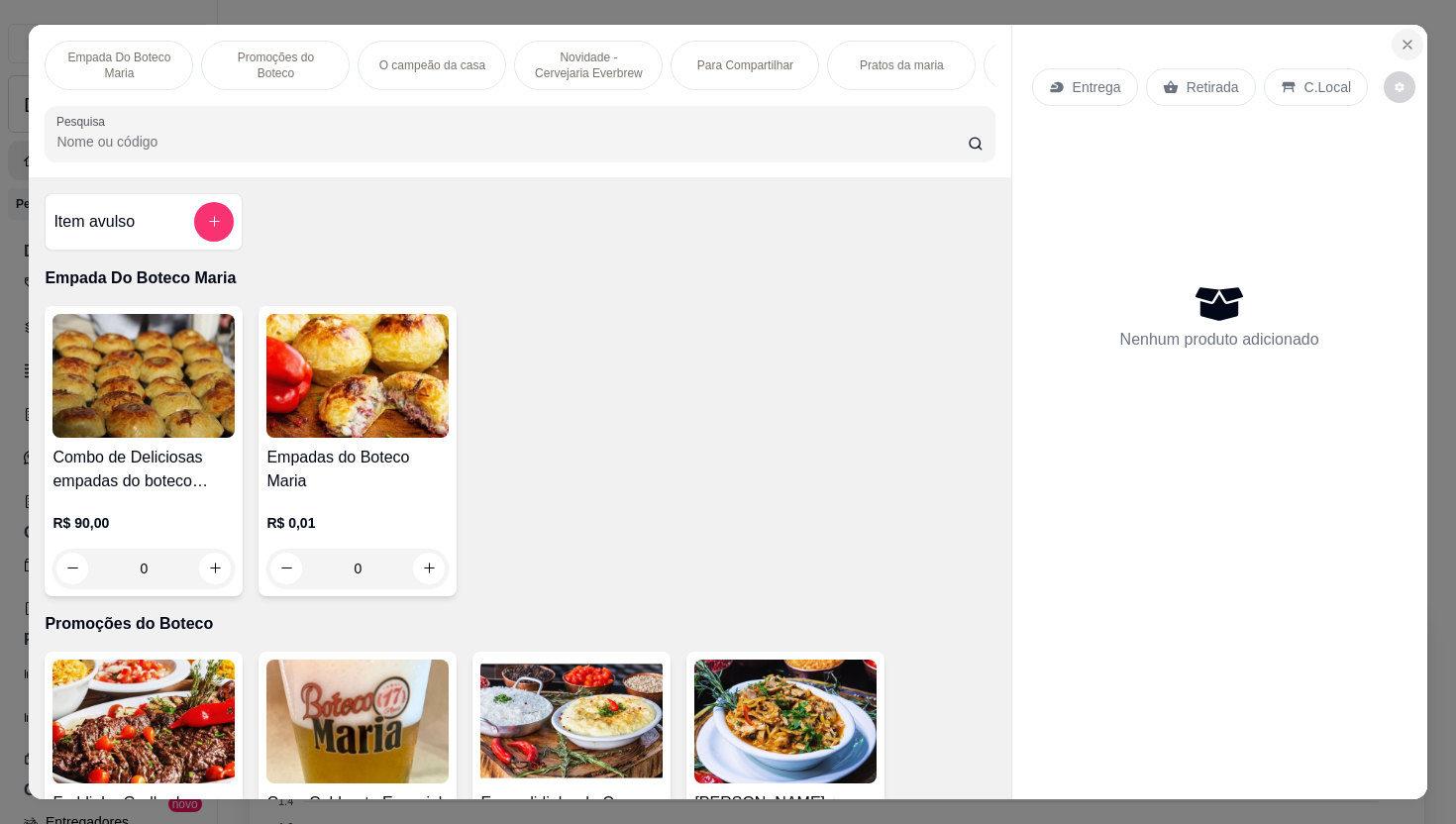 click 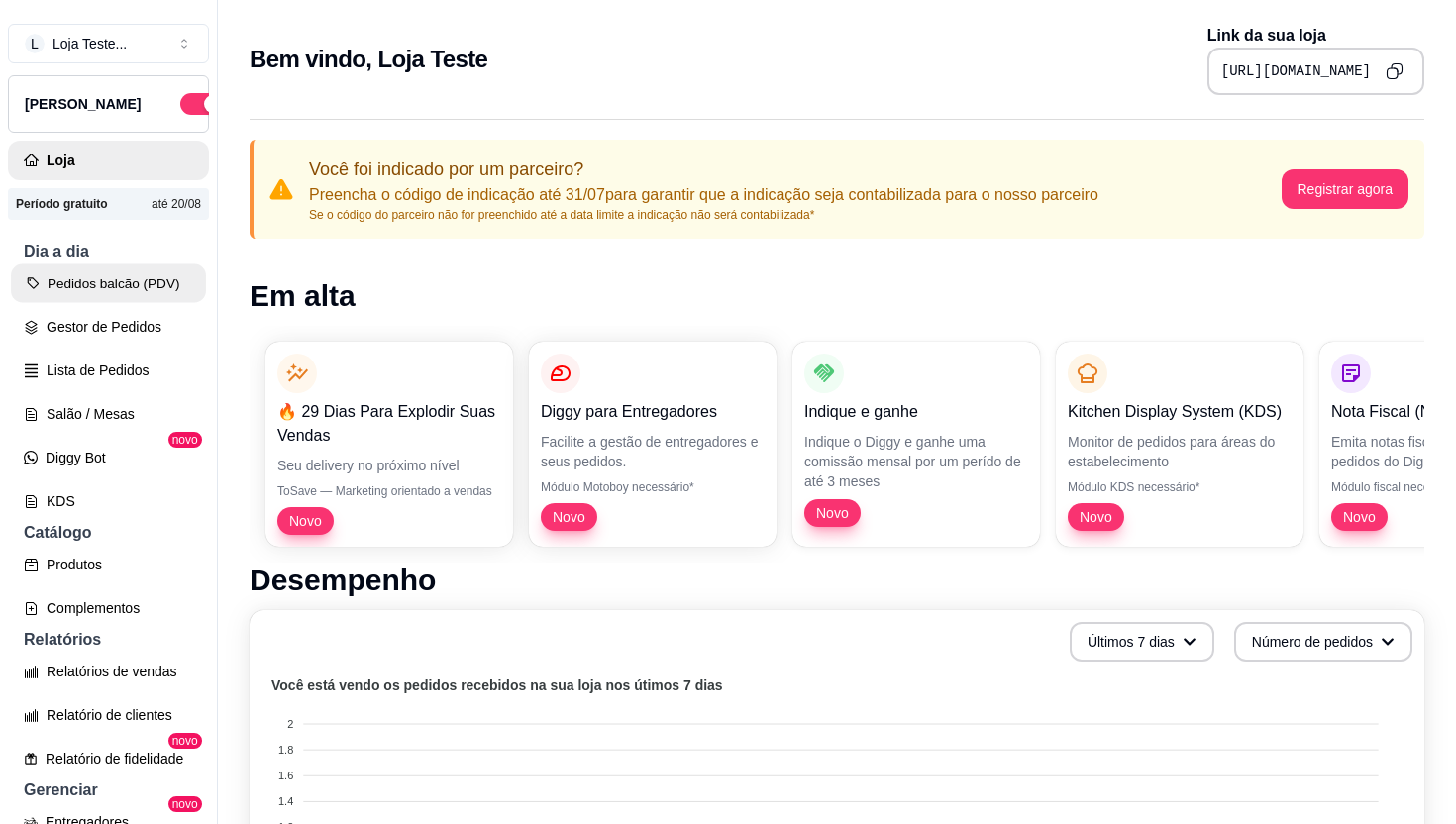 click on "Pedidos balcão (PDV)" at bounding box center (108, 283) 